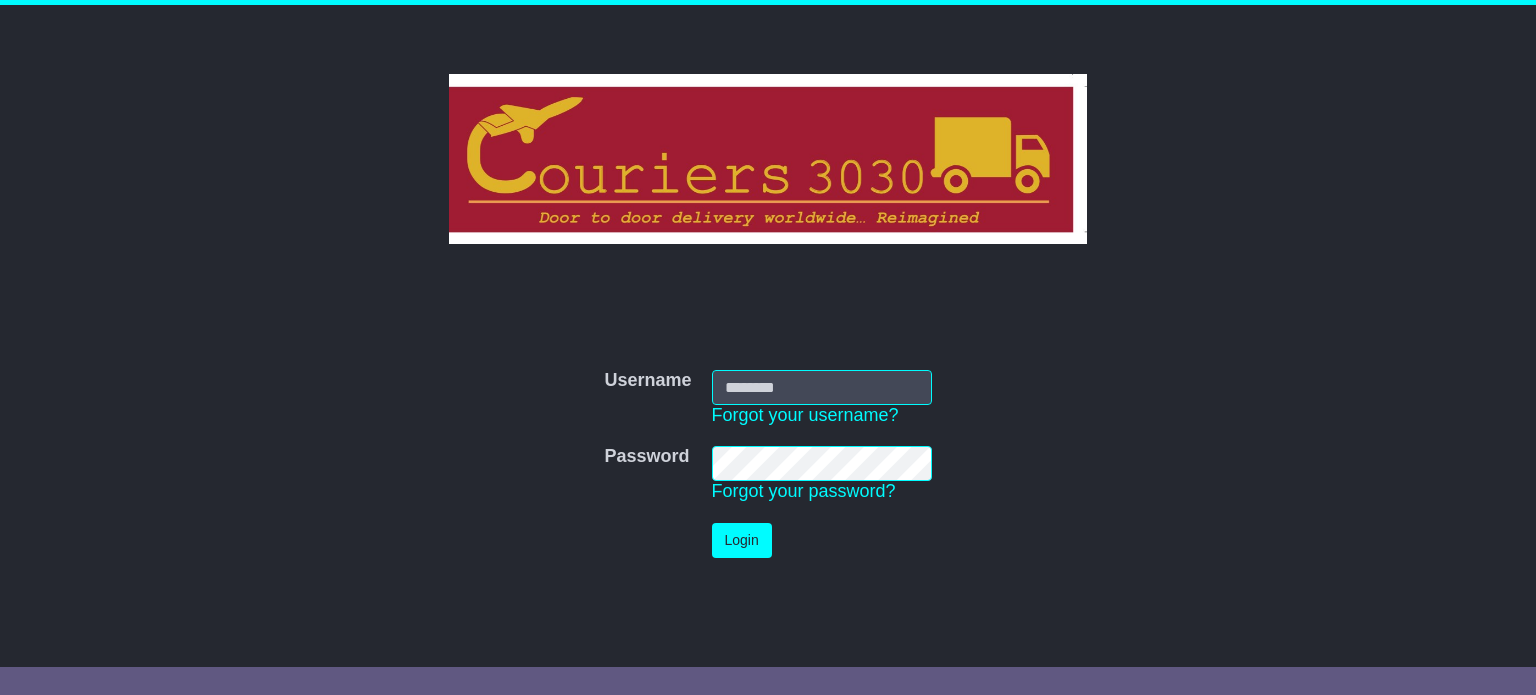 scroll, scrollTop: 0, scrollLeft: 0, axis: both 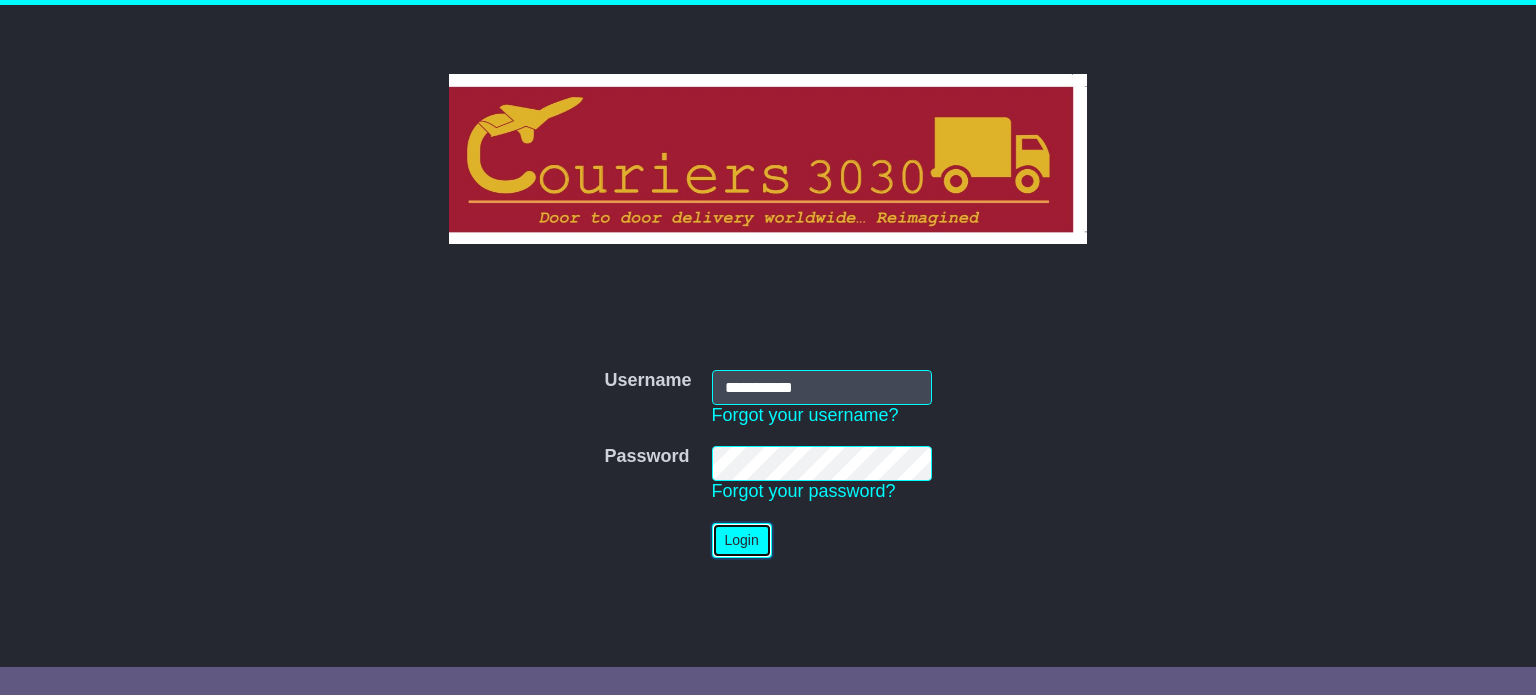 click on "Login" at bounding box center [742, 540] 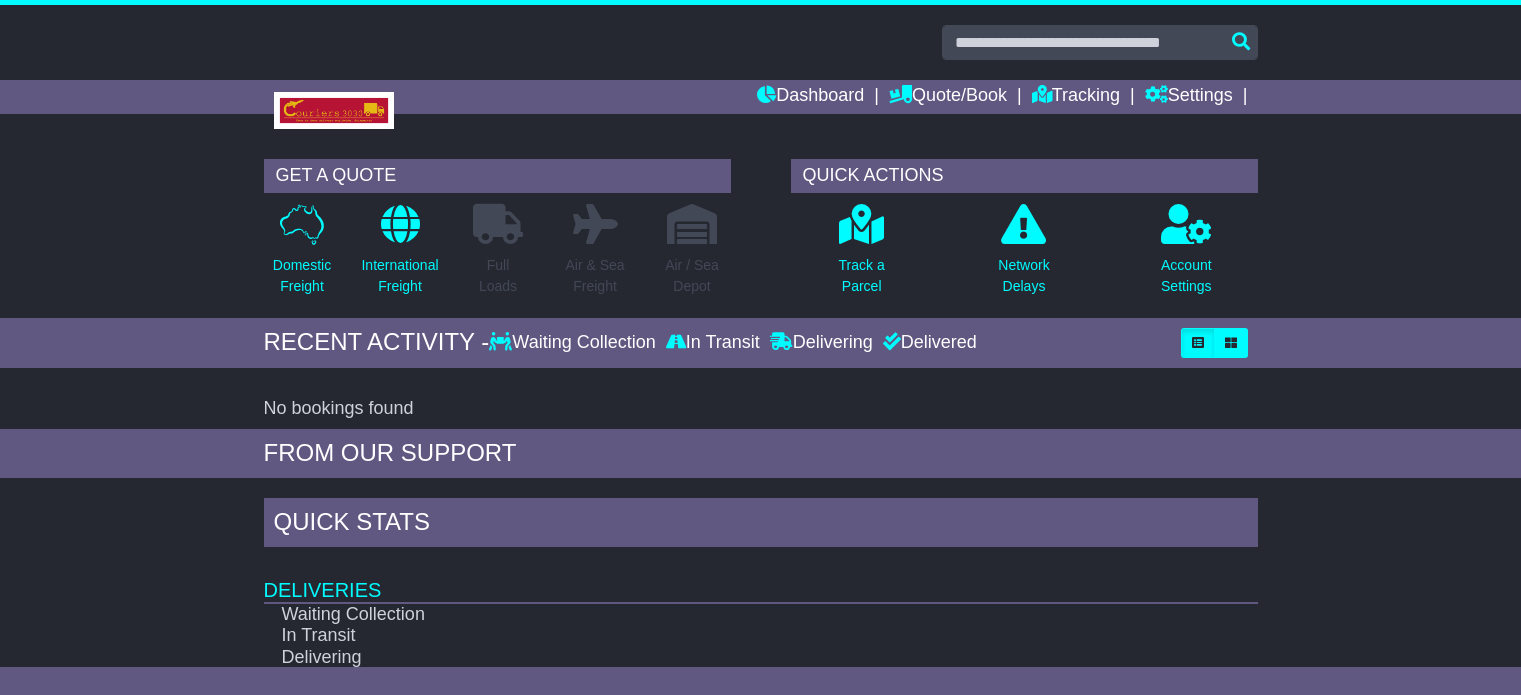 scroll, scrollTop: 0, scrollLeft: 0, axis: both 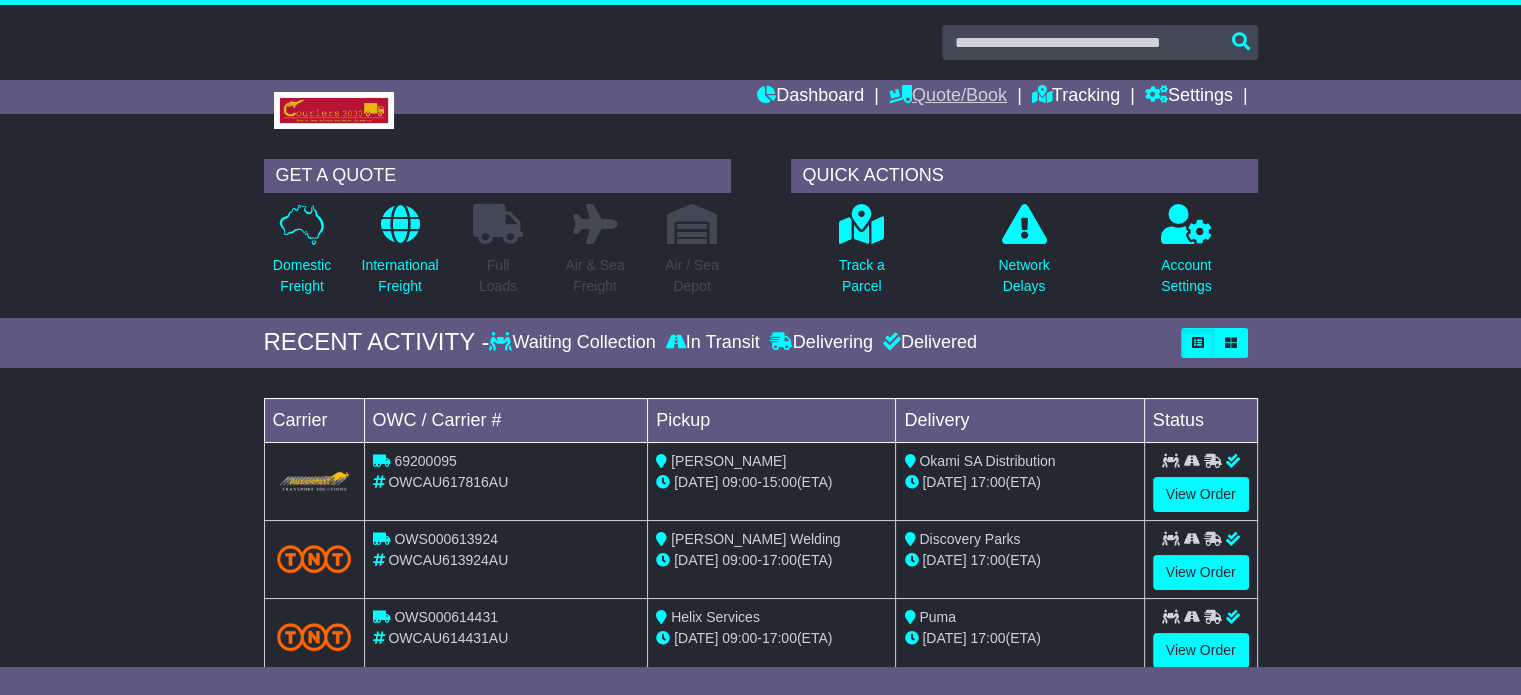 click on "Quote/Book" at bounding box center [948, 97] 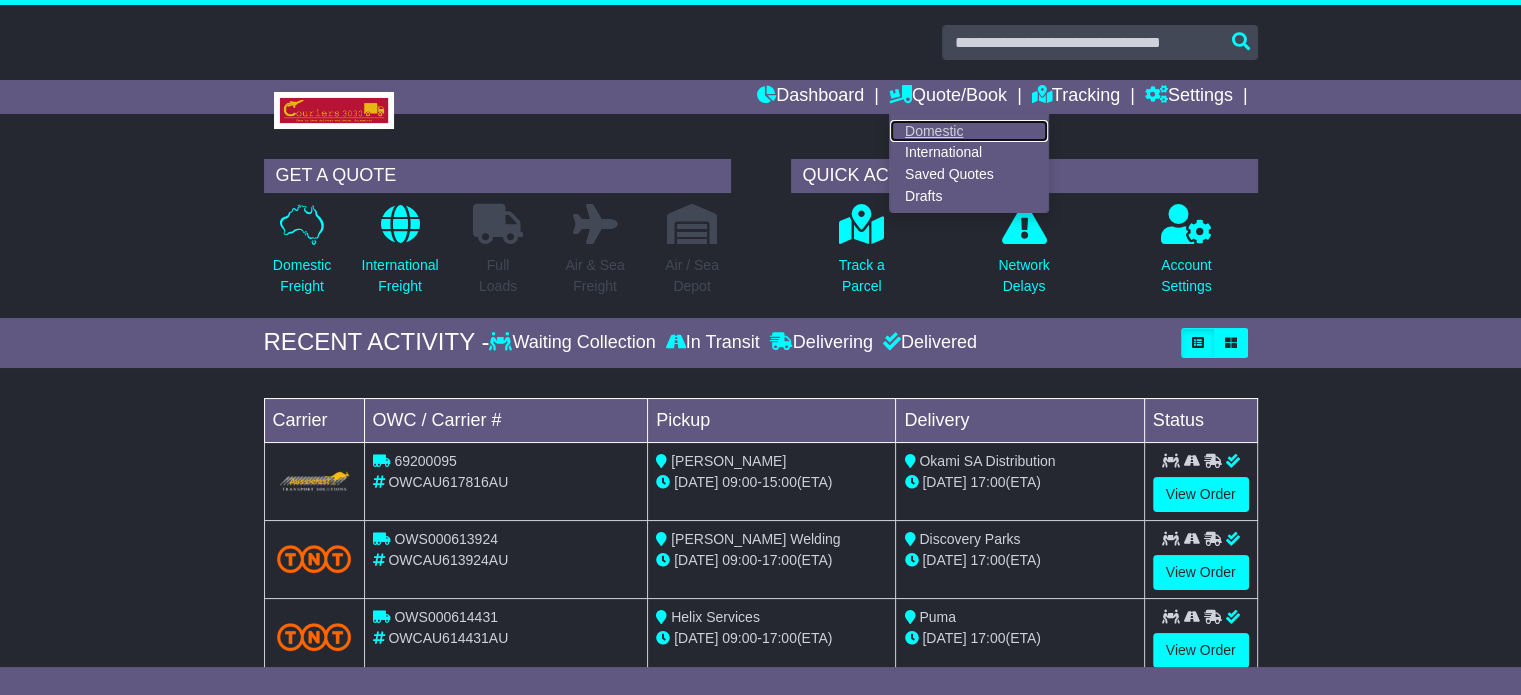 click on "Domestic" at bounding box center (969, 131) 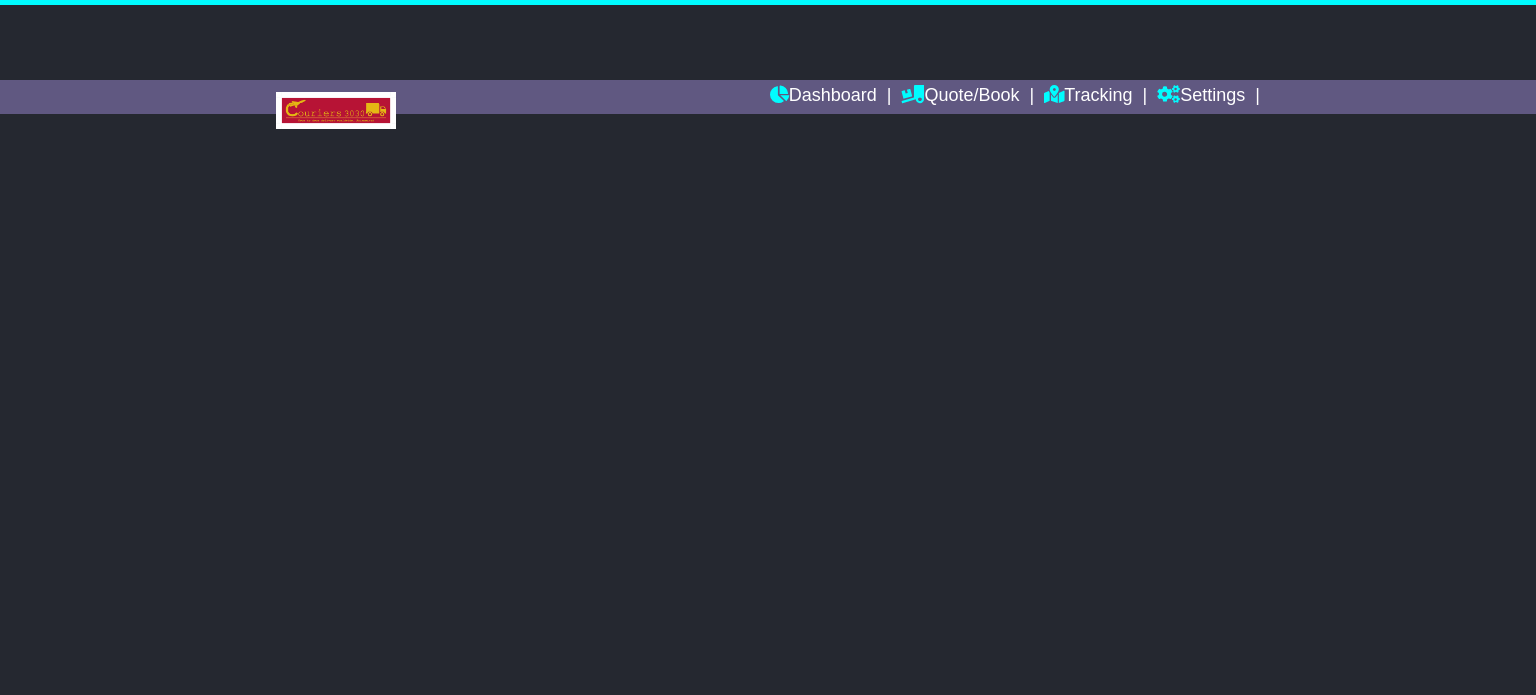 scroll, scrollTop: 0, scrollLeft: 0, axis: both 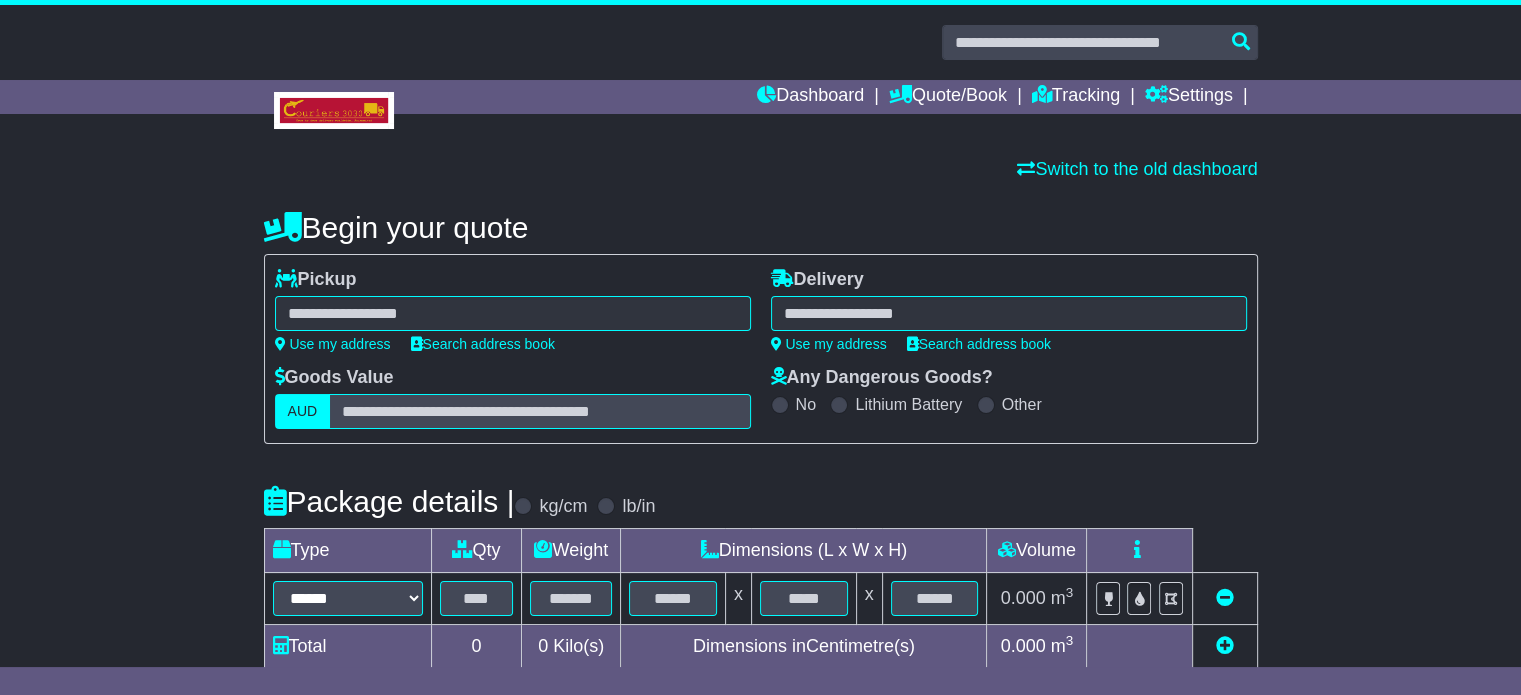 click at bounding box center (513, 313) 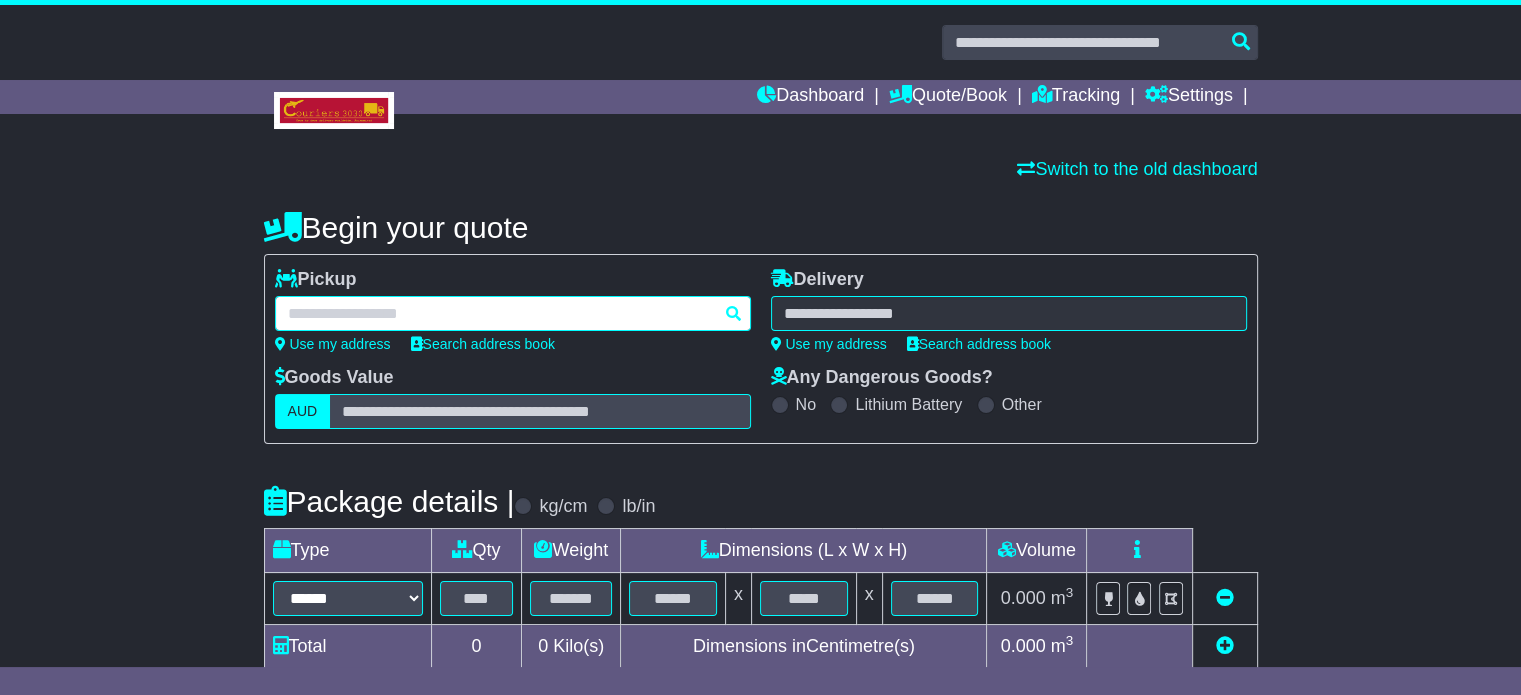 paste on "*********" 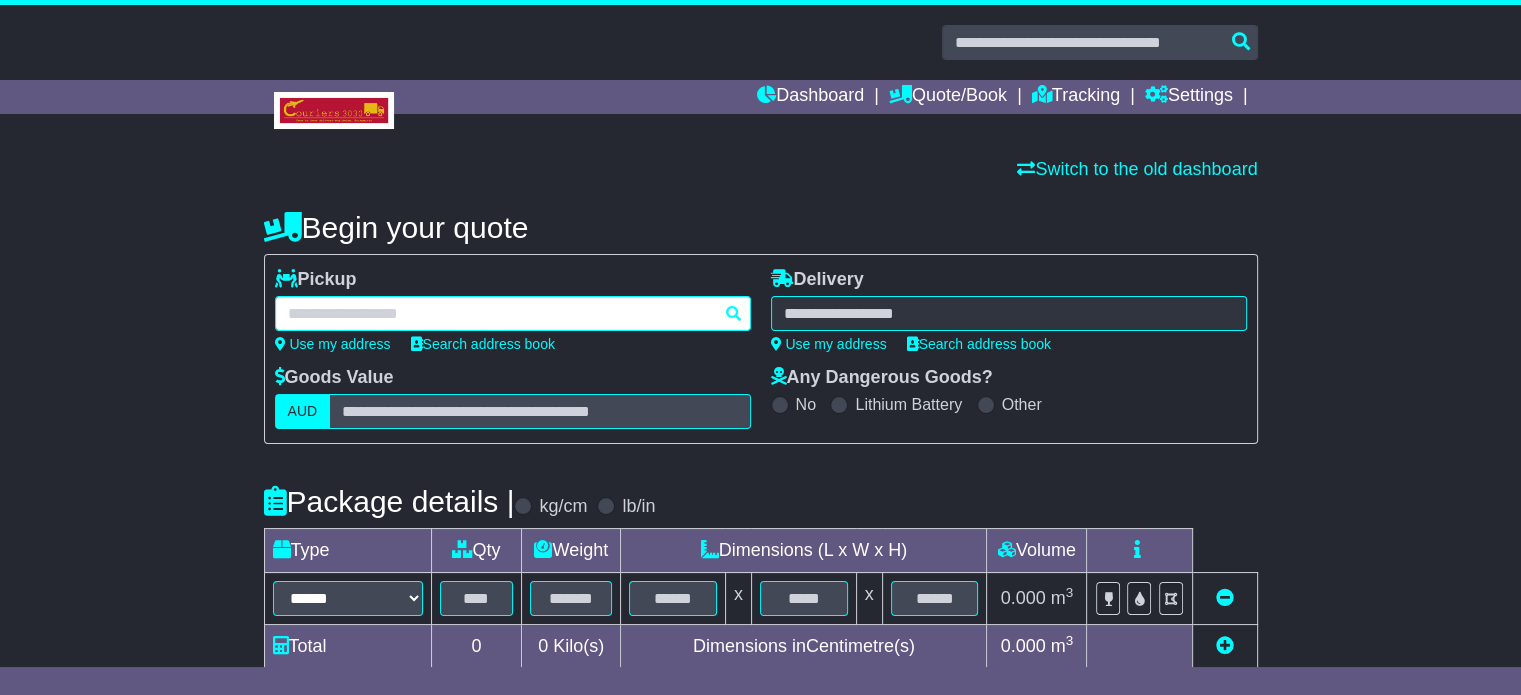 type on "*********" 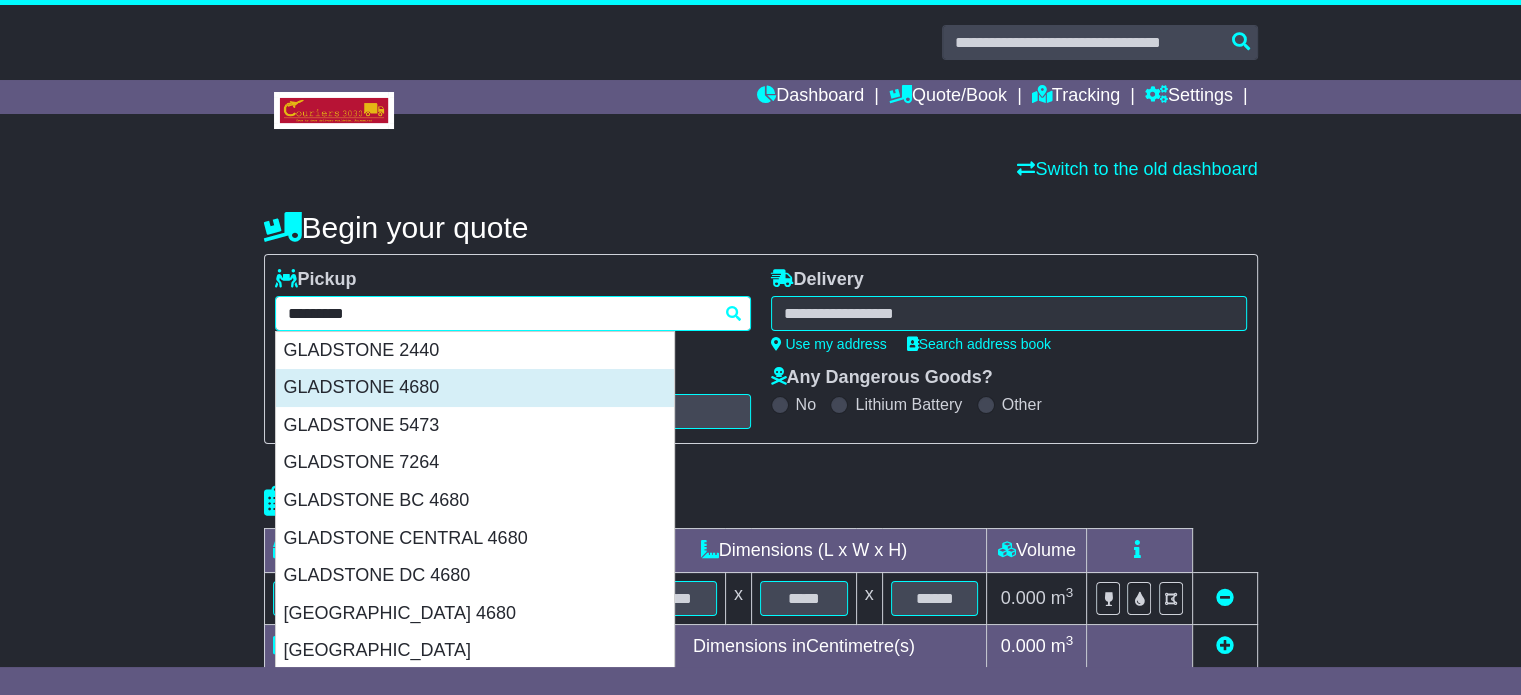 click on "GLADSTONE 4680" at bounding box center [475, 388] 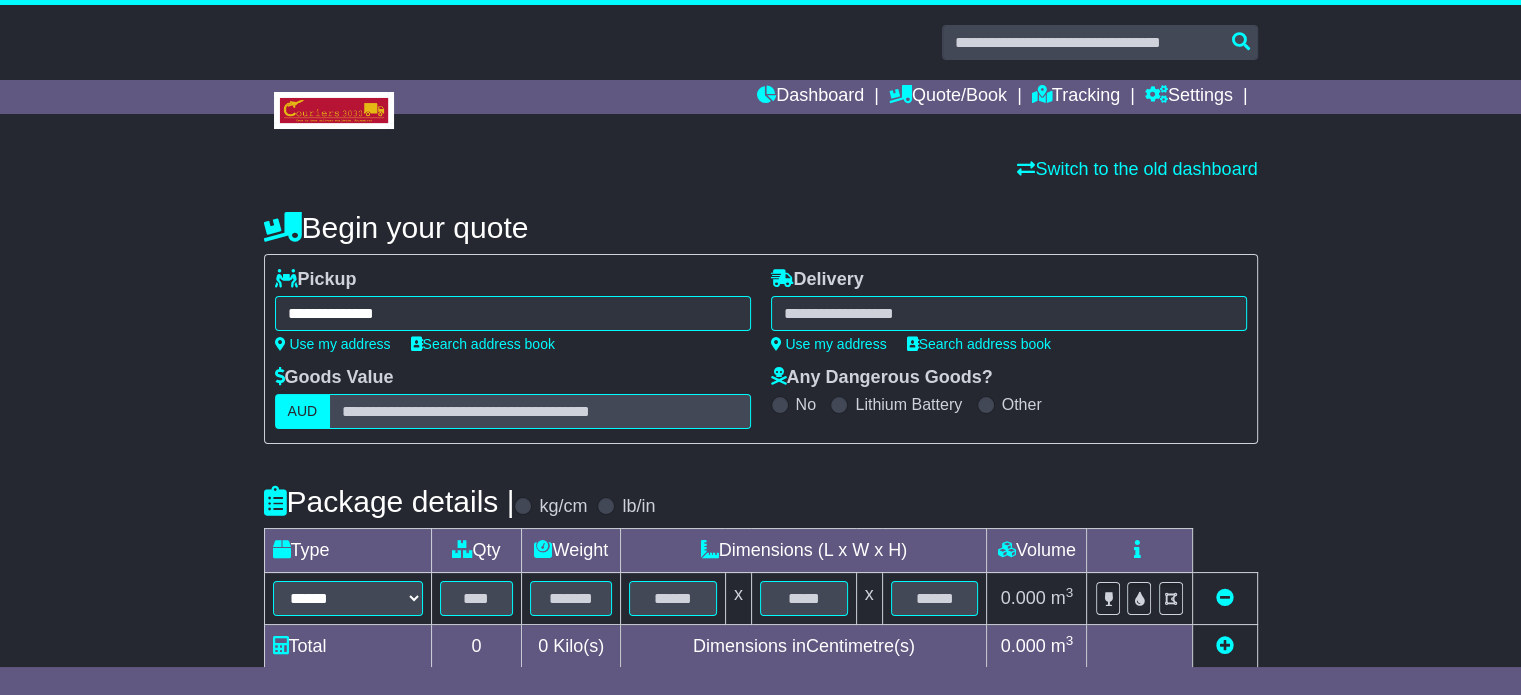 type on "**********" 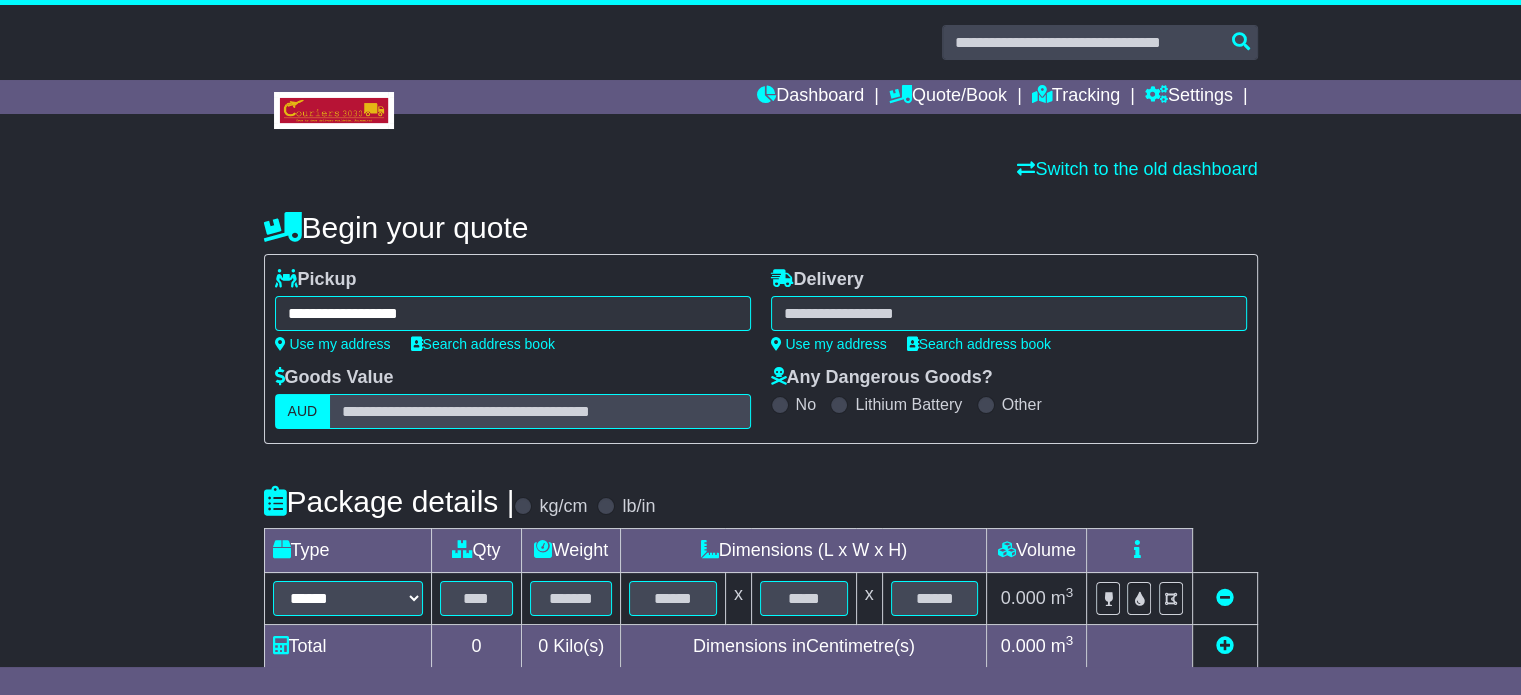 click at bounding box center (1009, 313) 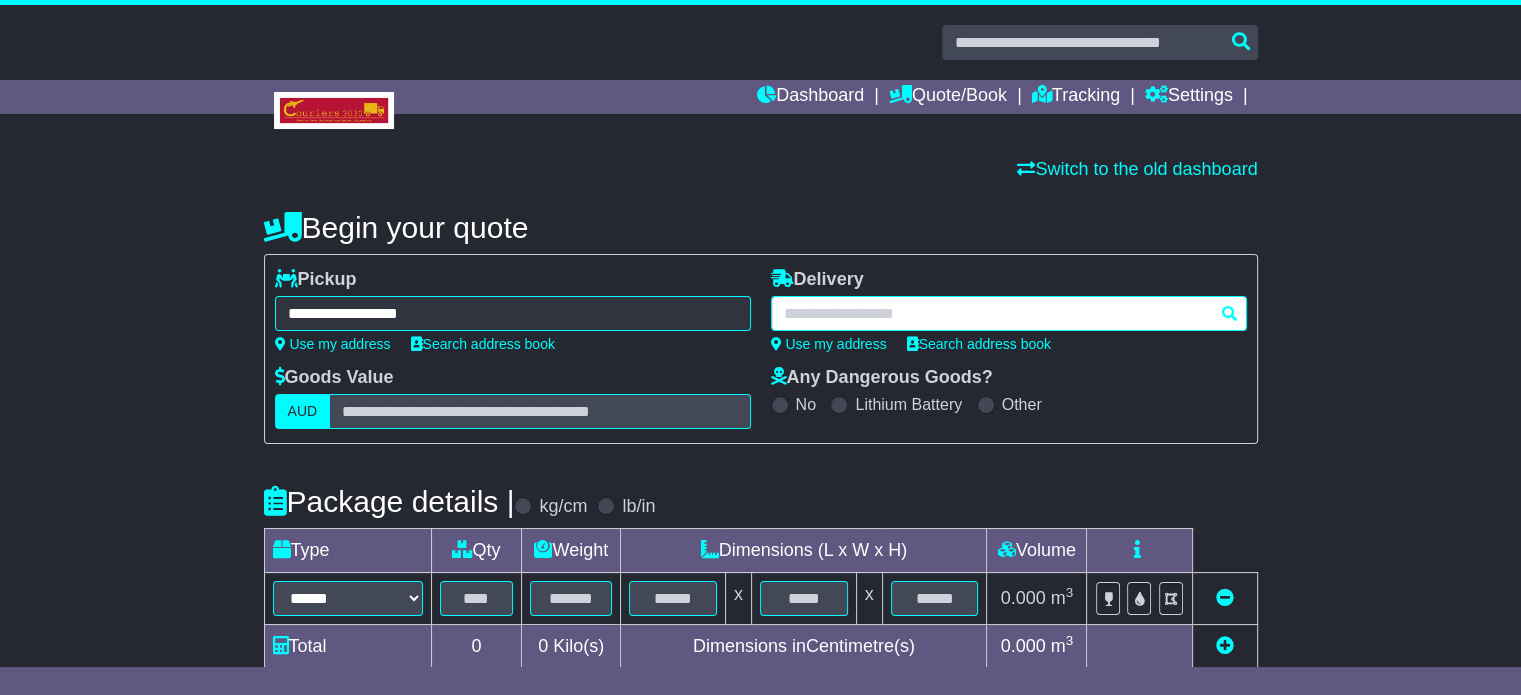 paste on "*********" 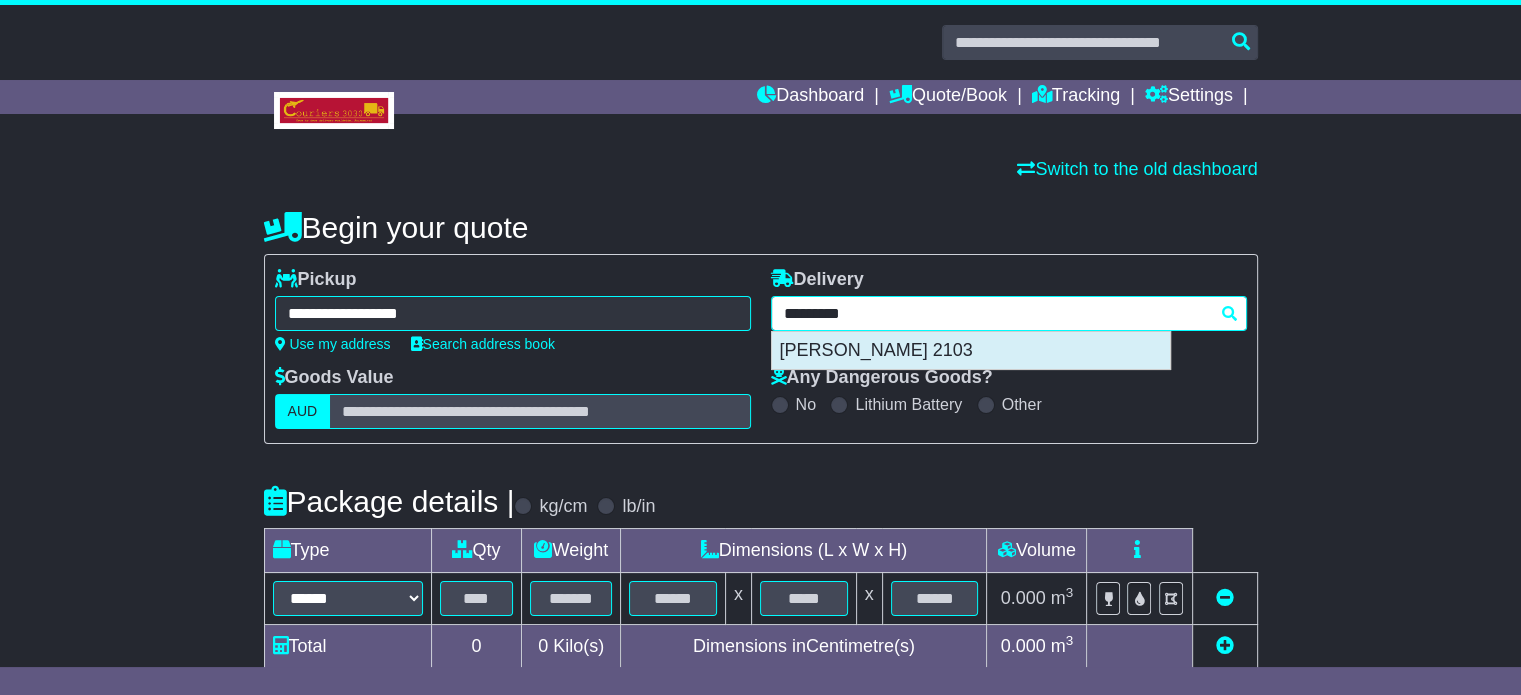 click on "MONA VALE 2103" at bounding box center (971, 351) 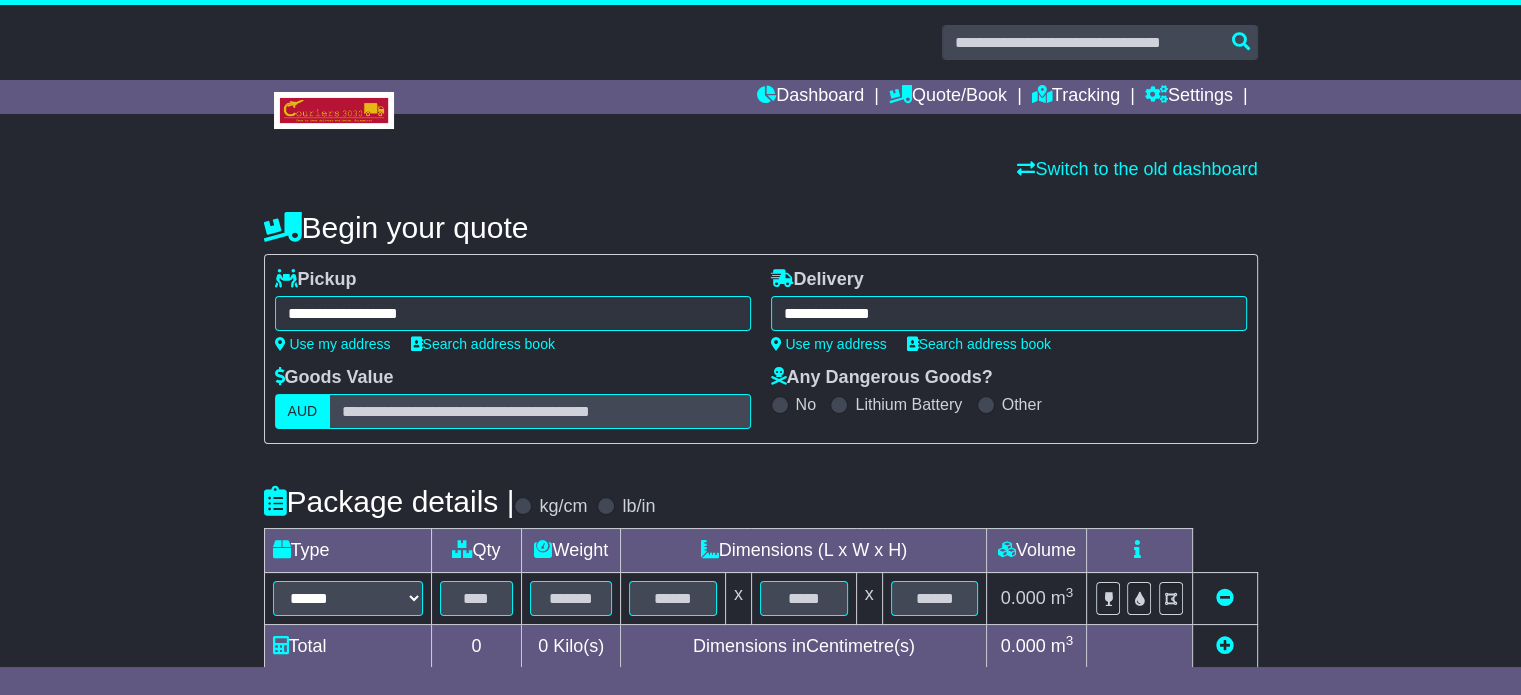 type on "**********" 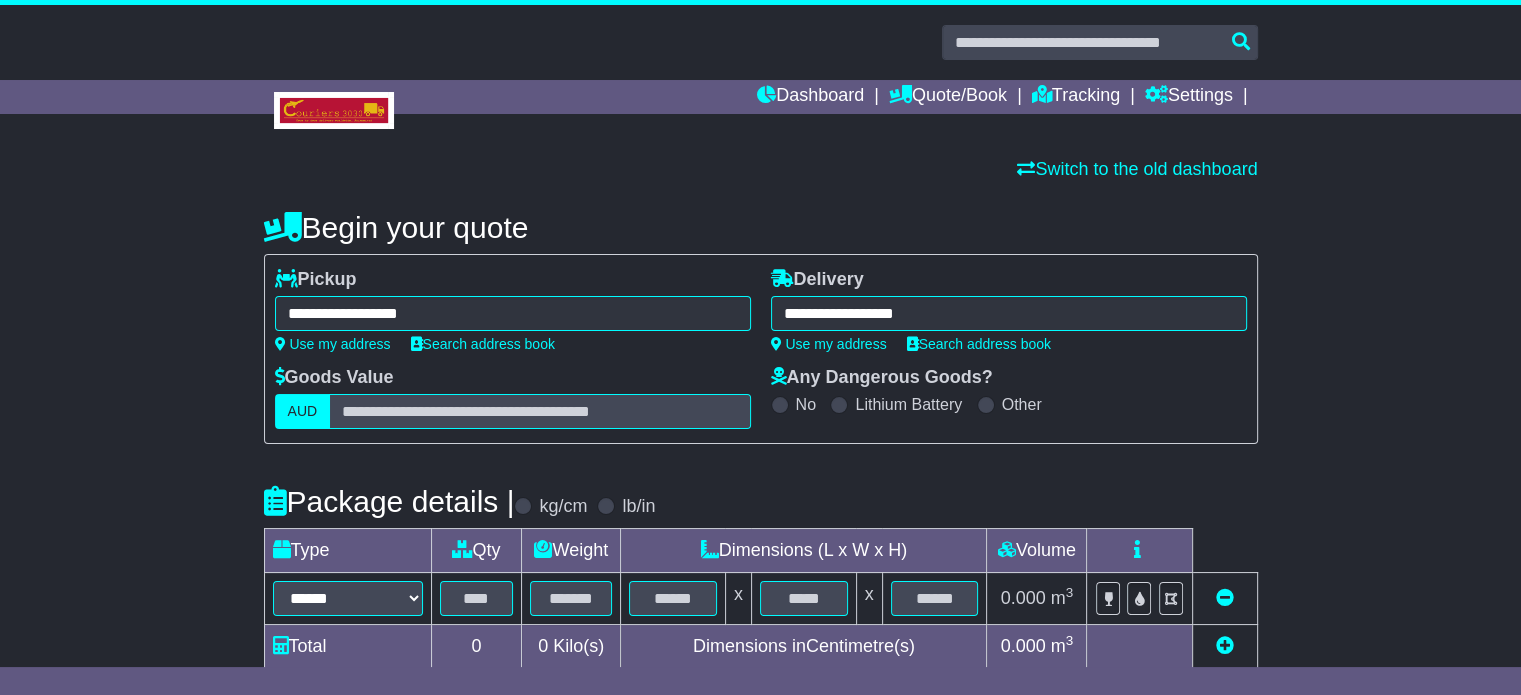 click on "**********" at bounding box center (761, 571) 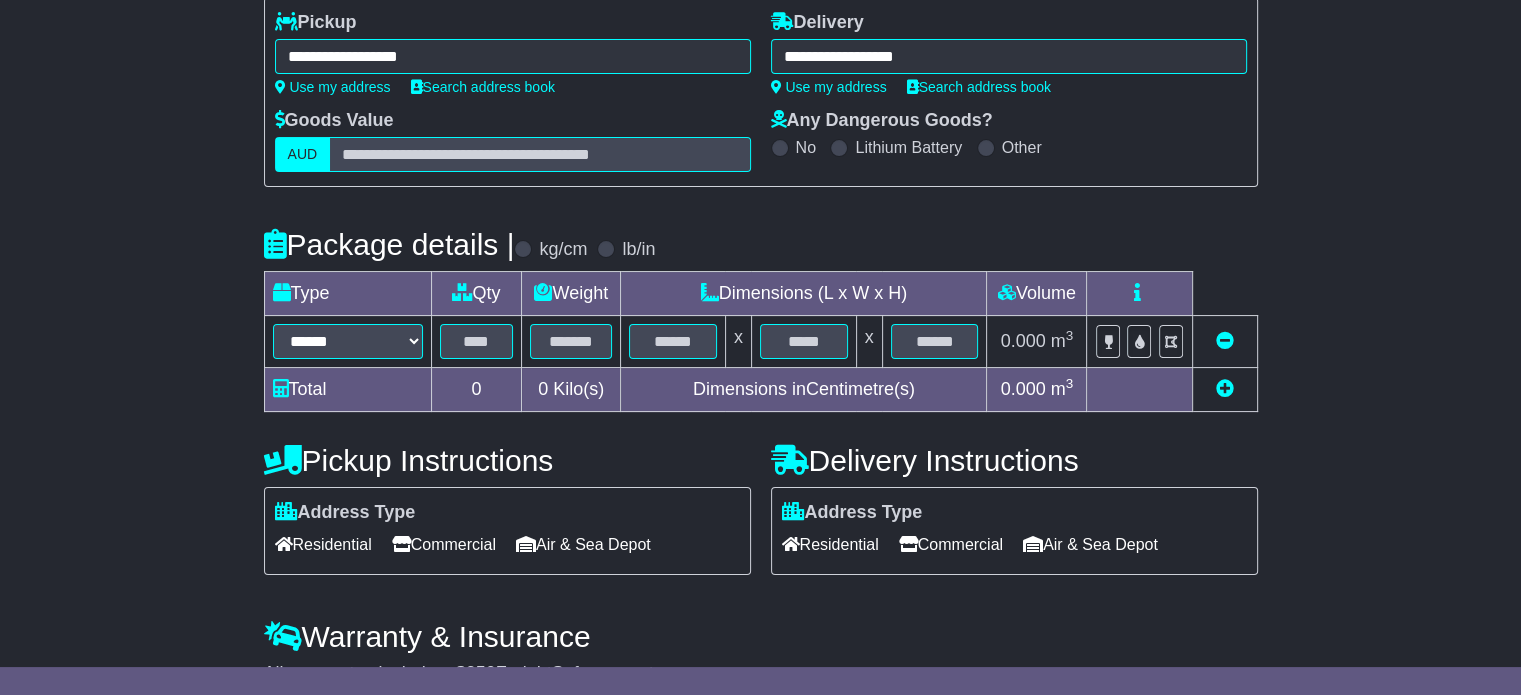 scroll, scrollTop: 360, scrollLeft: 0, axis: vertical 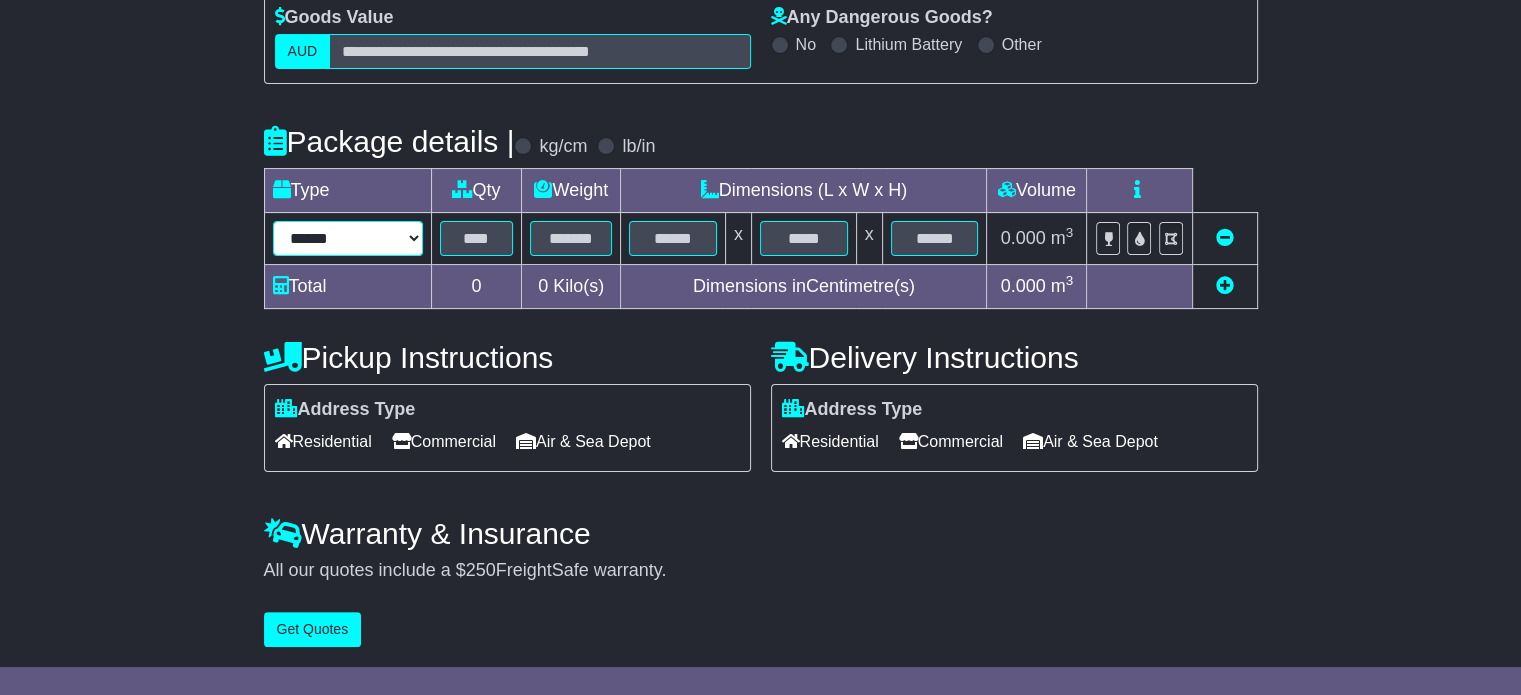 click on "****** ****** *** ******** ***** **** **** ****** *** *******" at bounding box center [348, 238] 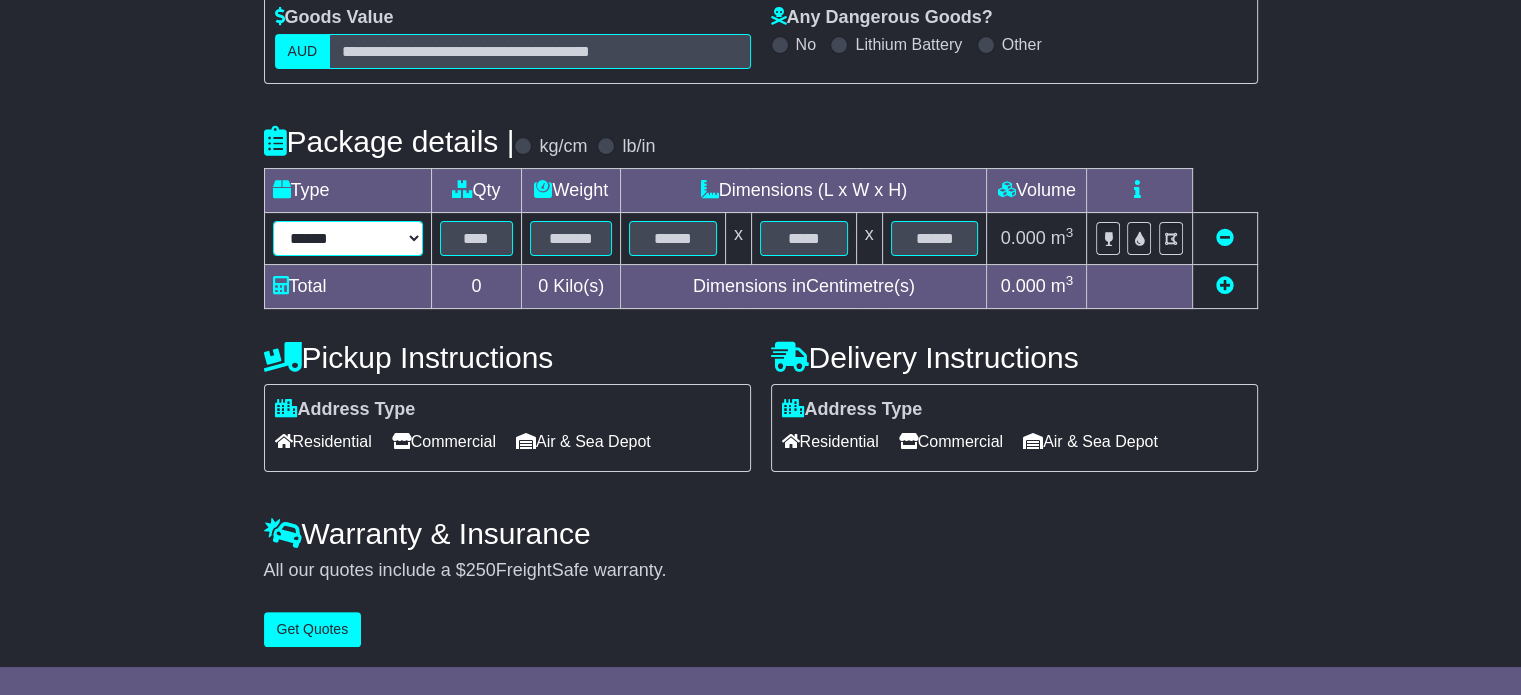 select on "*****" 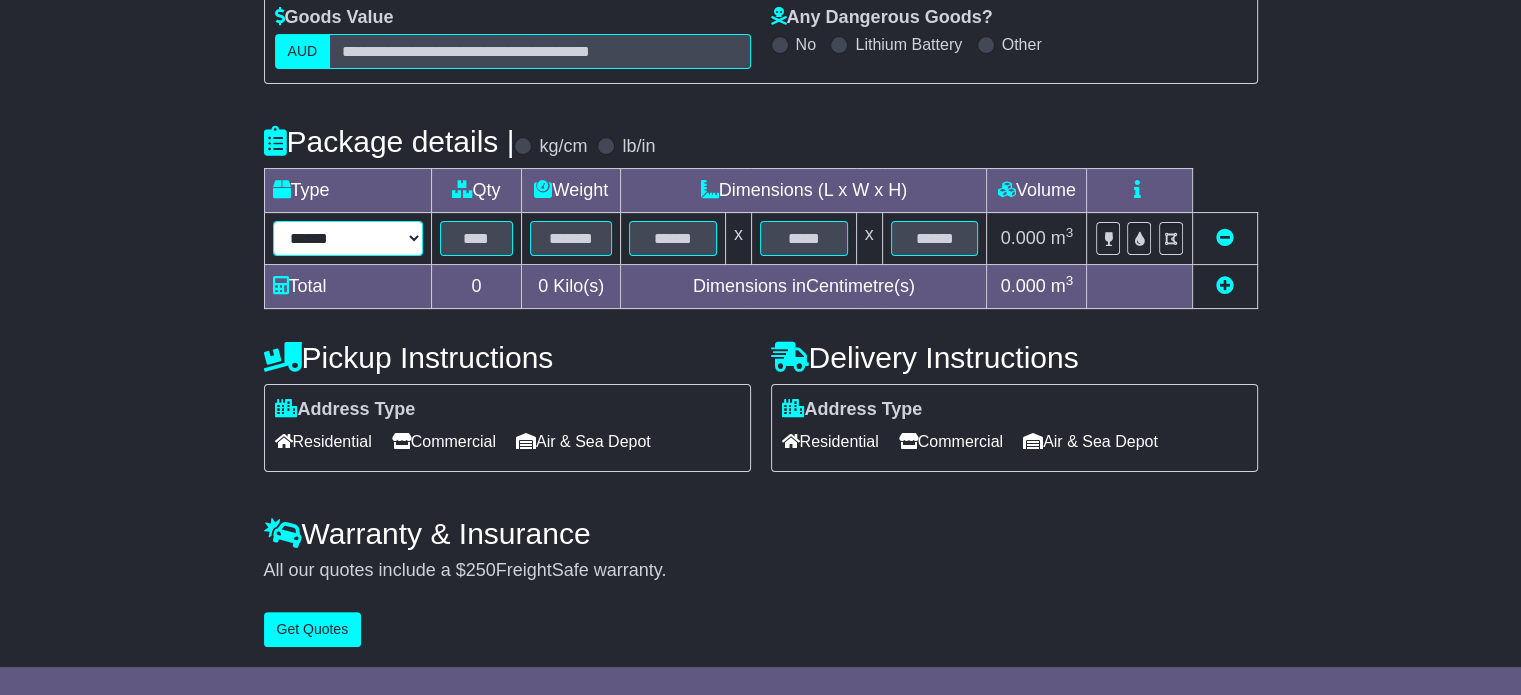 click on "****** ****** *** ******** ***** **** **** ****** *** *******" at bounding box center [348, 238] 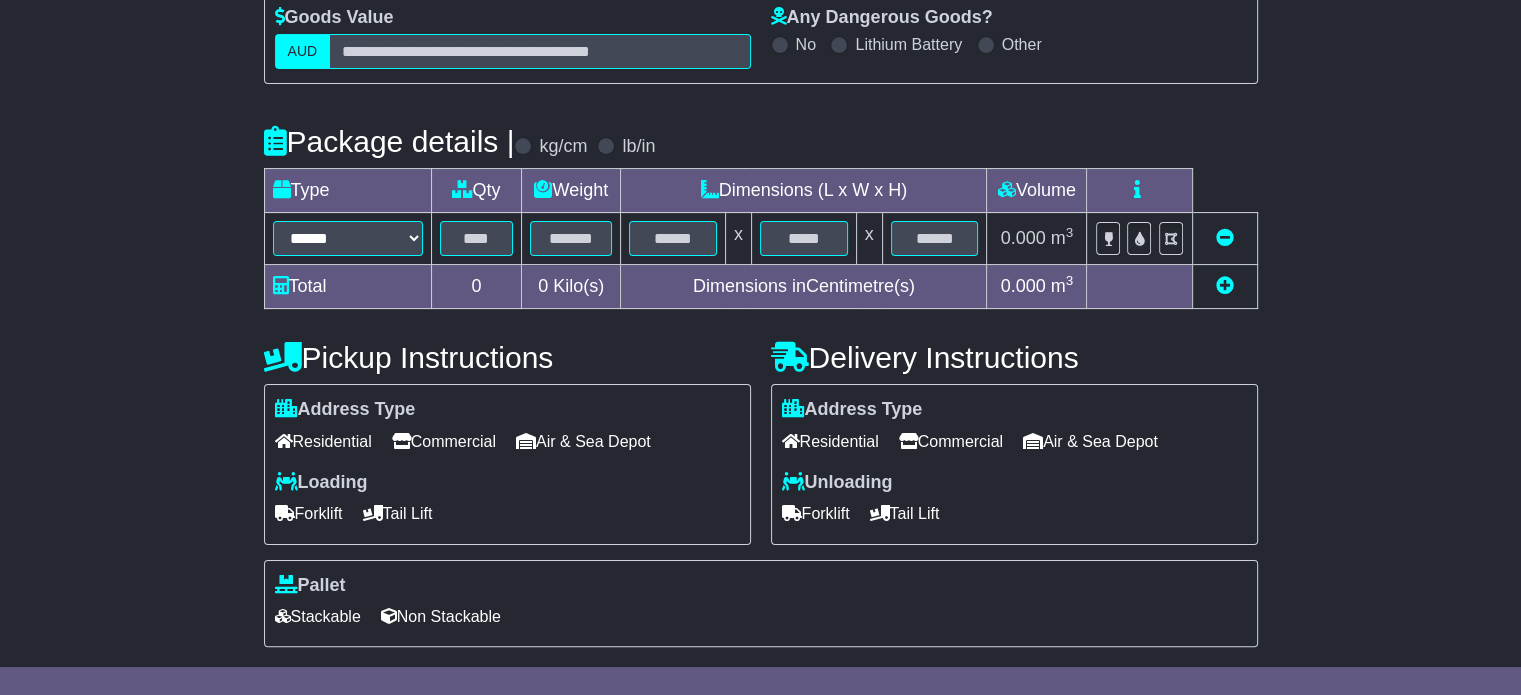 click at bounding box center [476, 239] 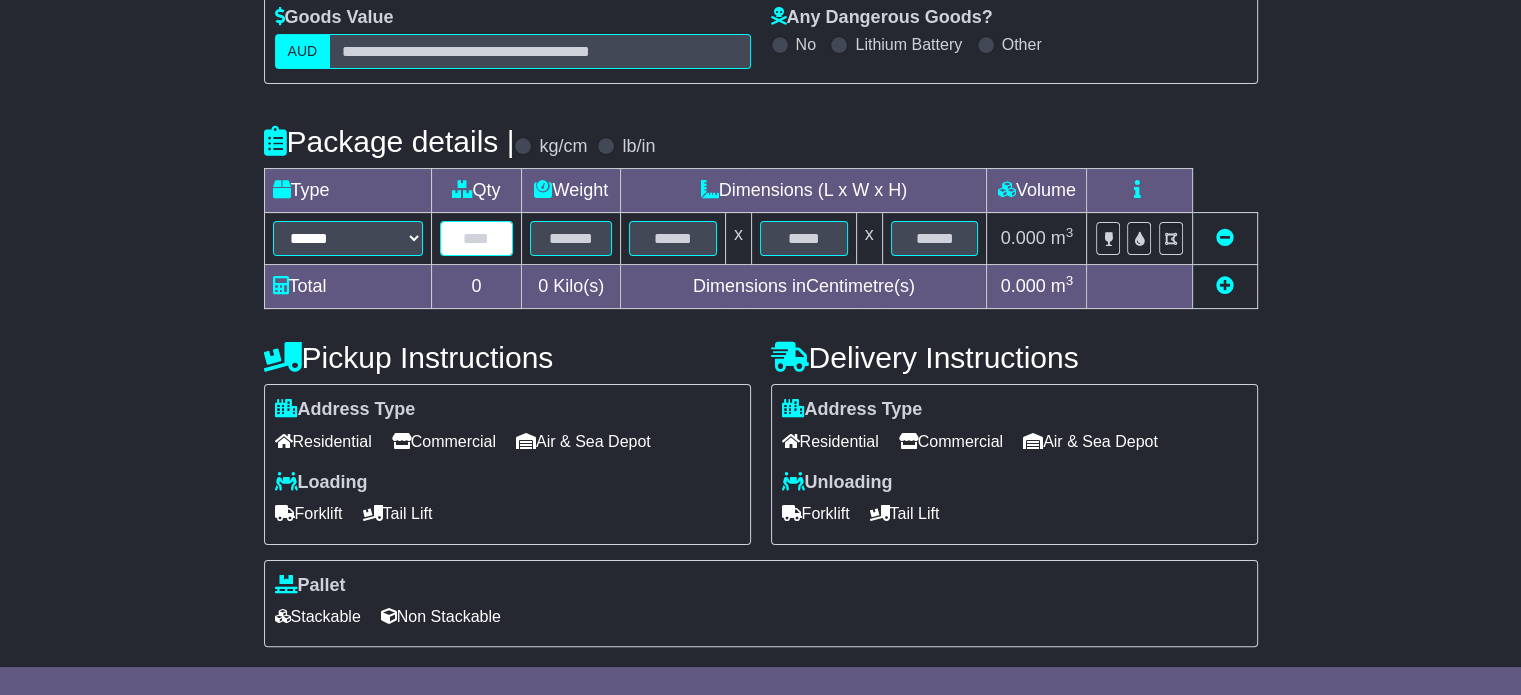 click at bounding box center (477, 238) 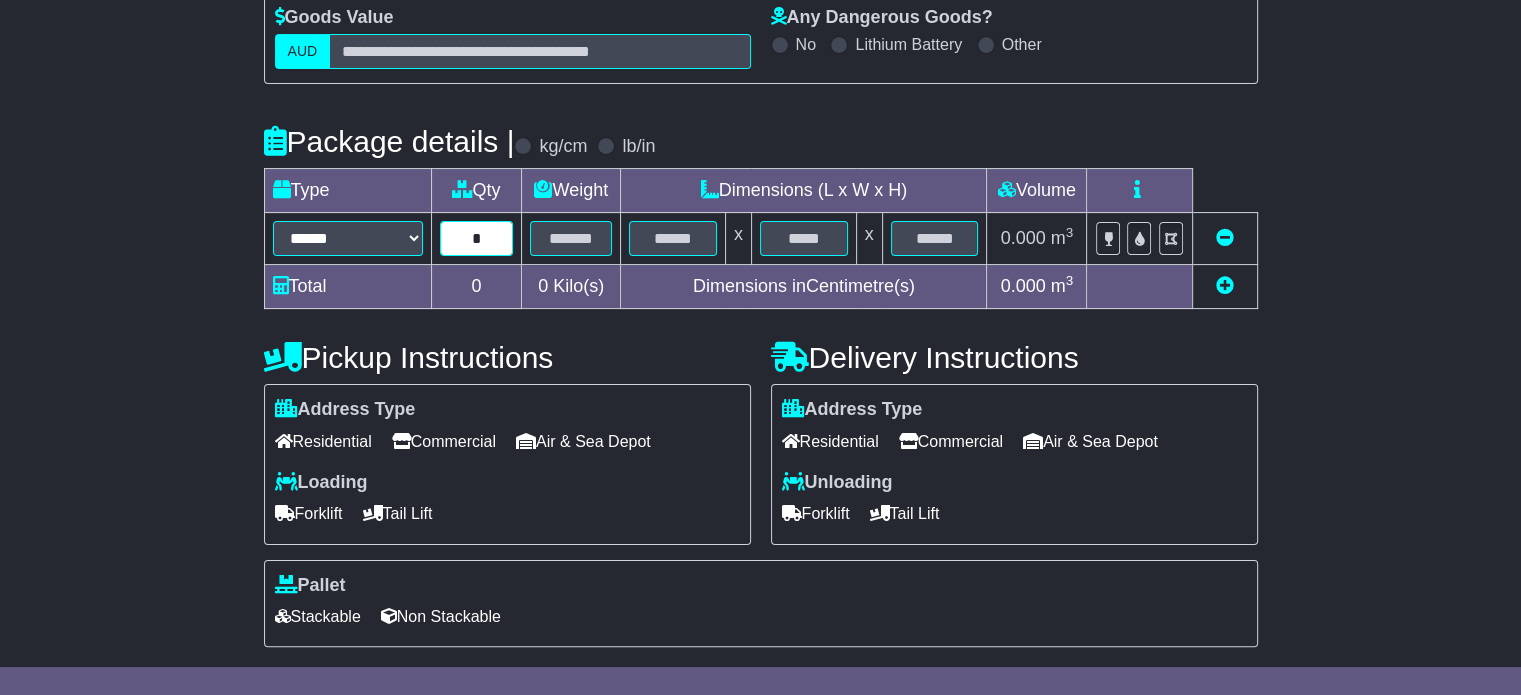 type on "*" 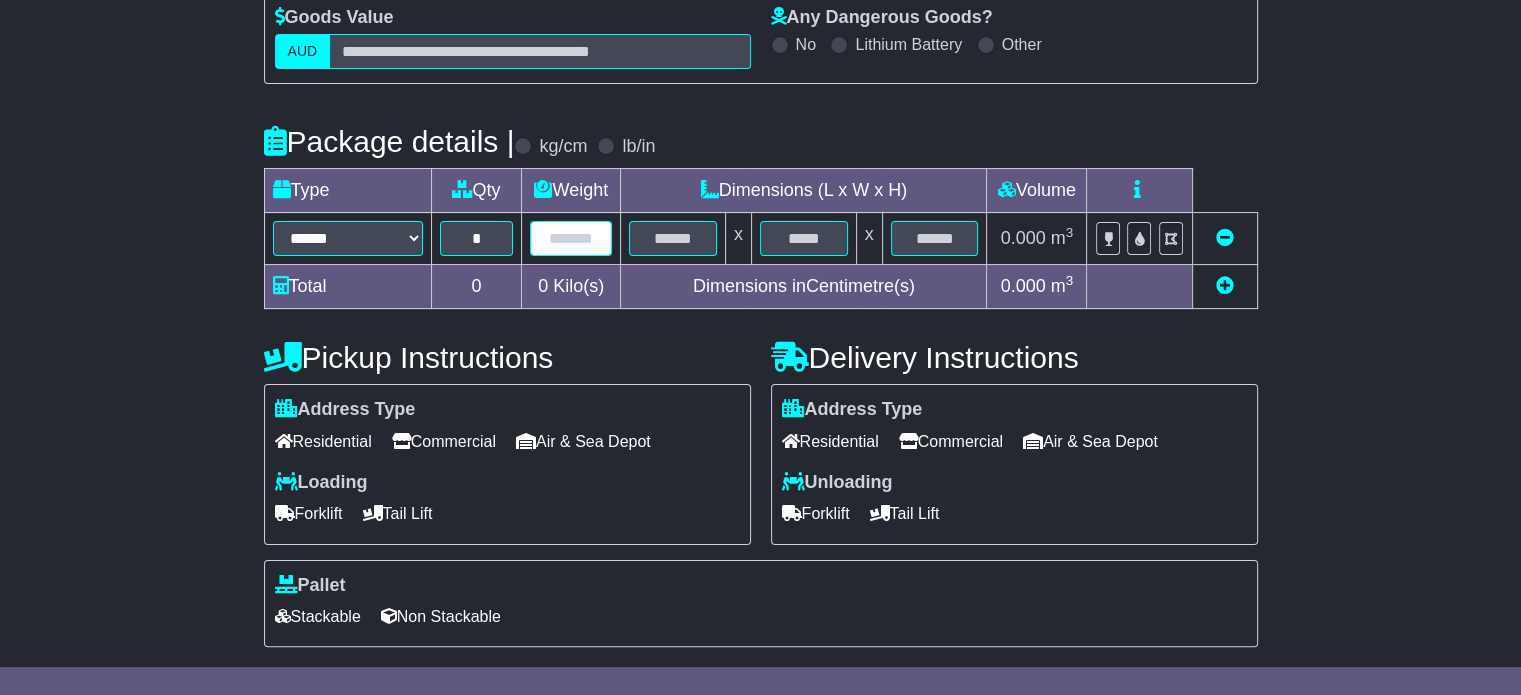 click at bounding box center [571, 238] 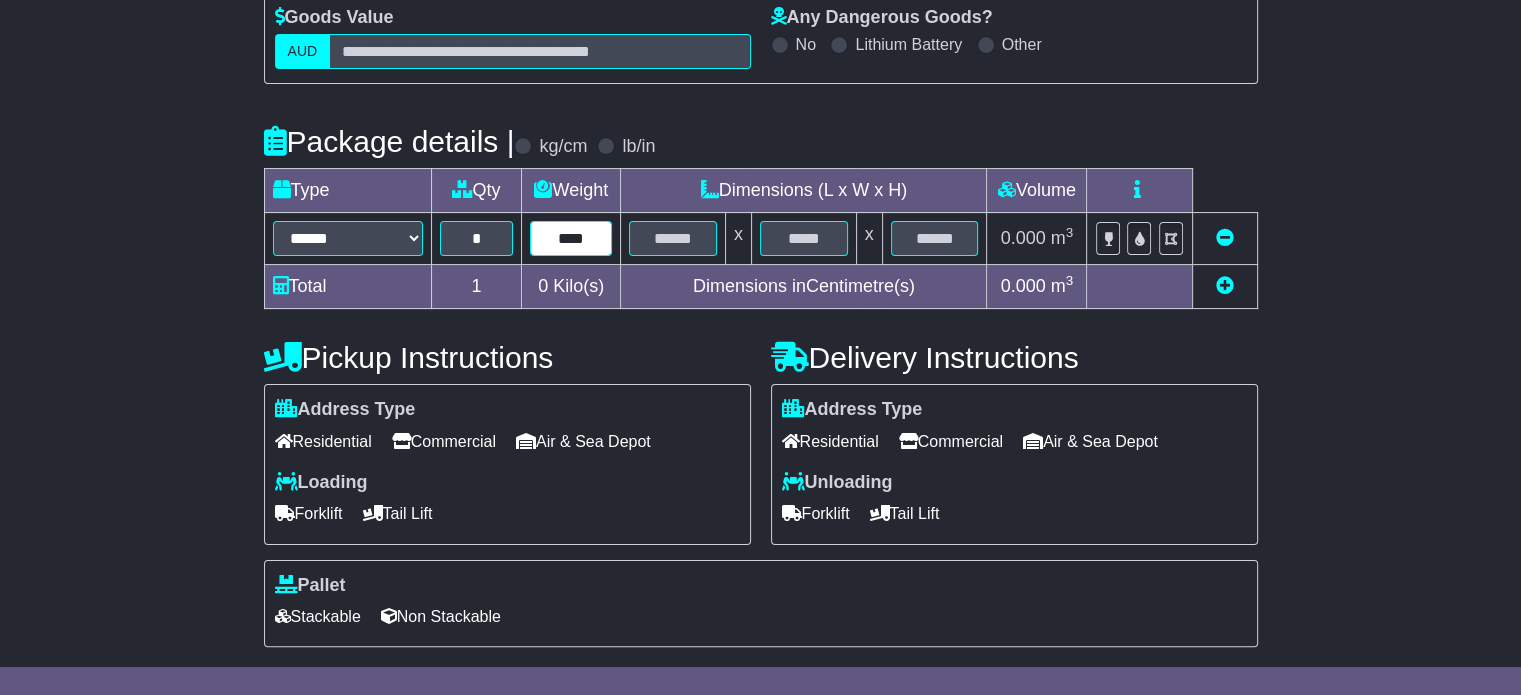 type on "****" 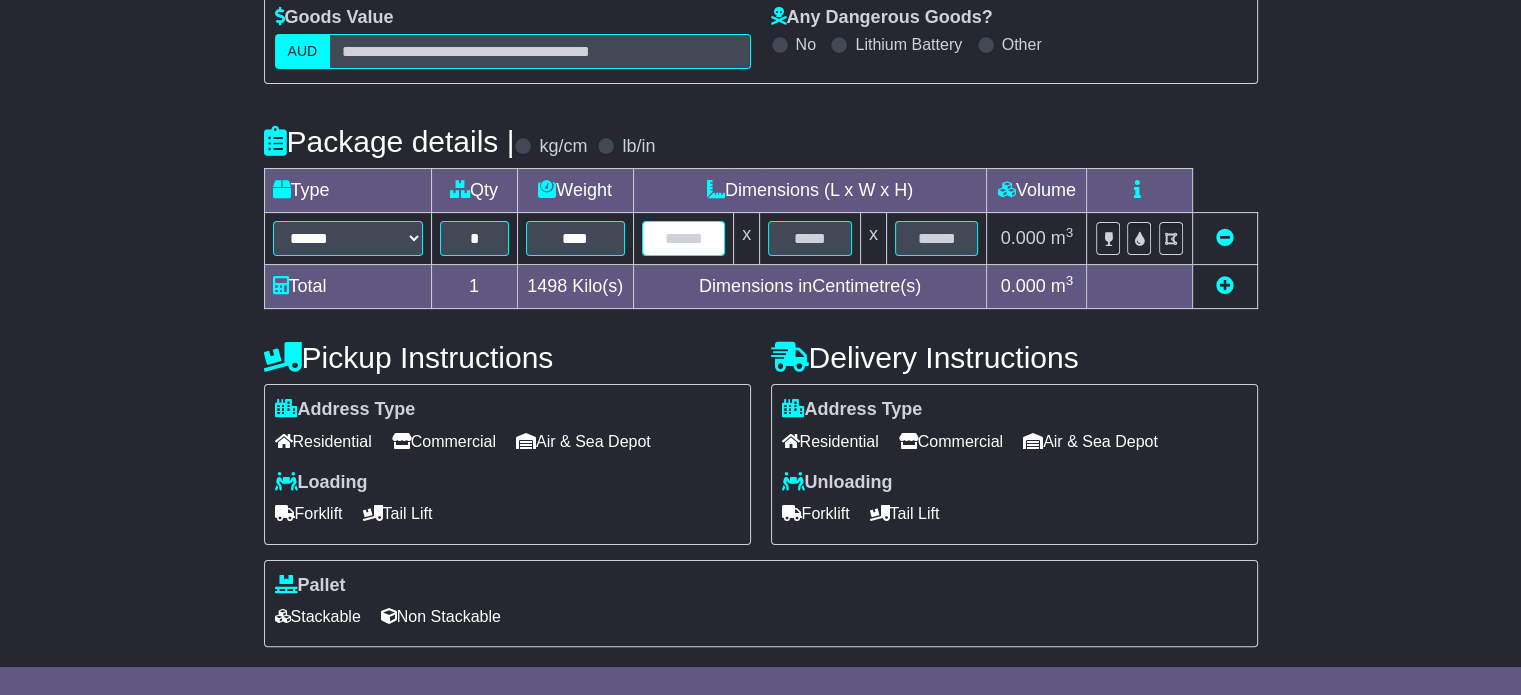 click at bounding box center (684, 238) 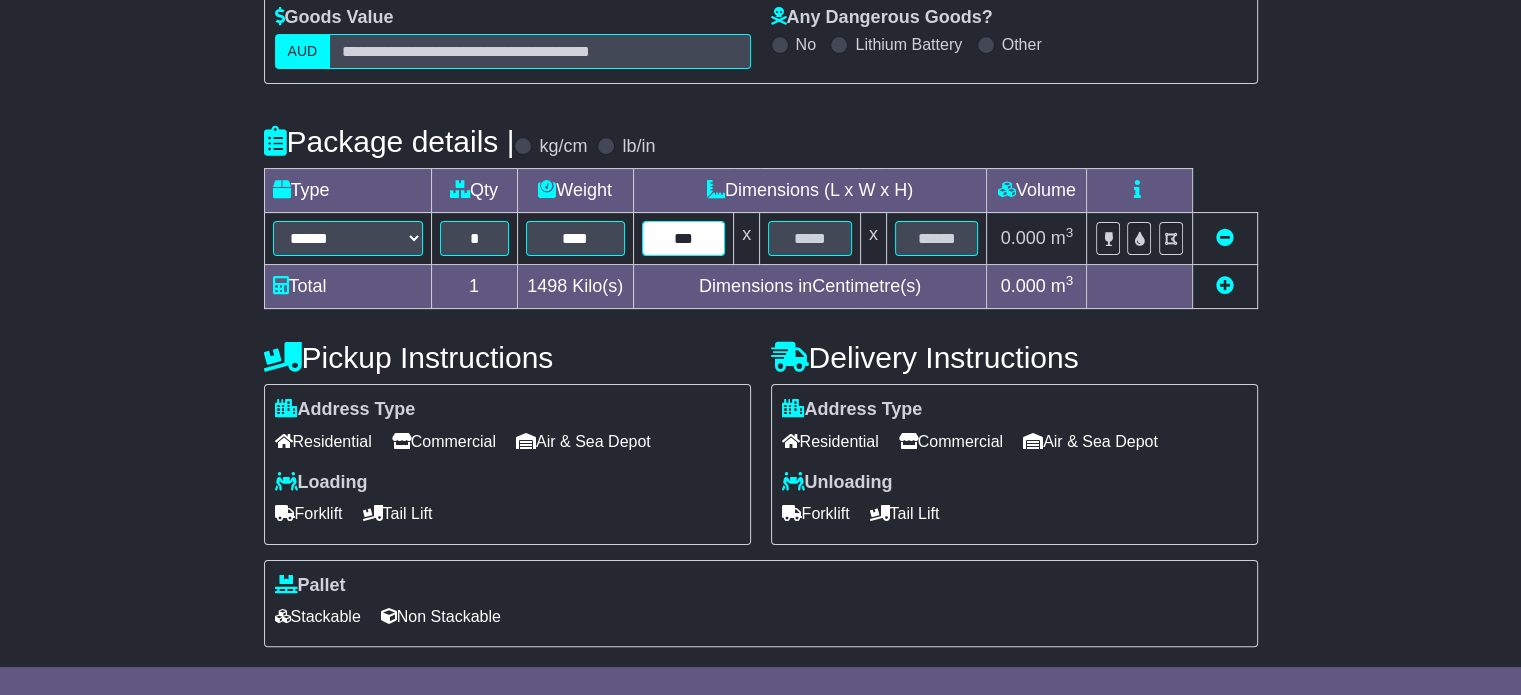 type on "***" 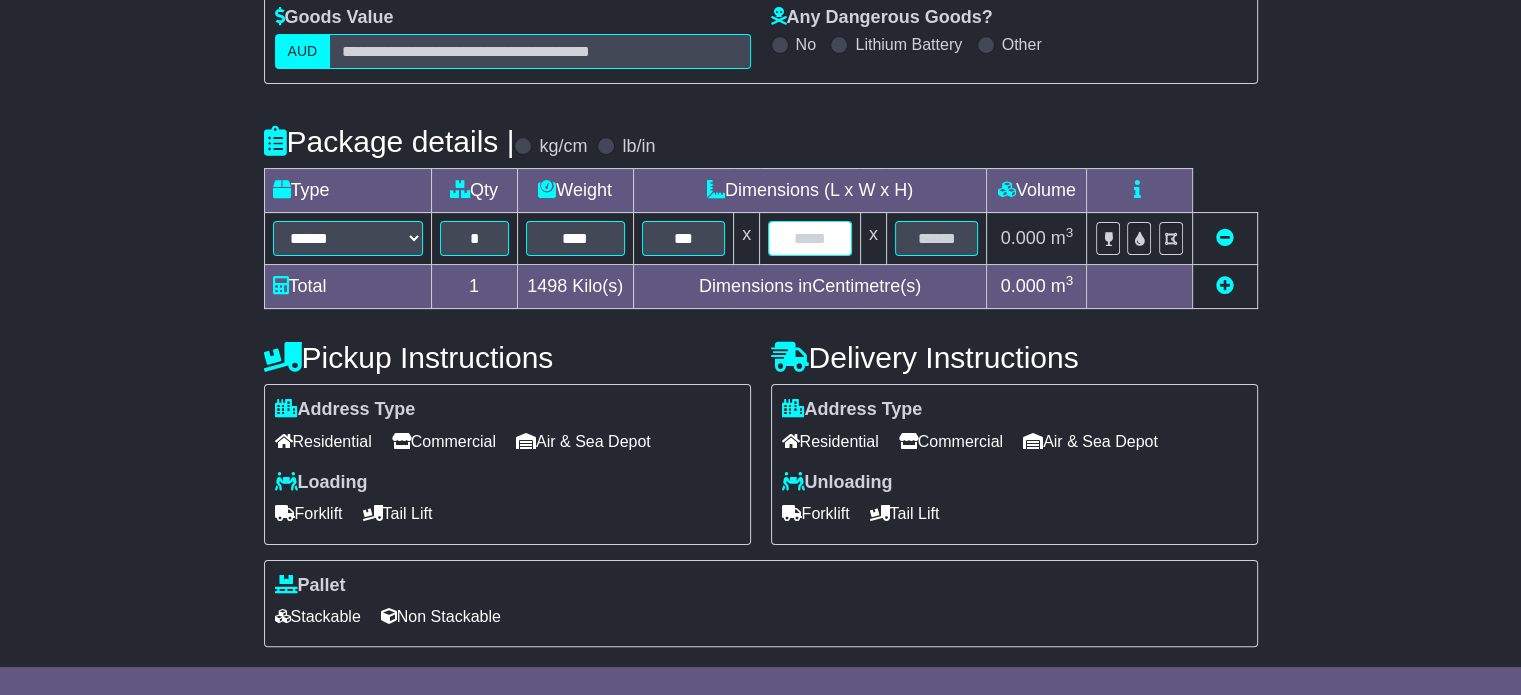 click at bounding box center [810, 238] 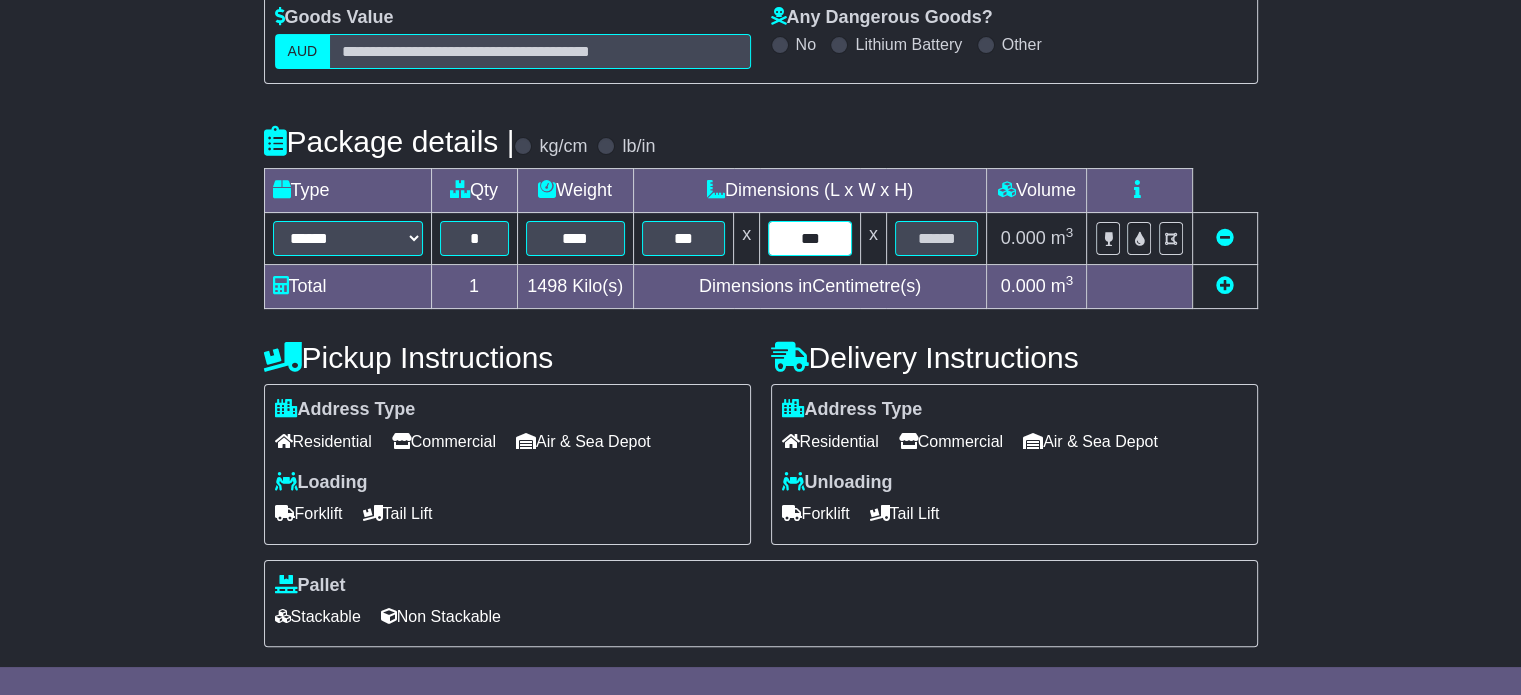 type on "***" 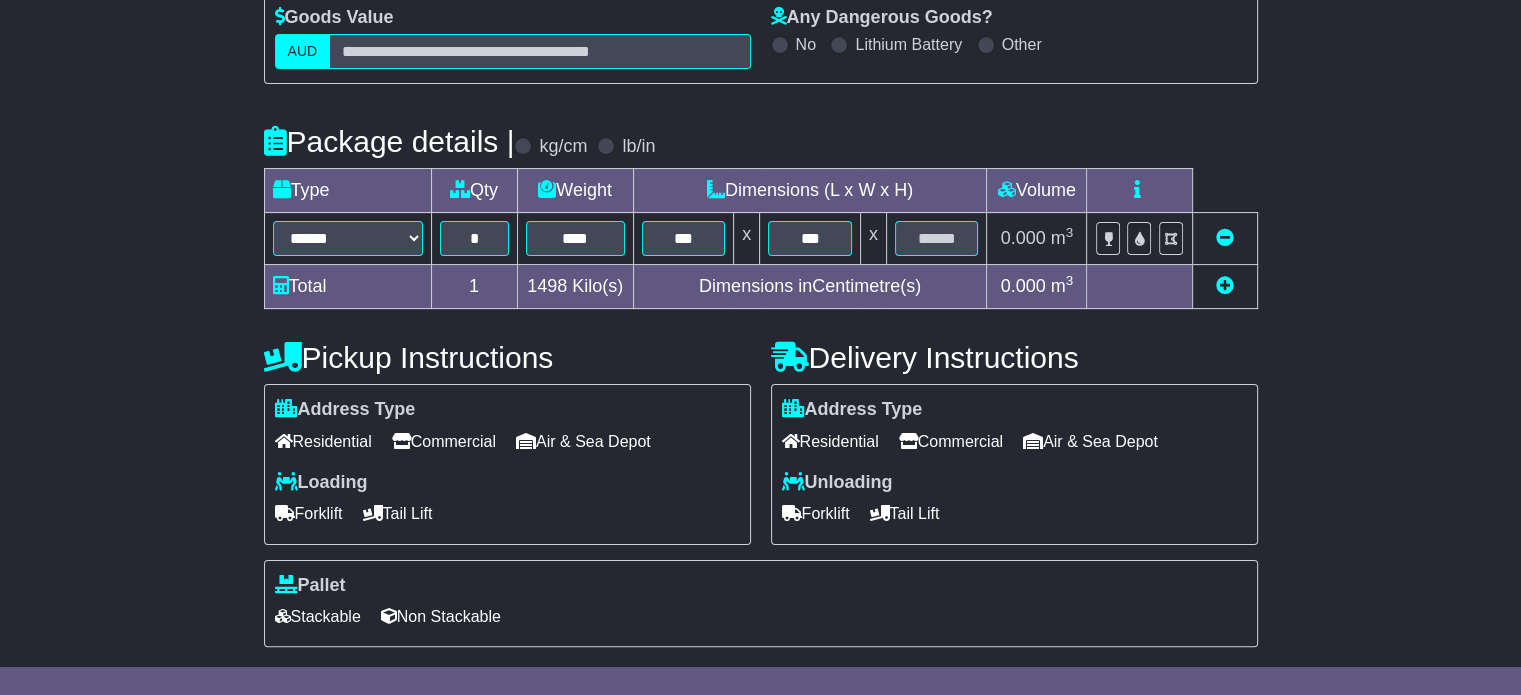 click at bounding box center (936, 239) 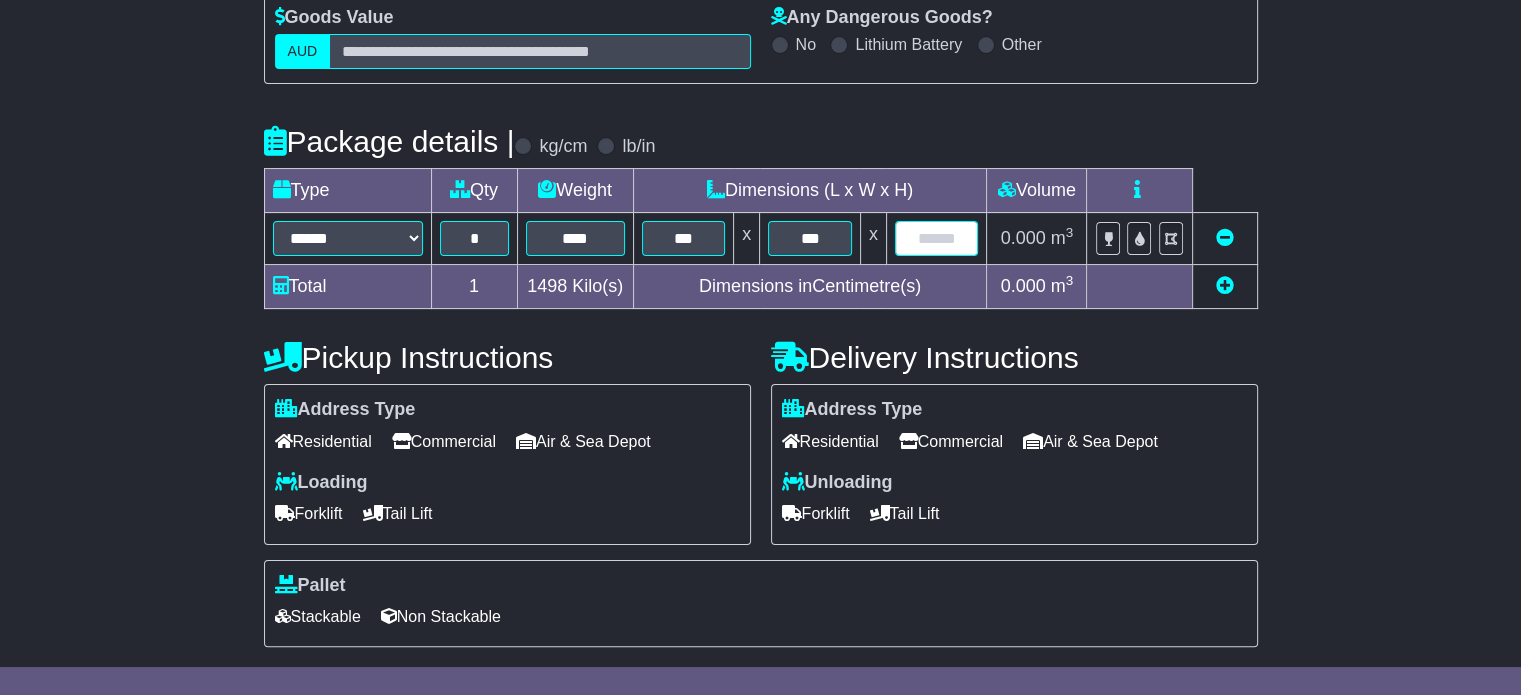 click at bounding box center (937, 238) 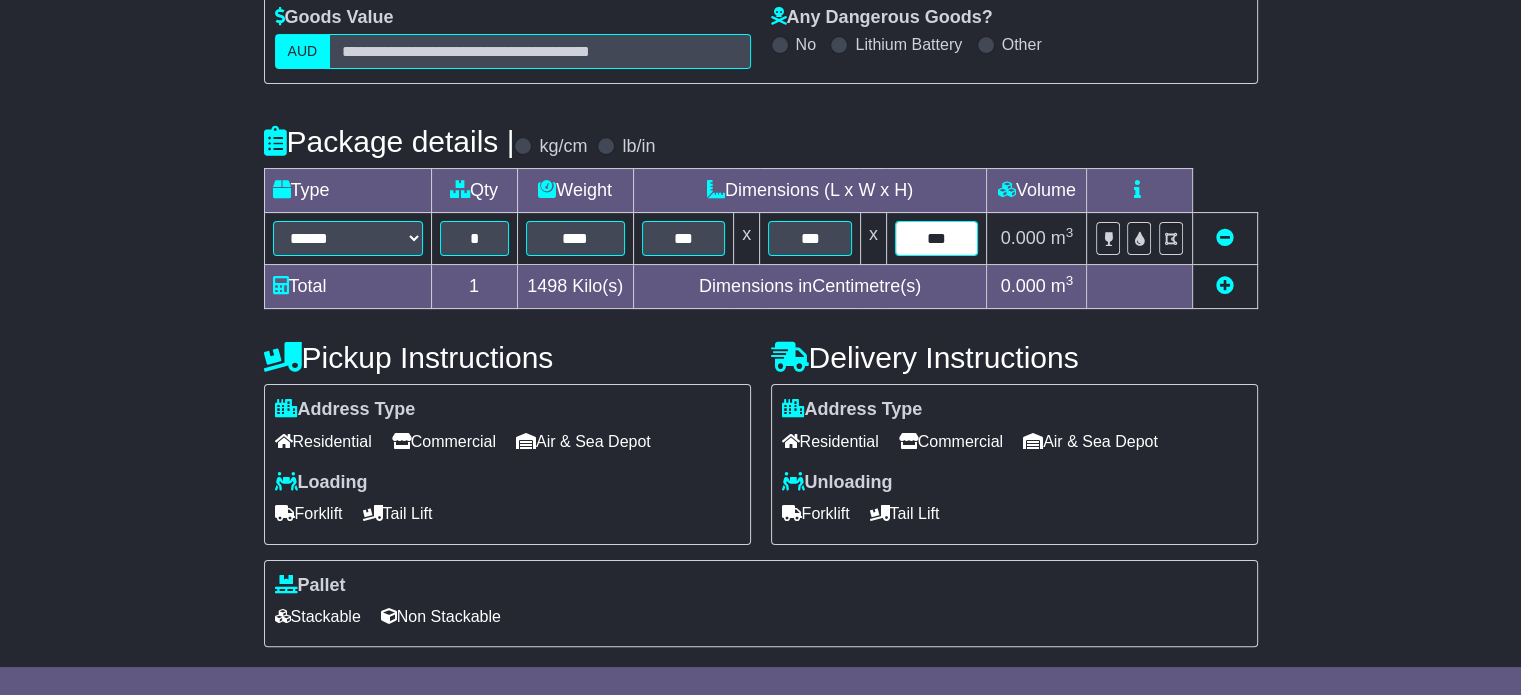 type on "***" 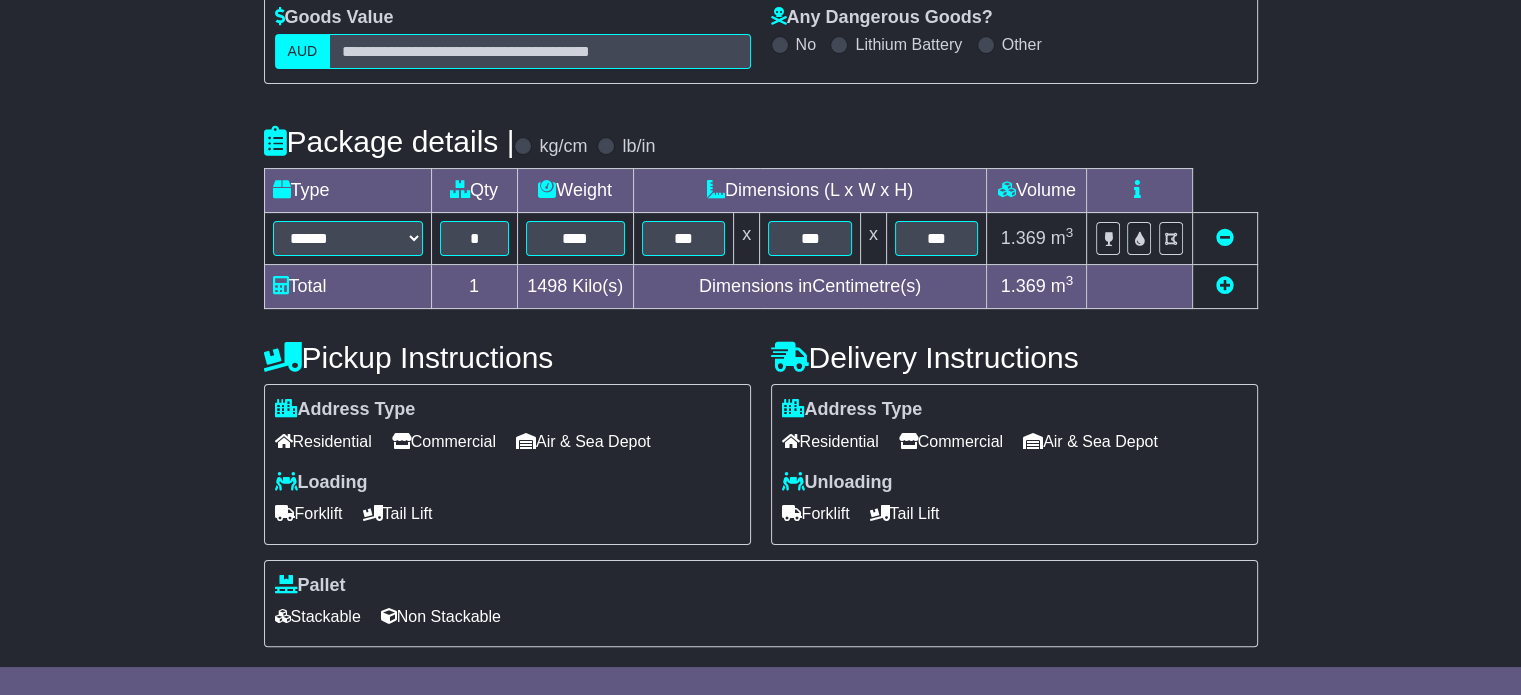 click on "Commercial" at bounding box center [444, 441] 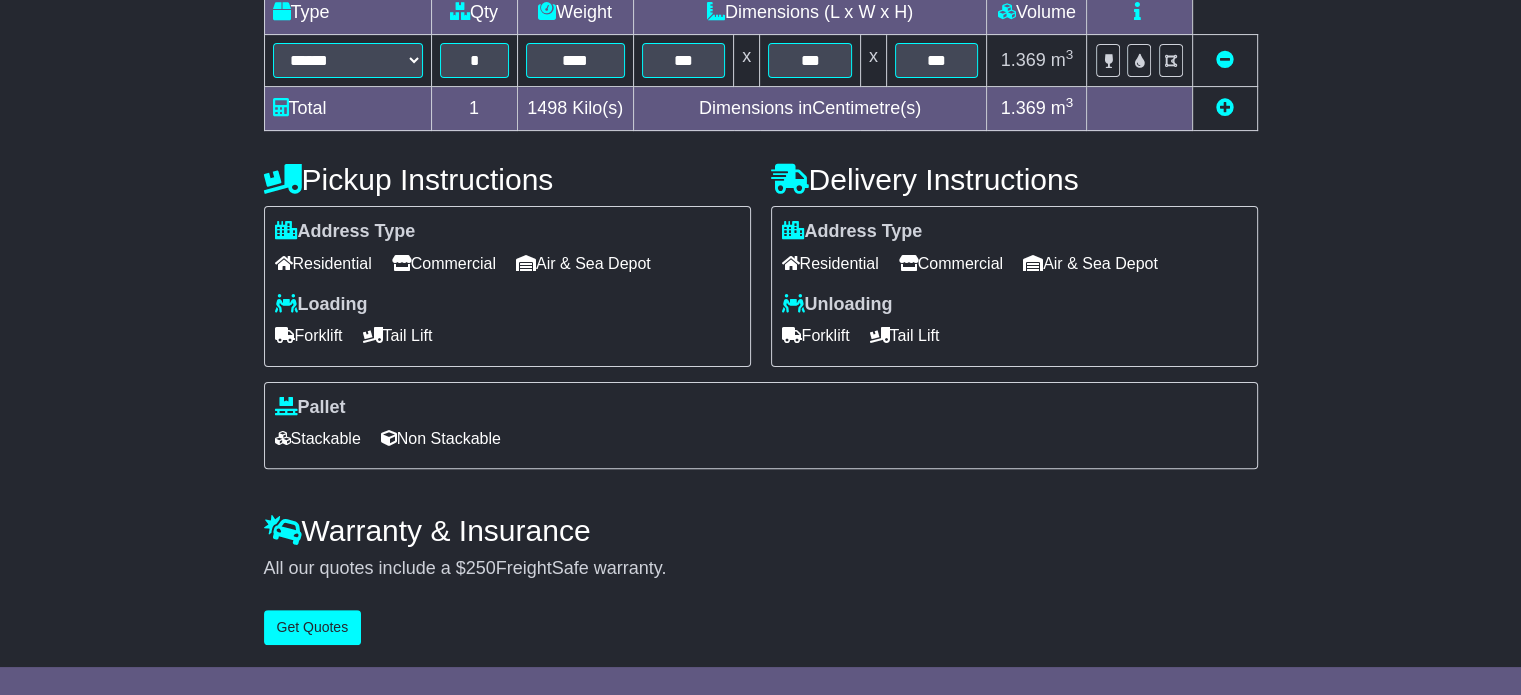 scroll, scrollTop: 540, scrollLeft: 0, axis: vertical 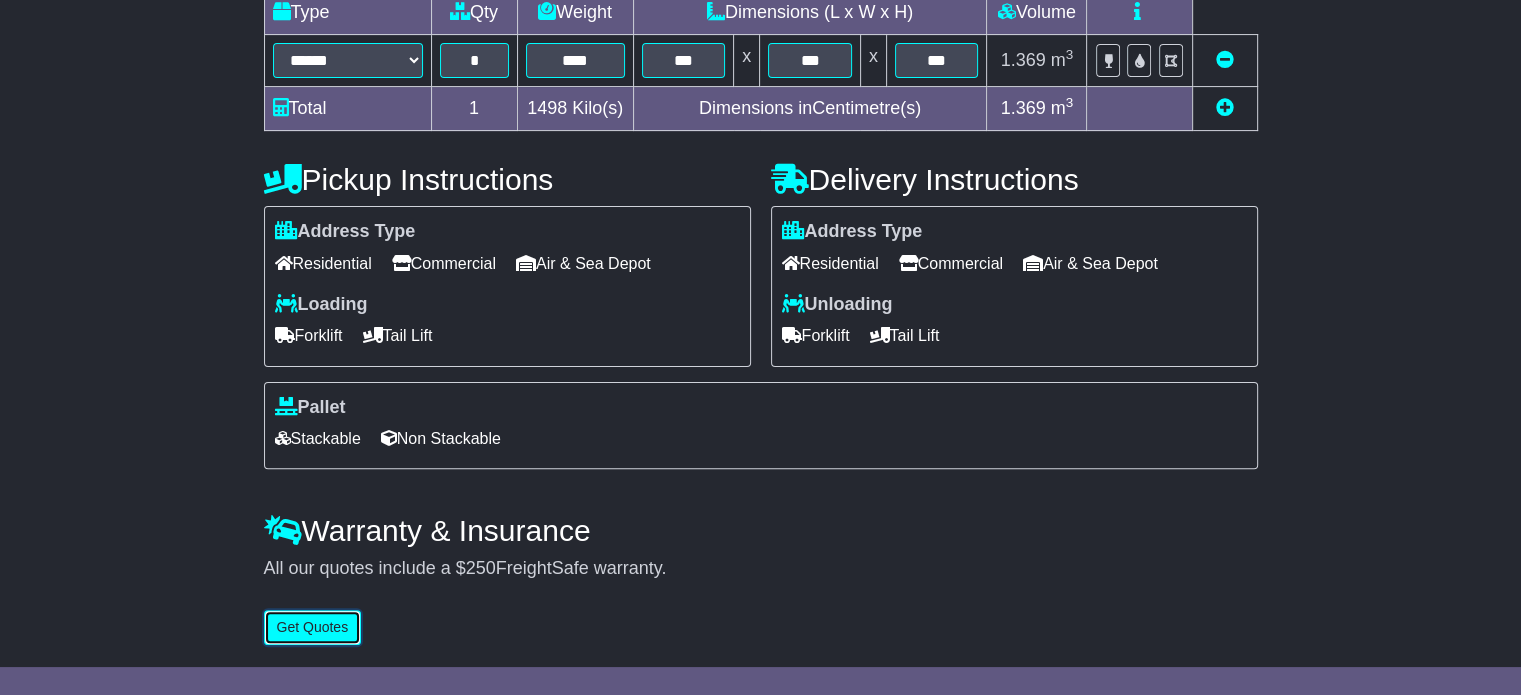 click on "Get Quotes" at bounding box center (313, 627) 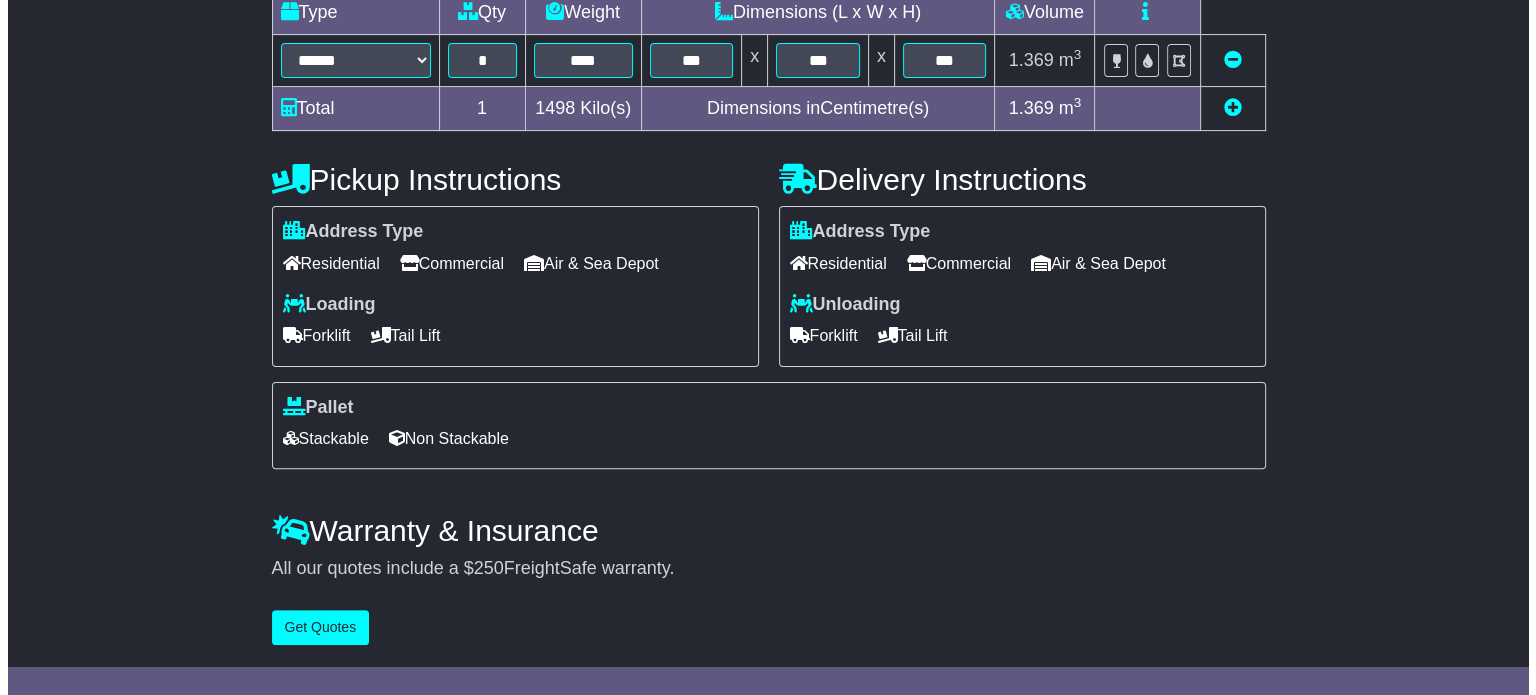 scroll, scrollTop: 0, scrollLeft: 0, axis: both 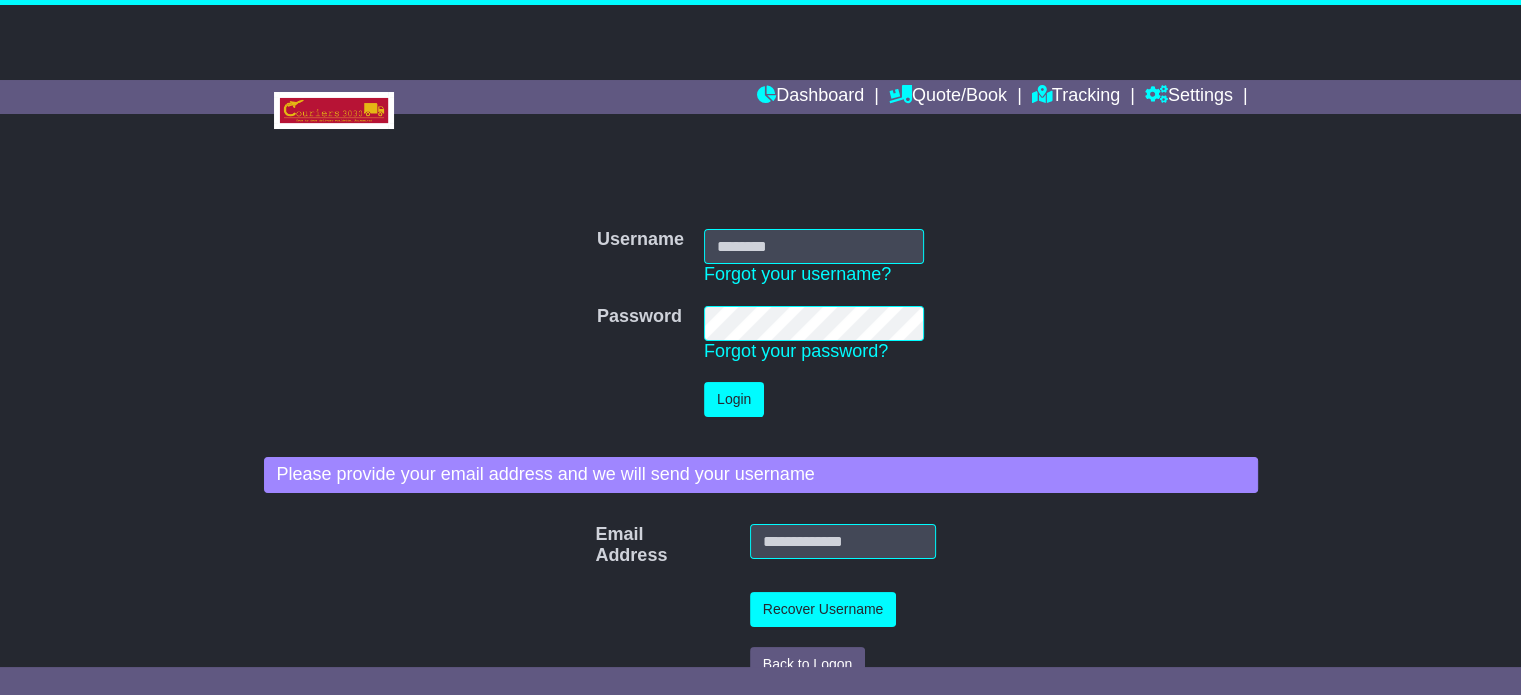 type on "**********" 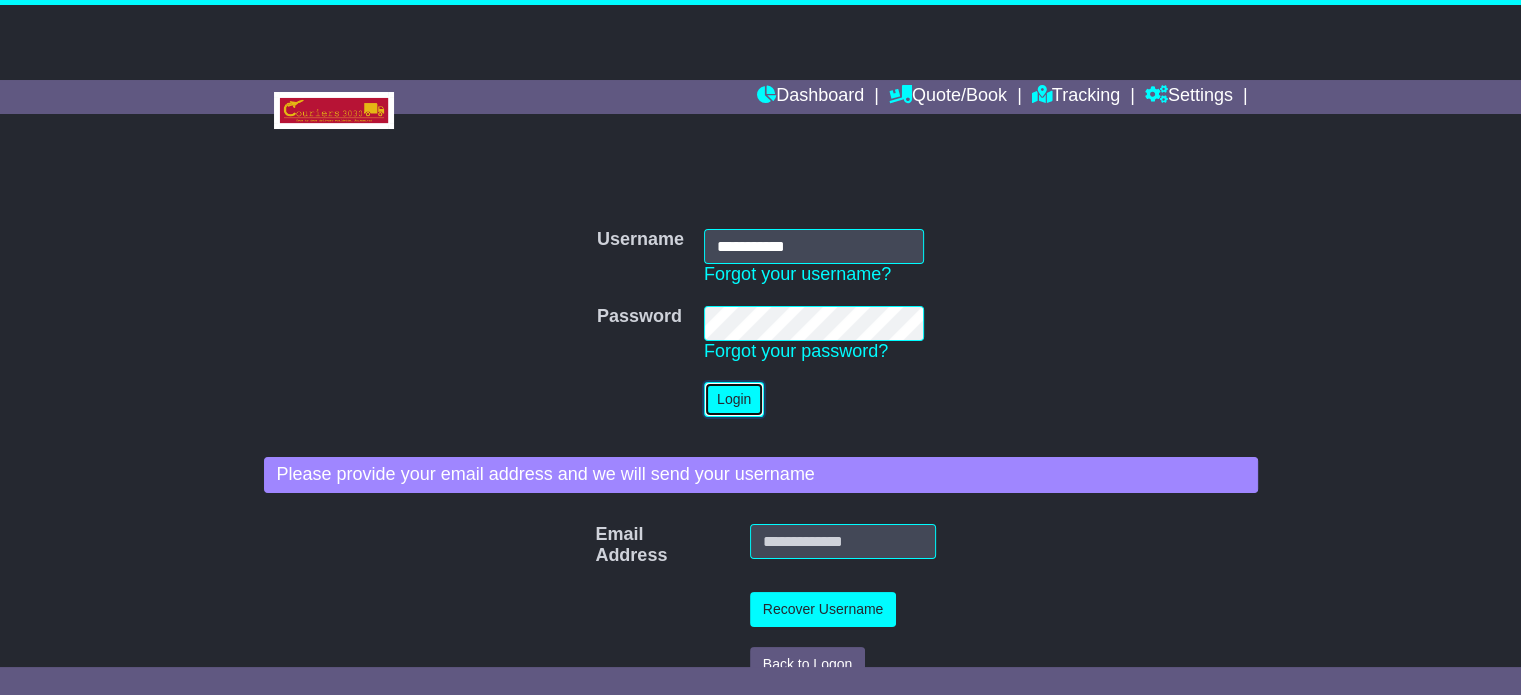 click on "Login" at bounding box center (734, 399) 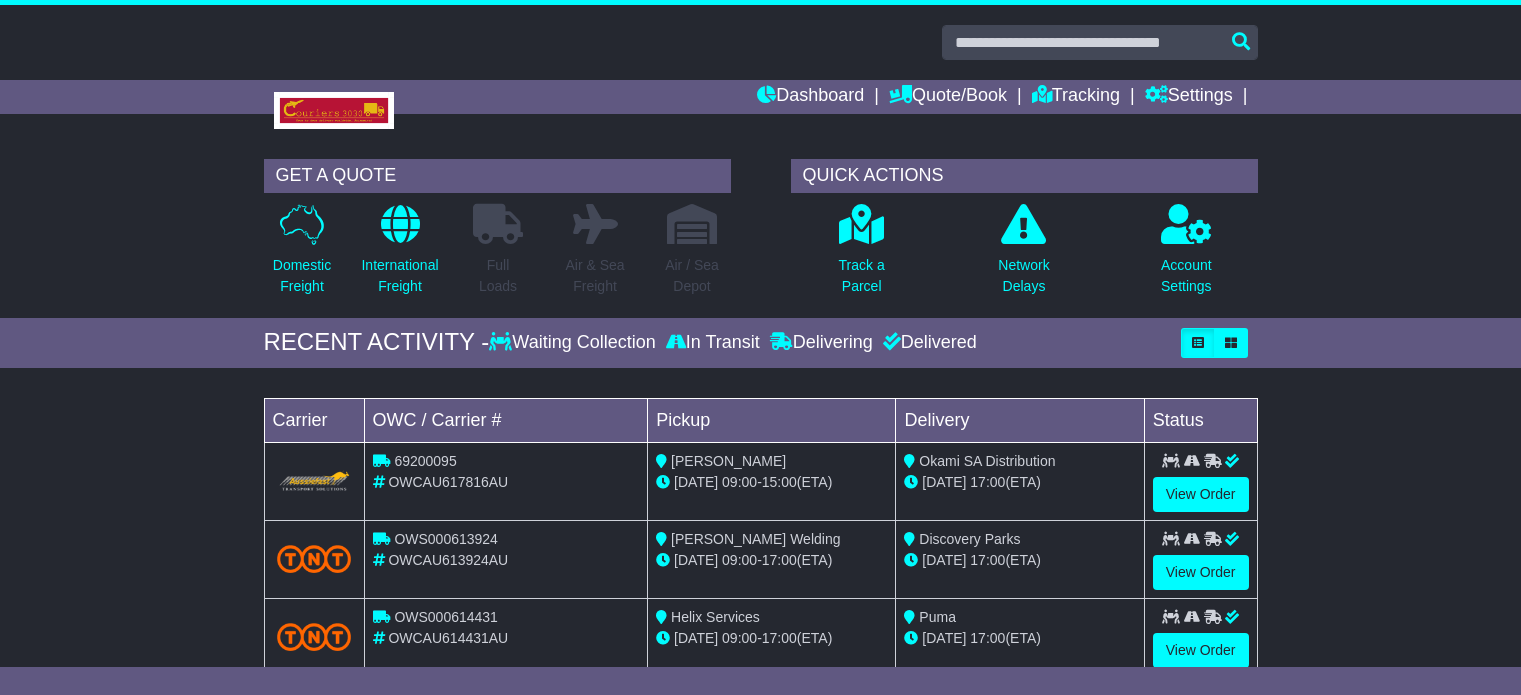 scroll, scrollTop: 0, scrollLeft: 0, axis: both 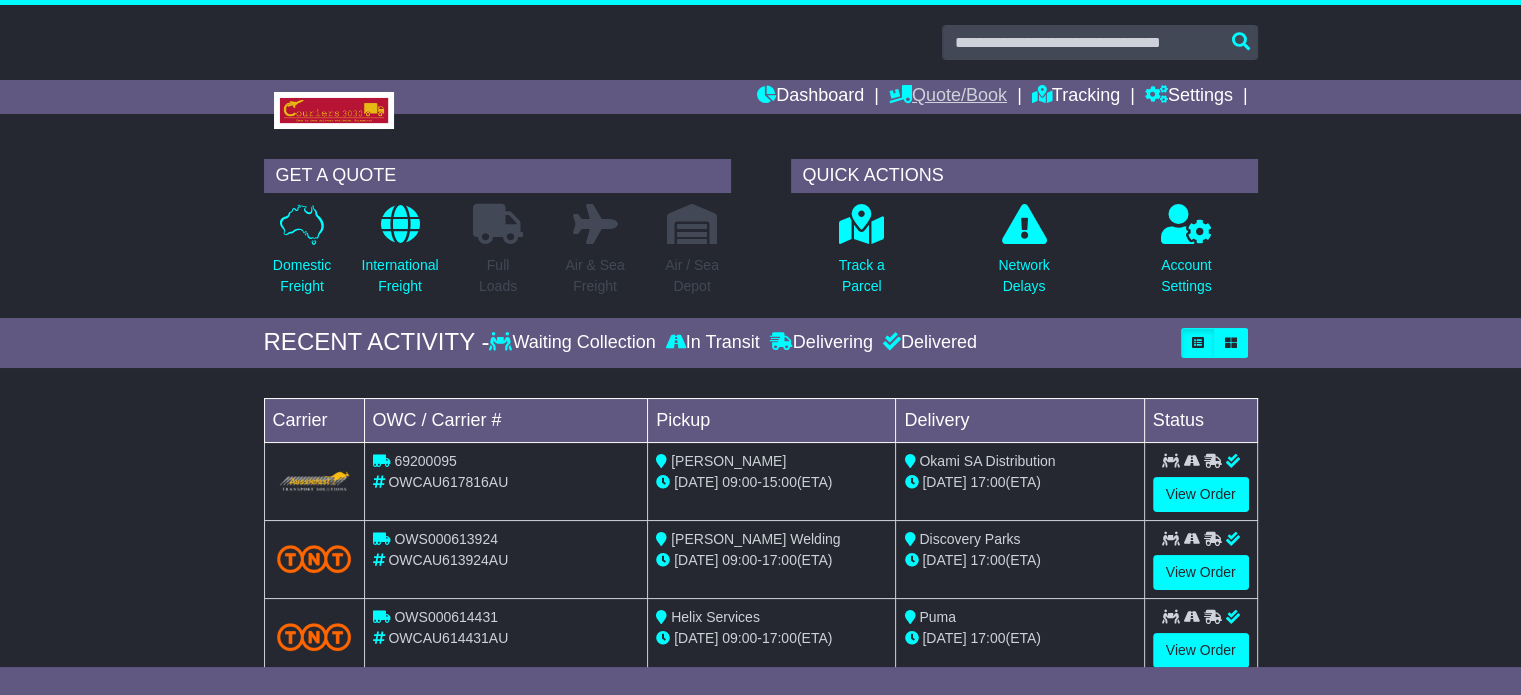 click on "Quote/Book" at bounding box center [948, 97] 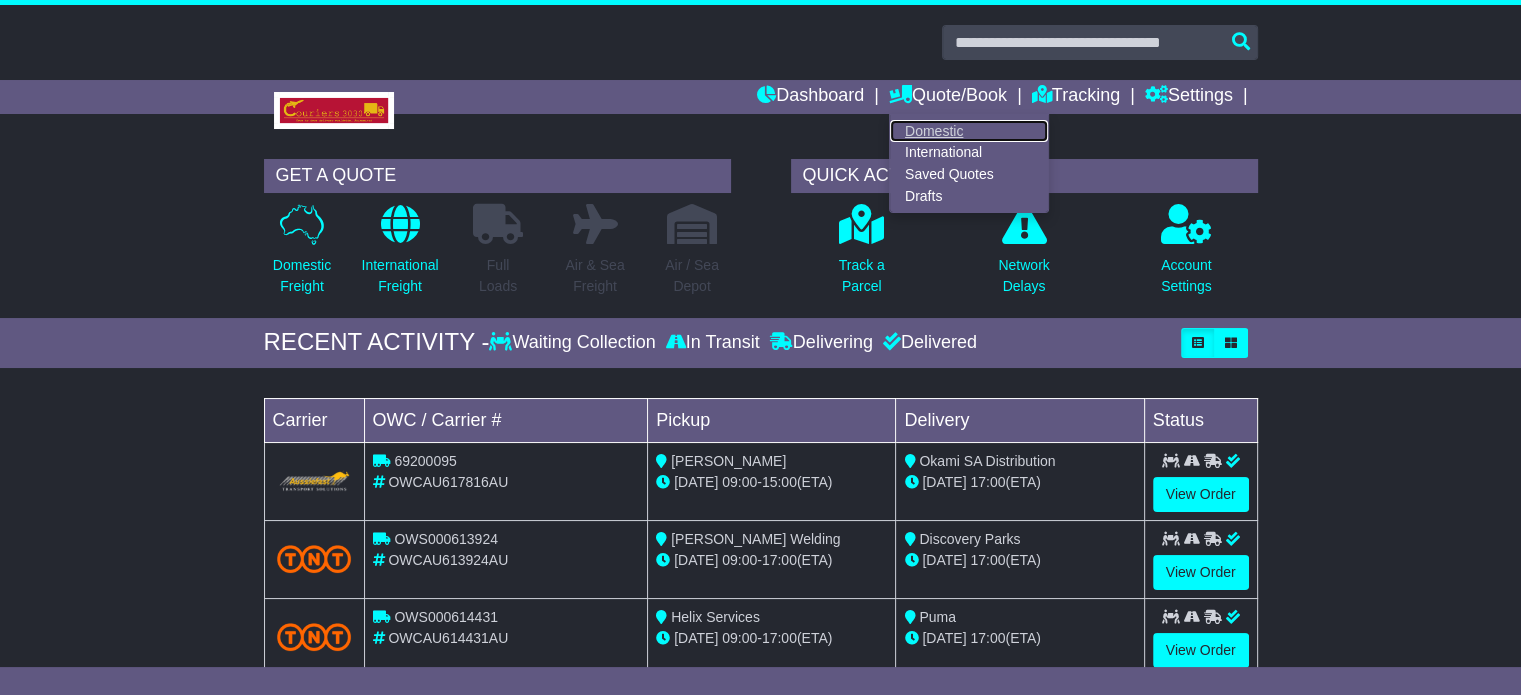 click on "Domestic" at bounding box center (969, 131) 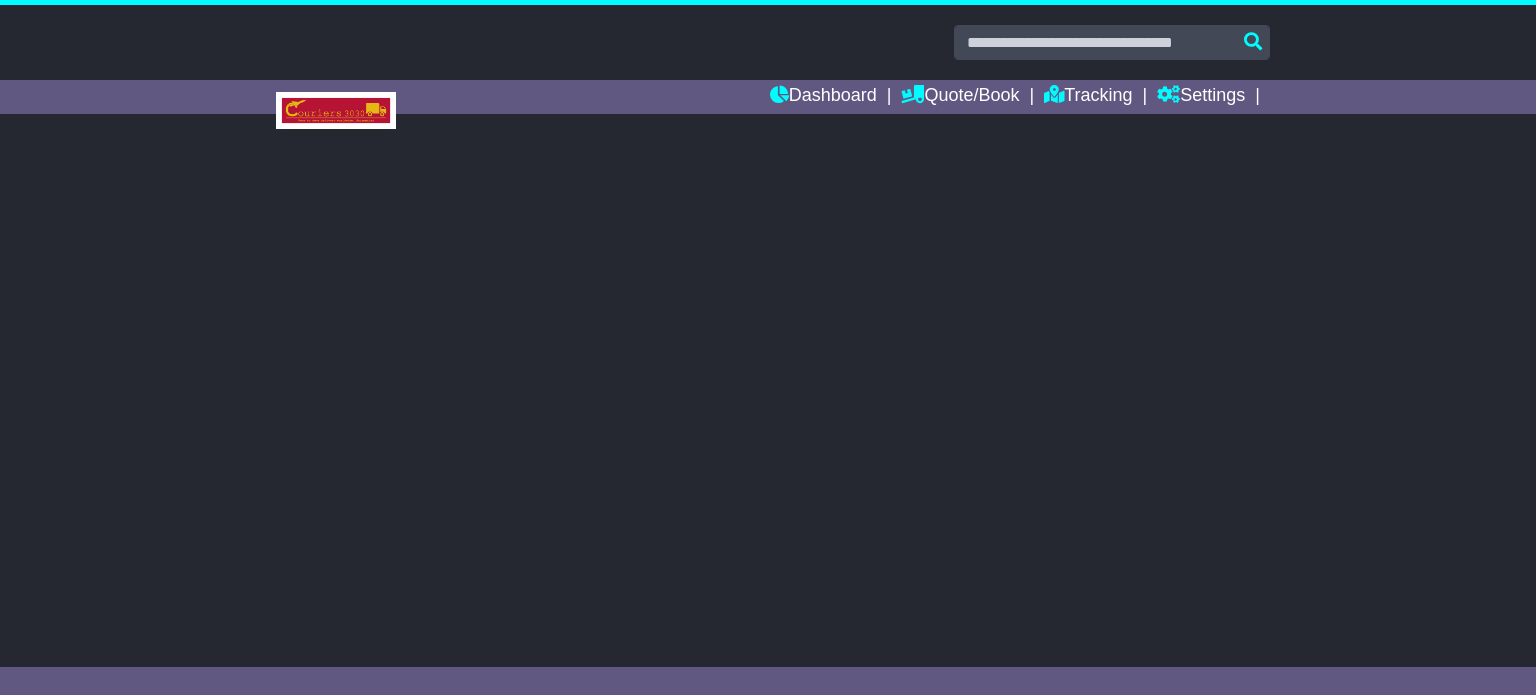 scroll, scrollTop: 0, scrollLeft: 0, axis: both 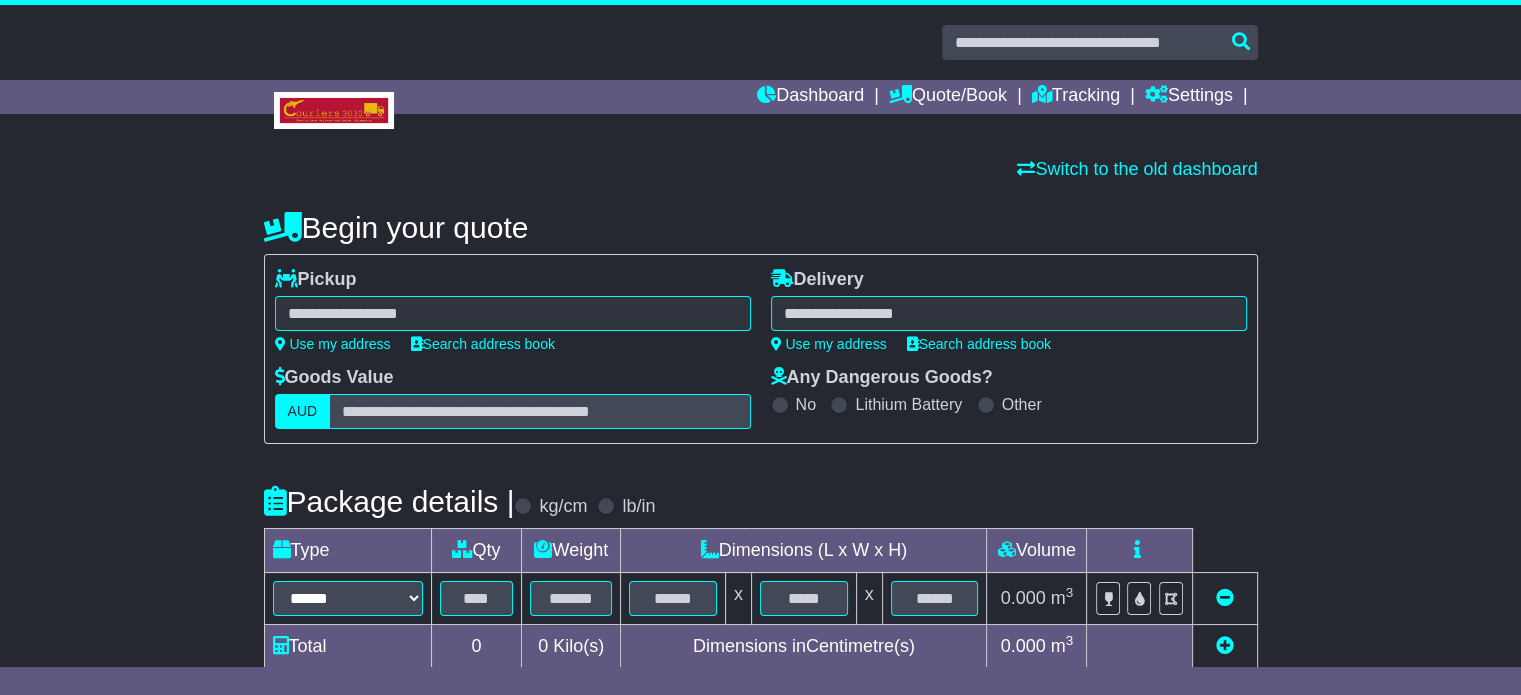 click at bounding box center (513, 313) 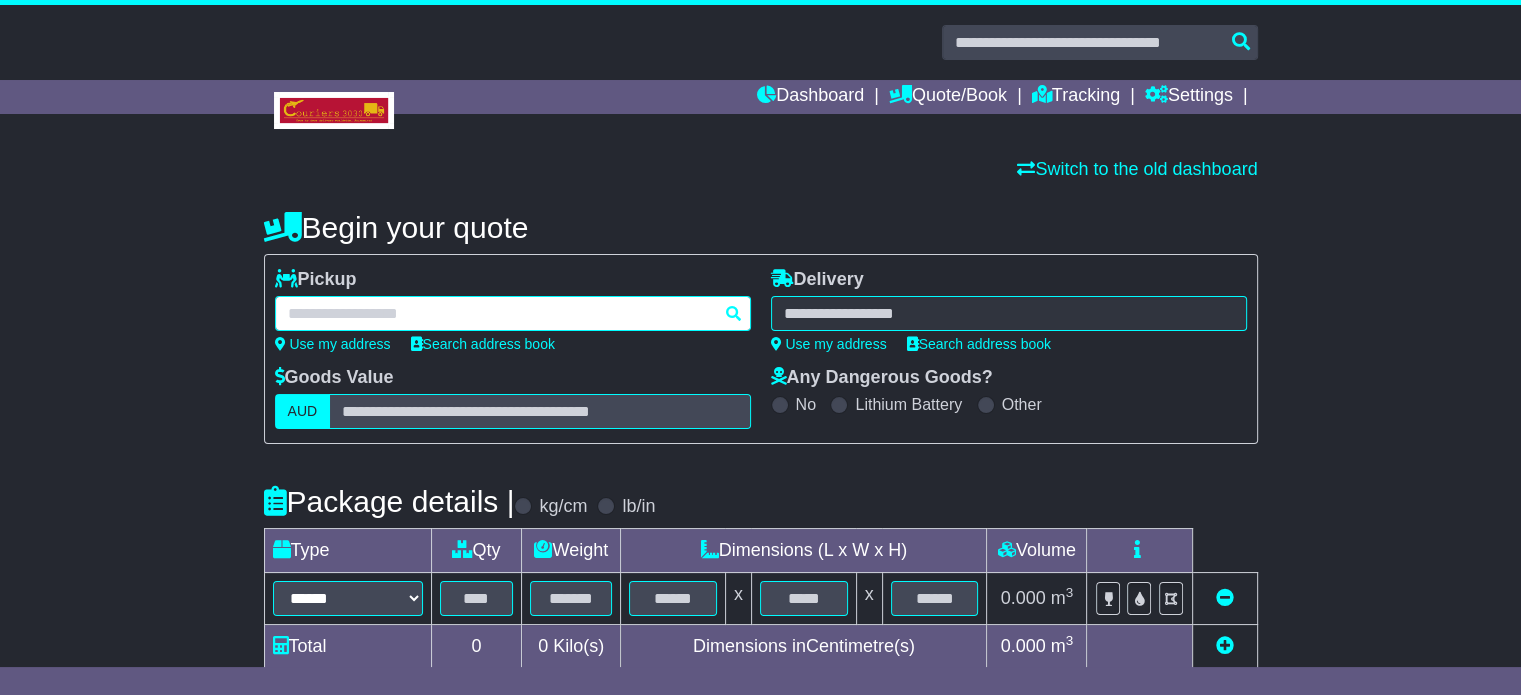 paste on "**********" 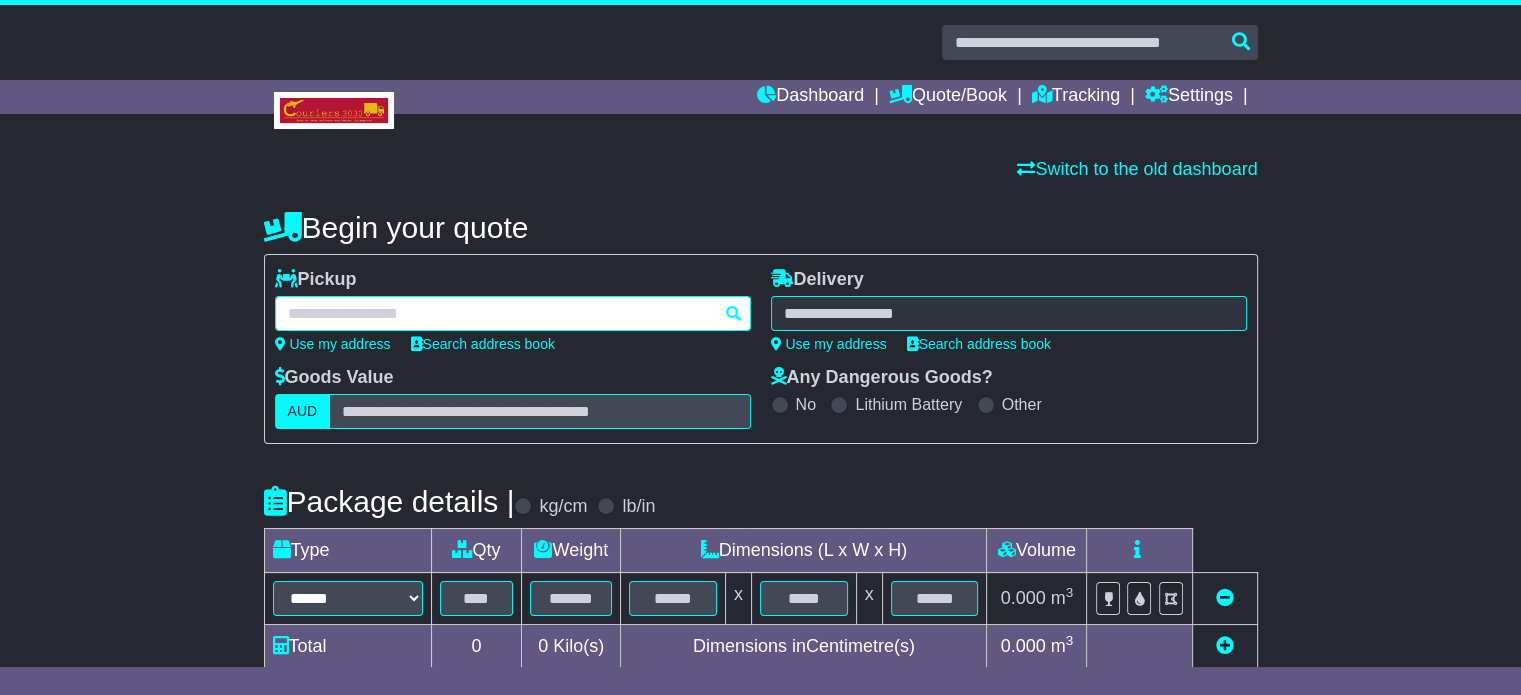 type on "**********" 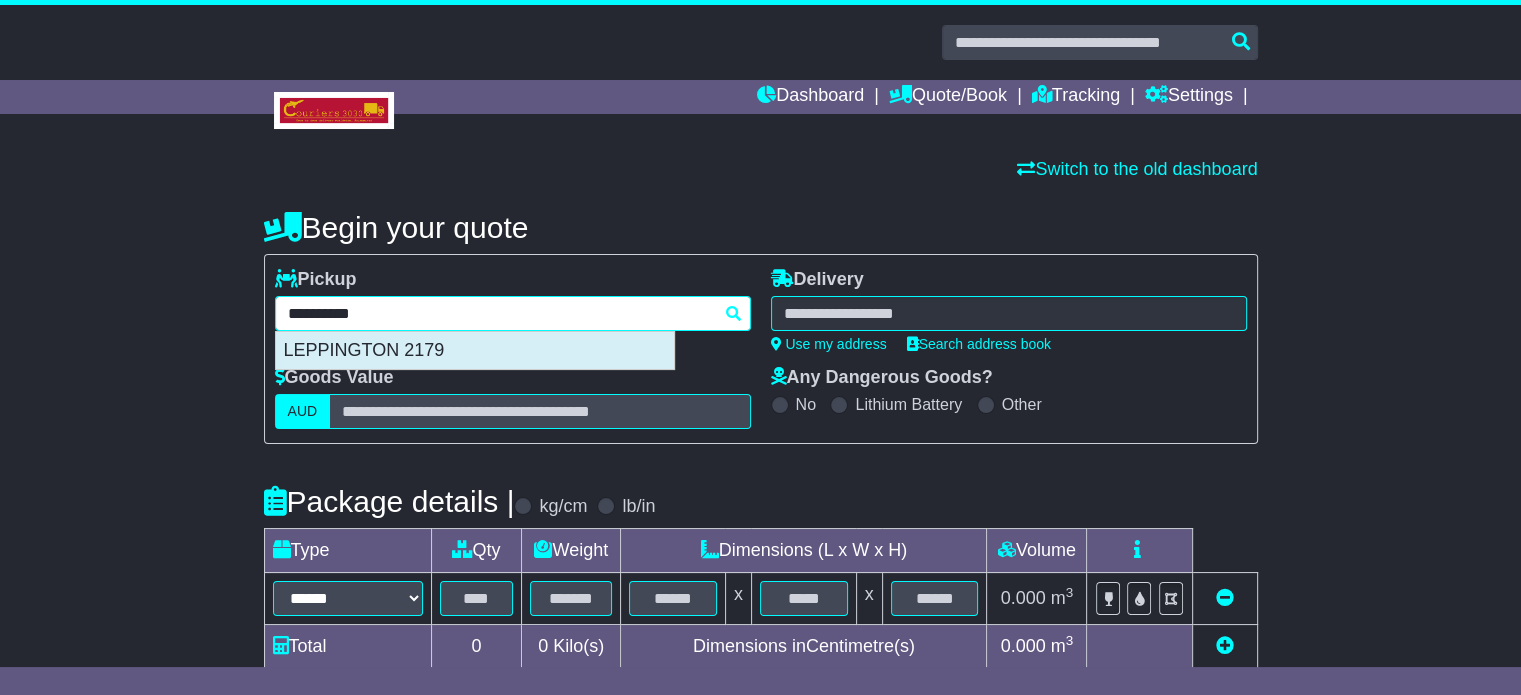 click on "LEPPINGTON 2179" at bounding box center [475, 351] 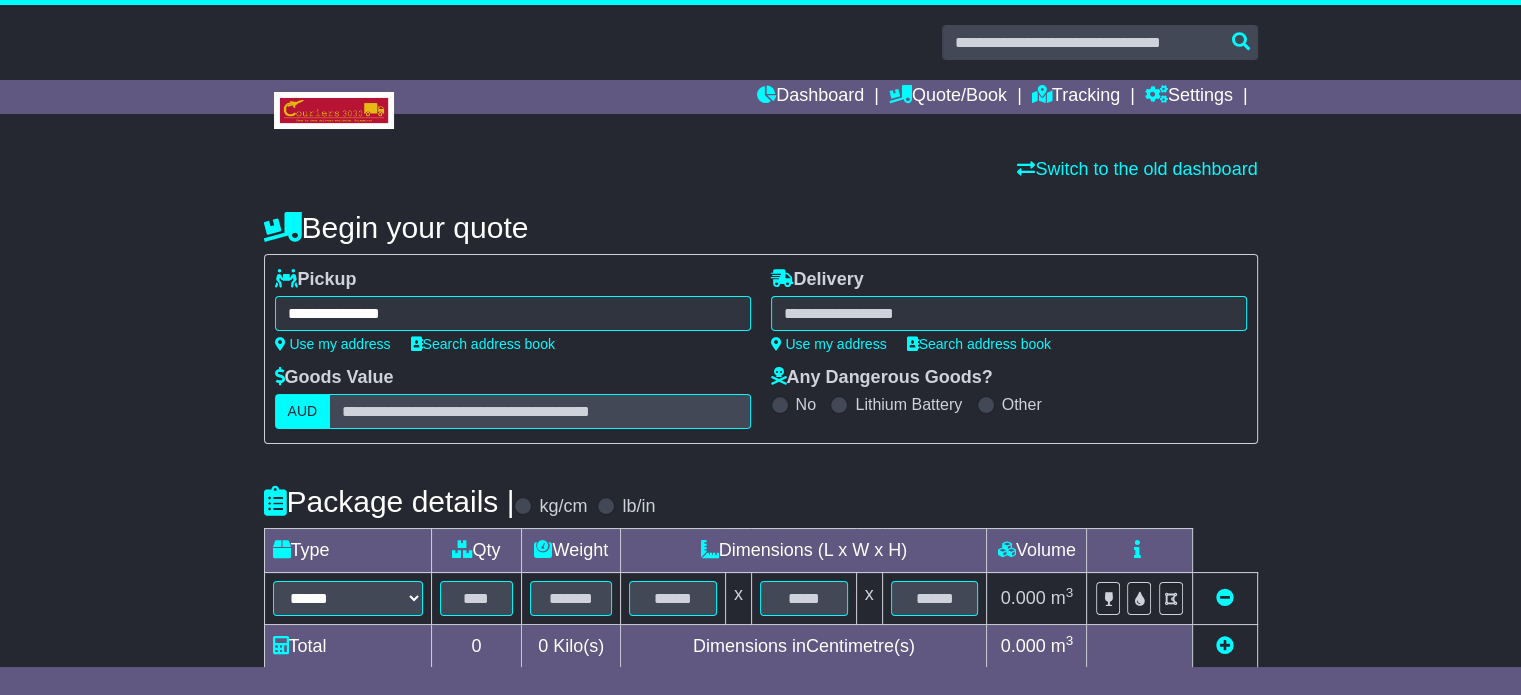 type on "**********" 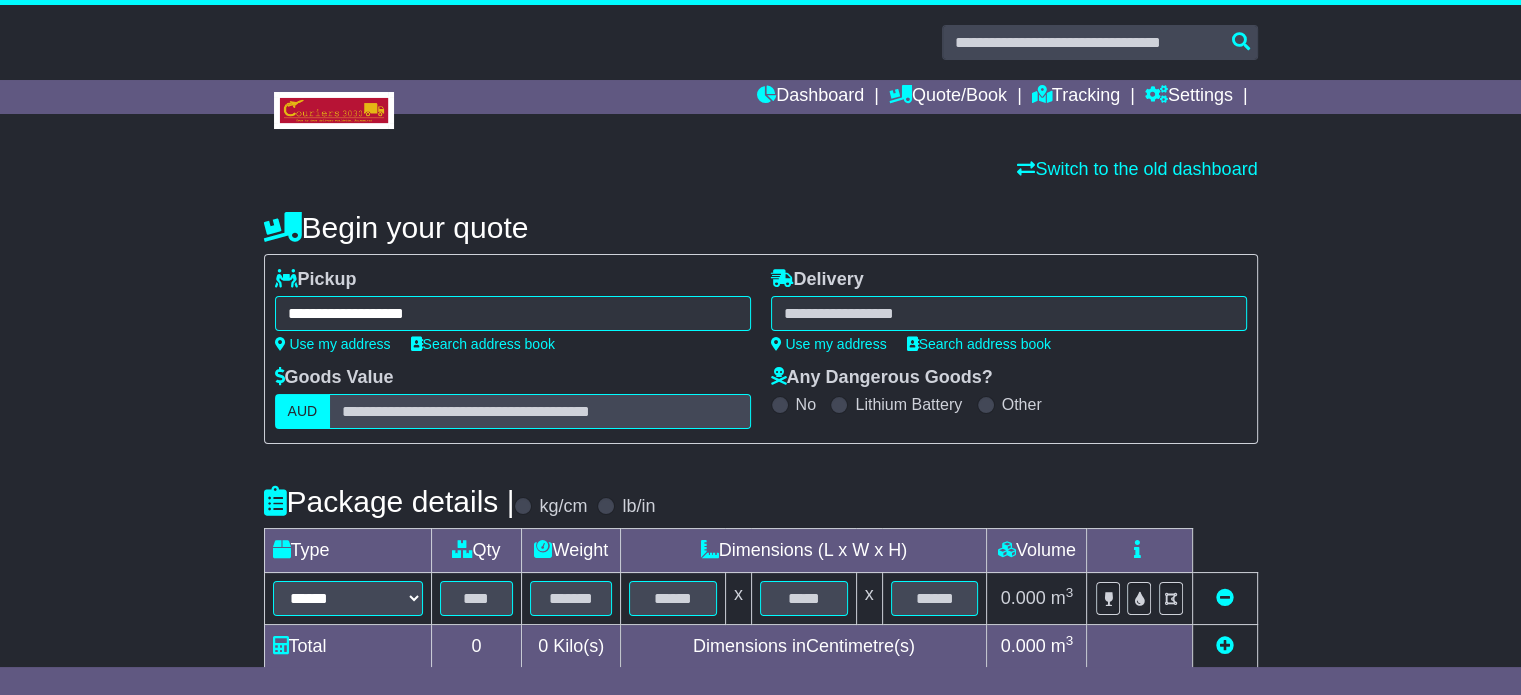 click at bounding box center (1009, 313) 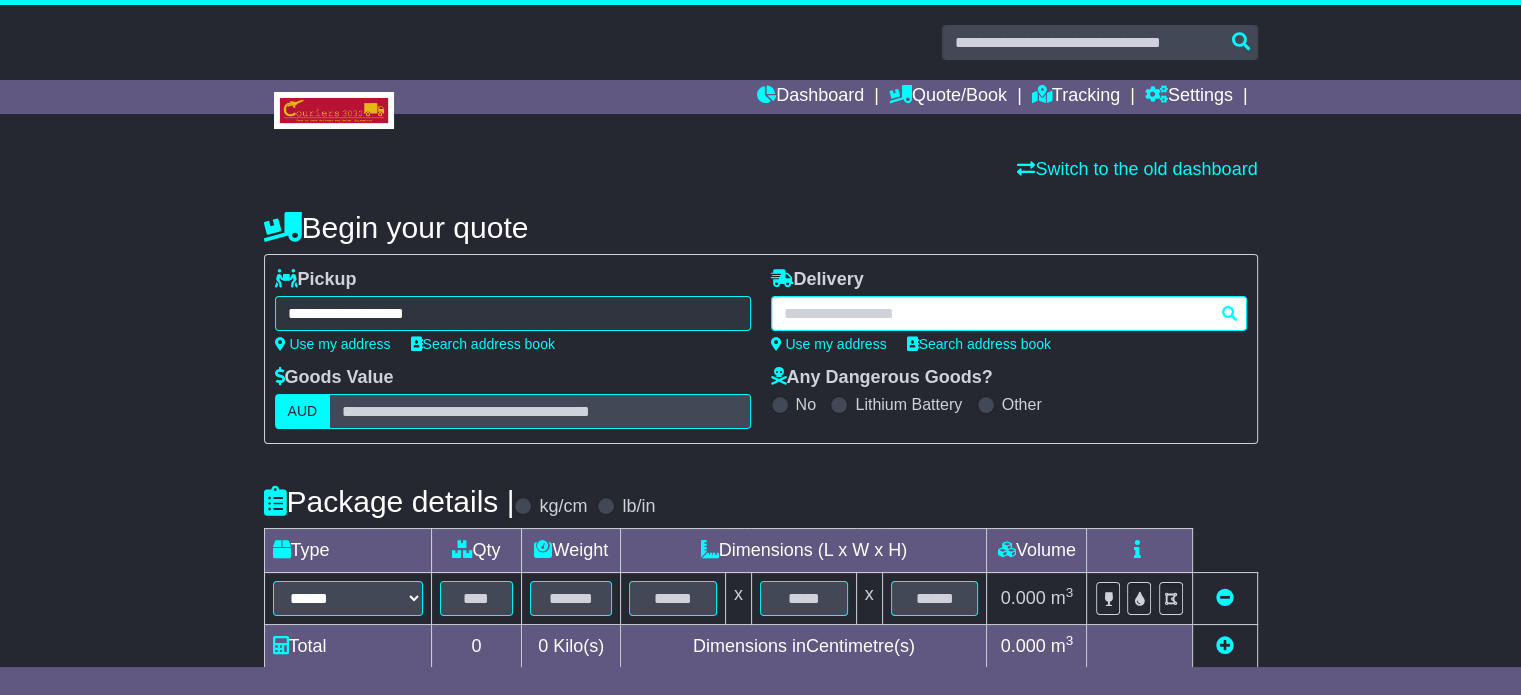 paste on "**********" 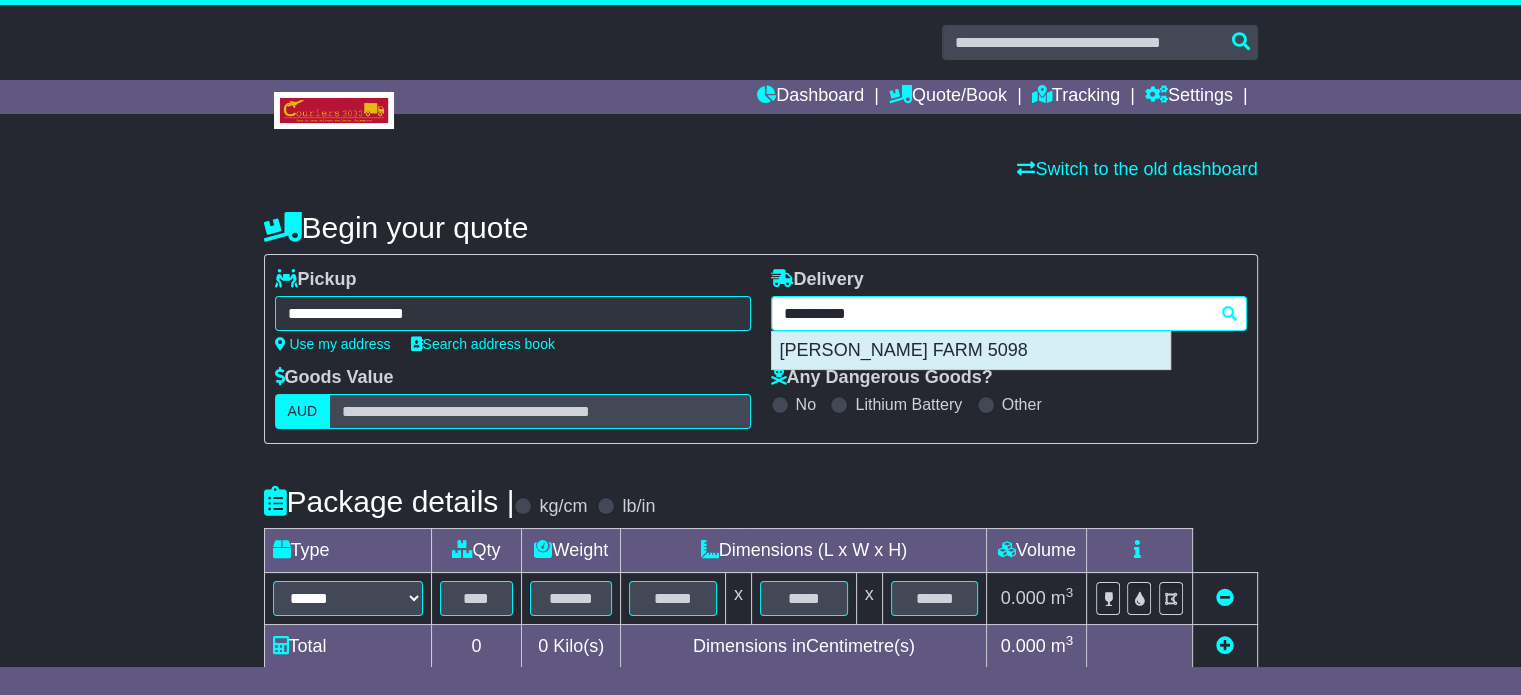 click on "INGLE FARM 5098" at bounding box center [971, 351] 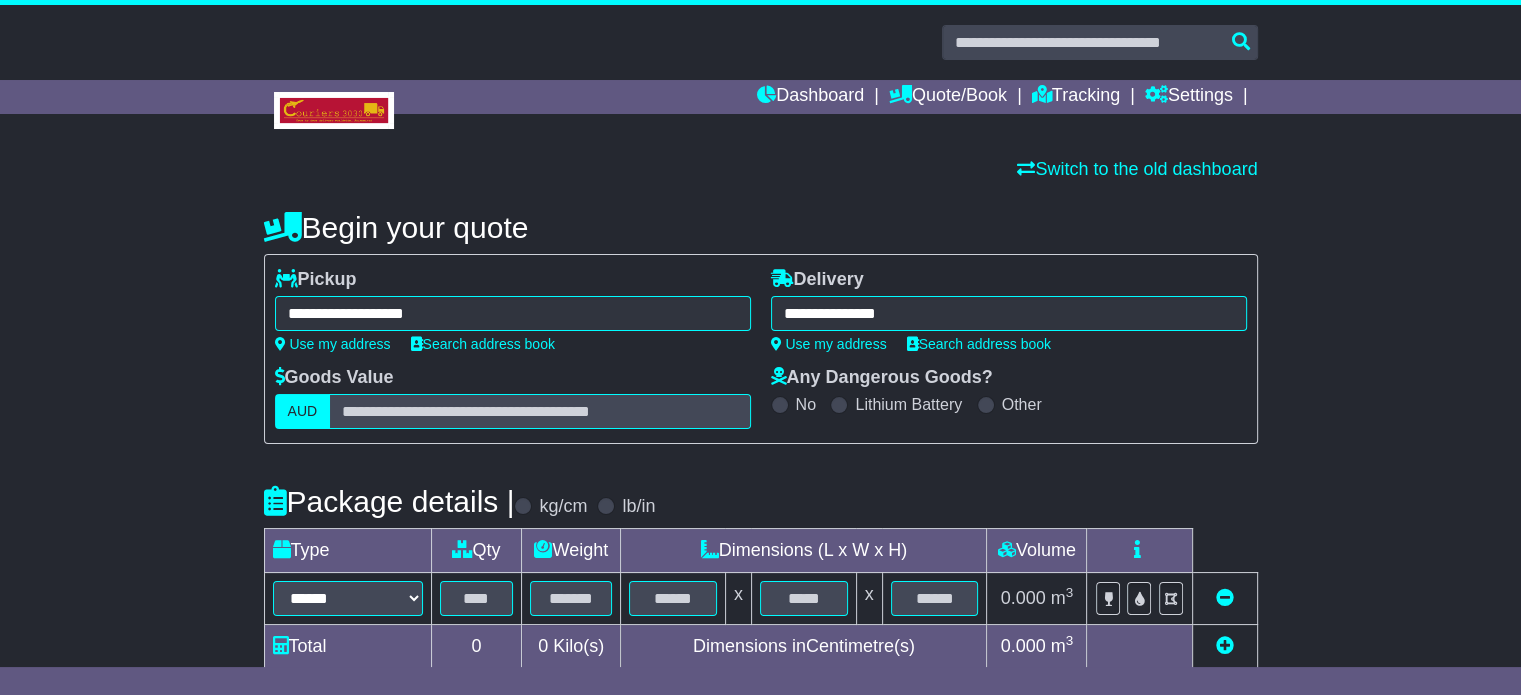type on "**********" 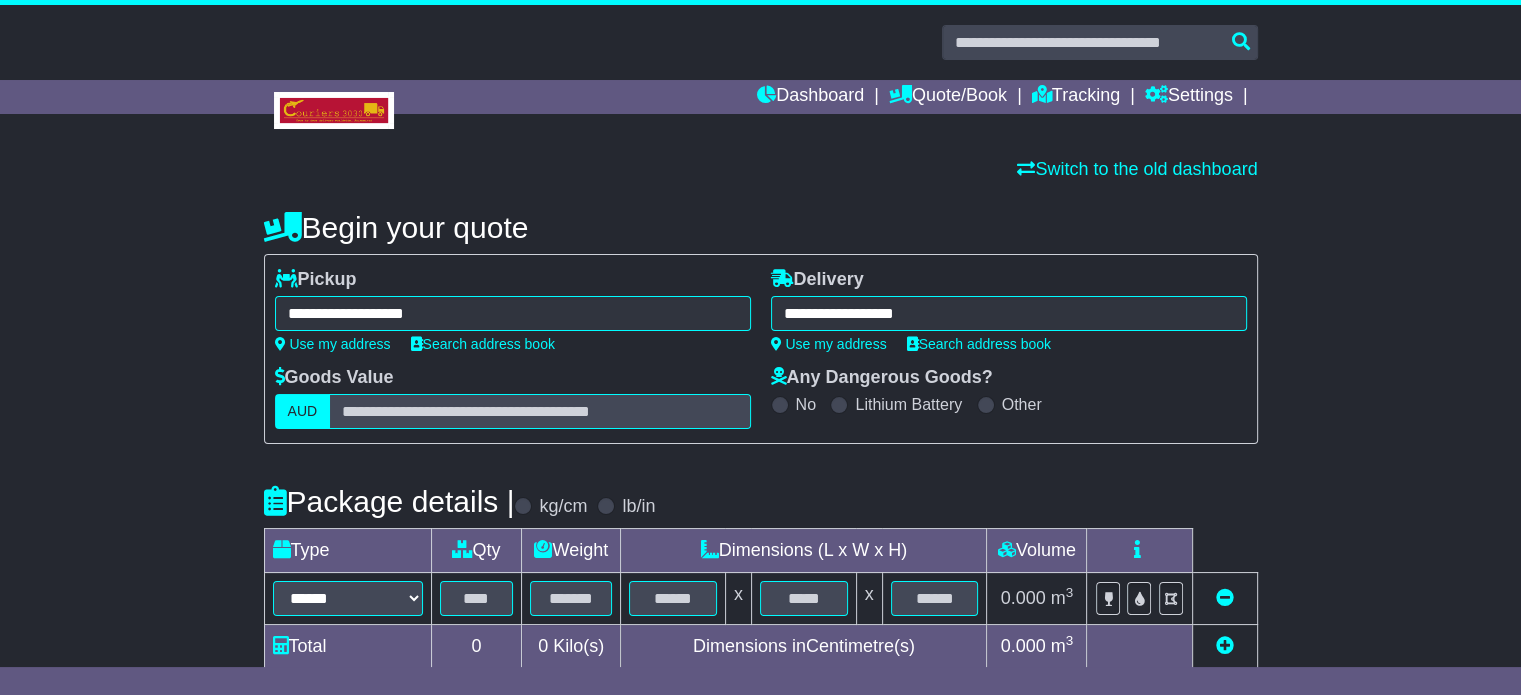 click on "**********" at bounding box center [761, 571] 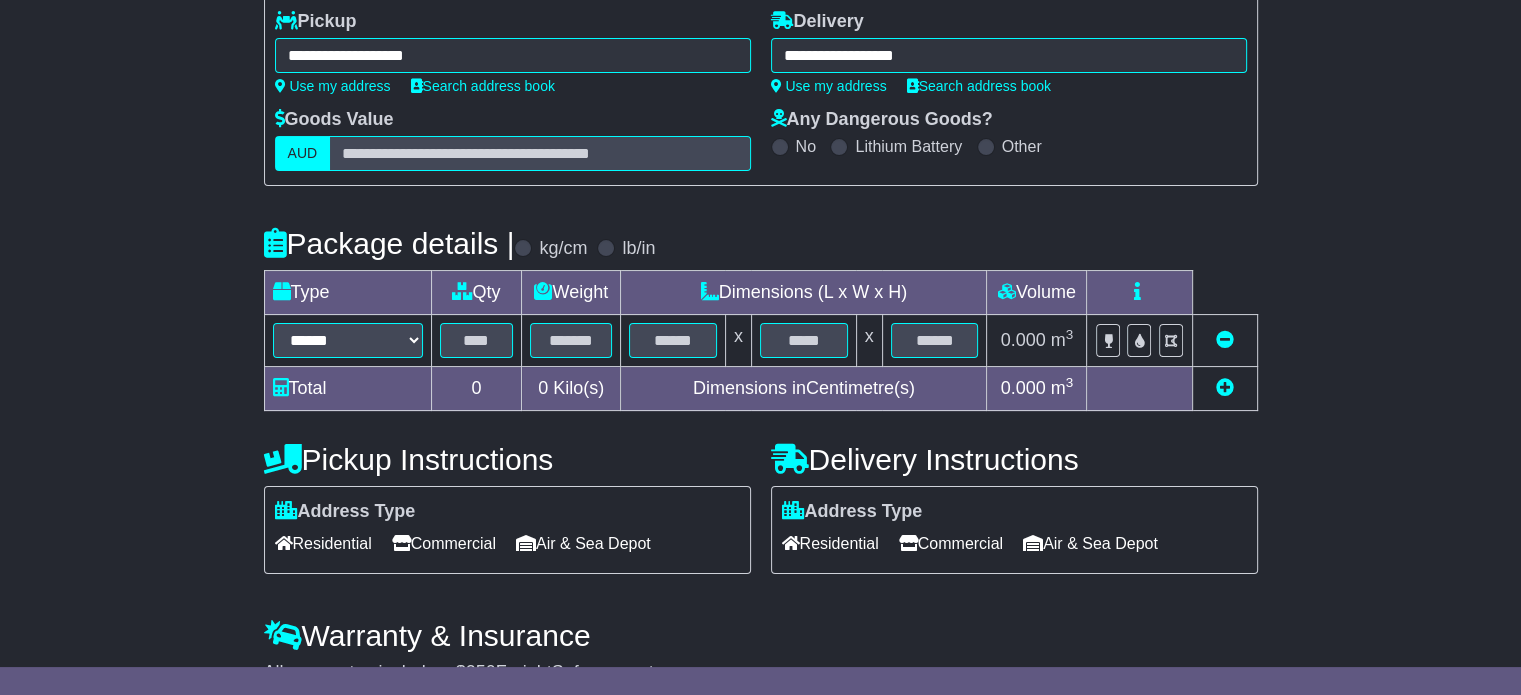 scroll, scrollTop: 320, scrollLeft: 0, axis: vertical 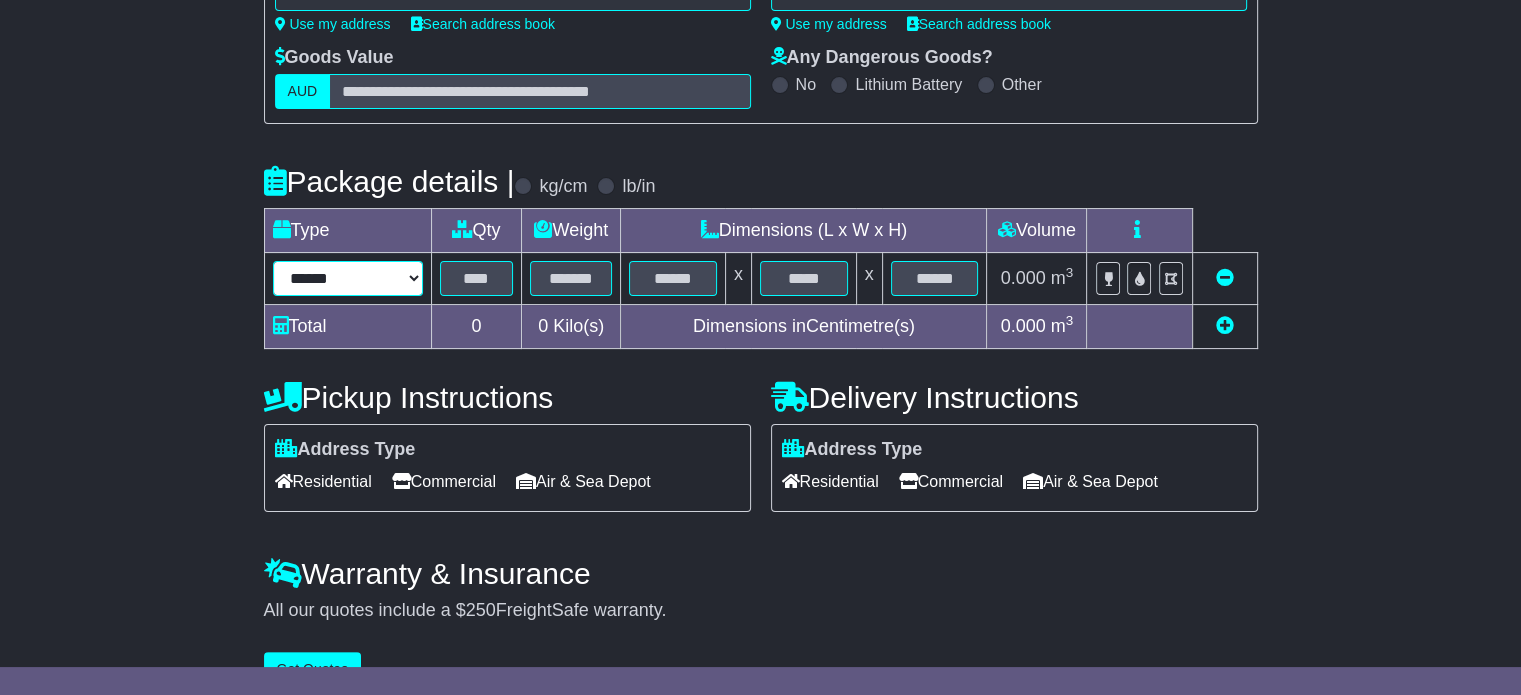 click on "****** ****** *** ******** ***** **** **** ****** *** *******" at bounding box center (348, 278) 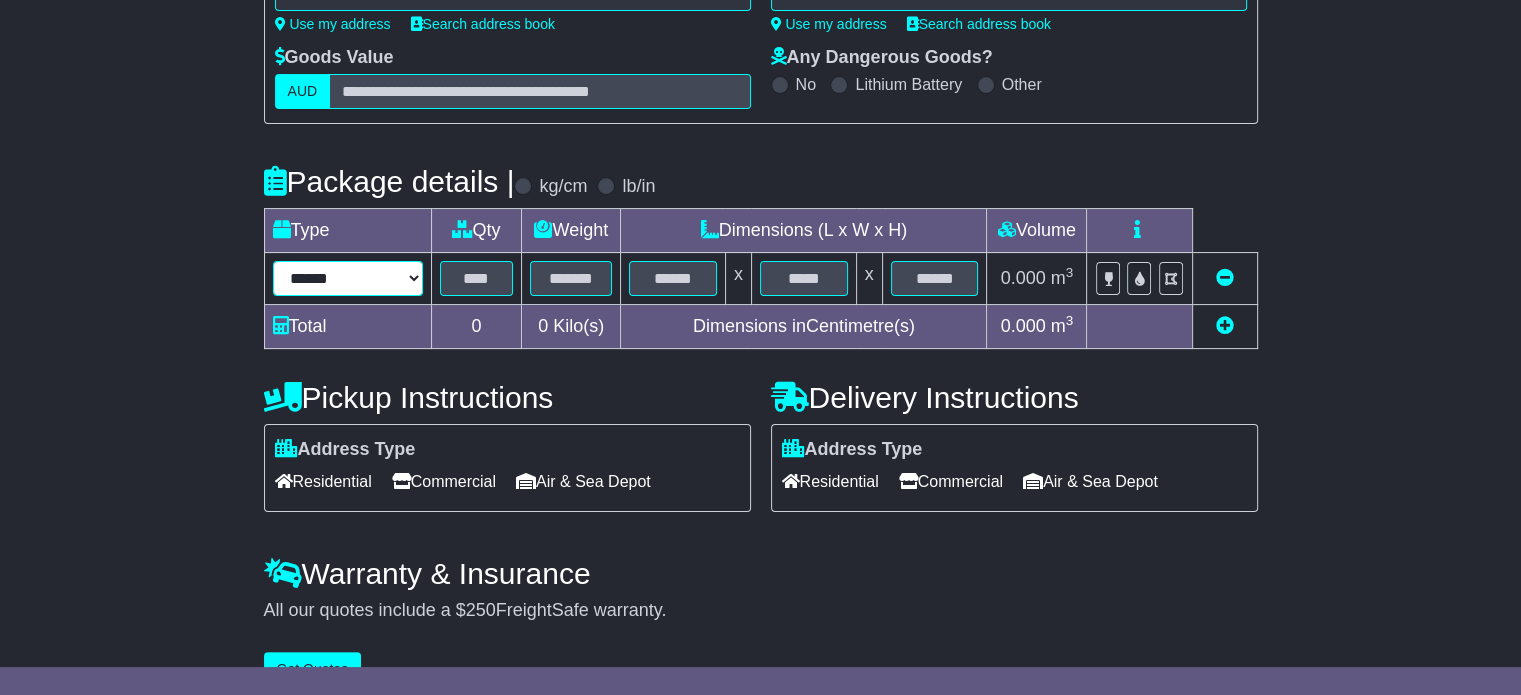 select on "*****" 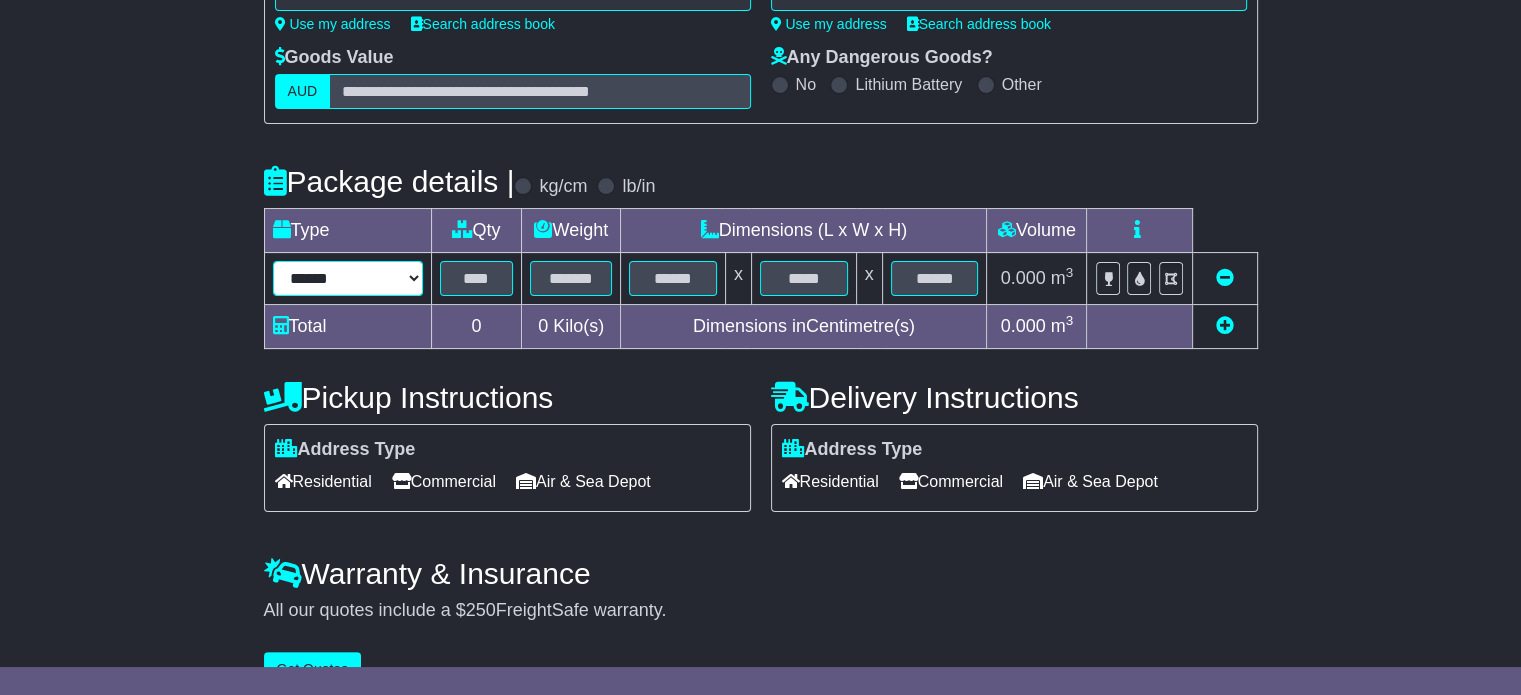 click on "****** ****** *** ******** ***** **** **** ****** *** *******" at bounding box center [348, 278] 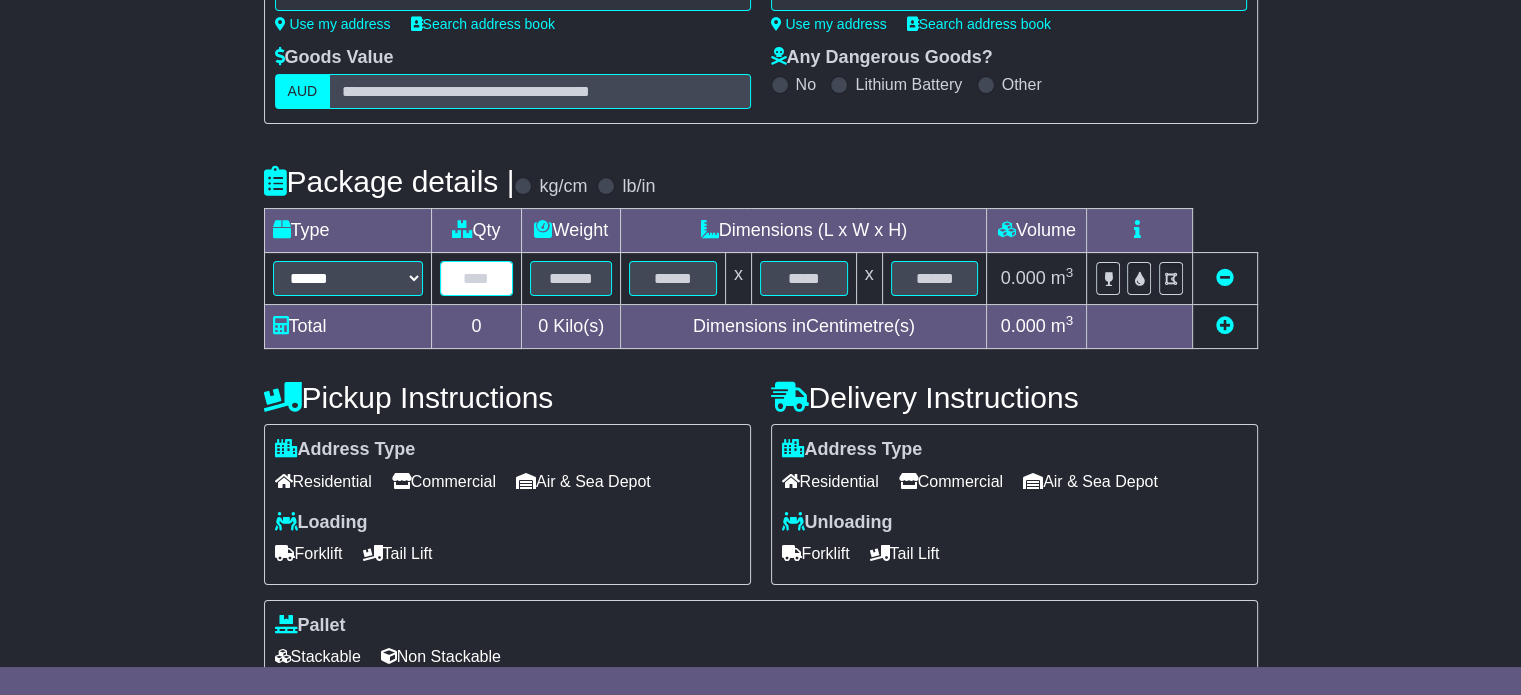 click at bounding box center (477, 278) 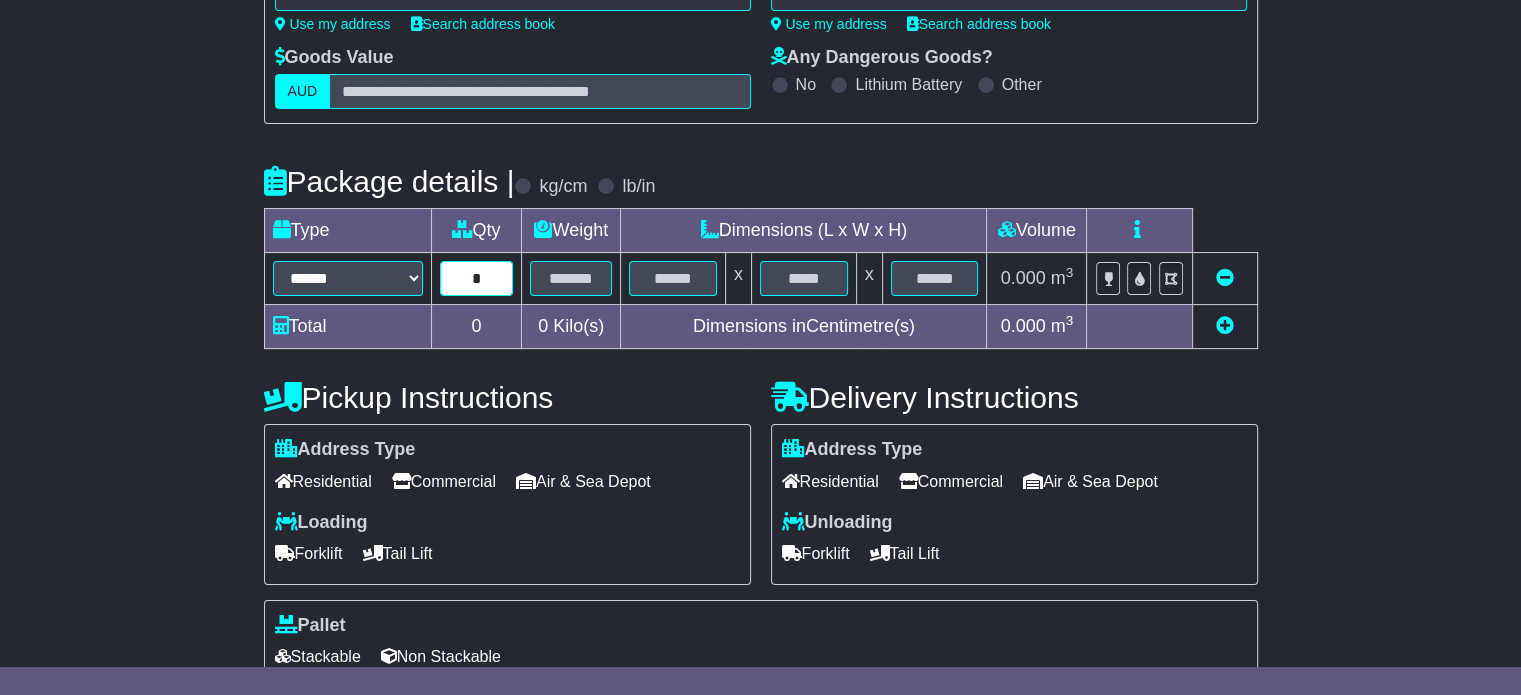 type on "*" 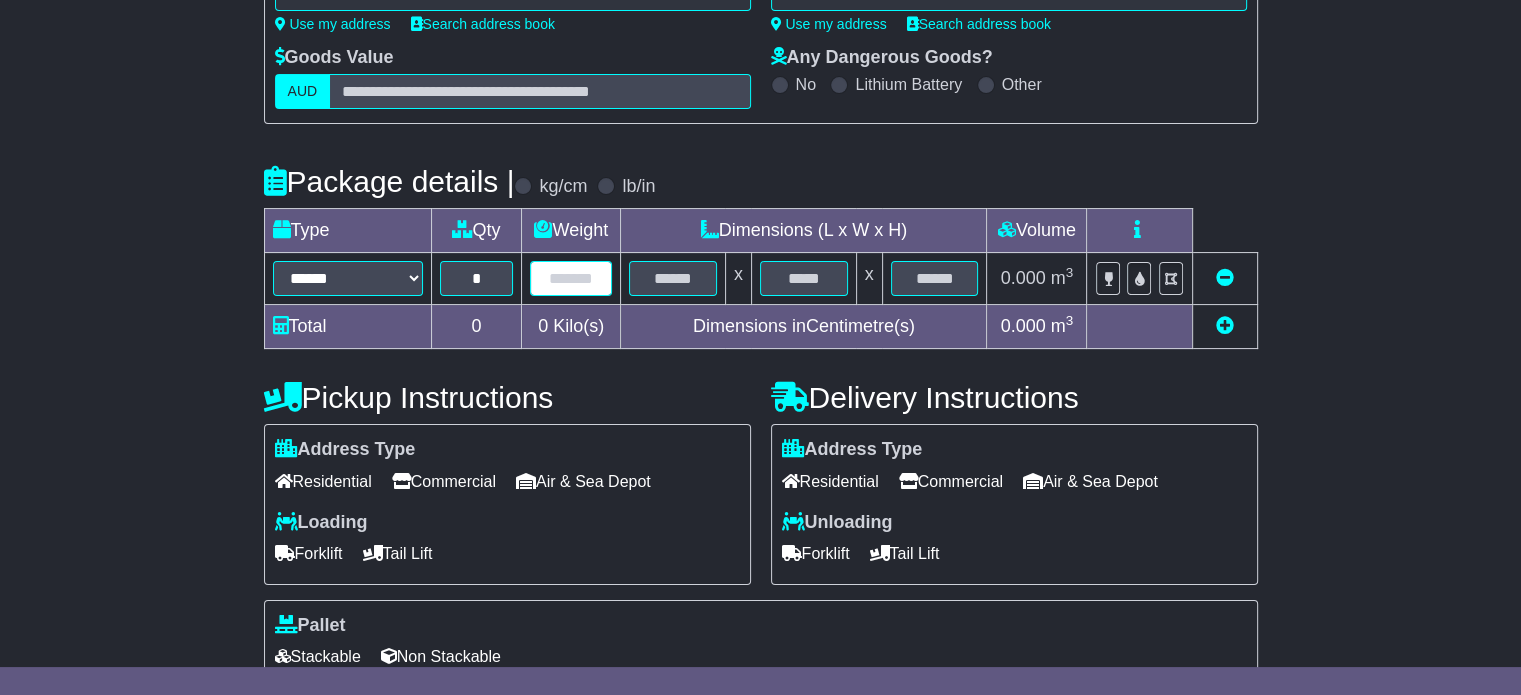 click at bounding box center [571, 278] 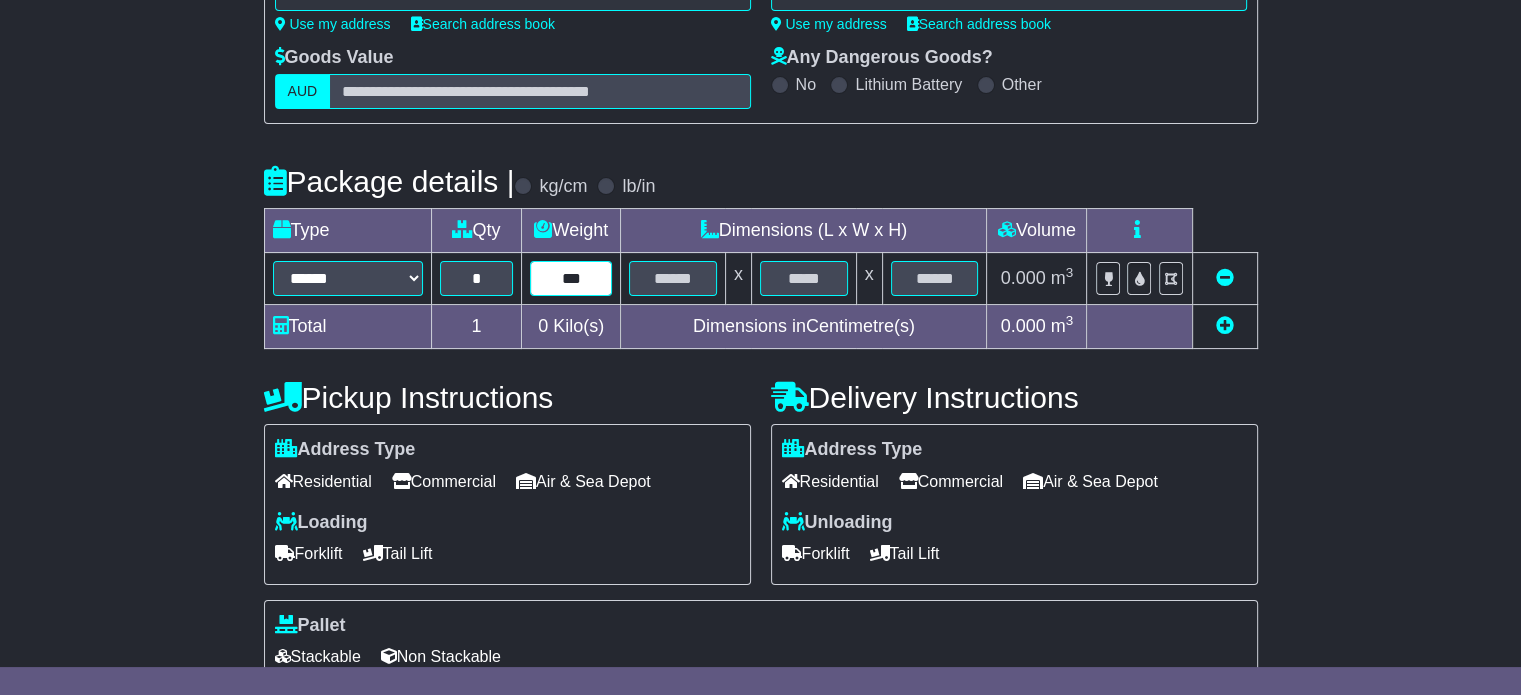 type on "***" 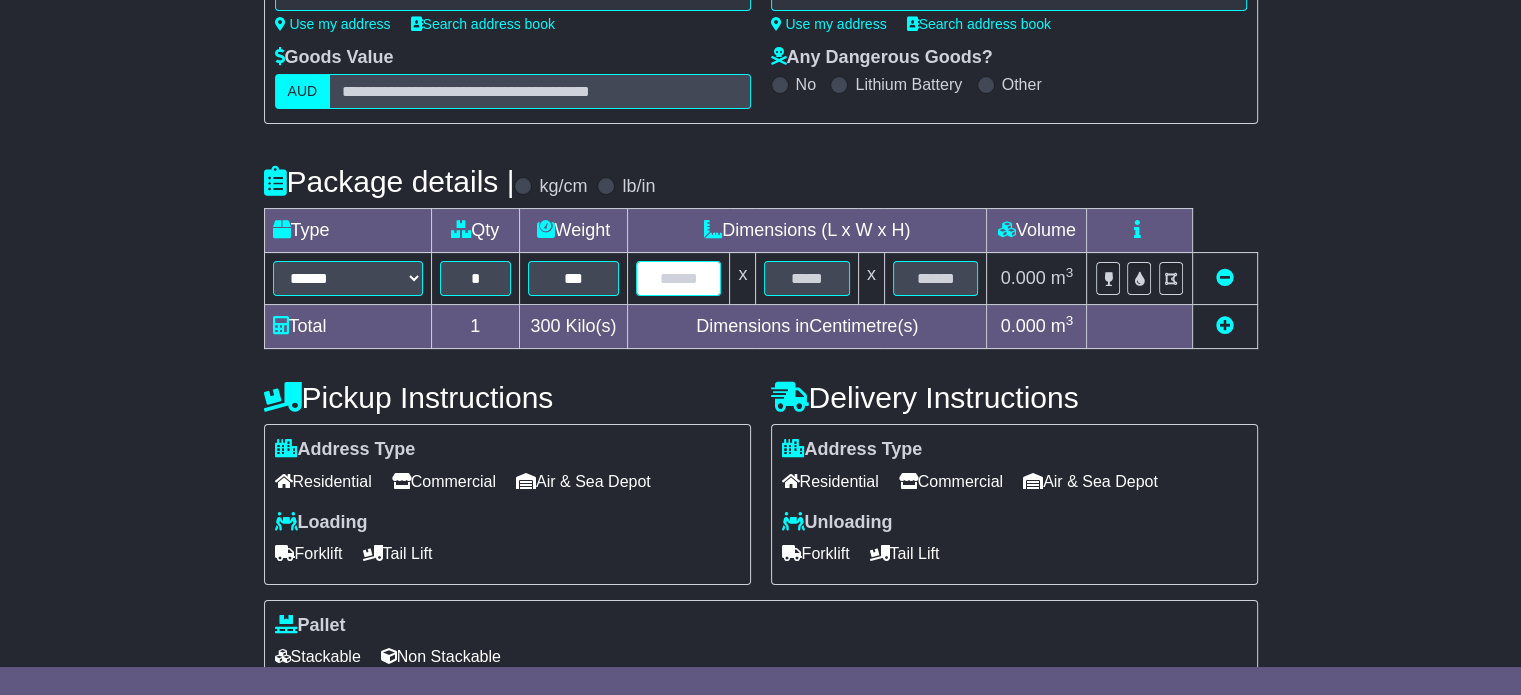click at bounding box center [678, 278] 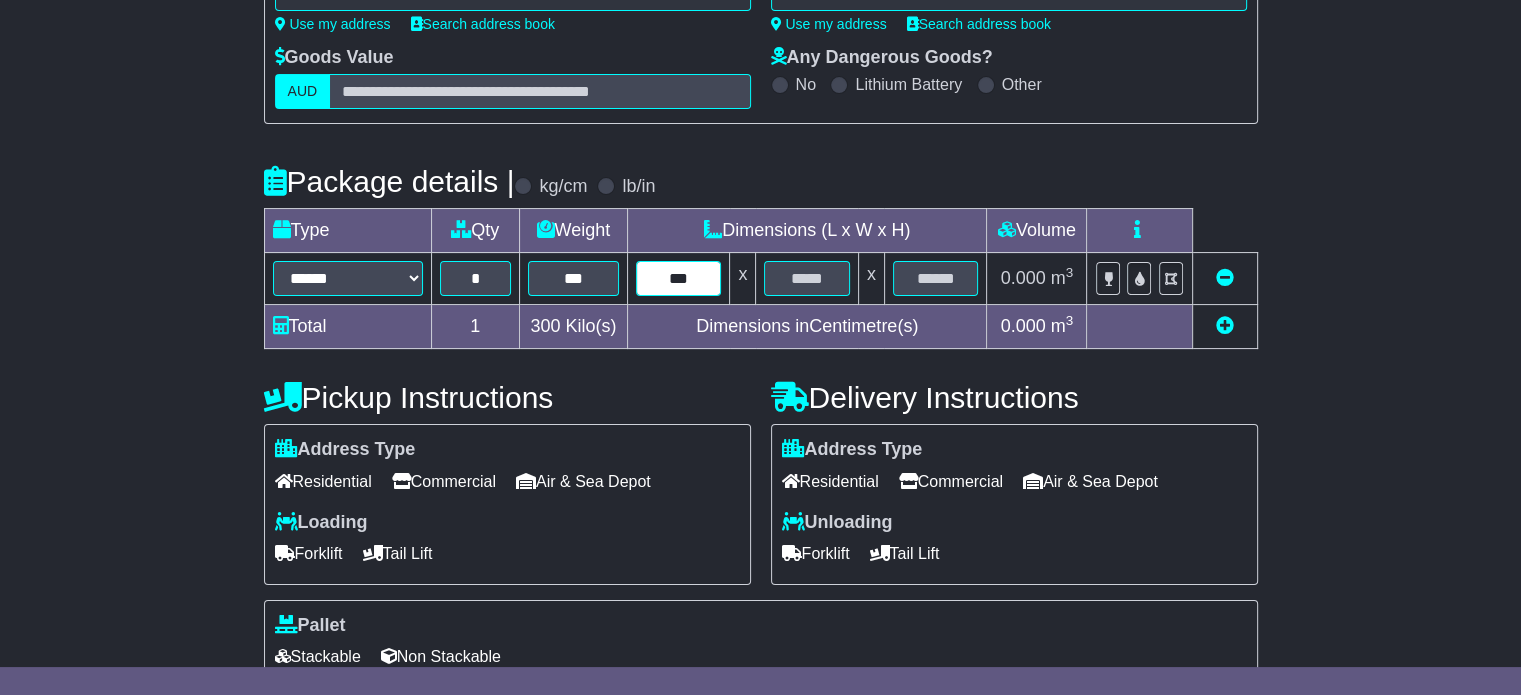 type on "***" 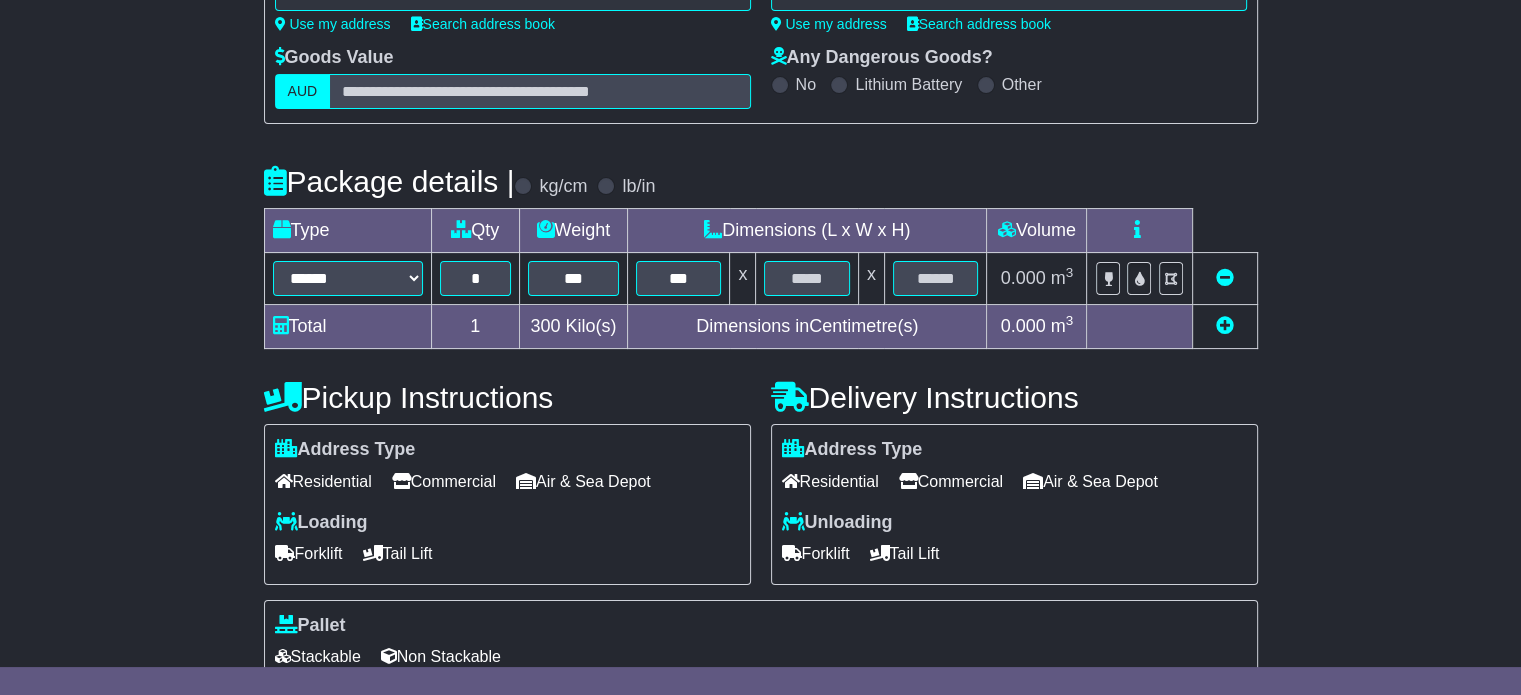 click at bounding box center (807, 279) 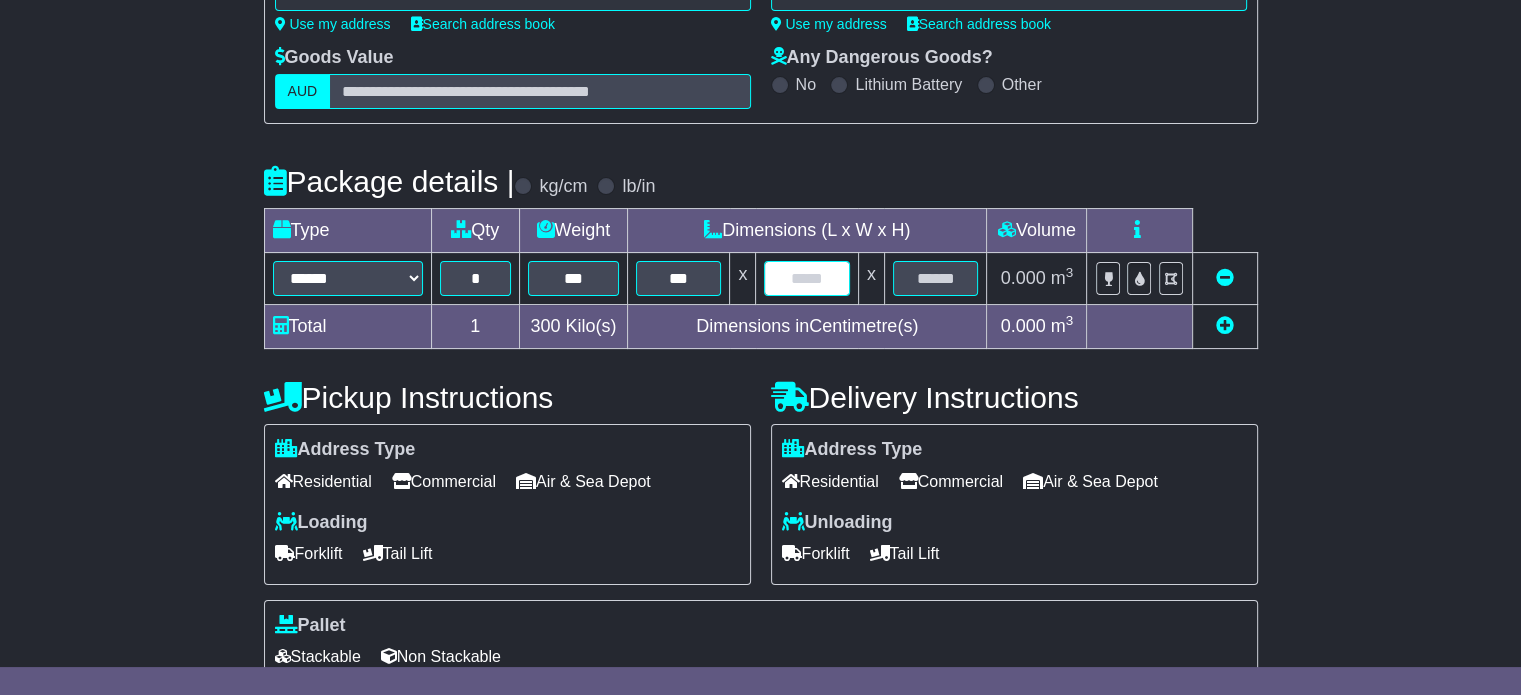 click at bounding box center [806, 278] 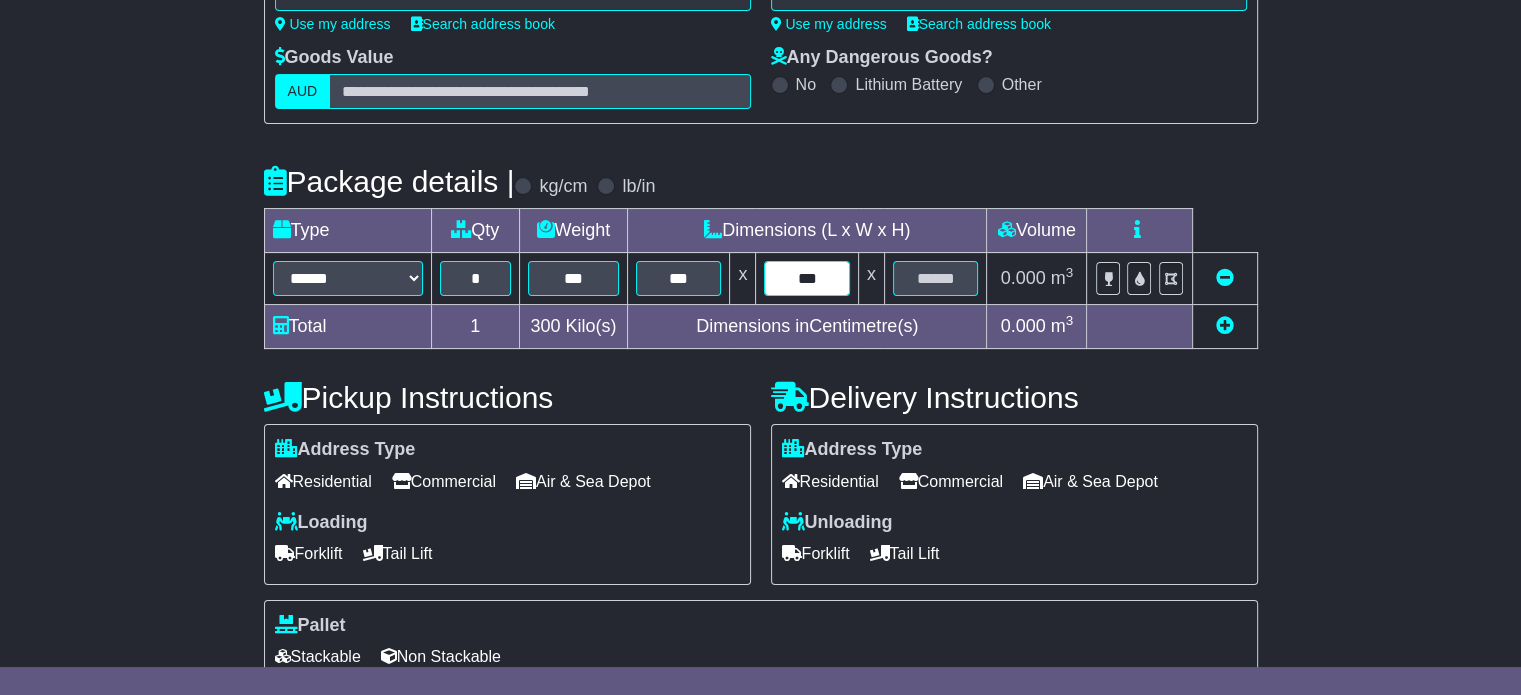 type on "***" 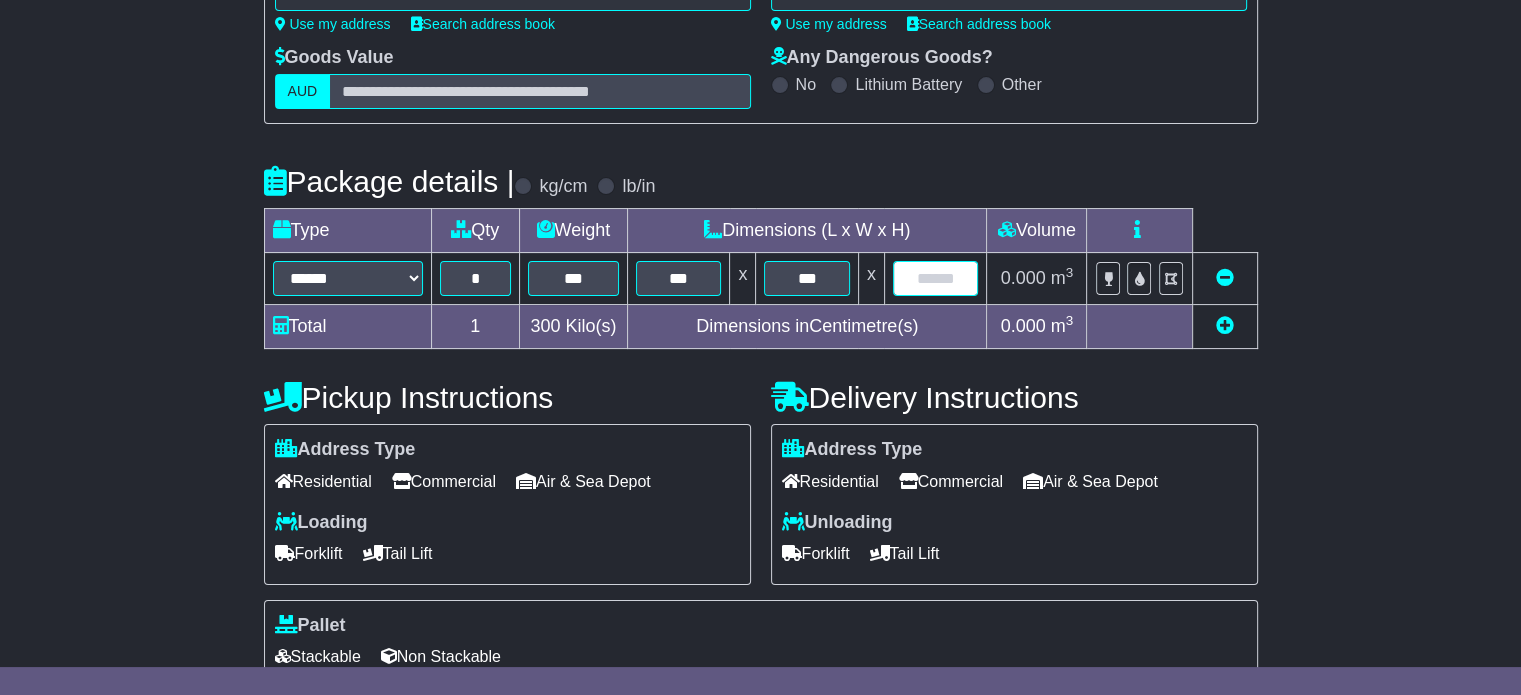 click at bounding box center (936, 278) 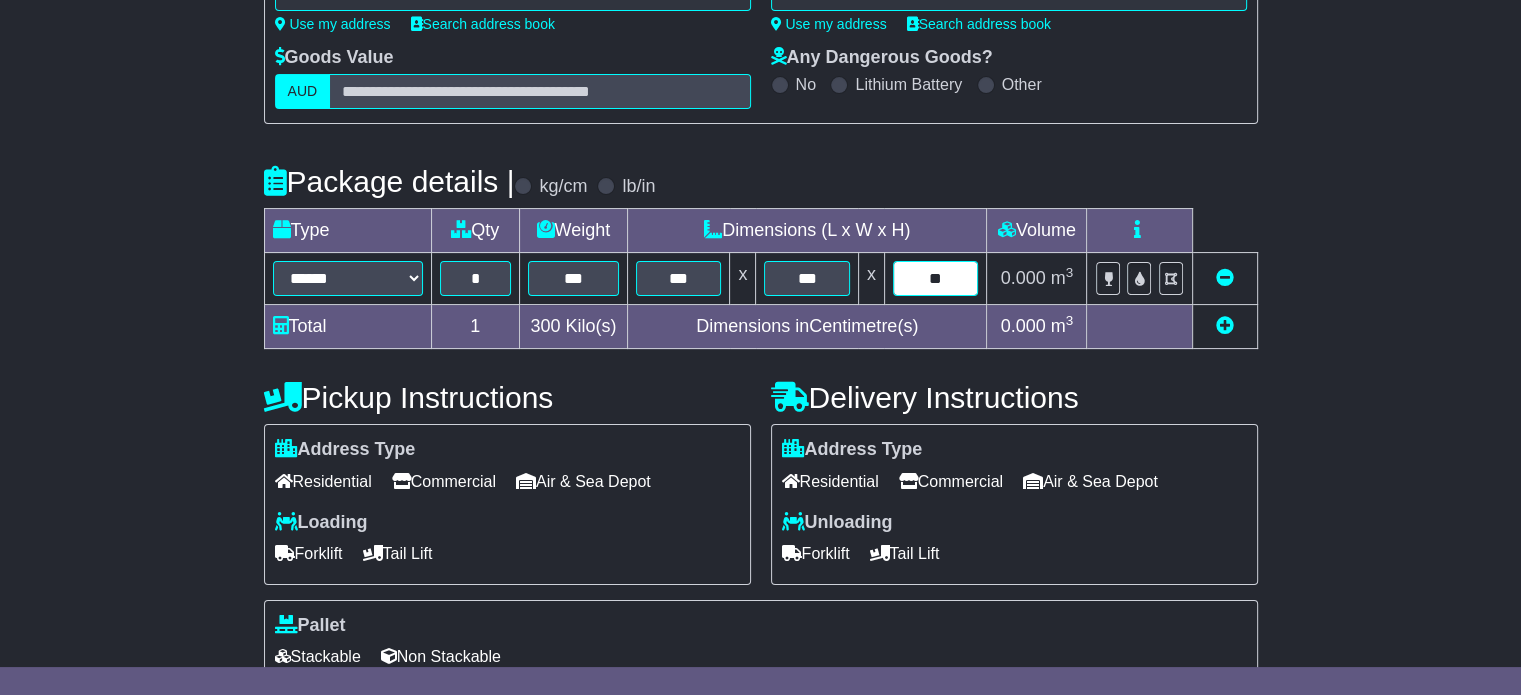 type on "**" 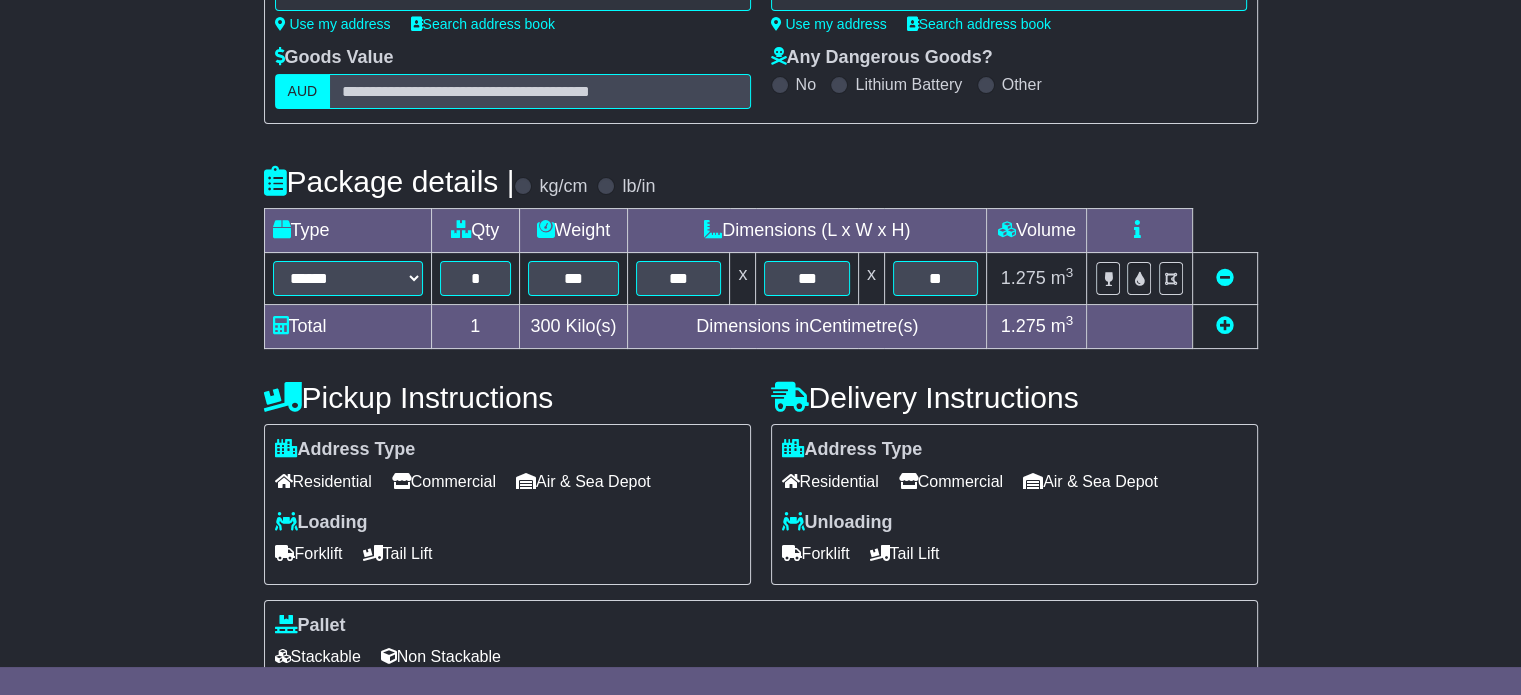click on "Commercial" at bounding box center [444, 481] 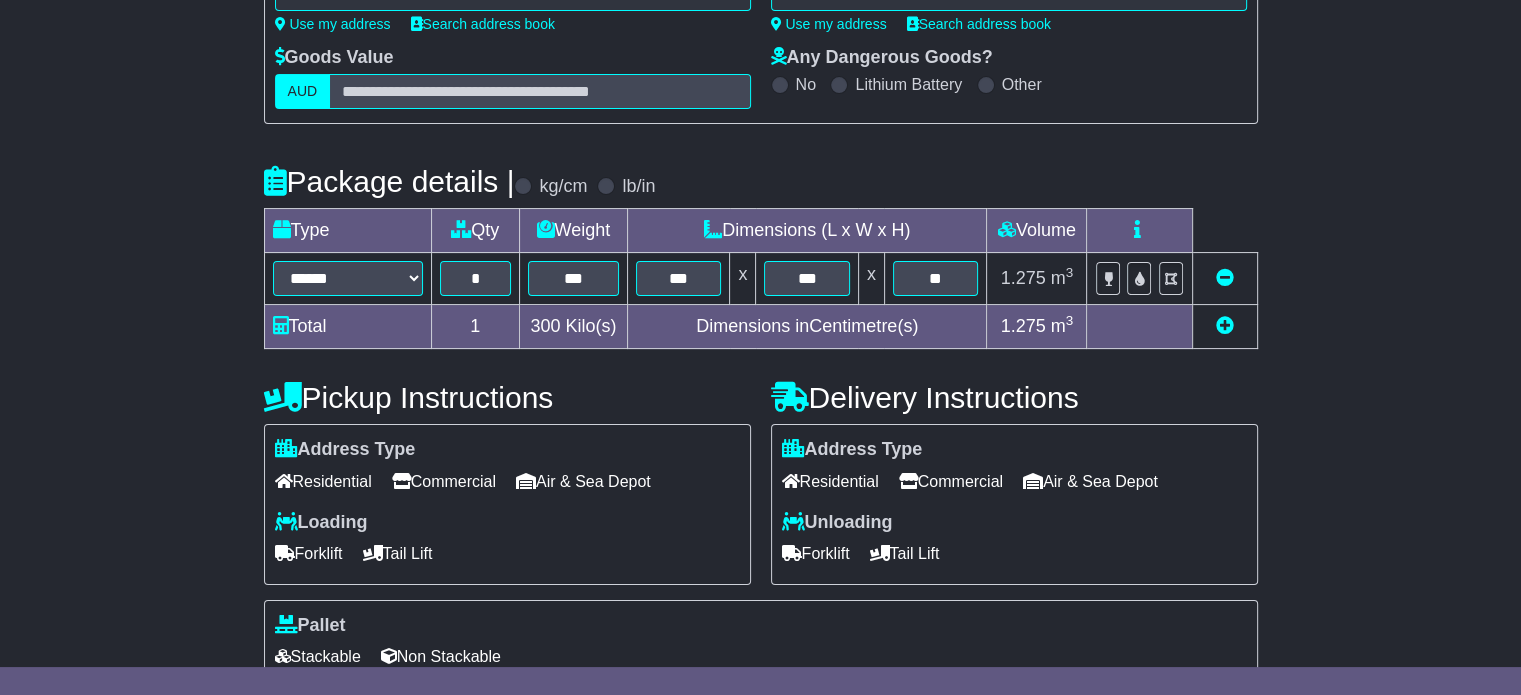 click on "Residential" at bounding box center (830, 481) 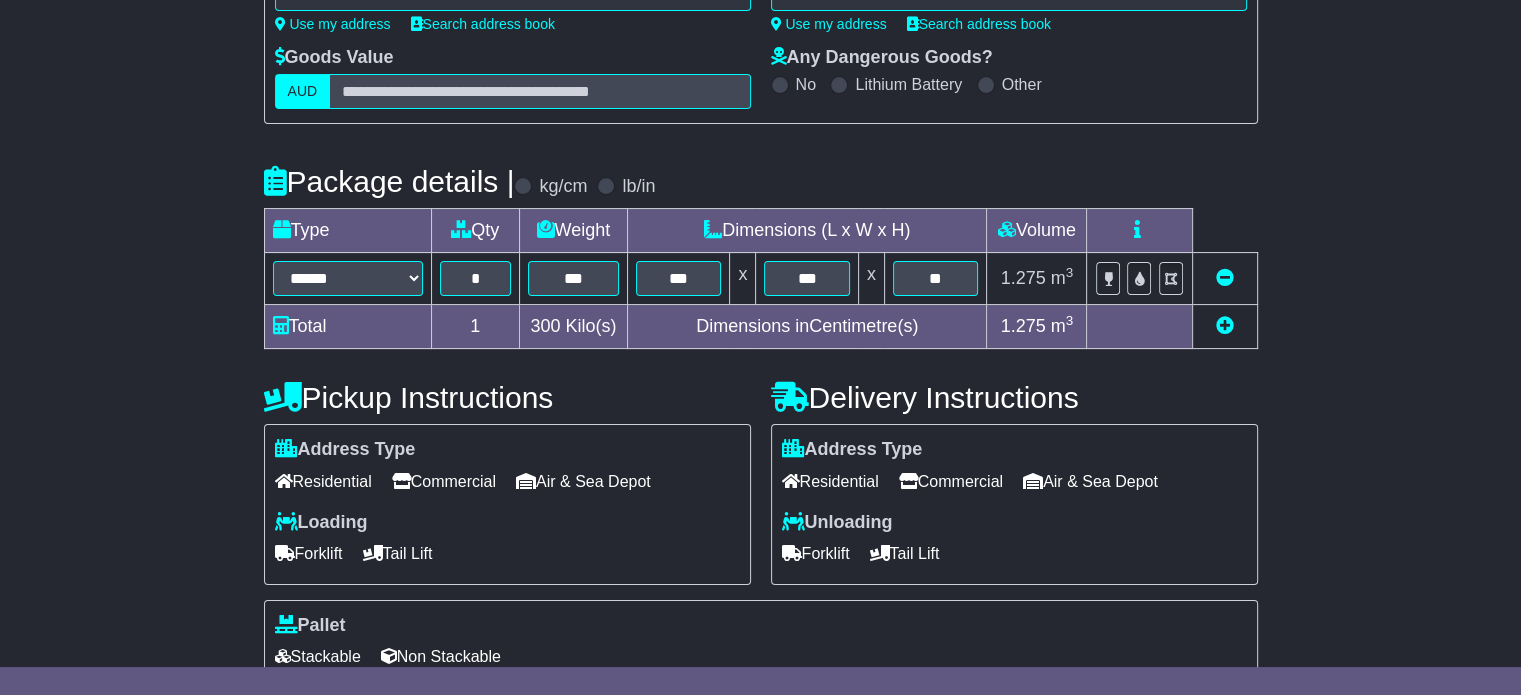 click on "Loading
Forklift
Tail Lift" at bounding box center [507, 541] 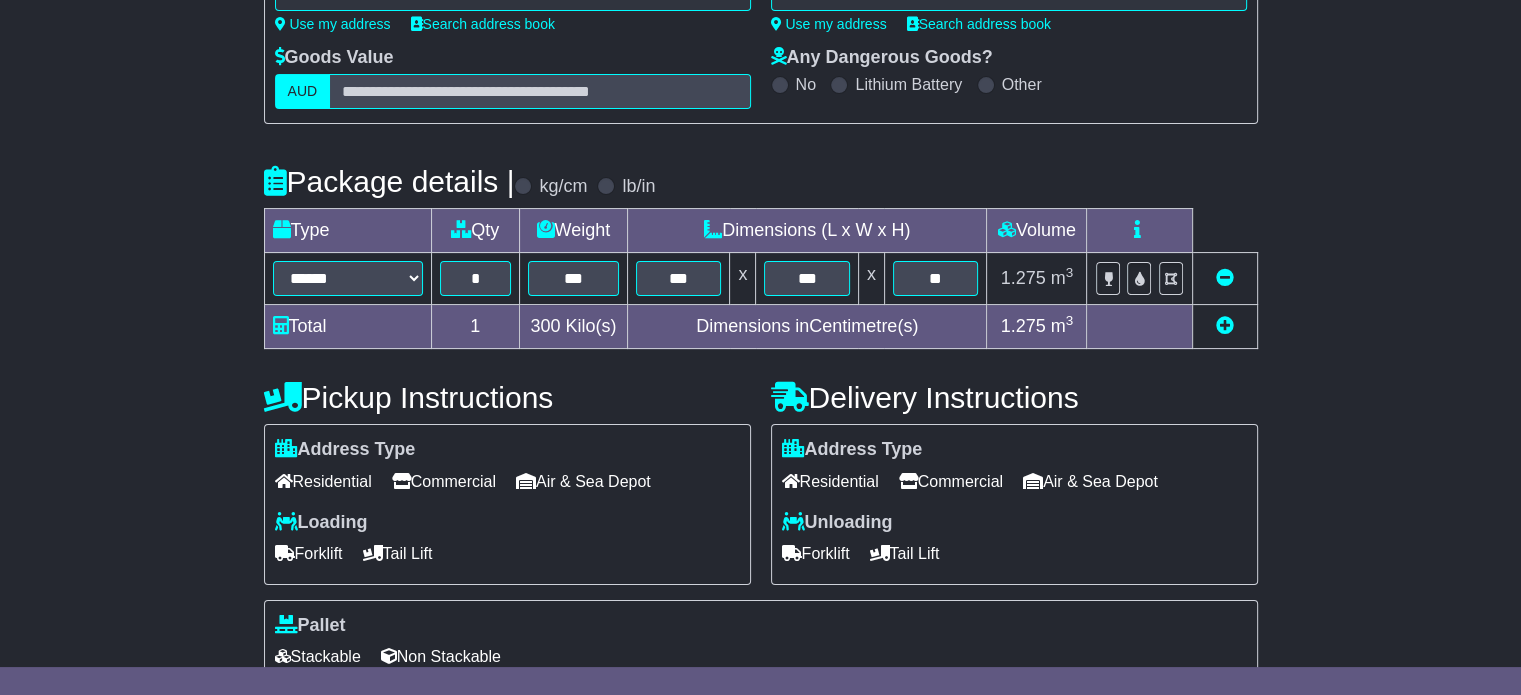 click on "Forklift" at bounding box center (816, 553) 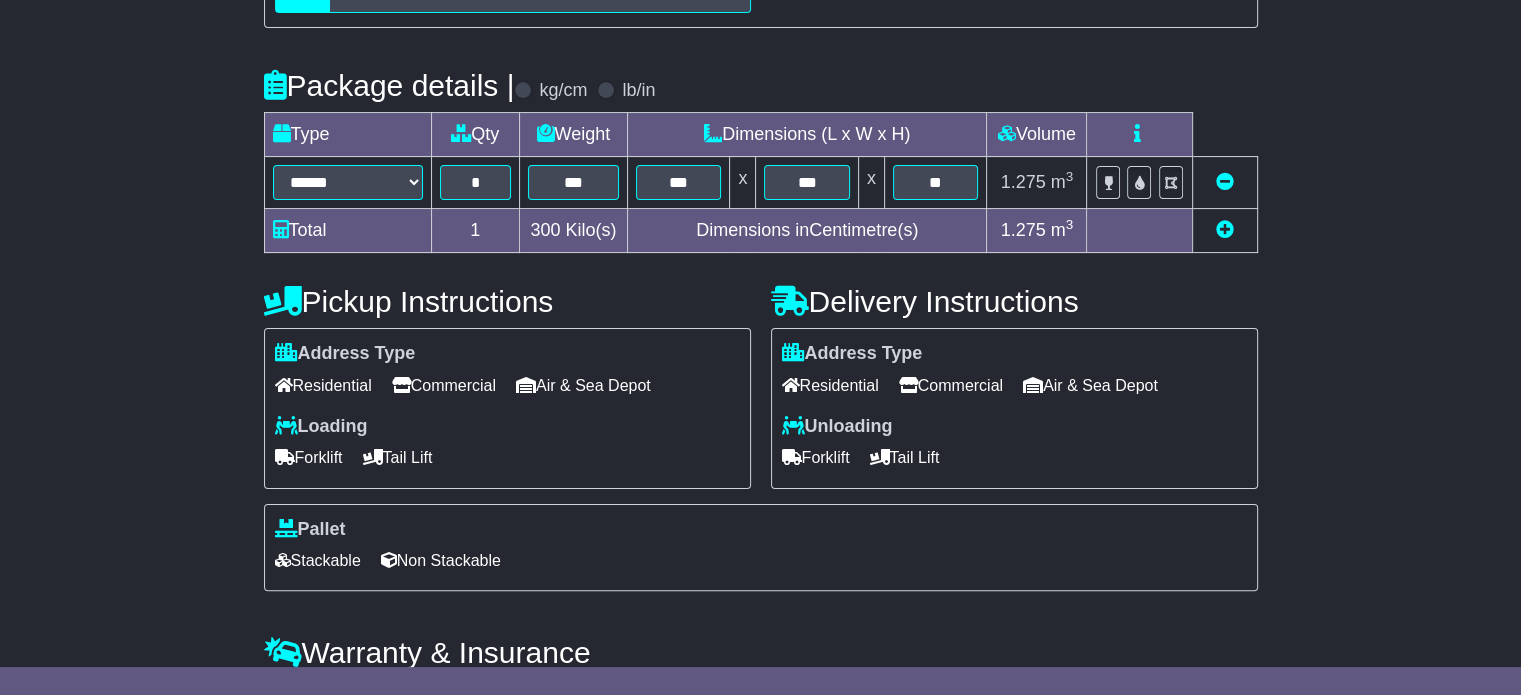 scroll, scrollTop: 538, scrollLeft: 0, axis: vertical 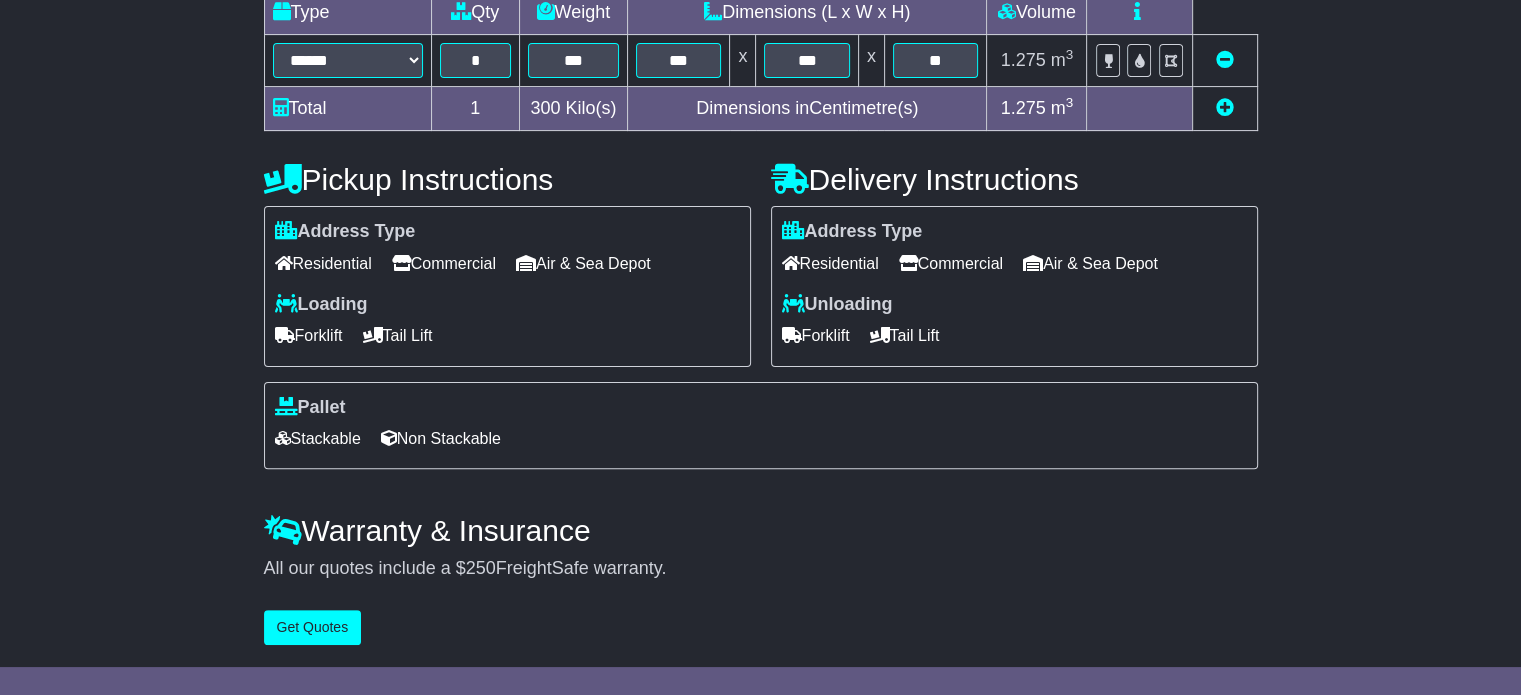 click on "Stackable" at bounding box center (318, 438) 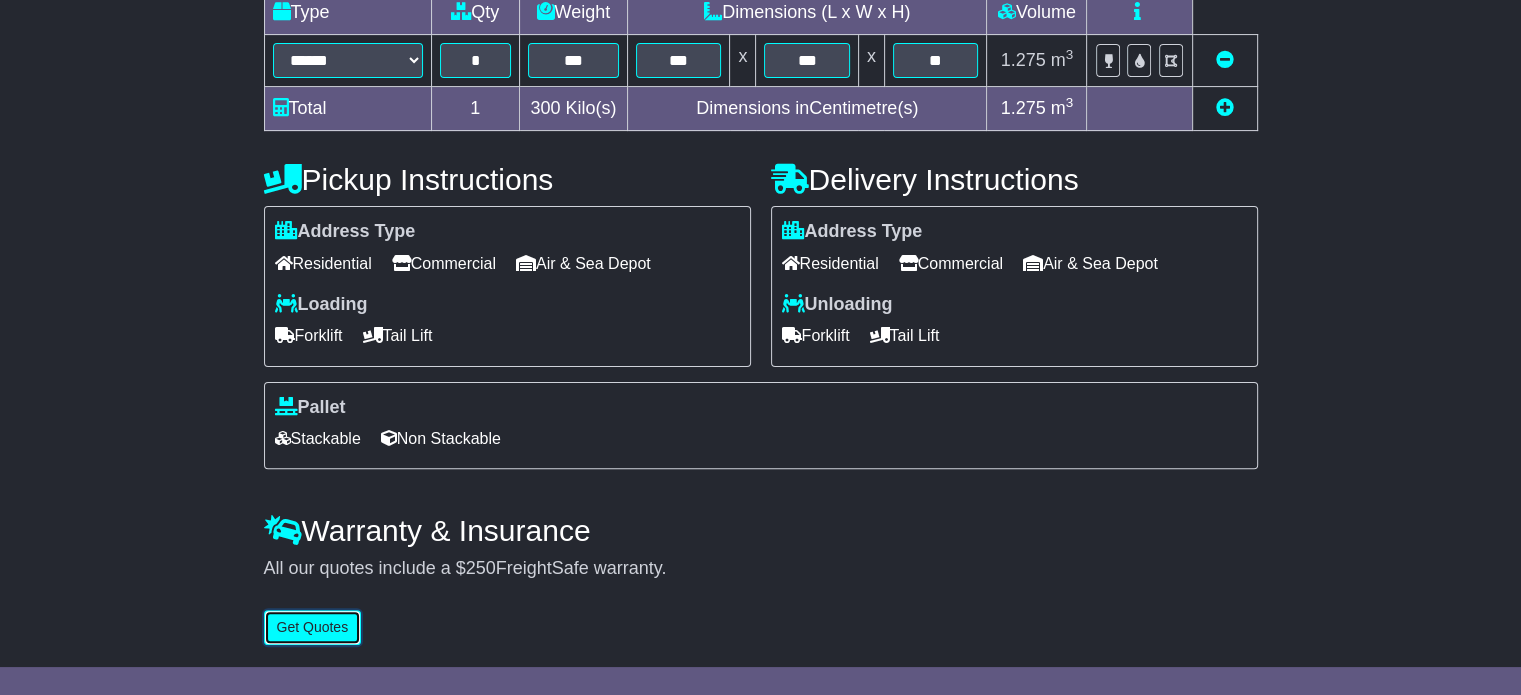 click on "Get Quotes" at bounding box center (313, 627) 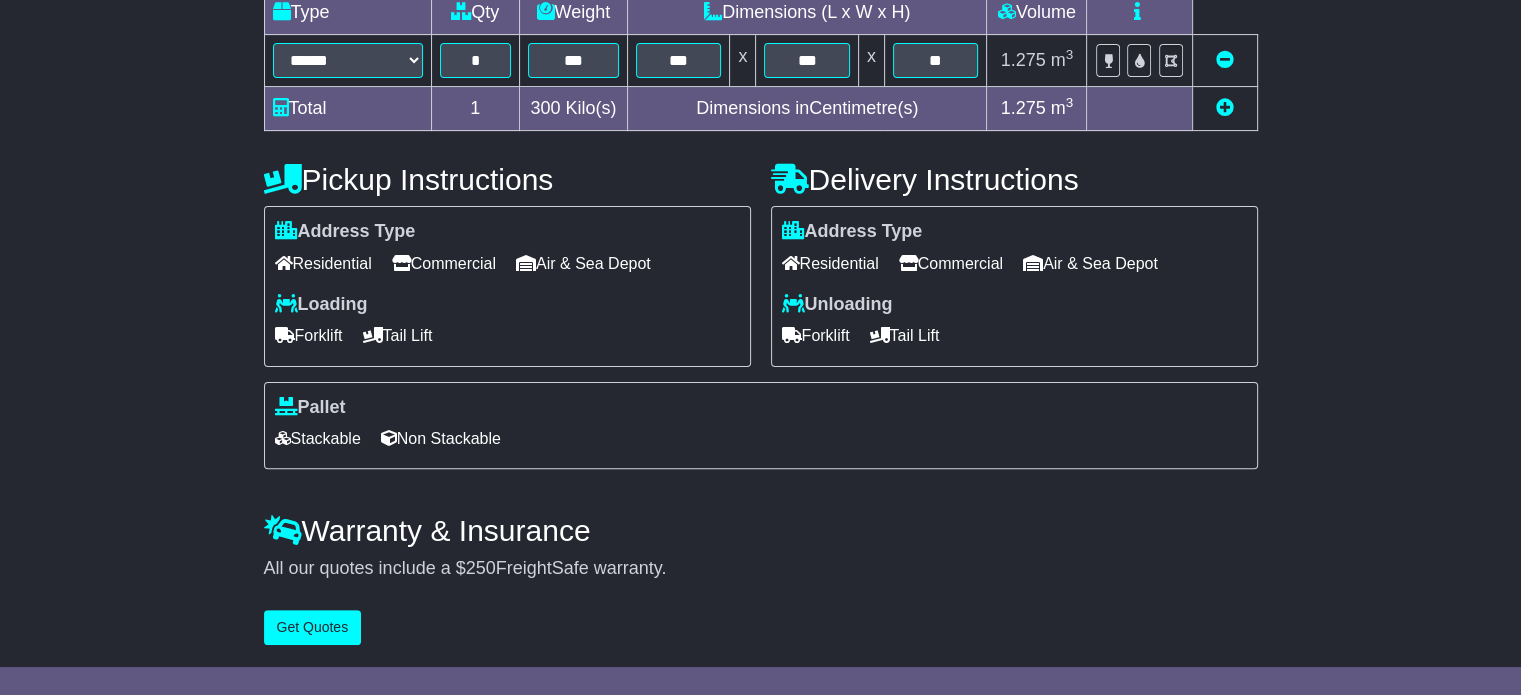 scroll, scrollTop: 0, scrollLeft: 0, axis: both 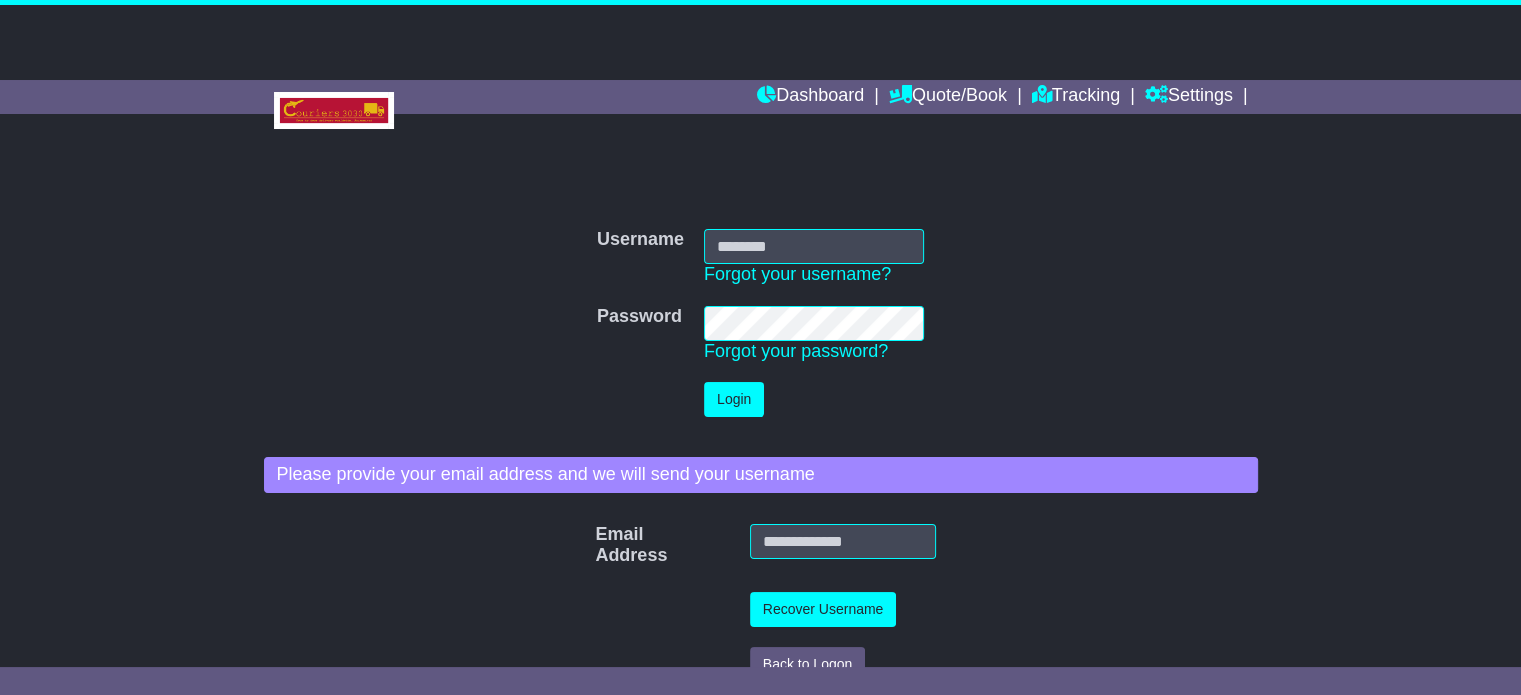 type on "**********" 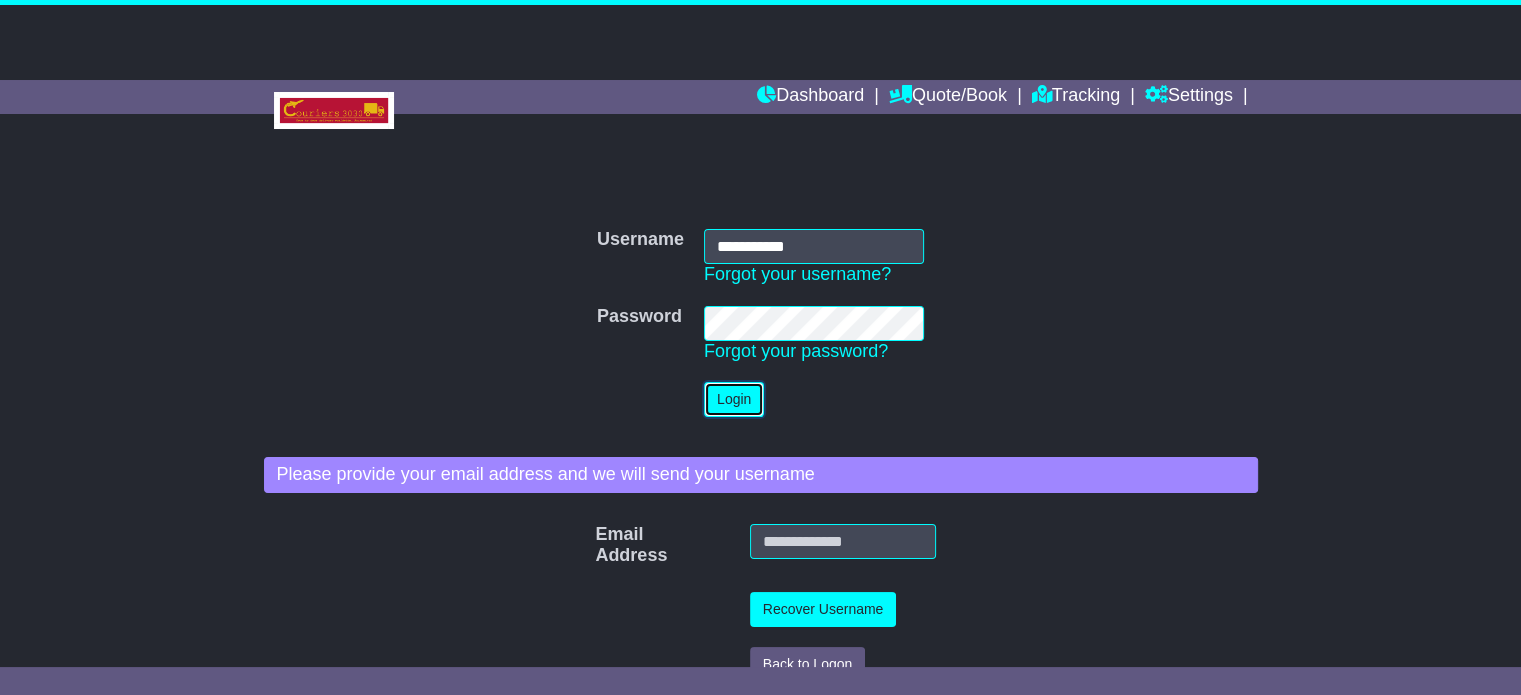 click on "Login" at bounding box center (734, 399) 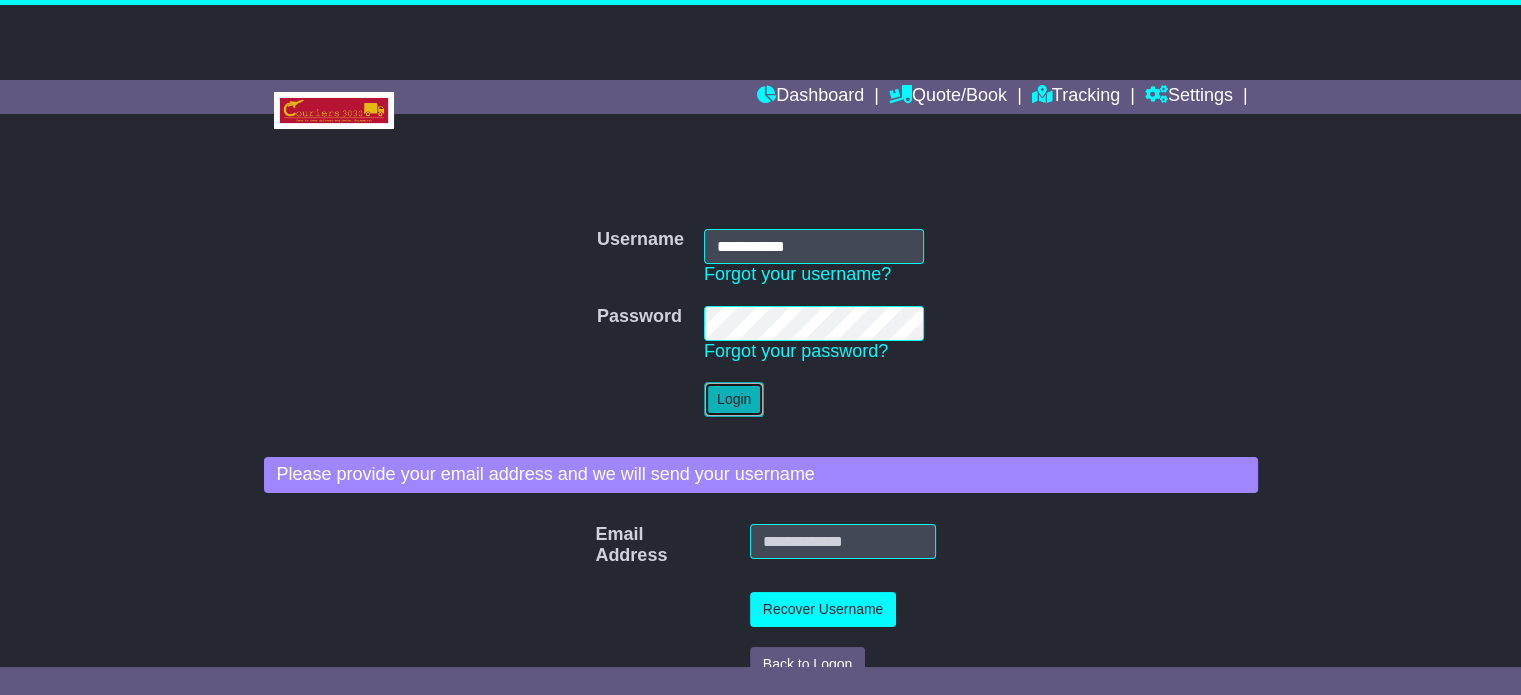 click on "Login" at bounding box center [734, 399] 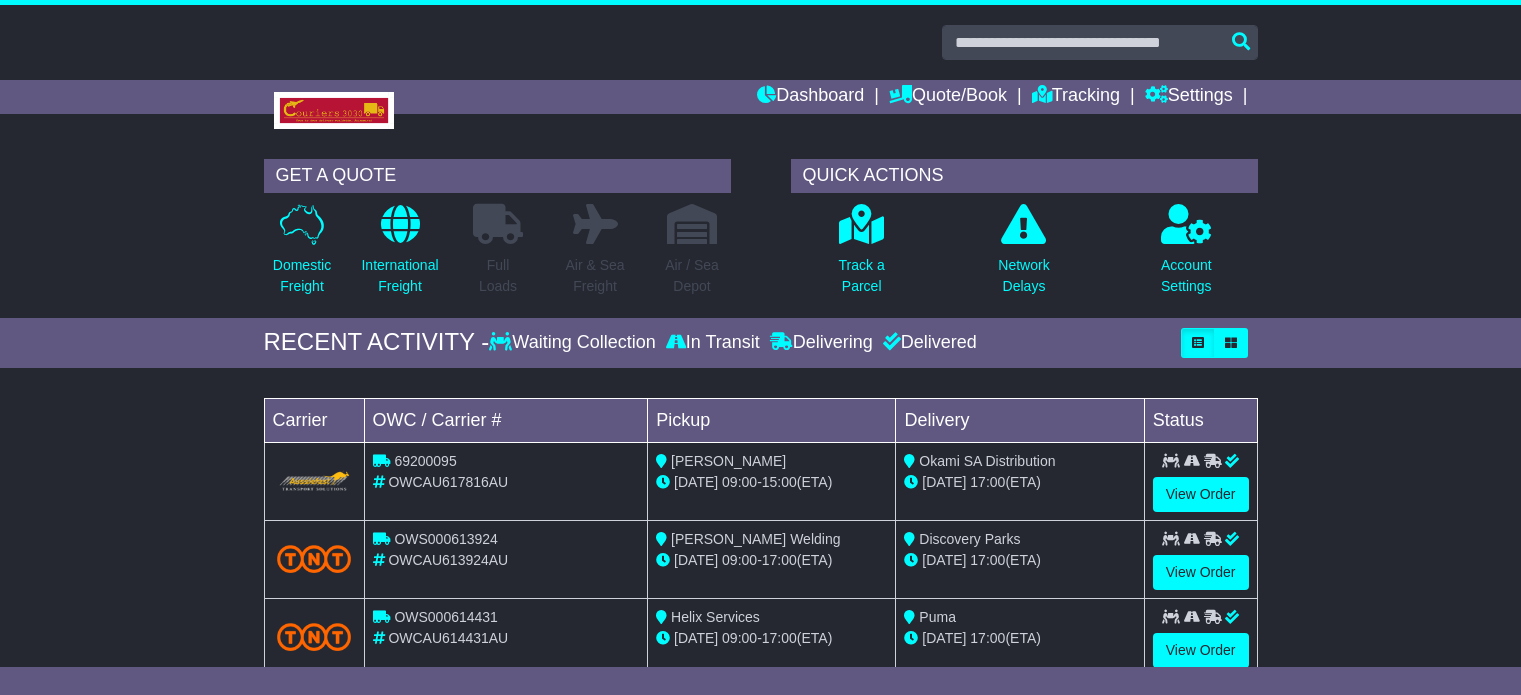 scroll, scrollTop: 0, scrollLeft: 0, axis: both 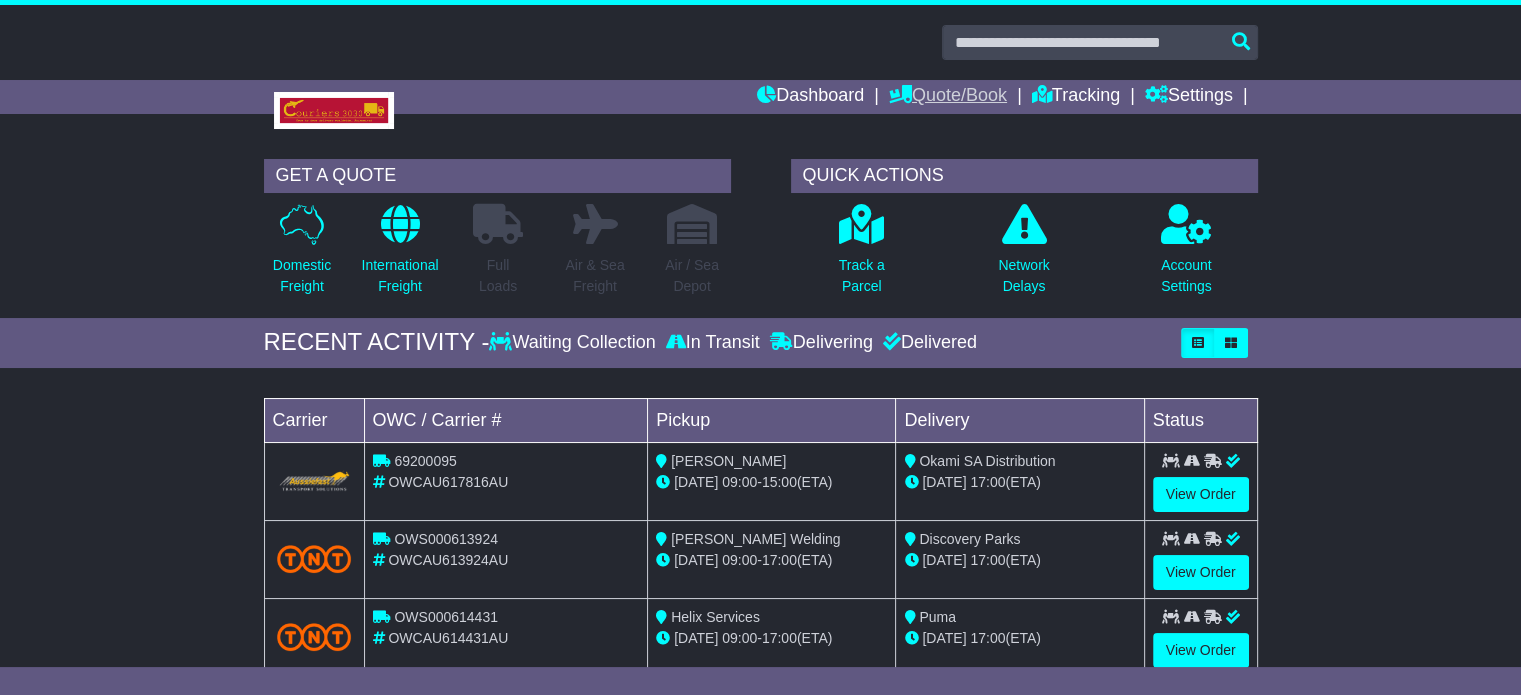 click on "Quote/Book" at bounding box center [948, 97] 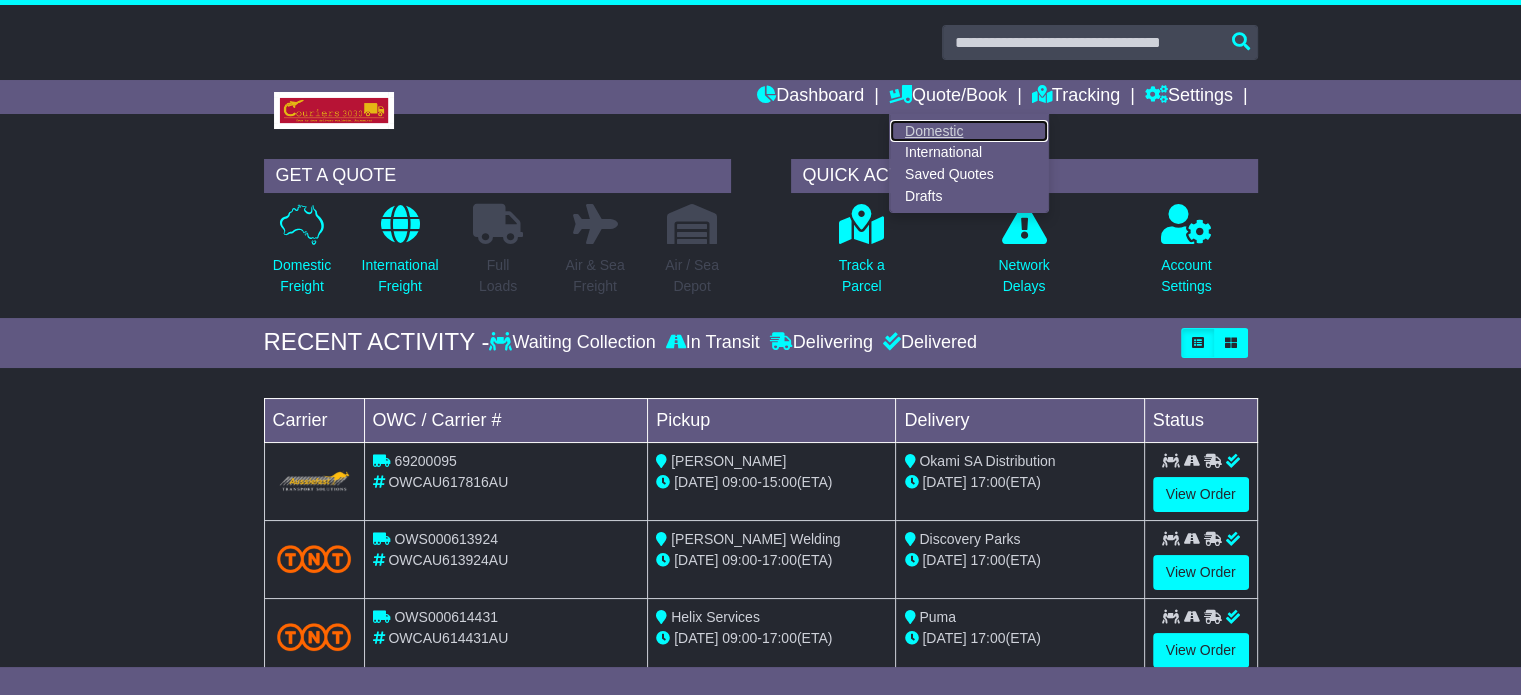 click on "Domestic" at bounding box center (969, 131) 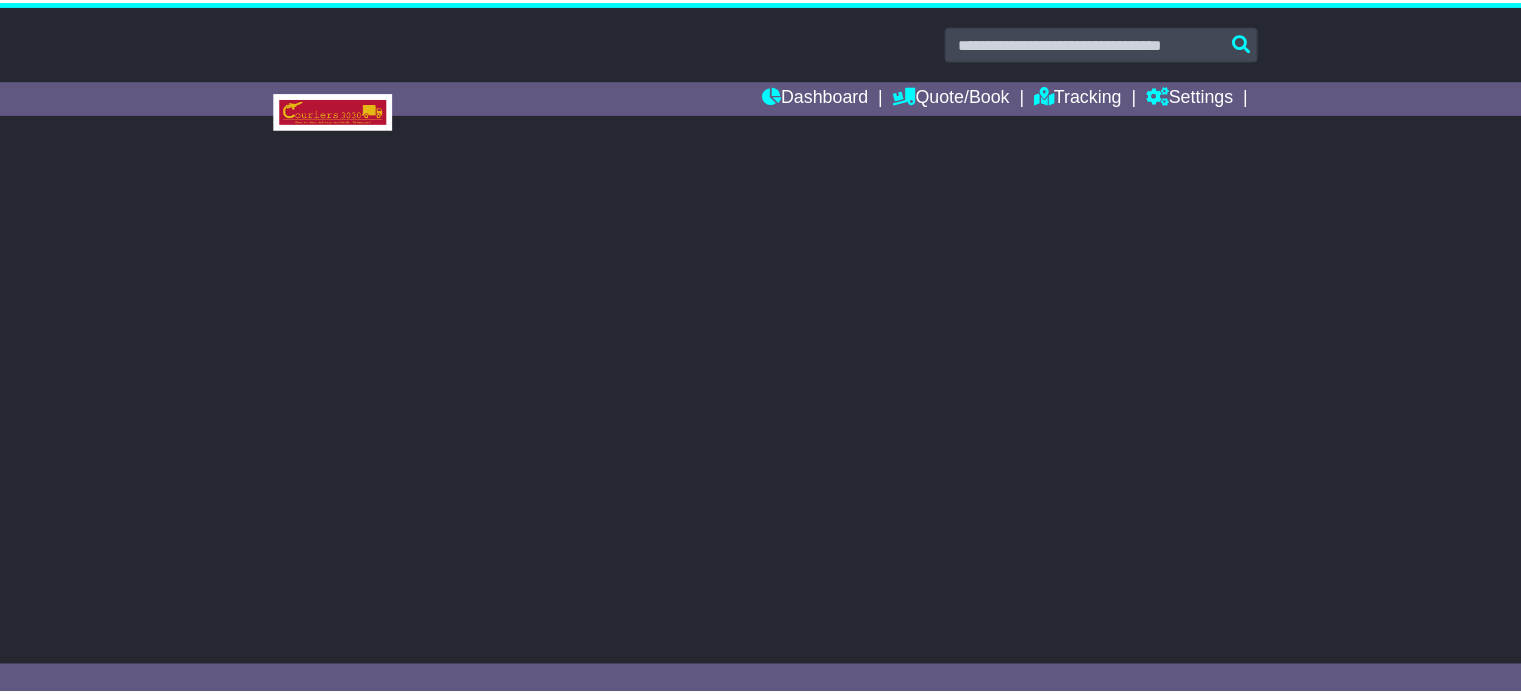 scroll, scrollTop: 0, scrollLeft: 0, axis: both 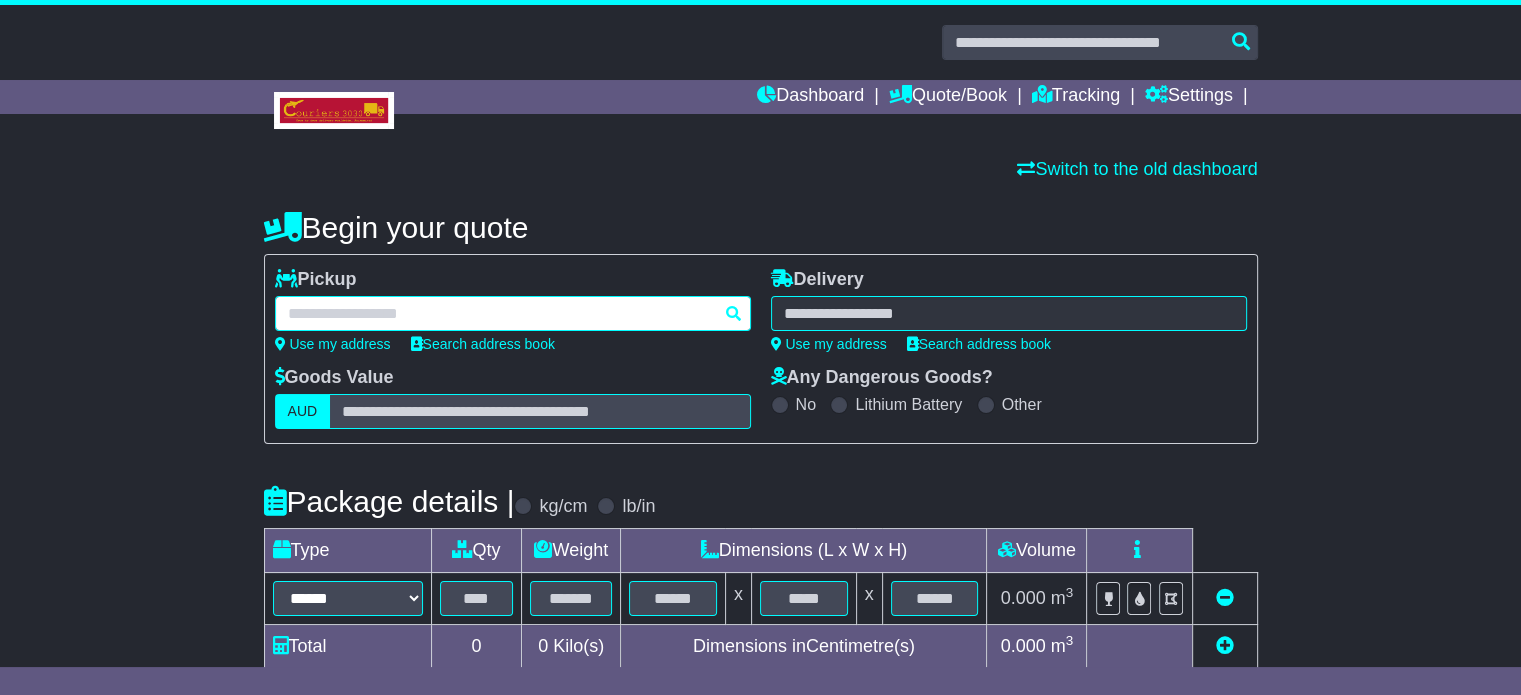 click at bounding box center (513, 313) 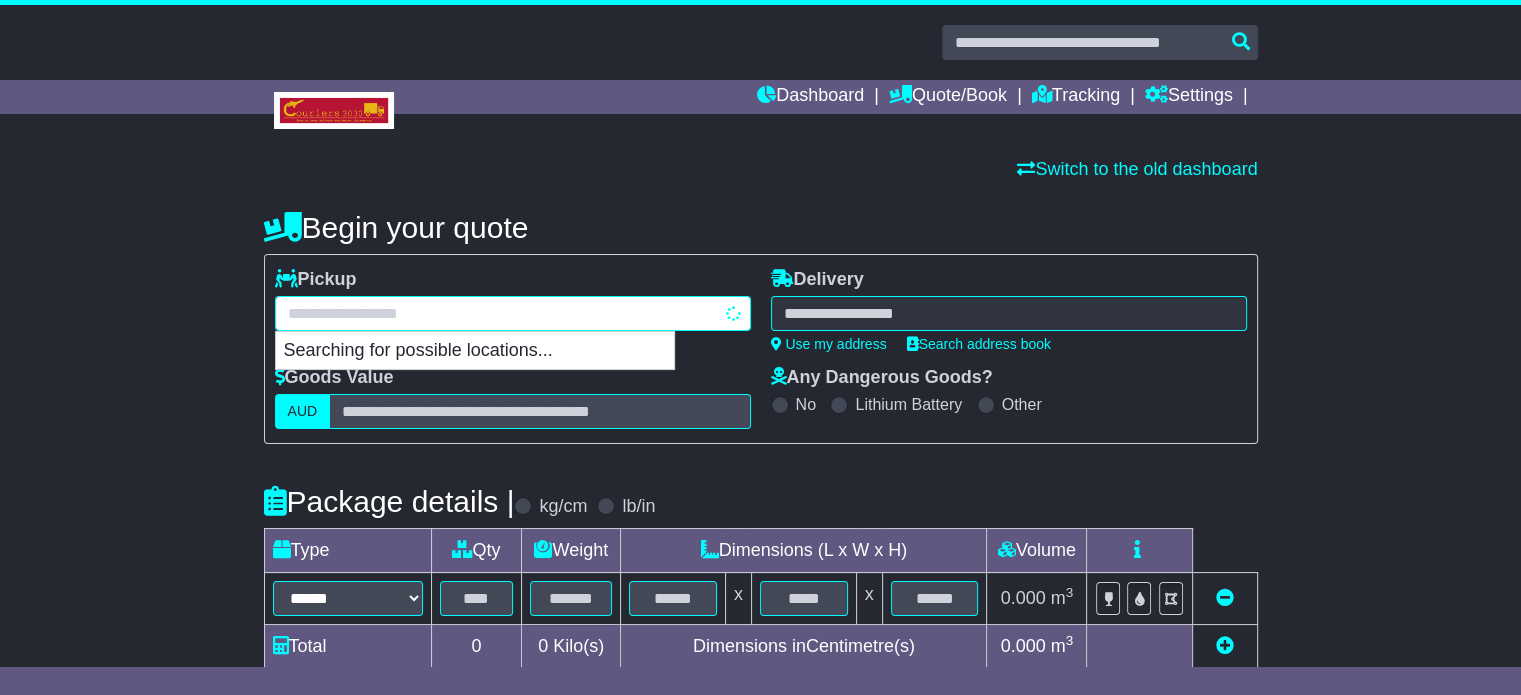 type on "*******" 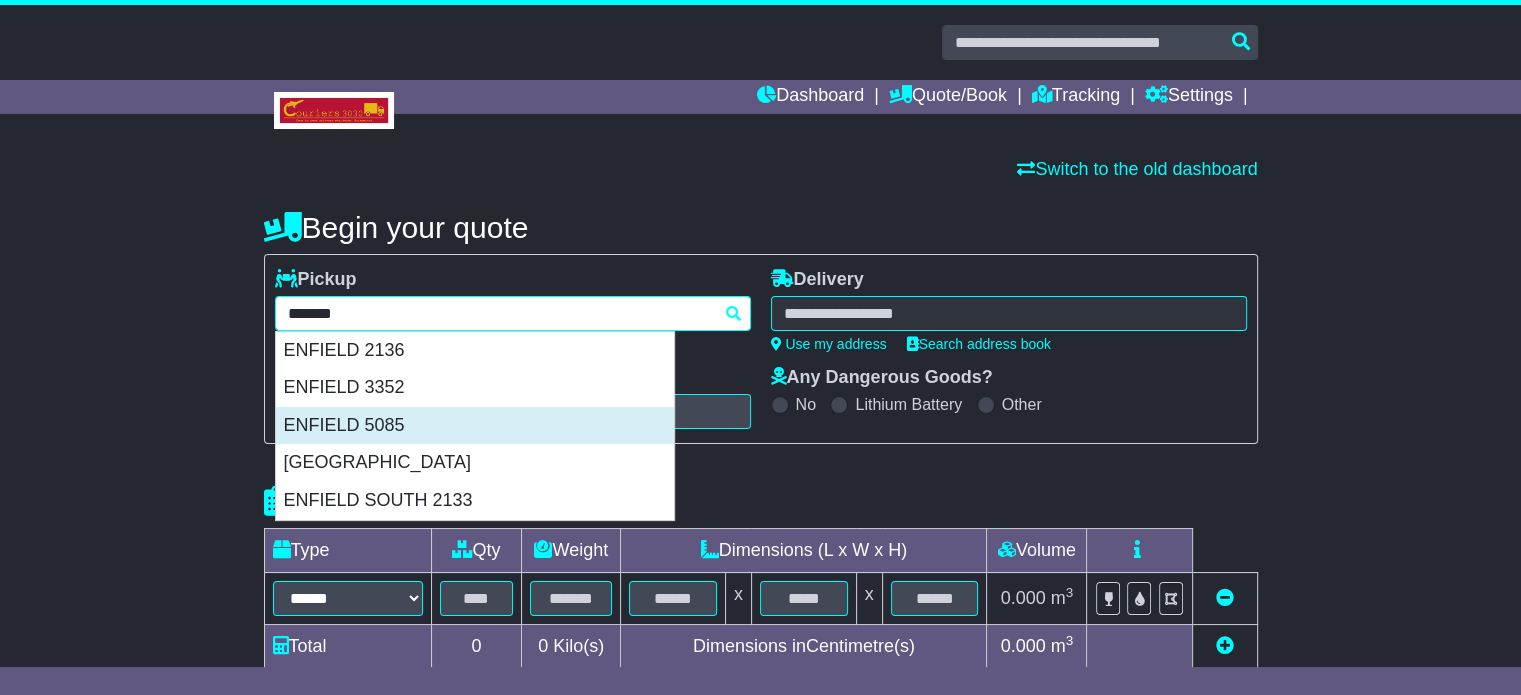 click on "ENFIELD 5085" at bounding box center [475, 426] 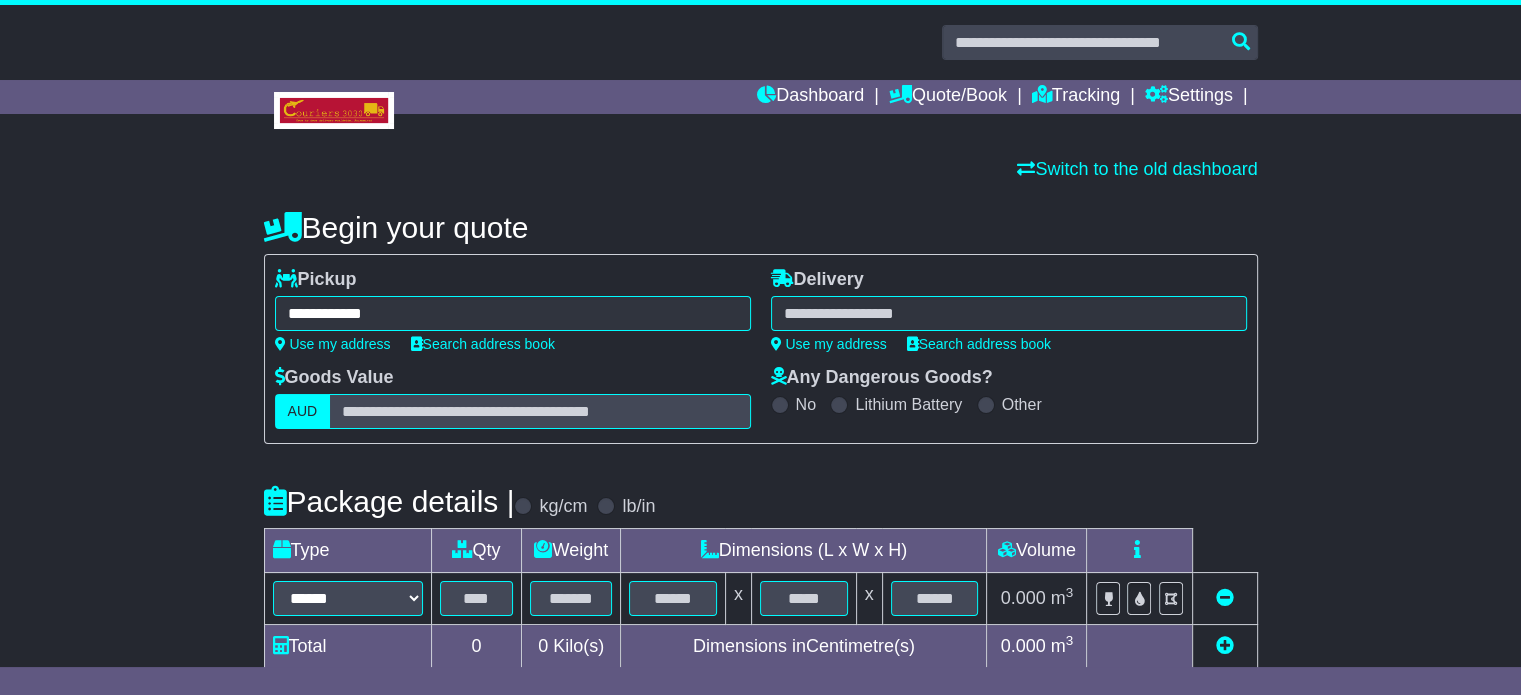 type on "**********" 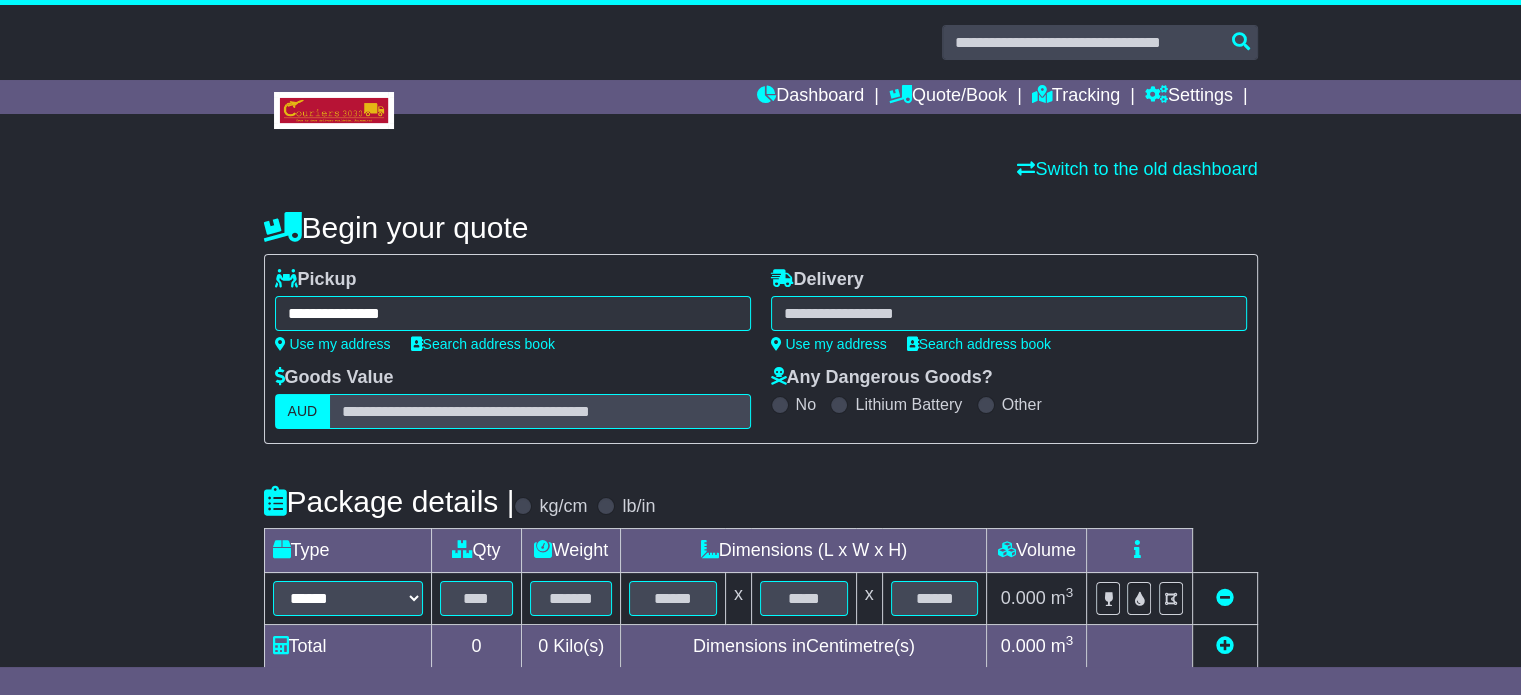 click at bounding box center [1009, 313] 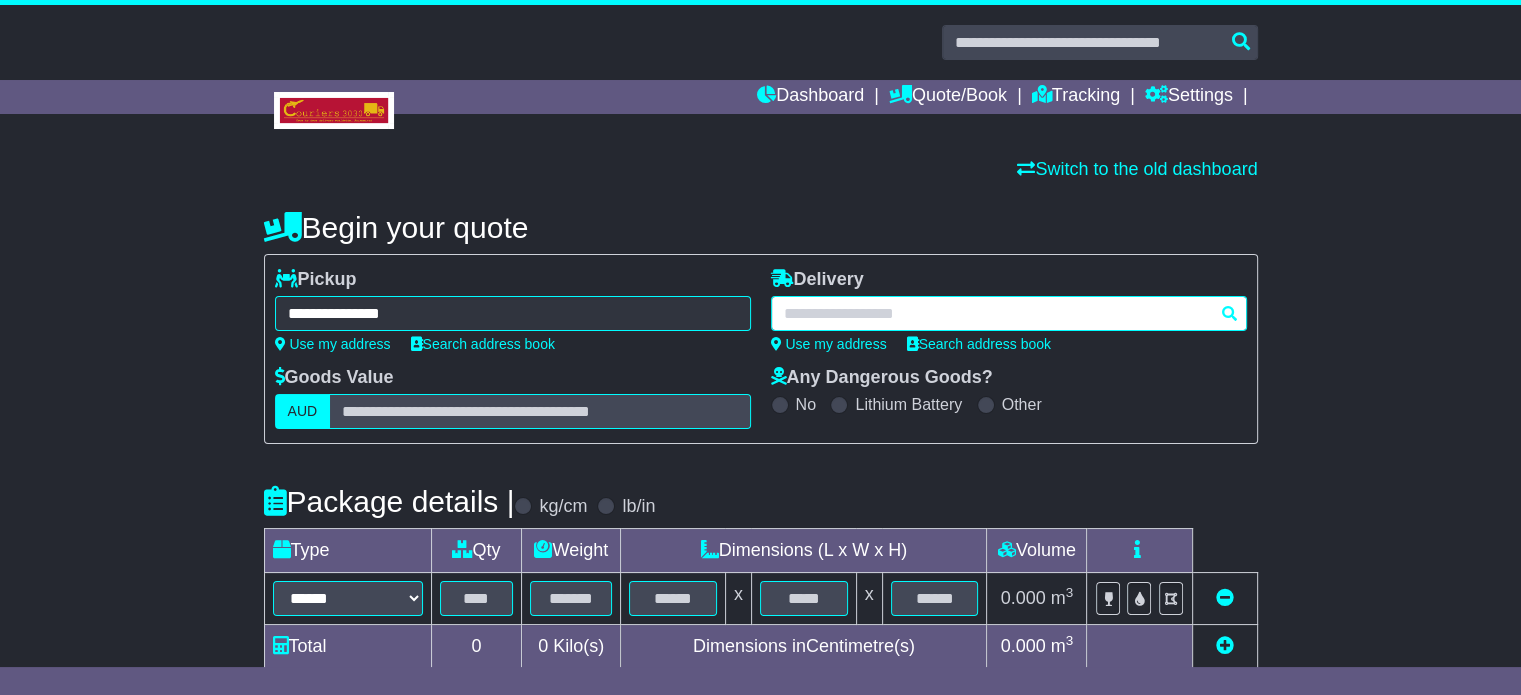 paste on "********" 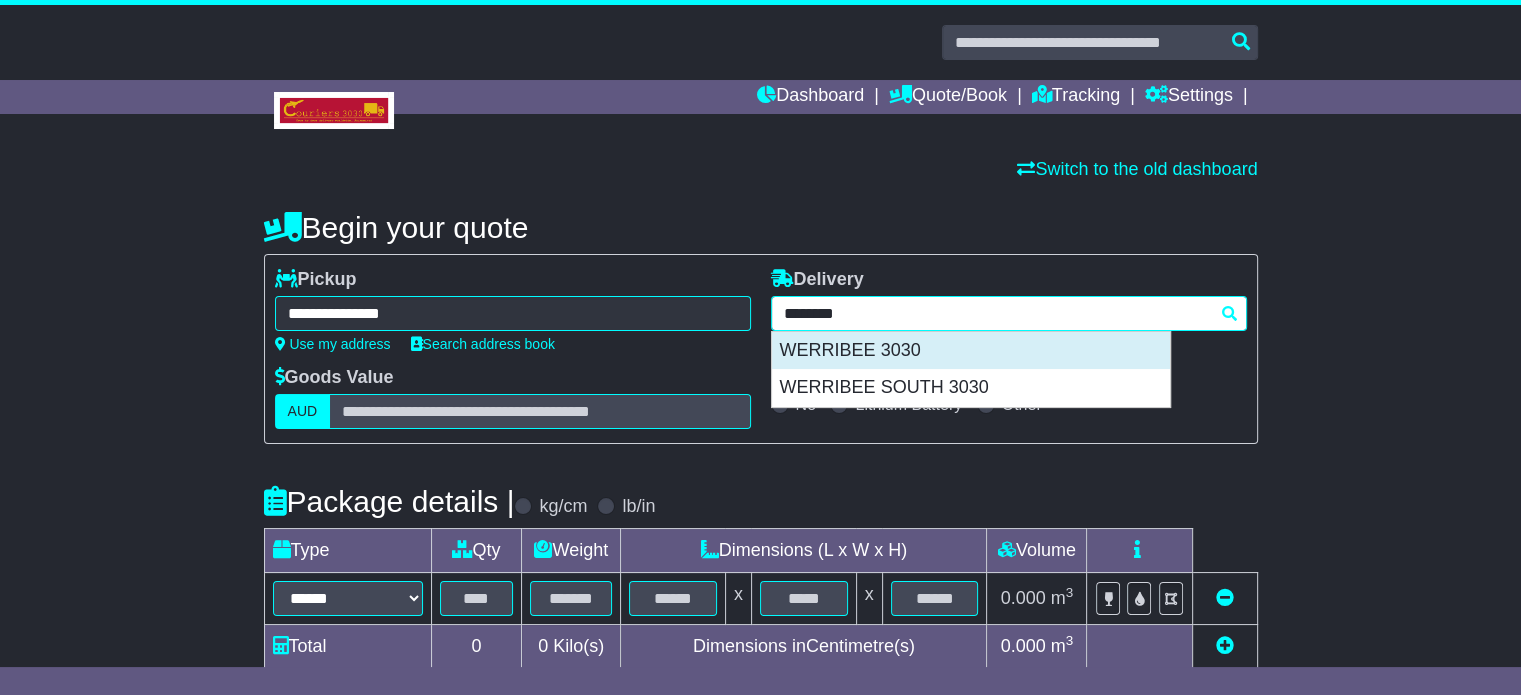 click on "WERRIBEE 3030" at bounding box center (971, 351) 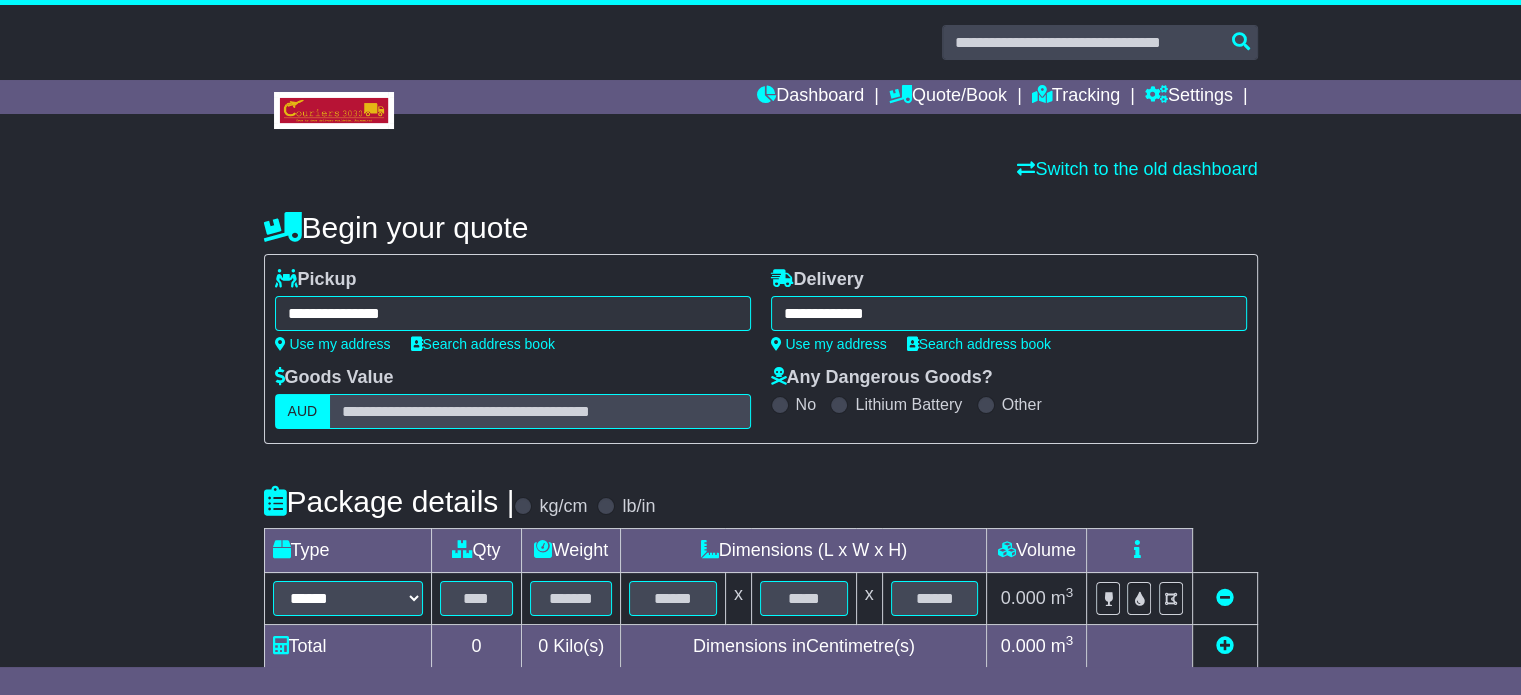 type on "**********" 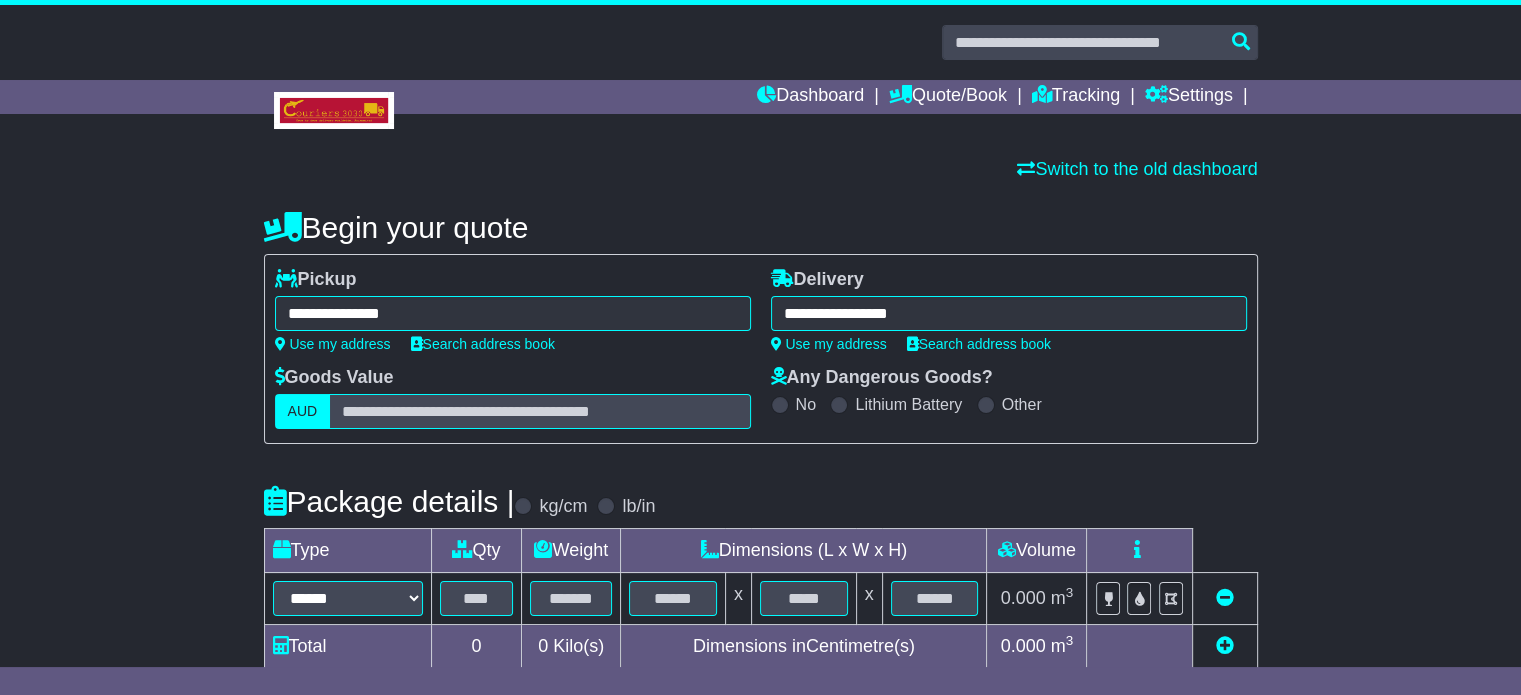 click on "**********" at bounding box center [761, 571] 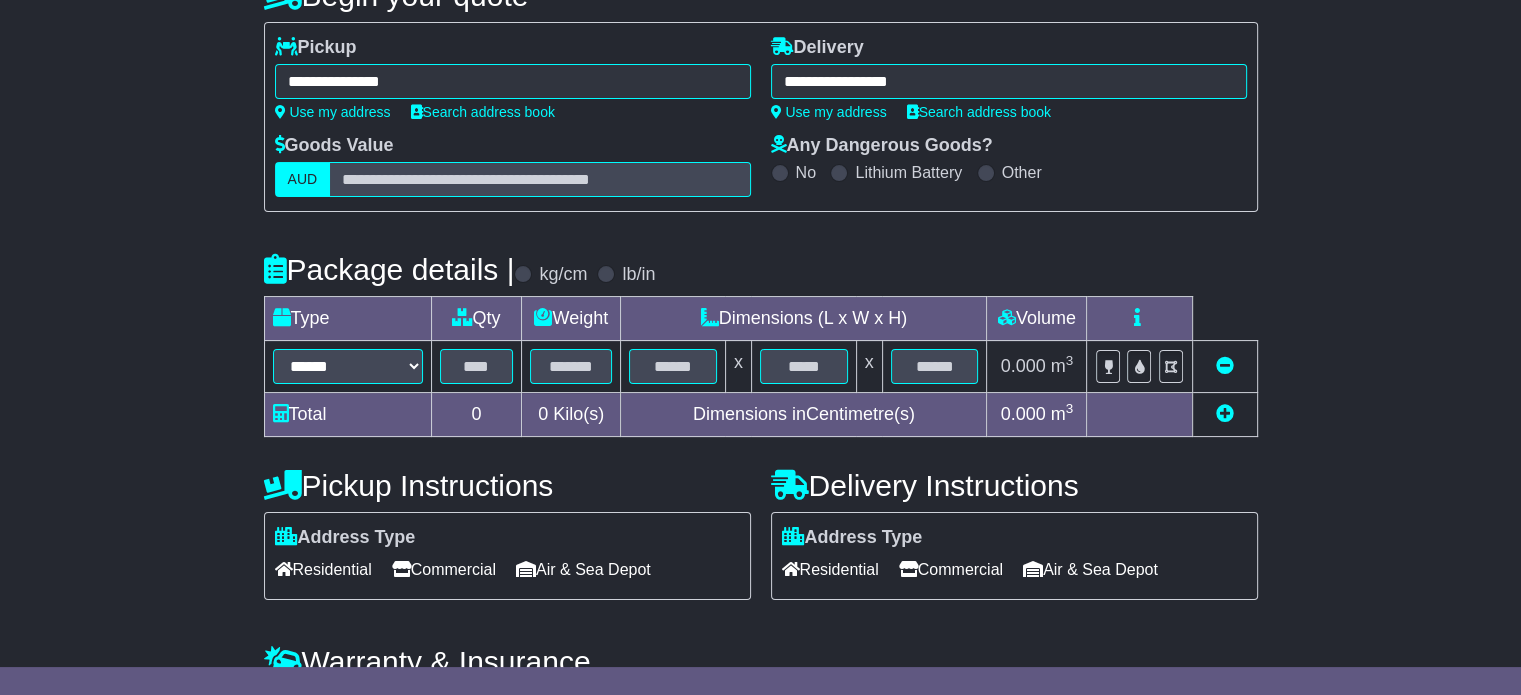 scroll, scrollTop: 320, scrollLeft: 0, axis: vertical 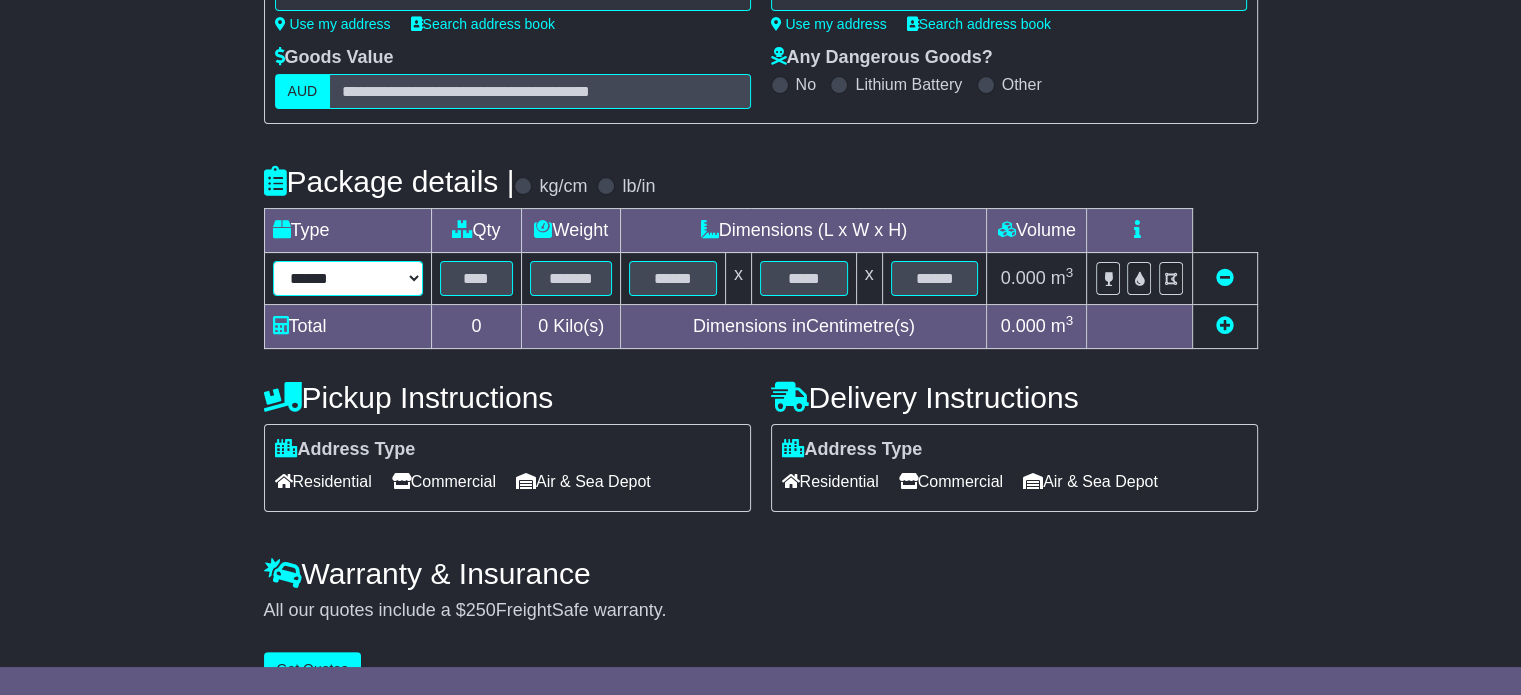 click on "****** ****** *** ******** ***** **** **** ****** *** *******" at bounding box center (348, 278) 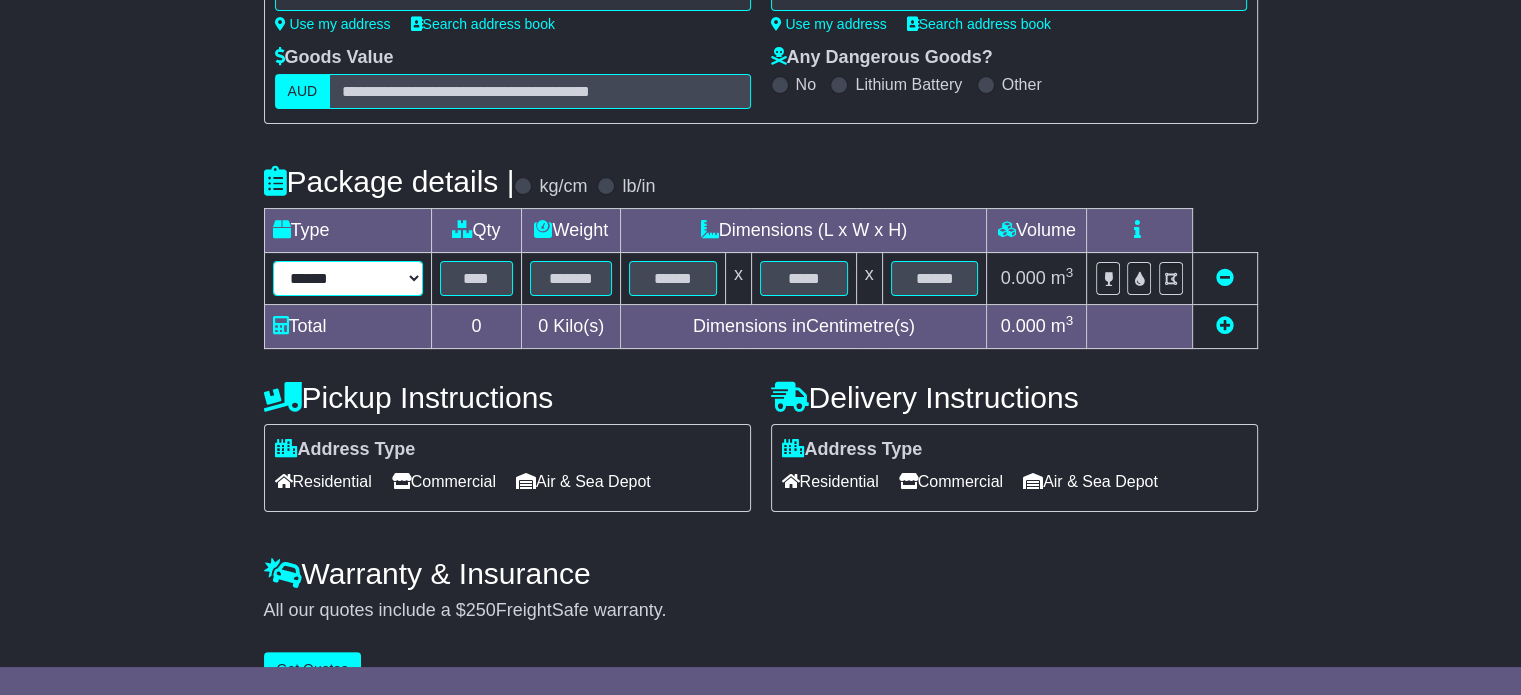 select on "*****" 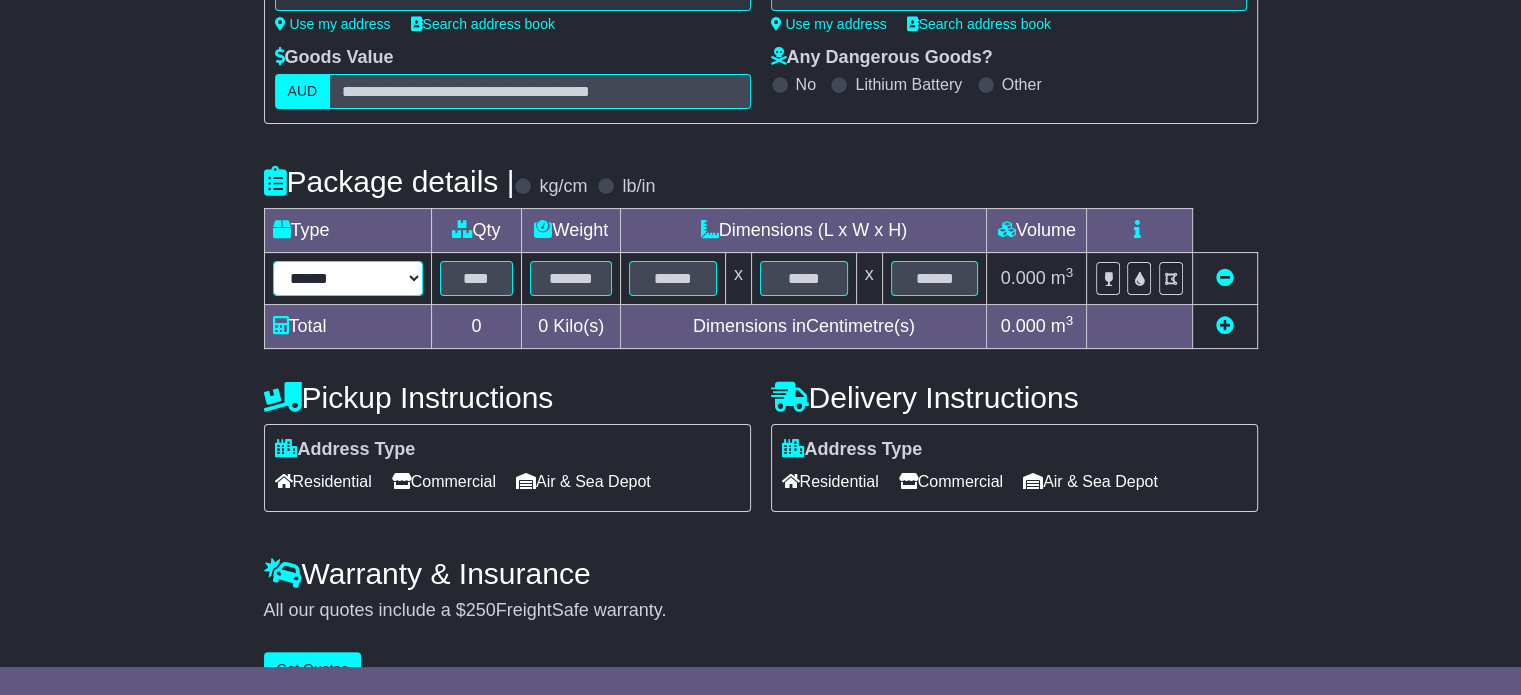 click on "****** ****** *** ******** ***** **** **** ****** *** *******" at bounding box center (348, 278) 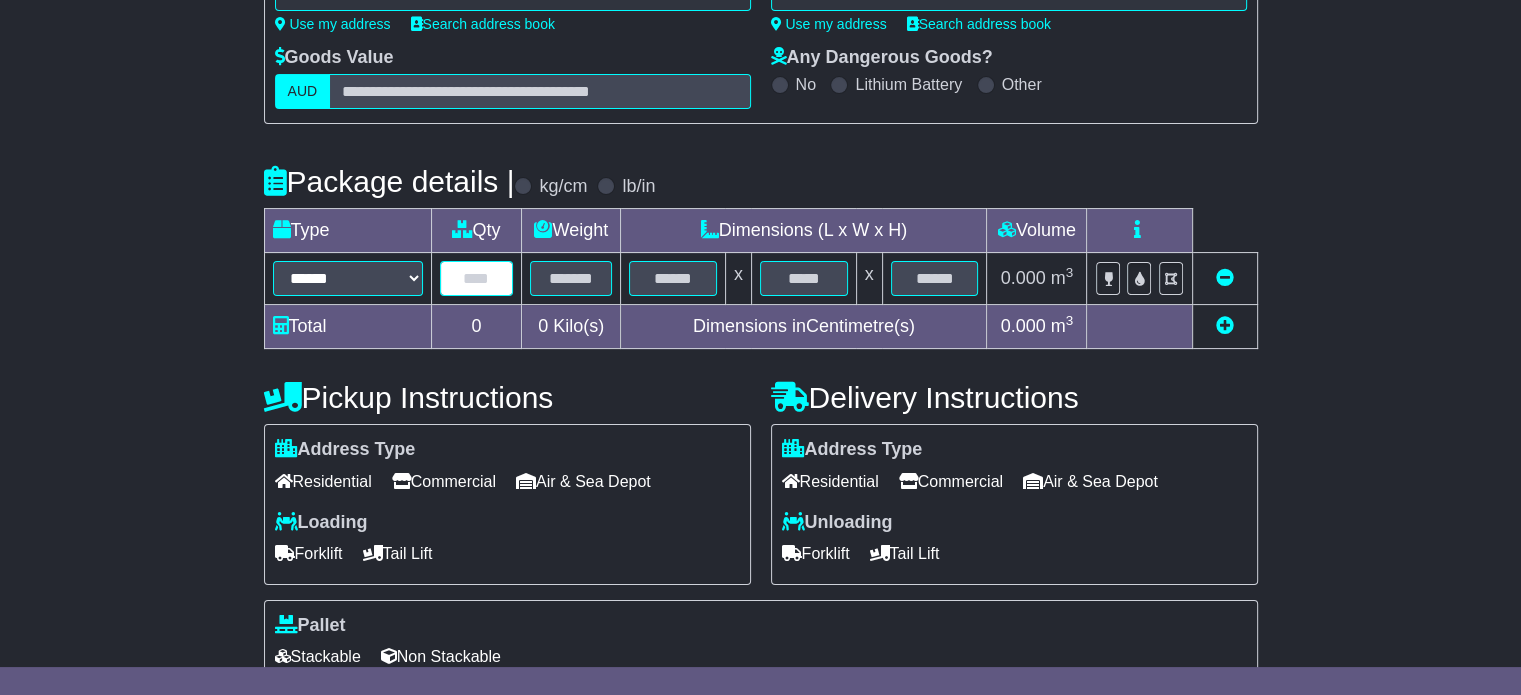 click at bounding box center (477, 278) 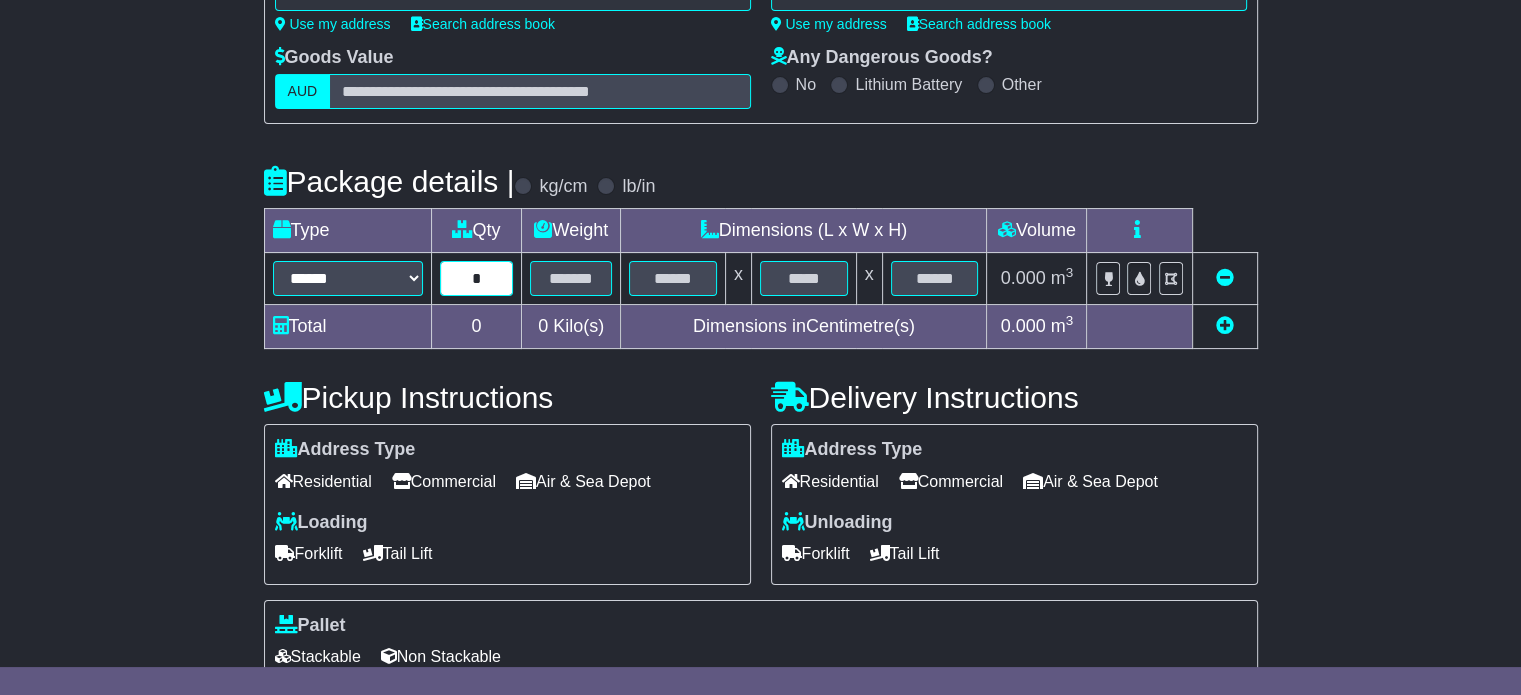 type on "*" 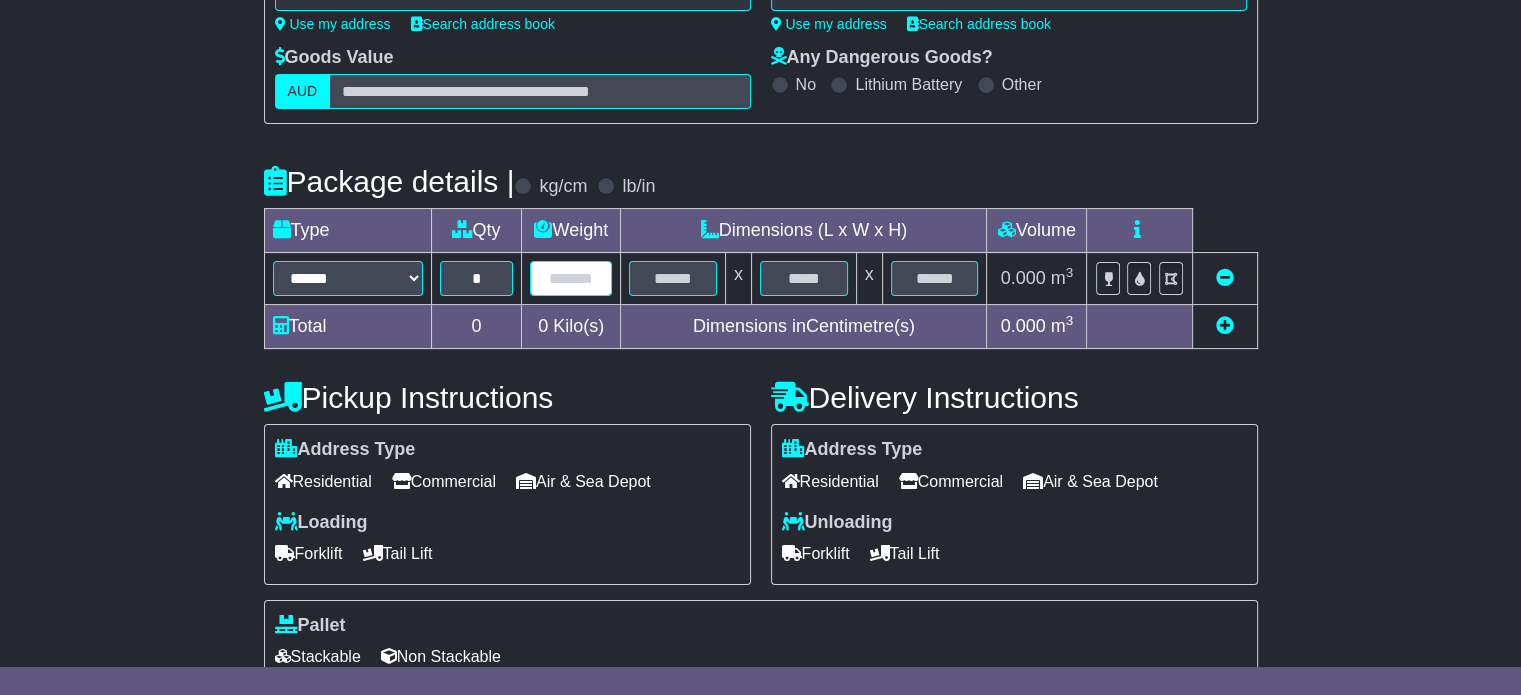click at bounding box center (571, 278) 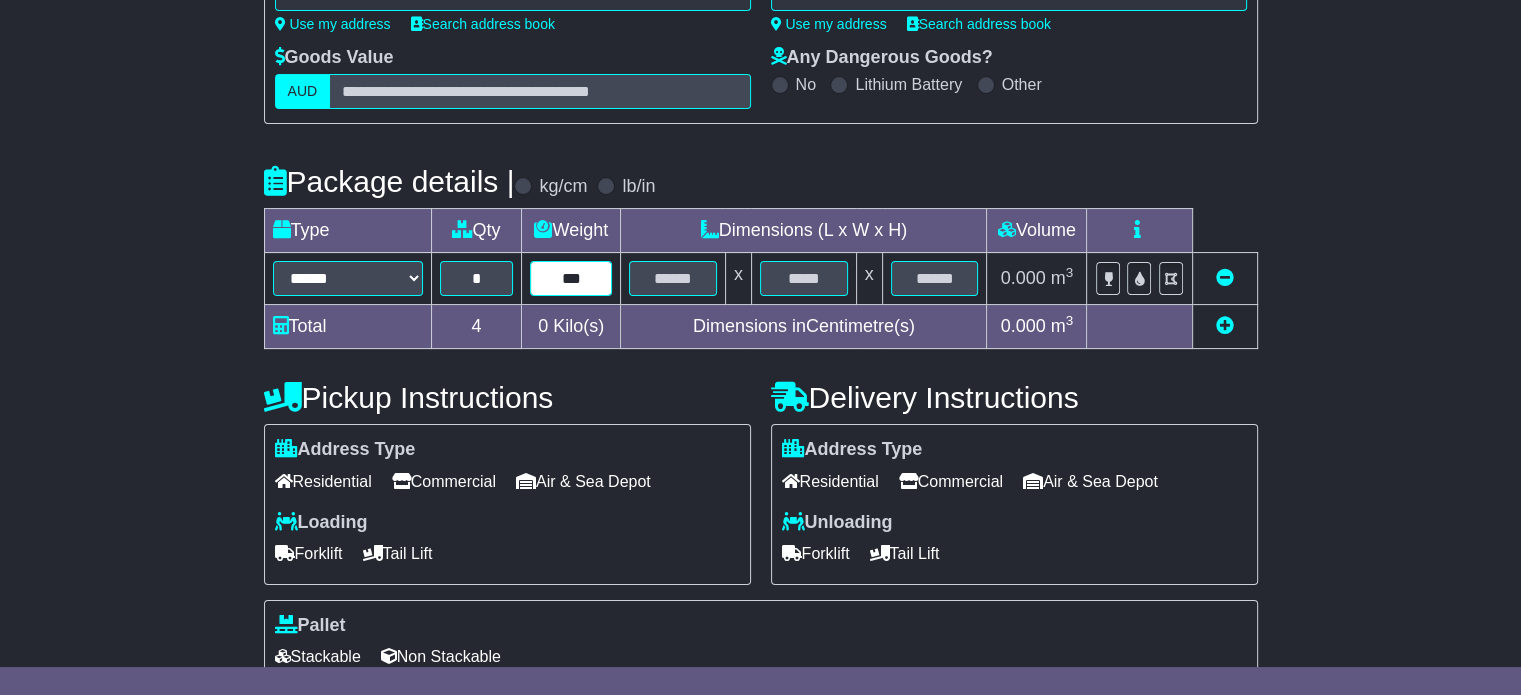 type on "***" 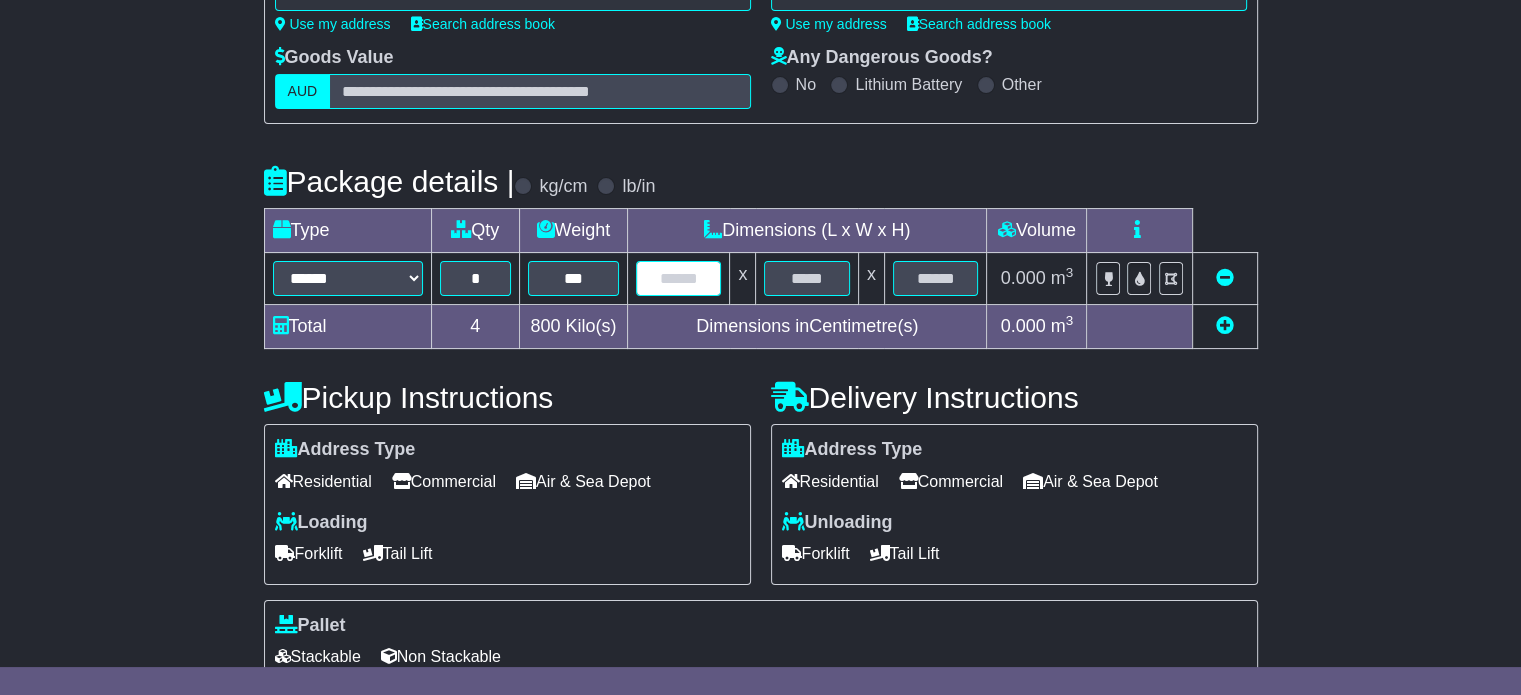 click at bounding box center (678, 278) 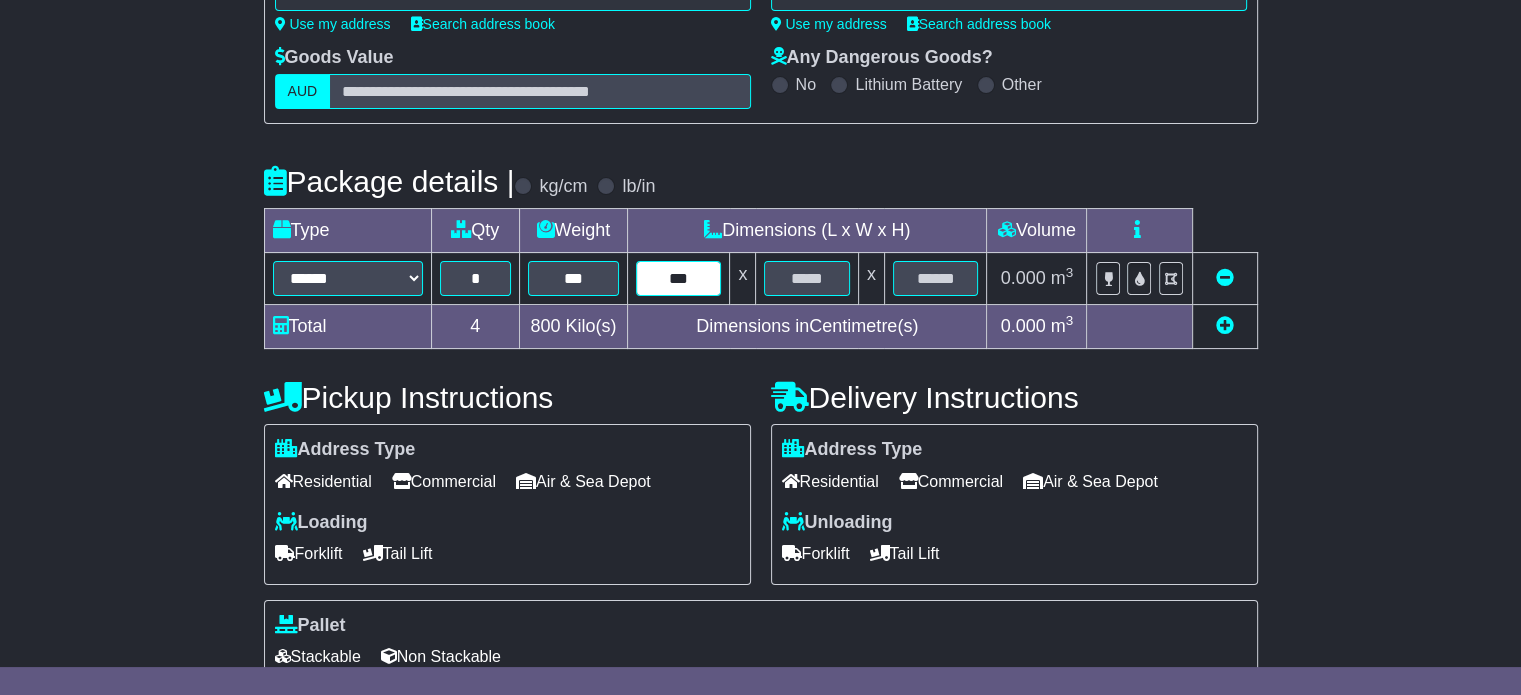 type on "***" 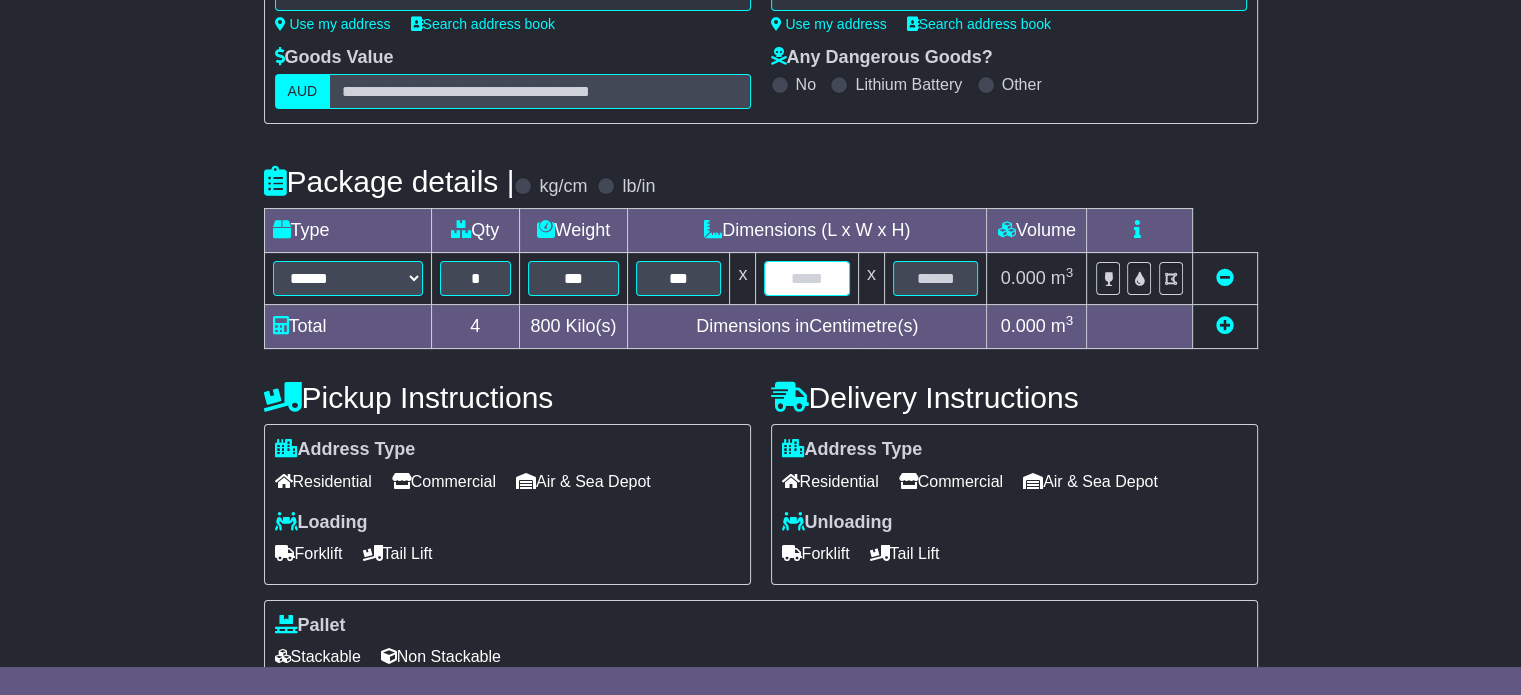 click at bounding box center [806, 278] 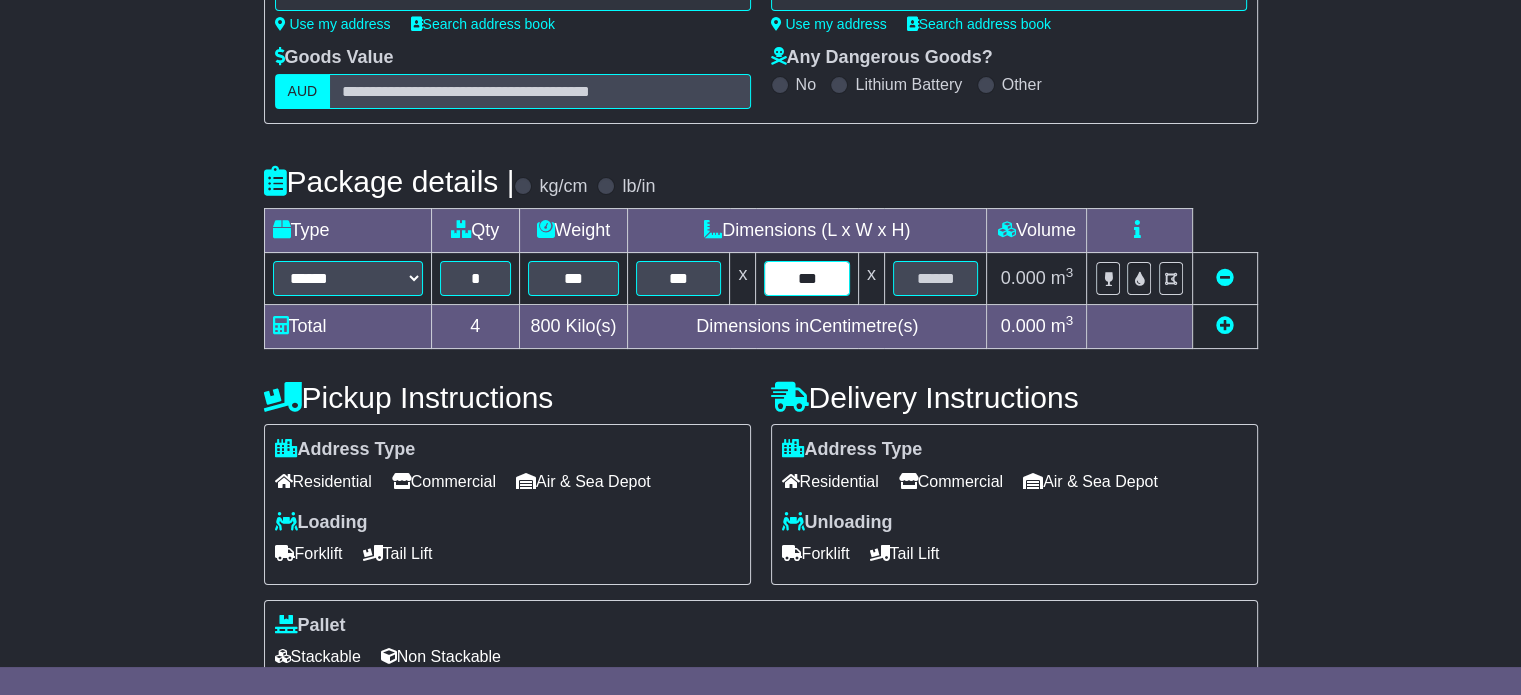type on "***" 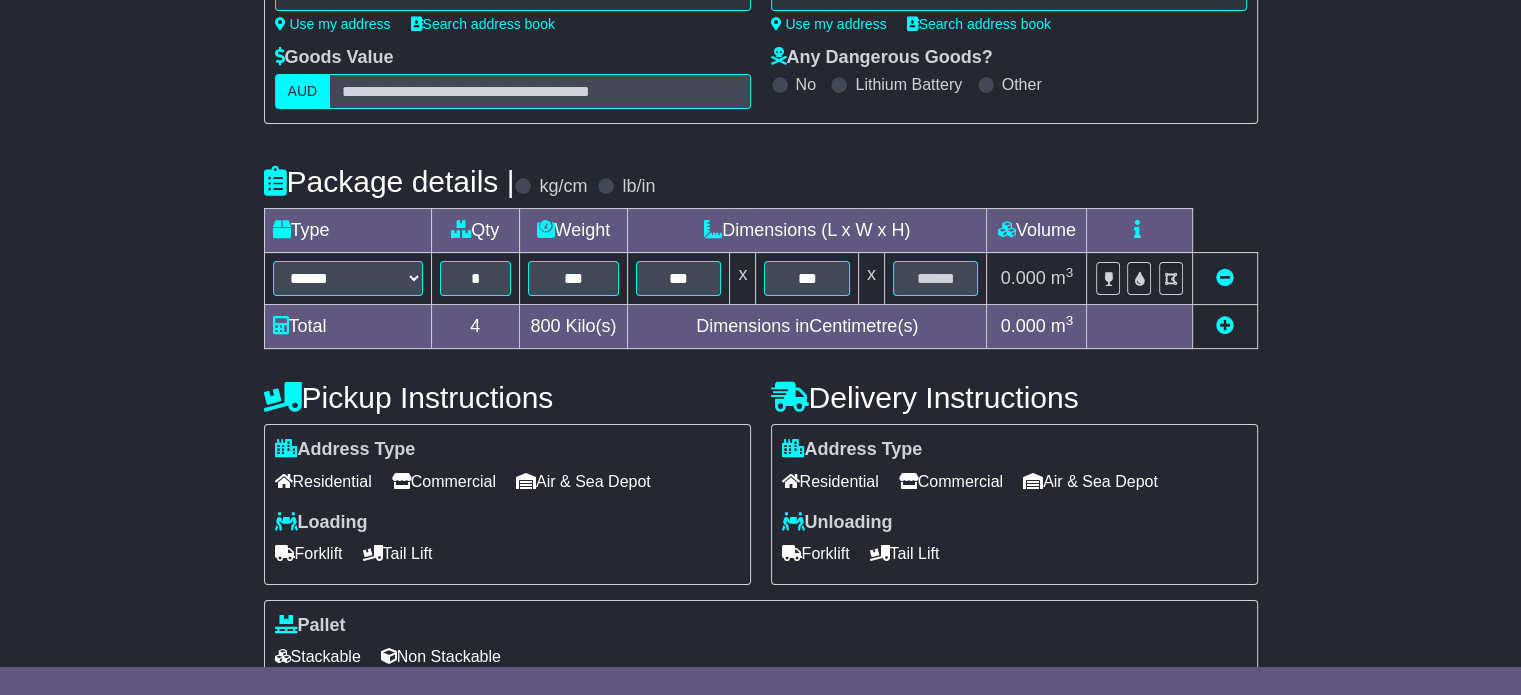 click at bounding box center (935, 279) 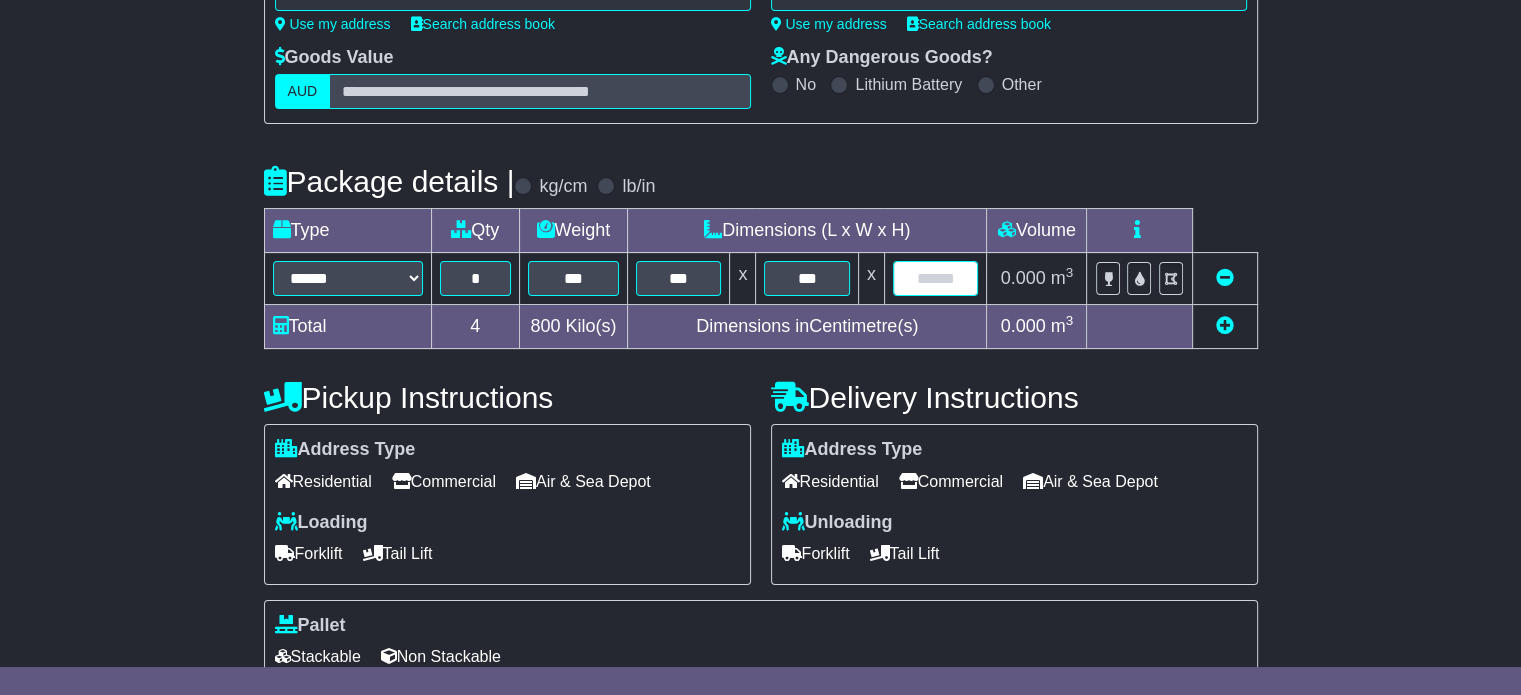click at bounding box center [936, 278] 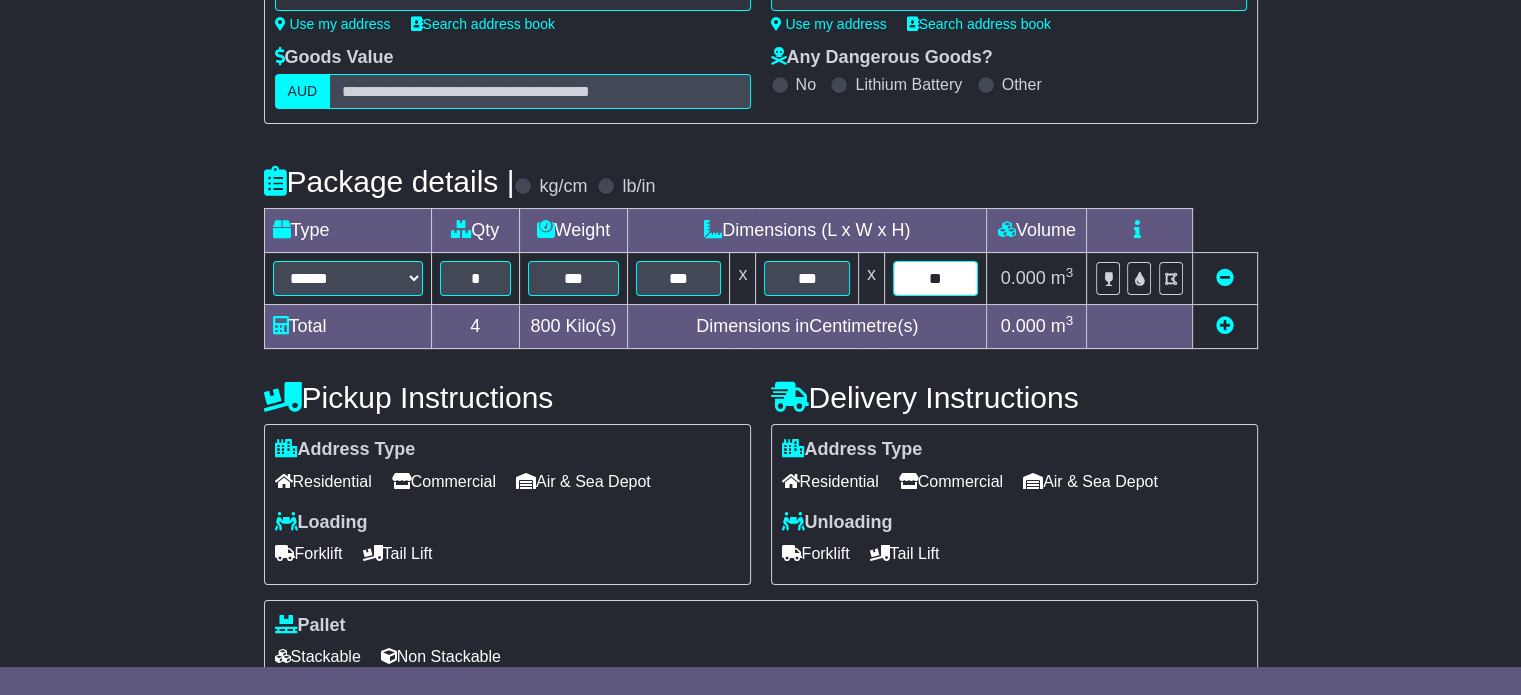 type on "**" 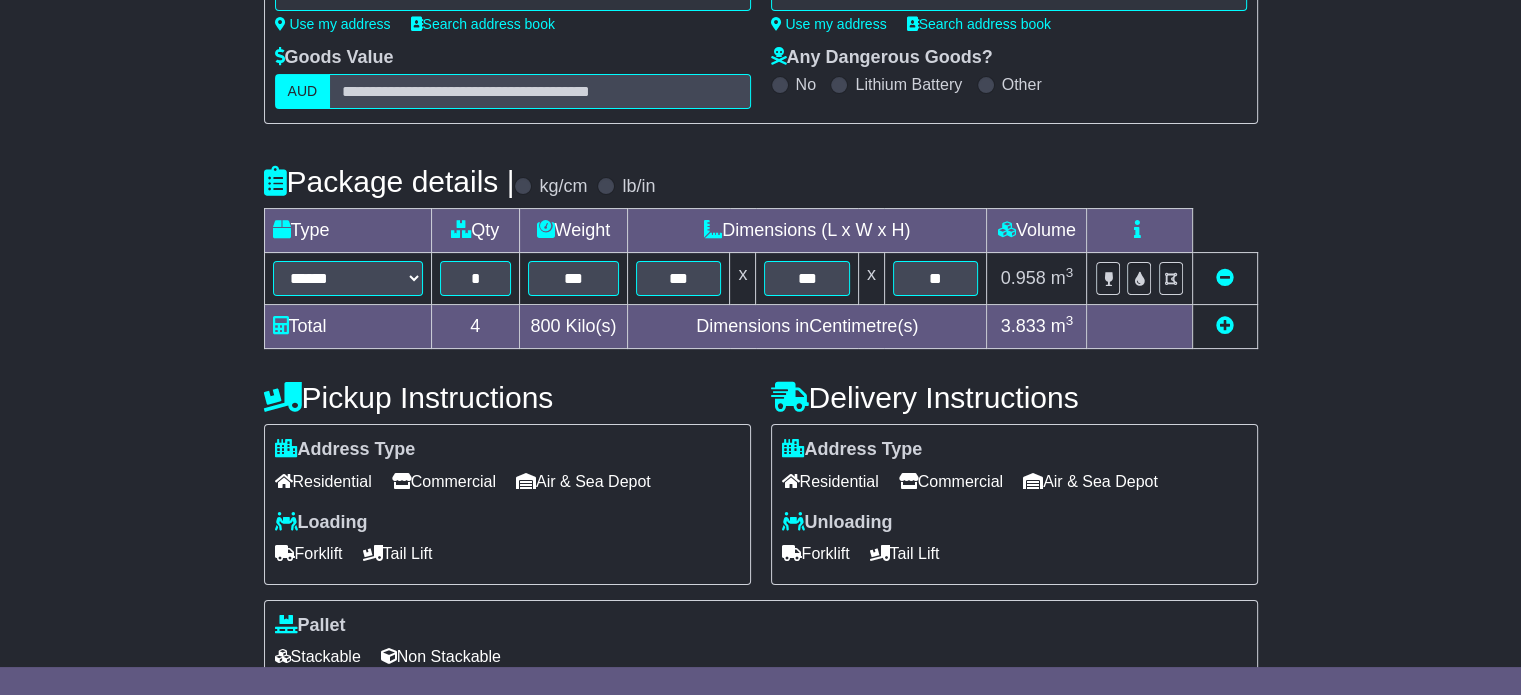click on "Address Type
Residential
Commercial
Air & Sea Depot" at bounding box center [507, 468] 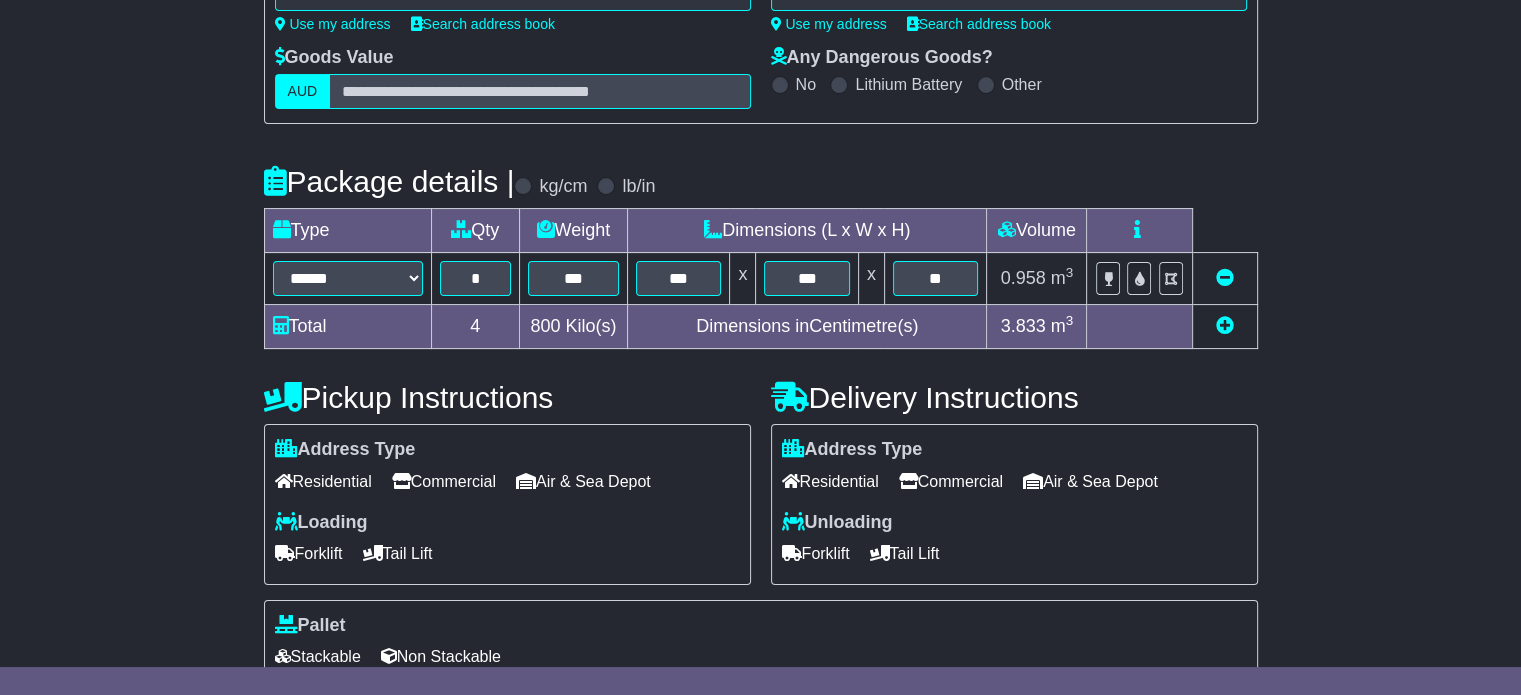 click at bounding box center [791, 481] 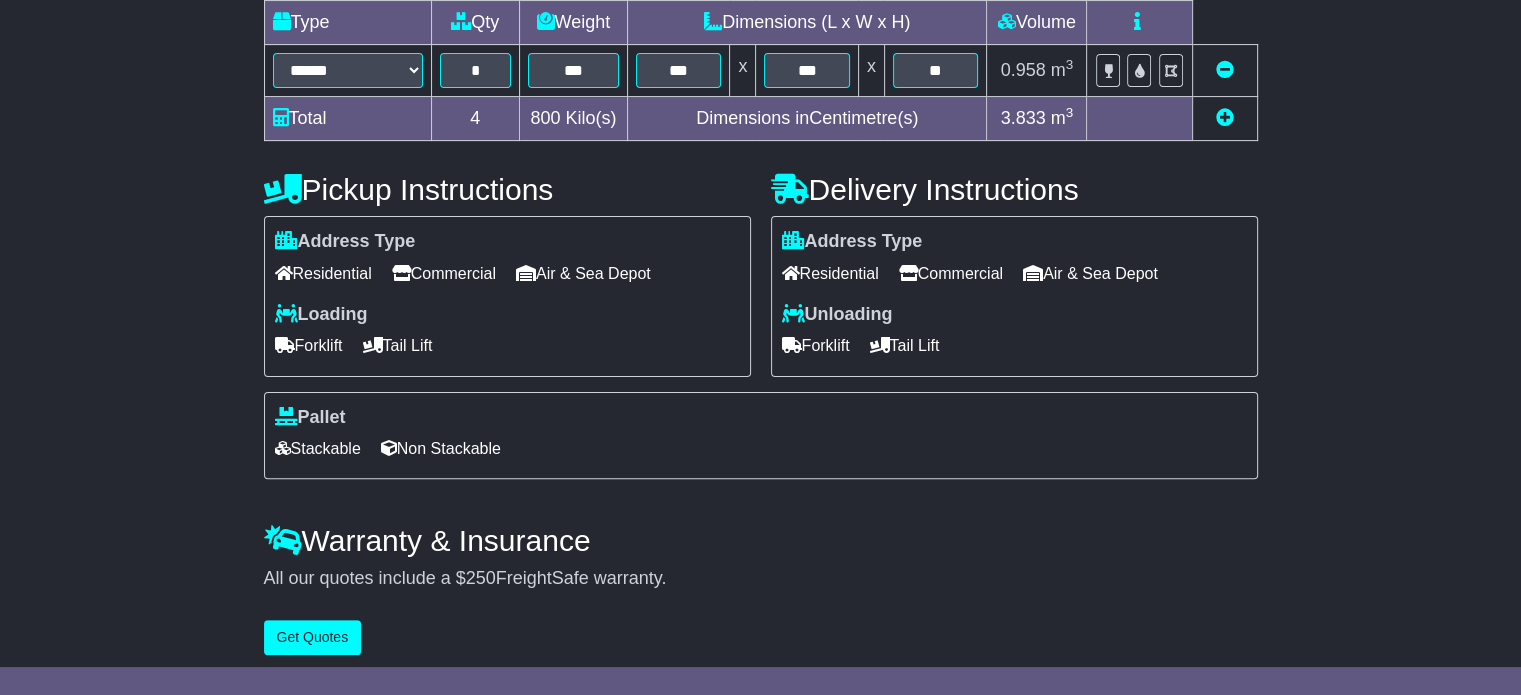 scroll, scrollTop: 538, scrollLeft: 0, axis: vertical 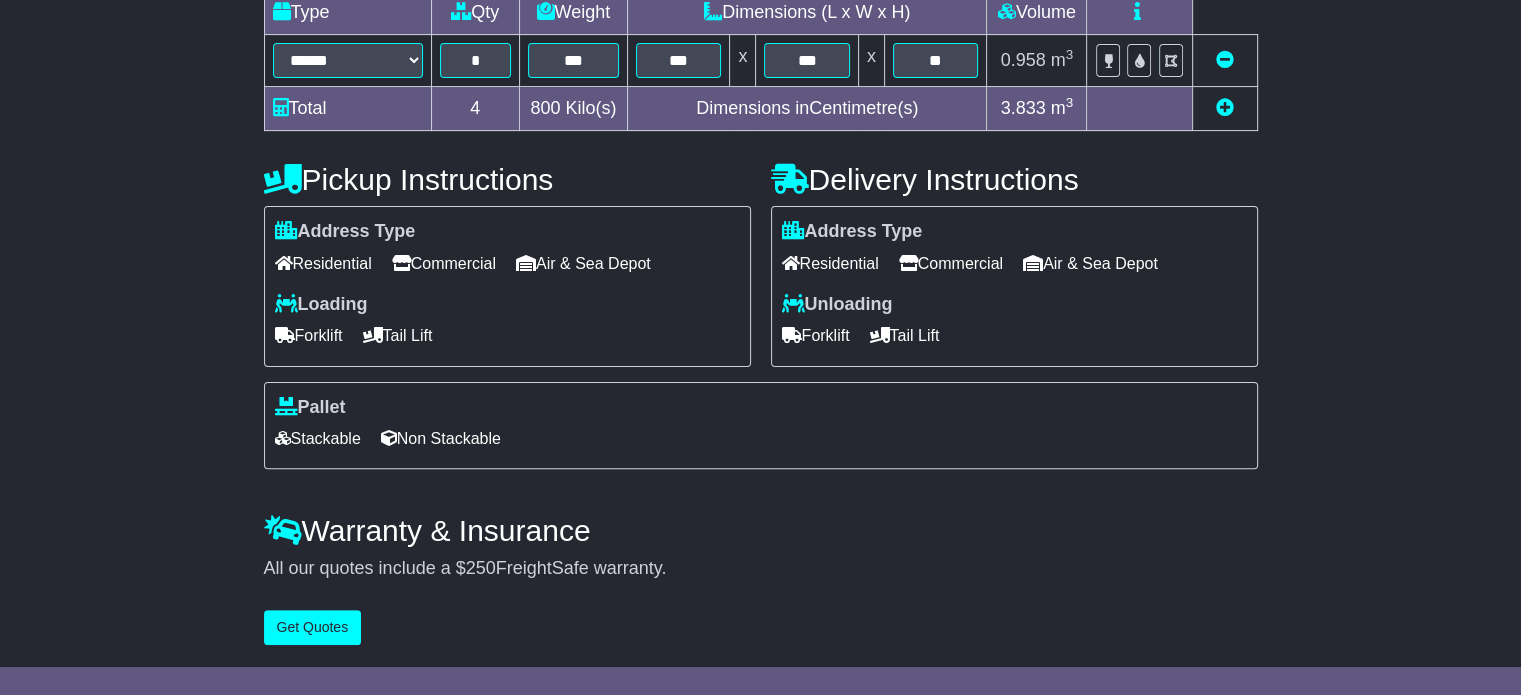 click on "Stackable" at bounding box center [318, 438] 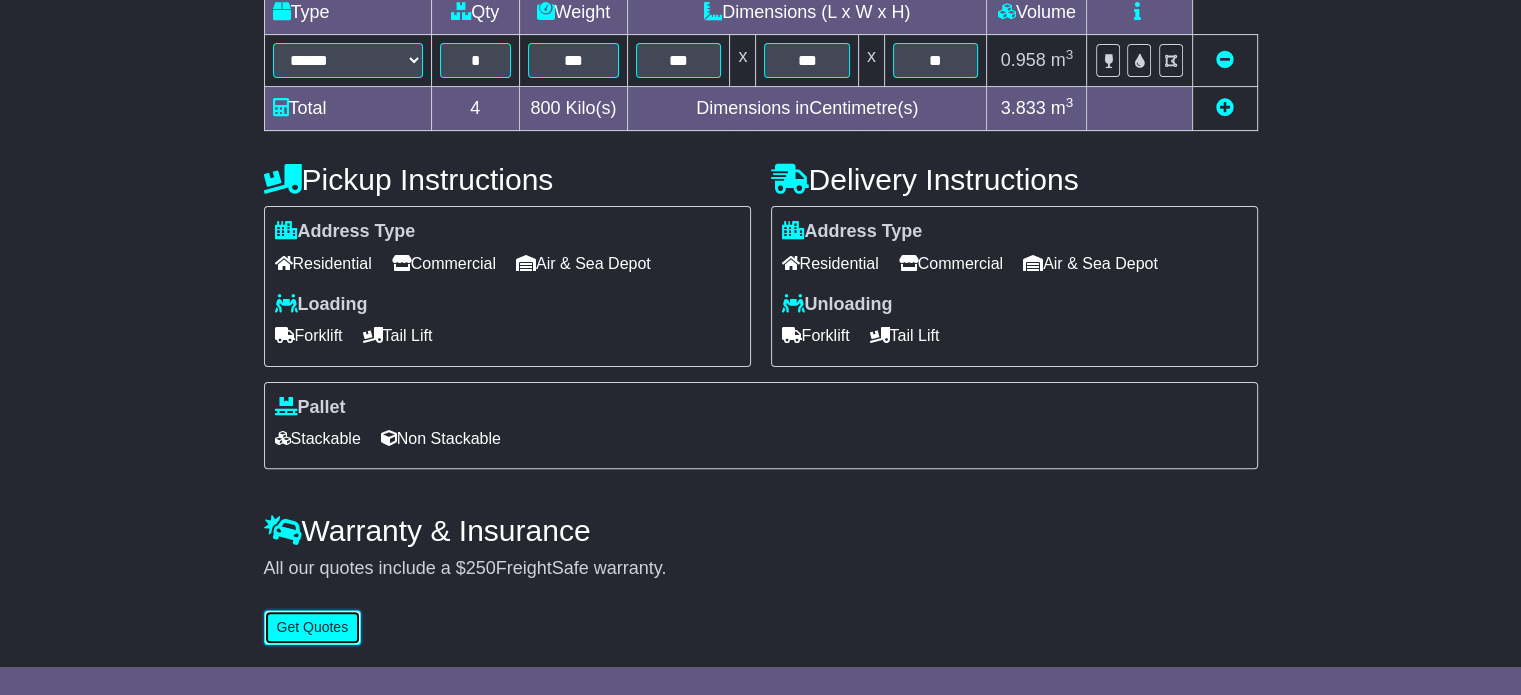 click on "Get Quotes" at bounding box center [313, 627] 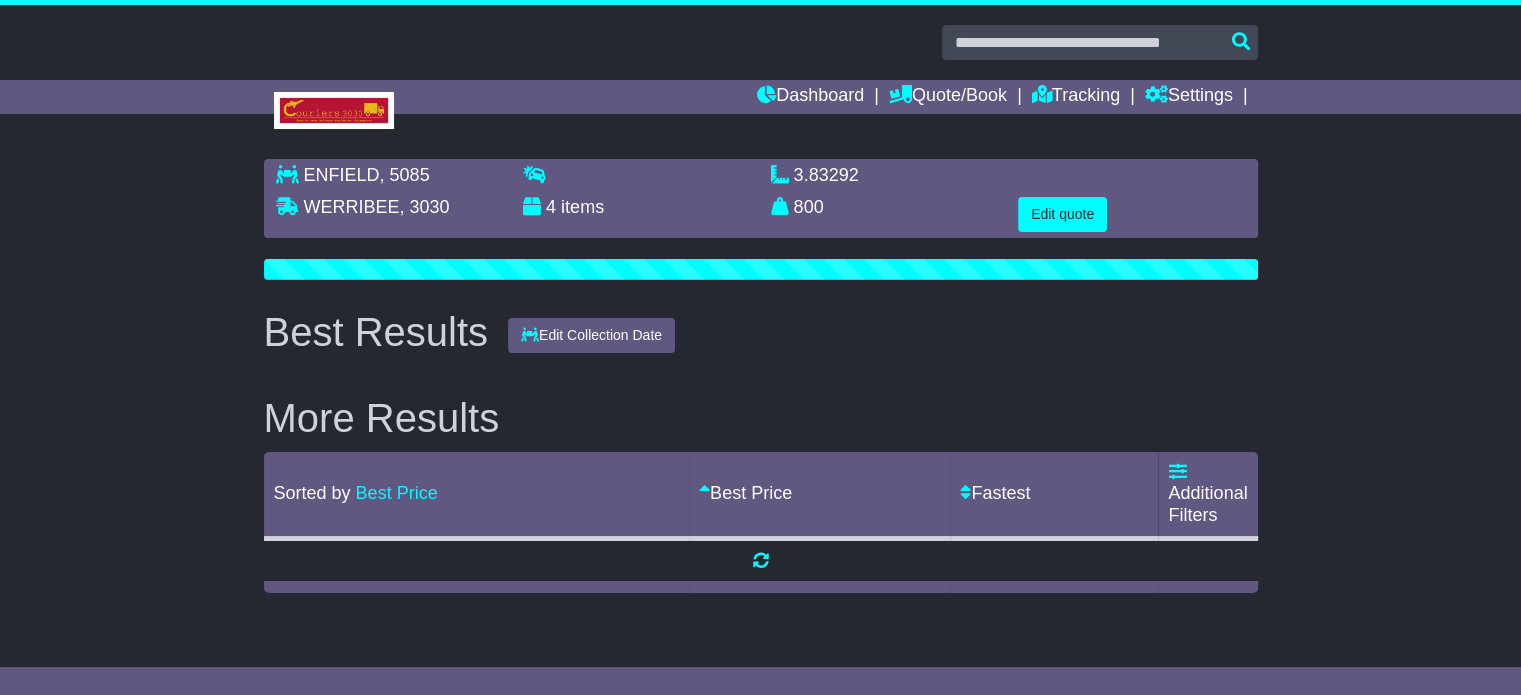 scroll, scrollTop: 0, scrollLeft: 0, axis: both 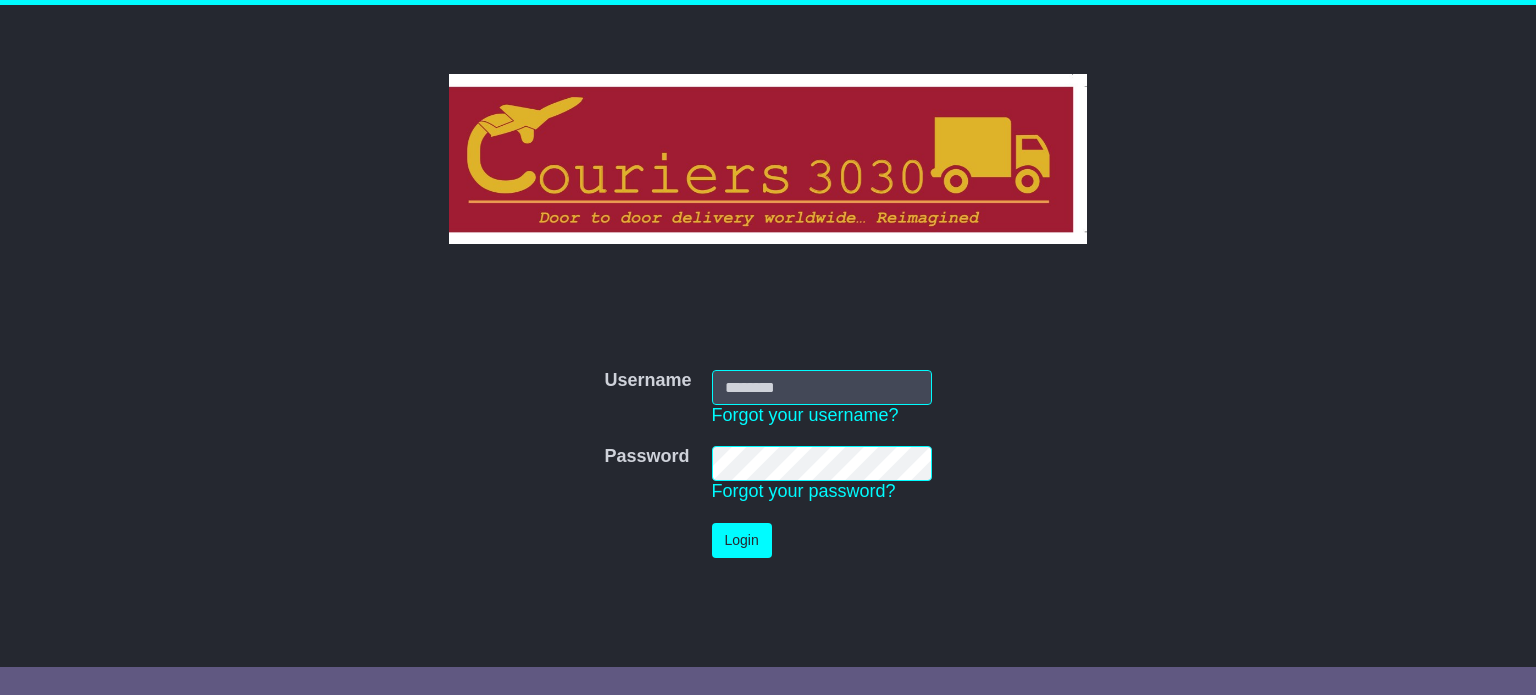 type on "**********" 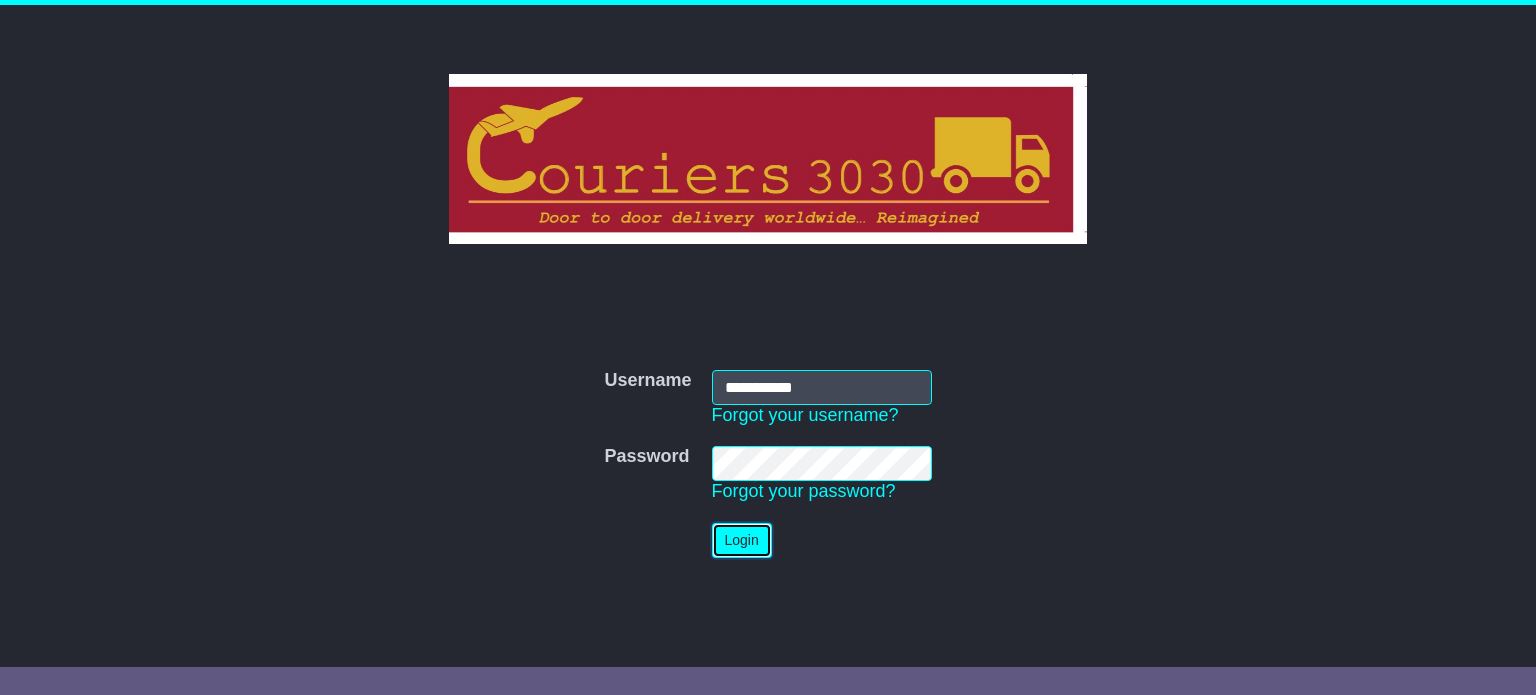 click on "Login" at bounding box center [742, 540] 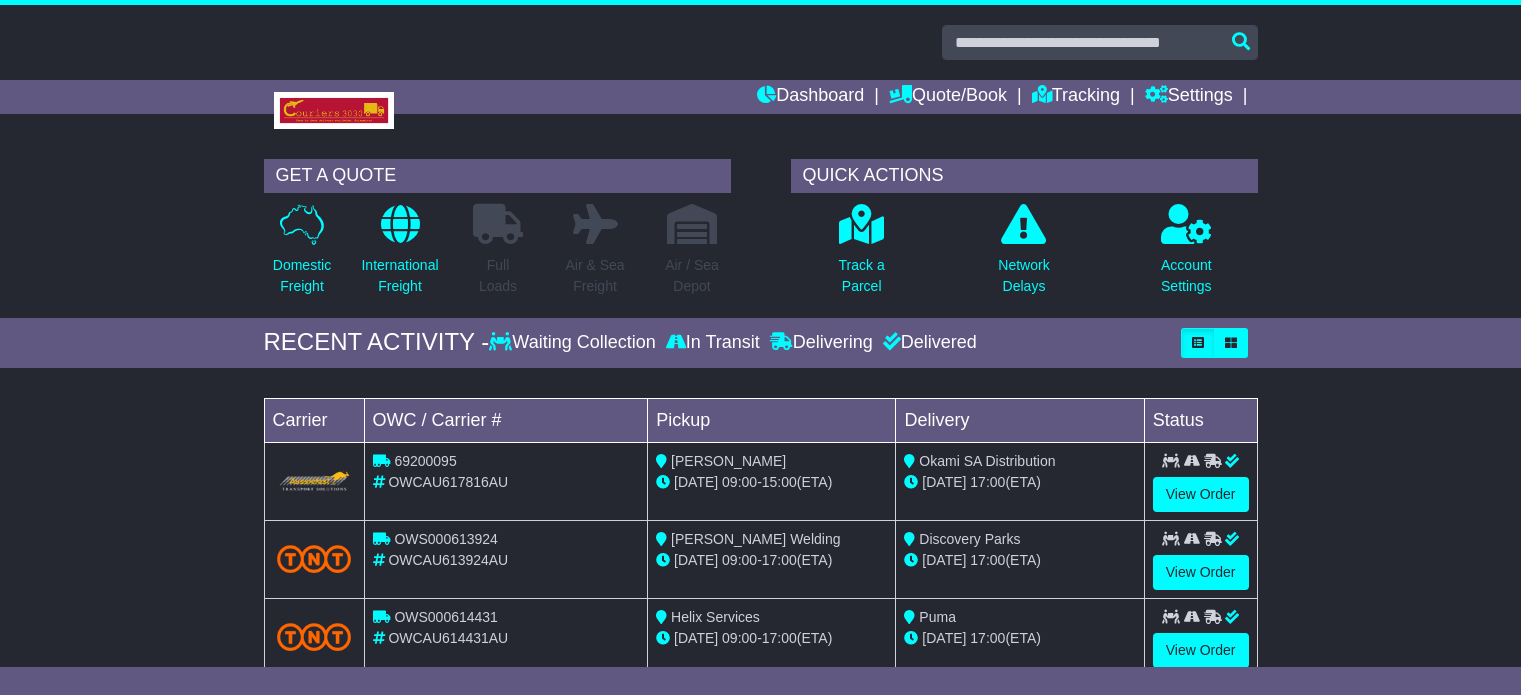 scroll, scrollTop: 0, scrollLeft: 0, axis: both 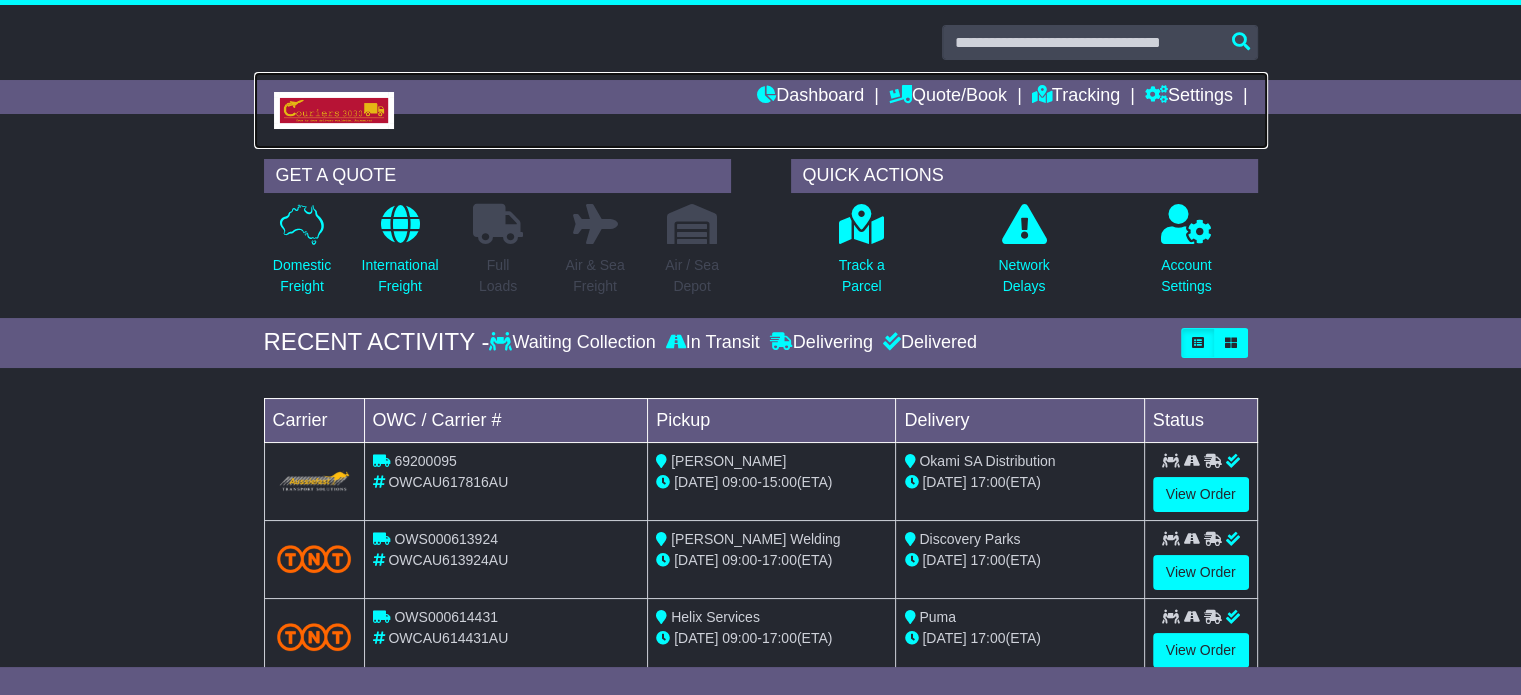 click at bounding box center [761, 110] 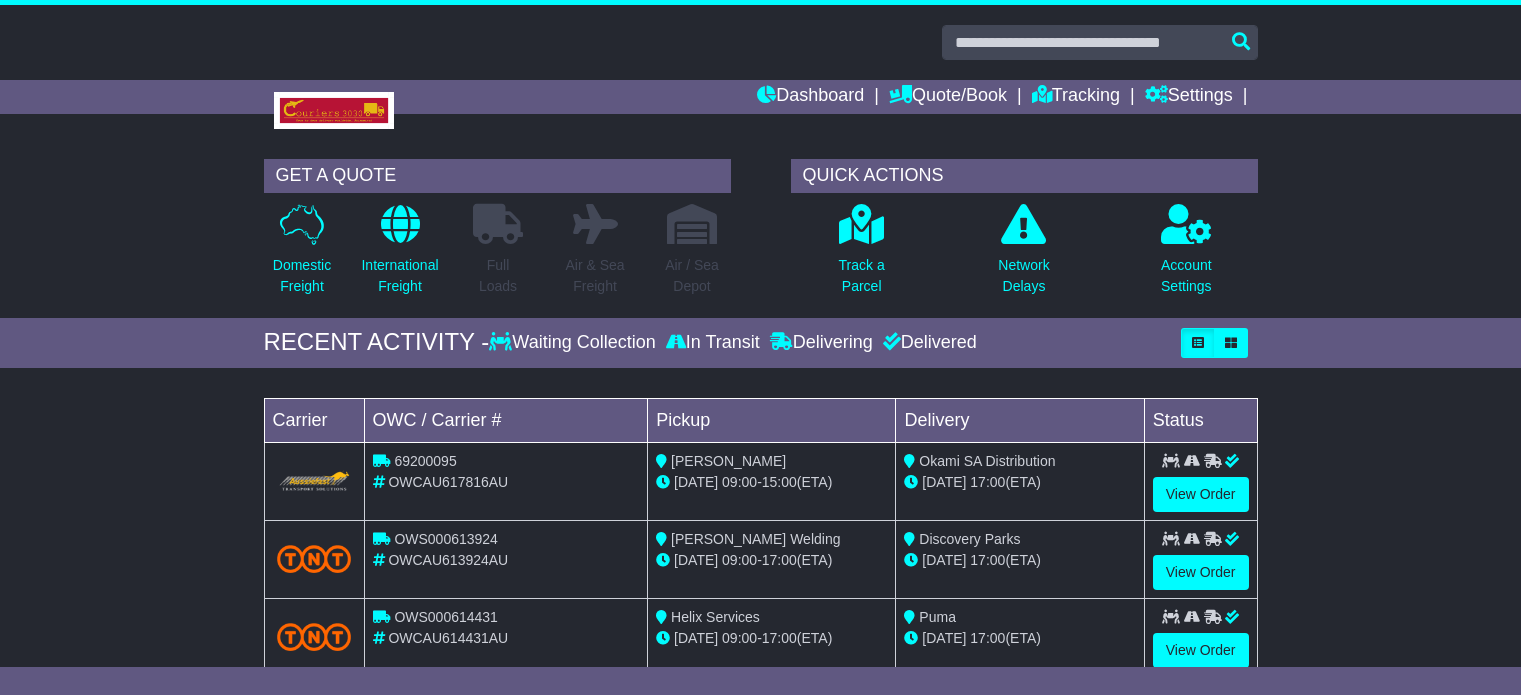 scroll, scrollTop: 0, scrollLeft: 0, axis: both 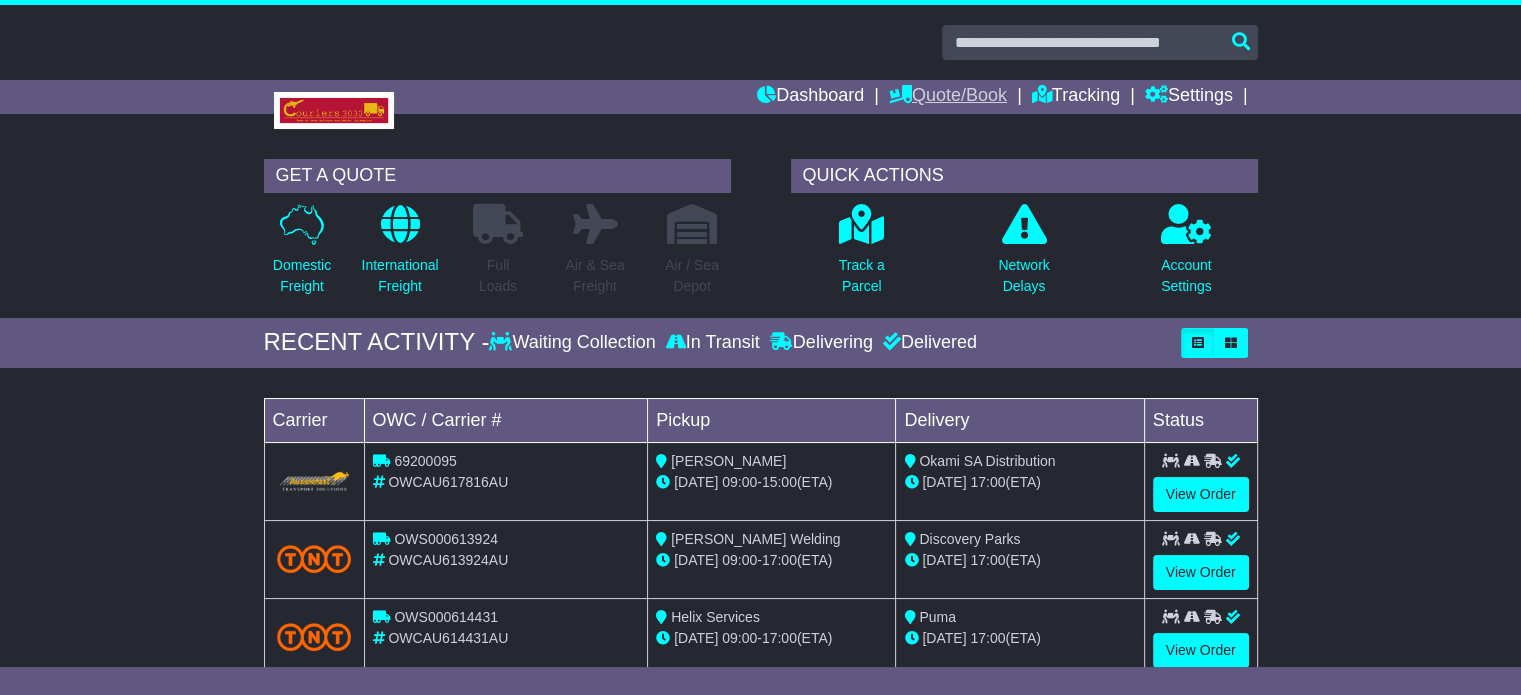 click on "Quote/Book" at bounding box center [948, 97] 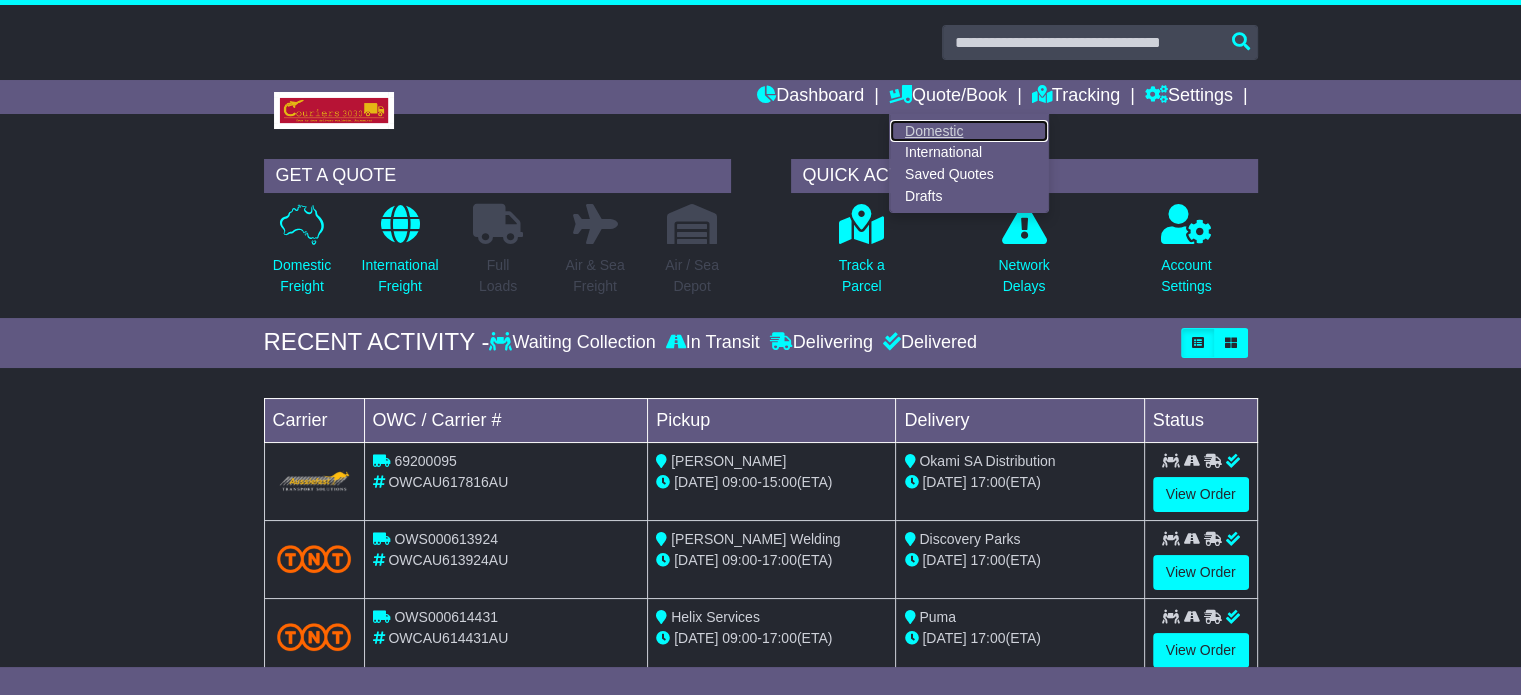 click on "Domestic" at bounding box center [969, 131] 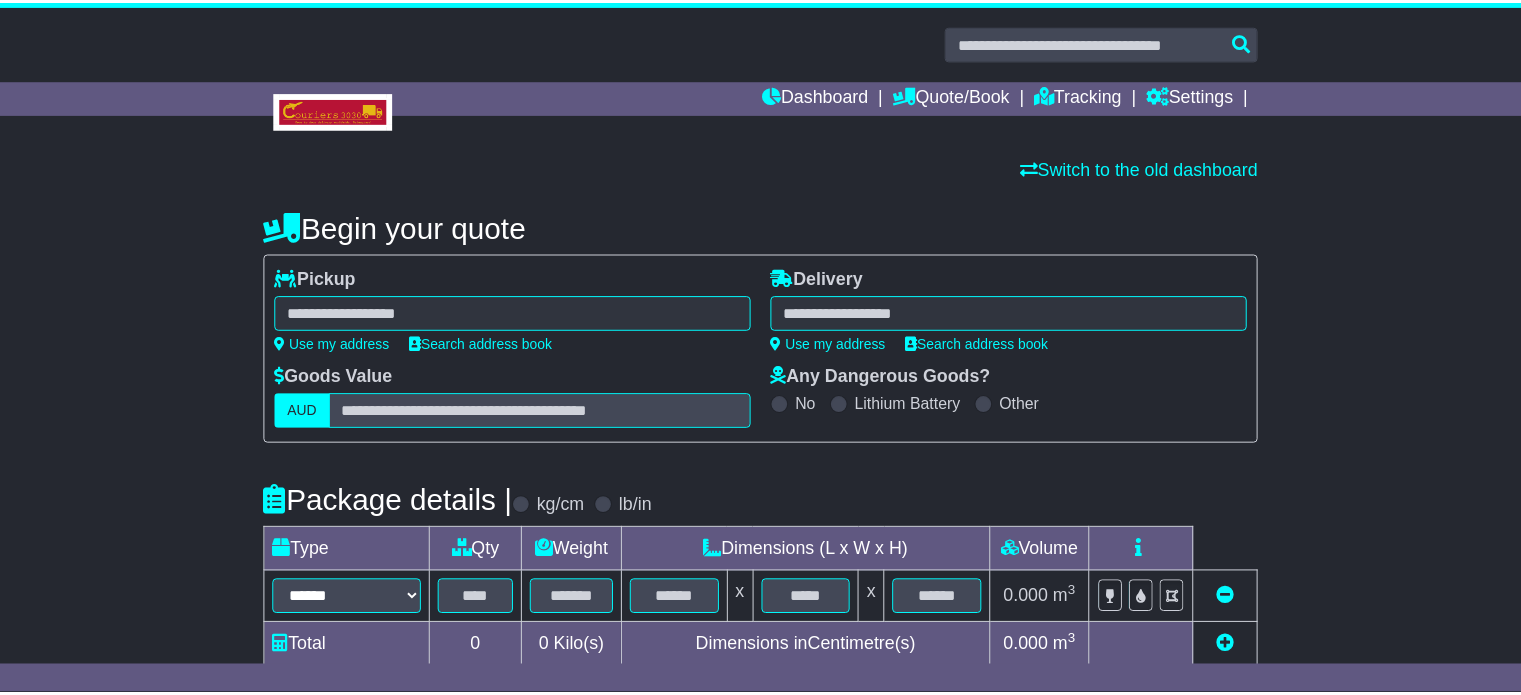 scroll, scrollTop: 0, scrollLeft: 0, axis: both 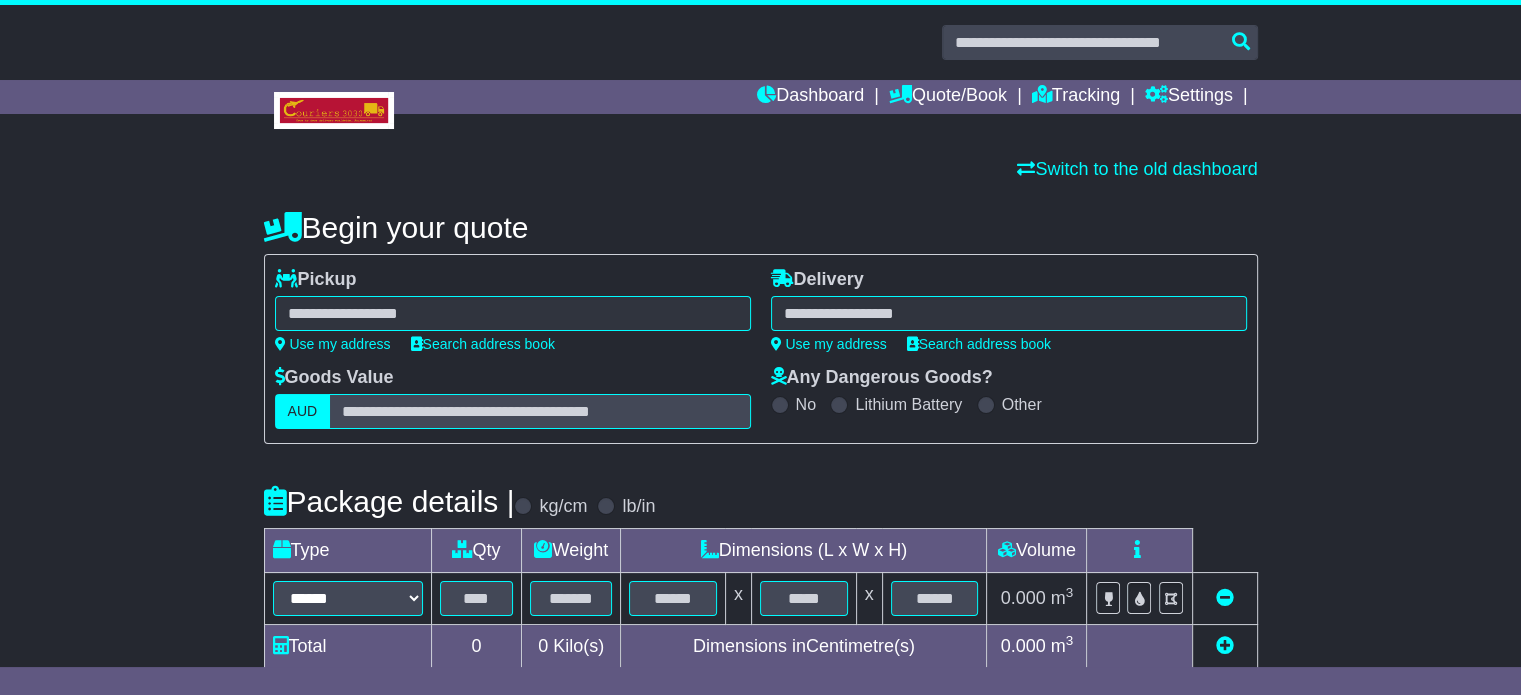 click at bounding box center (513, 313) 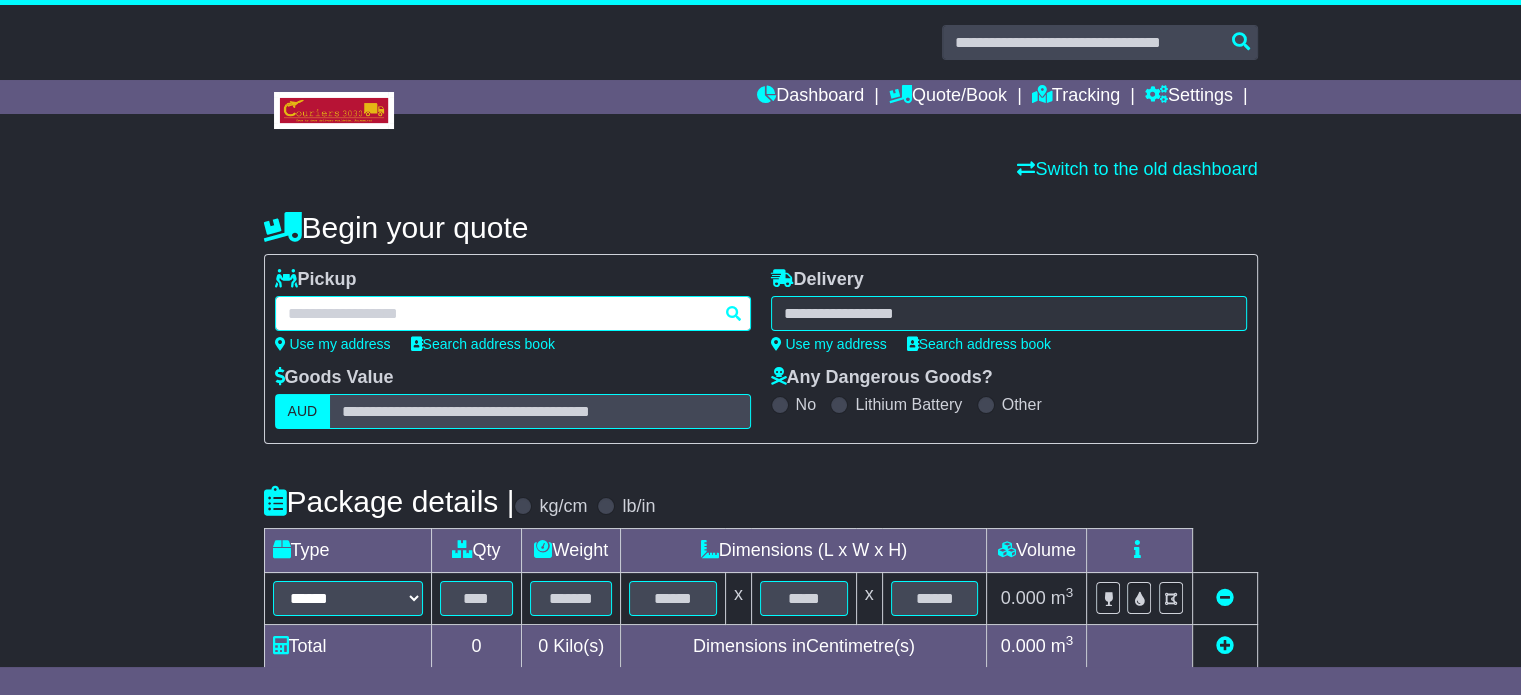 paste on "**********" 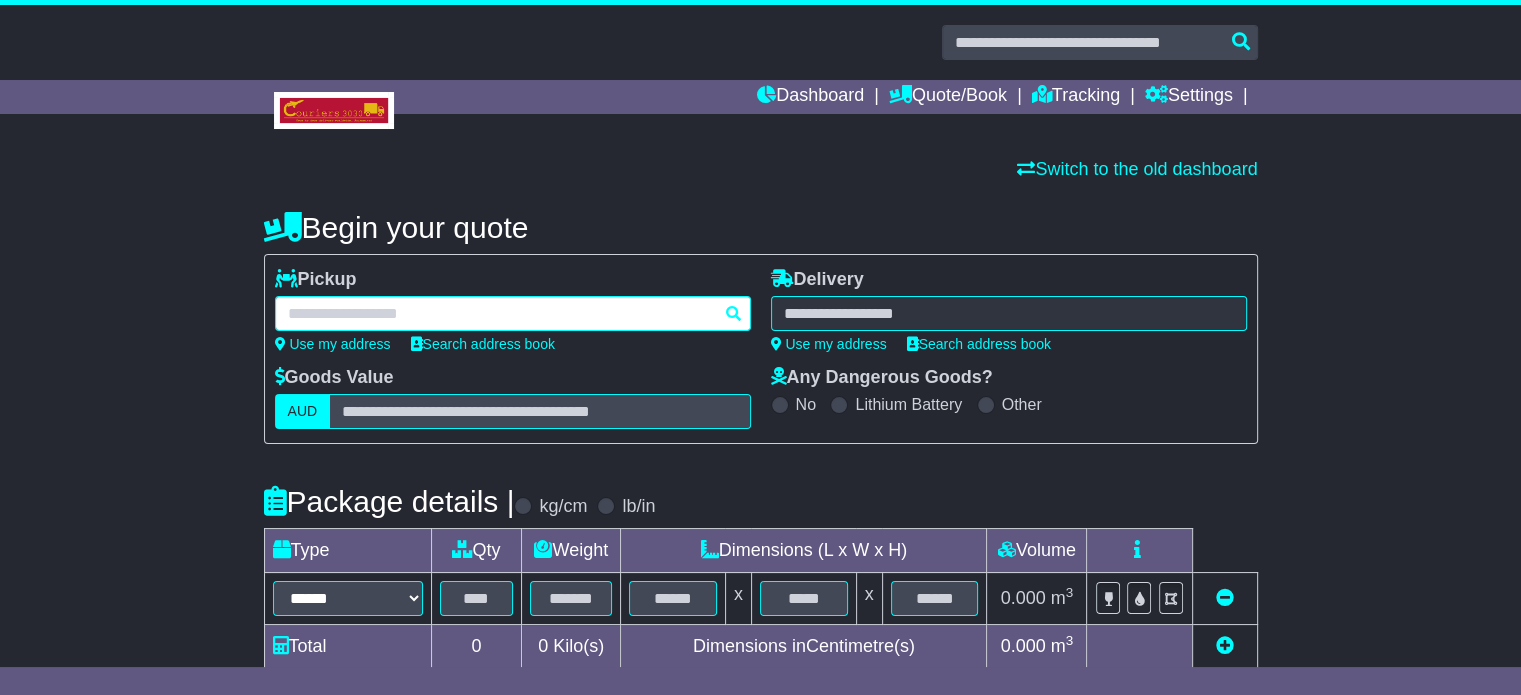 type on "**********" 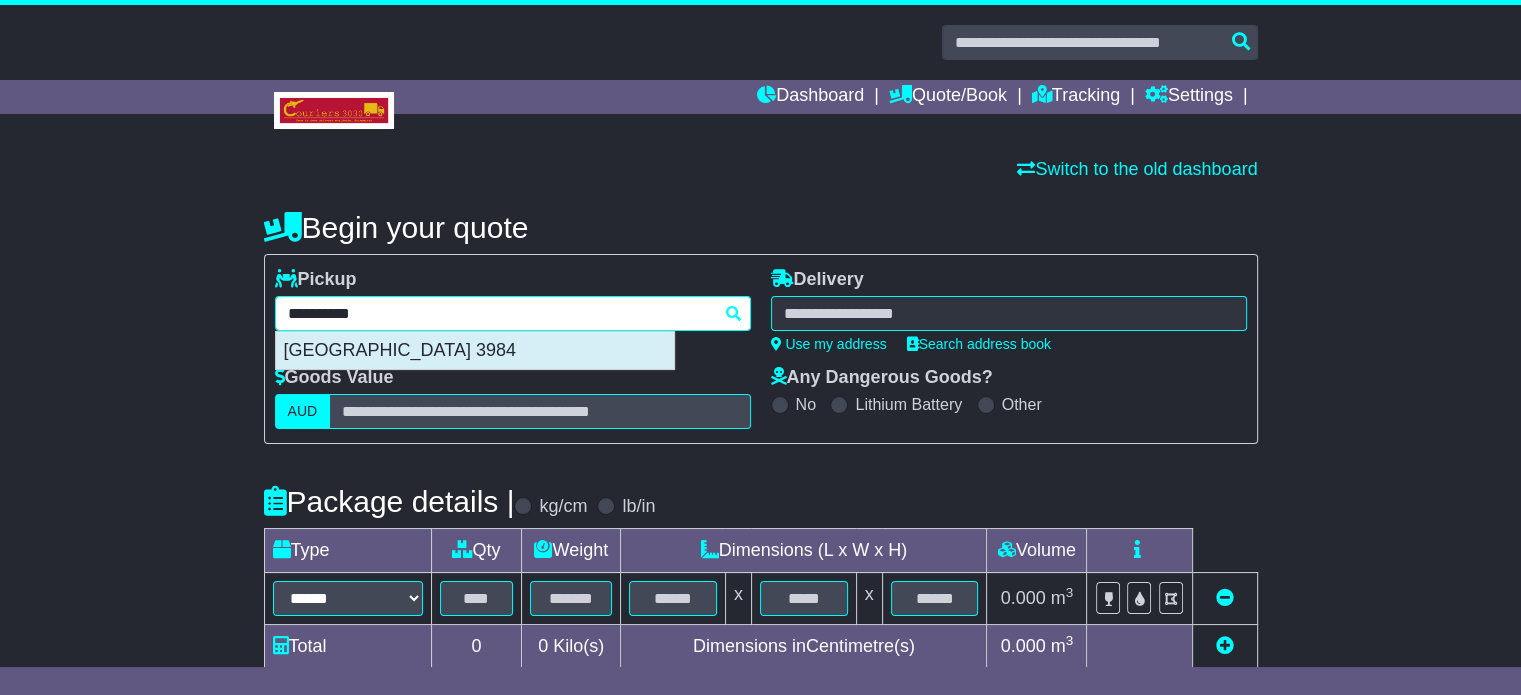 click on "GRANTVILLE 3984" at bounding box center (475, 351) 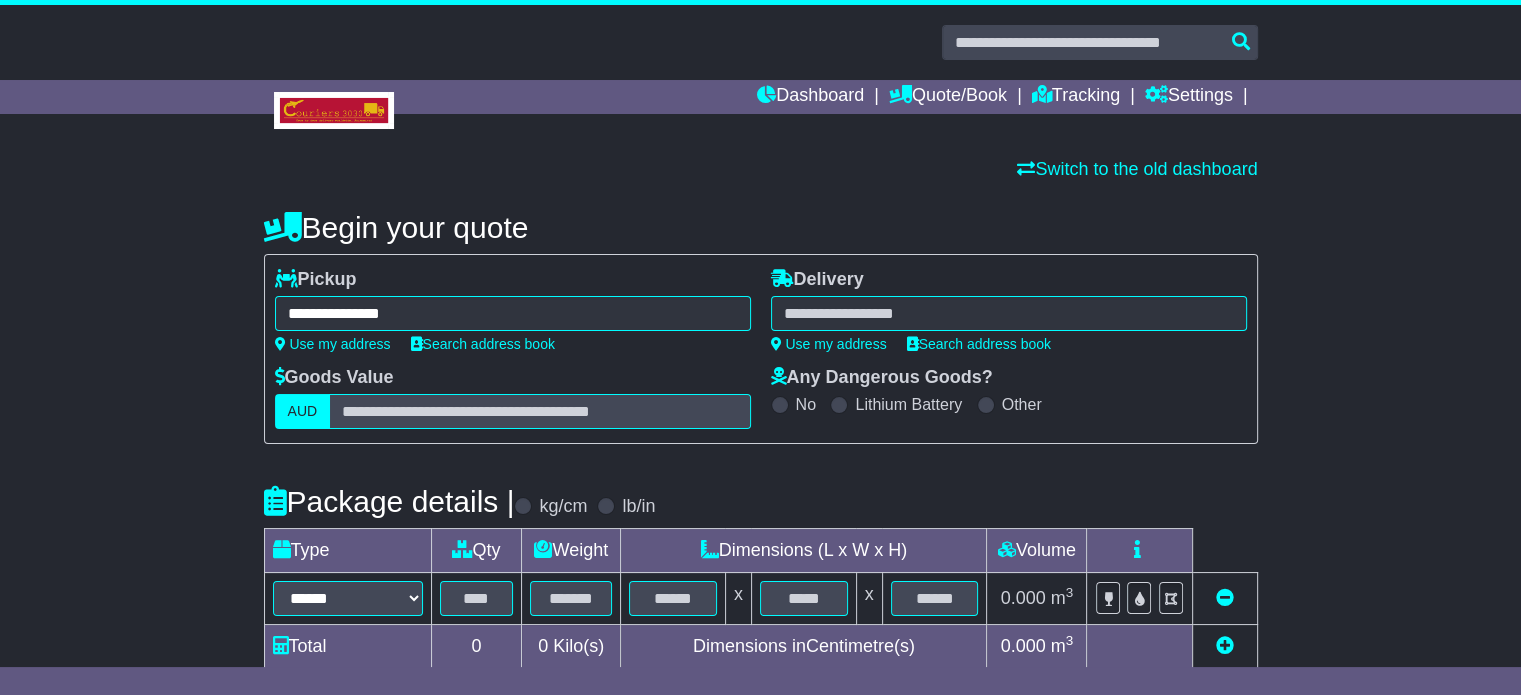 type on "**********" 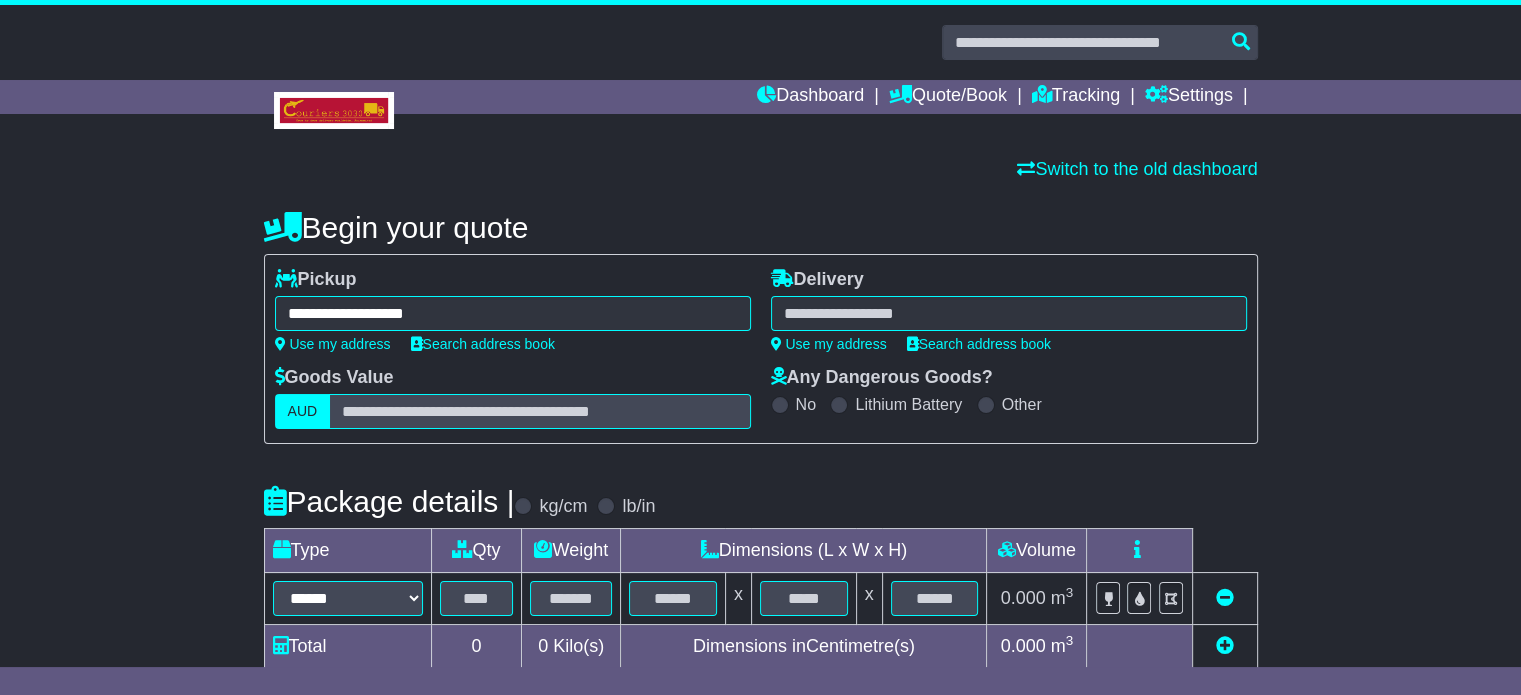 click at bounding box center [1009, 313] 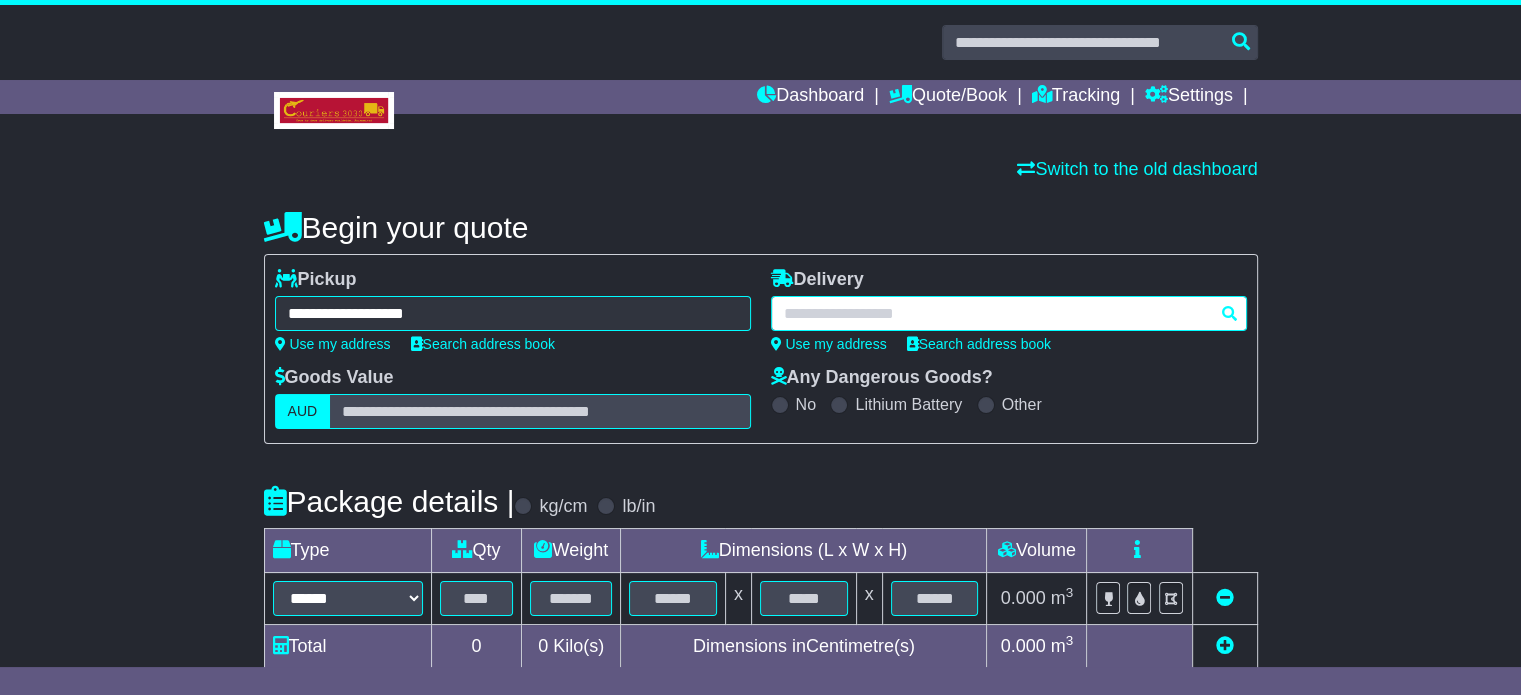 paste on "******" 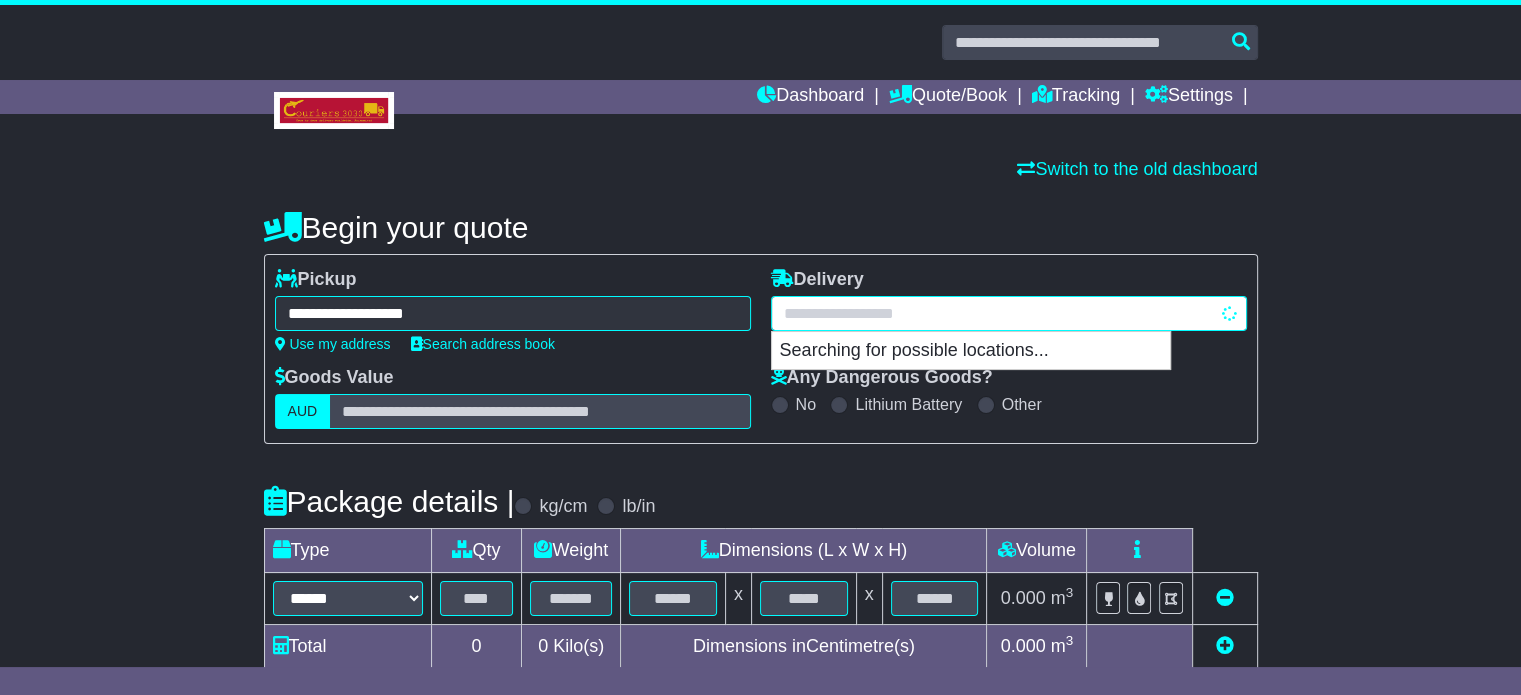 type on "******" 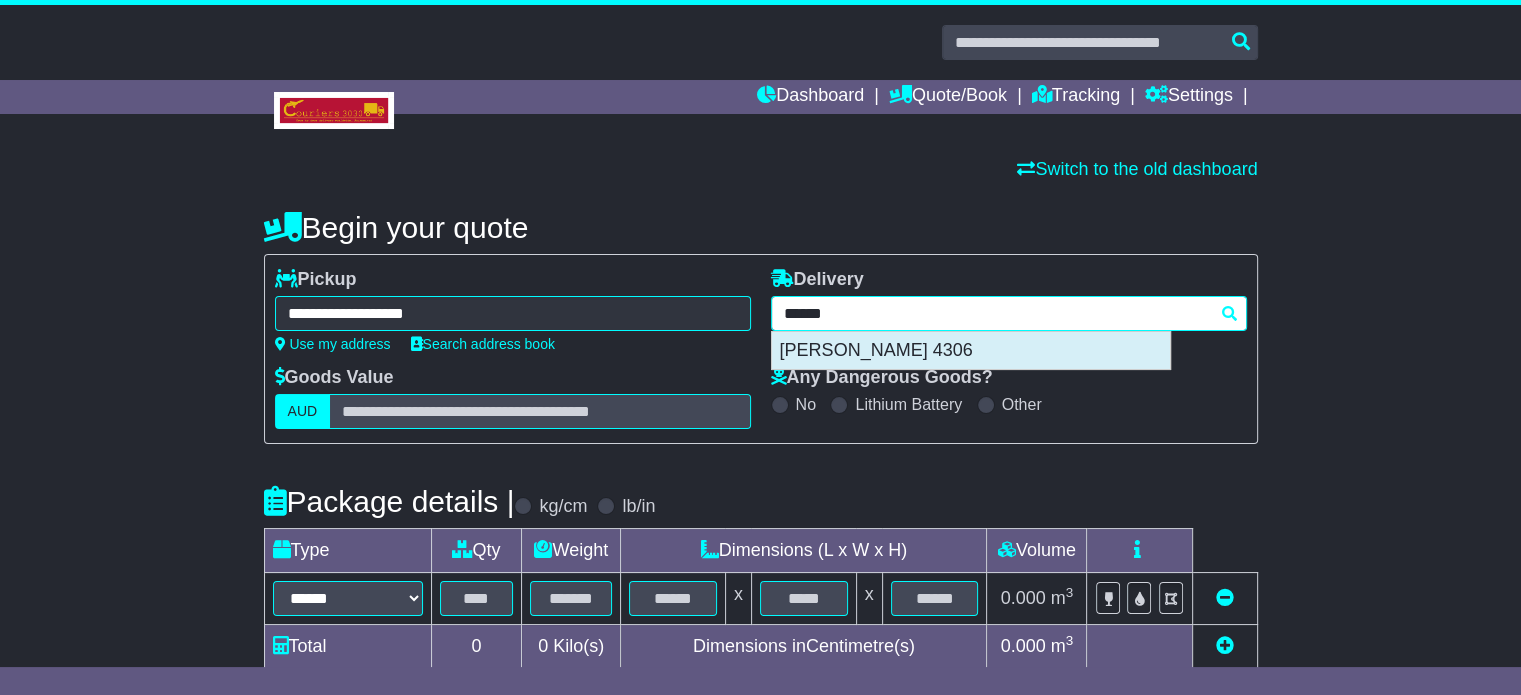 click on "RIPLEY 4306" at bounding box center [971, 351] 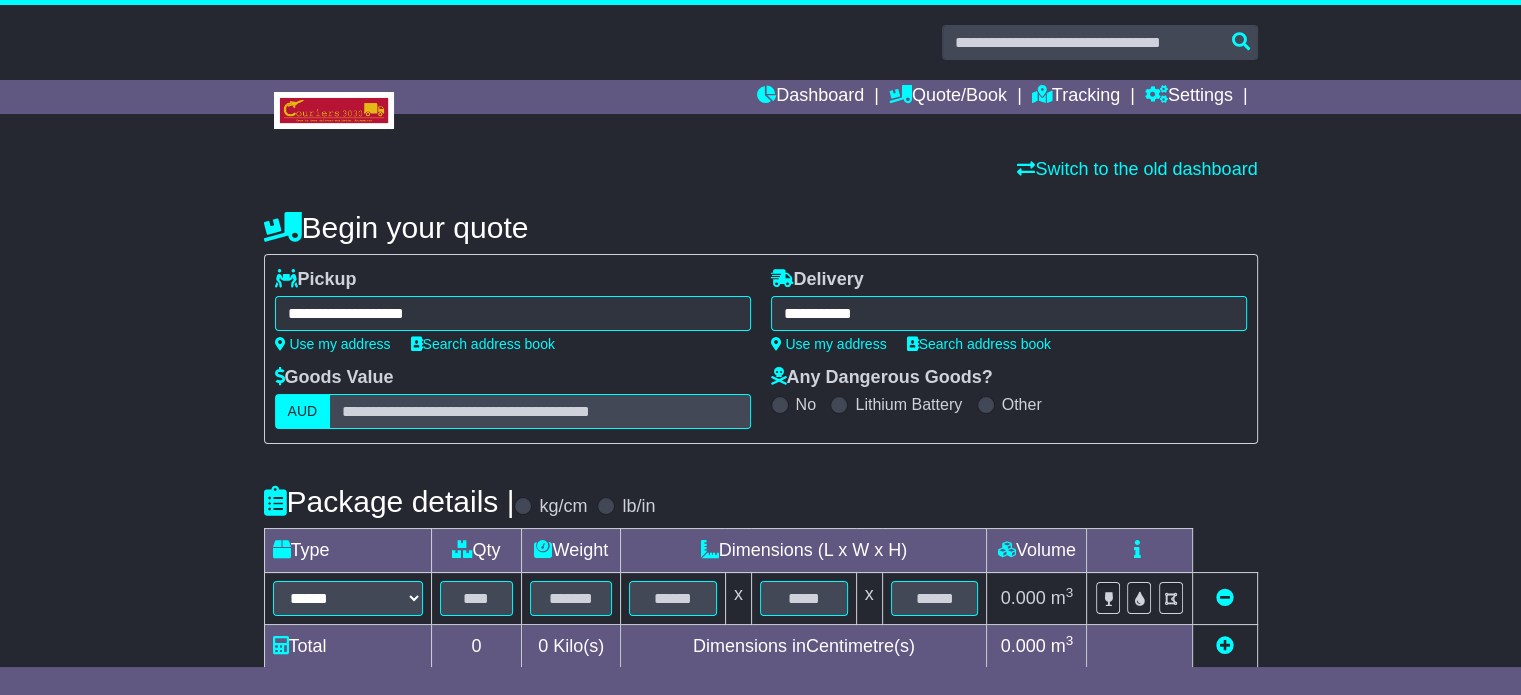 type on "**********" 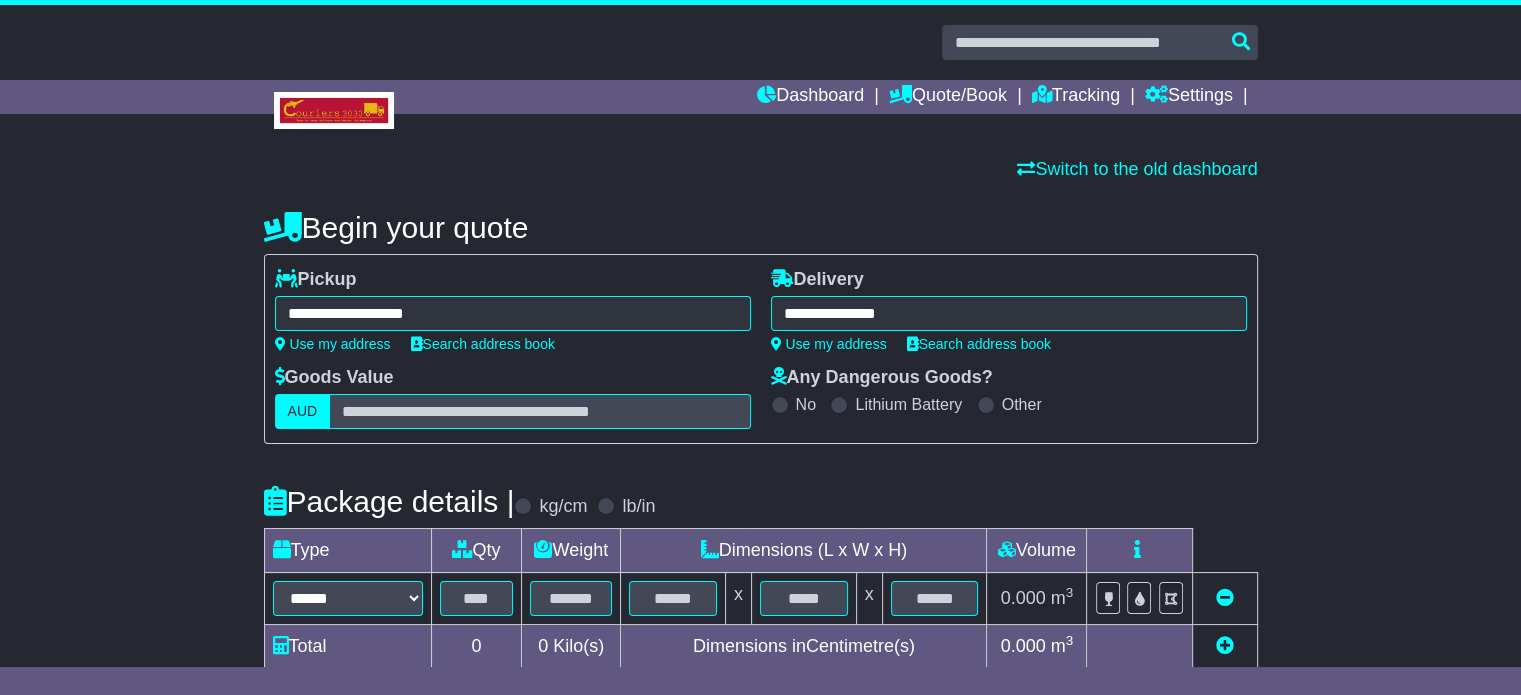 click on "**********" at bounding box center [761, 571] 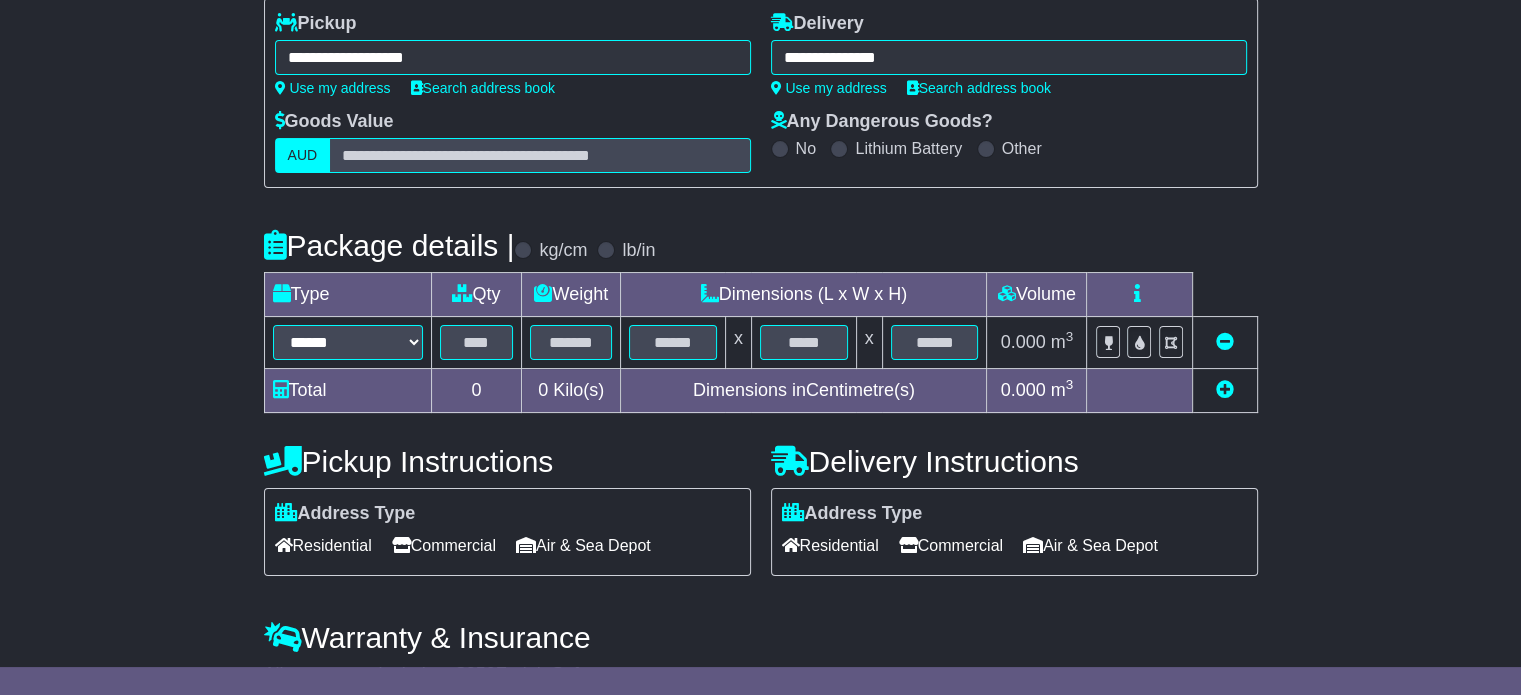 scroll, scrollTop: 320, scrollLeft: 0, axis: vertical 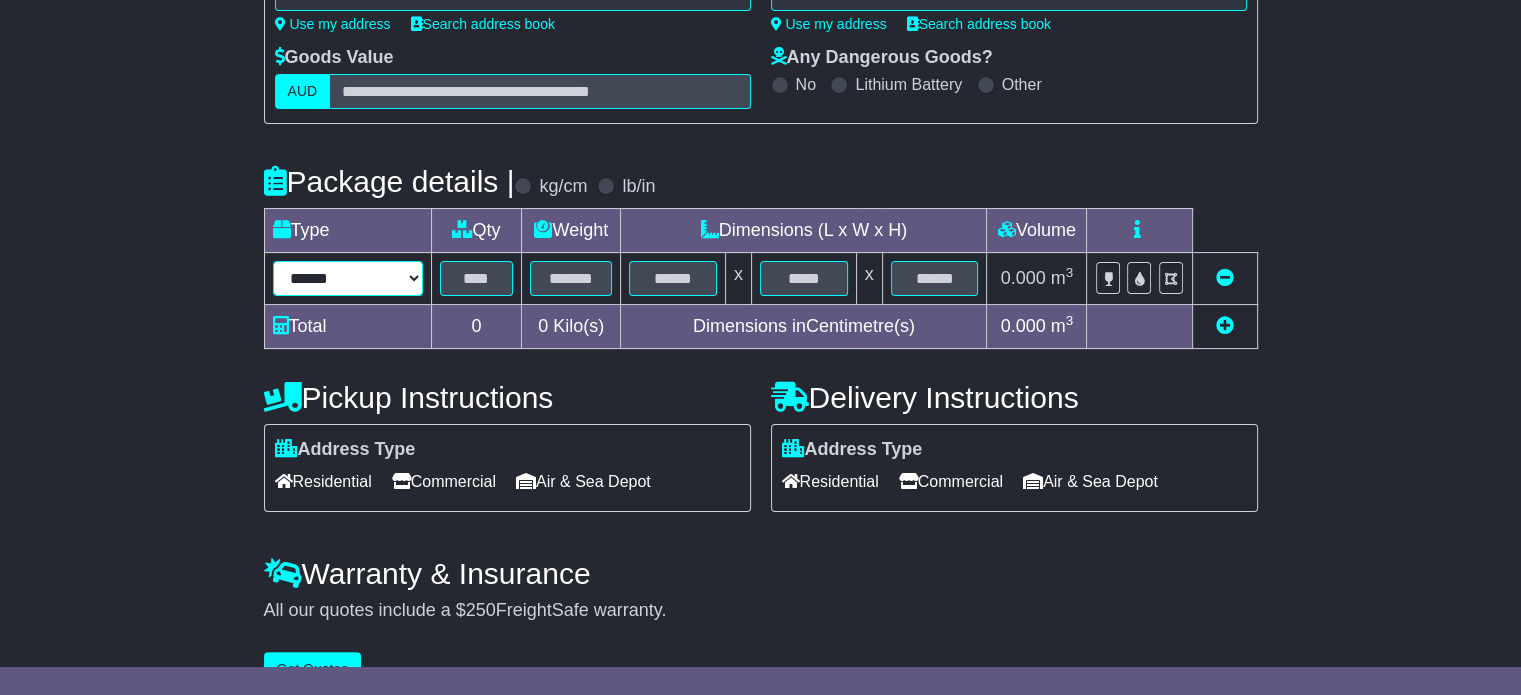 click on "****** ****** *** ******** ***** **** **** ****** *** *******" at bounding box center [348, 278] 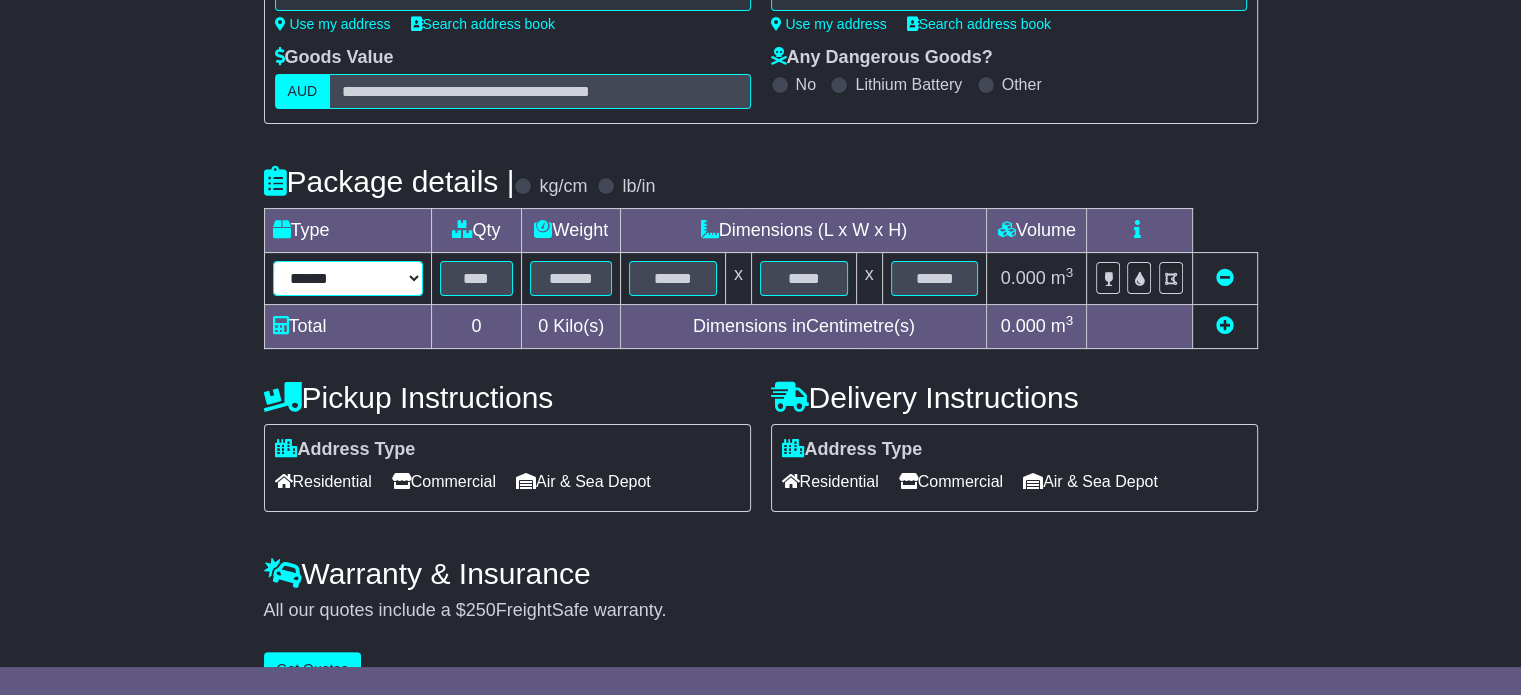 select on "*****" 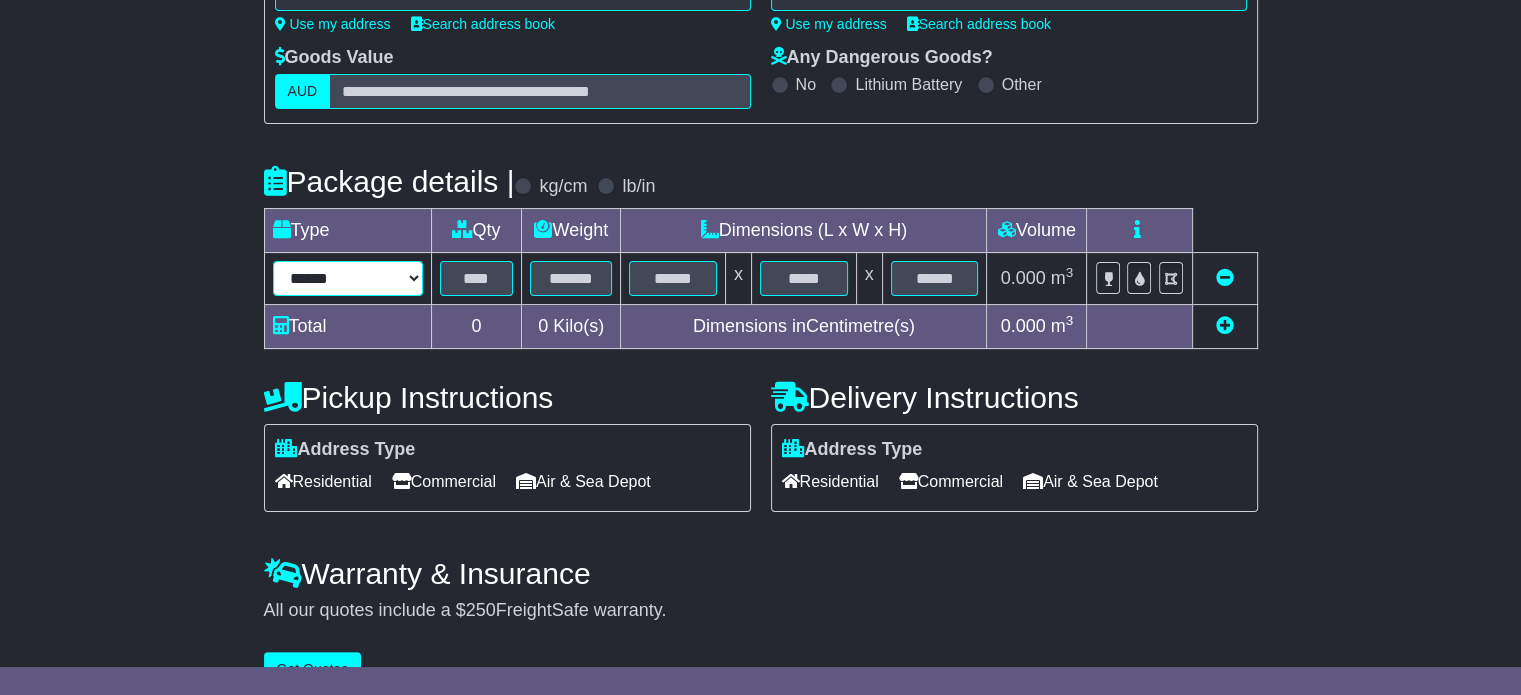 click on "****** ****** *** ******** ***** **** **** ****** *** *******" at bounding box center [348, 278] 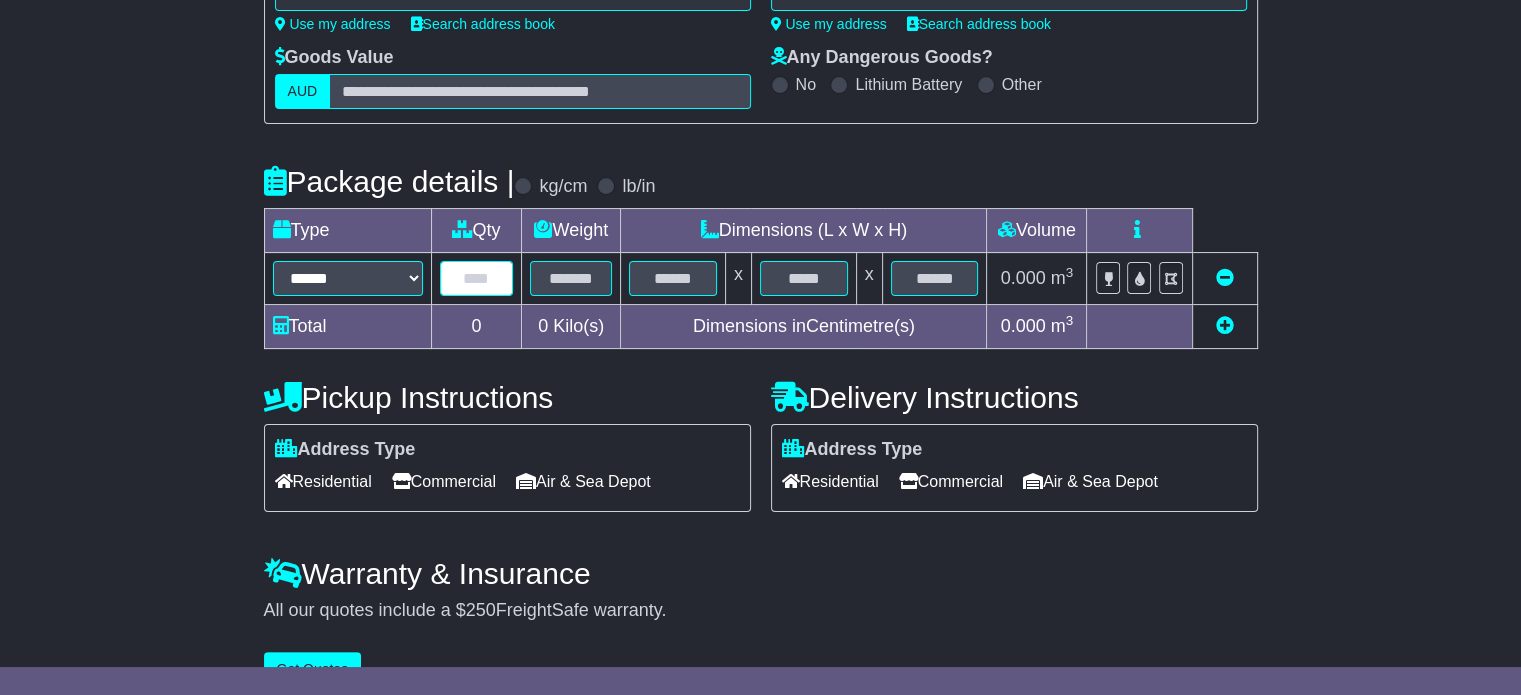 click at bounding box center [477, 278] 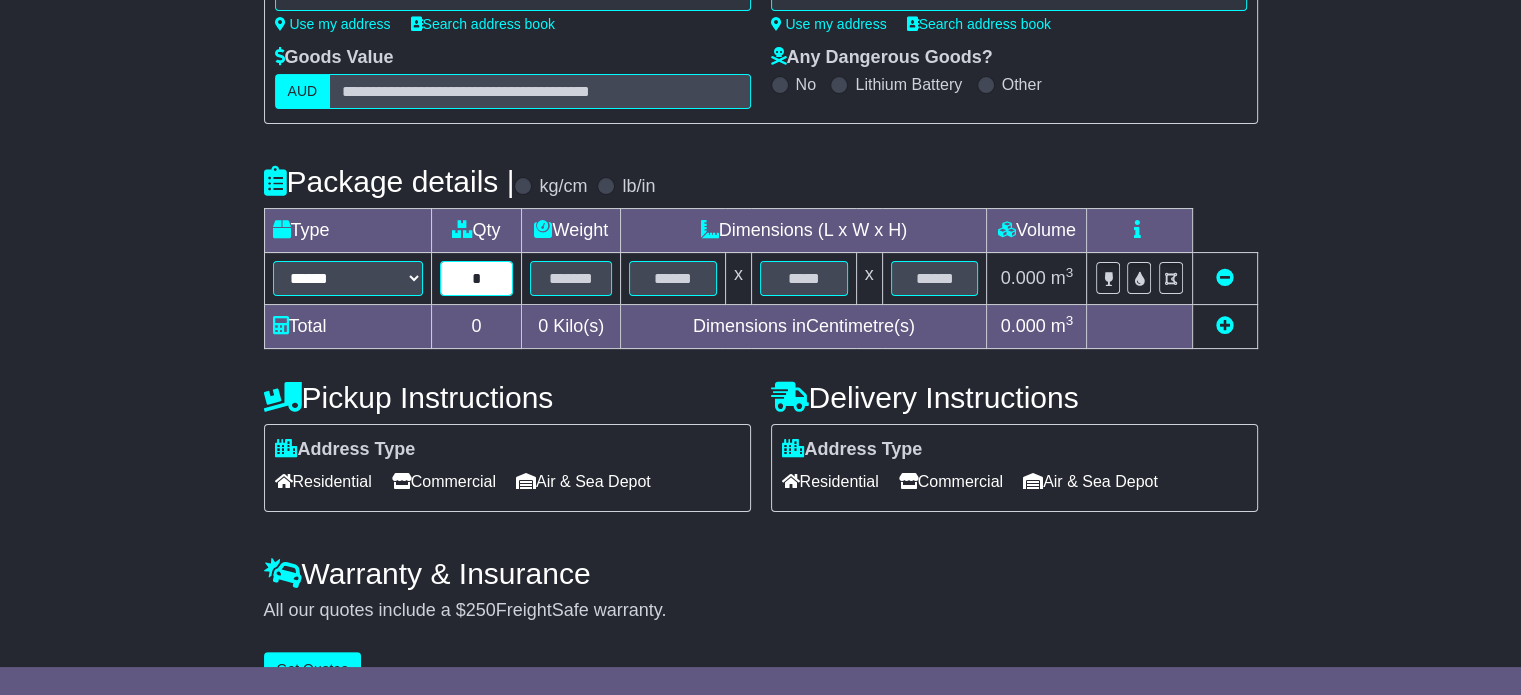 type on "*" 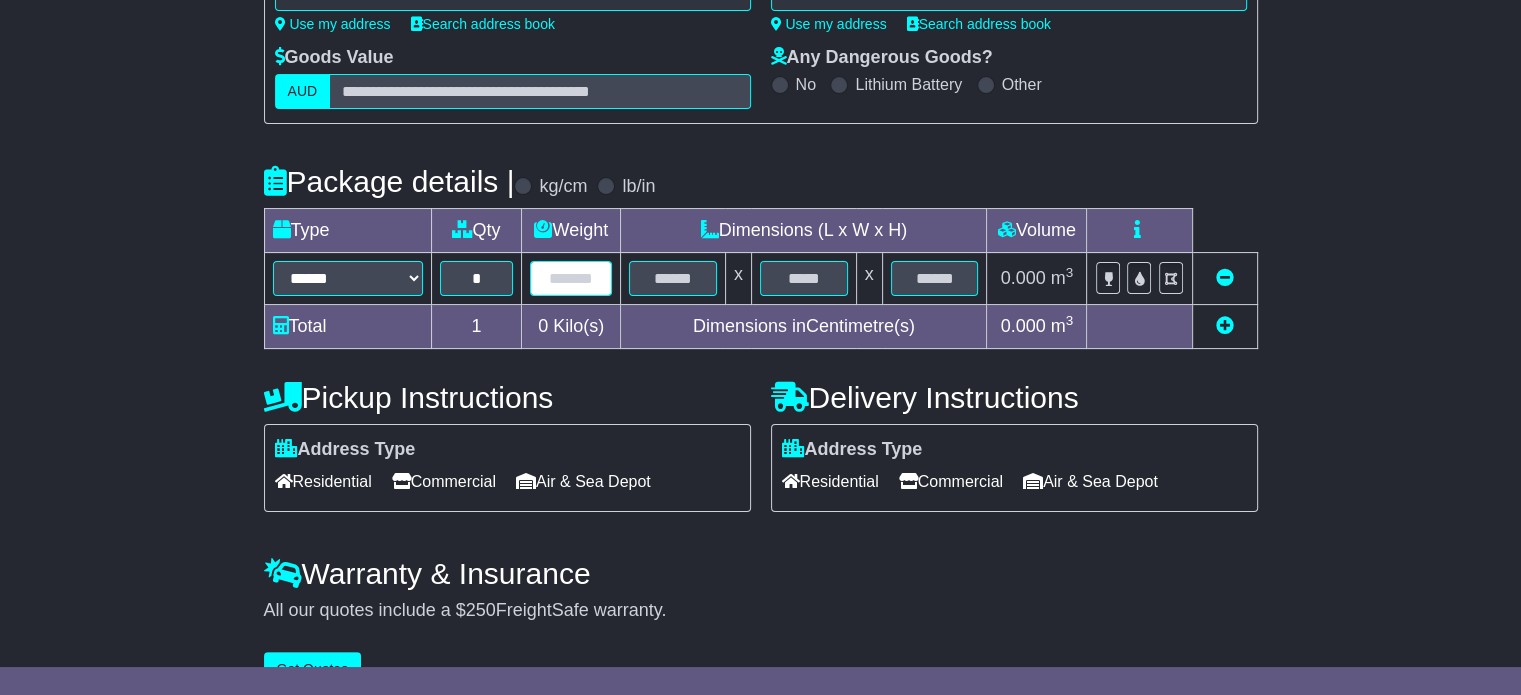 click at bounding box center (571, 278) 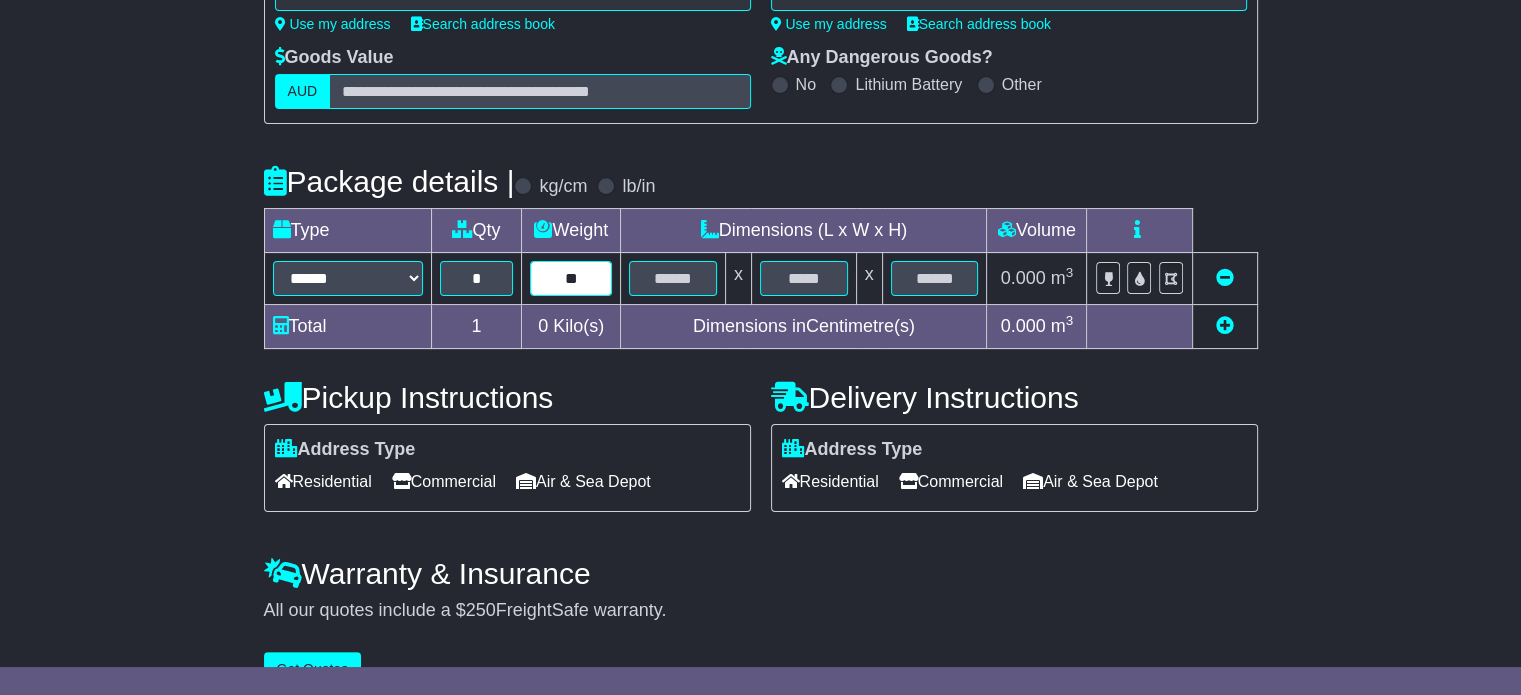 type on "**" 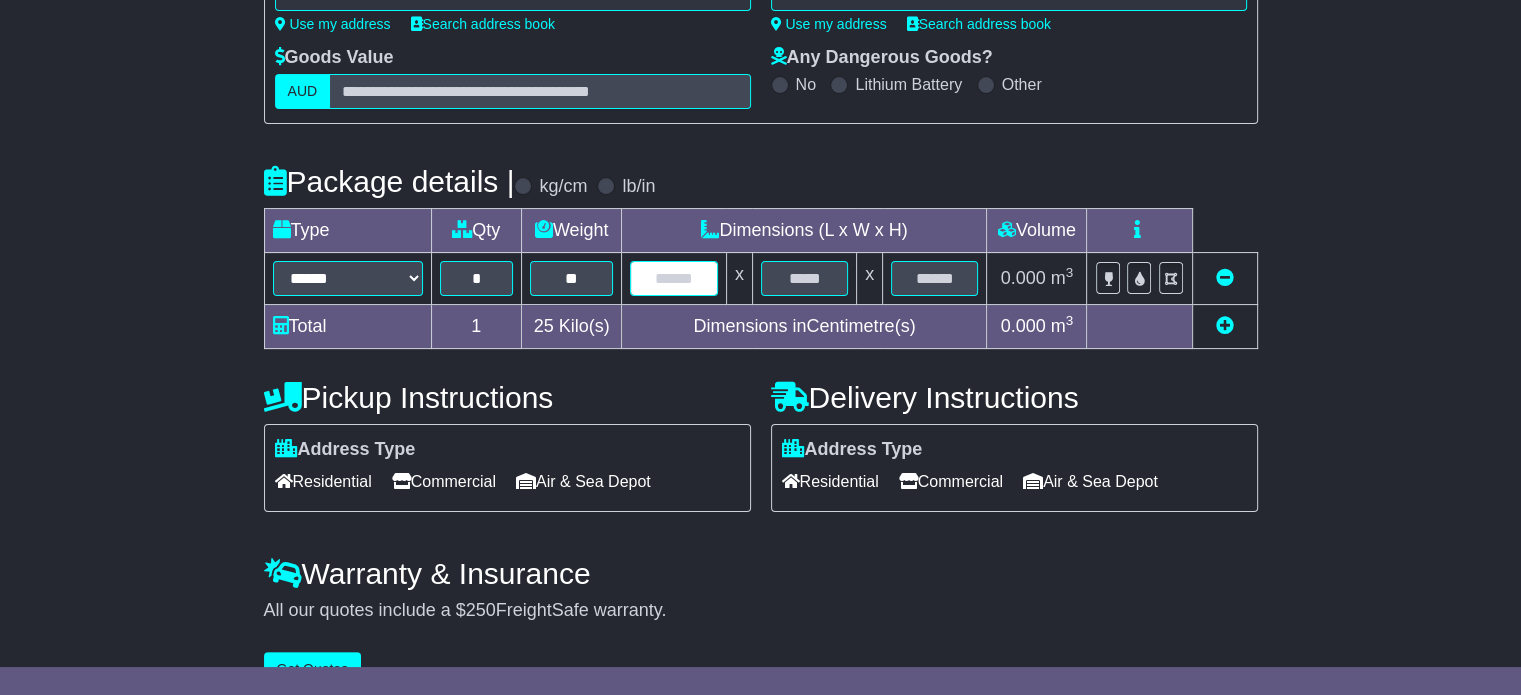click at bounding box center [673, 278] 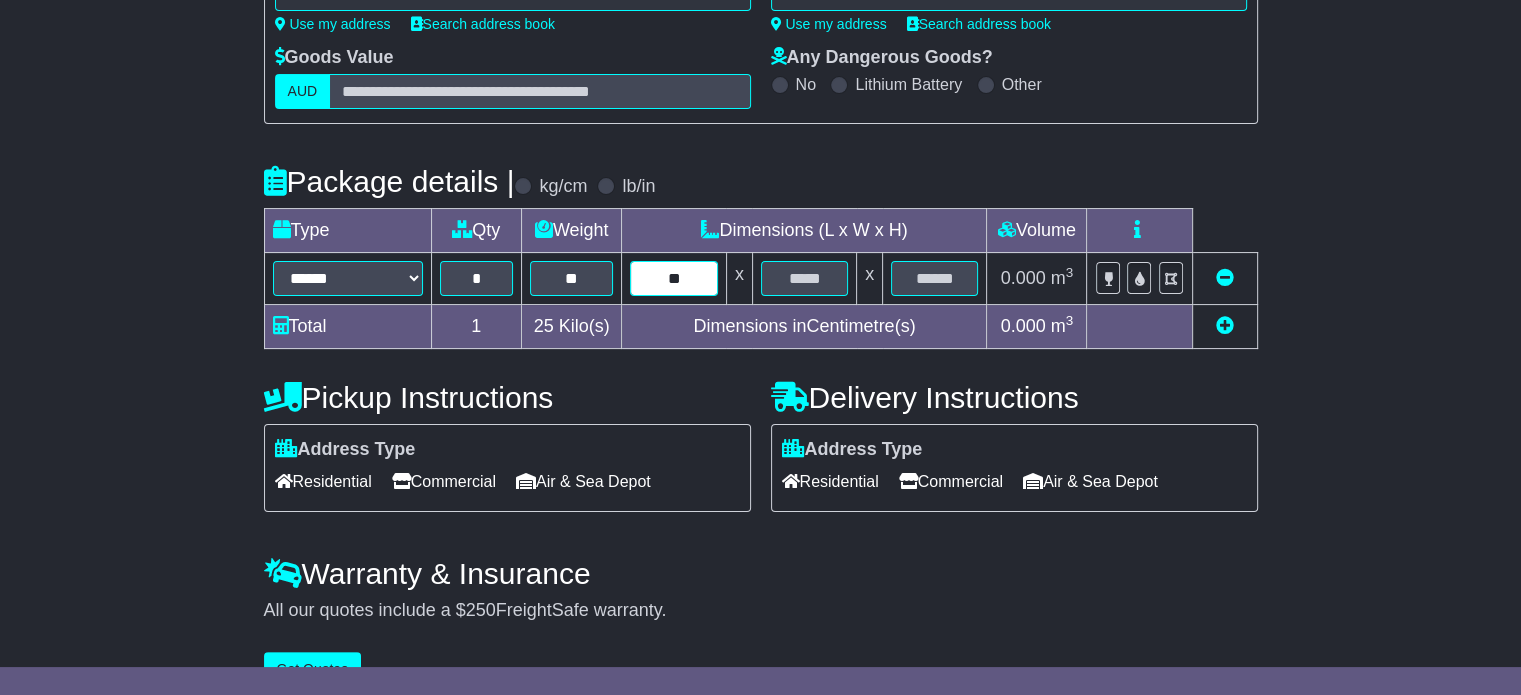 type on "**" 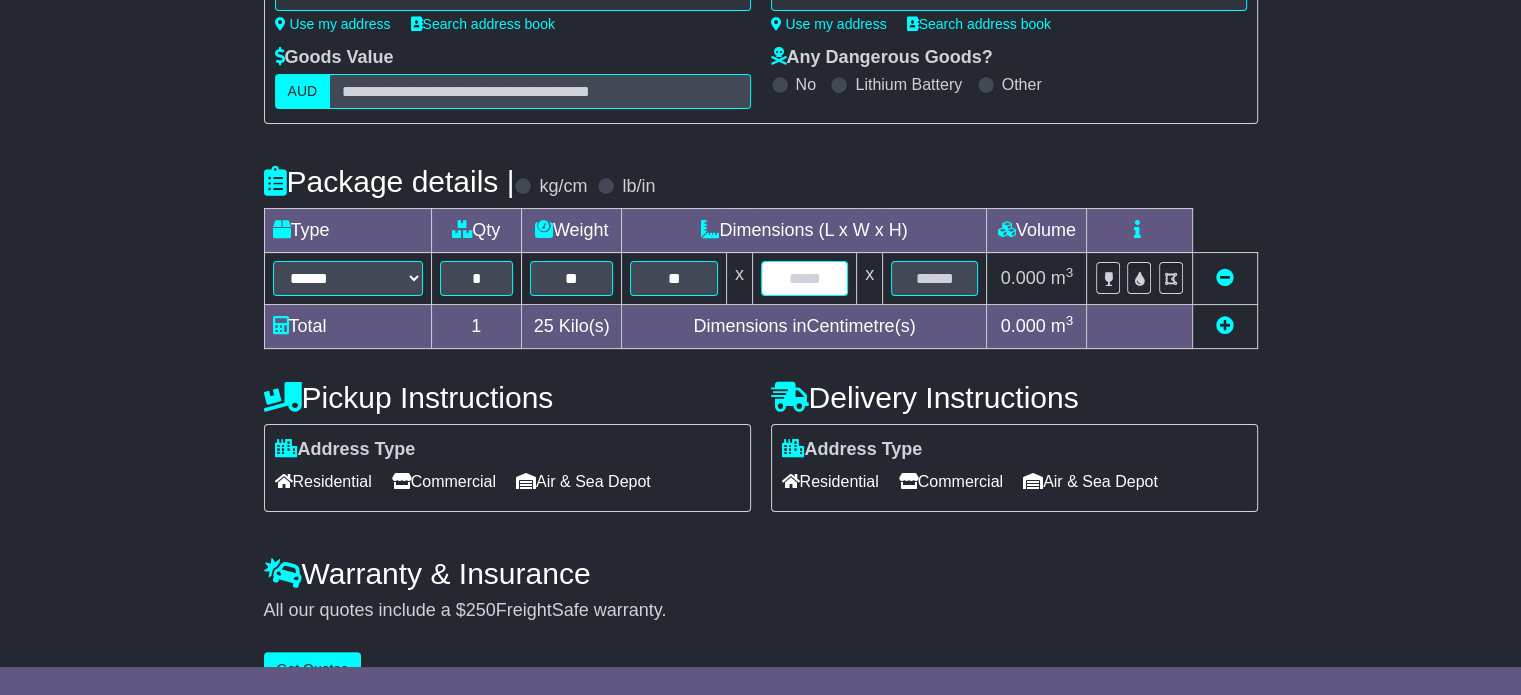 click at bounding box center (804, 278) 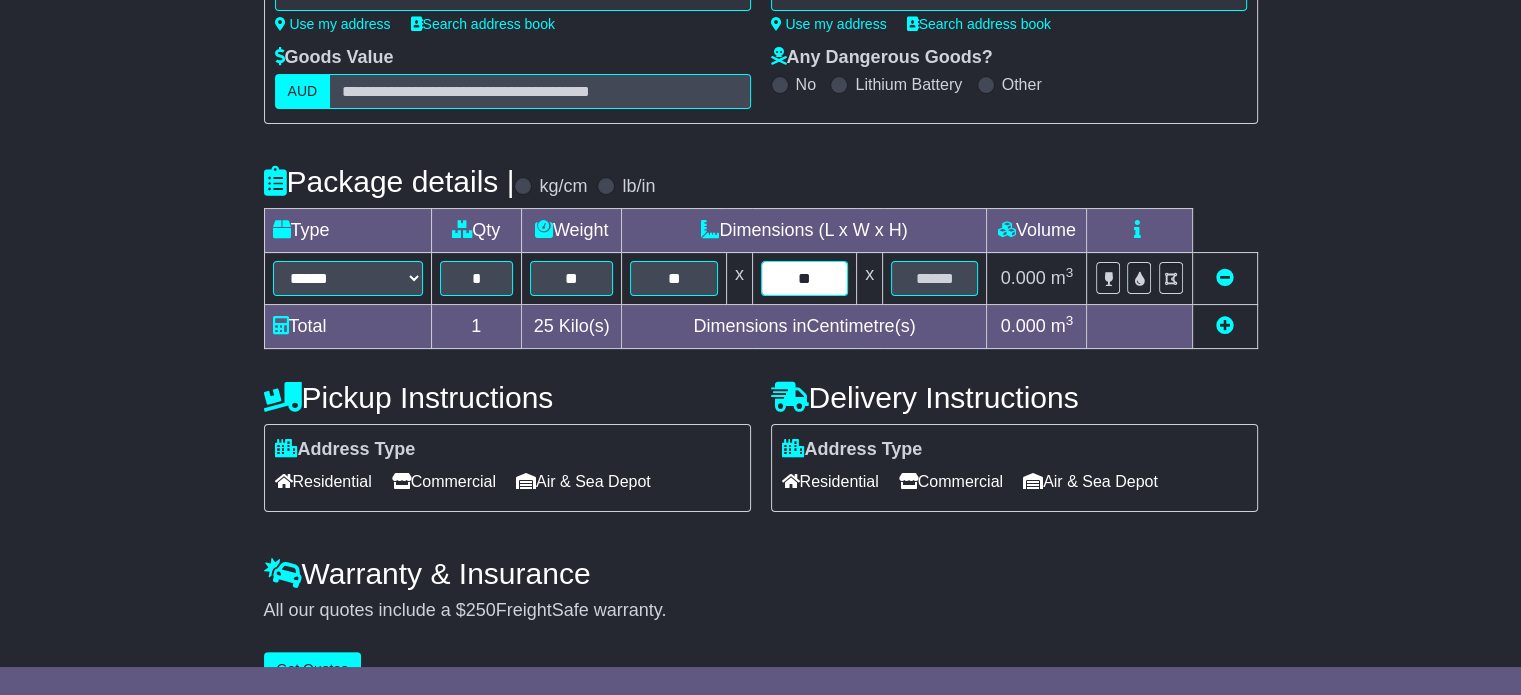 type on "**" 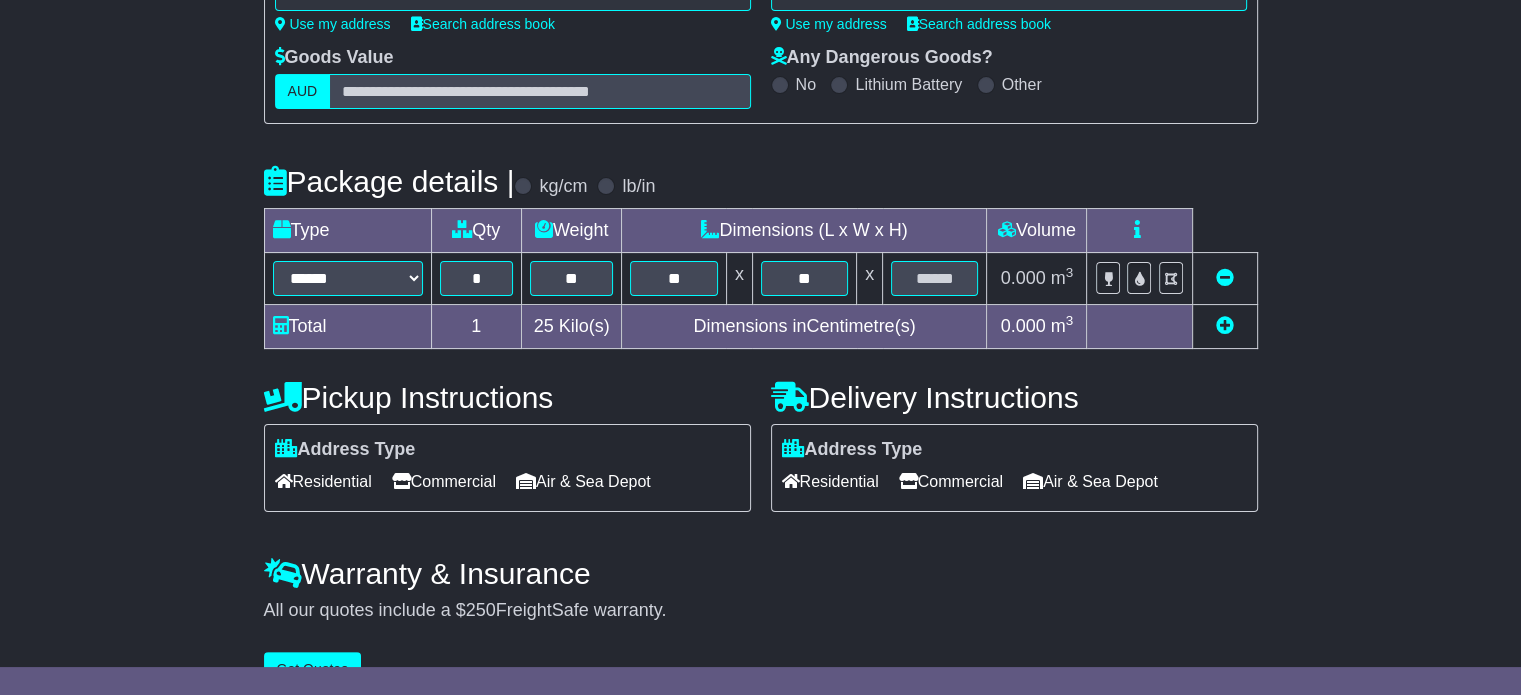 click at bounding box center (935, 279) 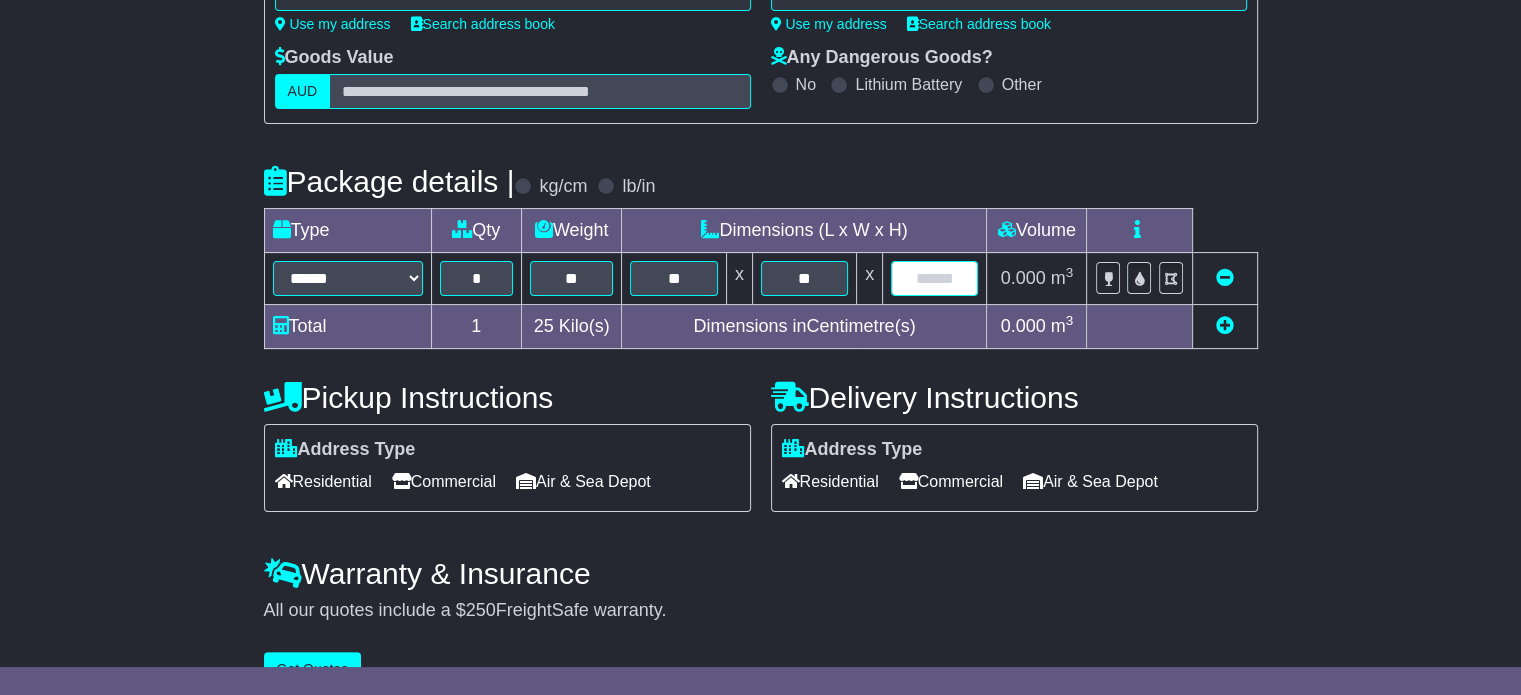 click at bounding box center [934, 278] 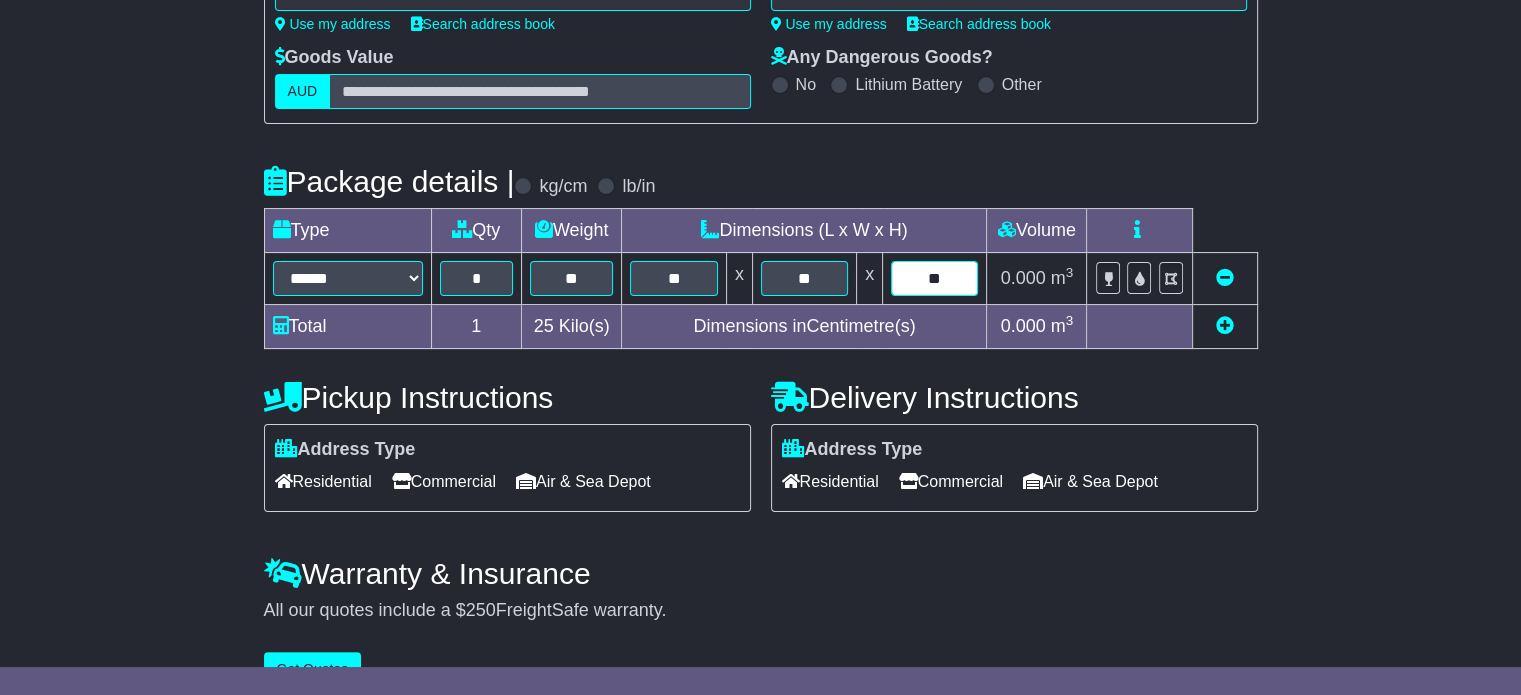 type on "**" 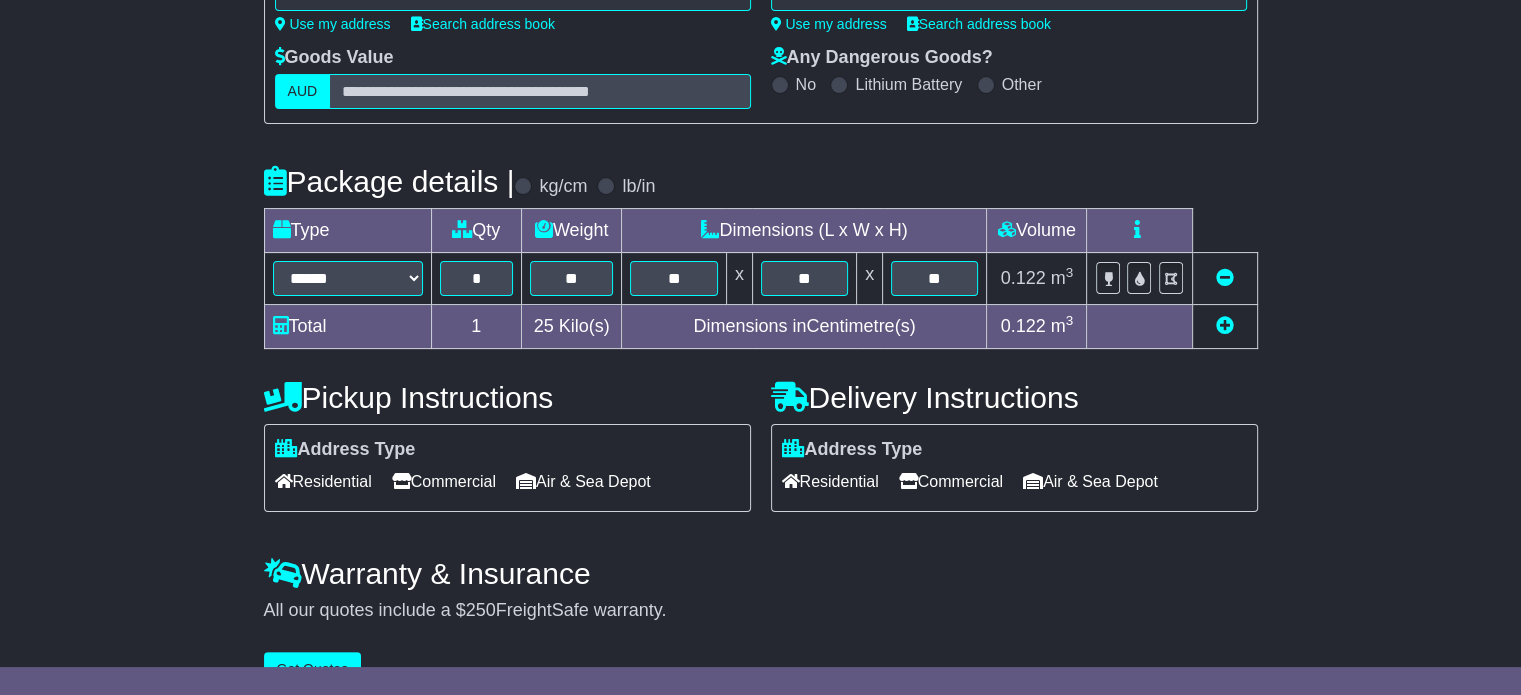 click on "Residential" at bounding box center [323, 481] 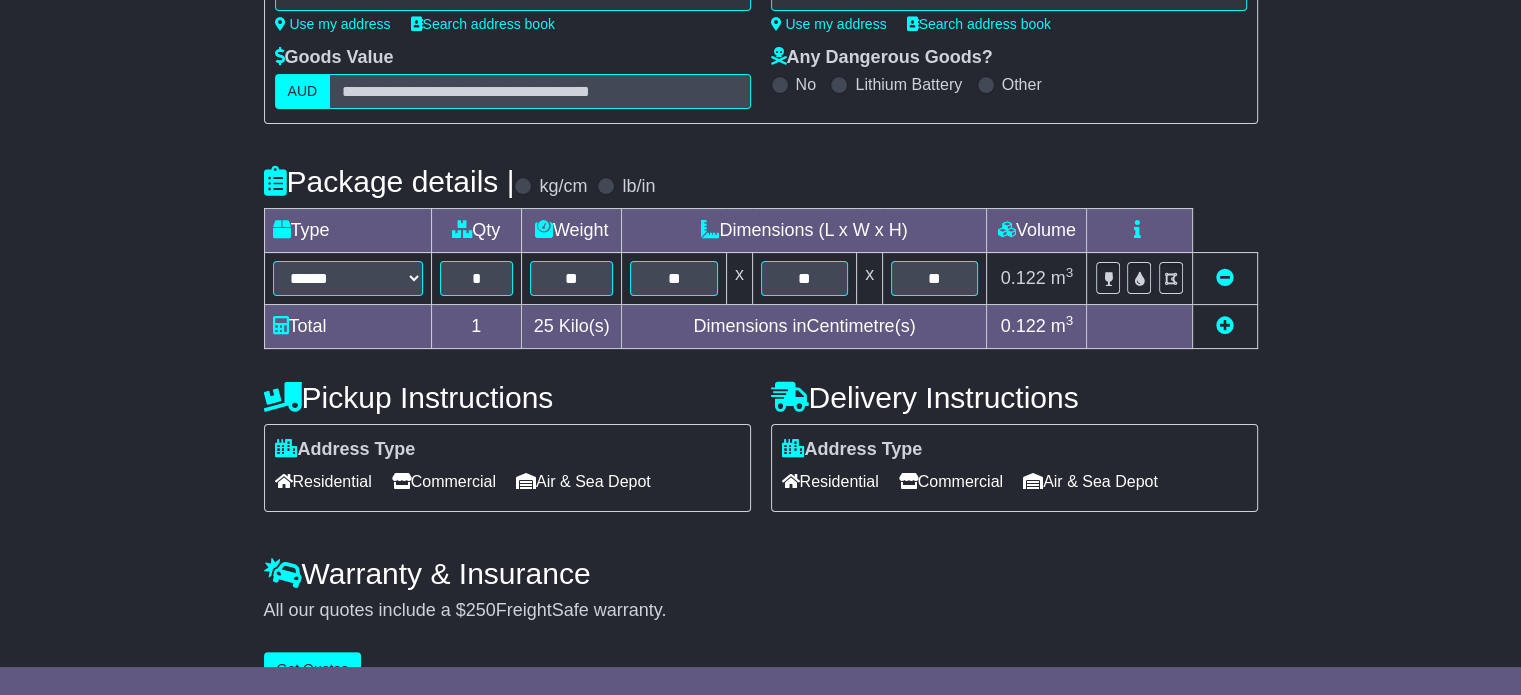 click on "Residential" at bounding box center [830, 481] 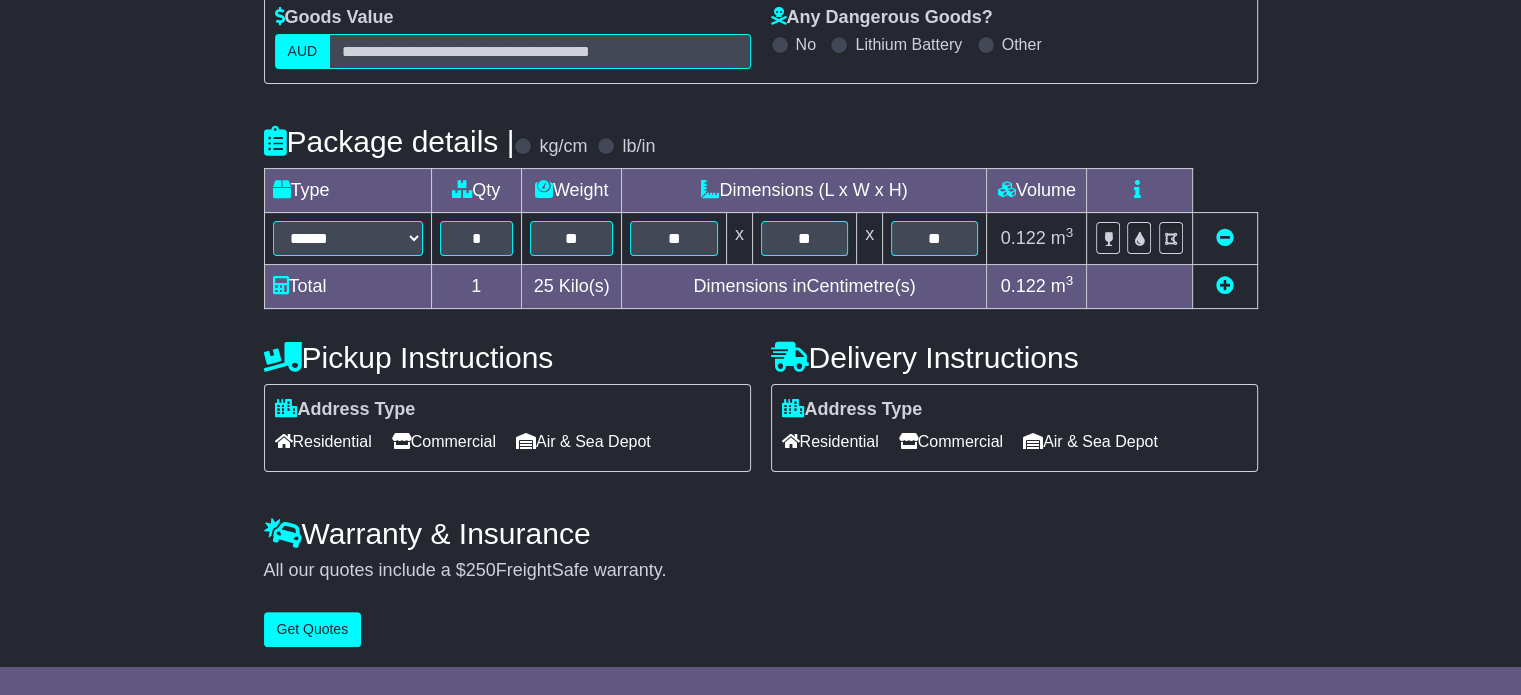 scroll, scrollTop: 361, scrollLeft: 0, axis: vertical 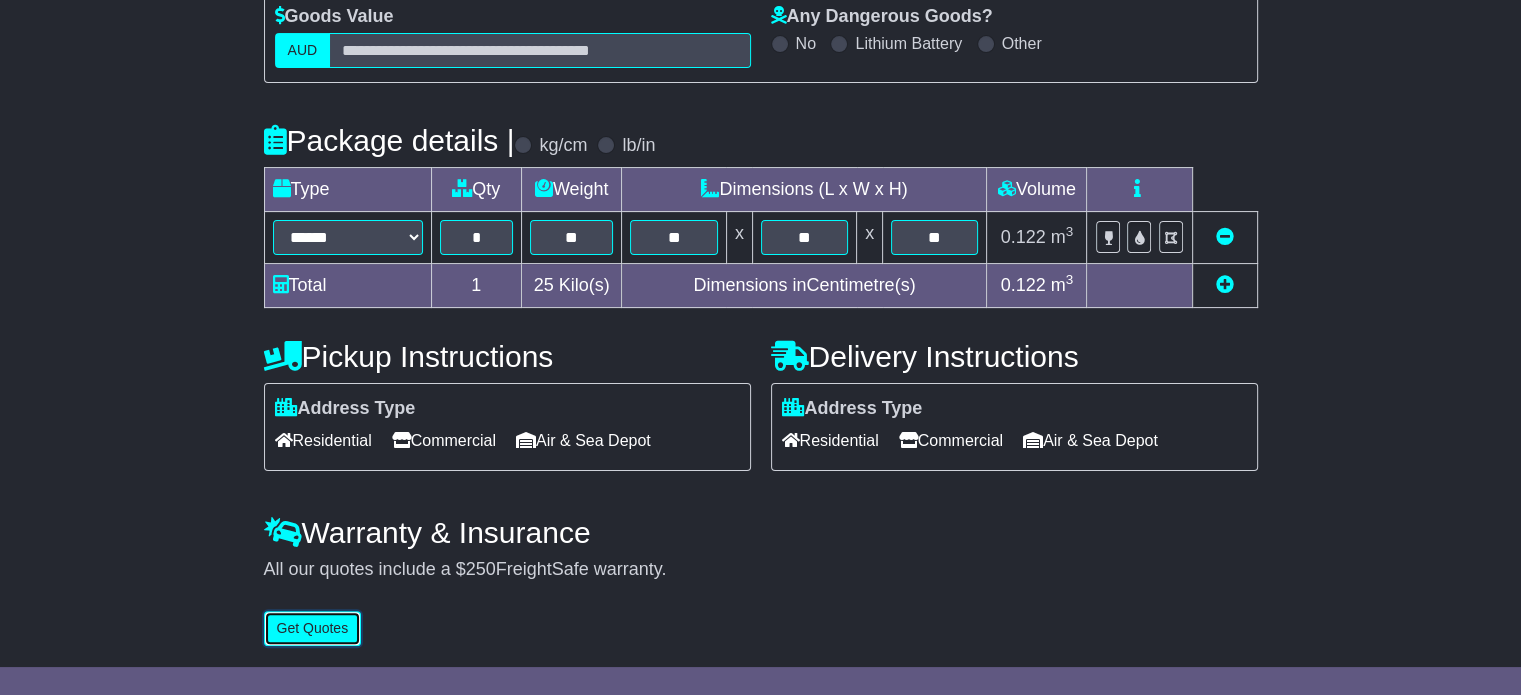 click on "Get Quotes" at bounding box center (313, 628) 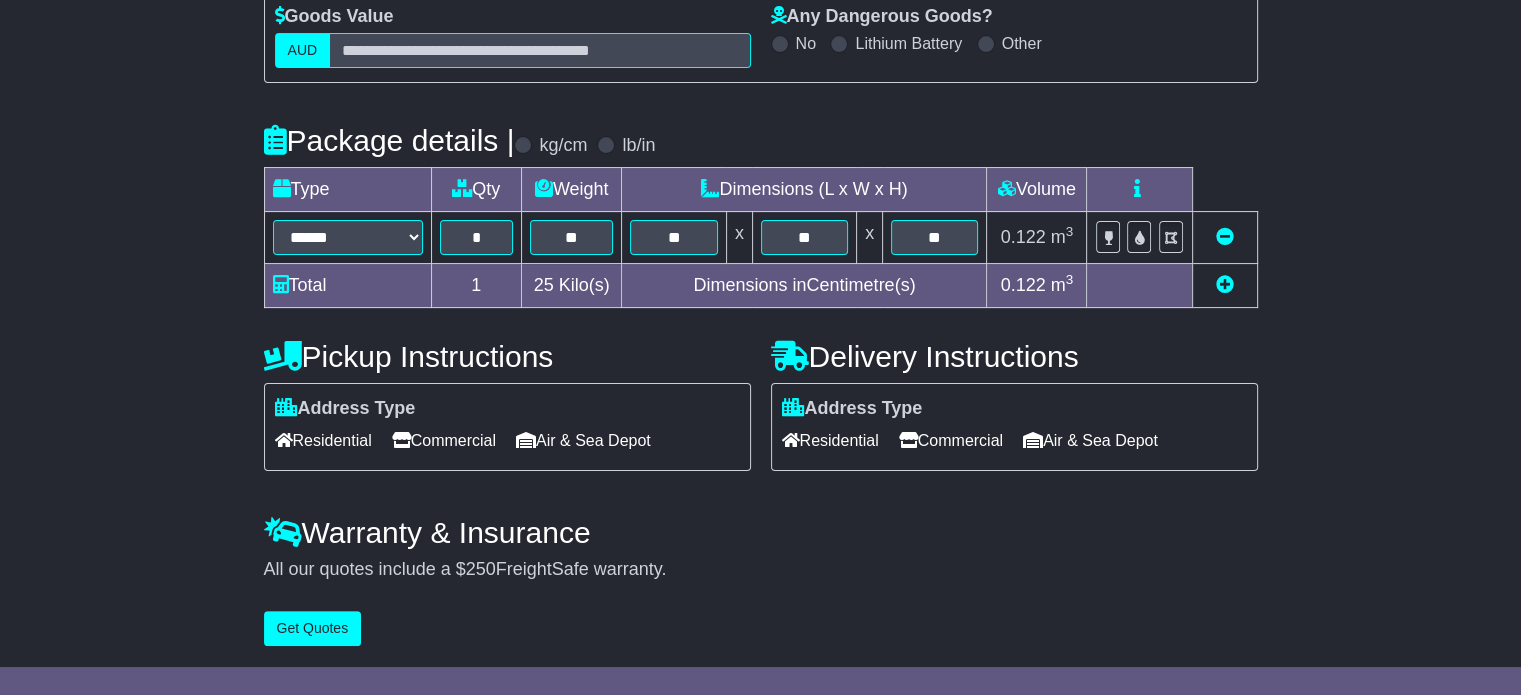 scroll, scrollTop: 0, scrollLeft: 0, axis: both 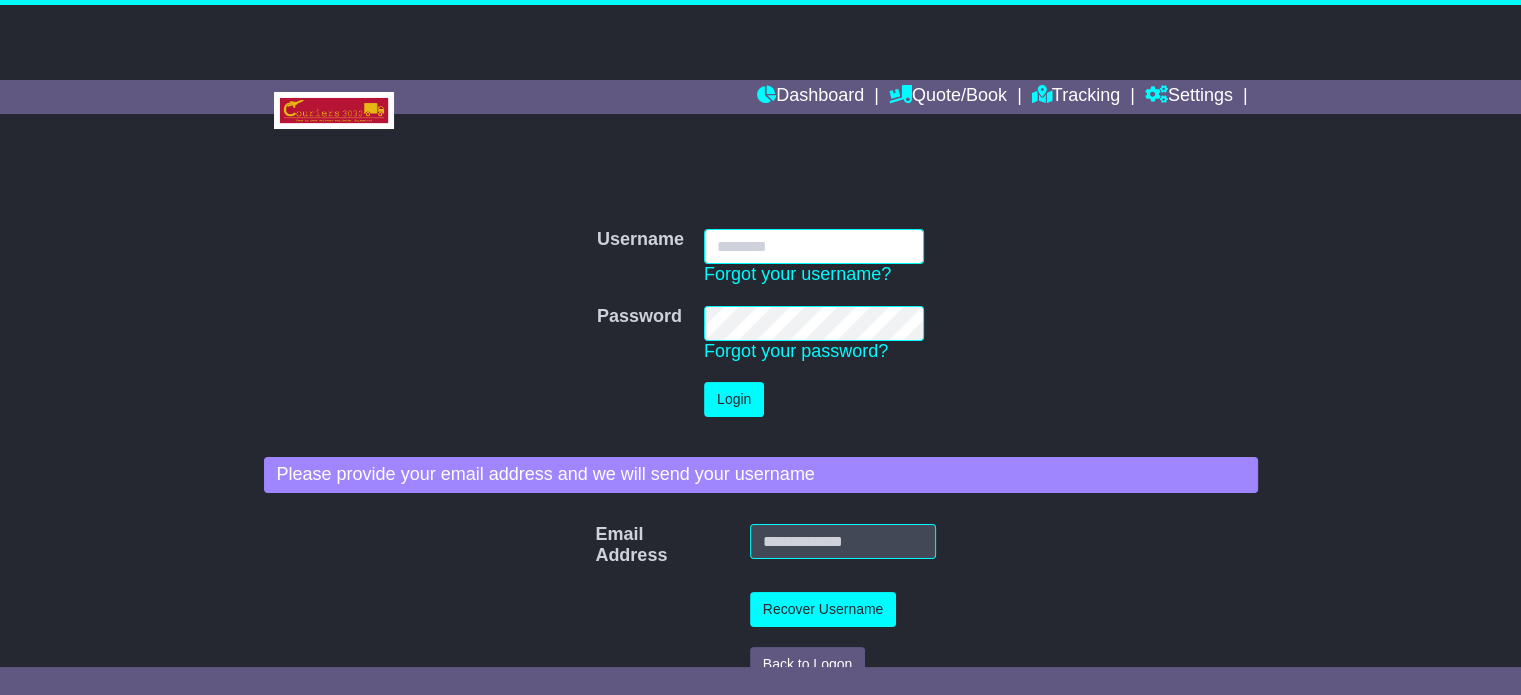type on "**********" 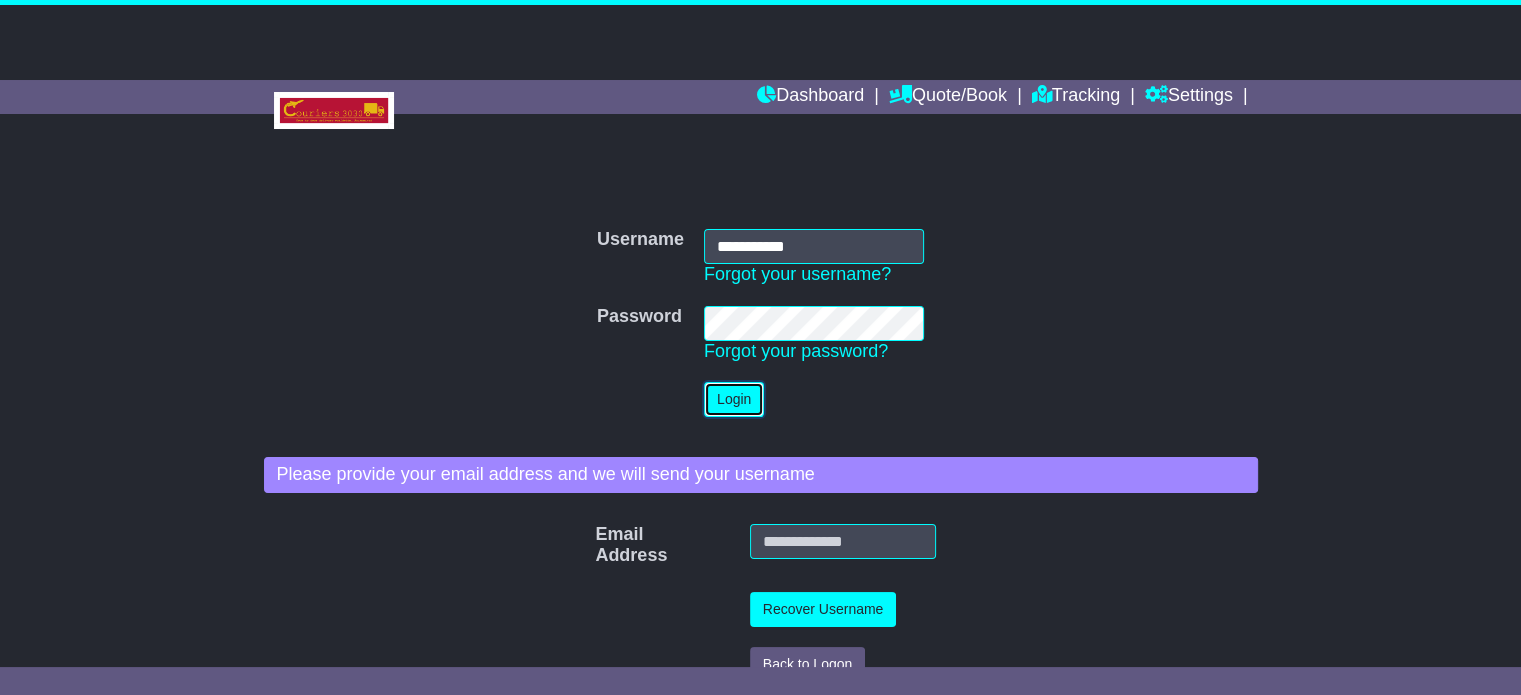 click on "Login" at bounding box center [734, 399] 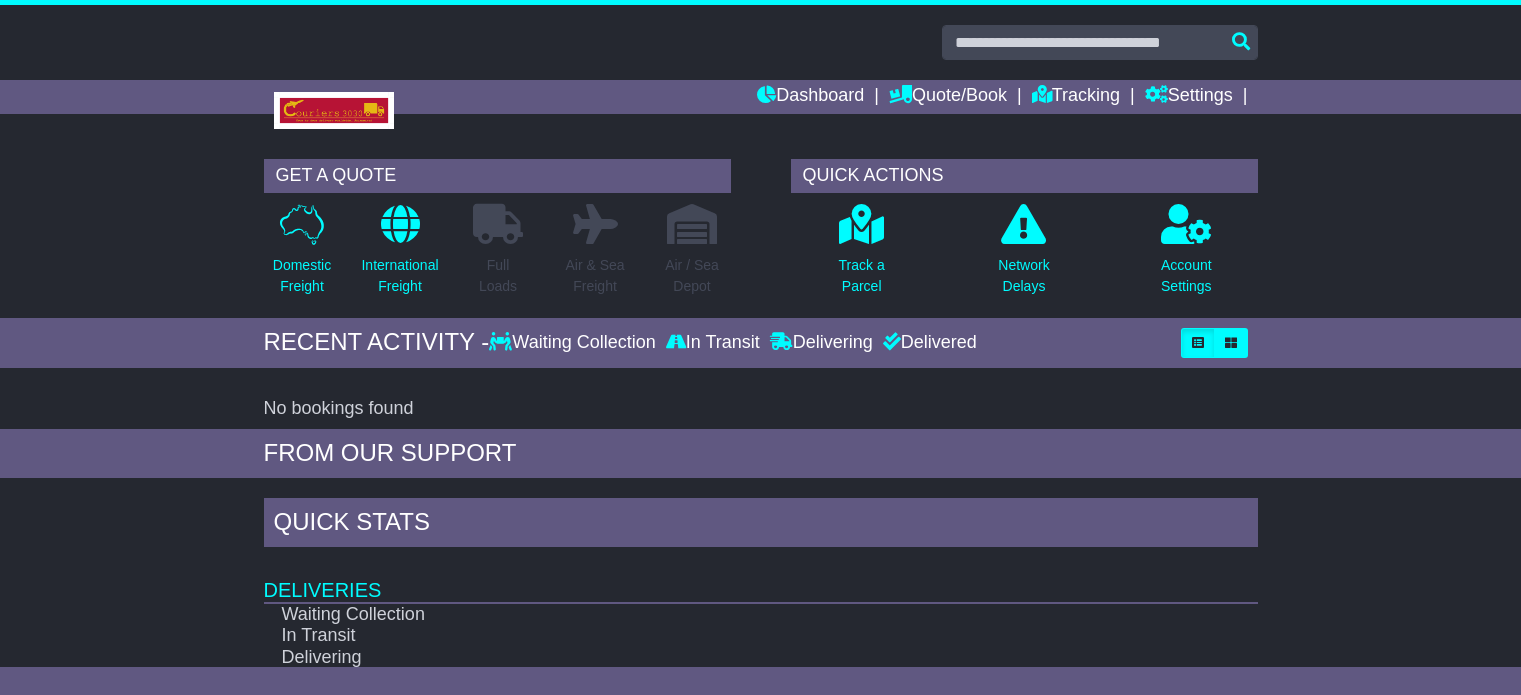 scroll, scrollTop: 0, scrollLeft: 0, axis: both 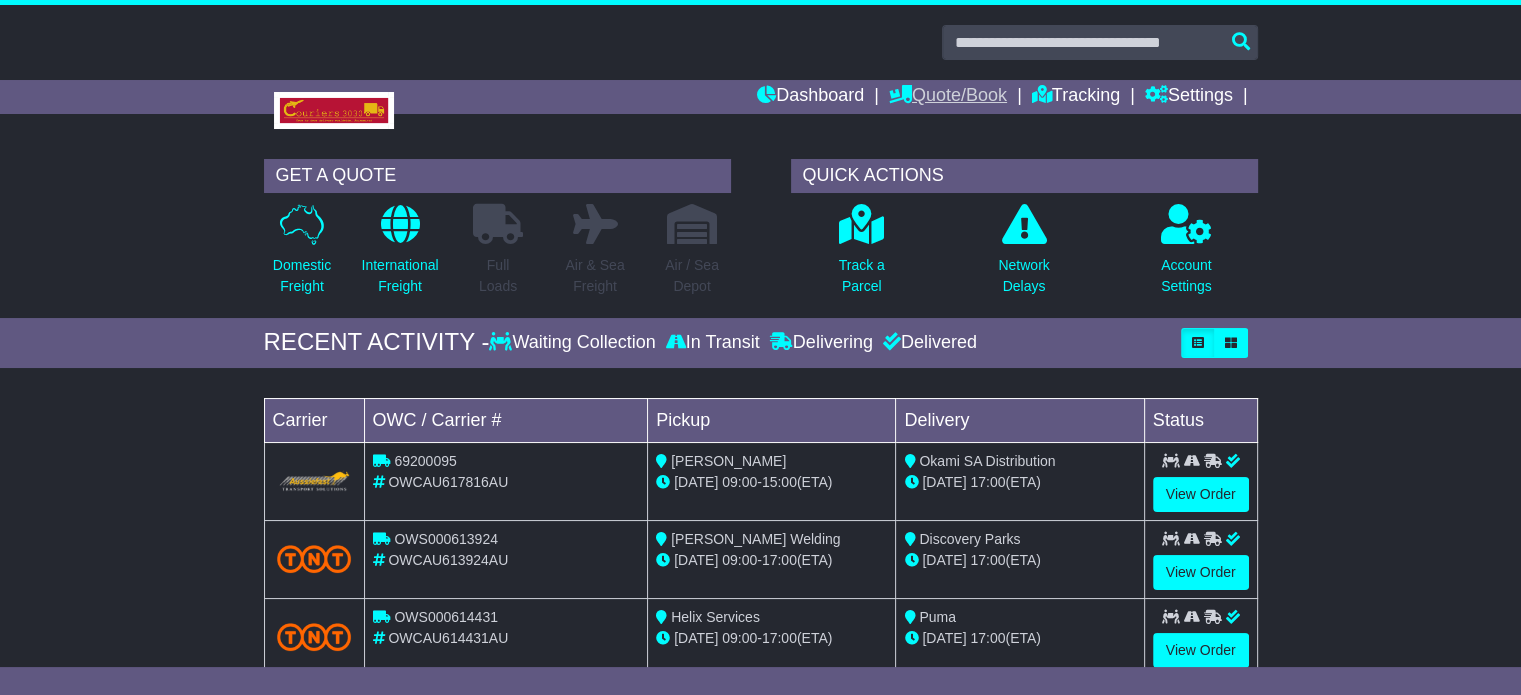 click on "Quote/Book" at bounding box center (948, 97) 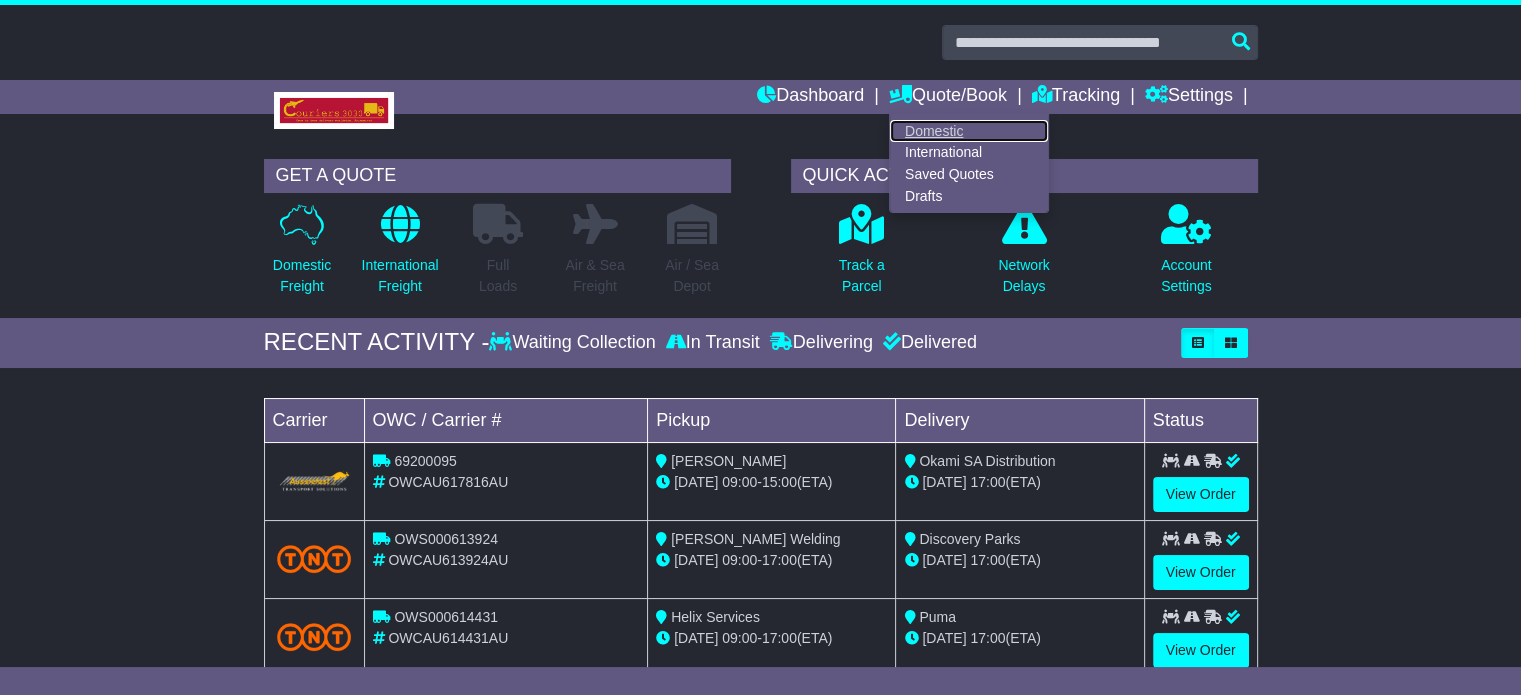 click on "Domestic" at bounding box center [969, 131] 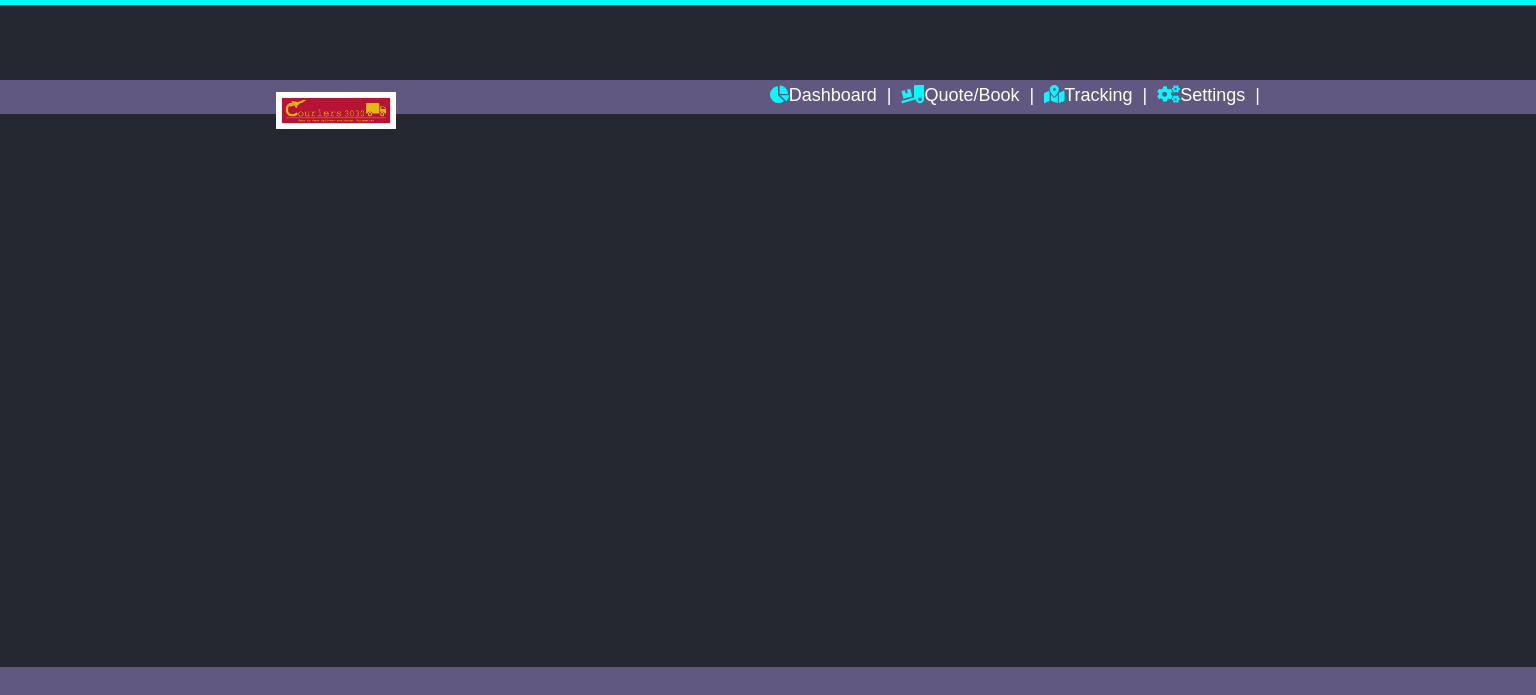 scroll, scrollTop: 0, scrollLeft: 0, axis: both 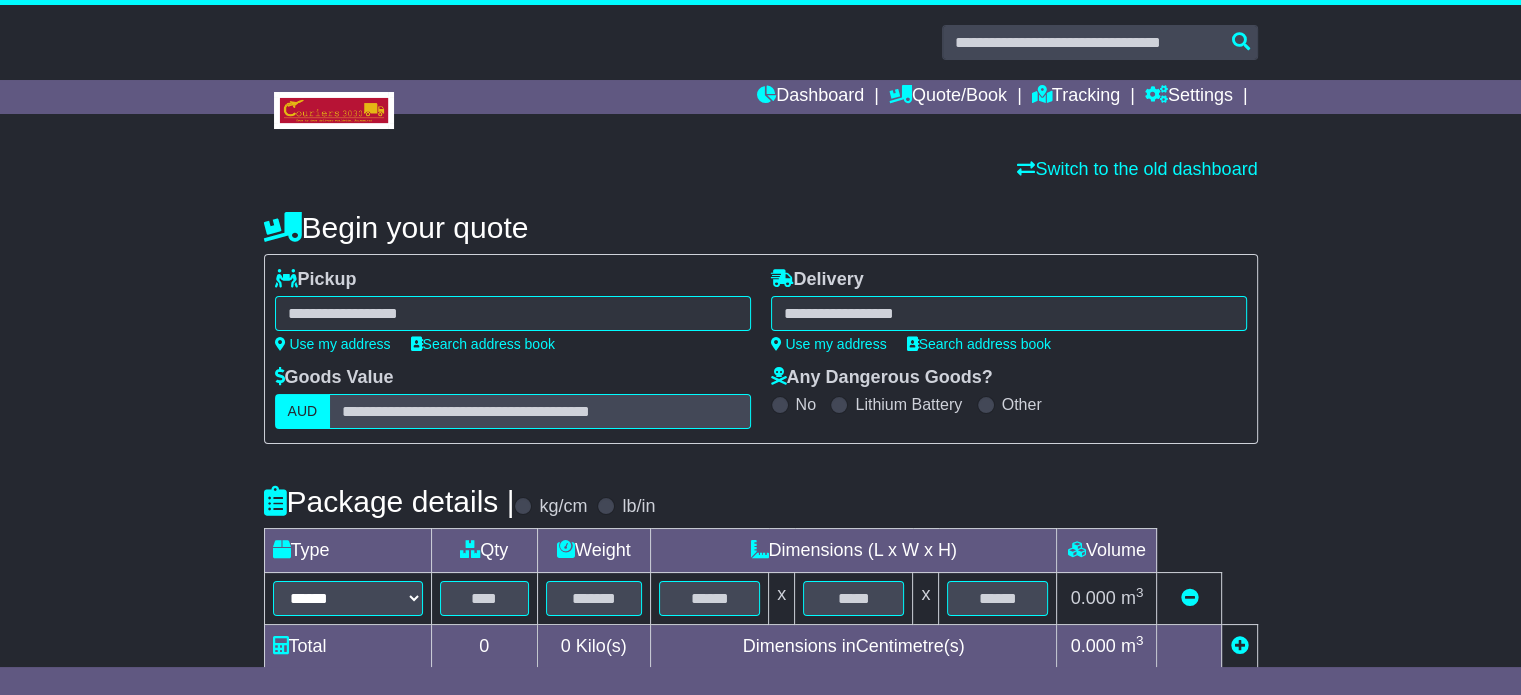 select 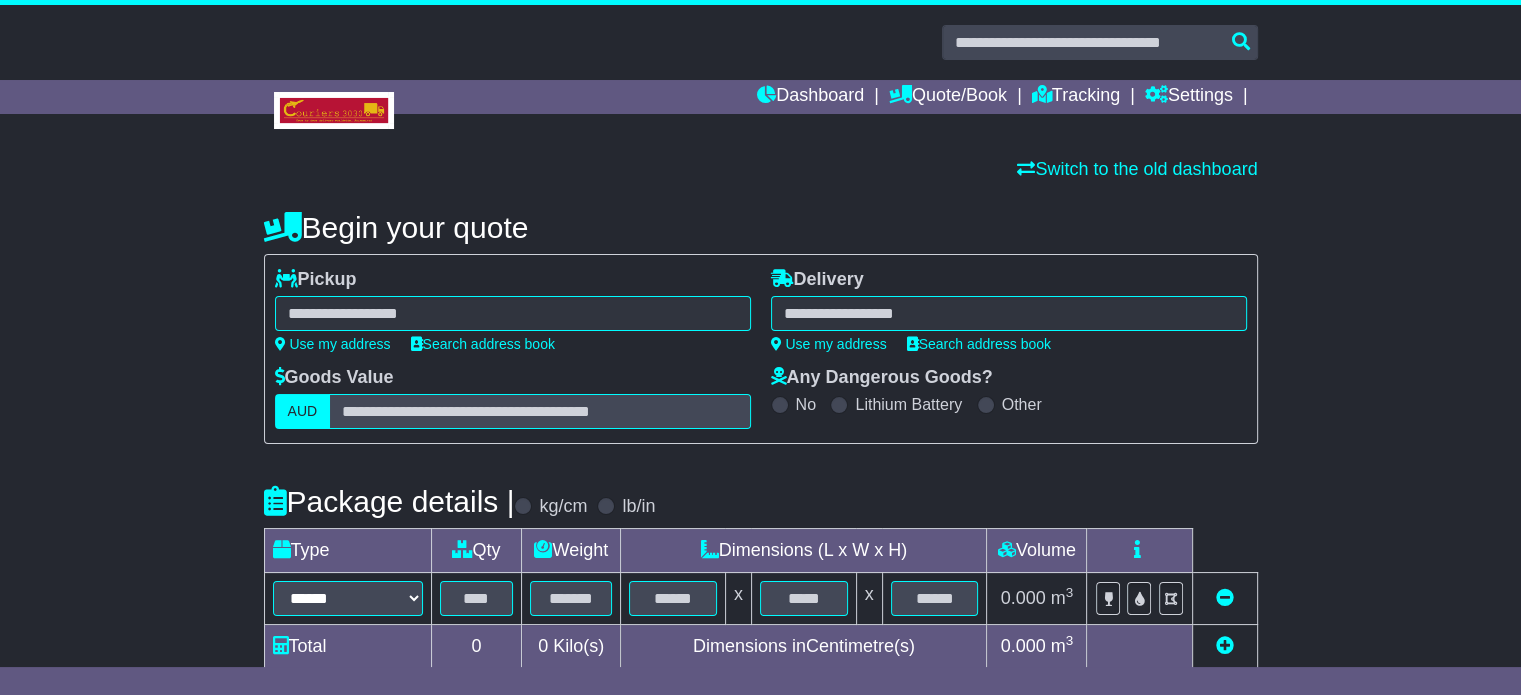 click at bounding box center [513, 313] 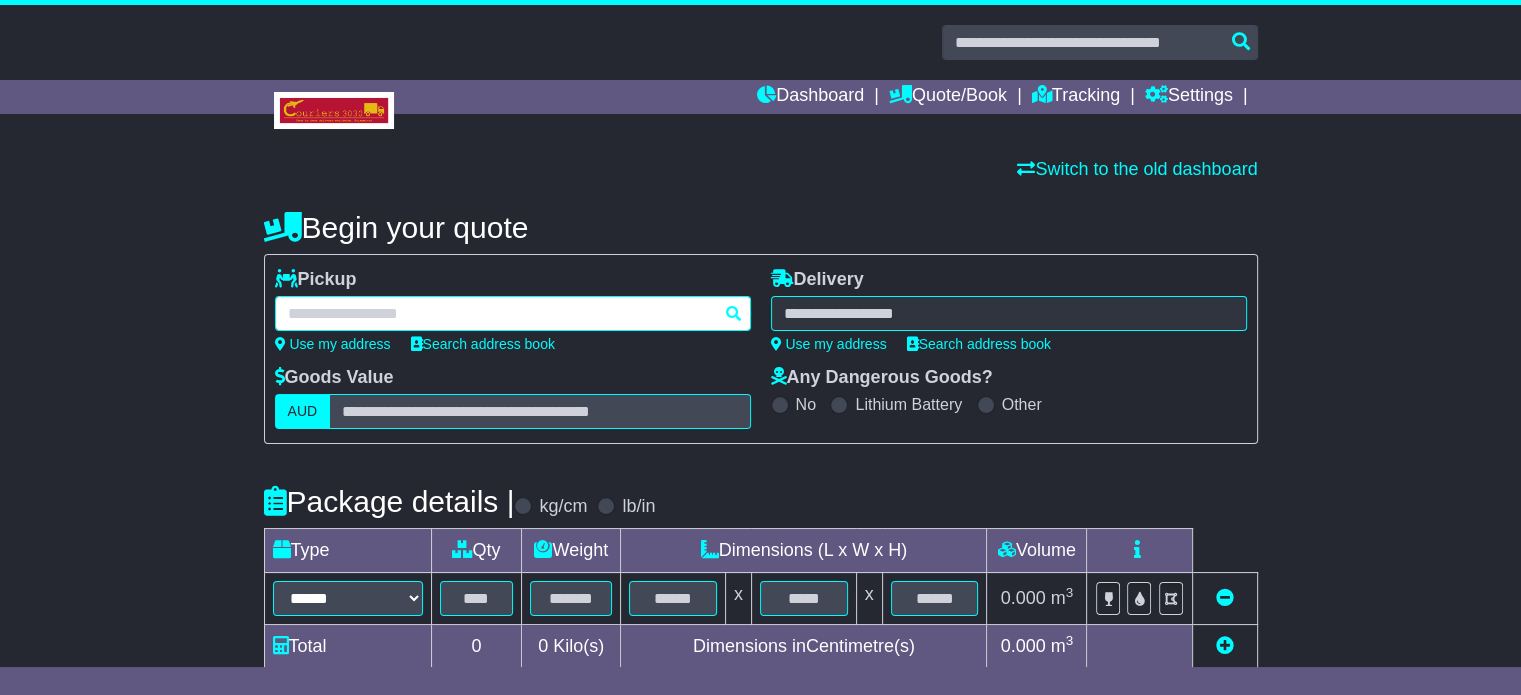 paste on "**********" 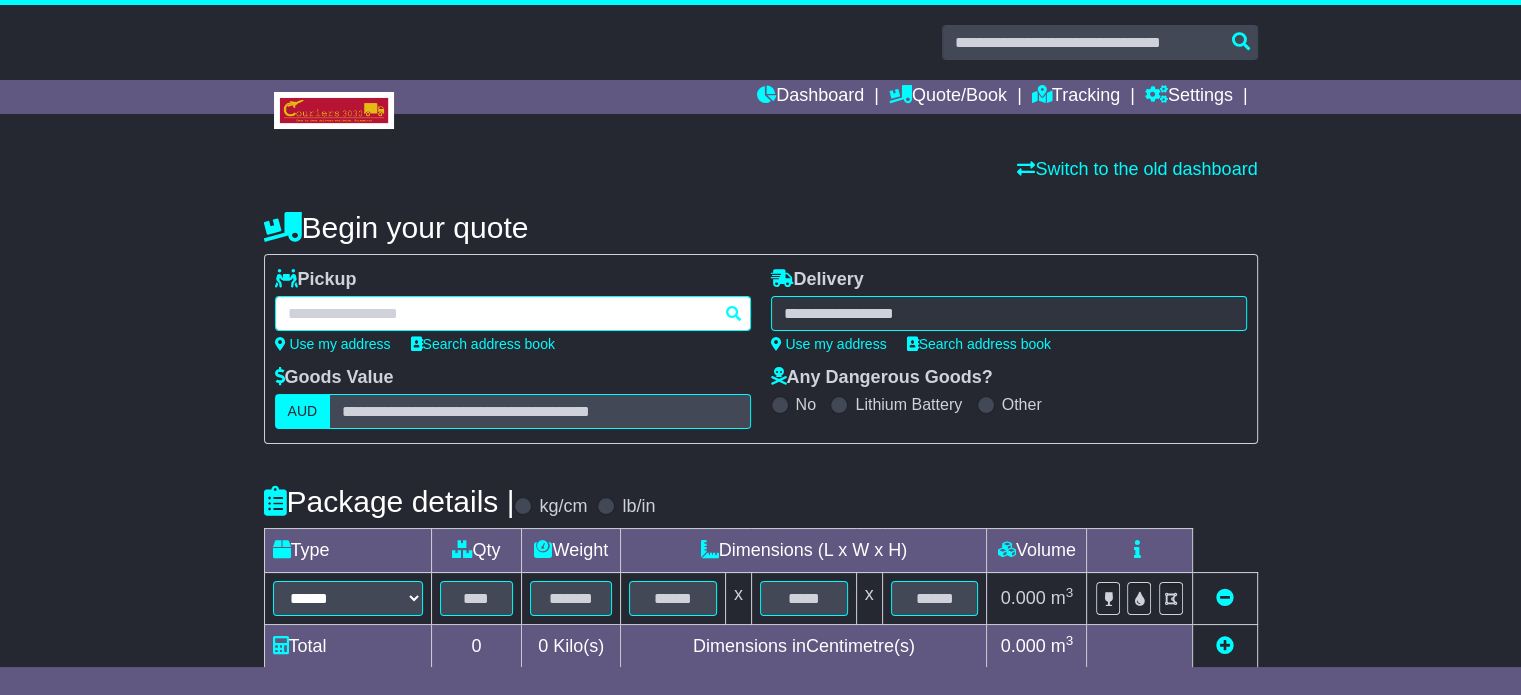 type on "**********" 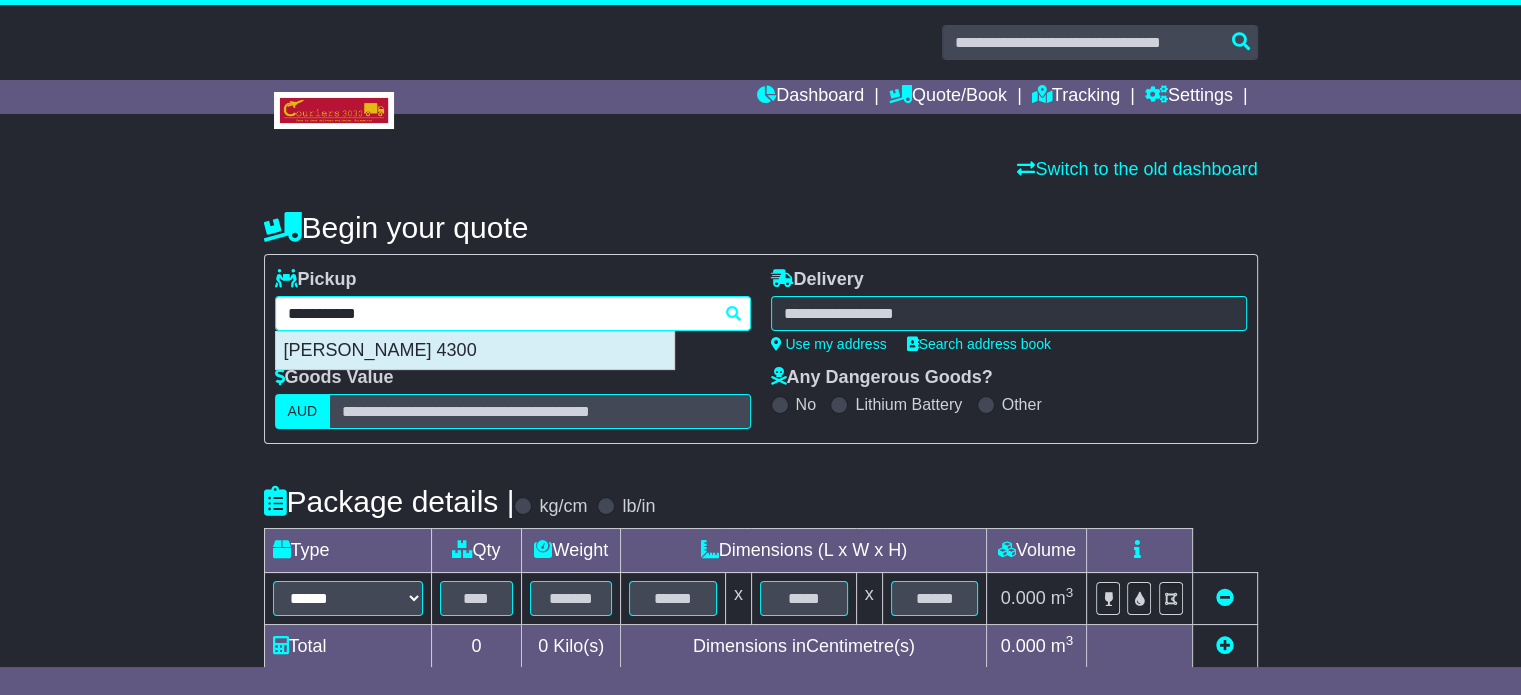 click on "[PERSON_NAME] 4300" at bounding box center (475, 351) 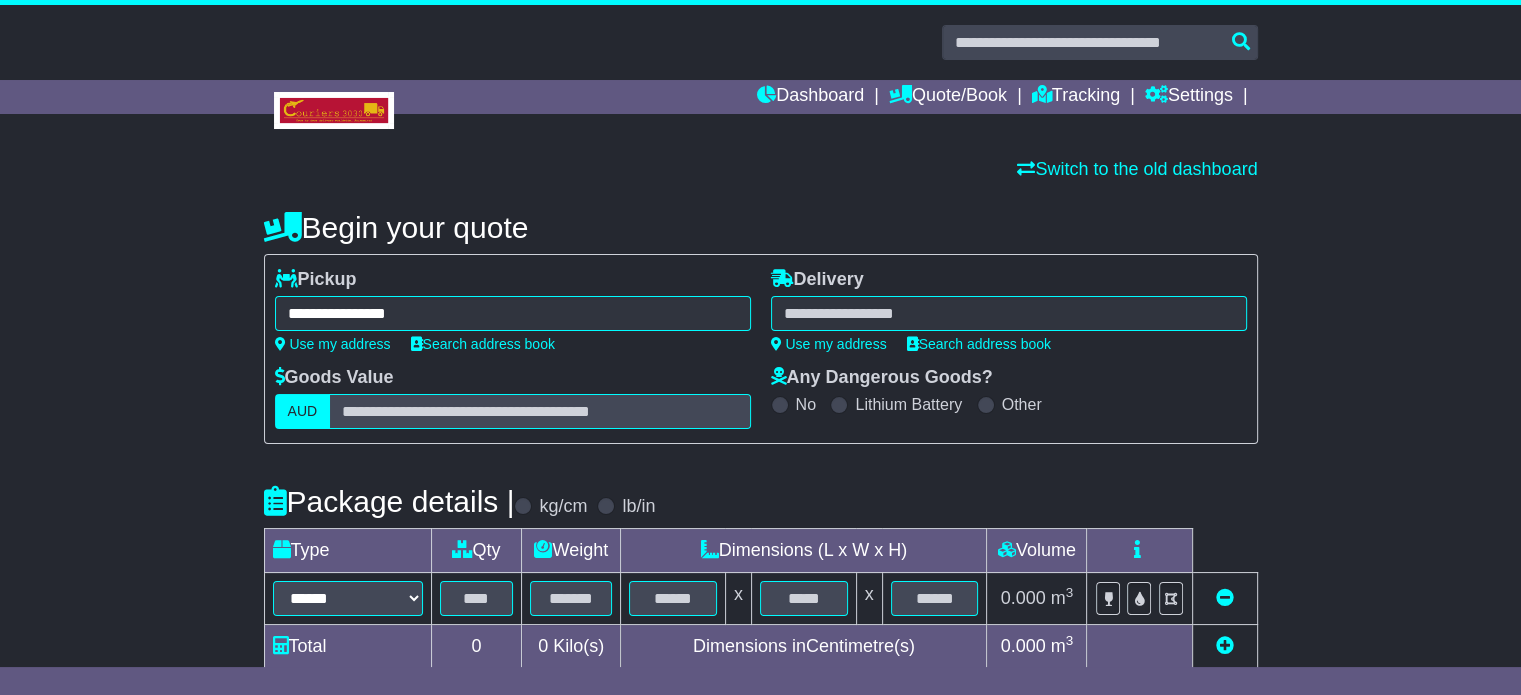 type on "**********" 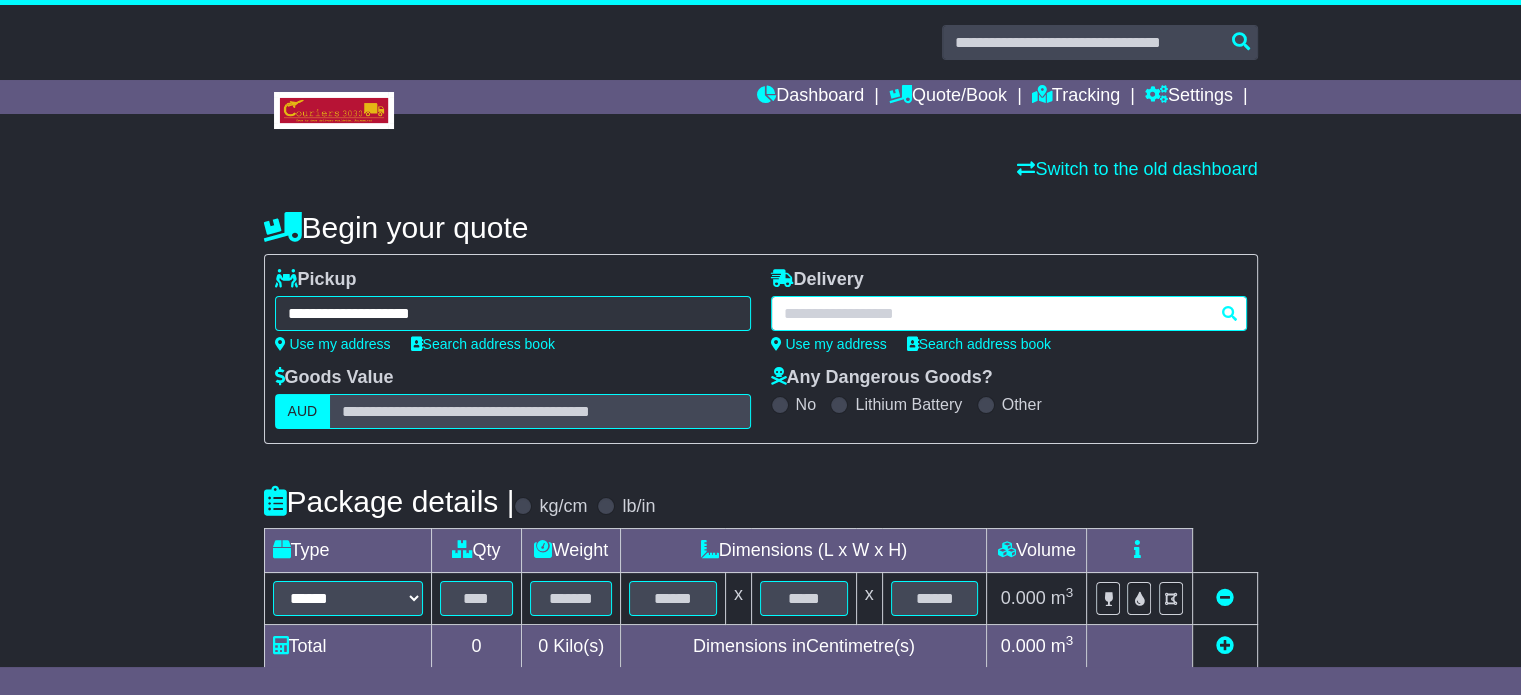 click at bounding box center (1009, 313) 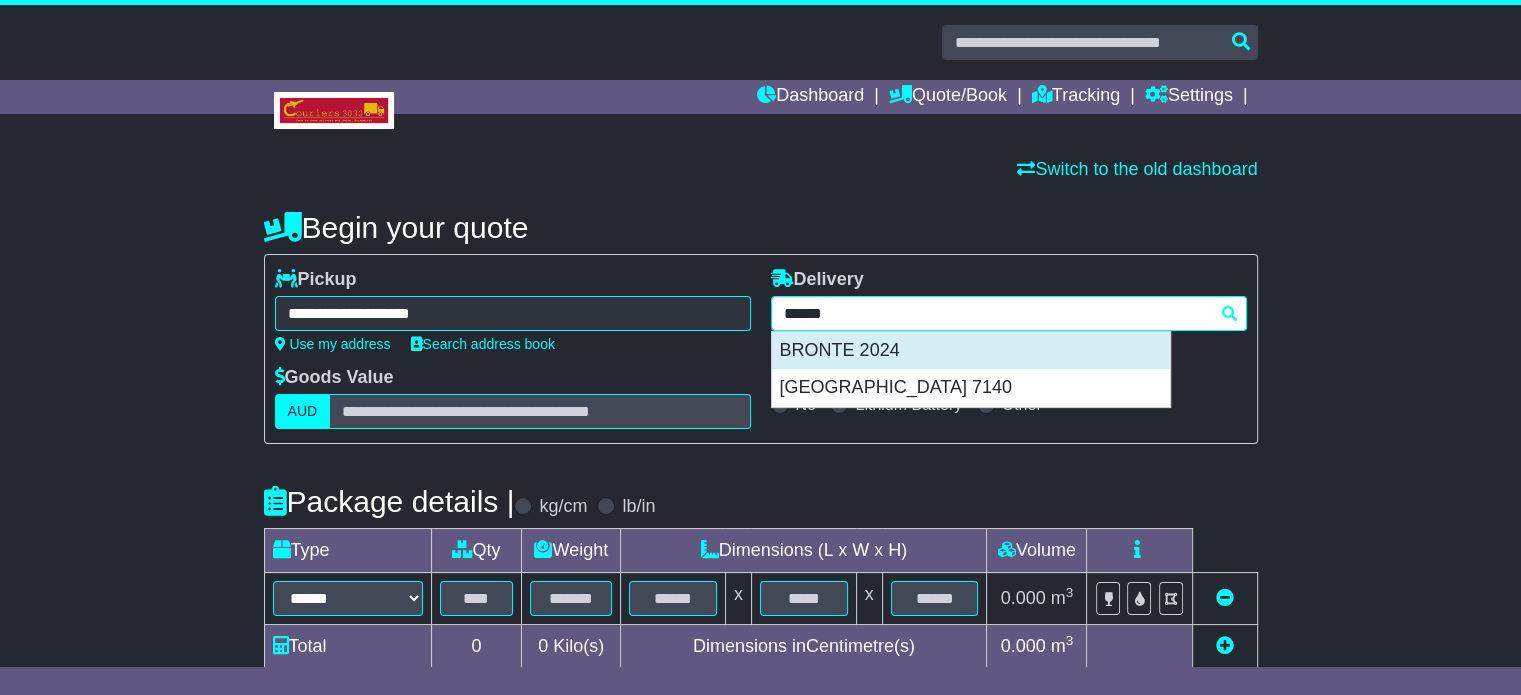 click on "BRONTE 2024" at bounding box center [971, 351] 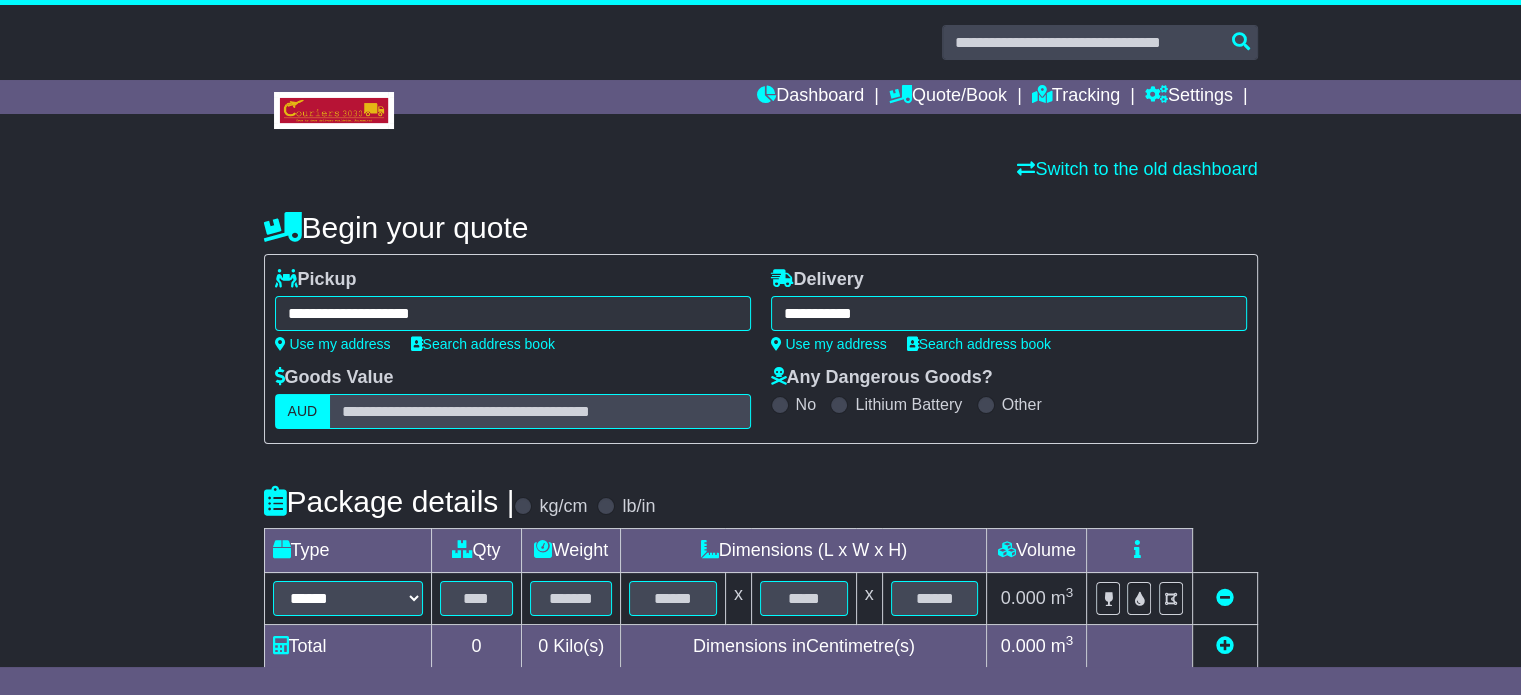 type on "**********" 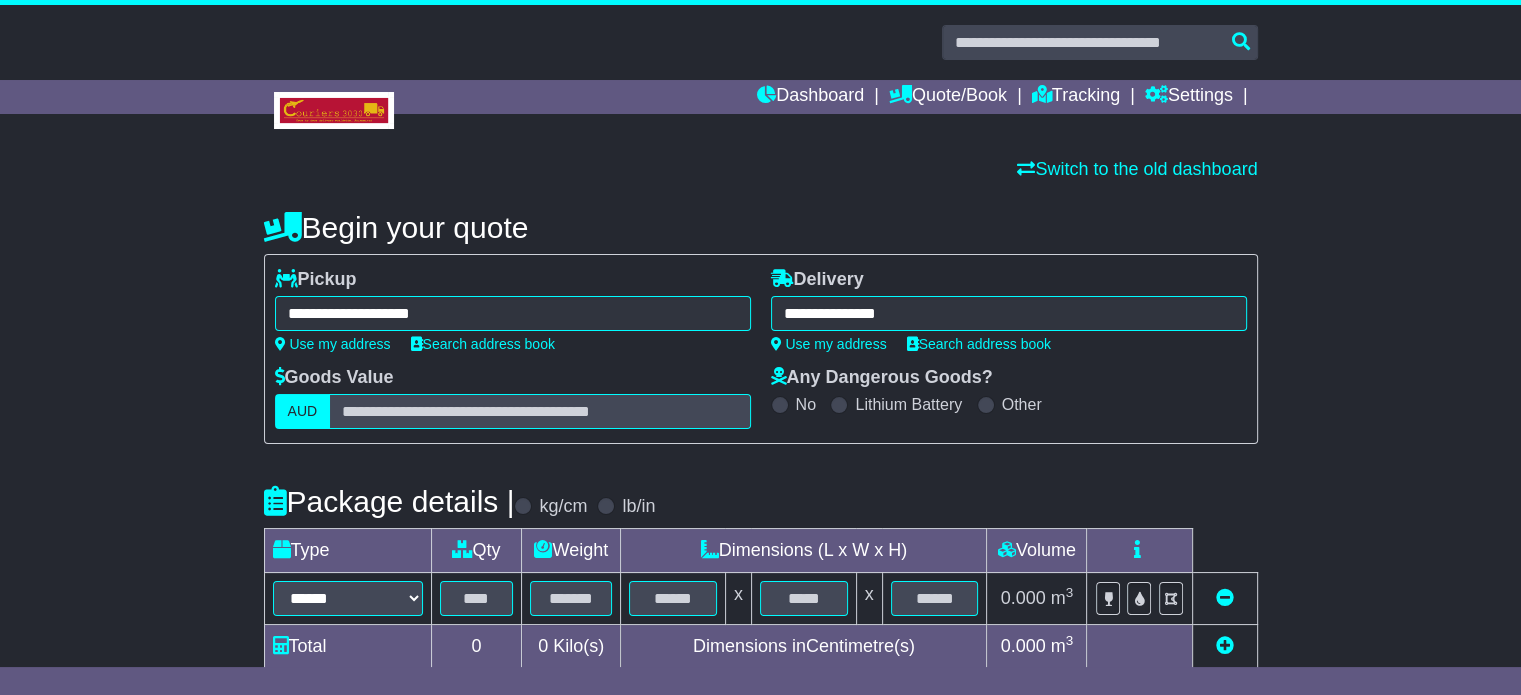 click on "Dimensions (L x W x H)" at bounding box center [804, 551] 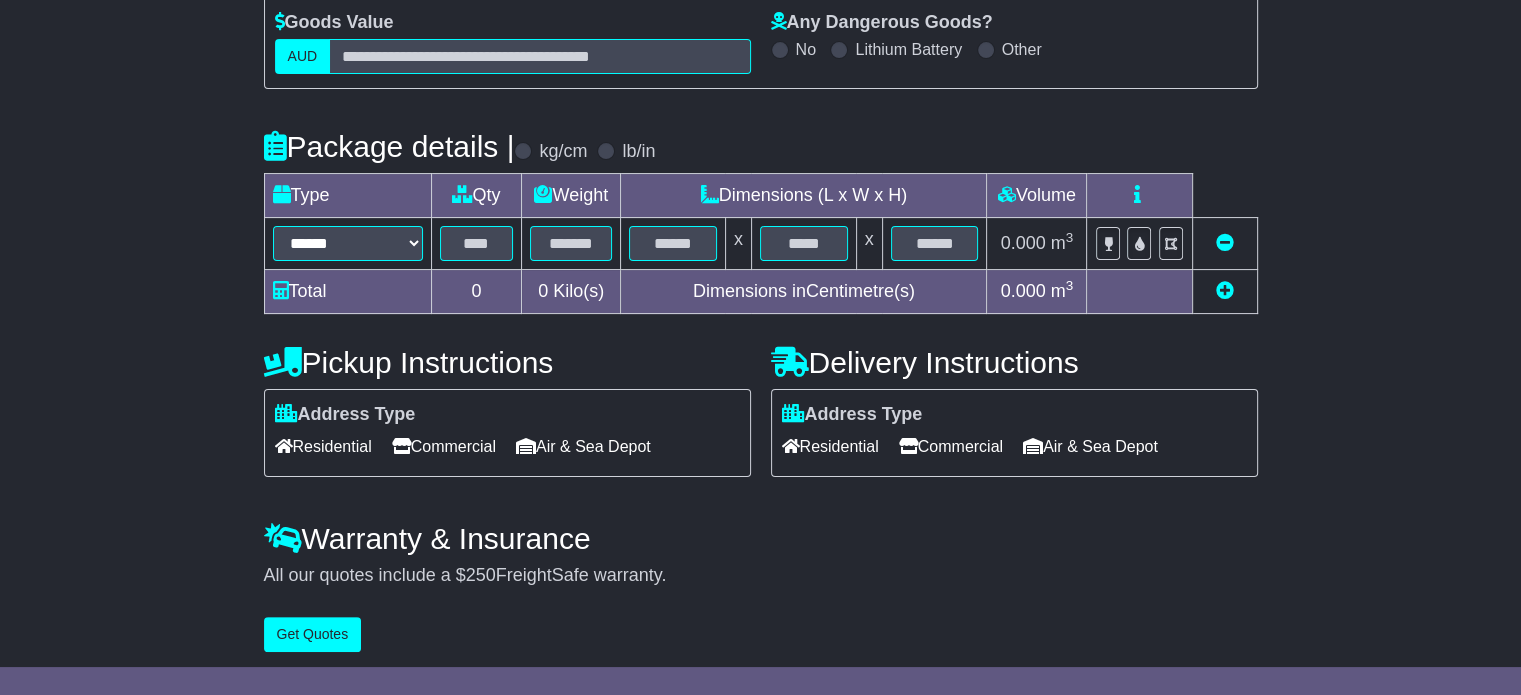 scroll, scrollTop: 360, scrollLeft: 0, axis: vertical 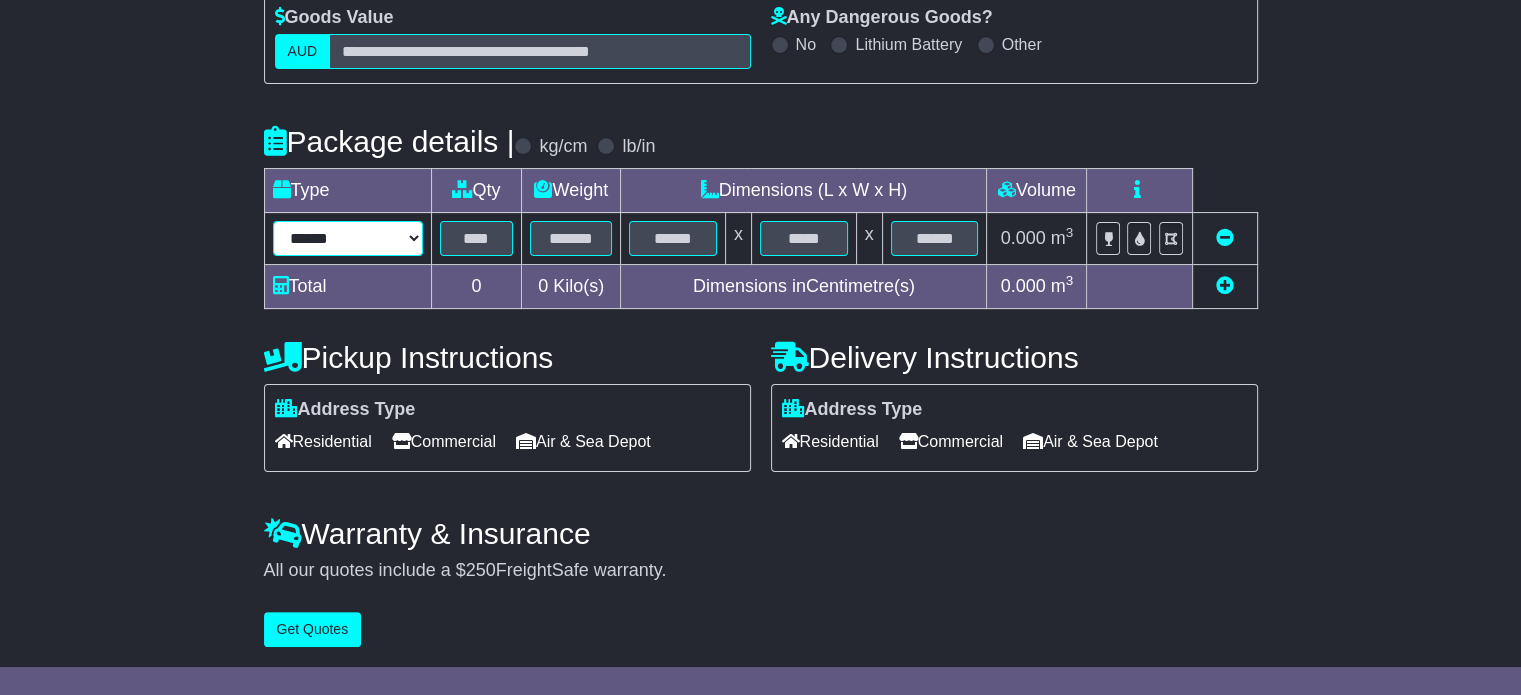 click on "****** ****** *** ******** ***** **** **** ****** *** *******" at bounding box center (348, 238) 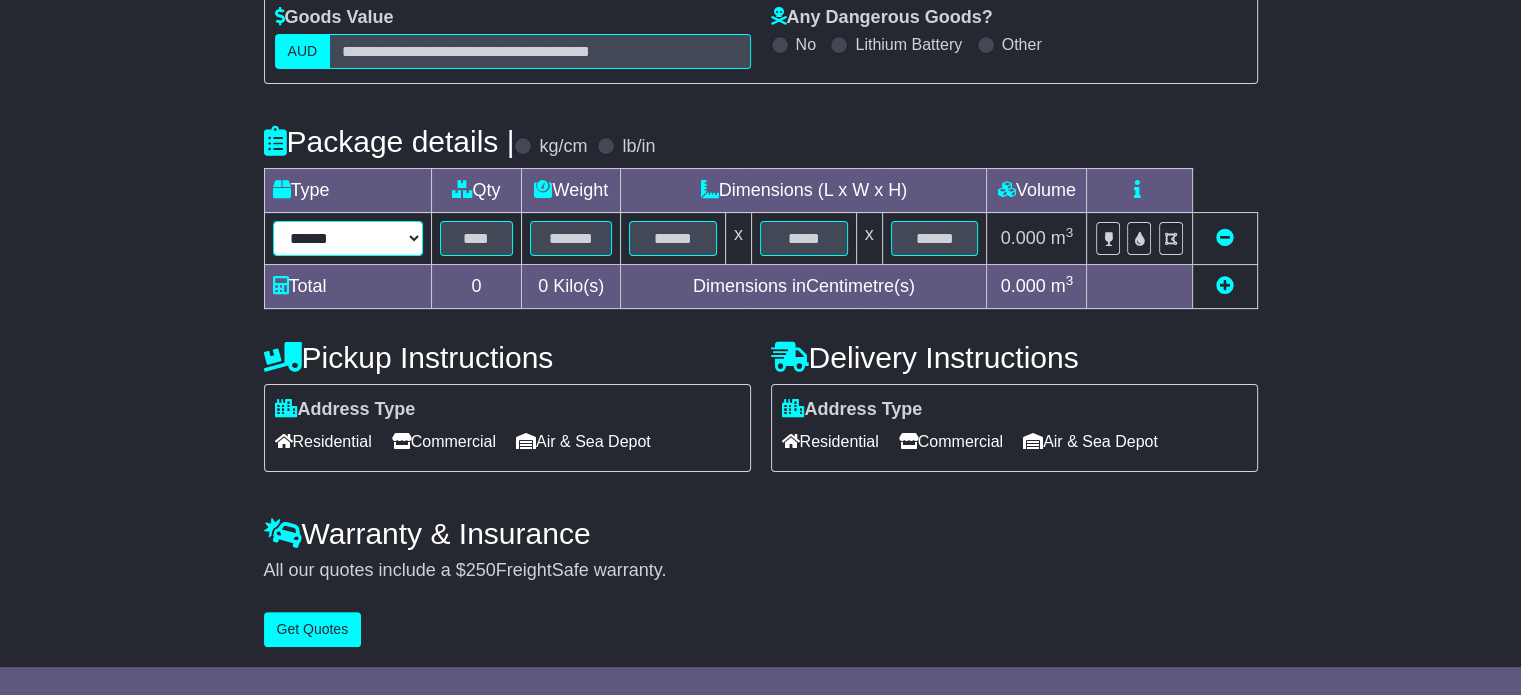 select on "*****" 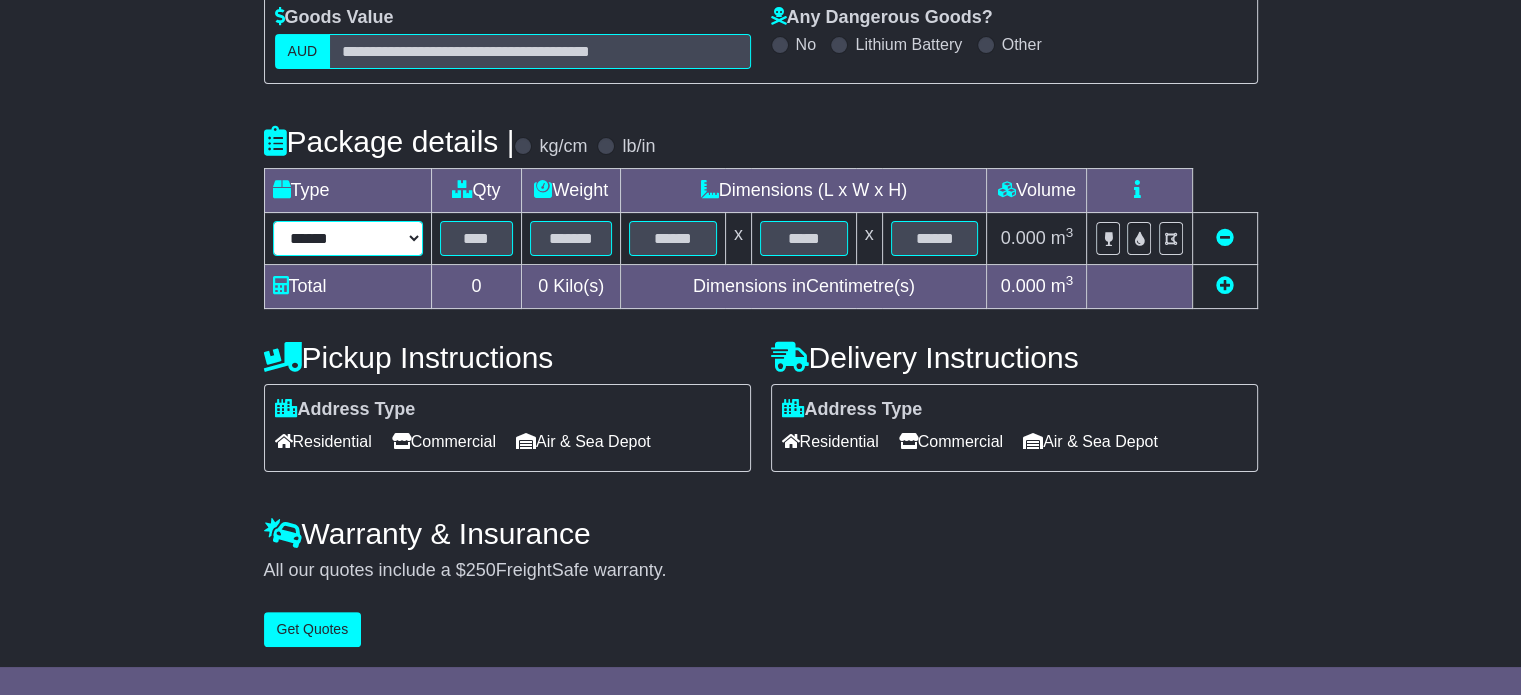 click on "****** ****** *** ******** ***** **** **** ****** *** *******" at bounding box center (348, 238) 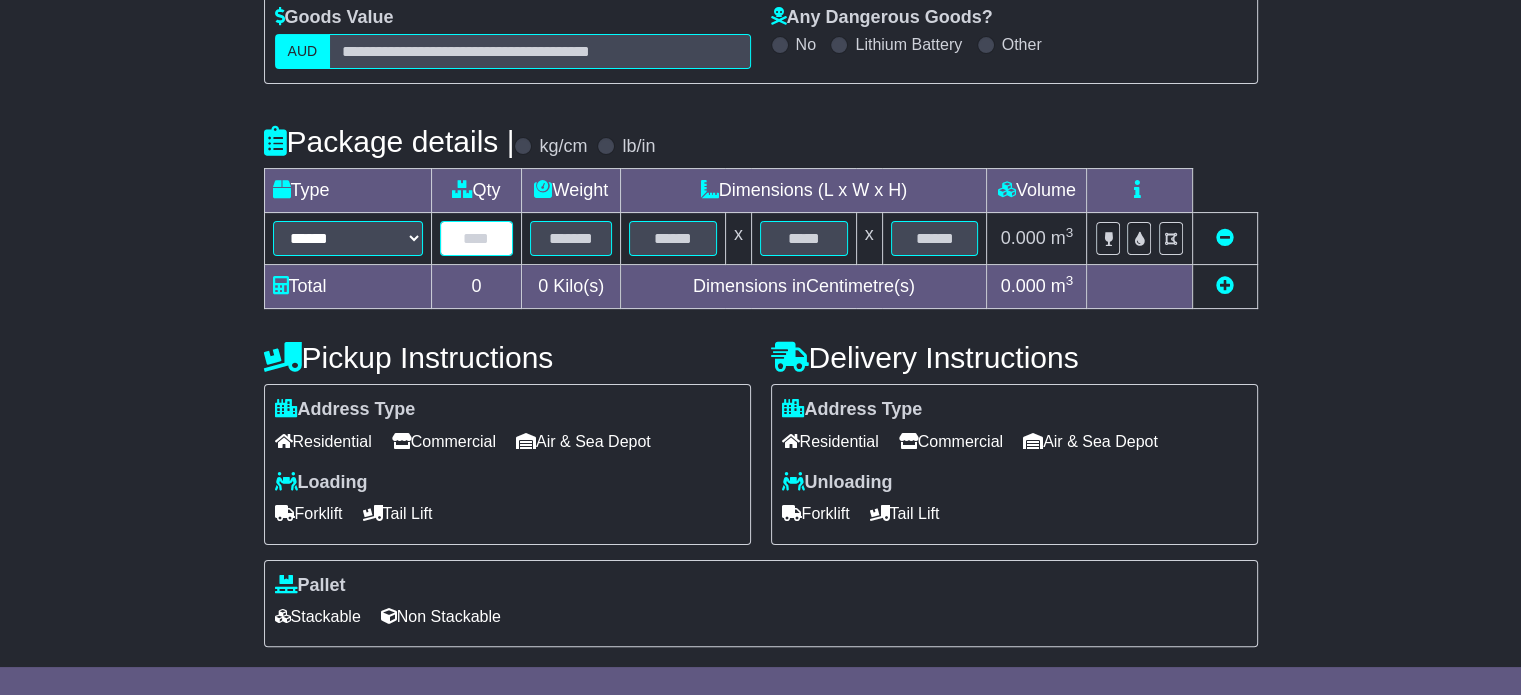 click at bounding box center (477, 238) 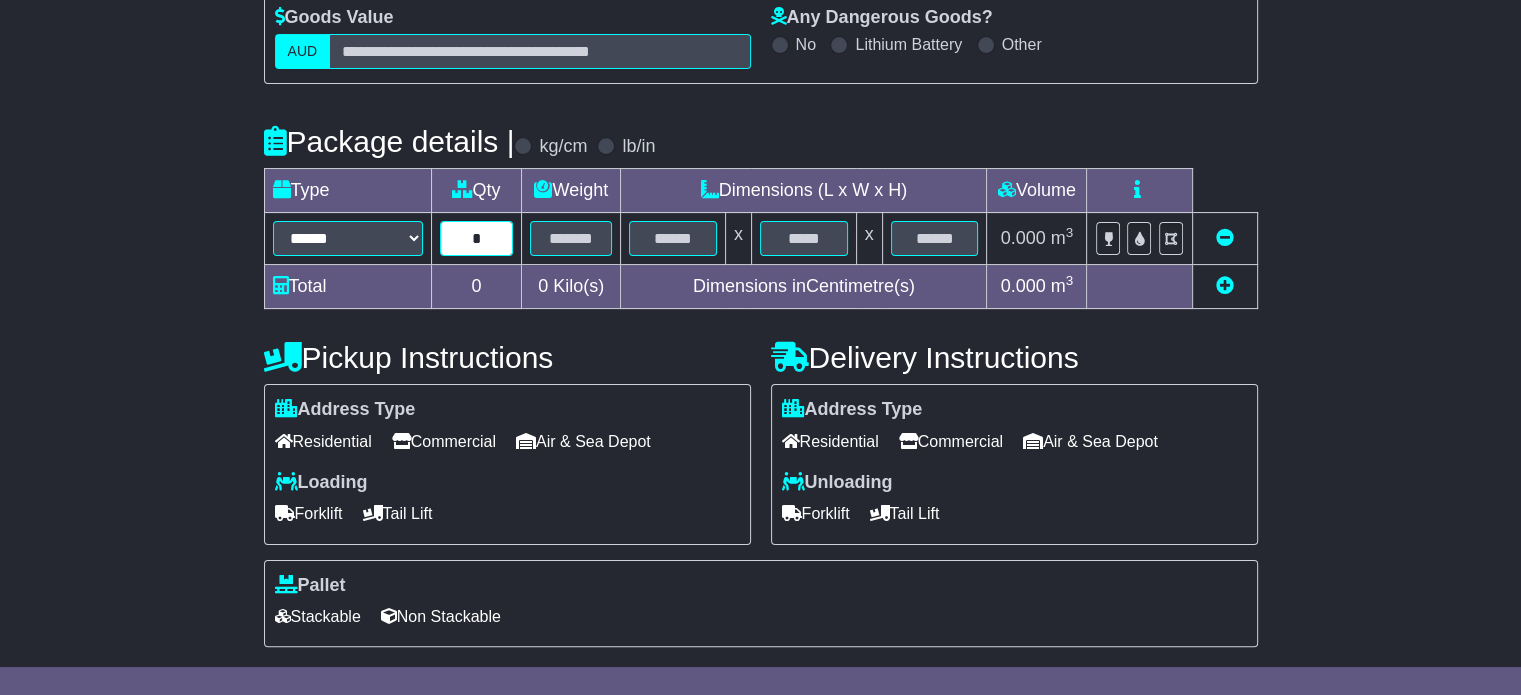 type on "*" 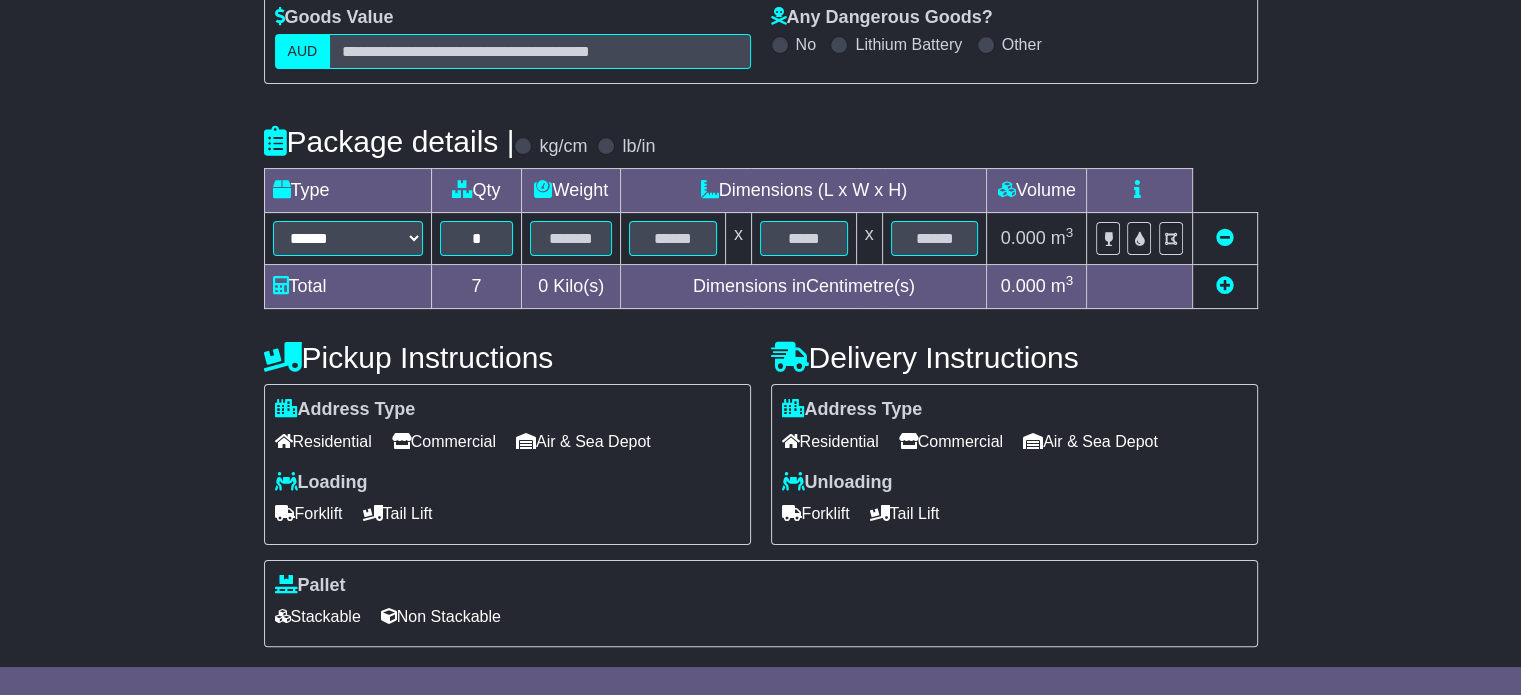 click at bounding box center (571, 239) 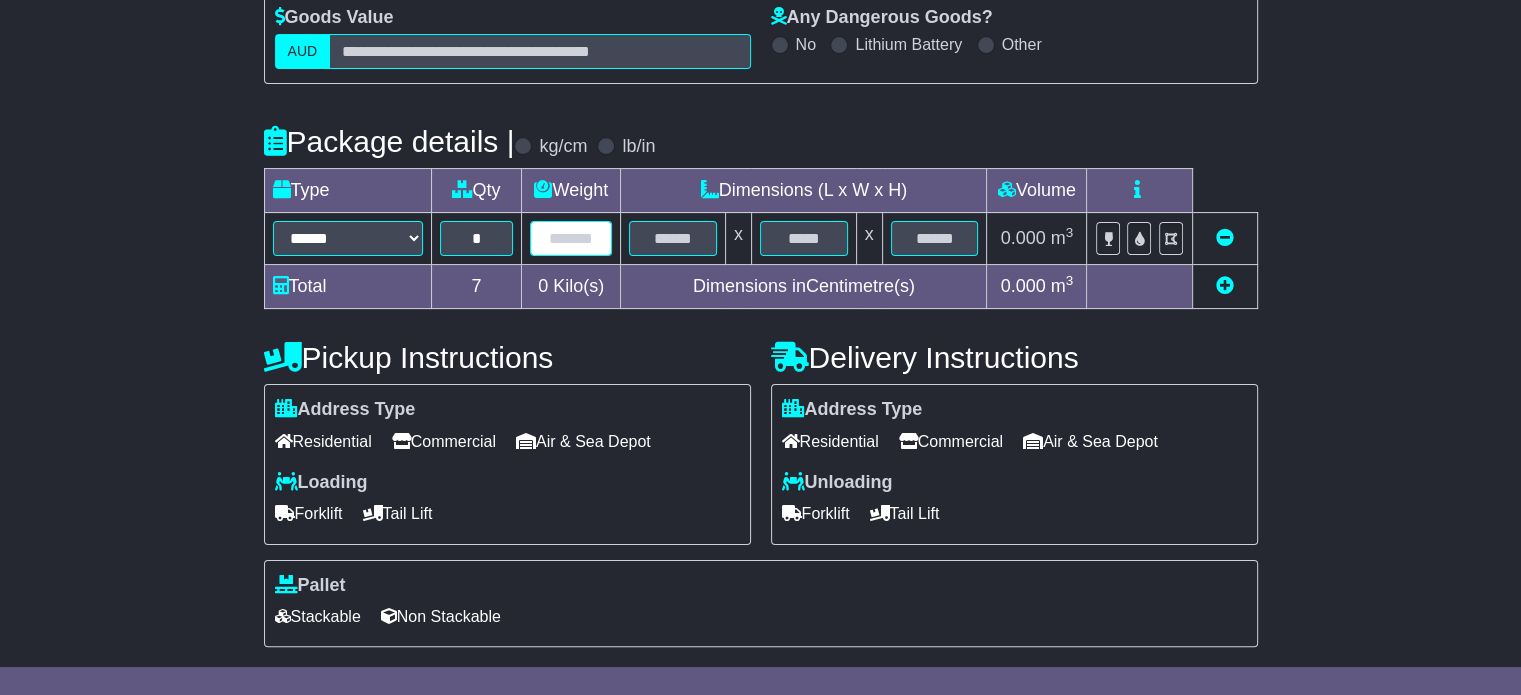 click at bounding box center (571, 238) 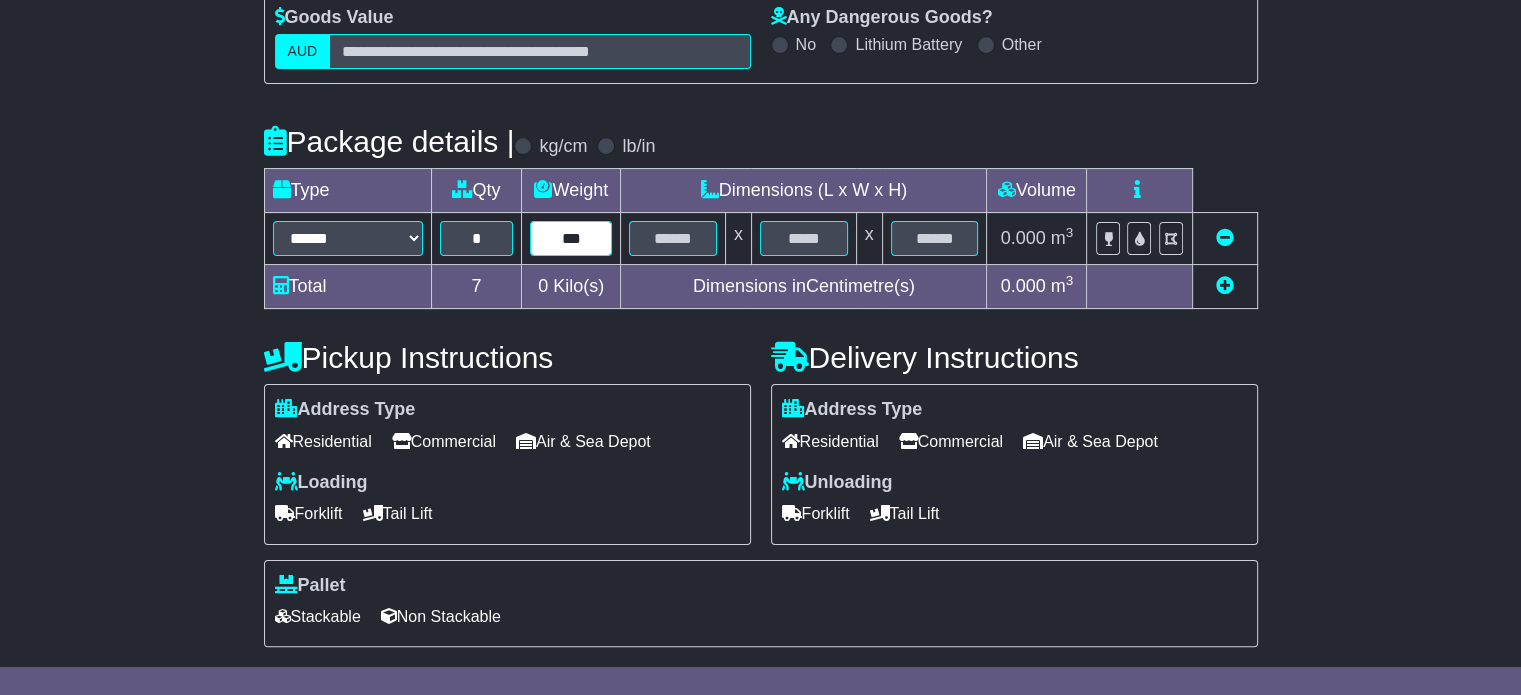 type on "***" 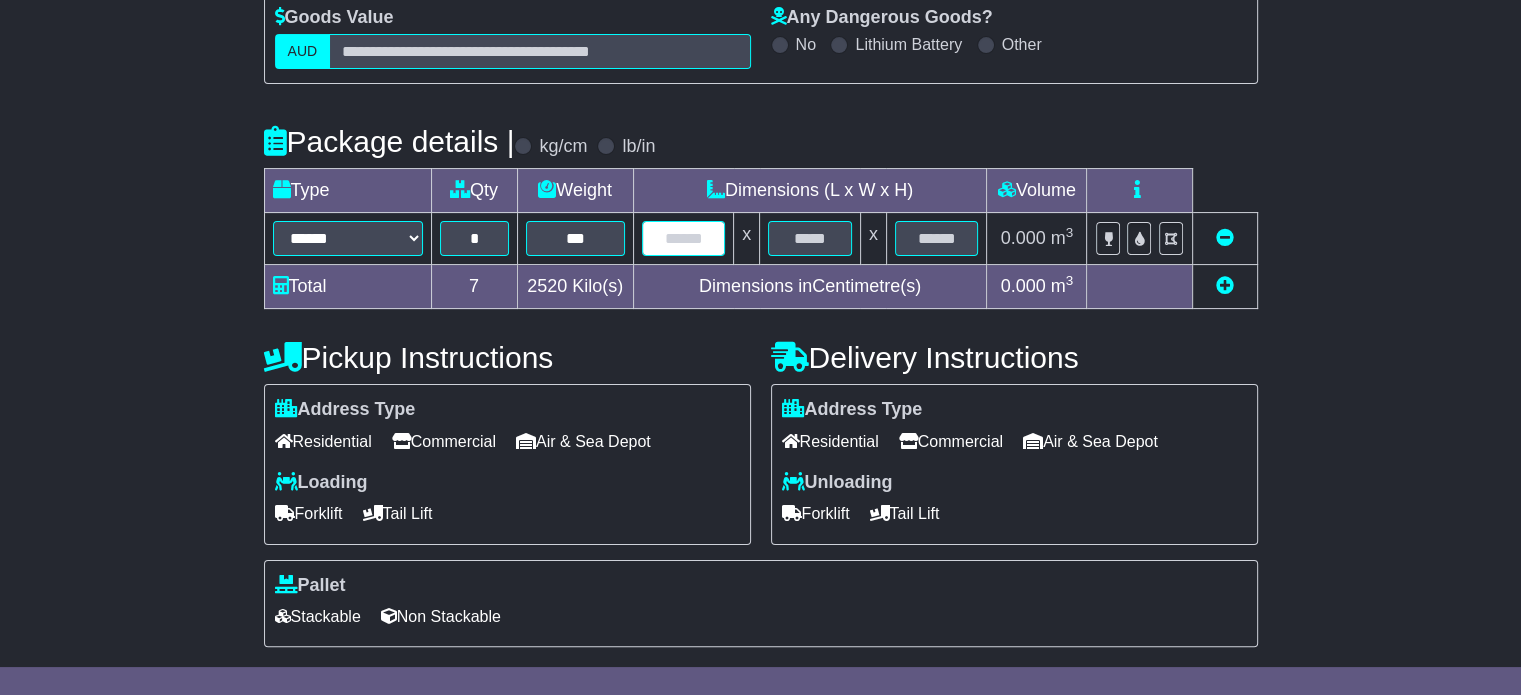 click at bounding box center [684, 238] 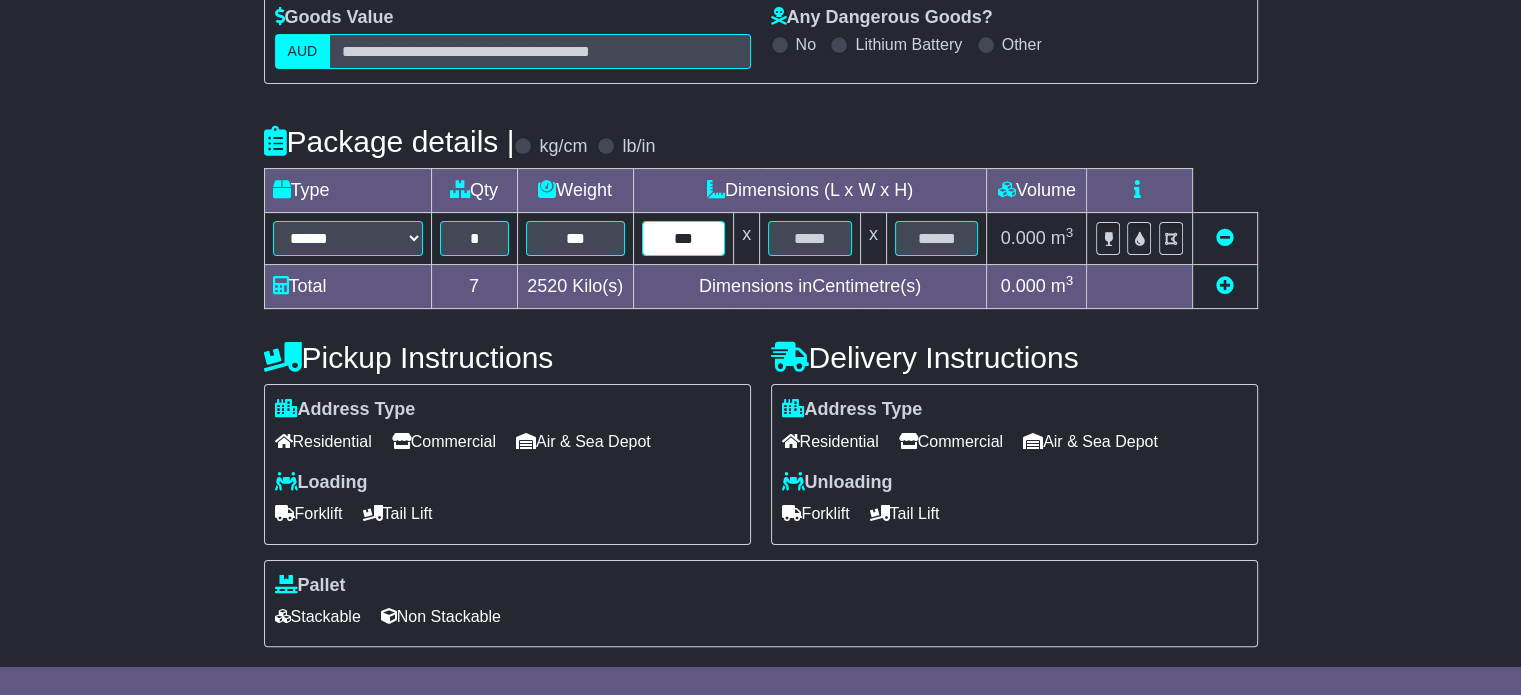 type on "***" 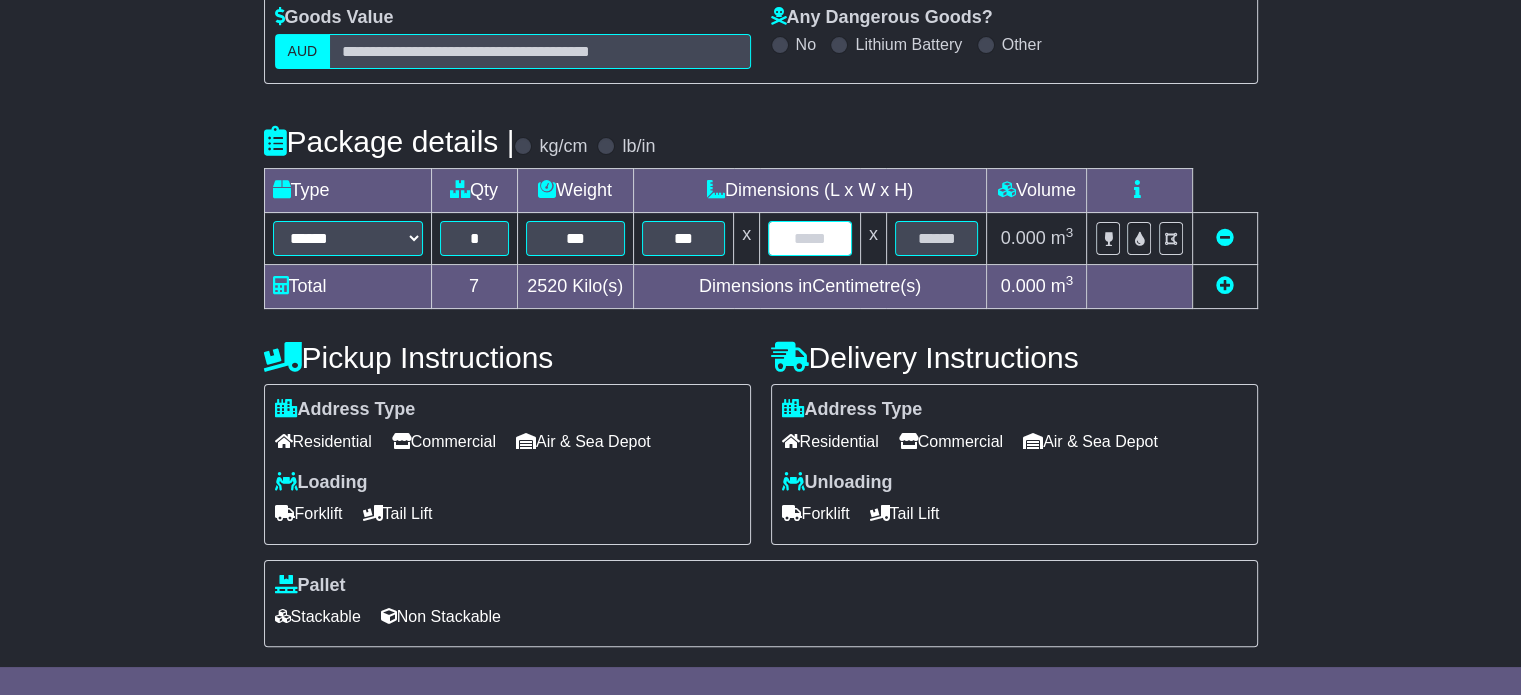 click at bounding box center (810, 238) 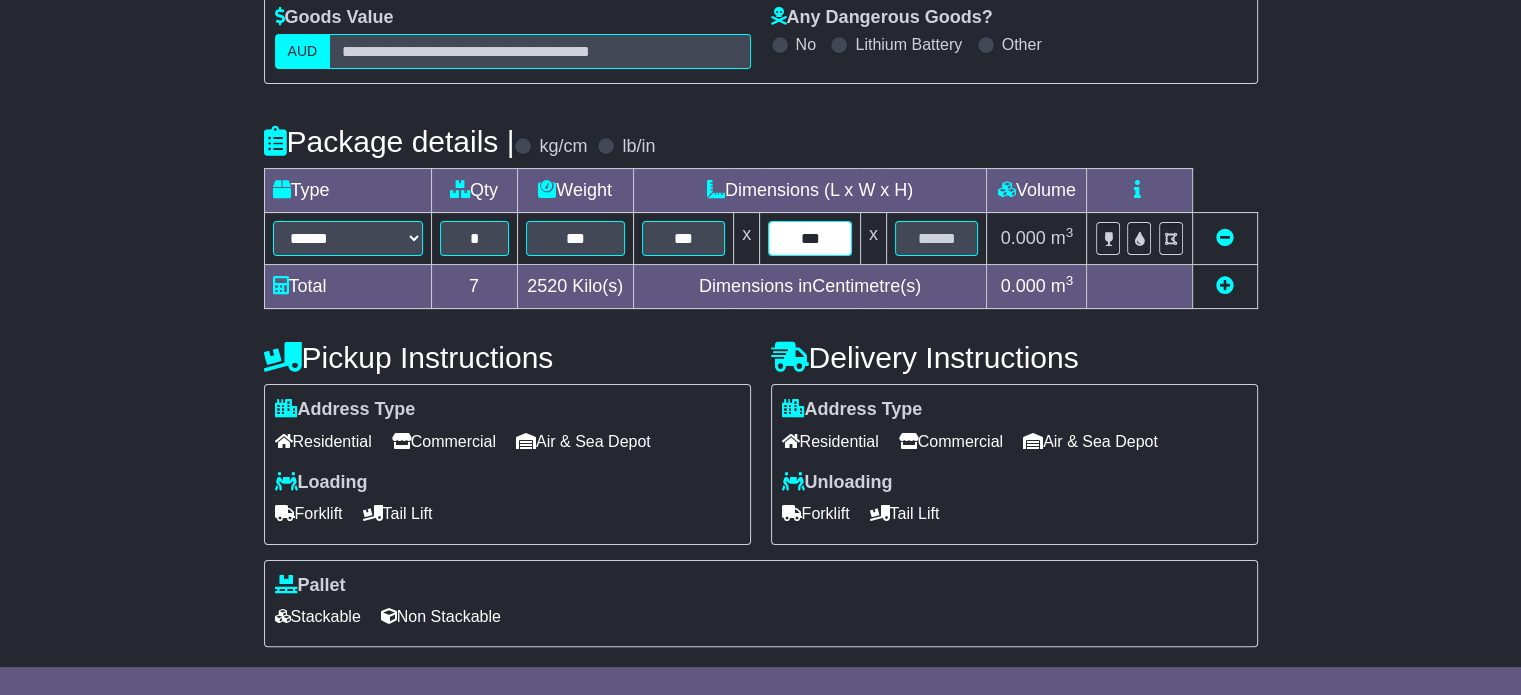 type on "***" 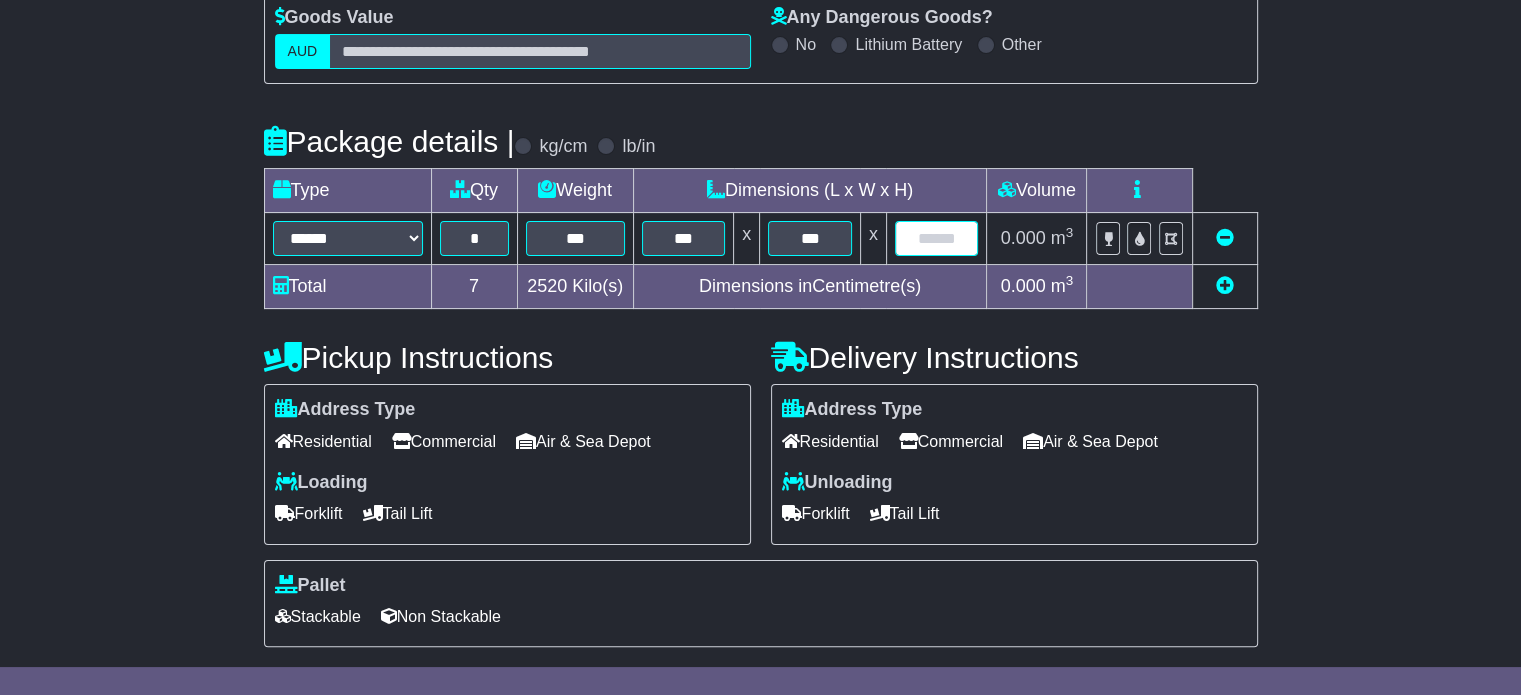 click at bounding box center [937, 238] 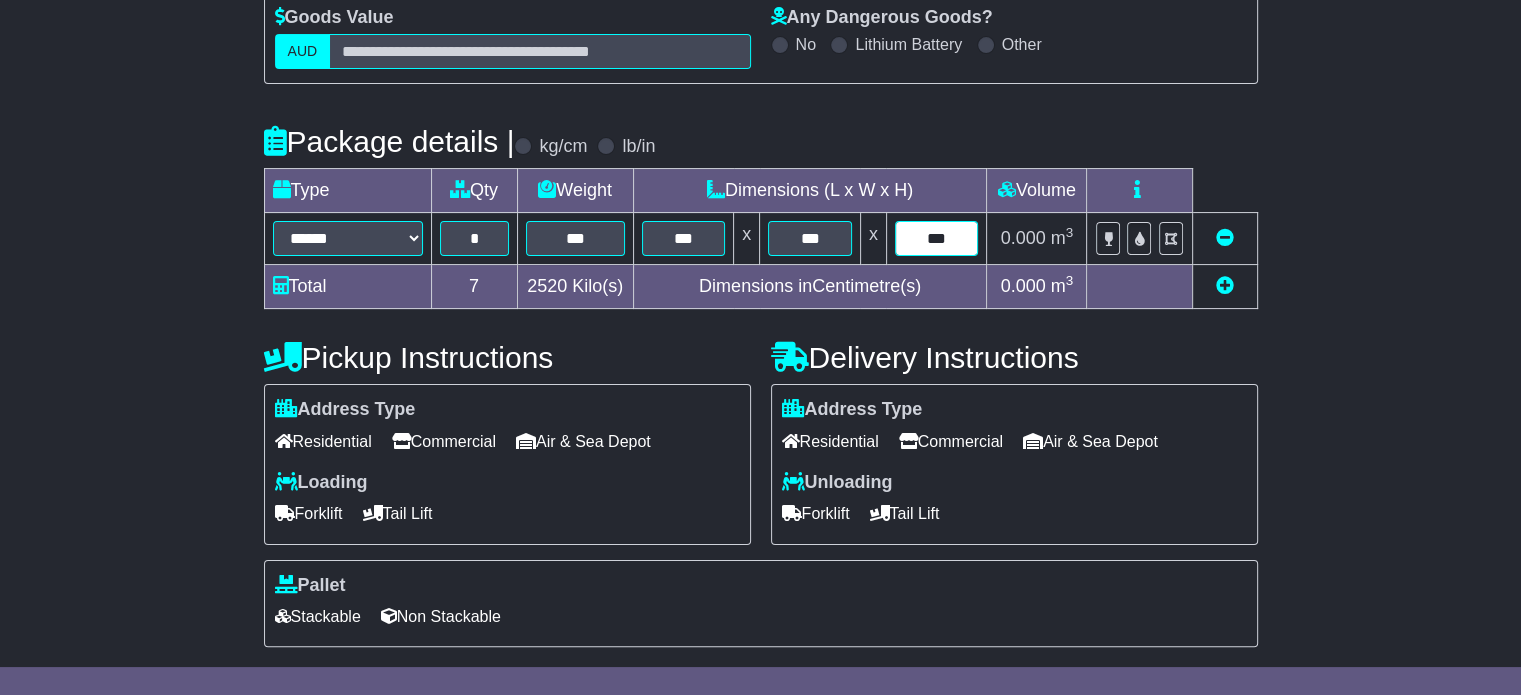 type on "***" 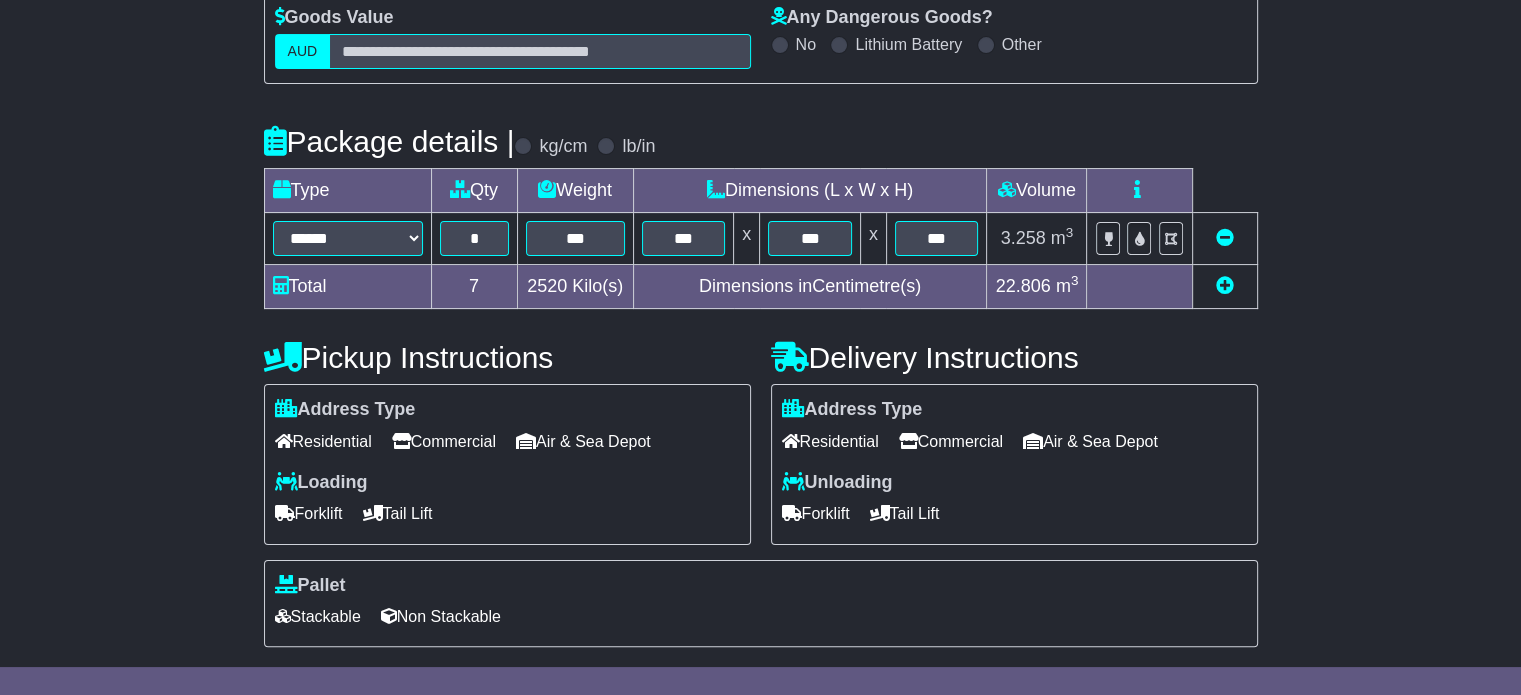 click on "Commercial" at bounding box center (444, 441) 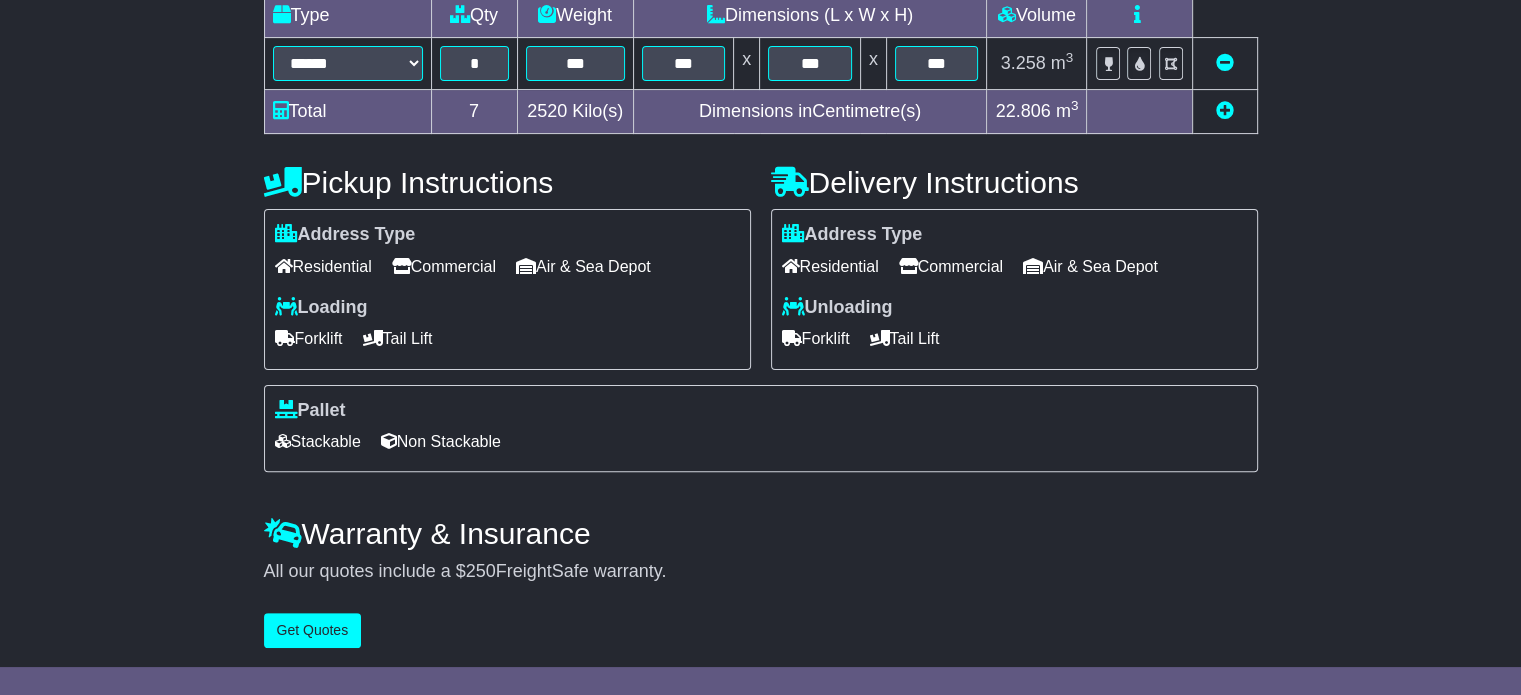scroll, scrollTop: 540, scrollLeft: 0, axis: vertical 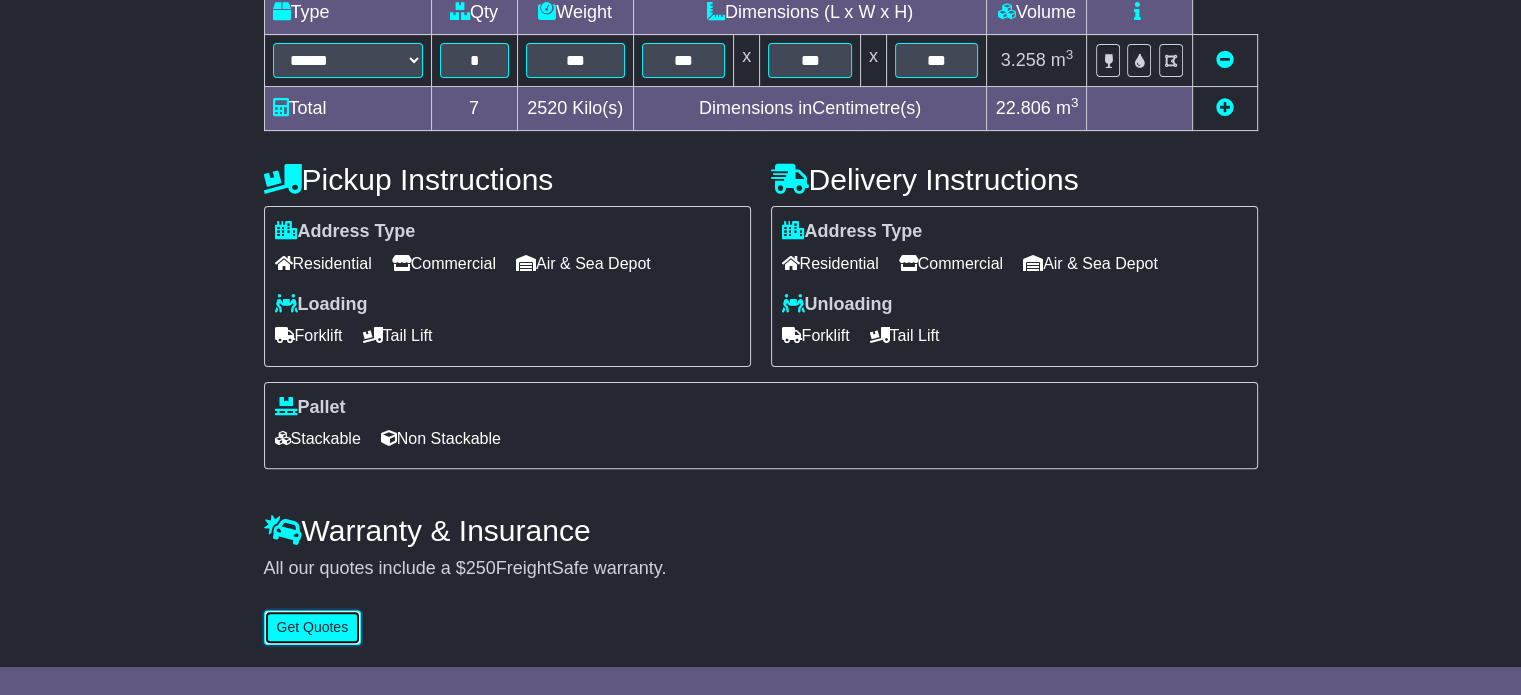 click on "Get Quotes" at bounding box center [313, 627] 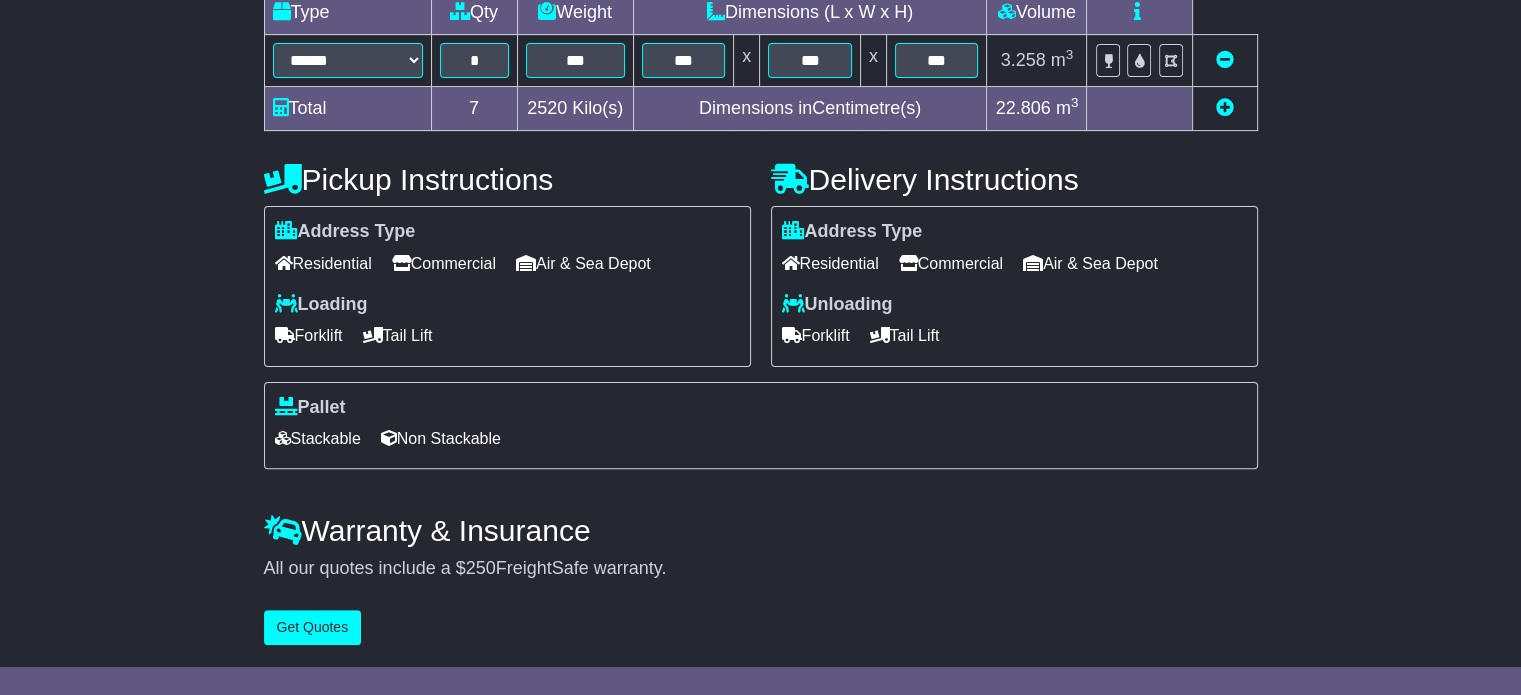 scroll, scrollTop: 0, scrollLeft: 0, axis: both 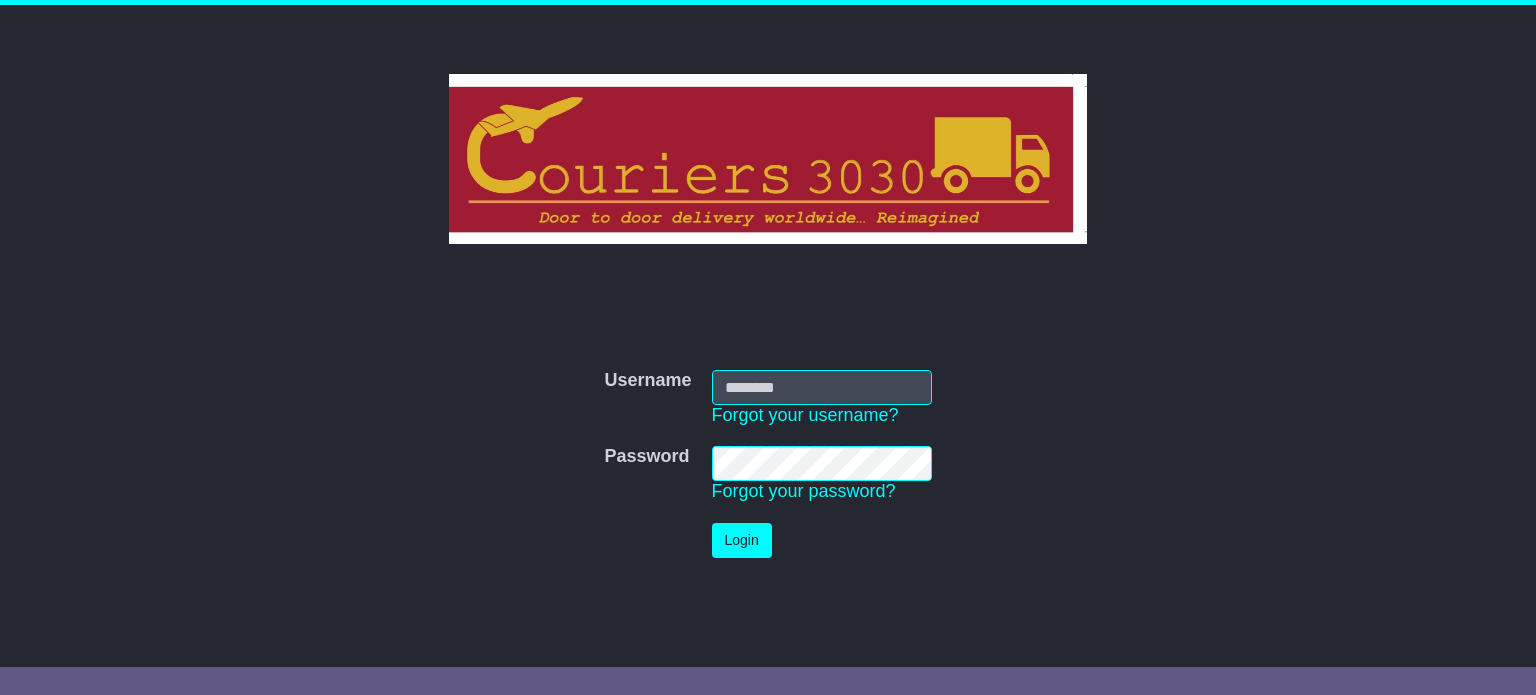 type on "**********" 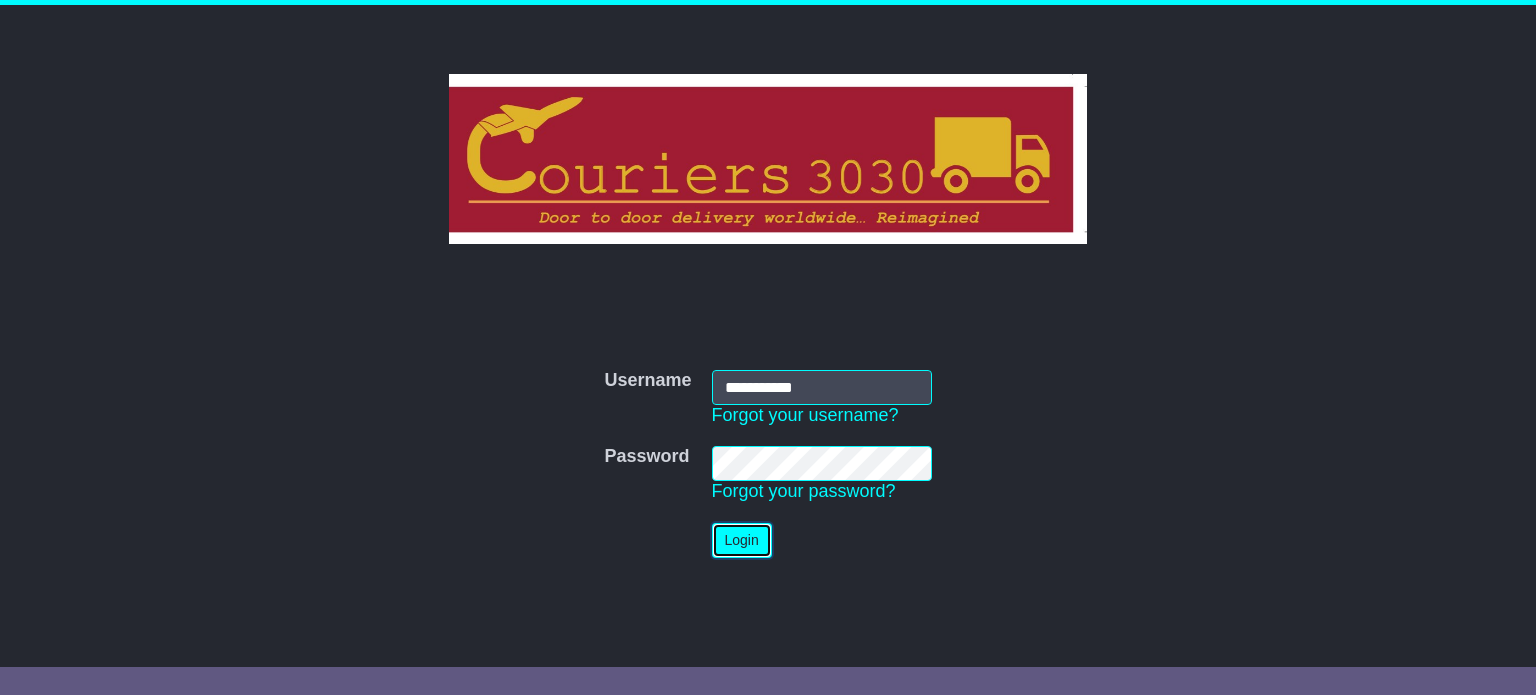 click on "Login" at bounding box center (742, 540) 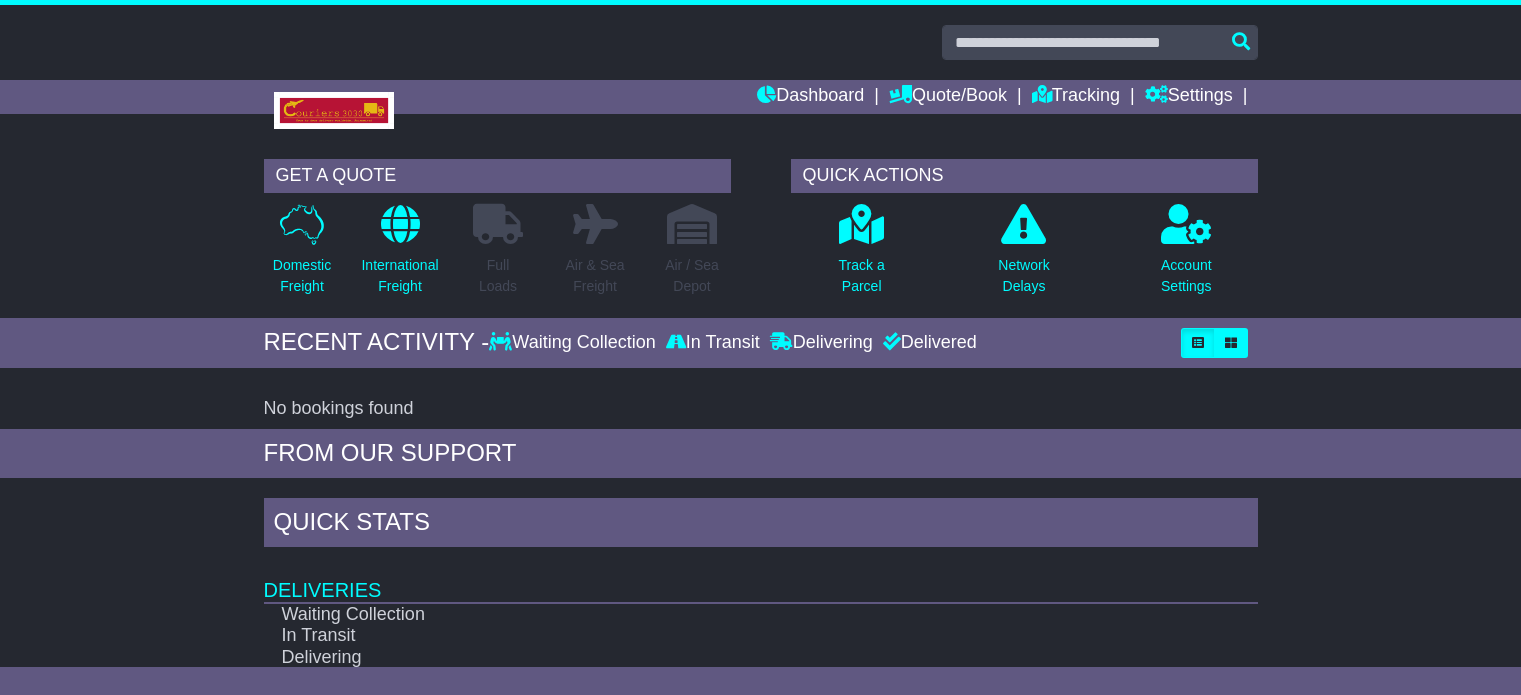 scroll, scrollTop: 0, scrollLeft: 0, axis: both 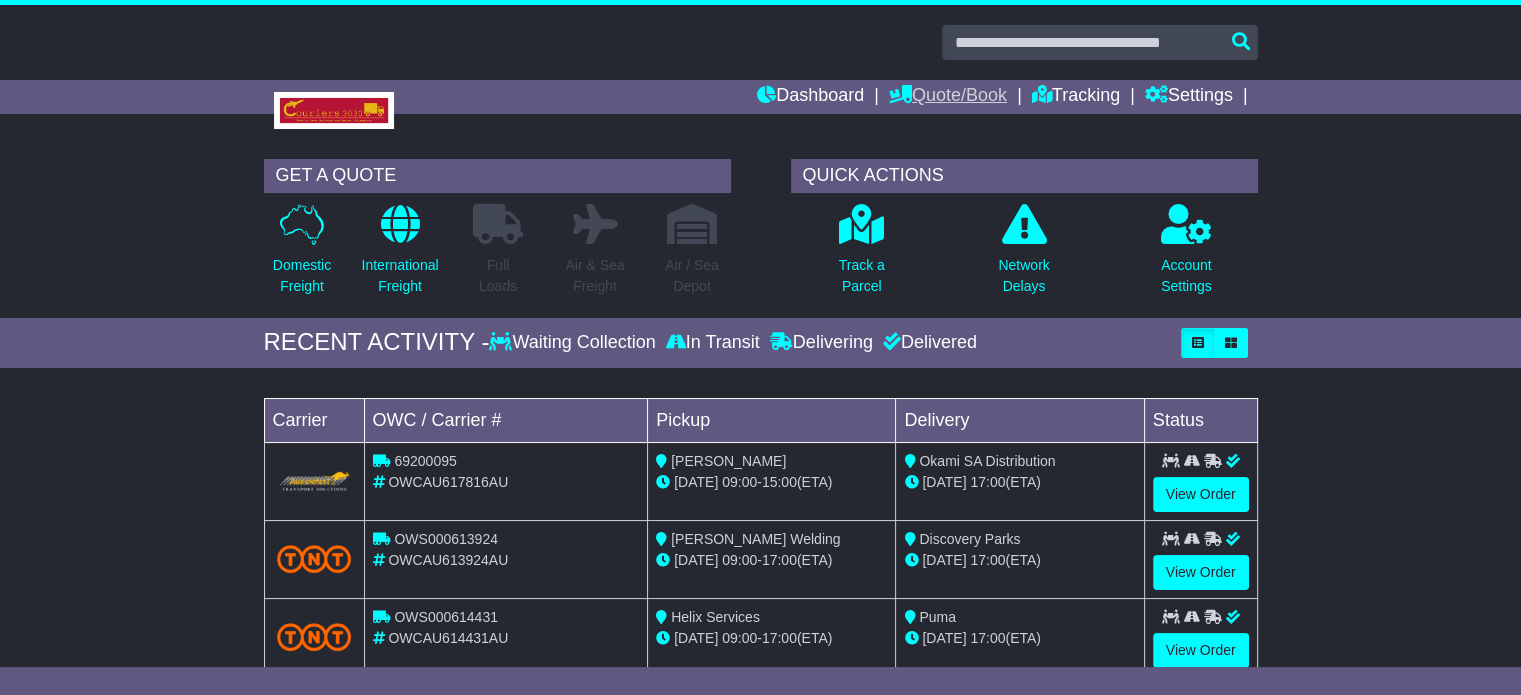 click on "Quote/Book" at bounding box center [948, 97] 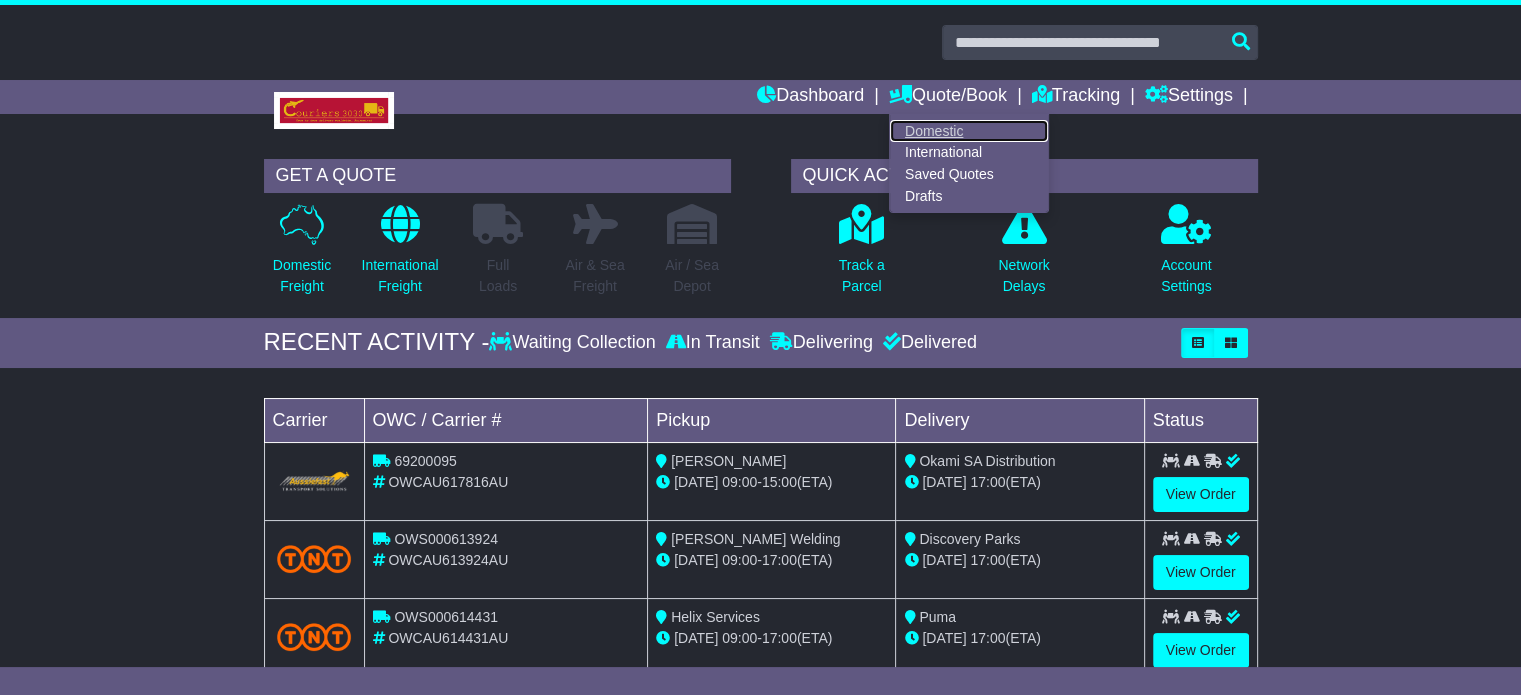 click on "Domestic" at bounding box center [969, 131] 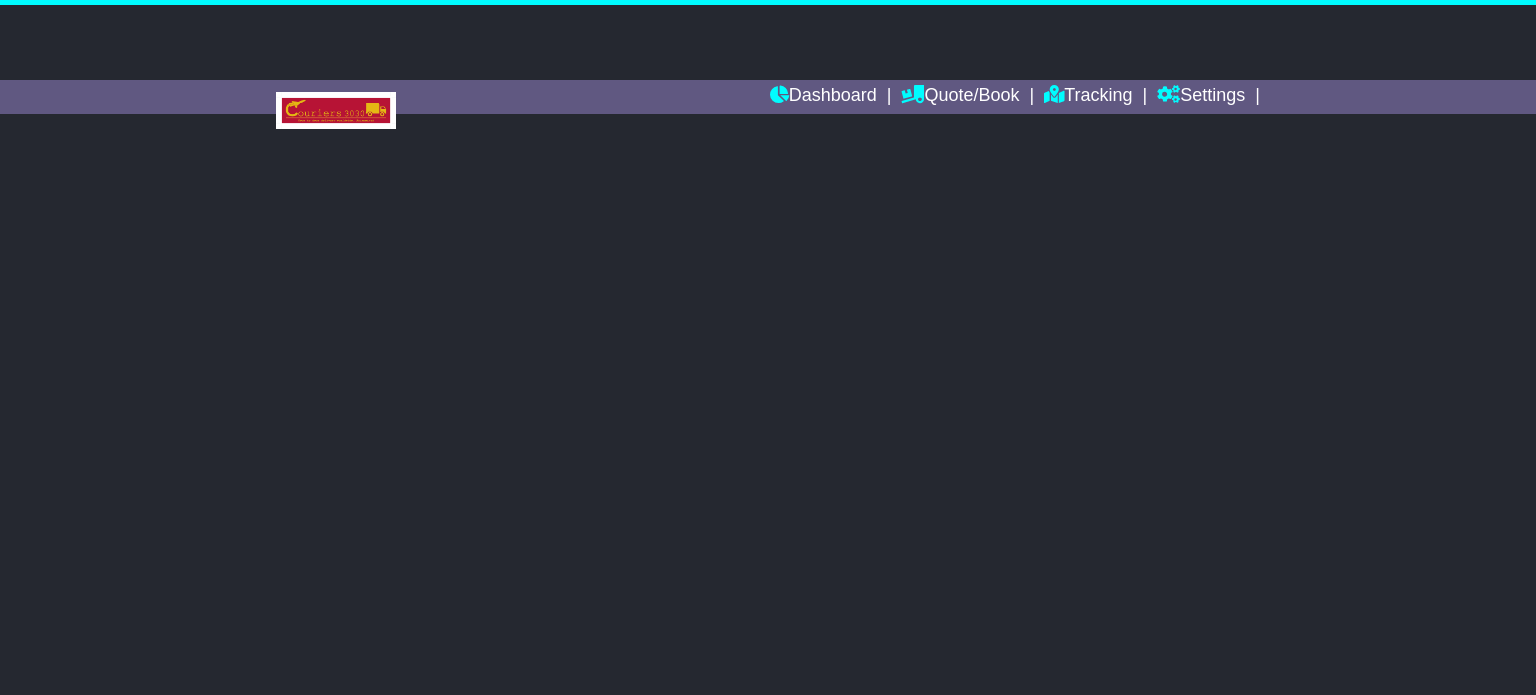 scroll, scrollTop: 0, scrollLeft: 0, axis: both 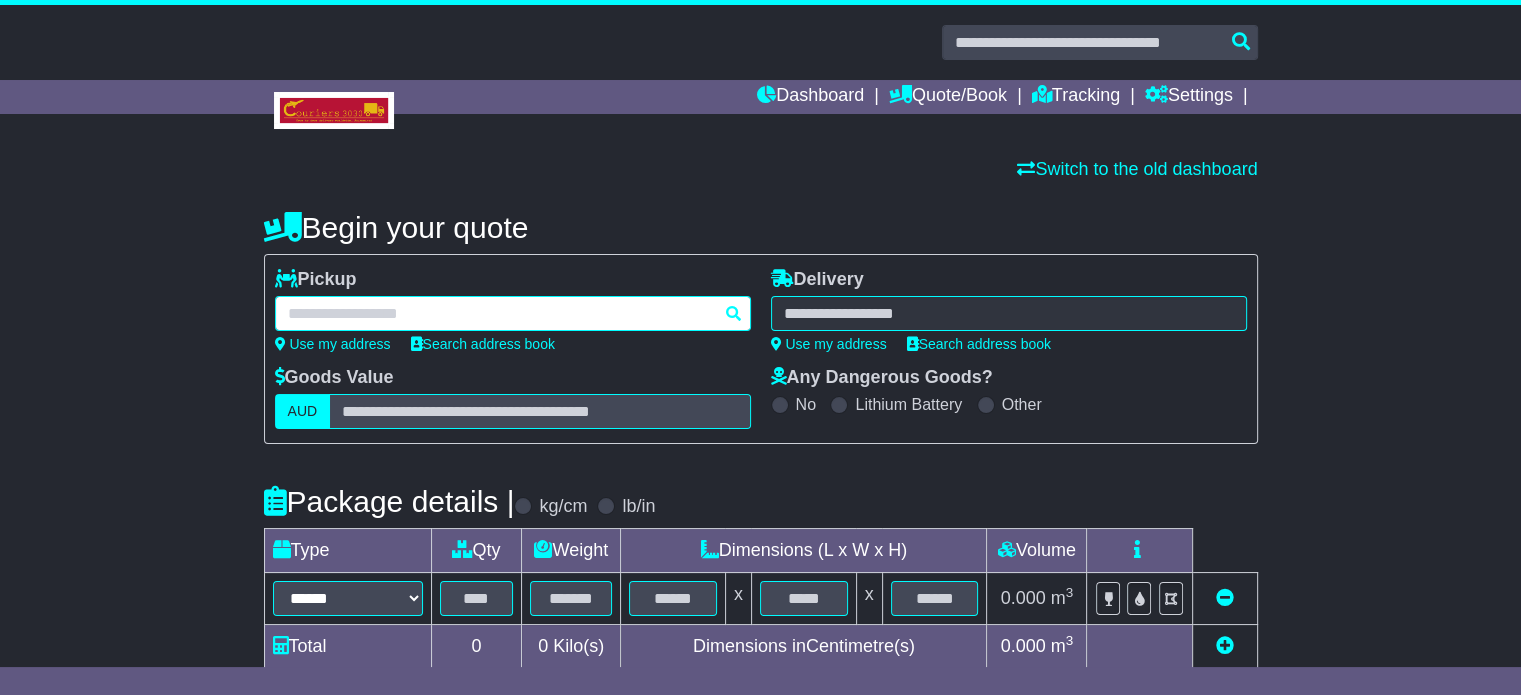 click at bounding box center [513, 313] 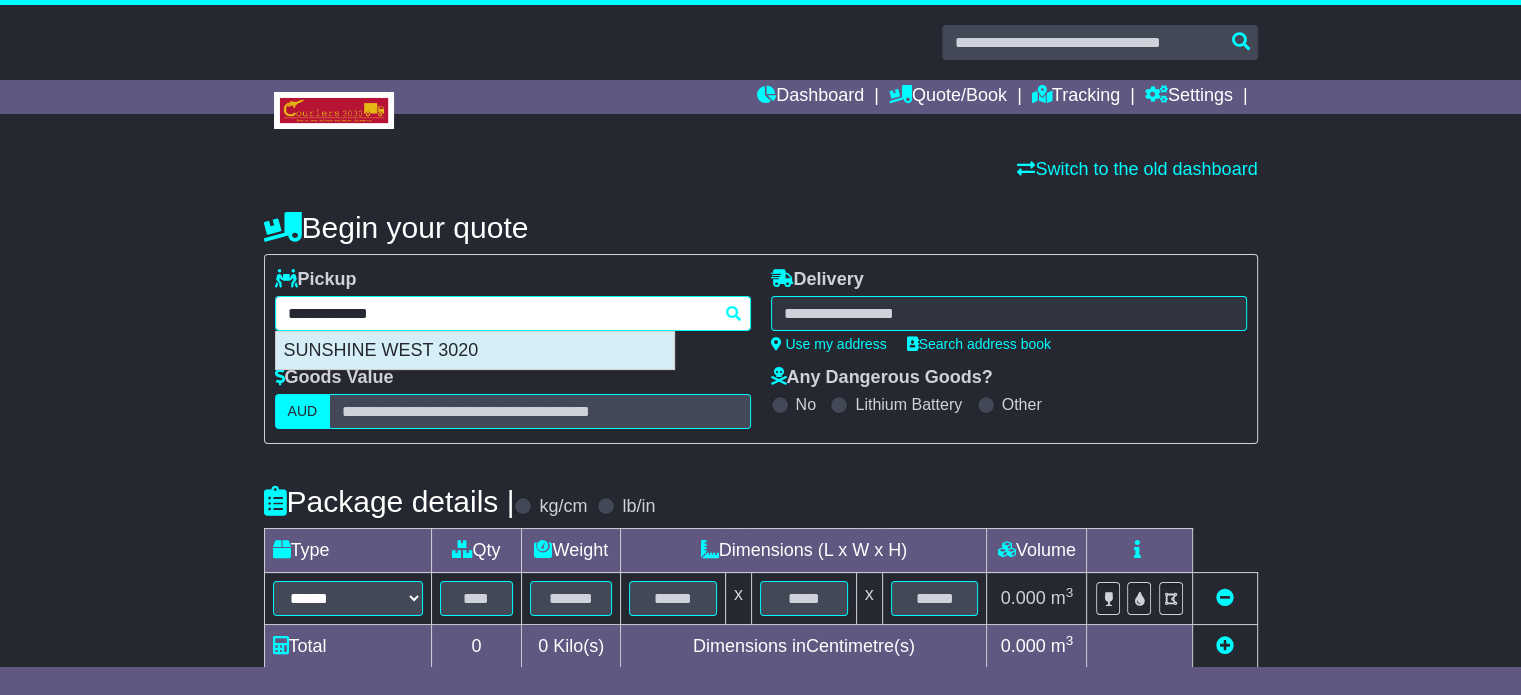 click on "SUNSHINE WEST 3020" at bounding box center [475, 351] 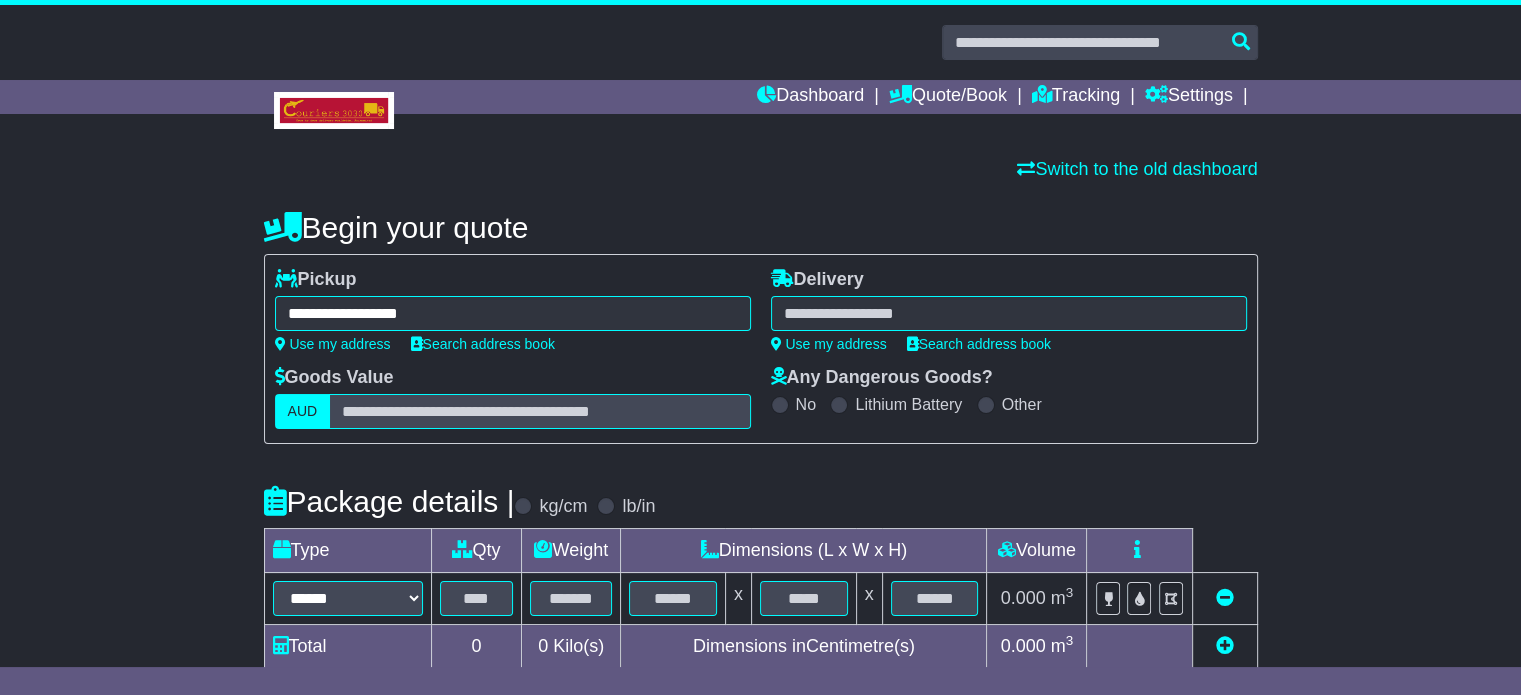 type on "**********" 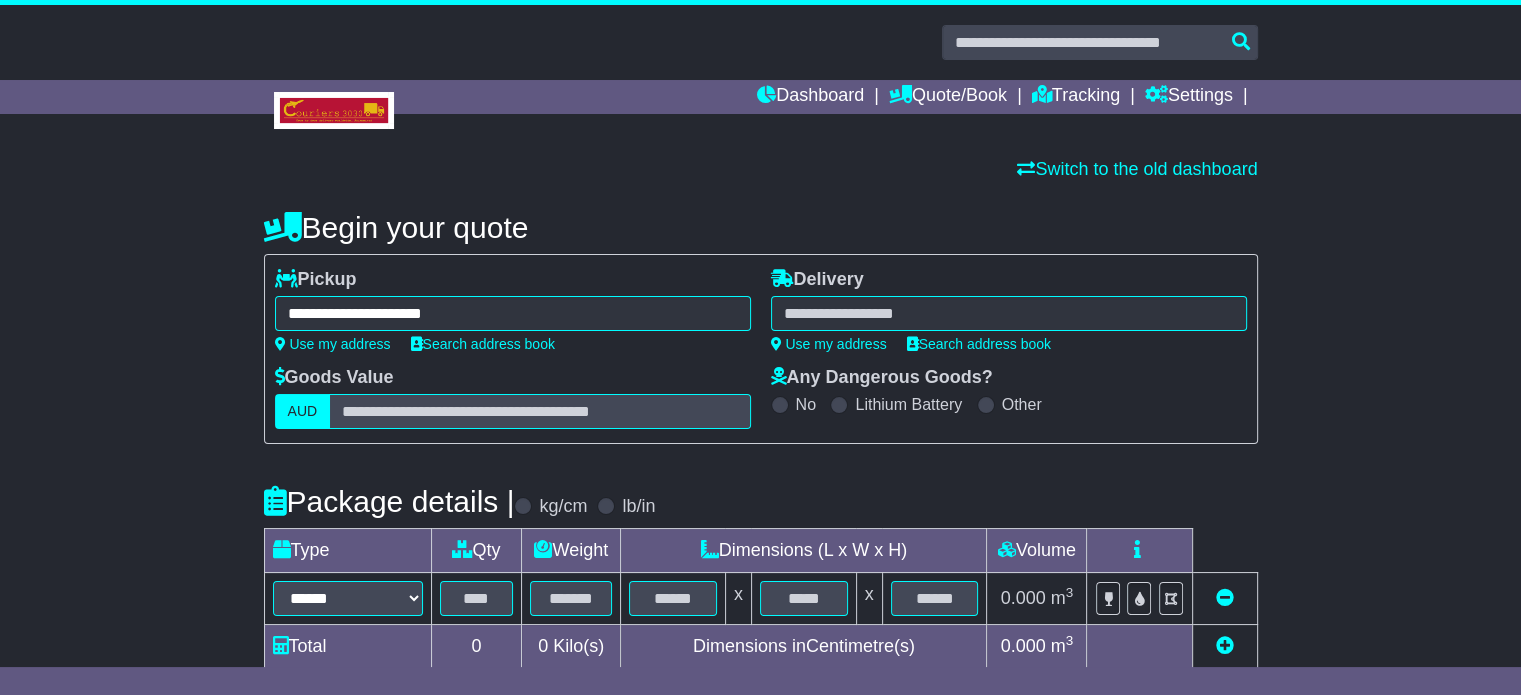 click at bounding box center [1009, 313] 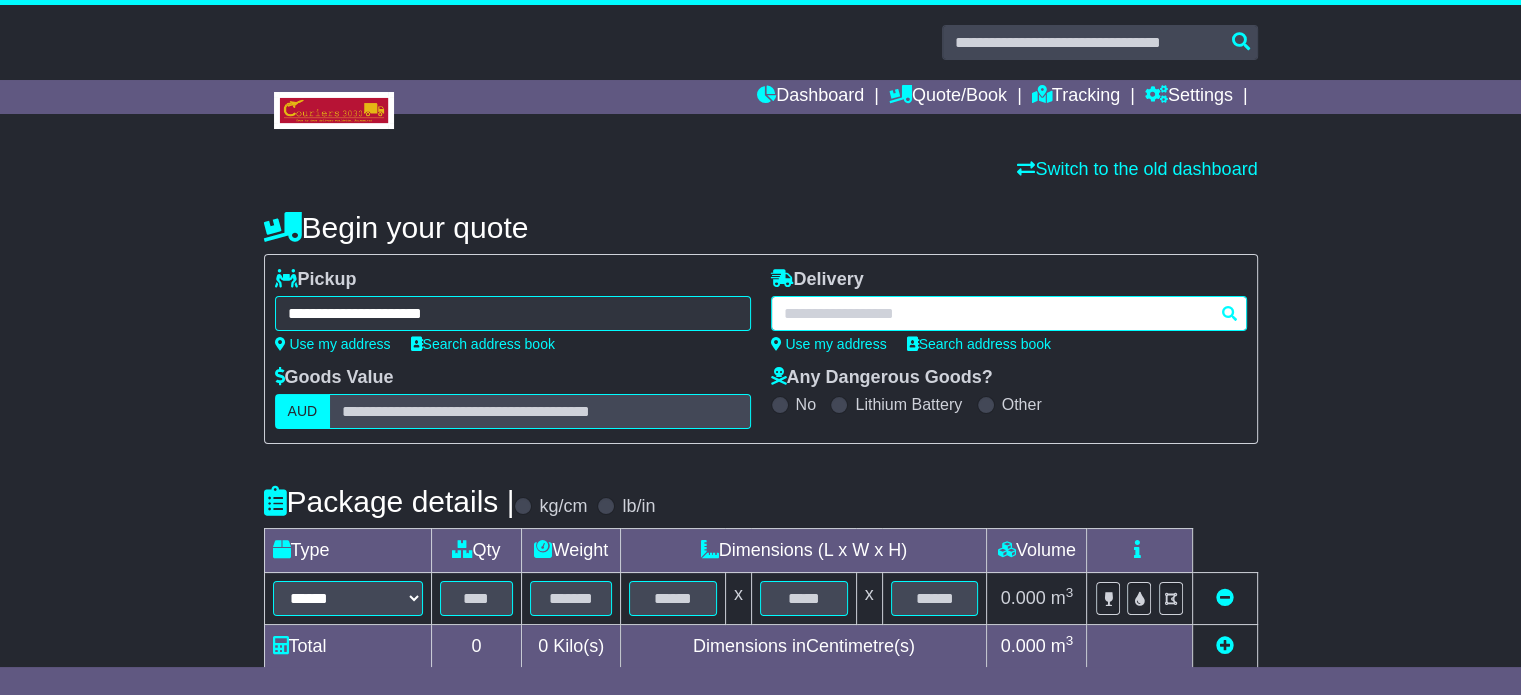 paste on "*********" 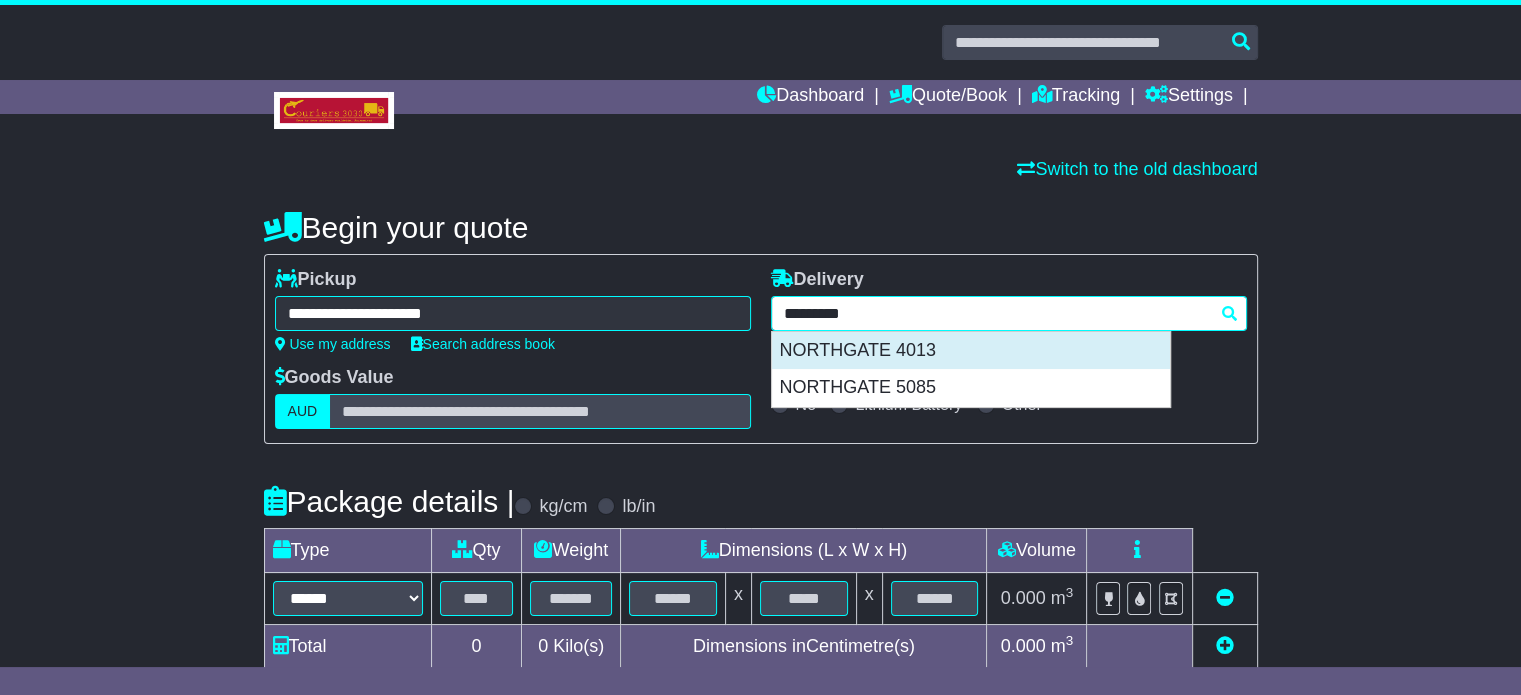 click on "NORTHGATE 4013" at bounding box center (971, 351) 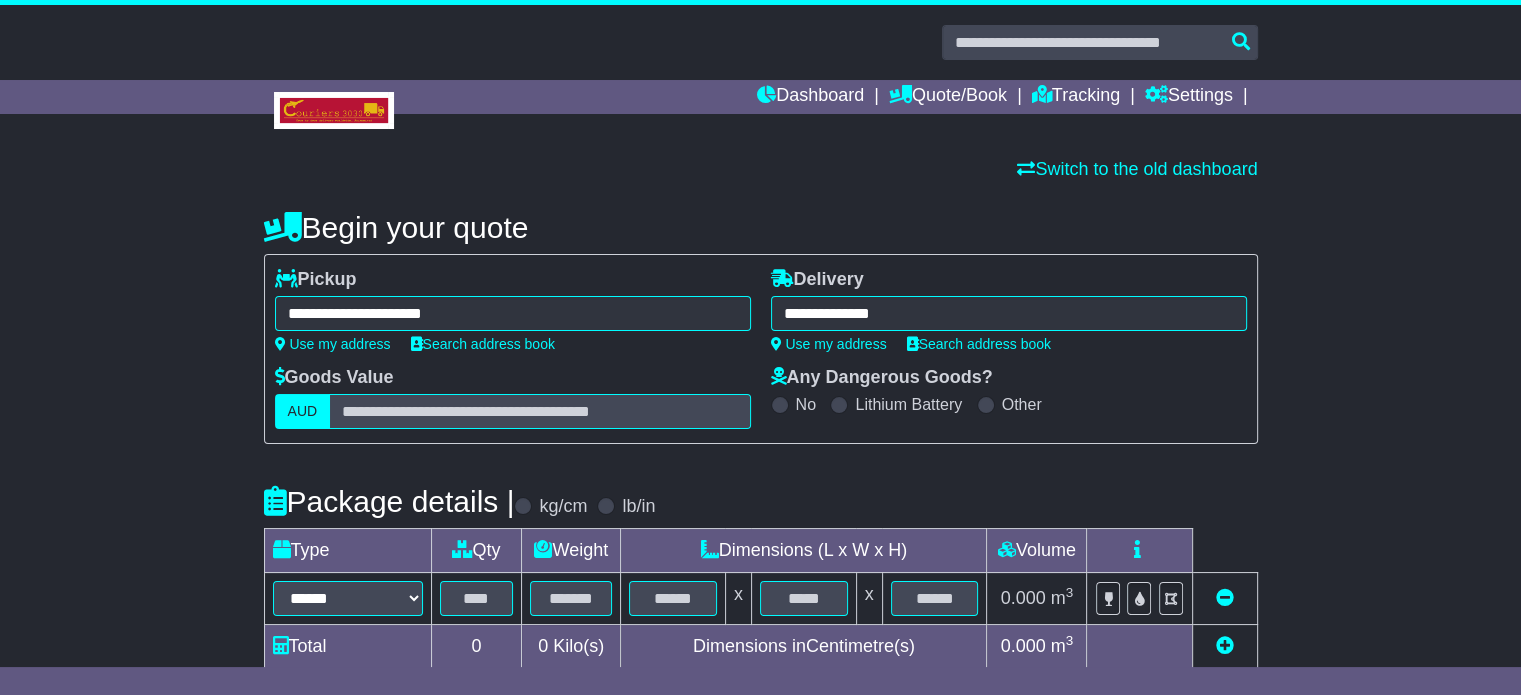 type on "**********" 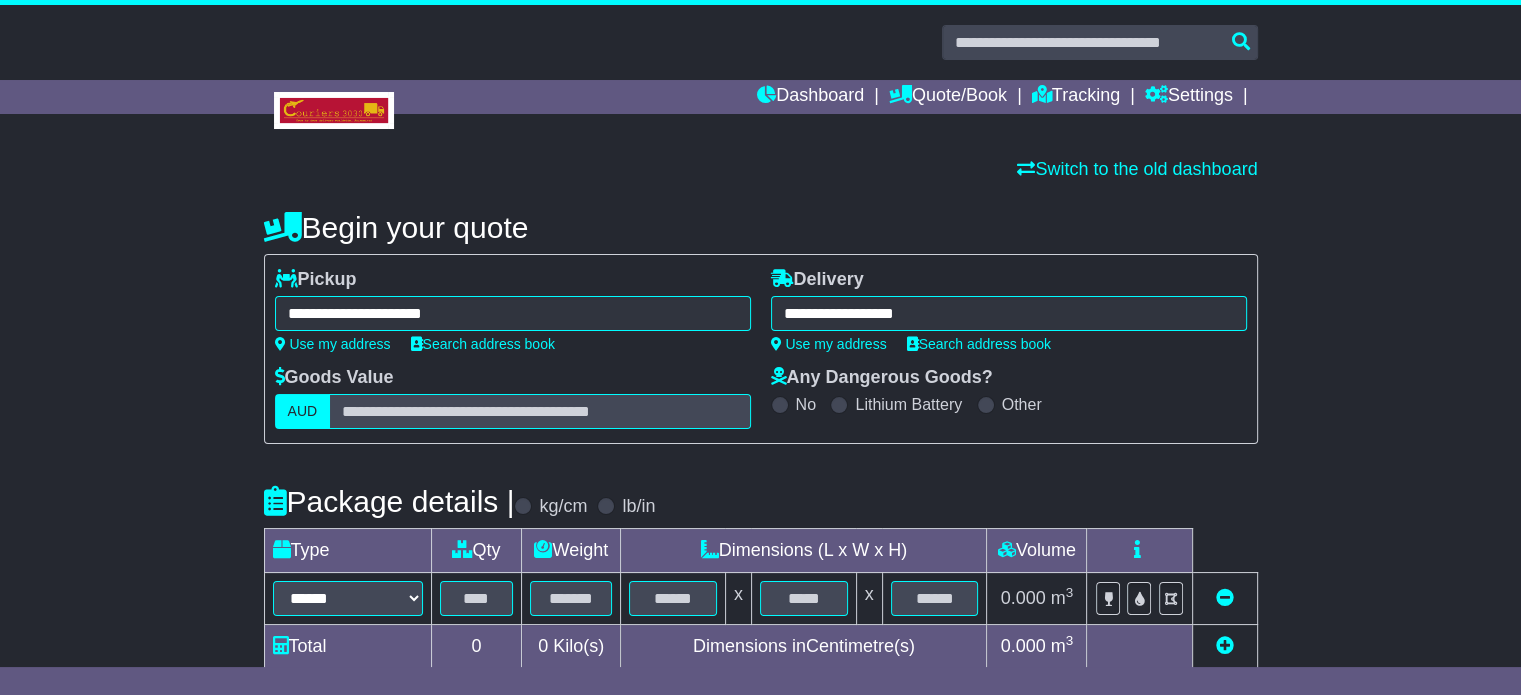 click on "**********" at bounding box center [761, 571] 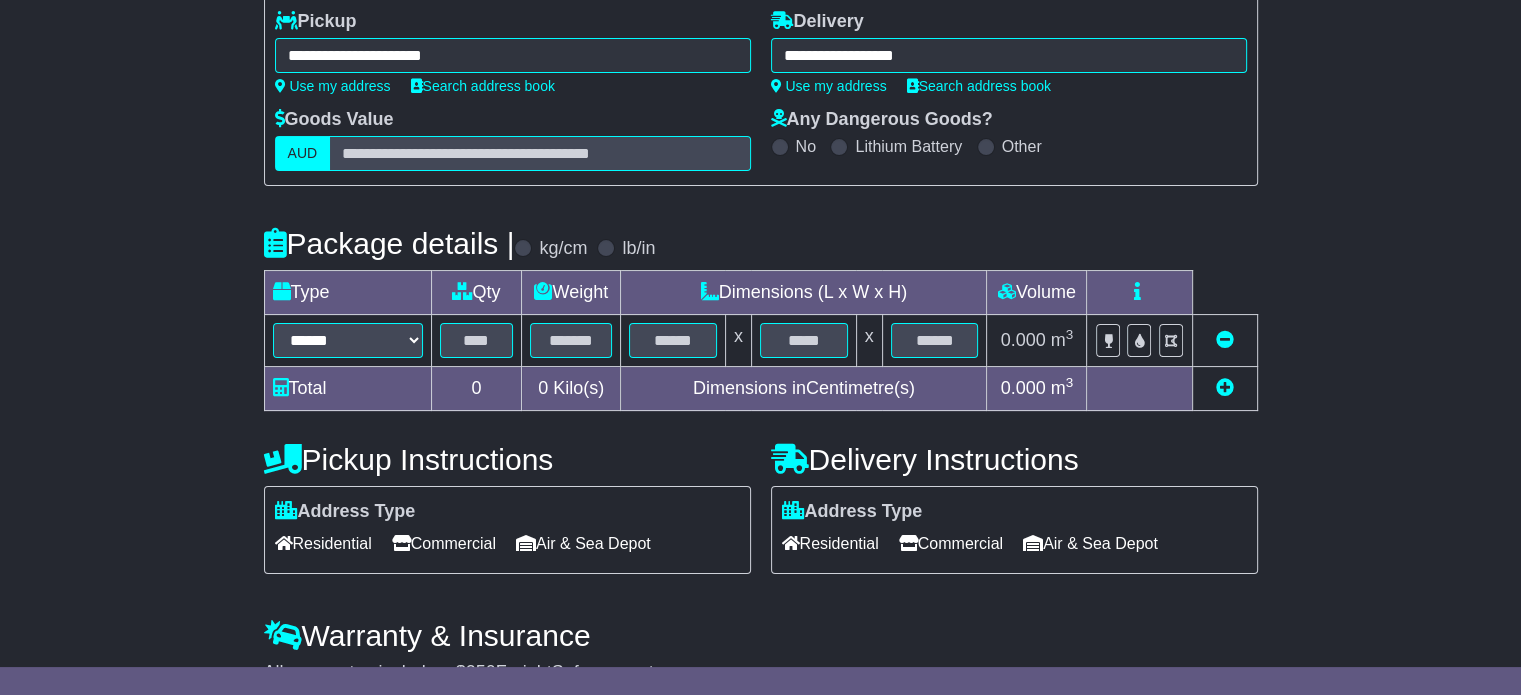 scroll, scrollTop: 320, scrollLeft: 0, axis: vertical 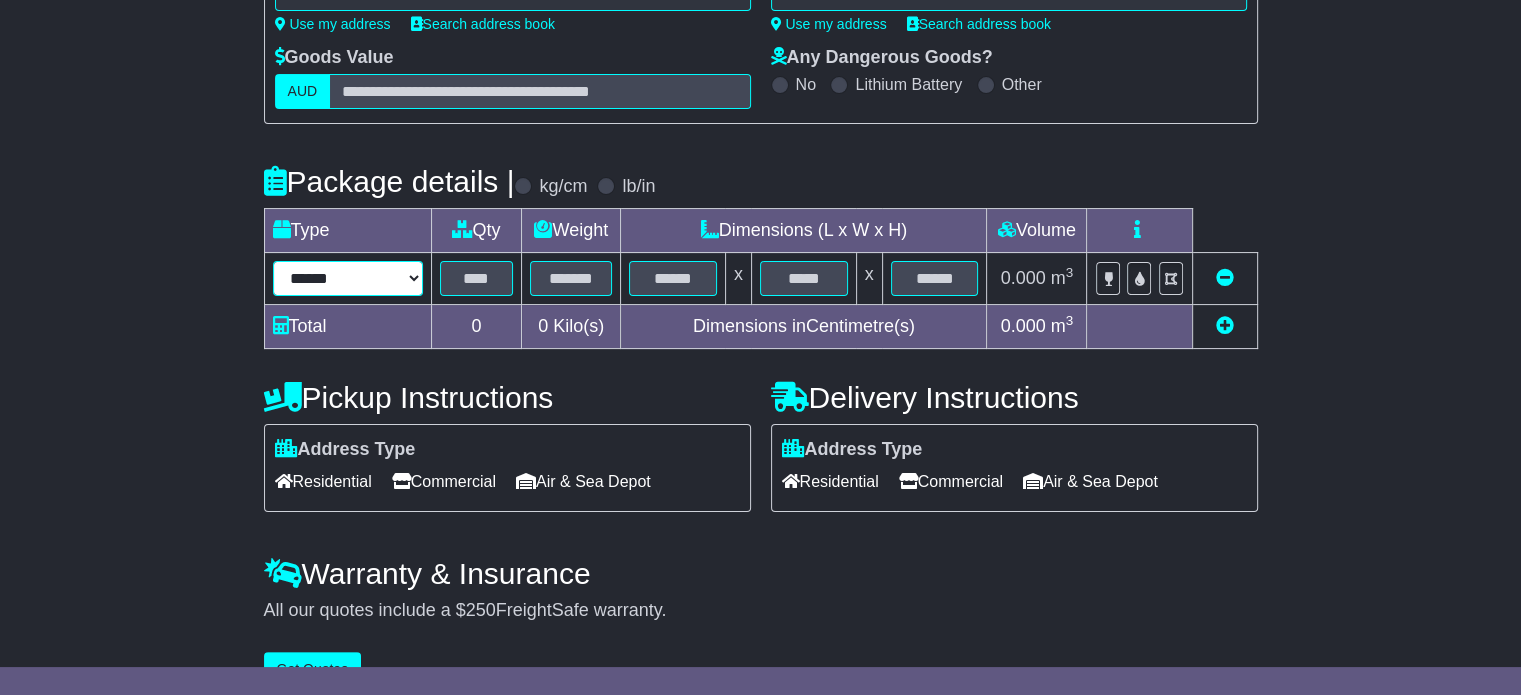 click on "****** ****** *** ******** ***** **** **** ****** *** *******" at bounding box center (348, 278) 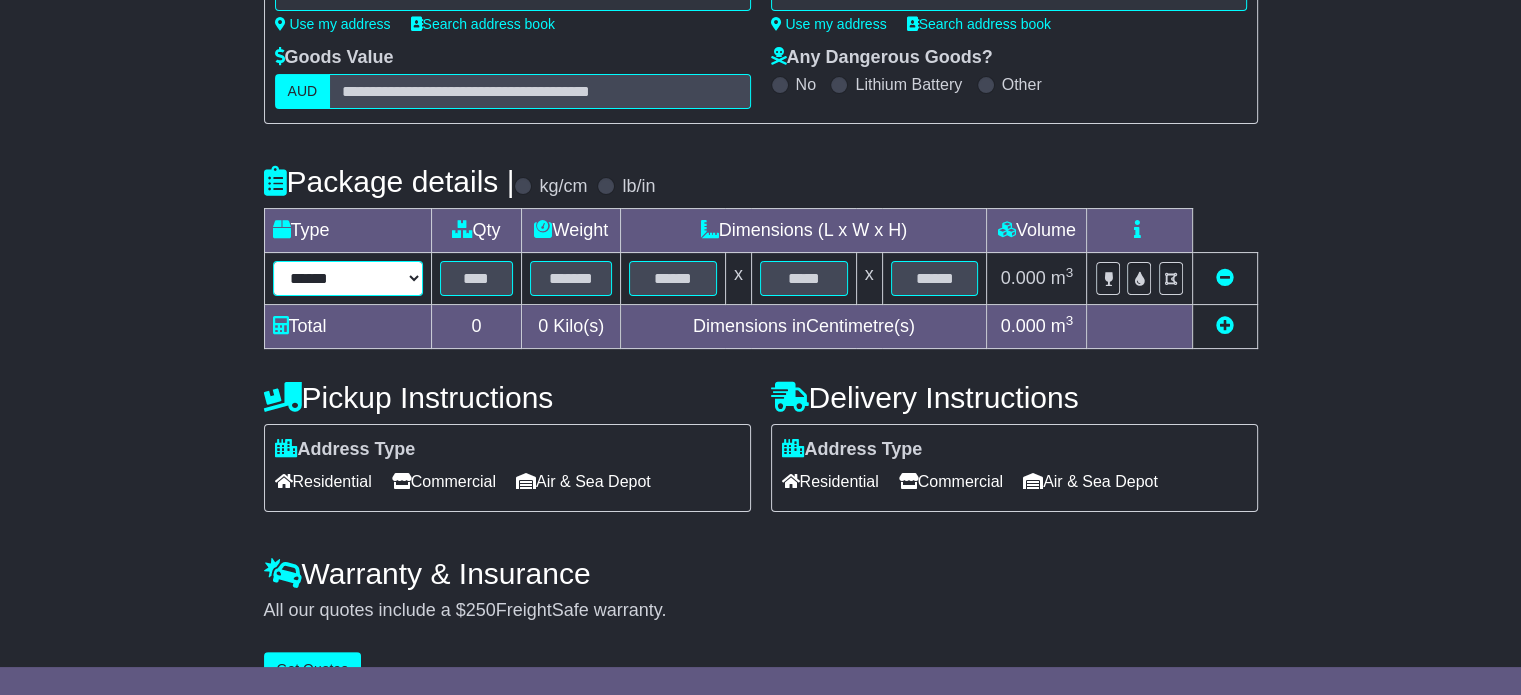 select on "*****" 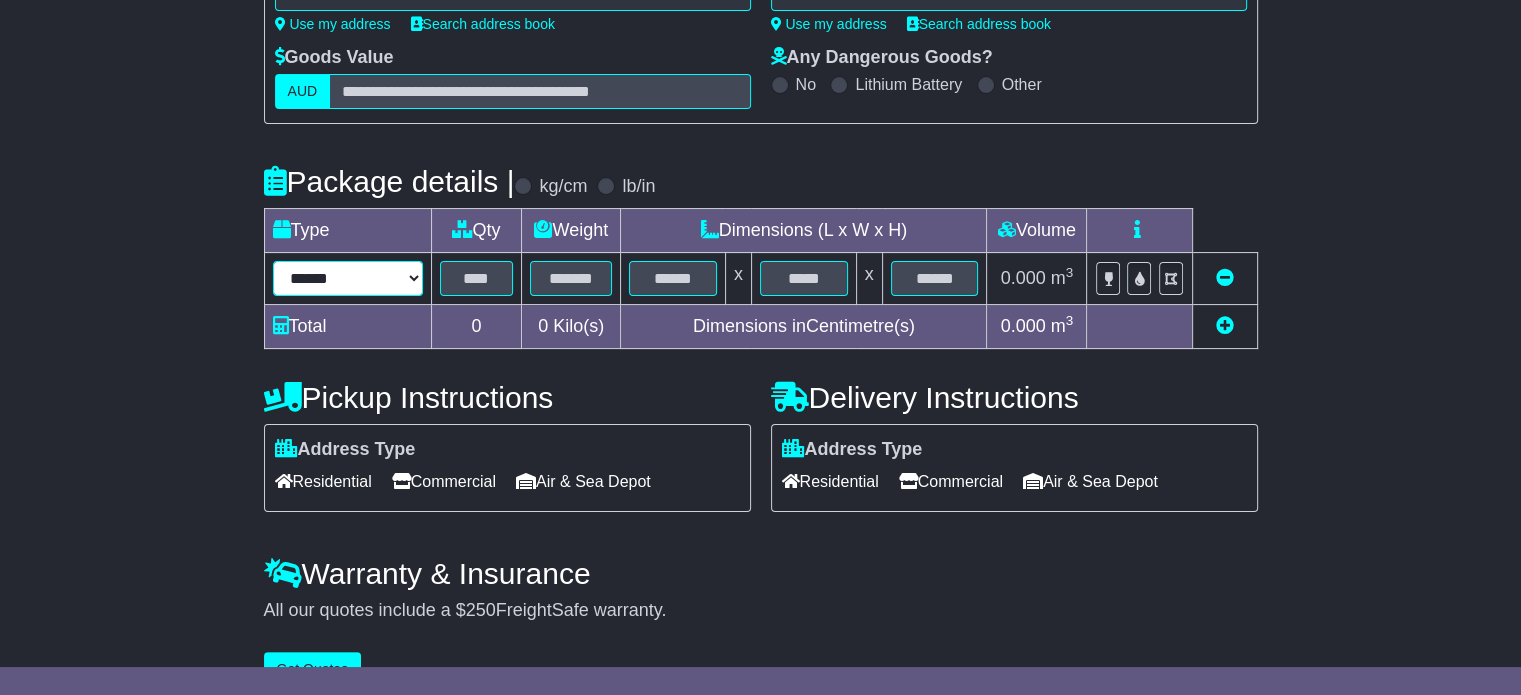 click on "****** ****** *** ******** ***** **** **** ****** *** *******" at bounding box center [348, 278] 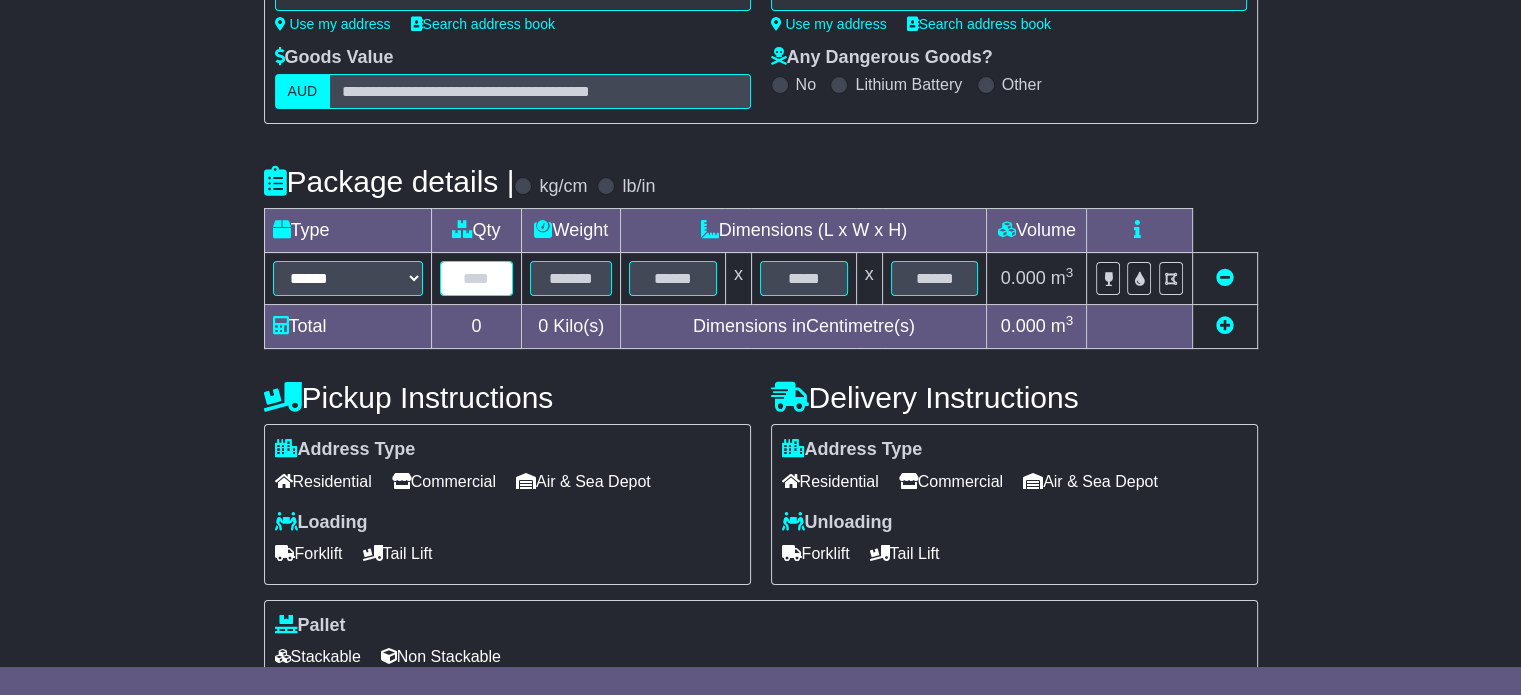 click at bounding box center (477, 278) 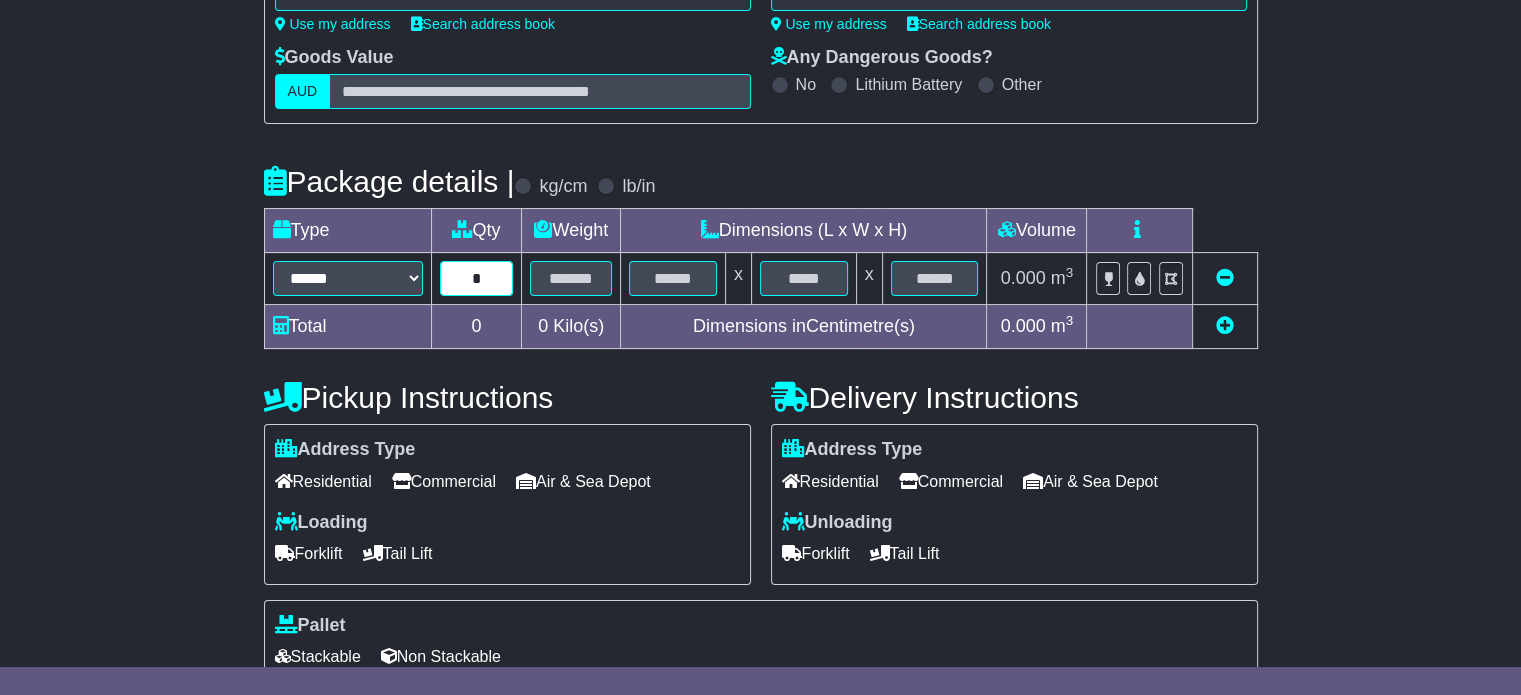type on "*" 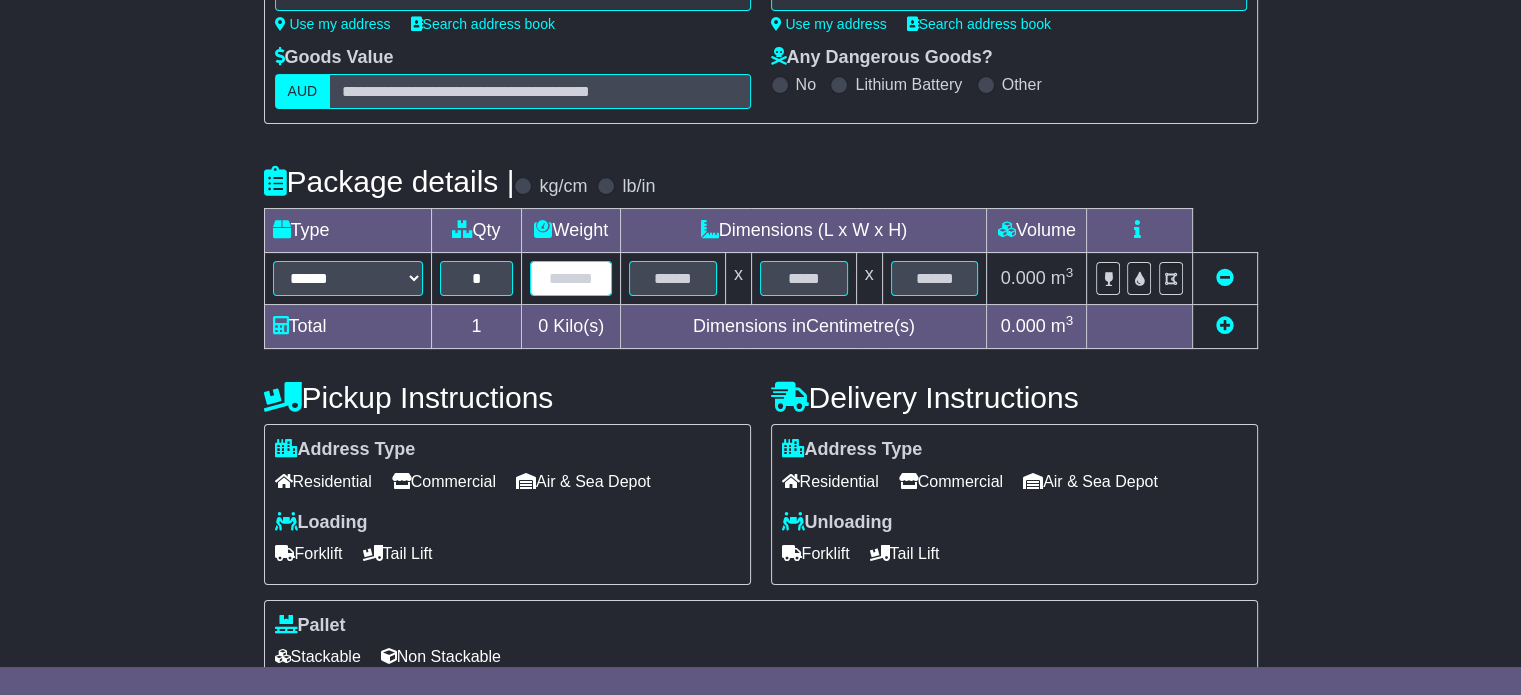 click at bounding box center [571, 278] 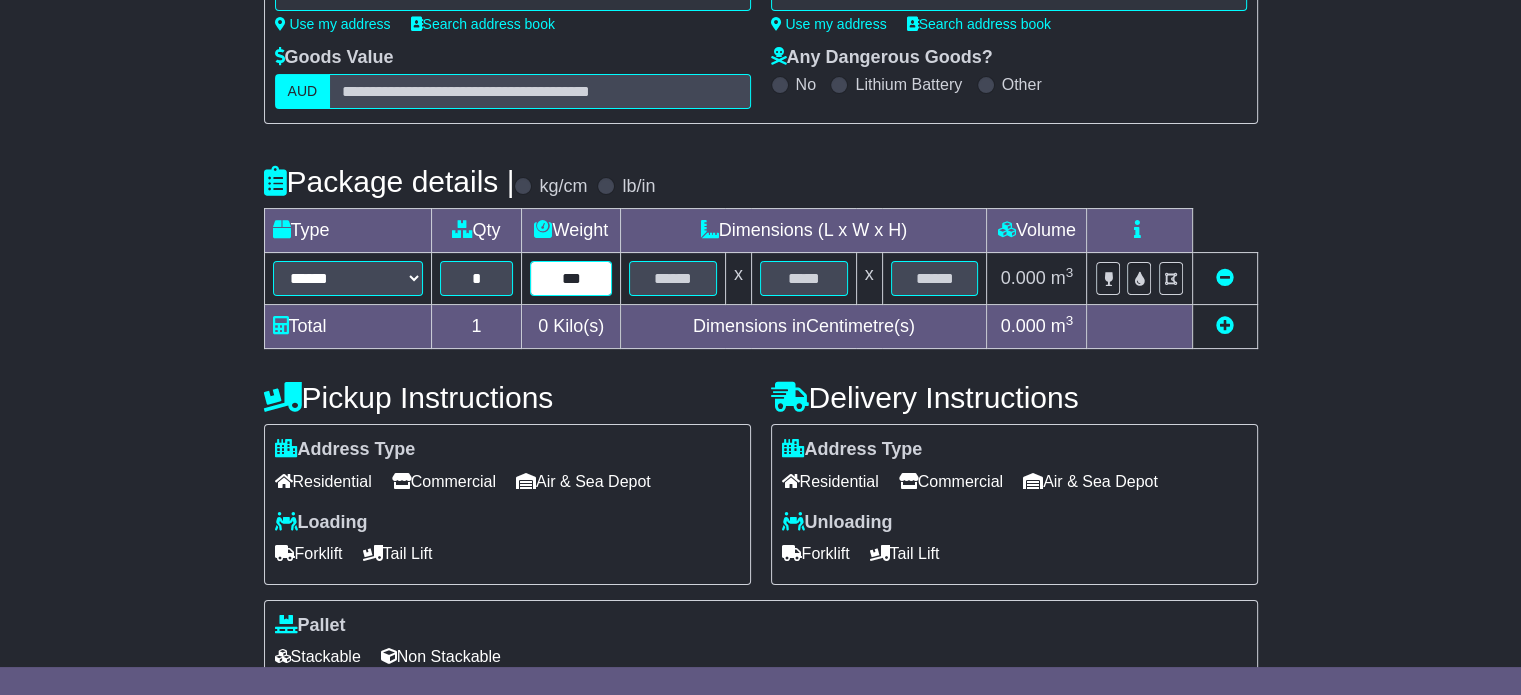 type on "***" 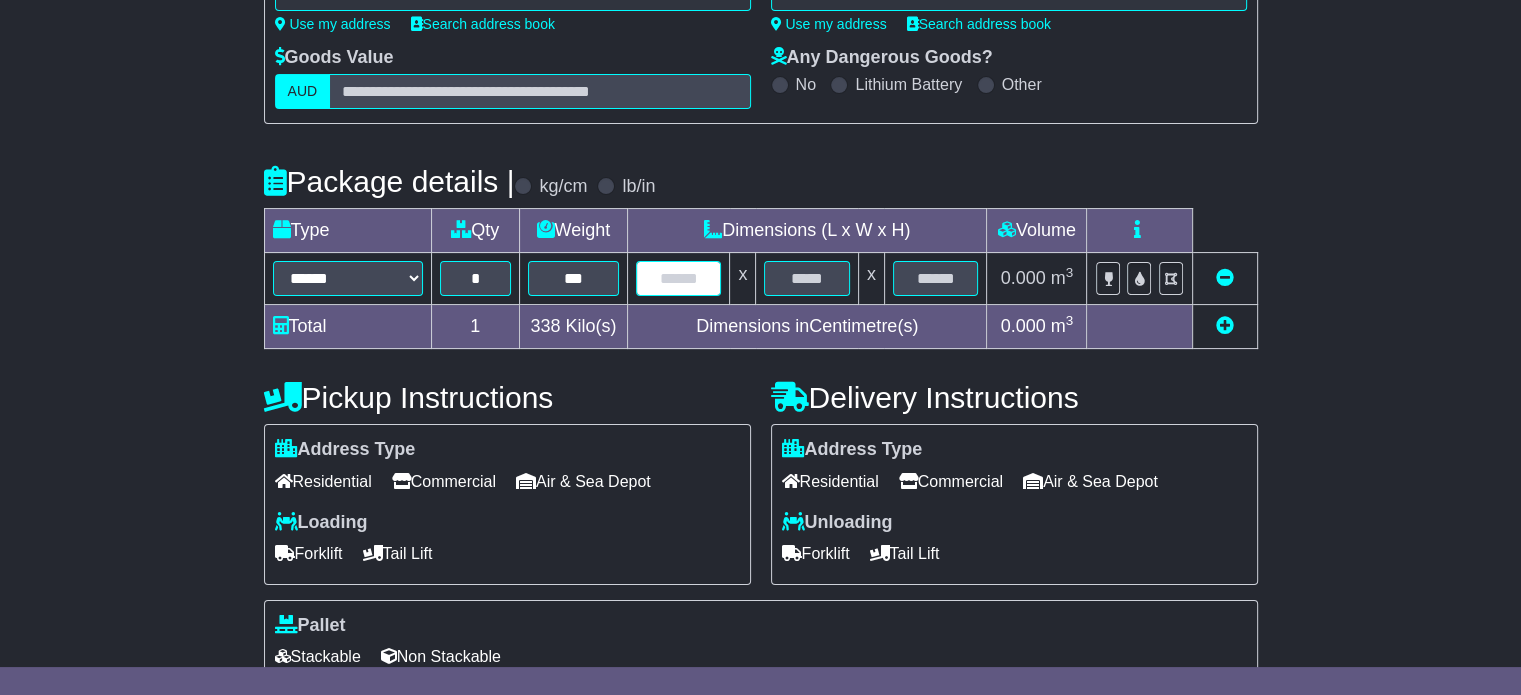 click at bounding box center (678, 278) 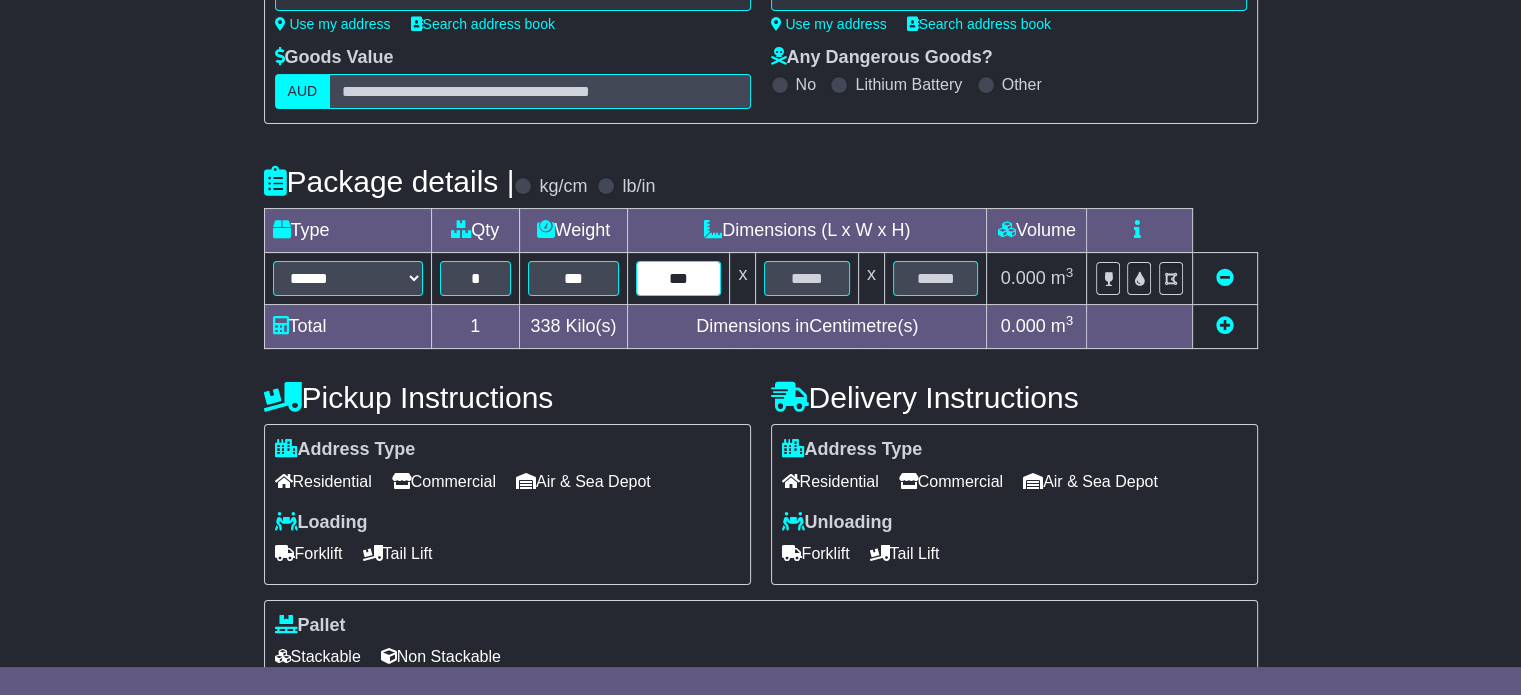 type on "***" 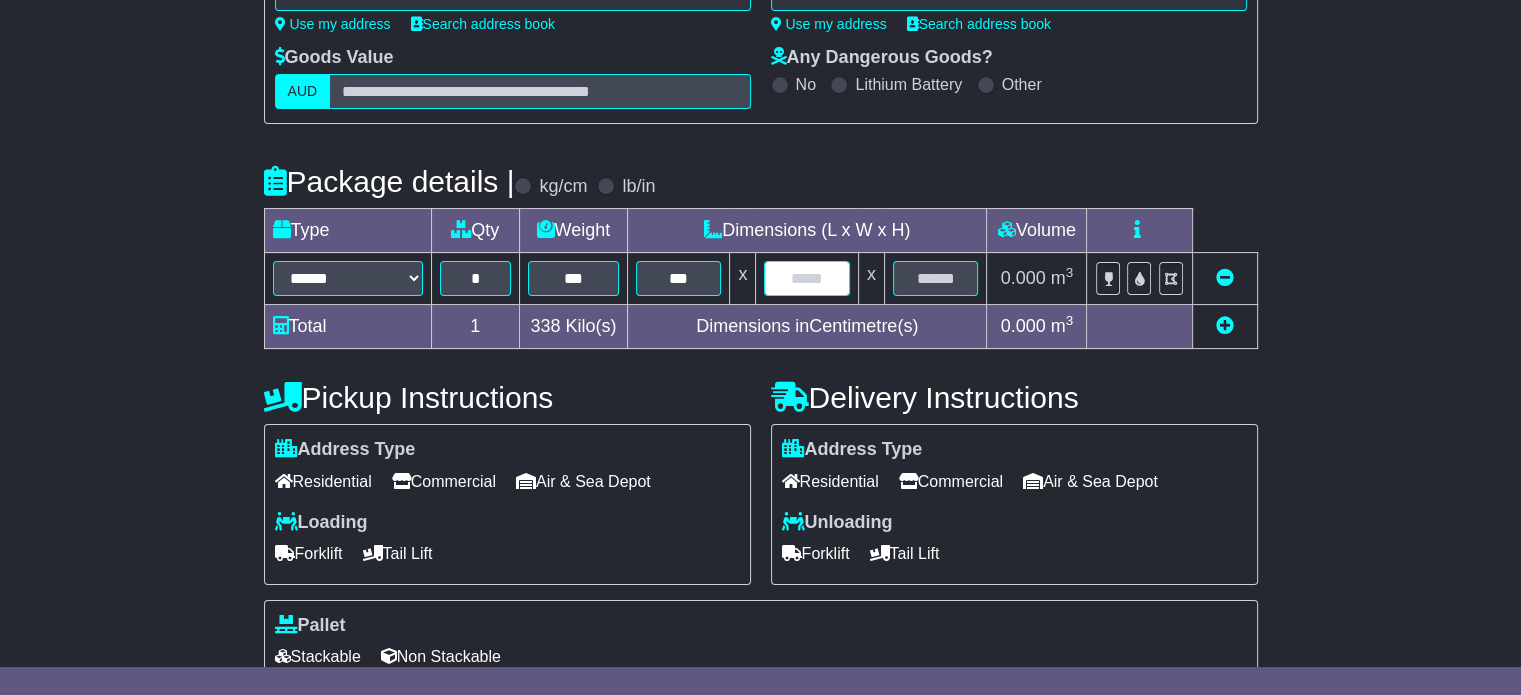 click at bounding box center (806, 278) 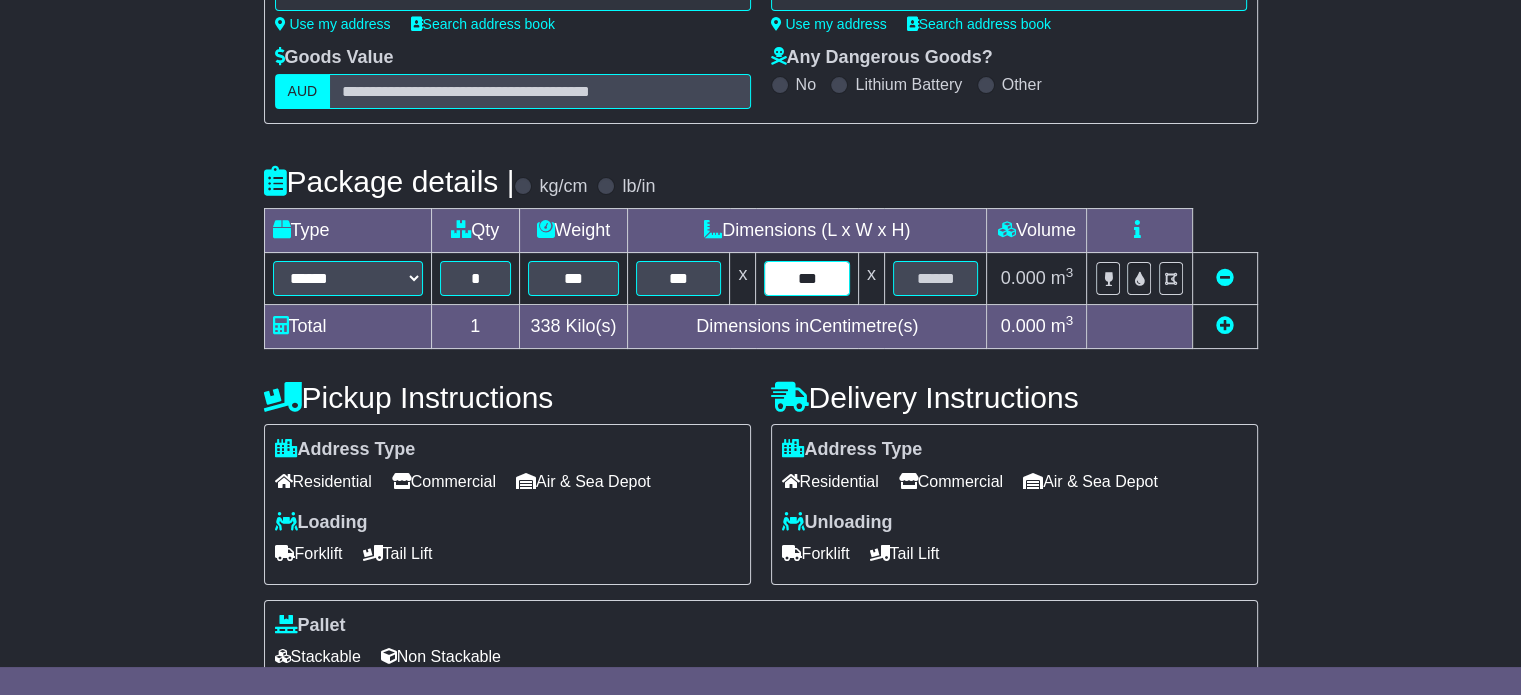 type on "***" 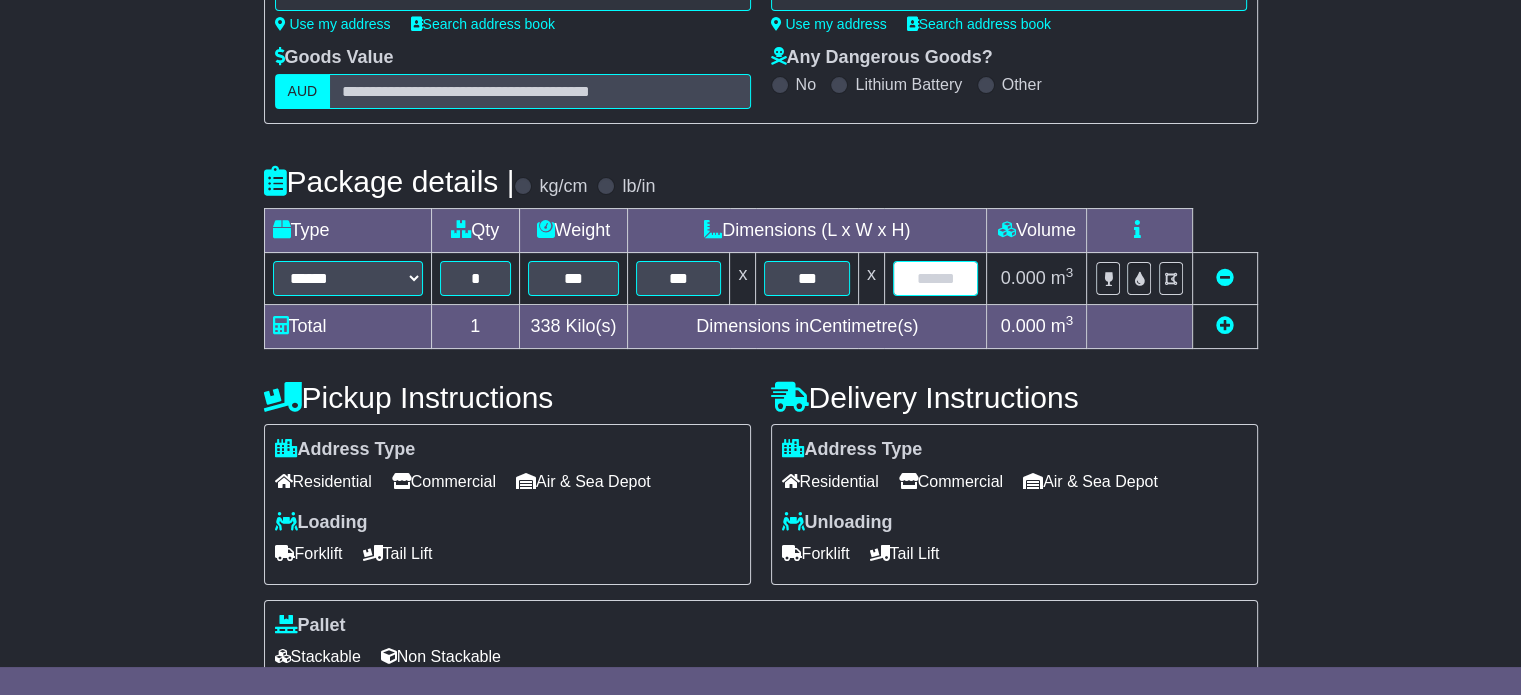 click at bounding box center (936, 278) 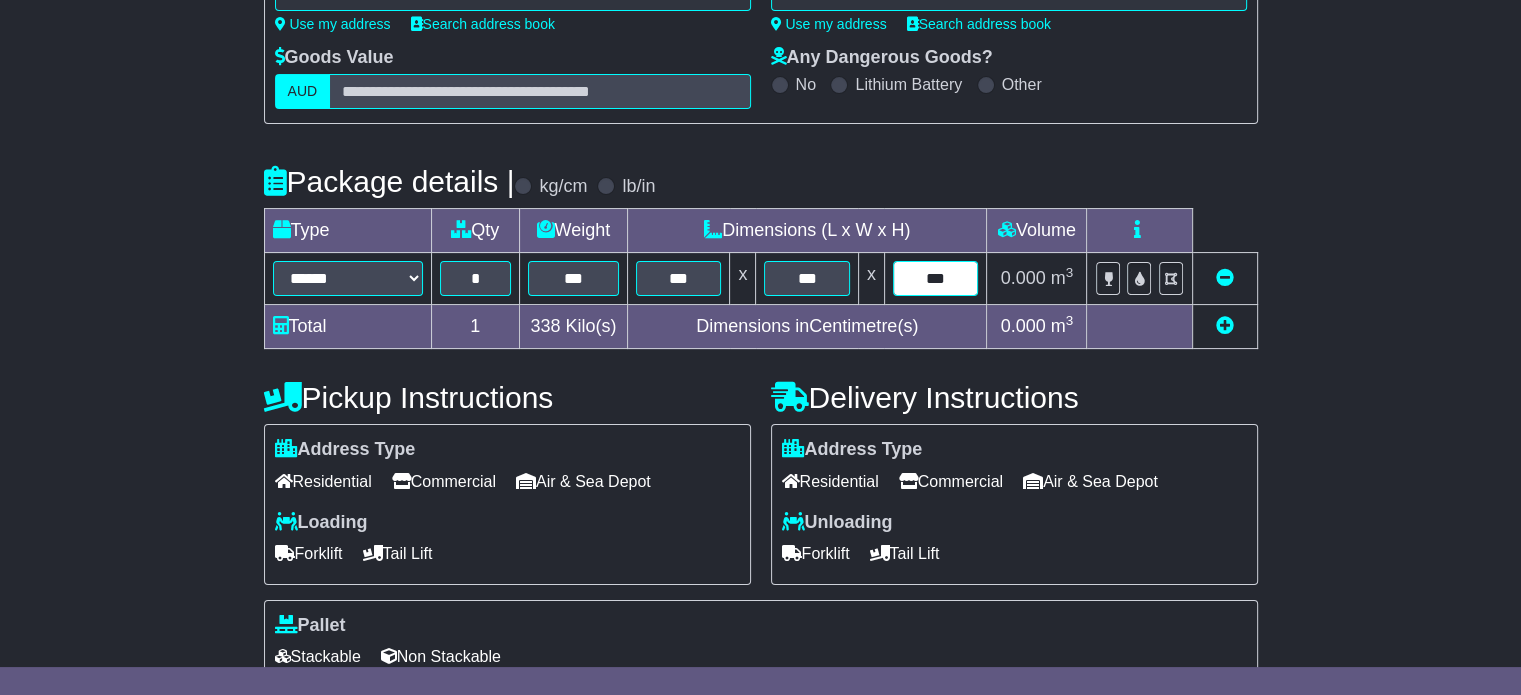 type on "***" 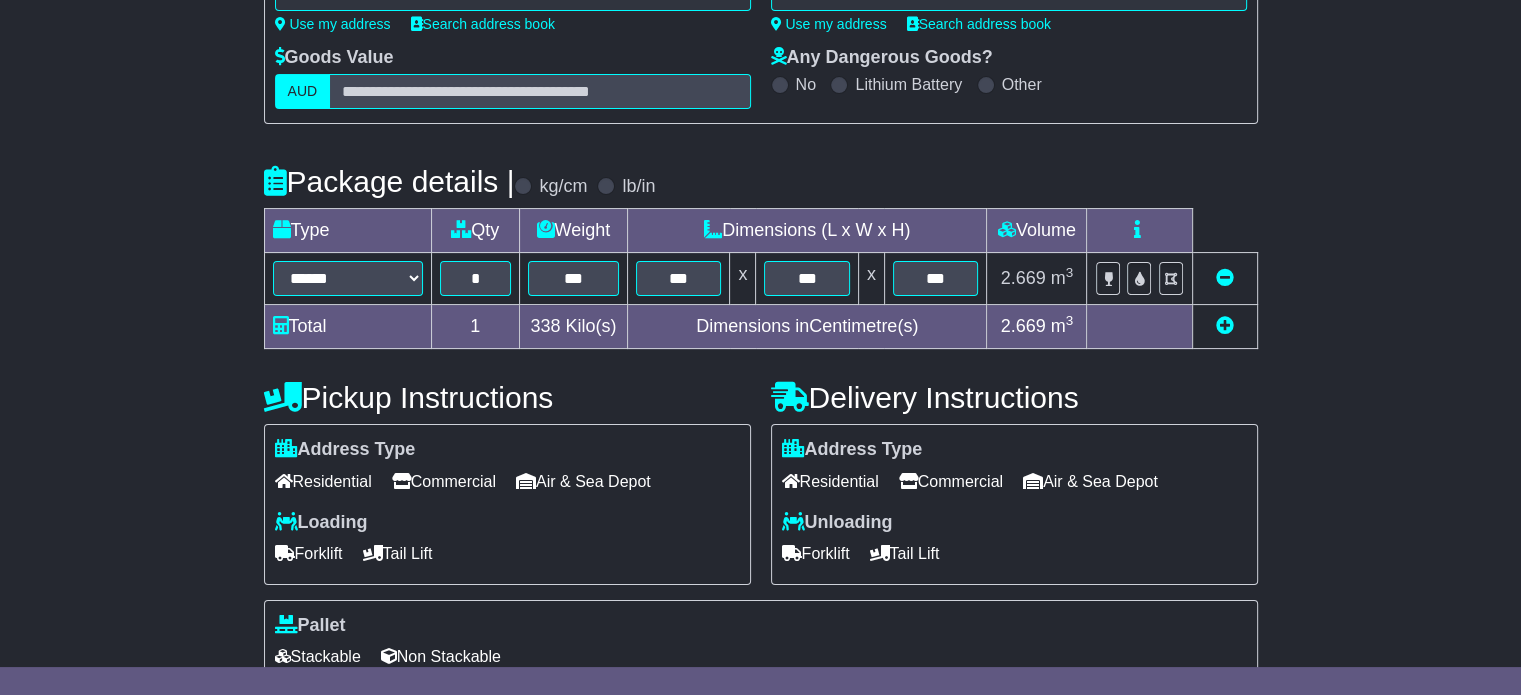click at bounding box center [1225, 325] 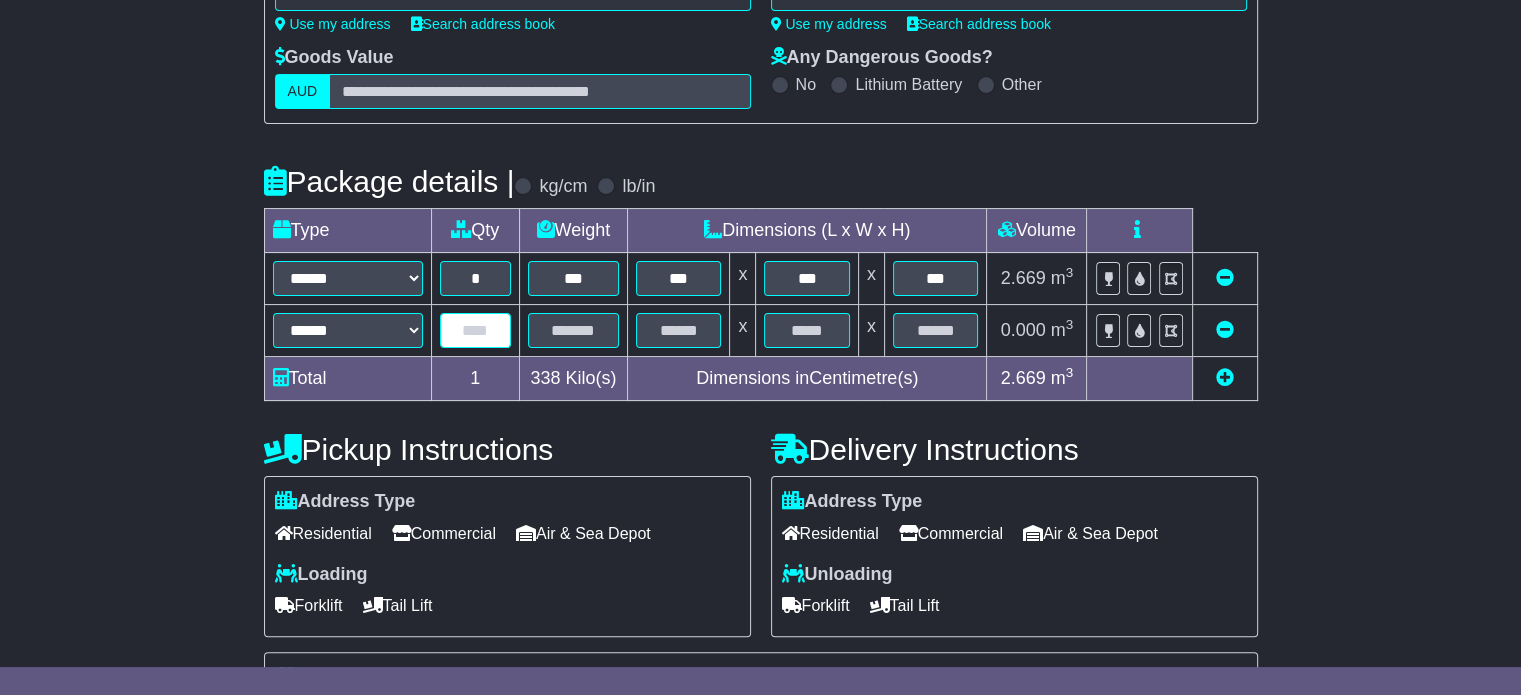 click at bounding box center [475, 330] 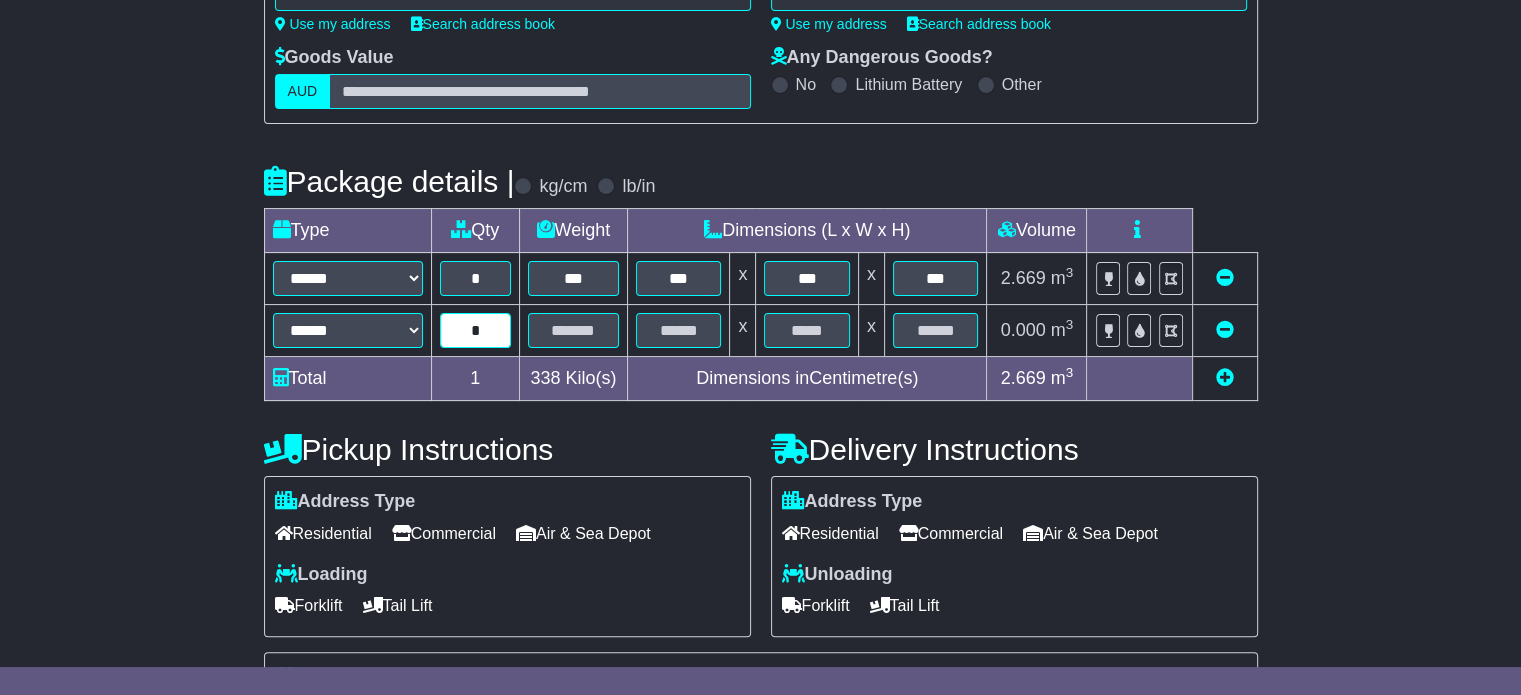 type on "*" 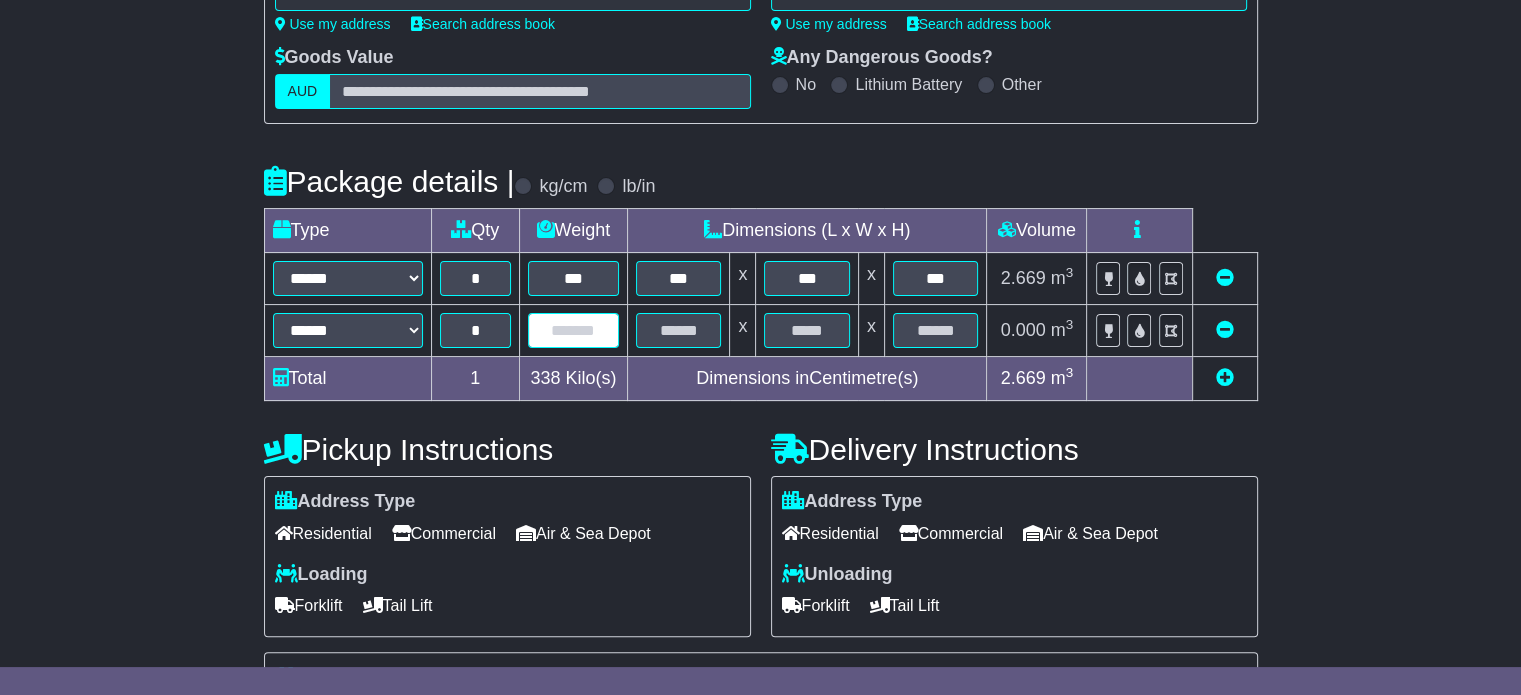 click at bounding box center [573, 330] 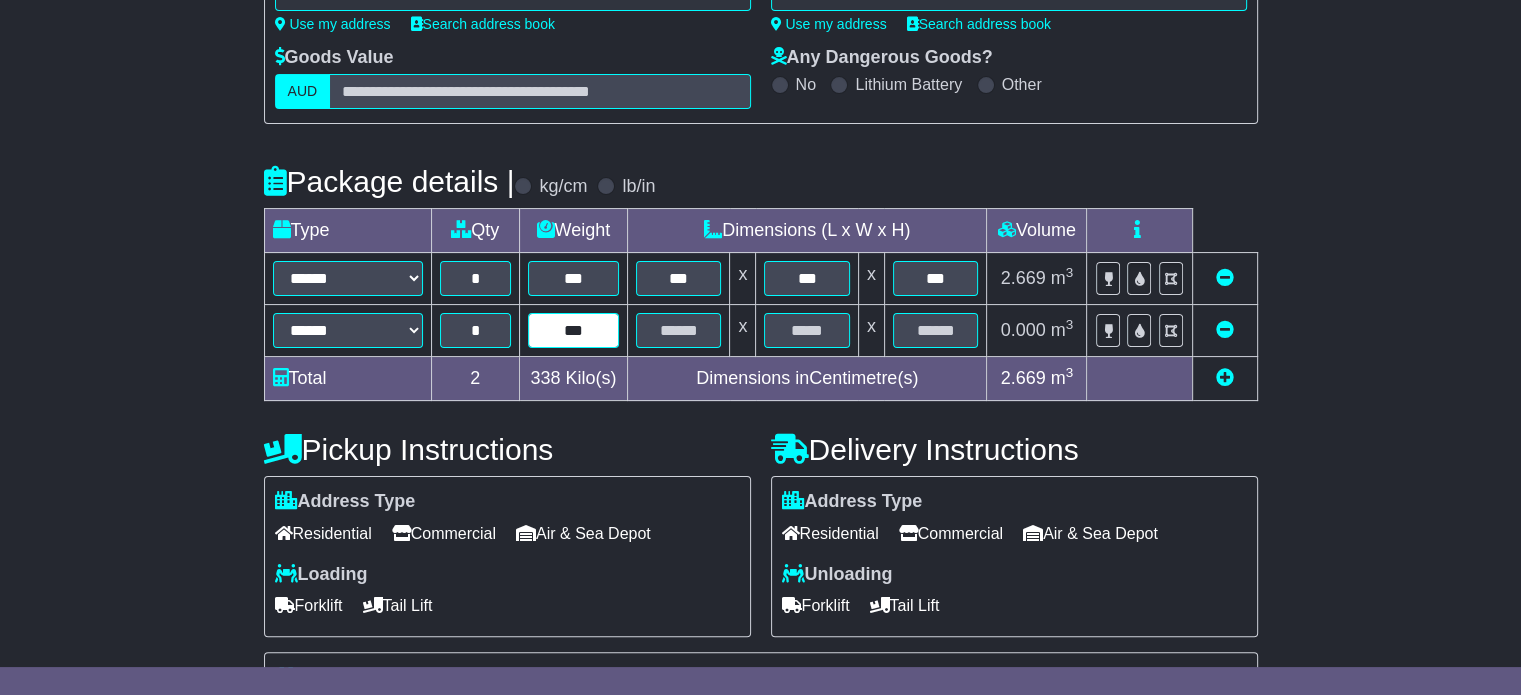 type on "***" 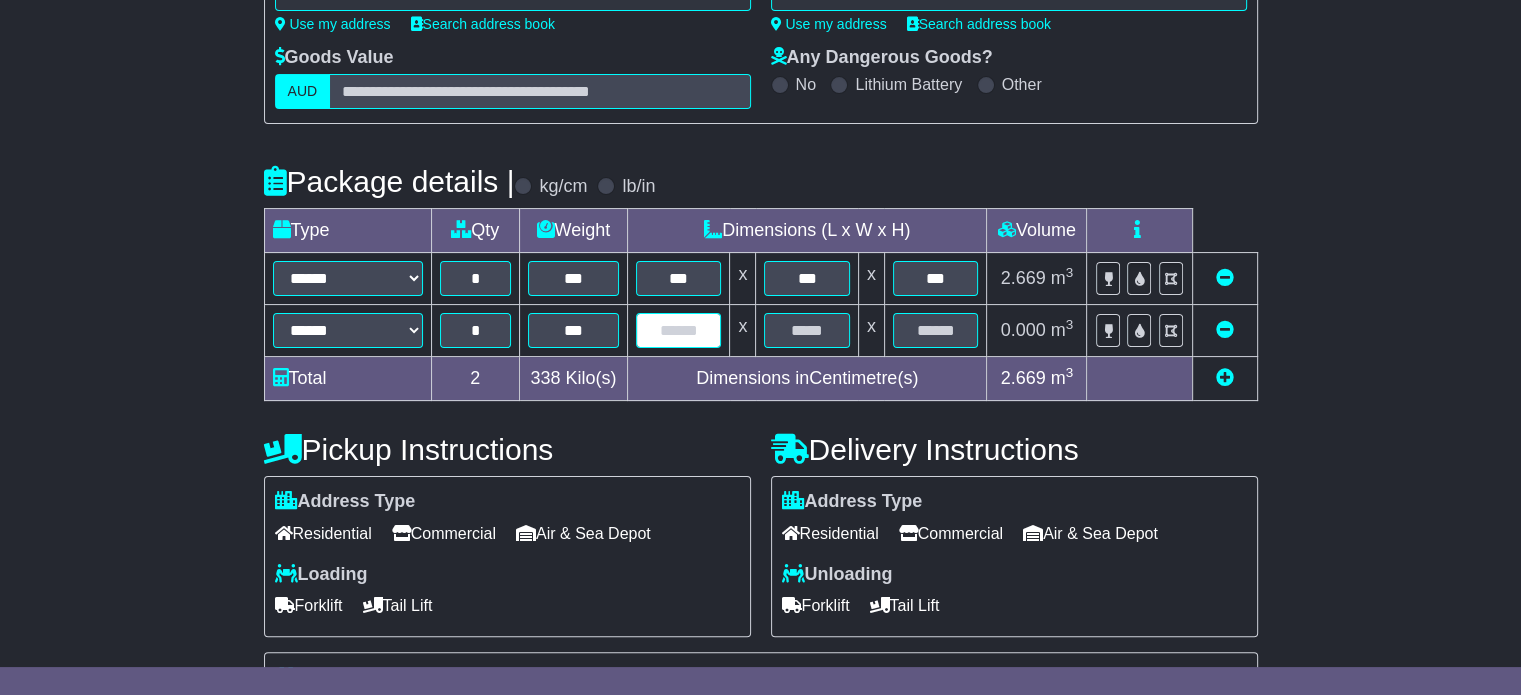 click at bounding box center (678, 330) 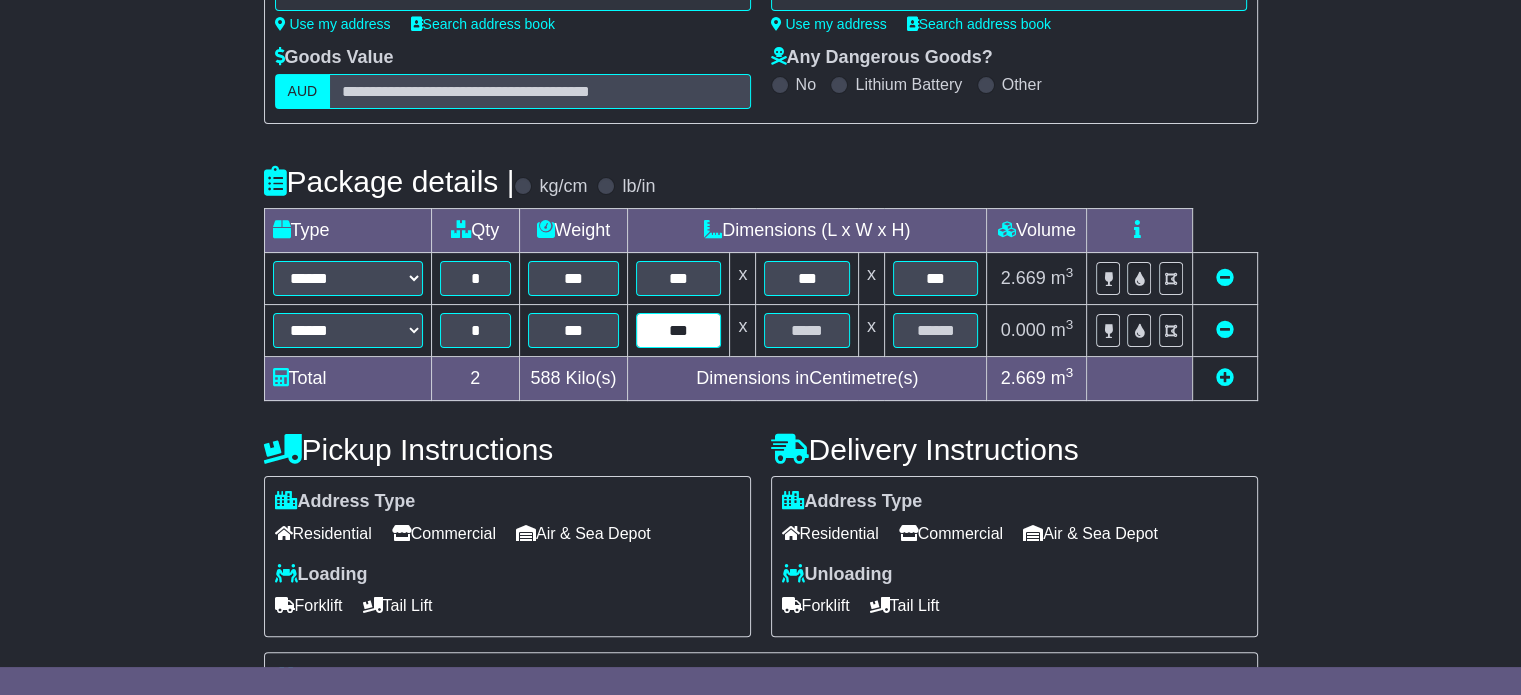 type on "***" 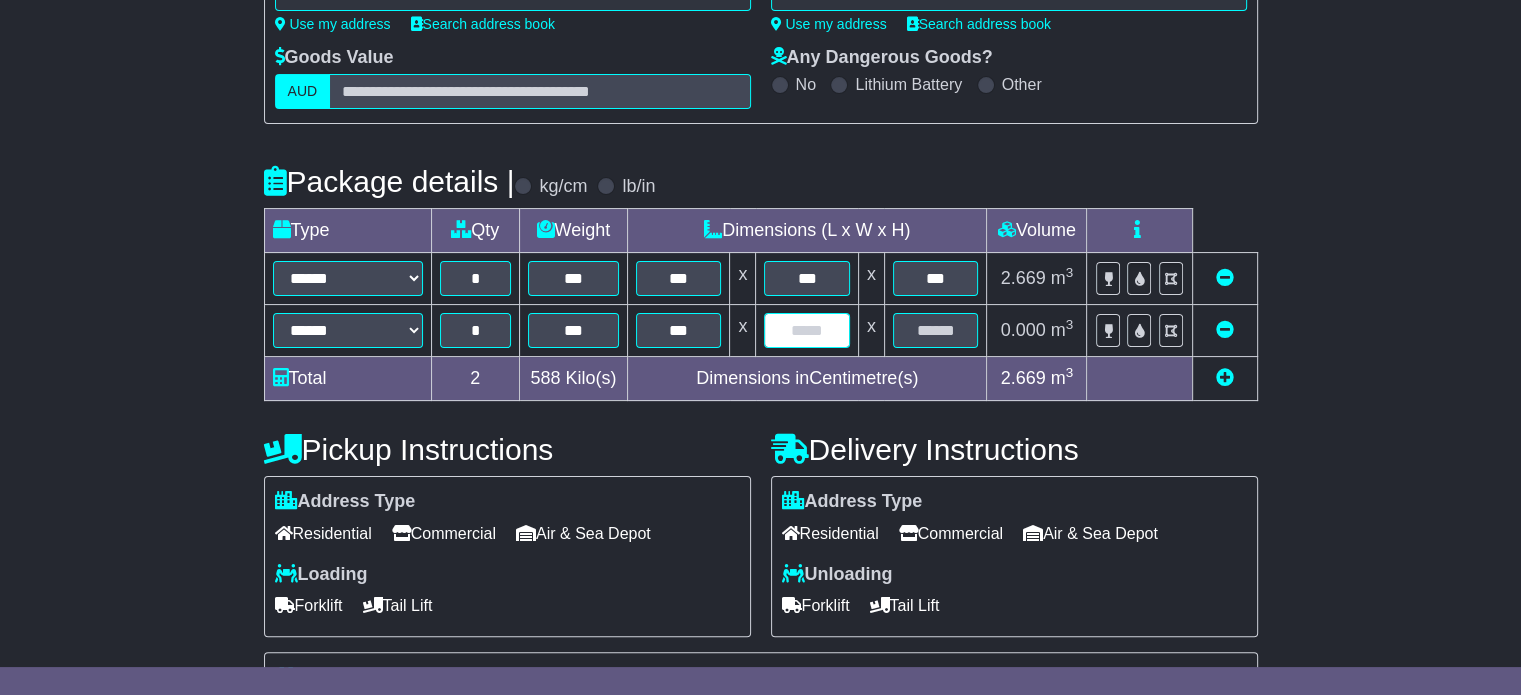 click at bounding box center (806, 330) 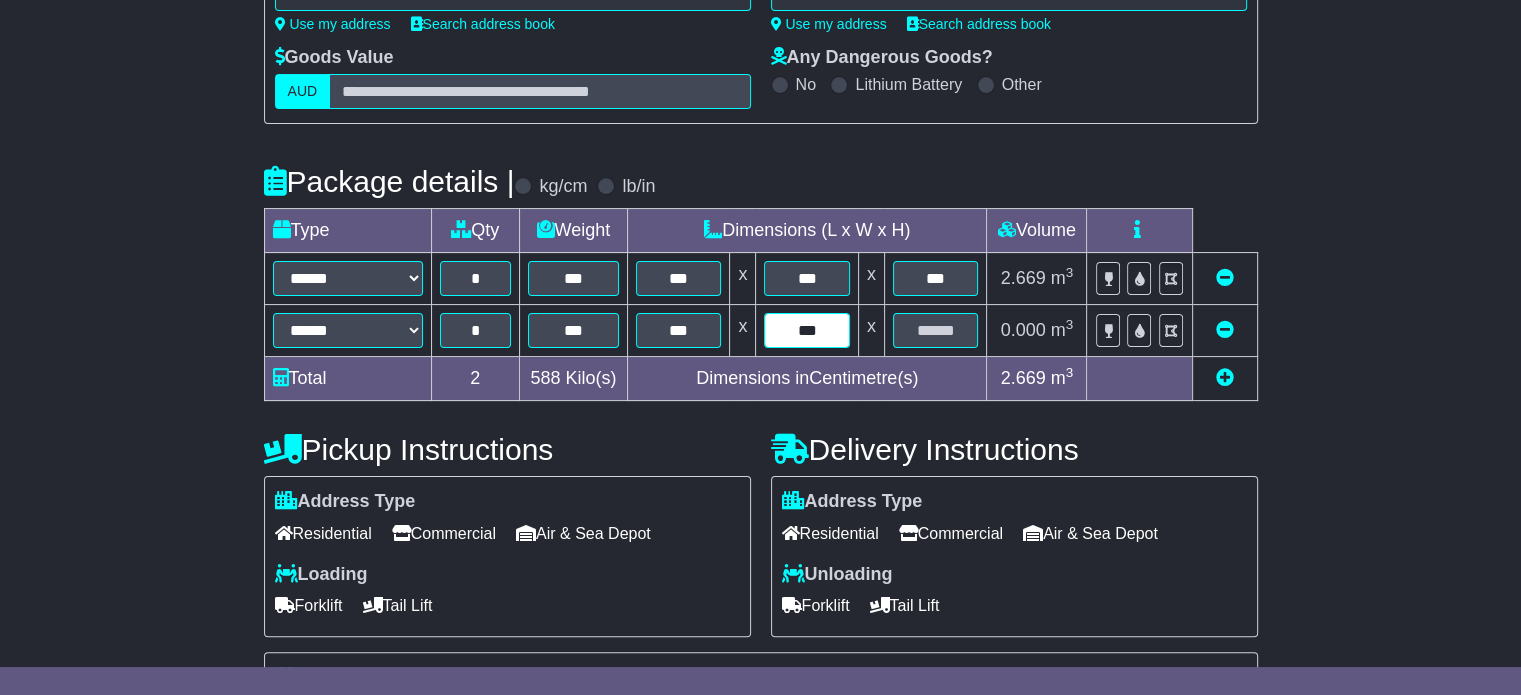 type on "***" 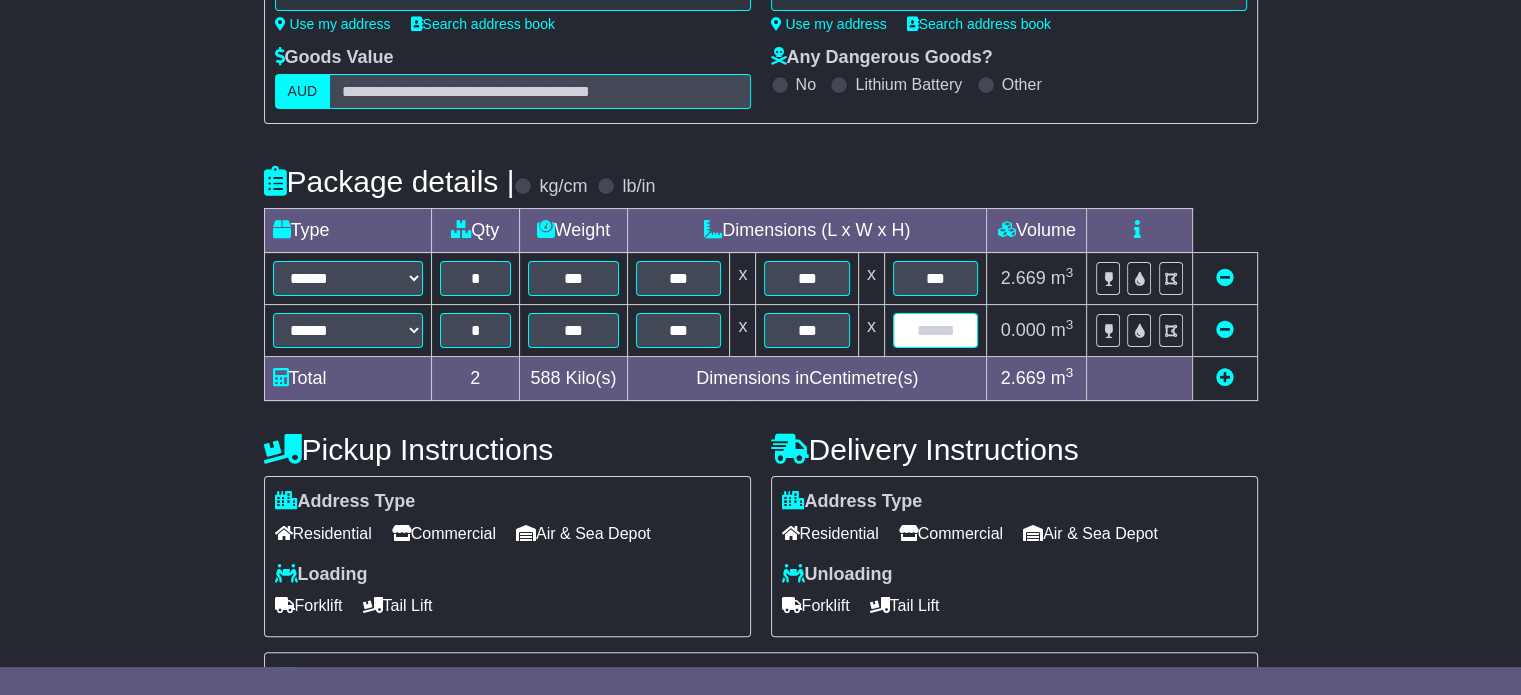click at bounding box center [936, 330] 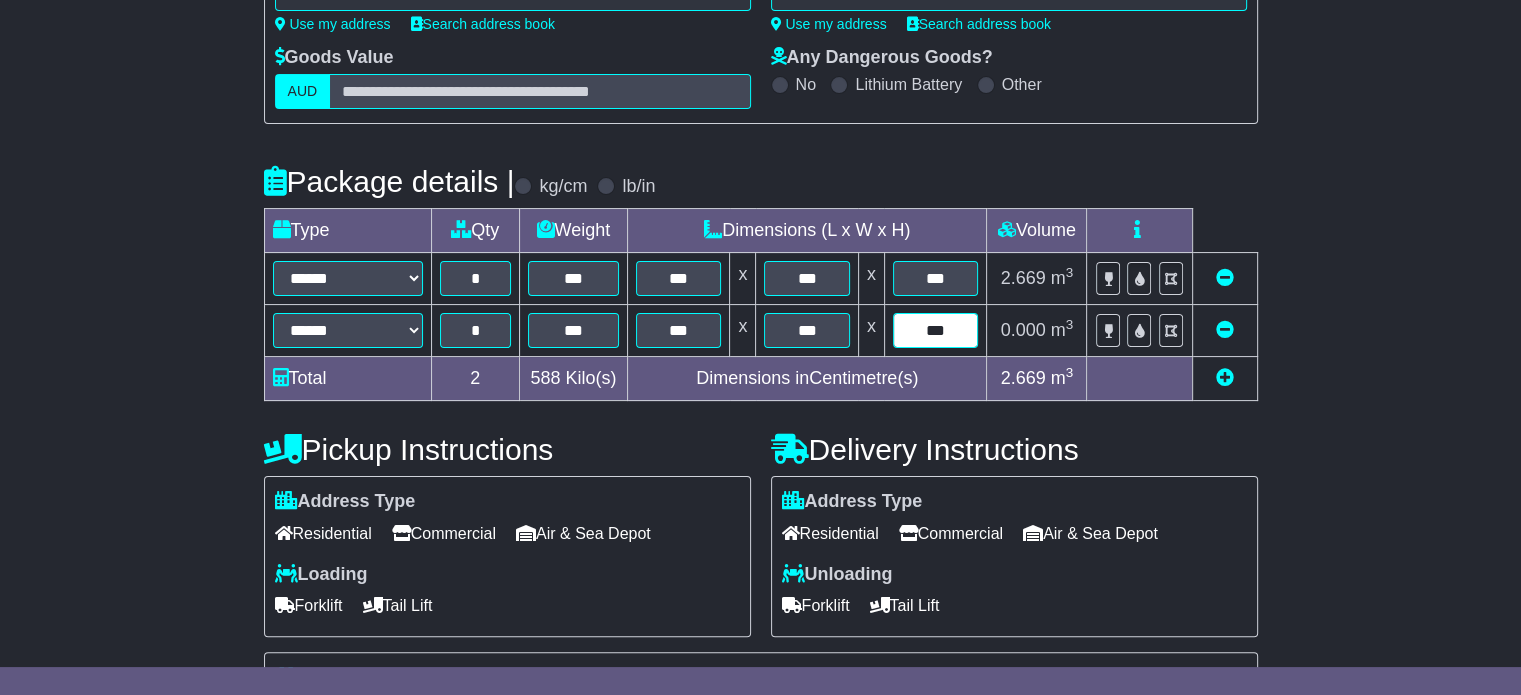 type on "***" 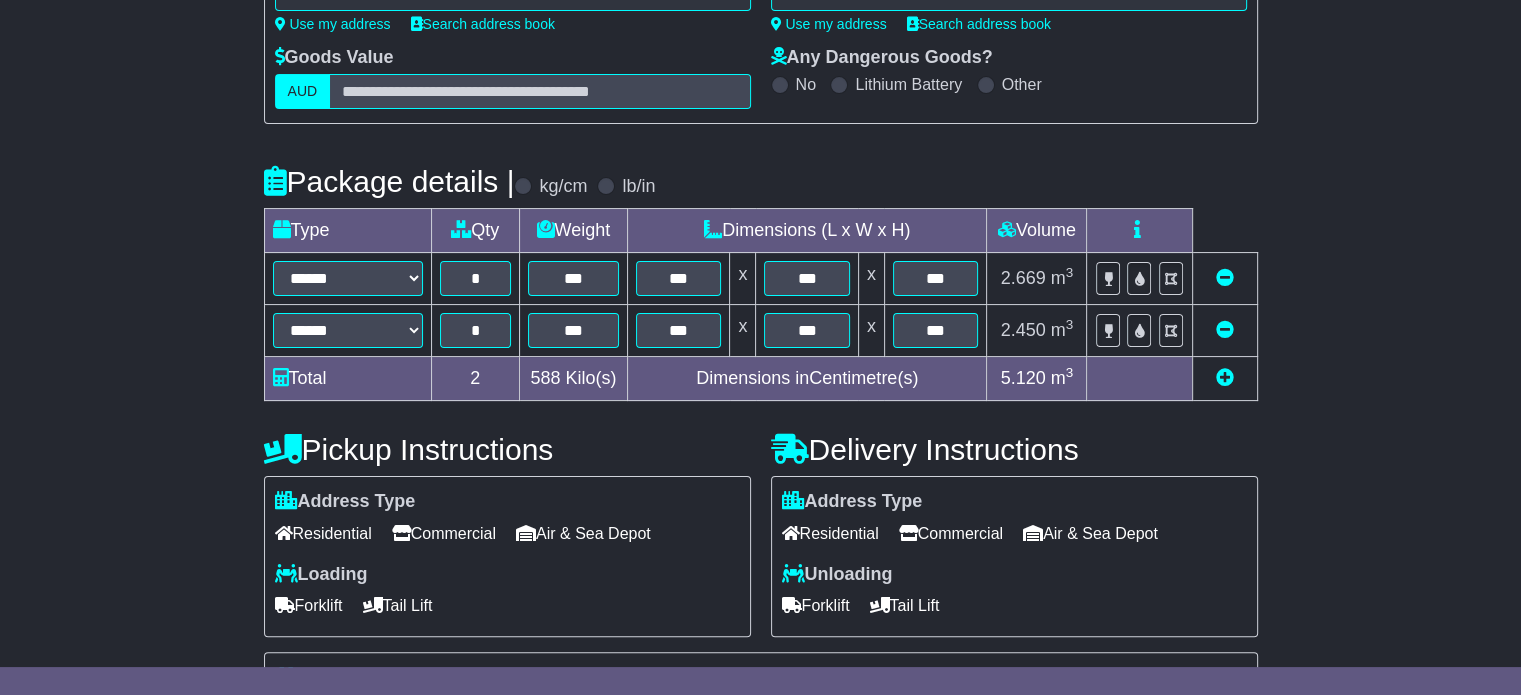 click on "**********" at bounding box center (760, 398) 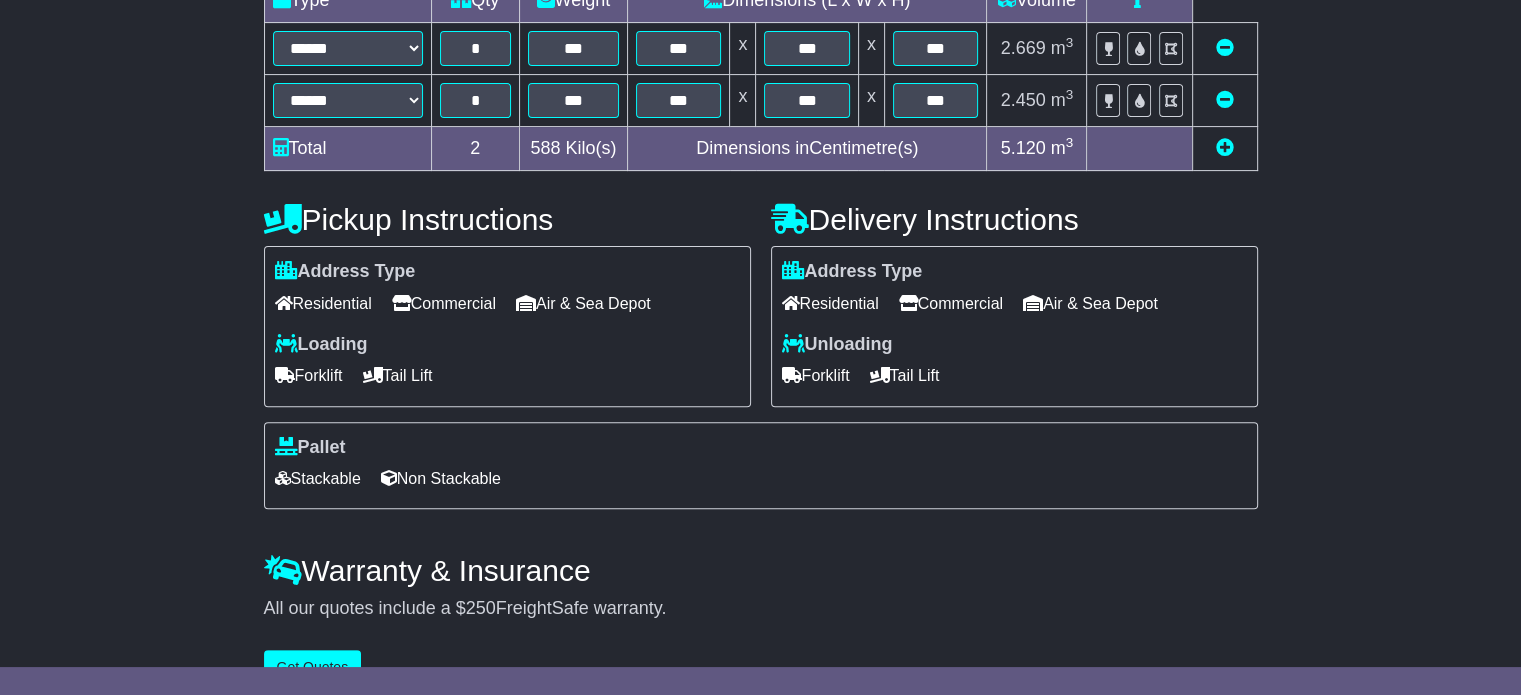 scroll, scrollTop: 586, scrollLeft: 0, axis: vertical 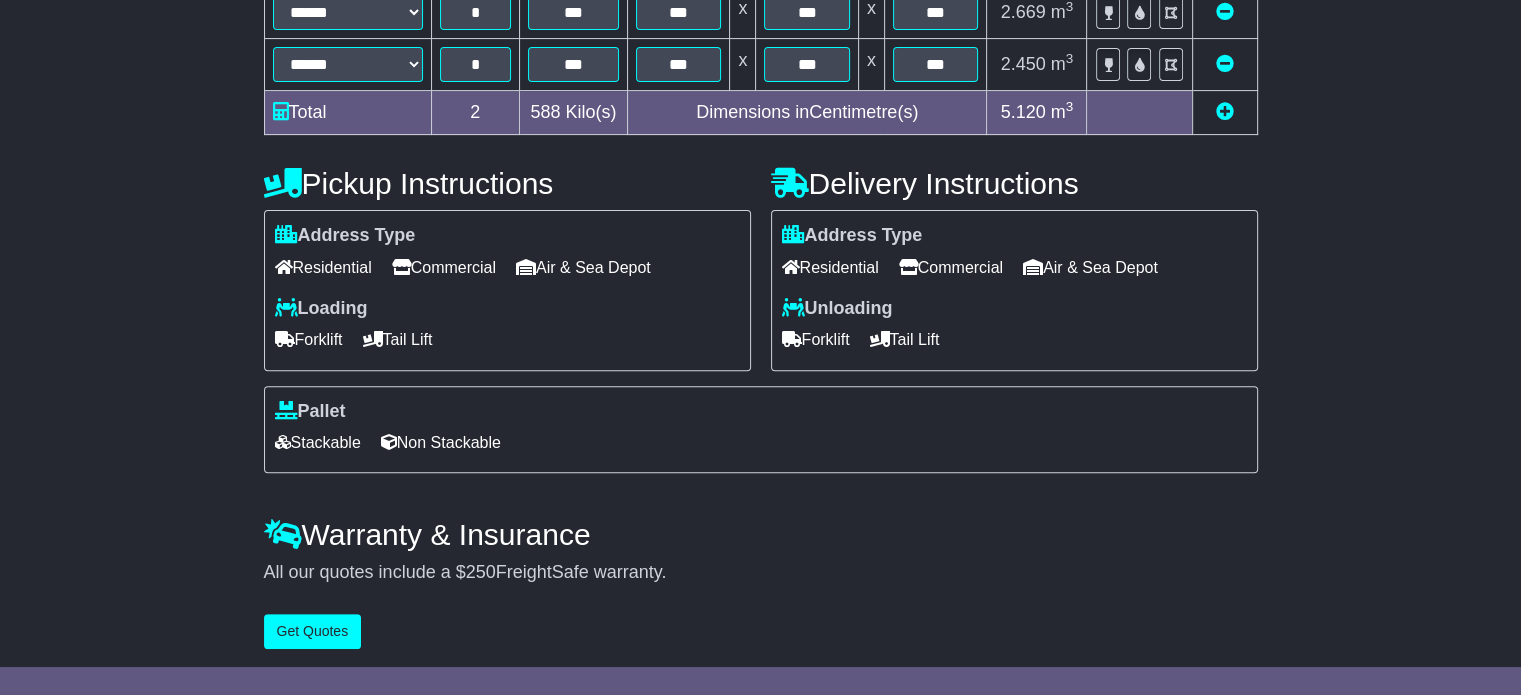 click on "Commercial" at bounding box center [444, 267] 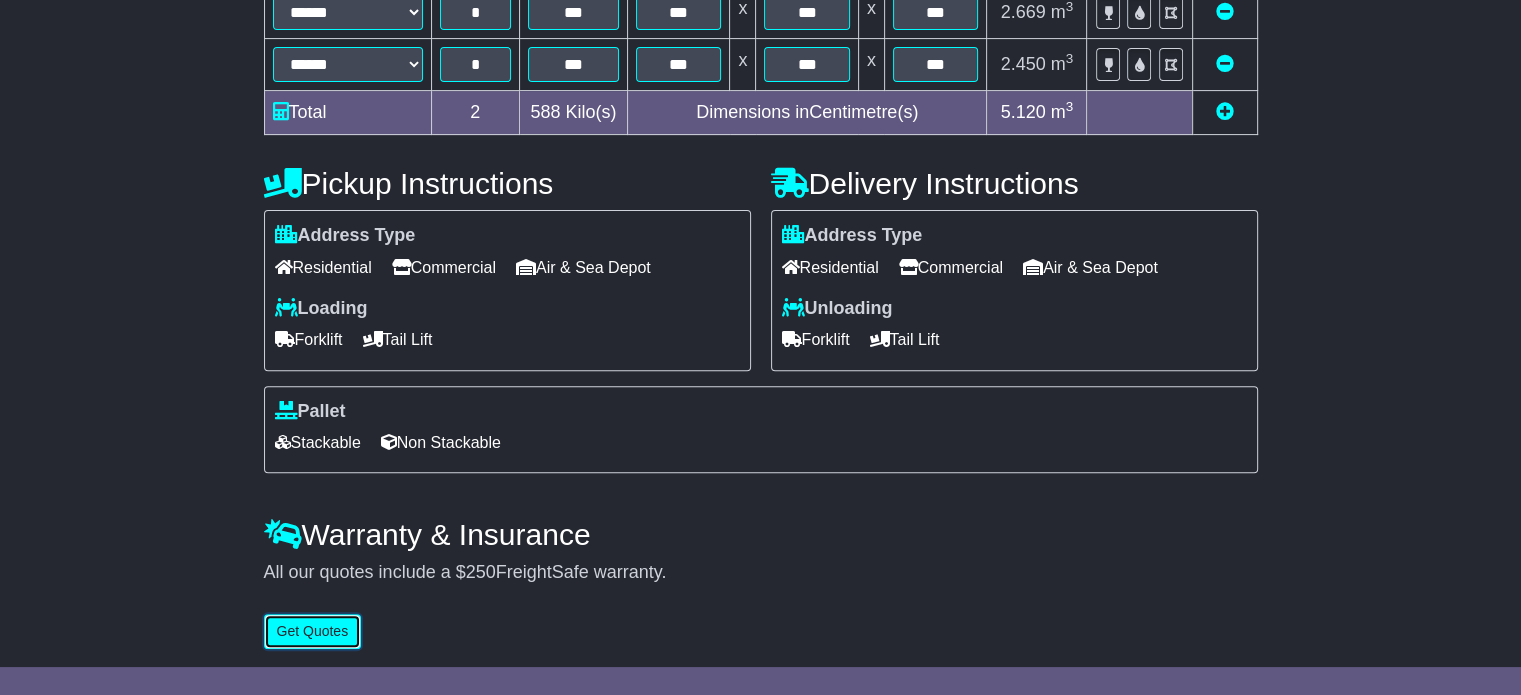 click on "Get Quotes" at bounding box center [313, 631] 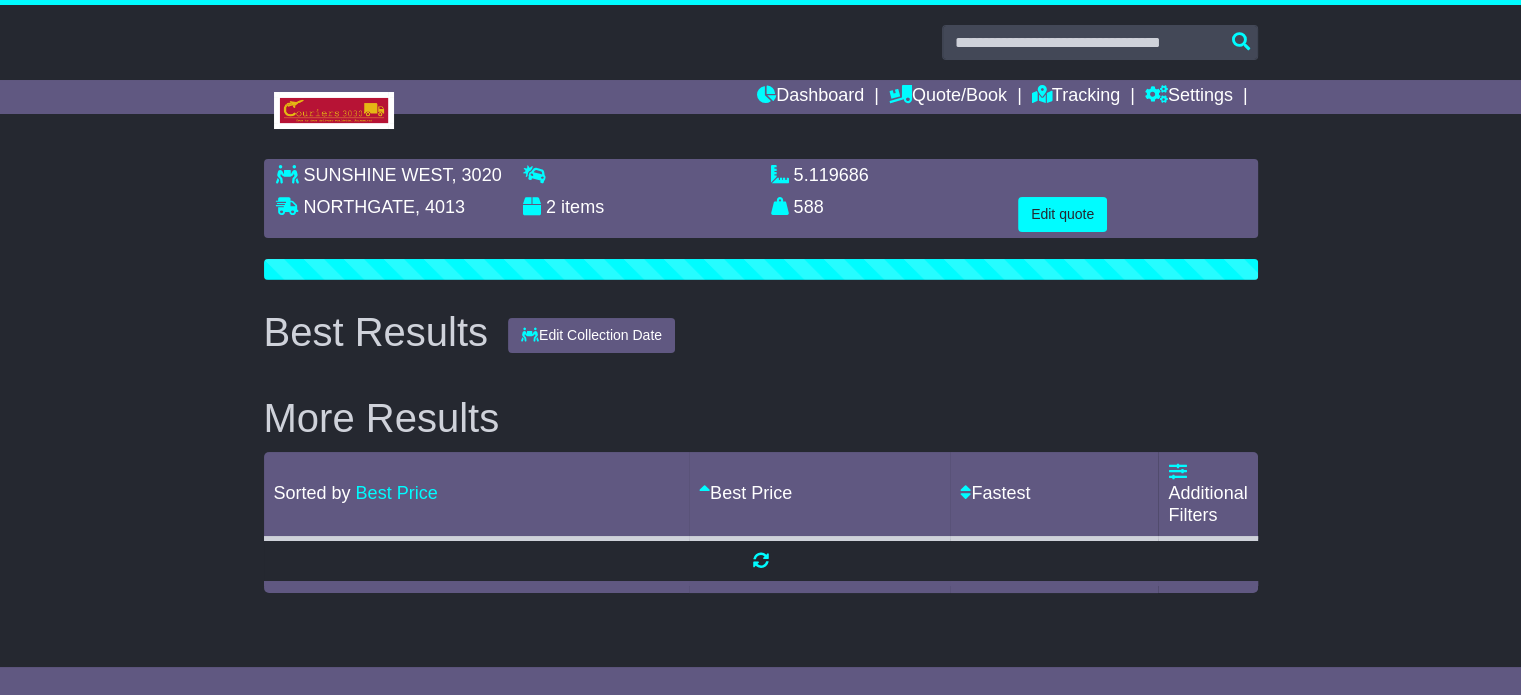 scroll, scrollTop: 0, scrollLeft: 0, axis: both 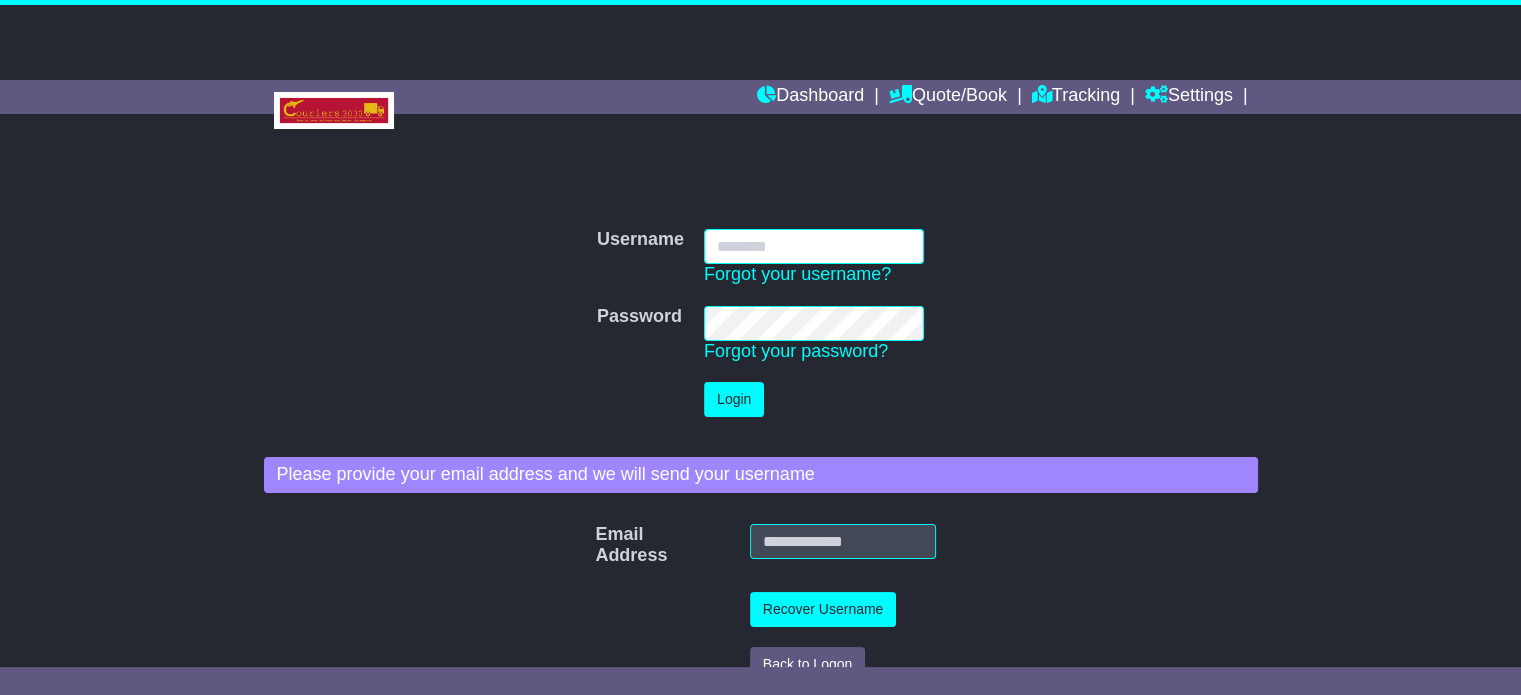 type on "**********" 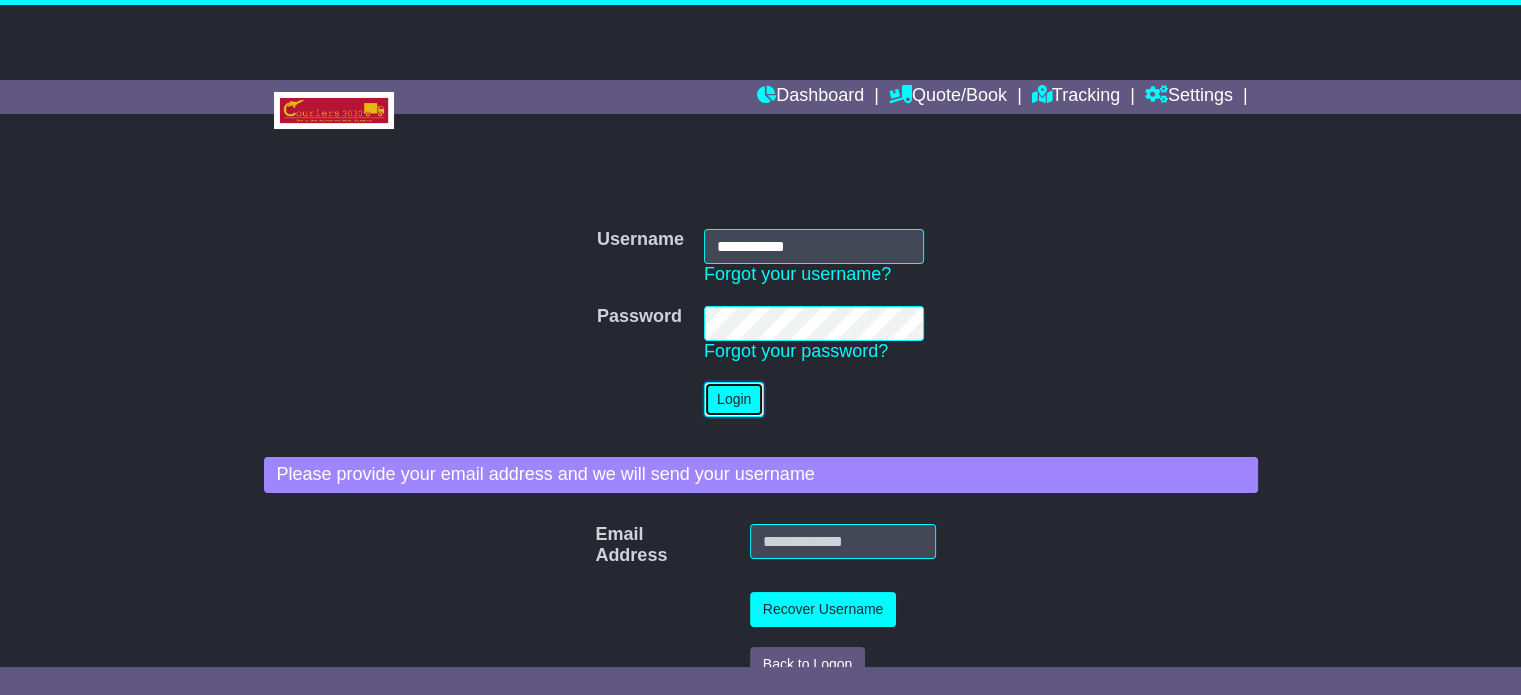 click on "Login" at bounding box center [734, 399] 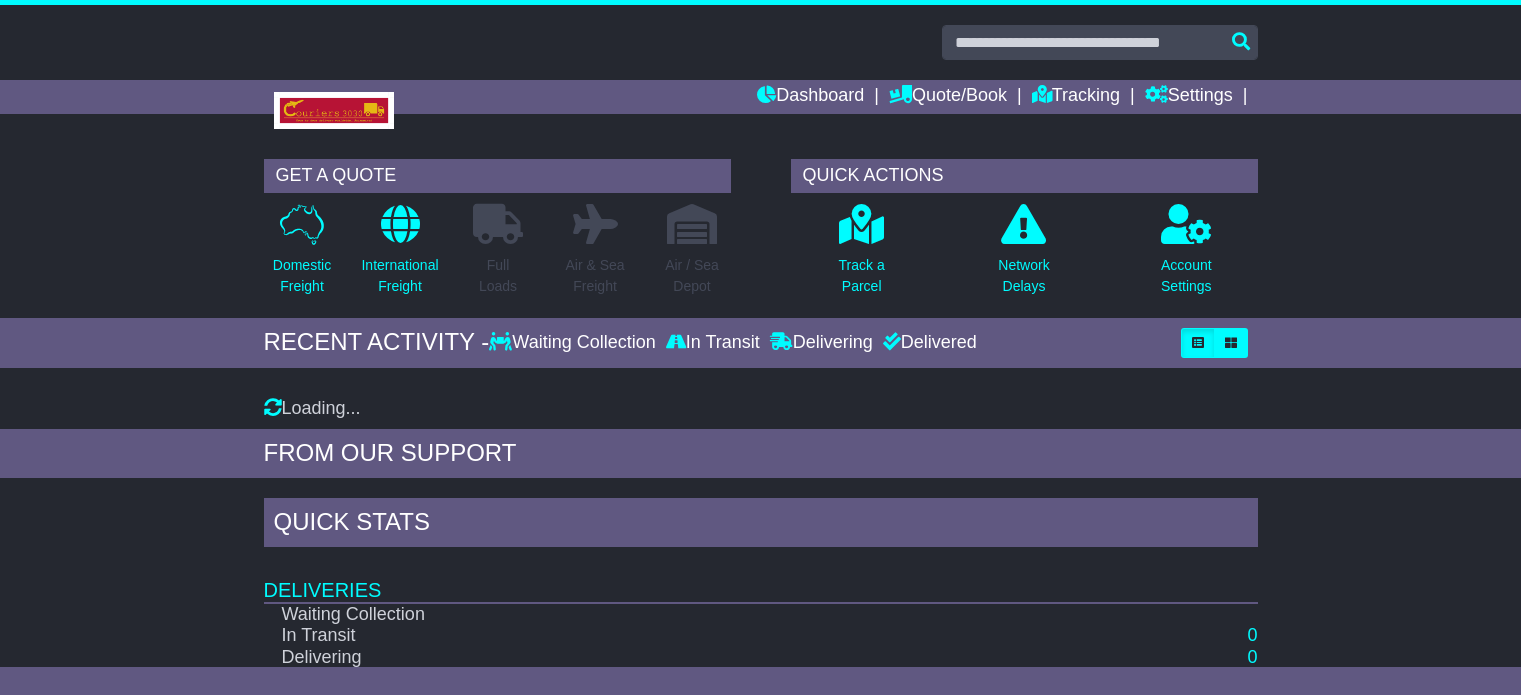 scroll, scrollTop: 0, scrollLeft: 0, axis: both 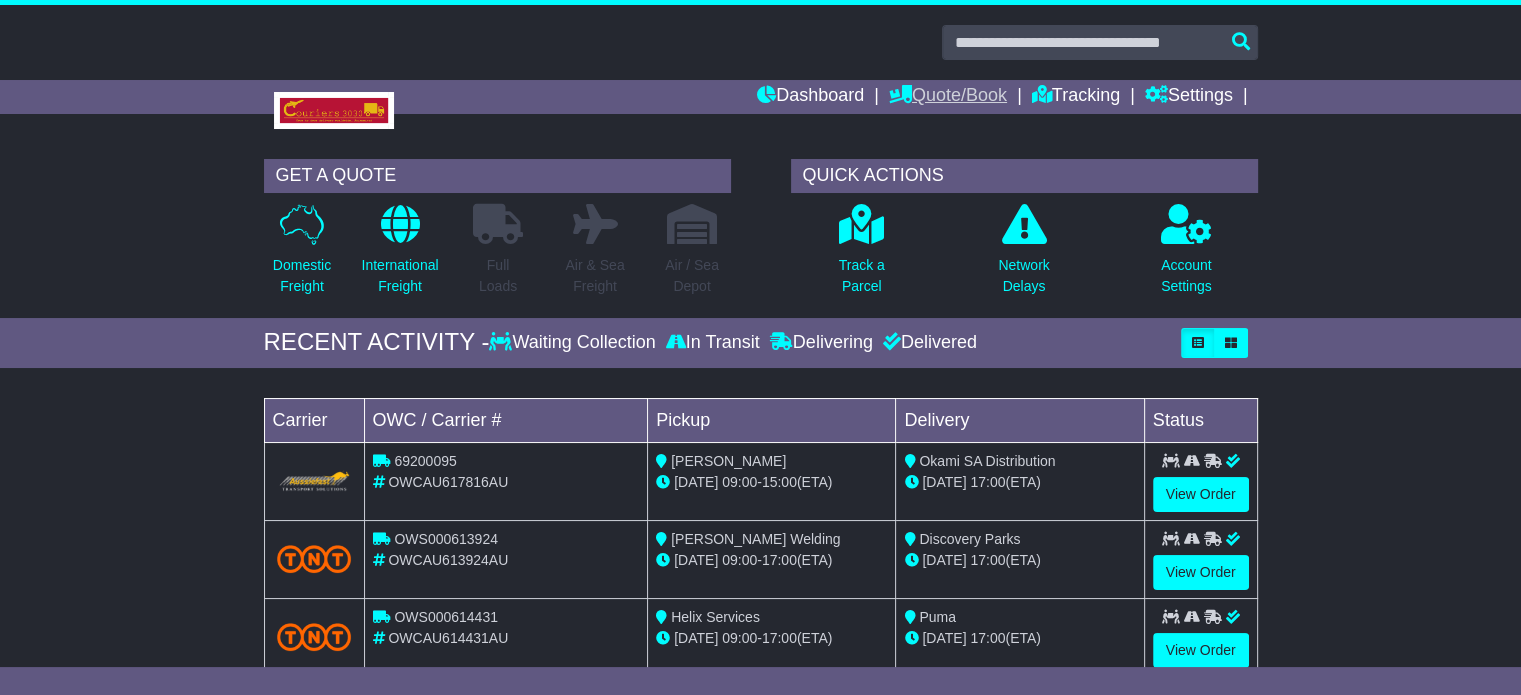 click on "Quote/Book" at bounding box center [948, 97] 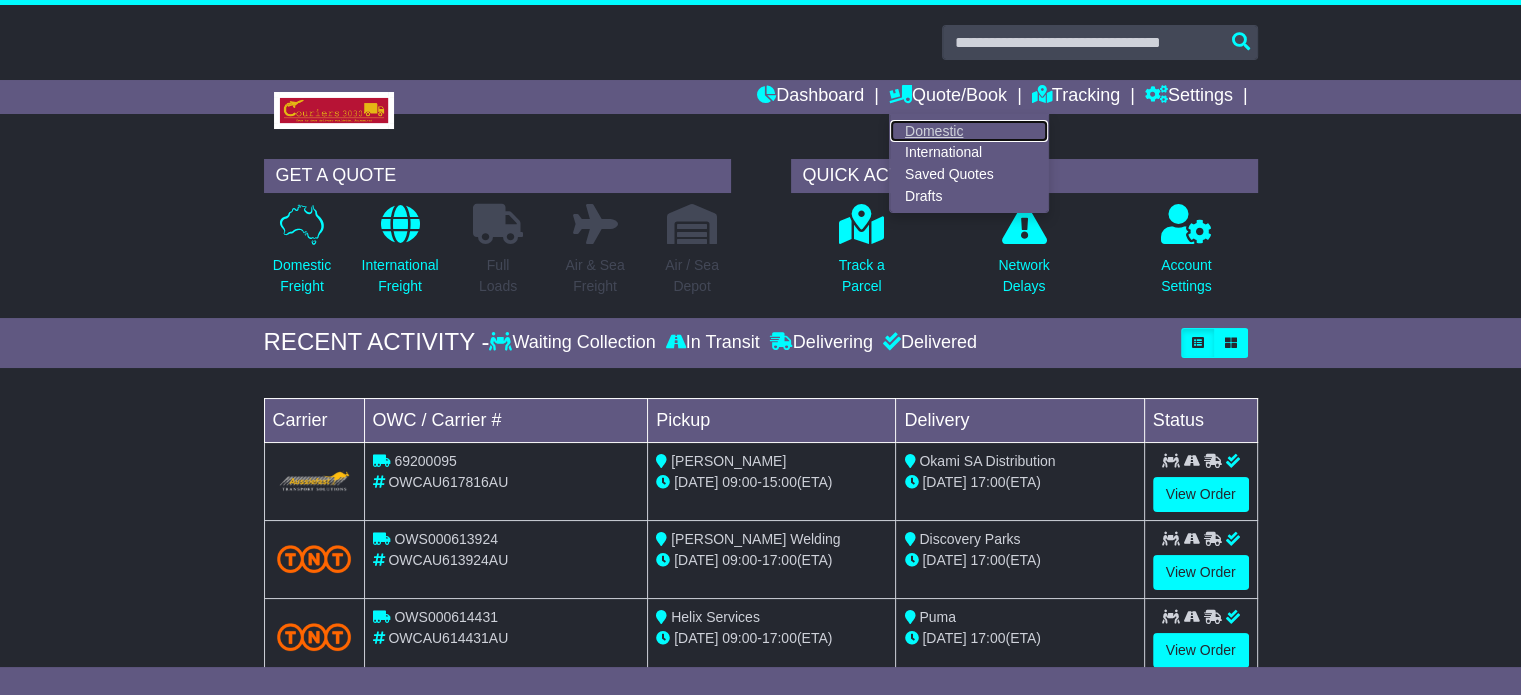click on "Domestic" at bounding box center [969, 131] 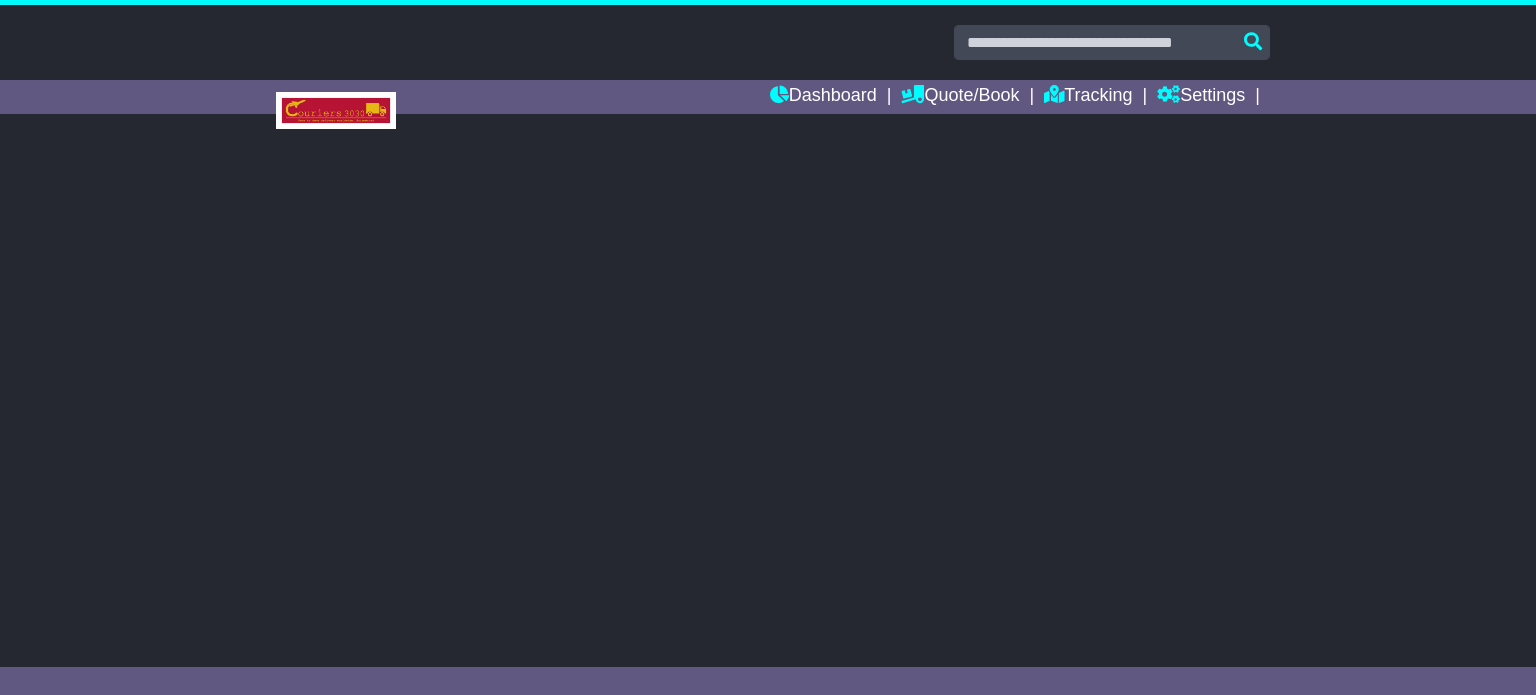 scroll, scrollTop: 0, scrollLeft: 0, axis: both 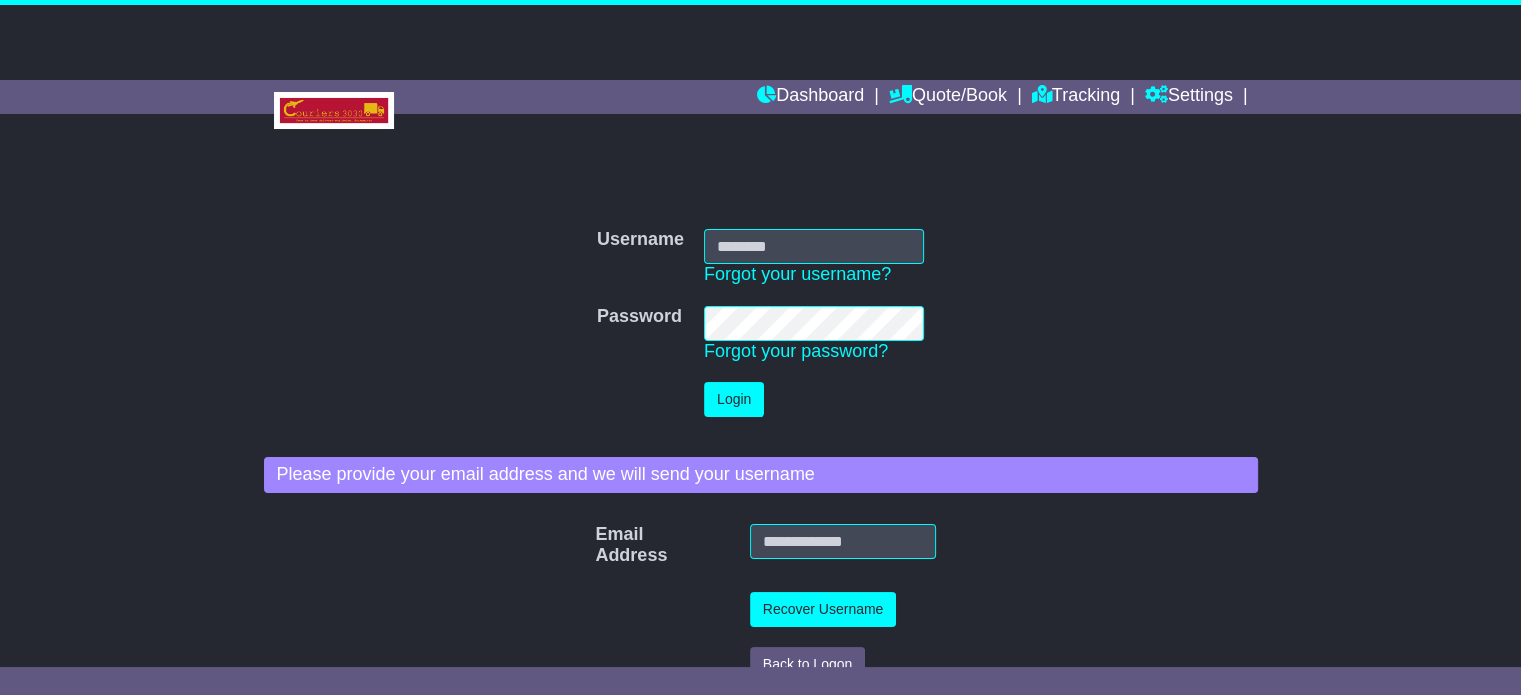 type on "**********" 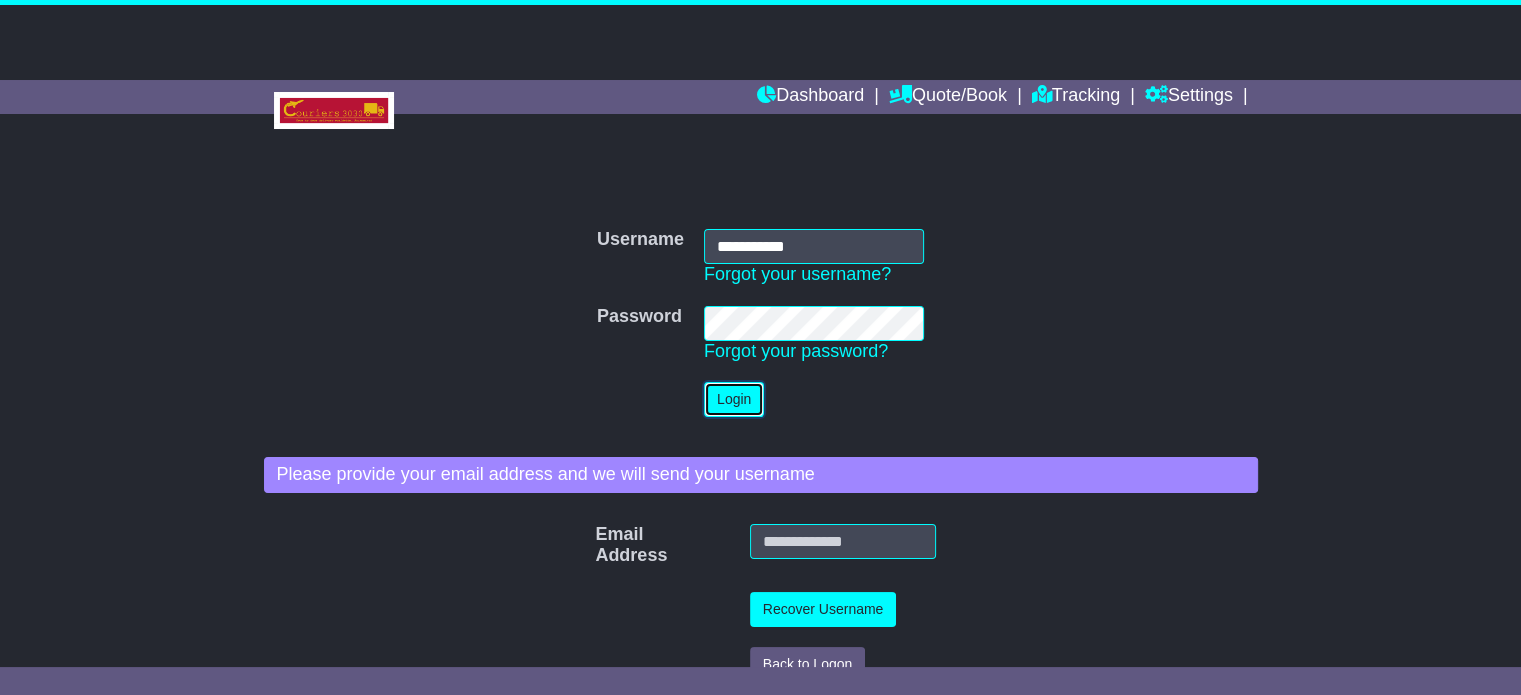 click on "Login" at bounding box center [734, 399] 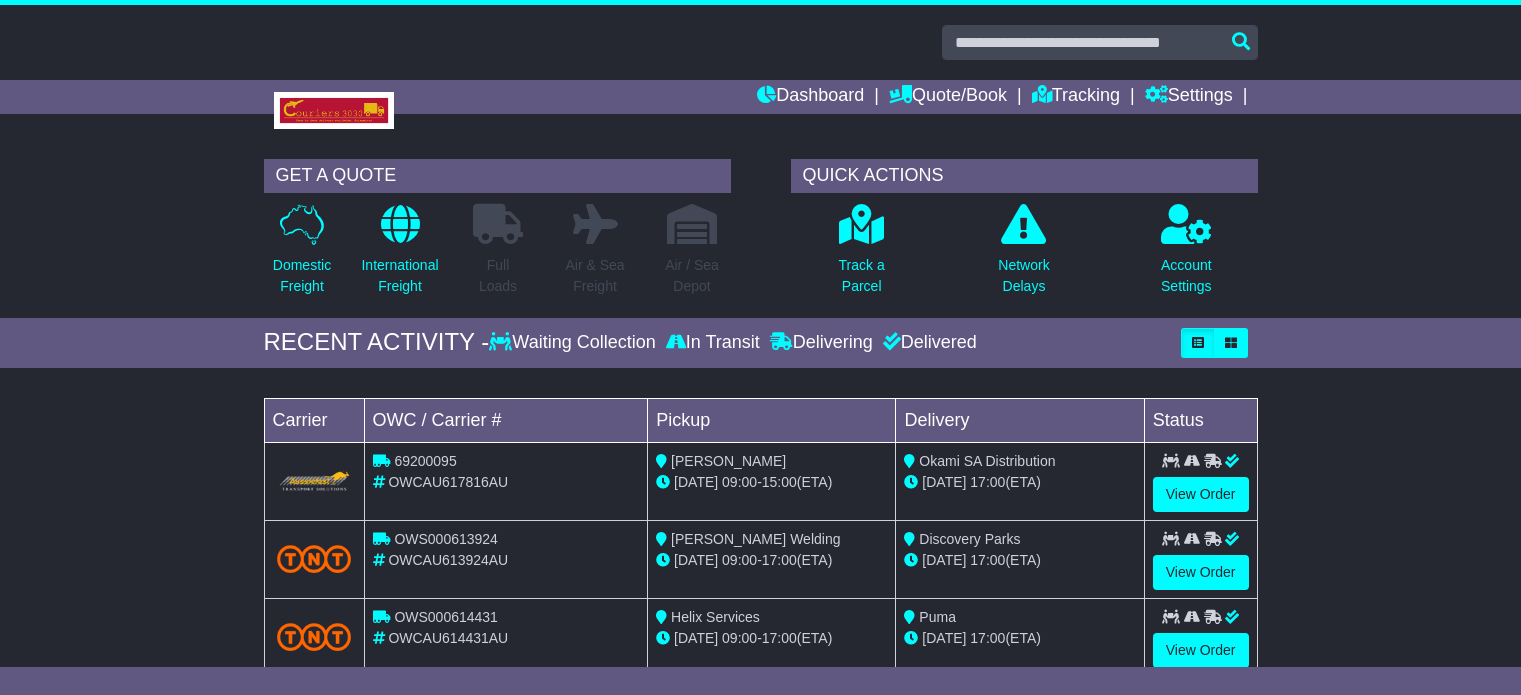 scroll, scrollTop: 0, scrollLeft: 0, axis: both 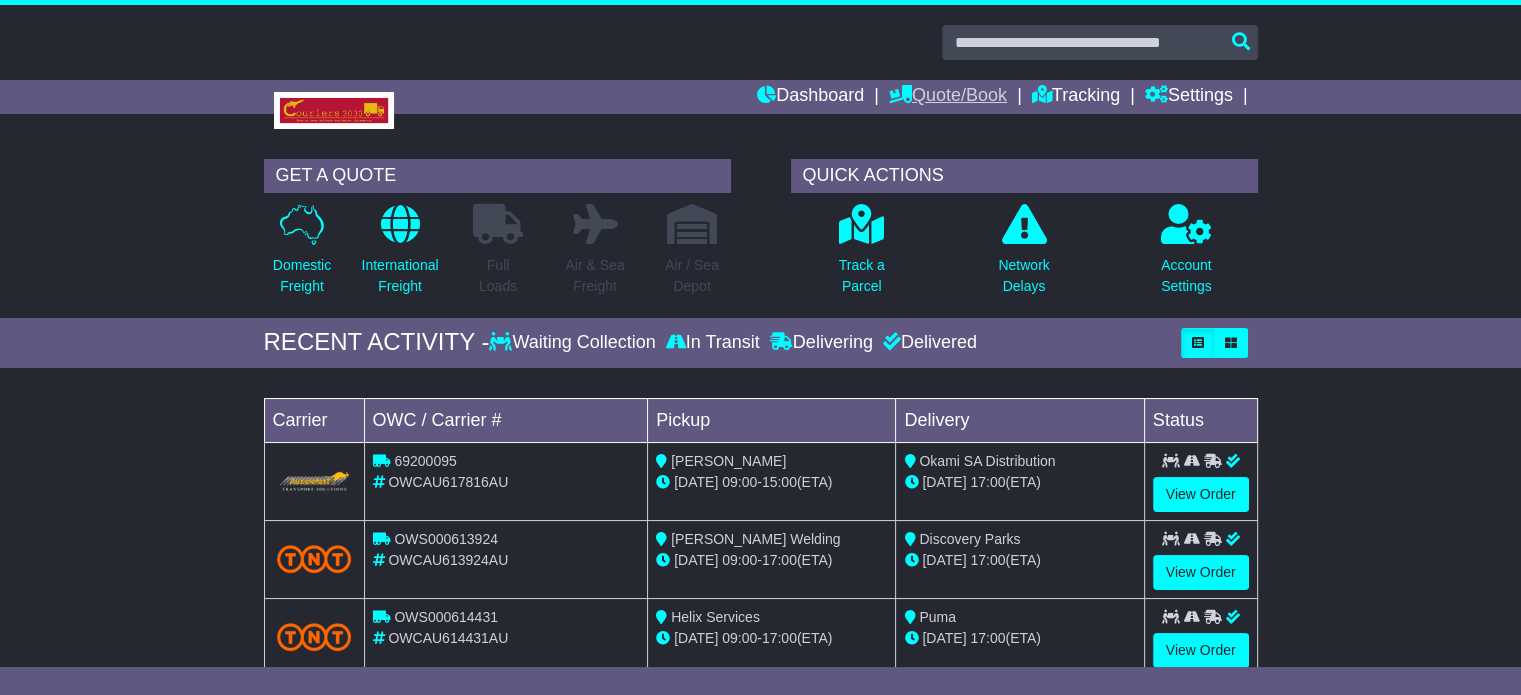 click on "Quote/Book" at bounding box center [948, 97] 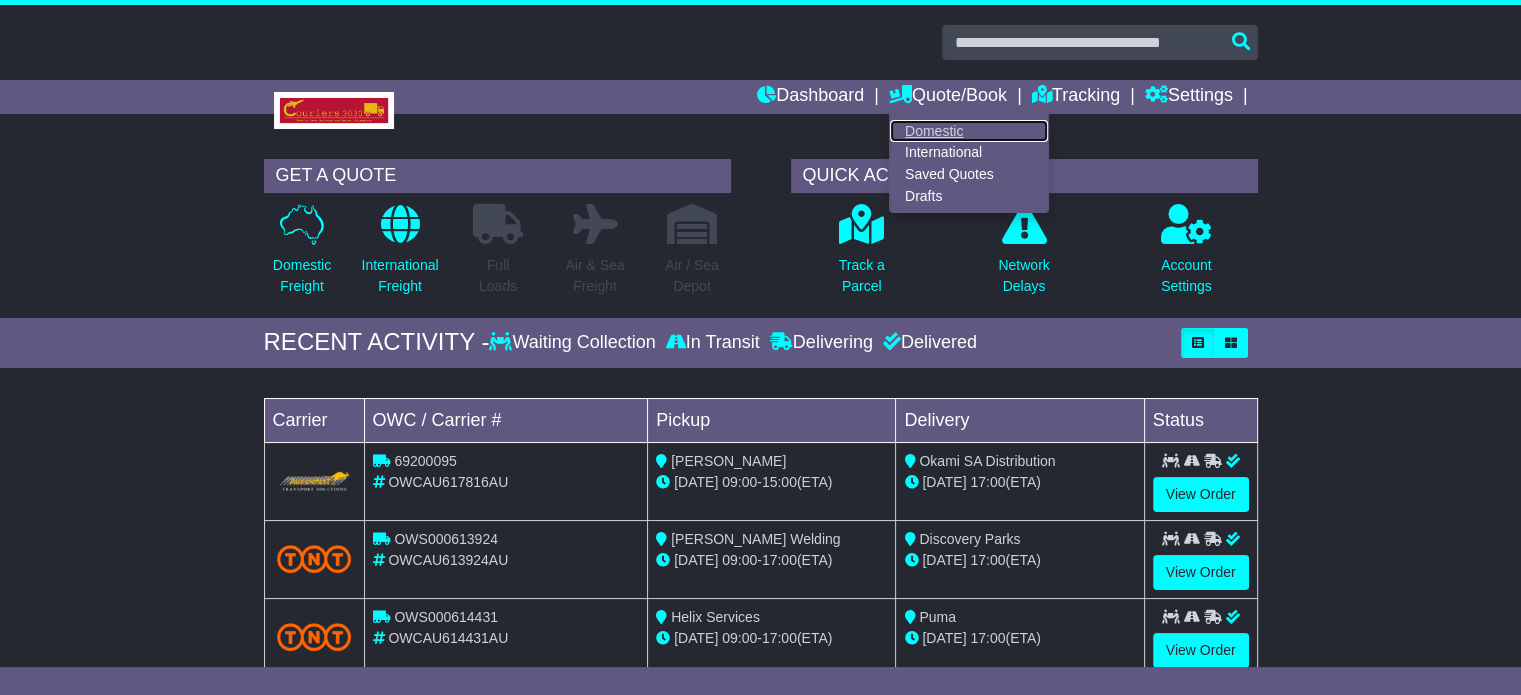 click on "Domestic" at bounding box center (969, 131) 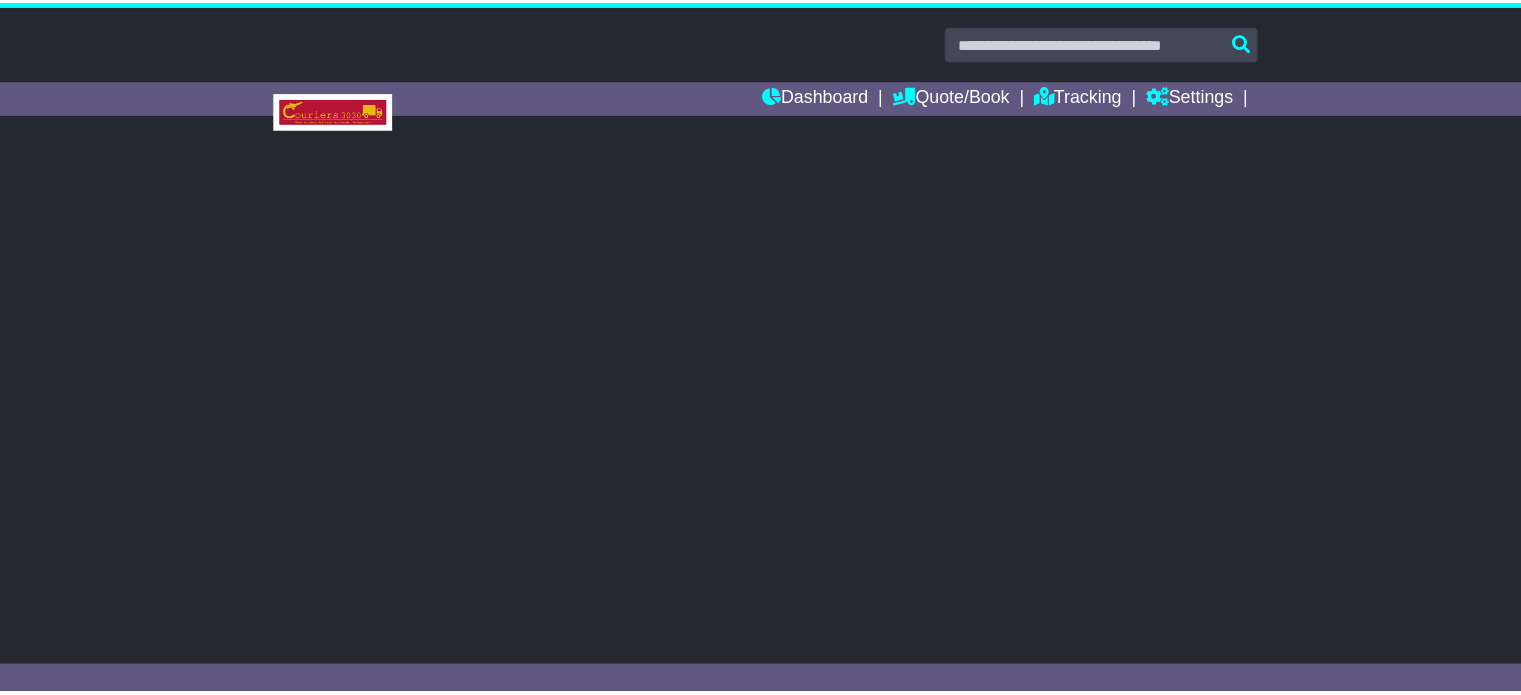 scroll, scrollTop: 0, scrollLeft: 0, axis: both 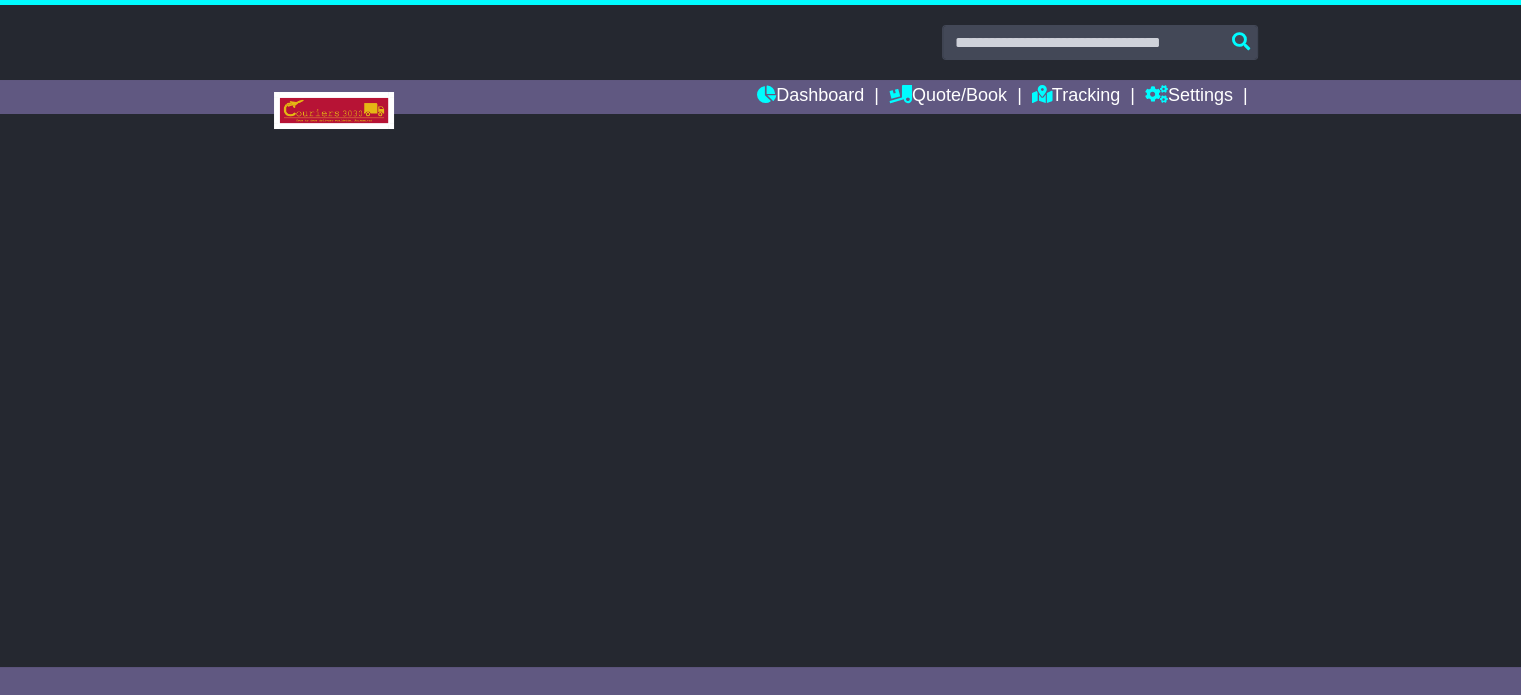 select 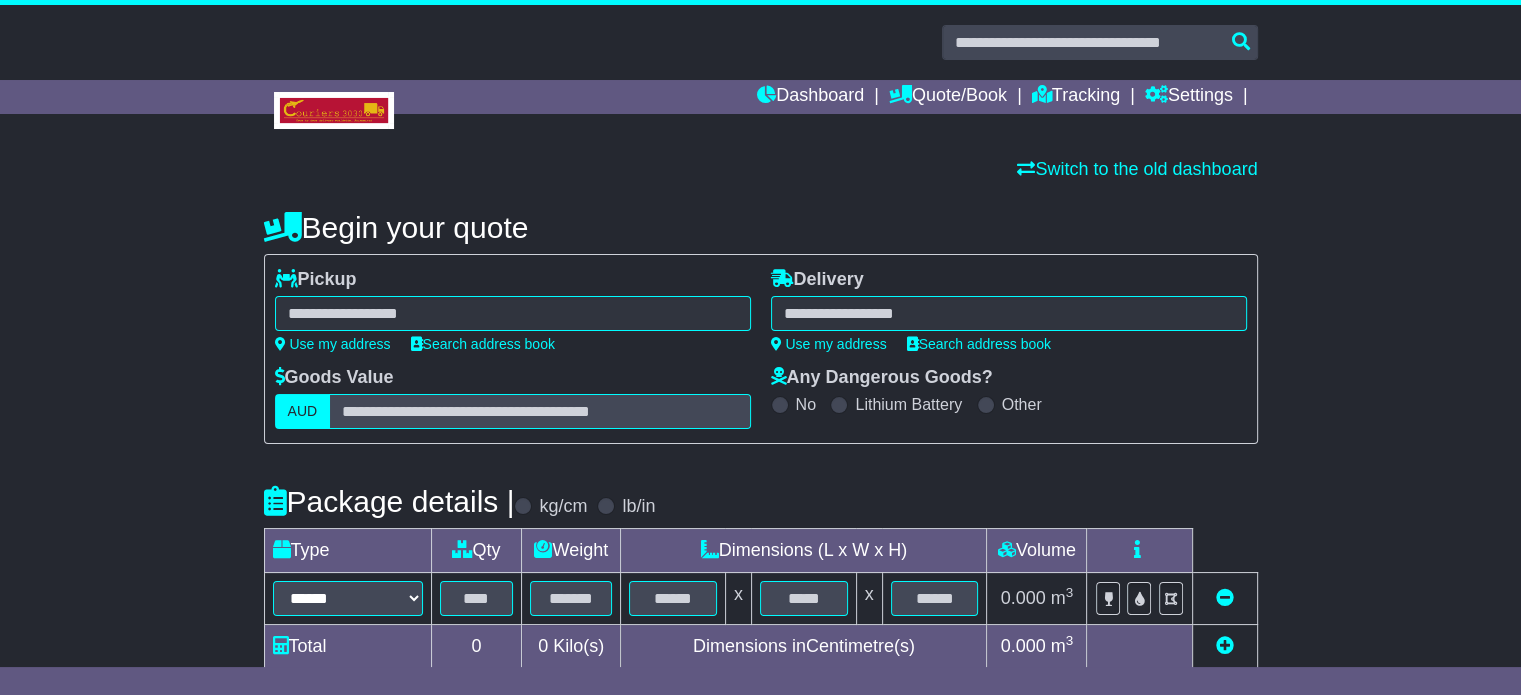 click at bounding box center (513, 313) 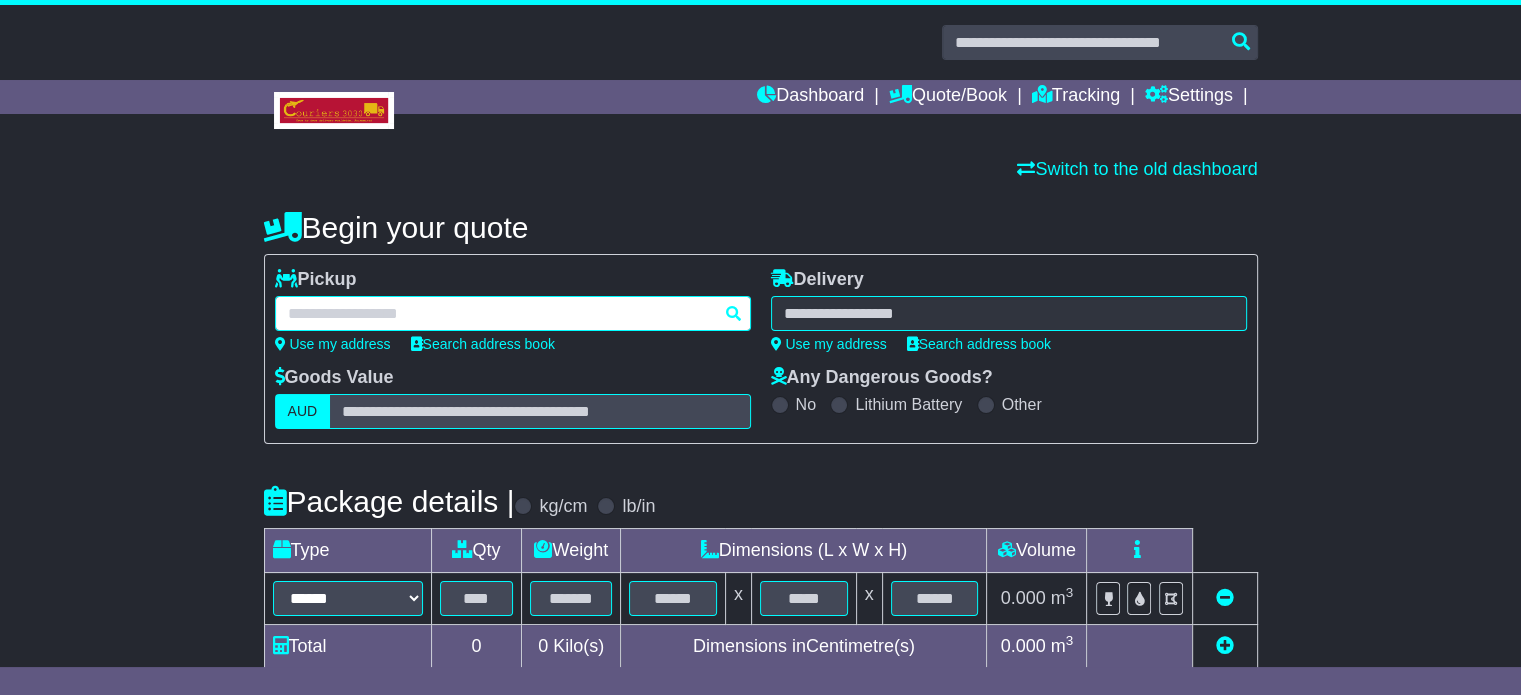 paste on "**********" 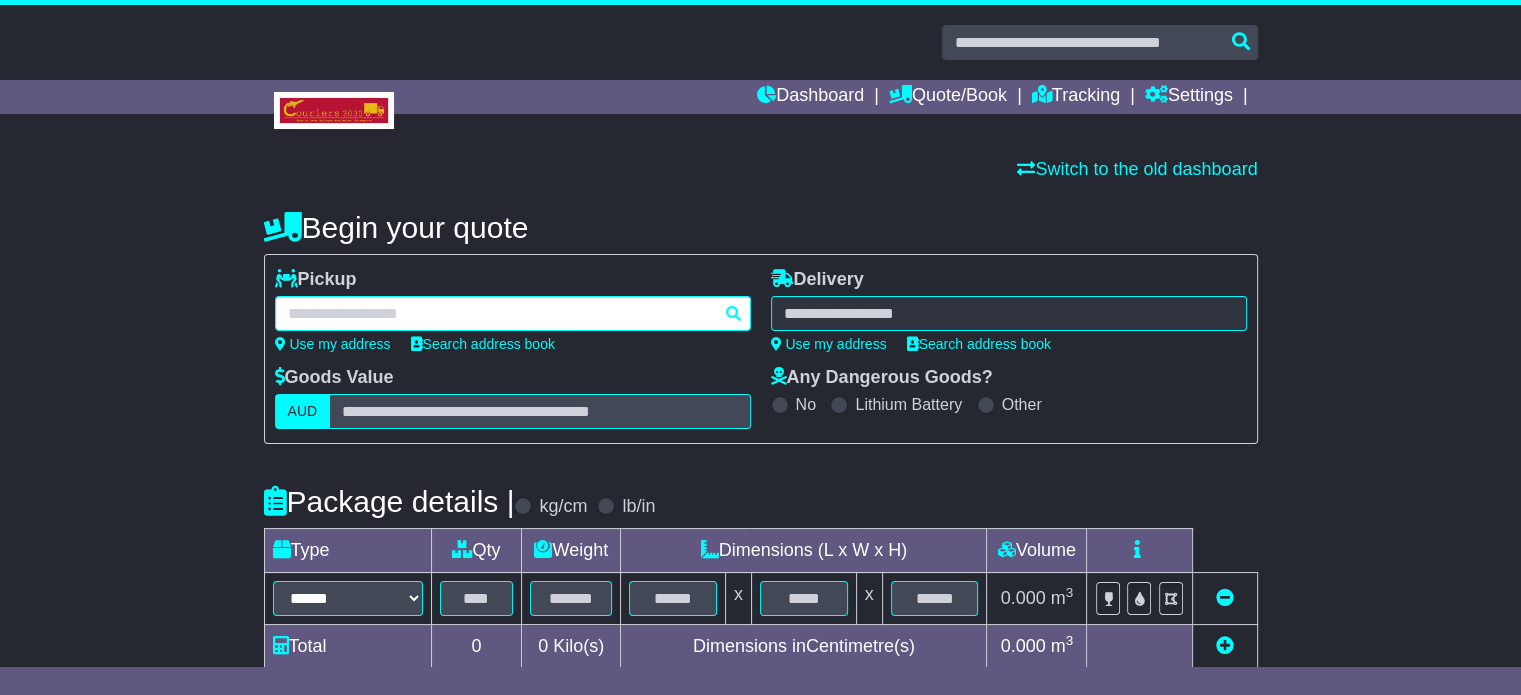 type on "**********" 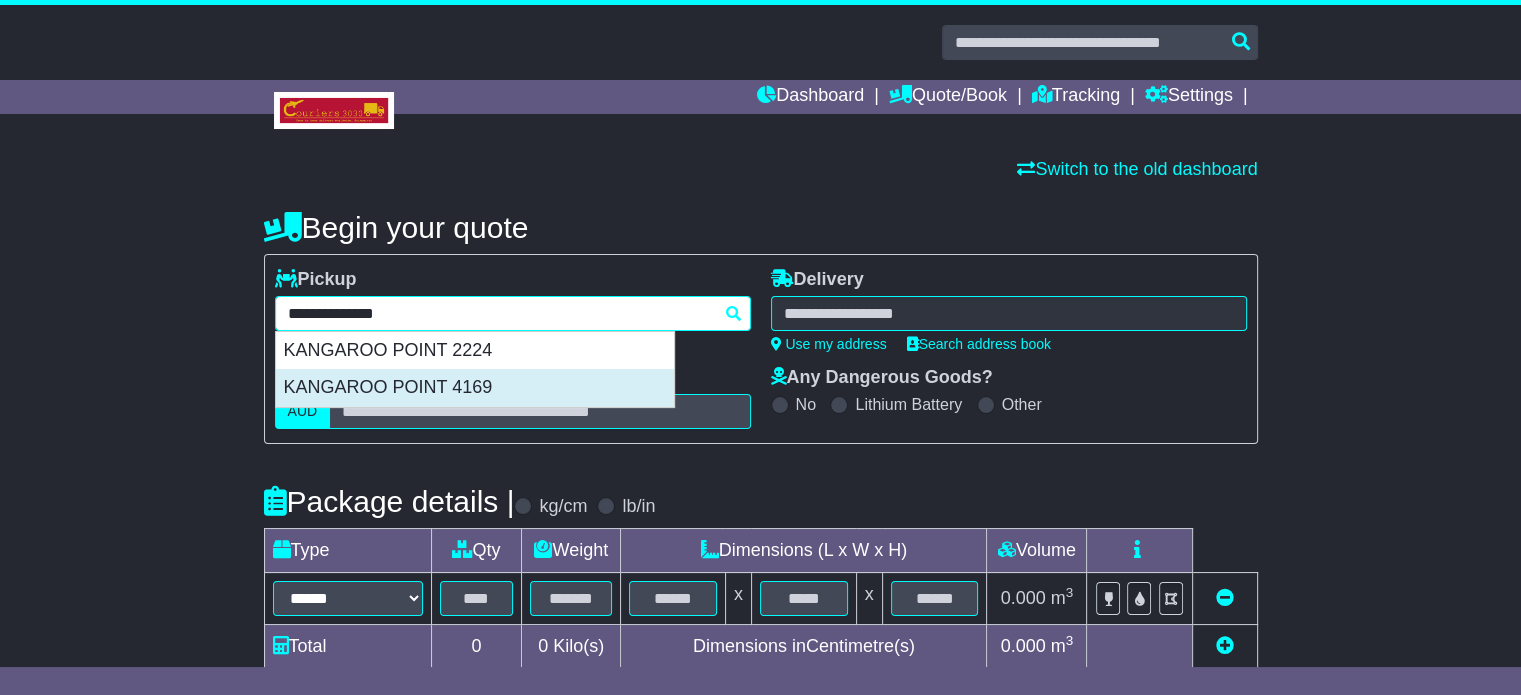 click on "KANGAROO POINT 4169" at bounding box center [475, 388] 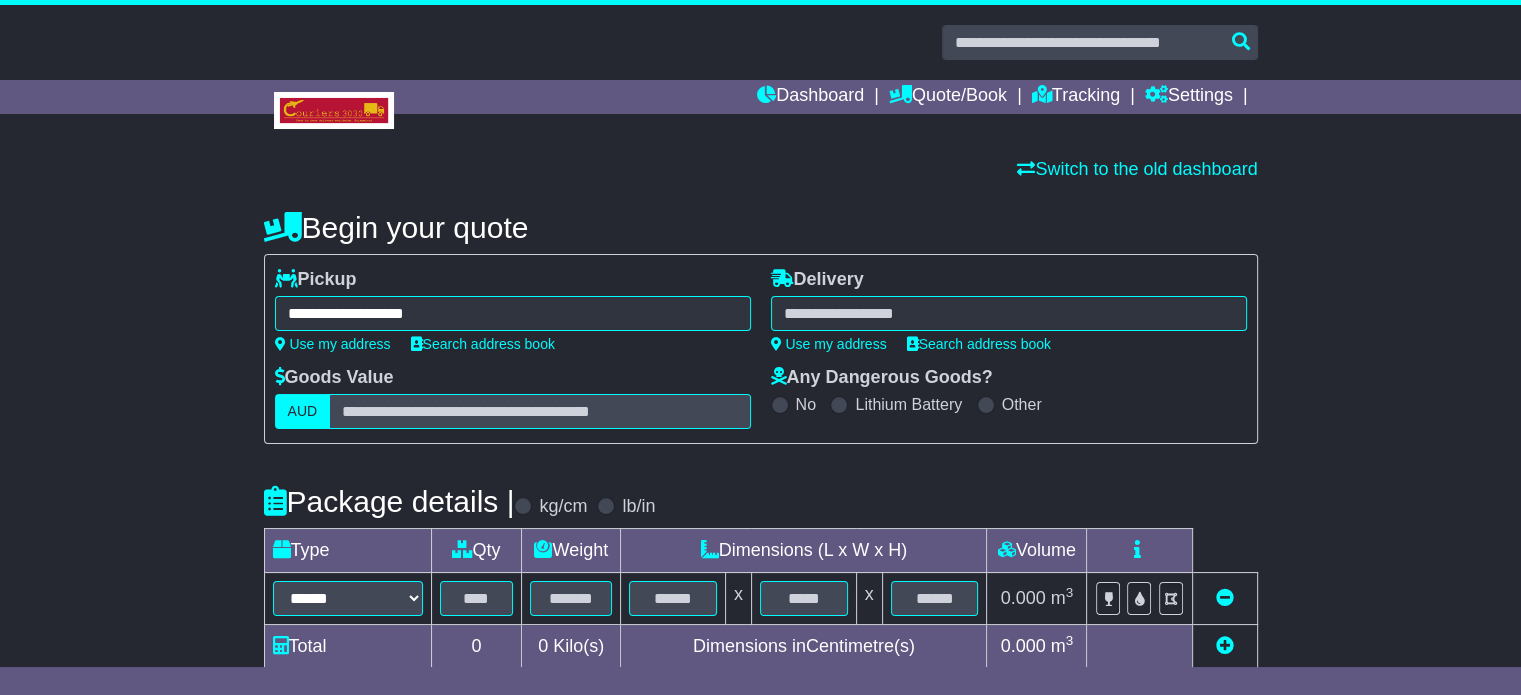 type on "**********" 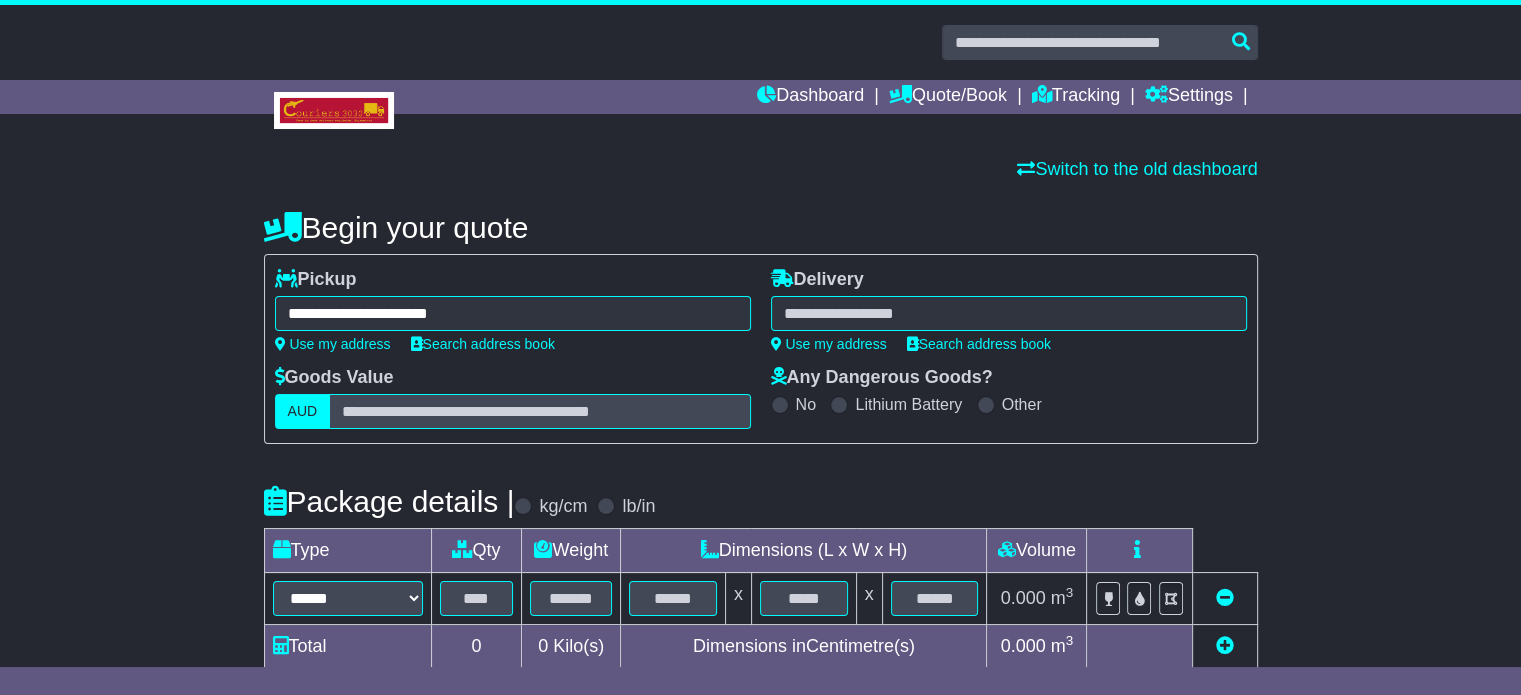 click at bounding box center [1009, 313] 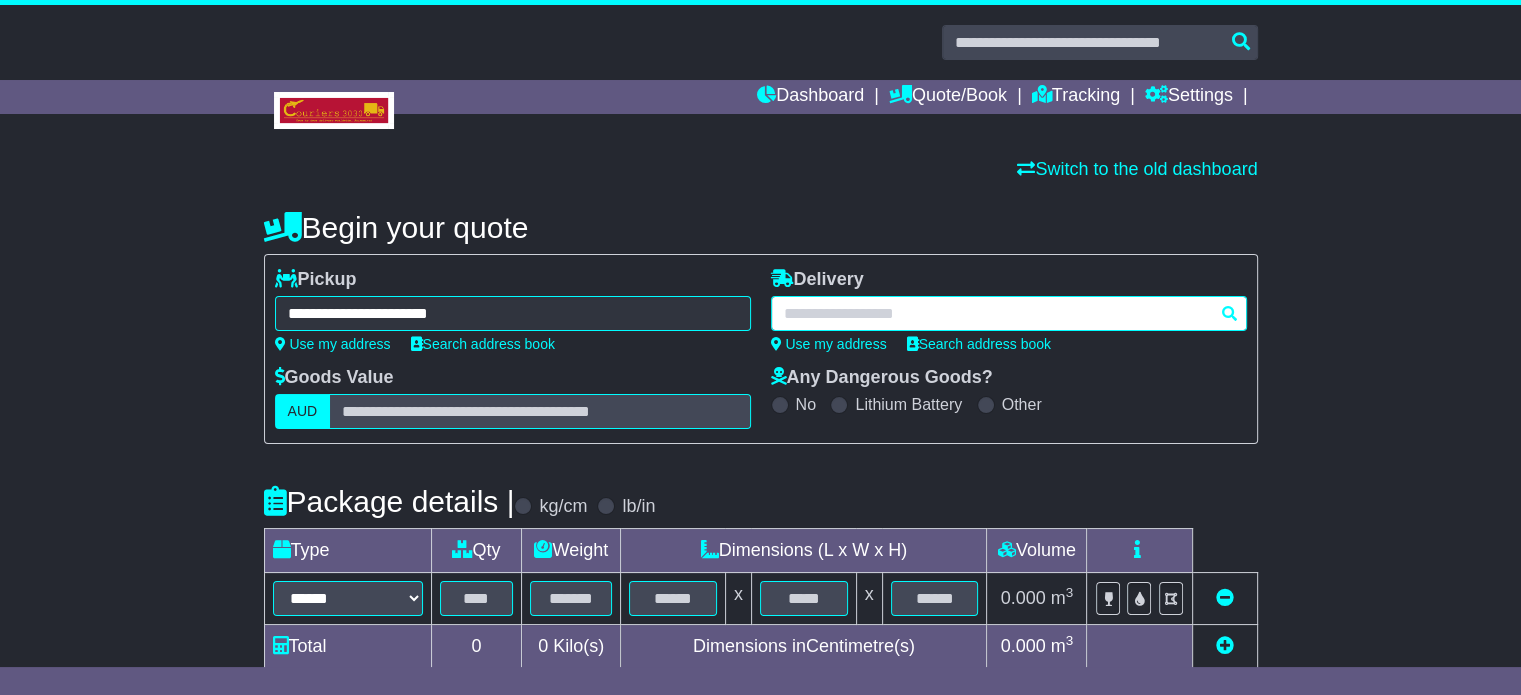 paste on "**********" 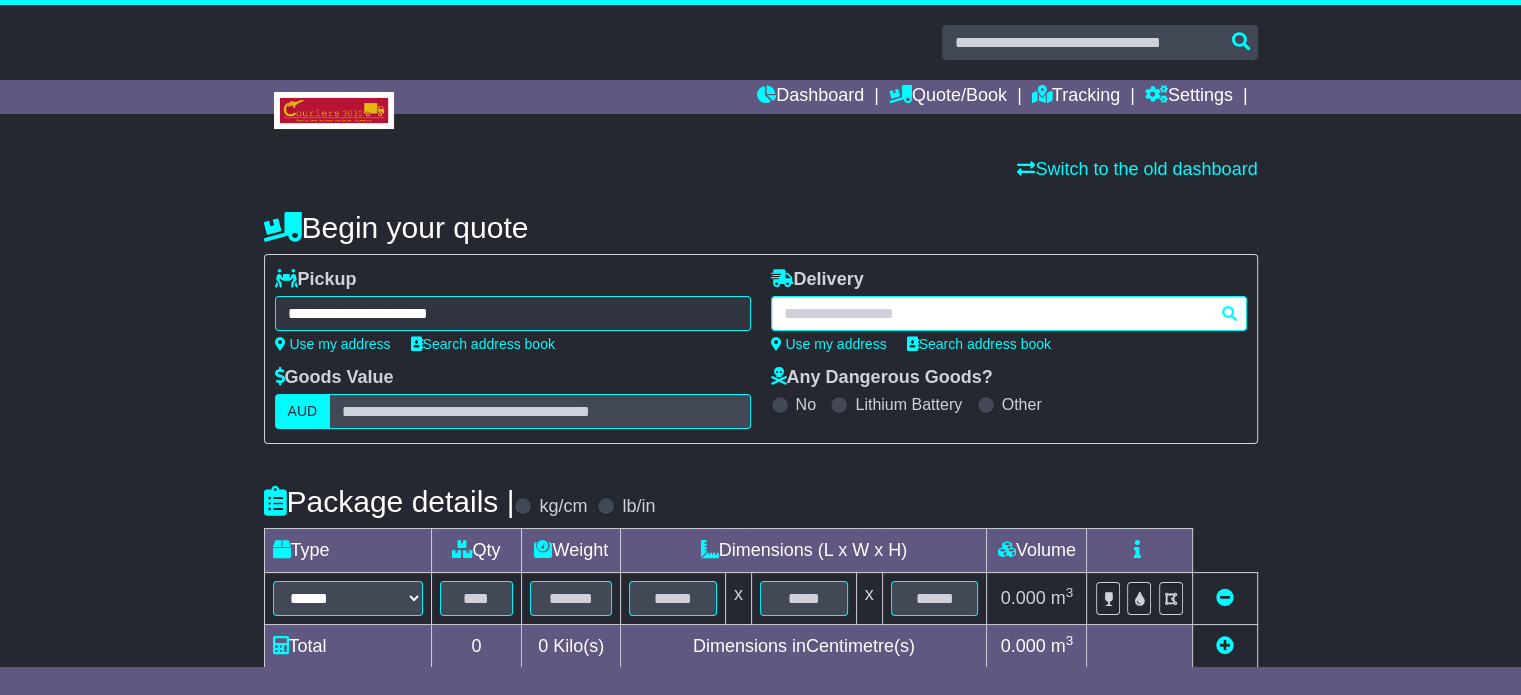 type on "**********" 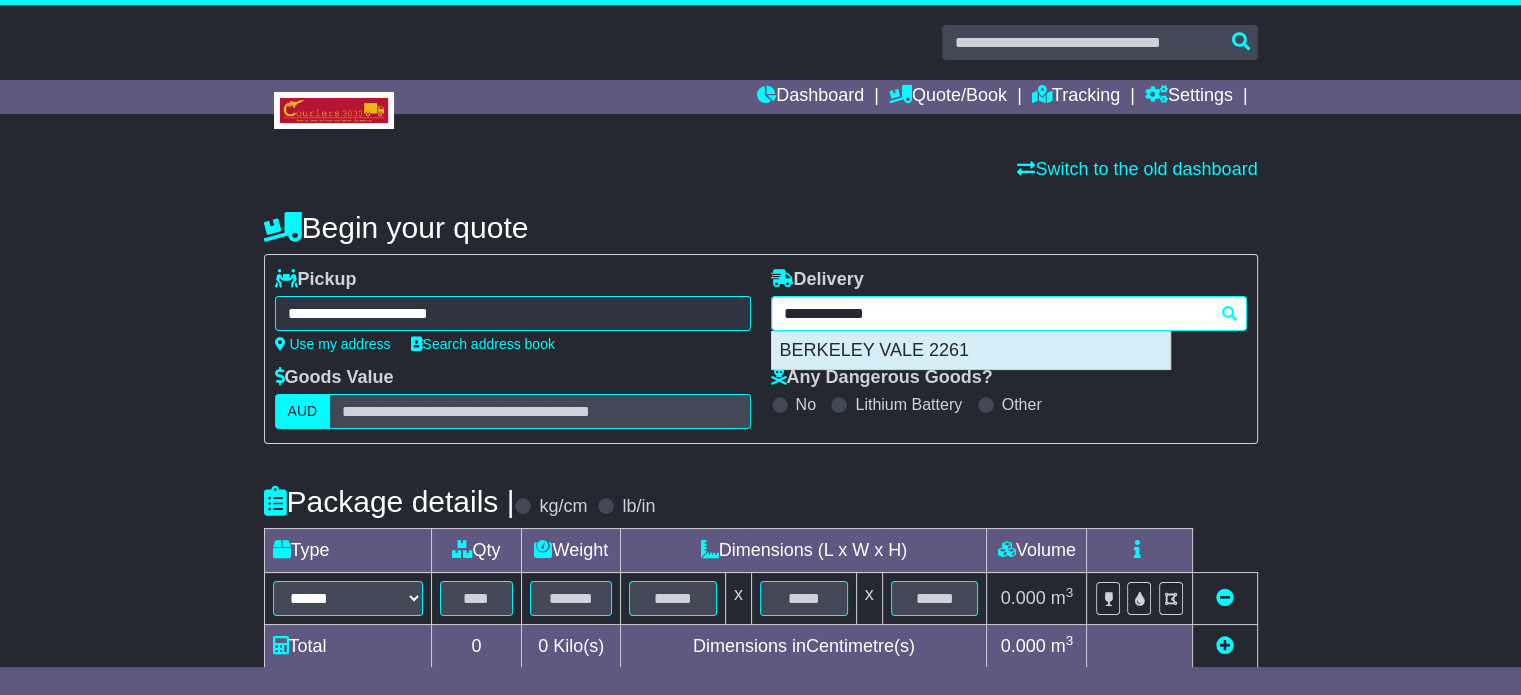 click on "BERKELEY VALE 2261" at bounding box center (971, 351) 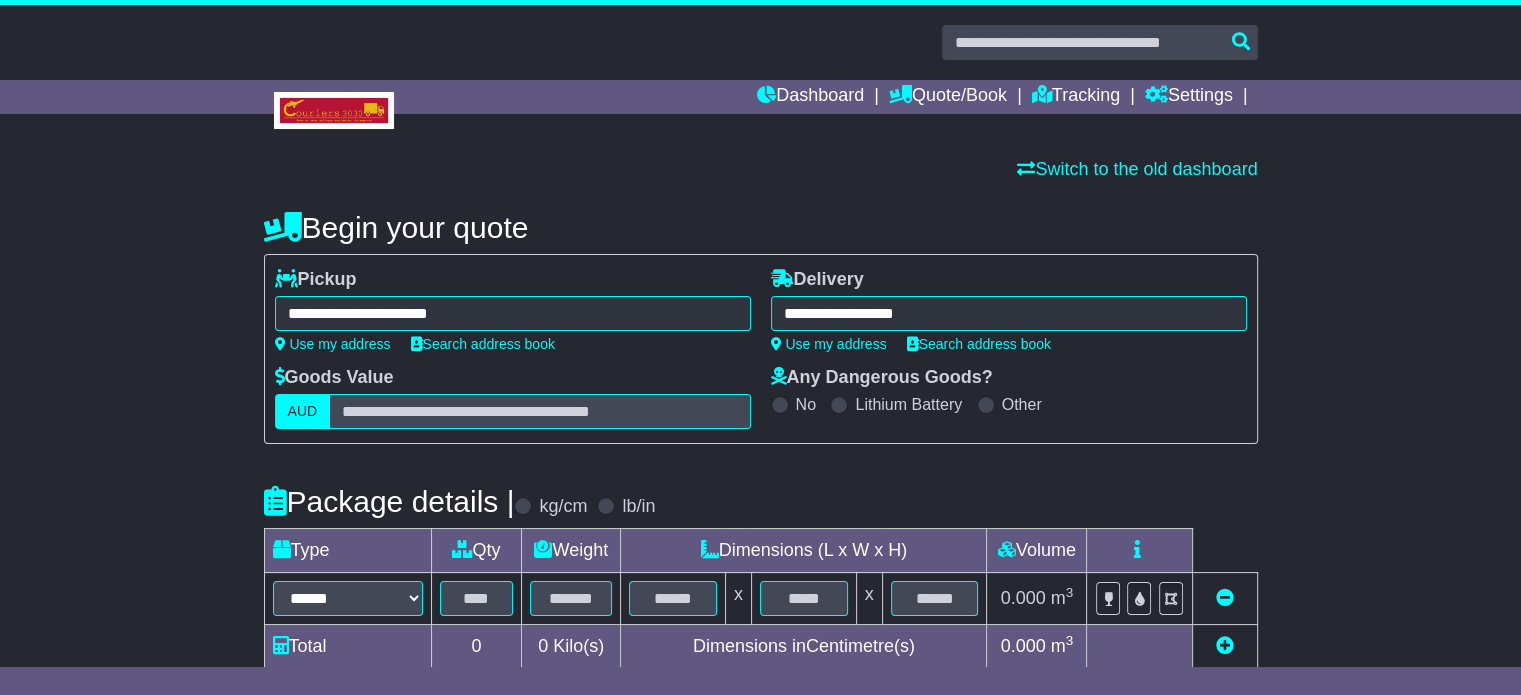 type on "**********" 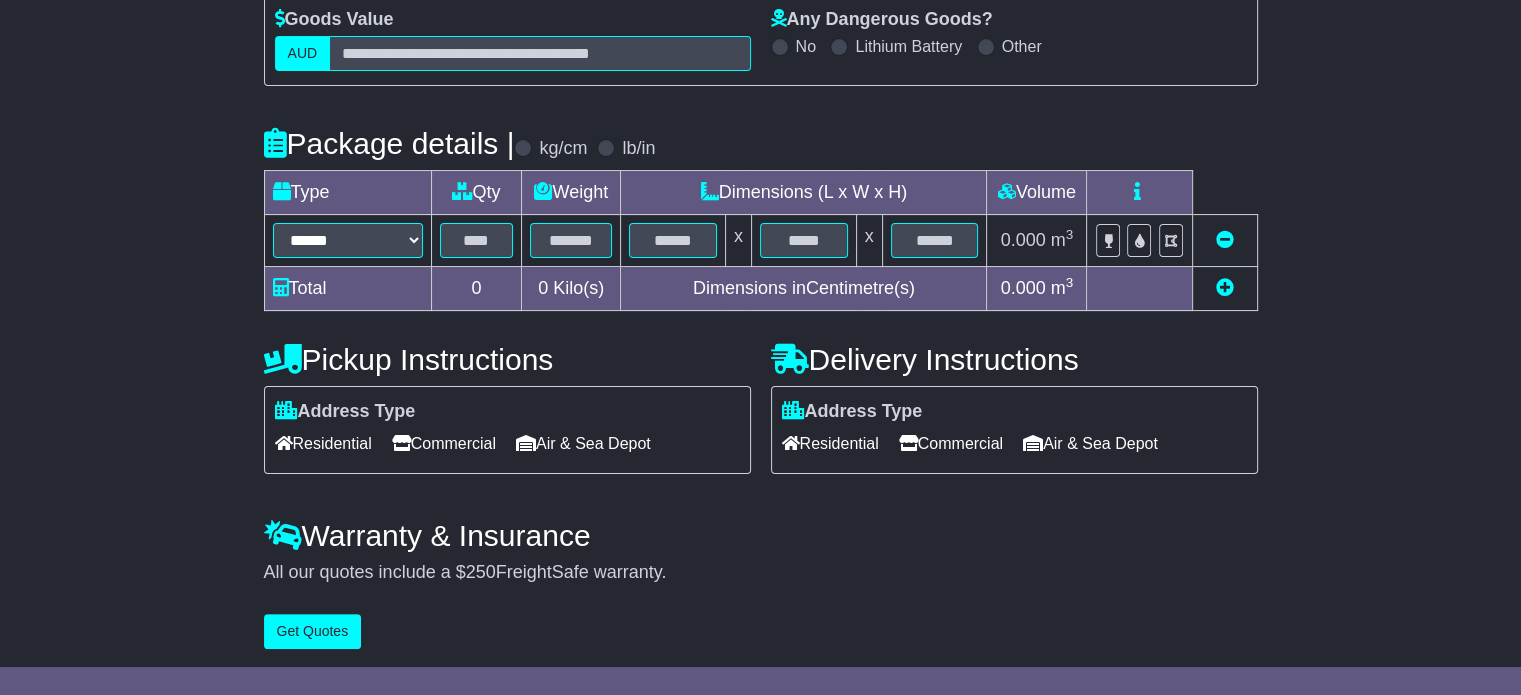 scroll, scrollTop: 360, scrollLeft: 0, axis: vertical 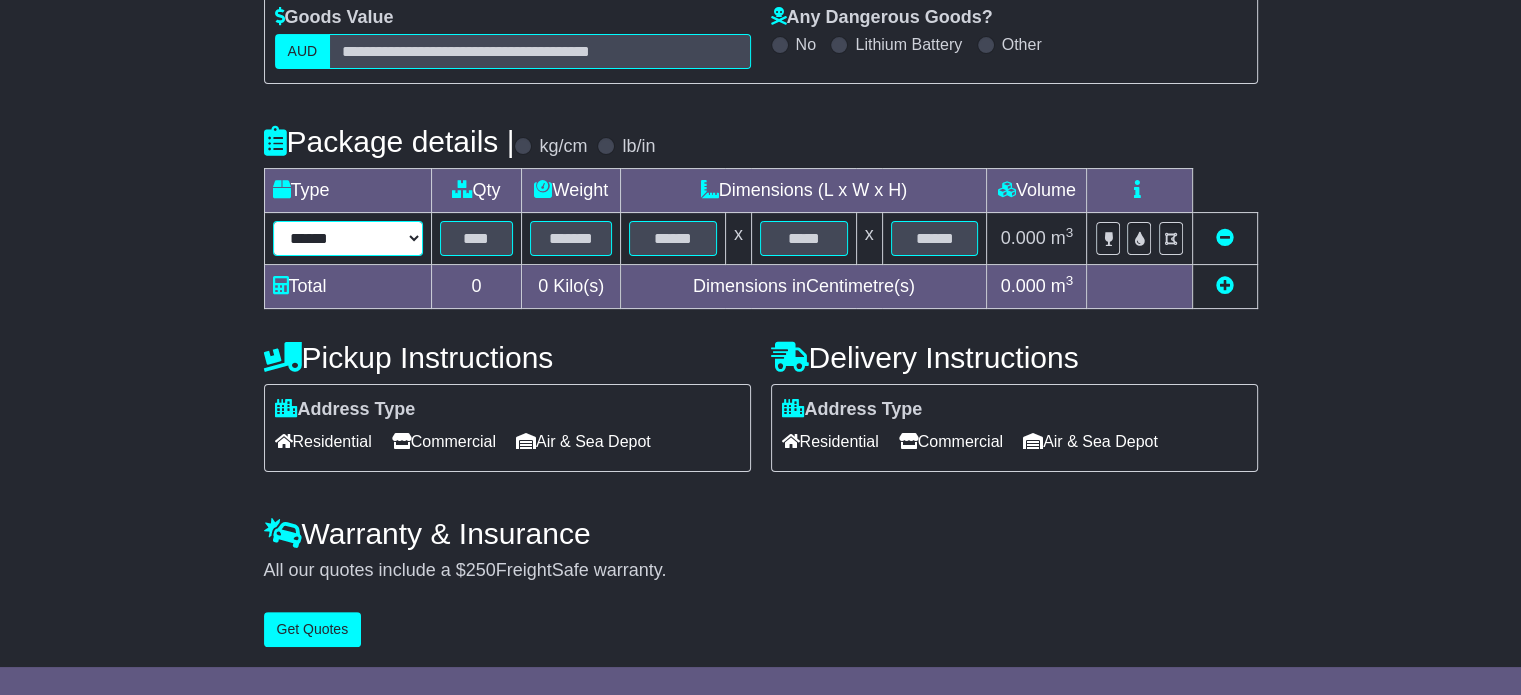 click on "****** ****** *** ******** ***** **** **** ****** *** *******" at bounding box center (348, 238) 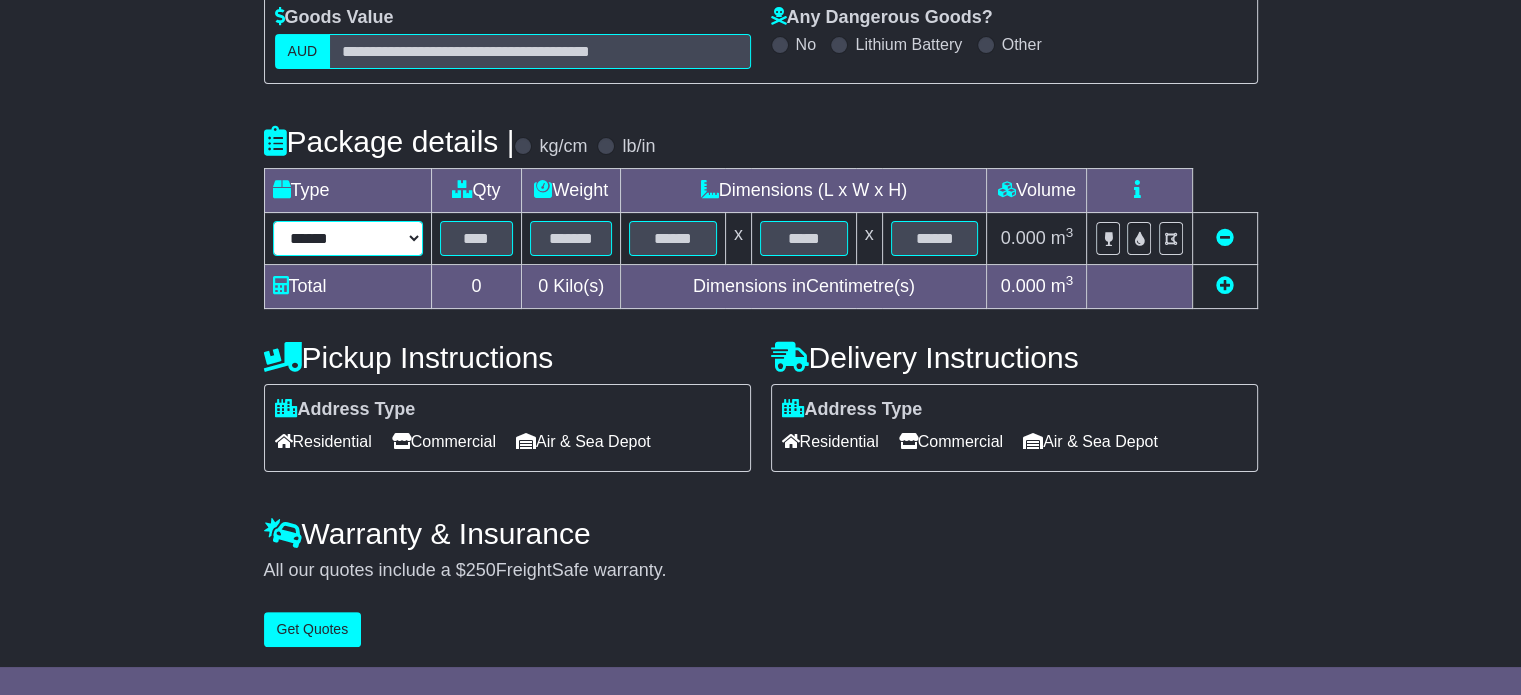 select on "*****" 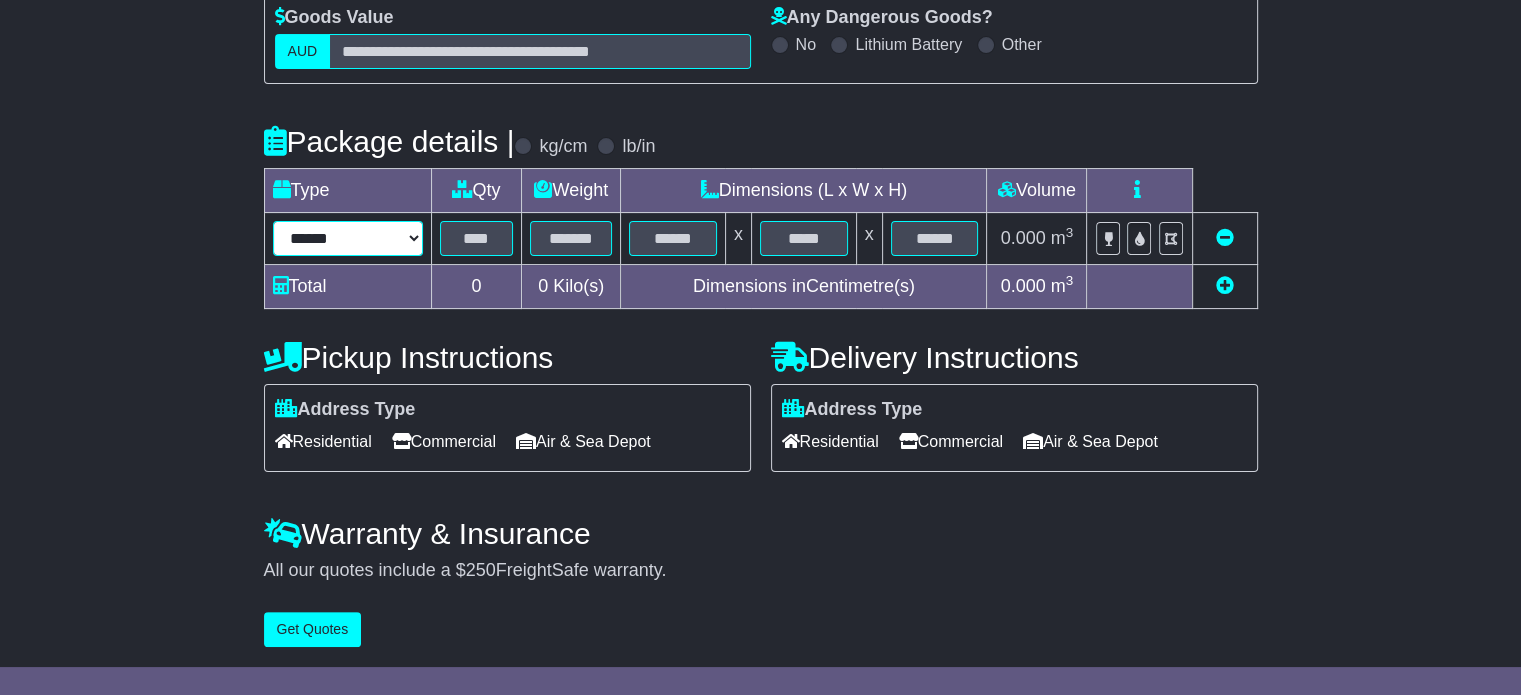click on "****** ****** *** ******** ***** **** **** ****** *** *******" at bounding box center [348, 238] 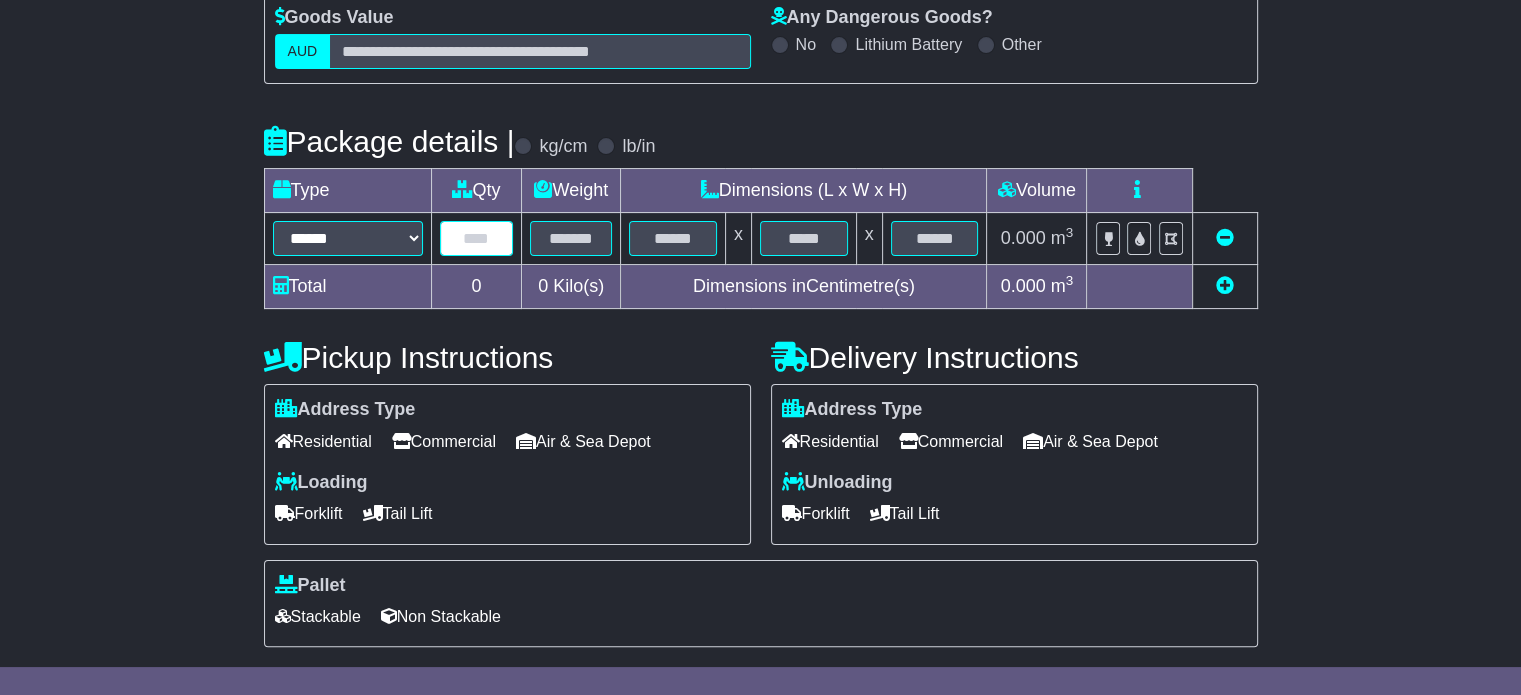 click at bounding box center [477, 238] 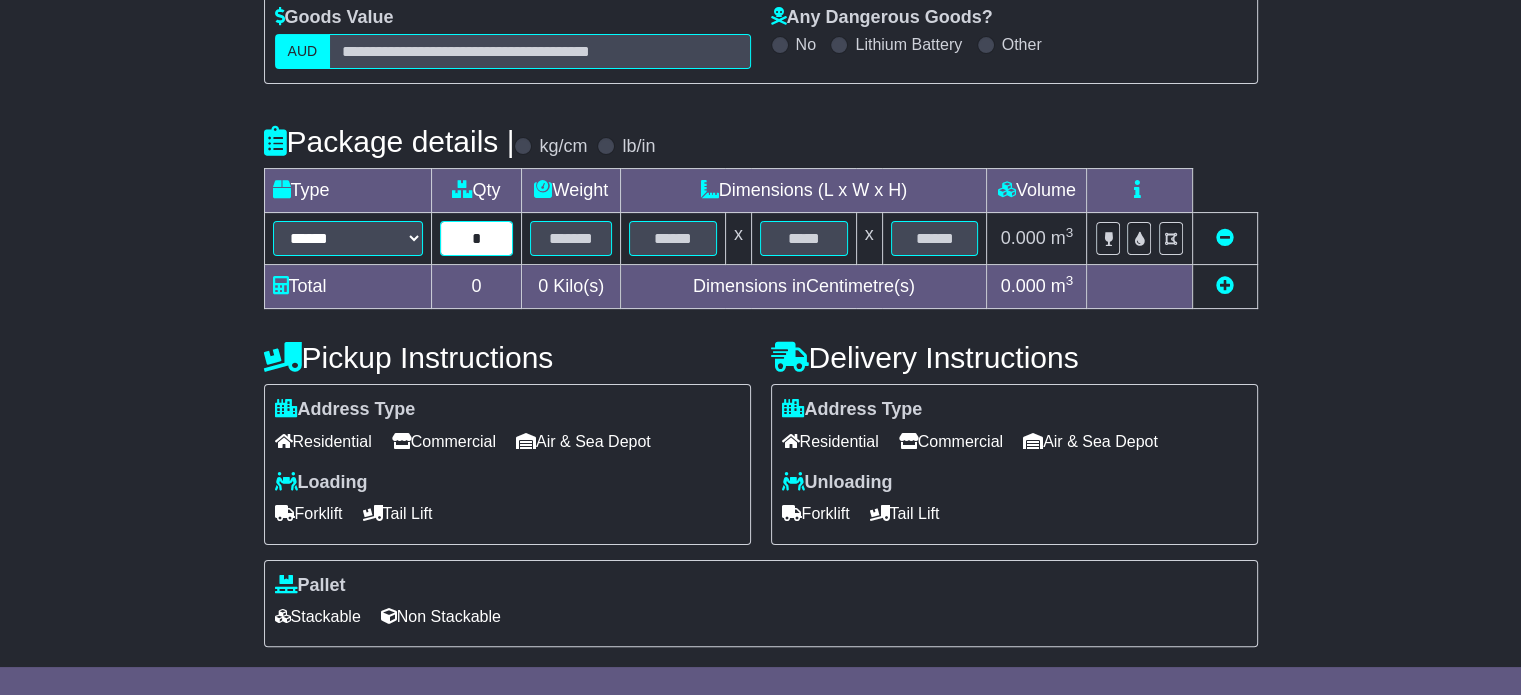type on "*" 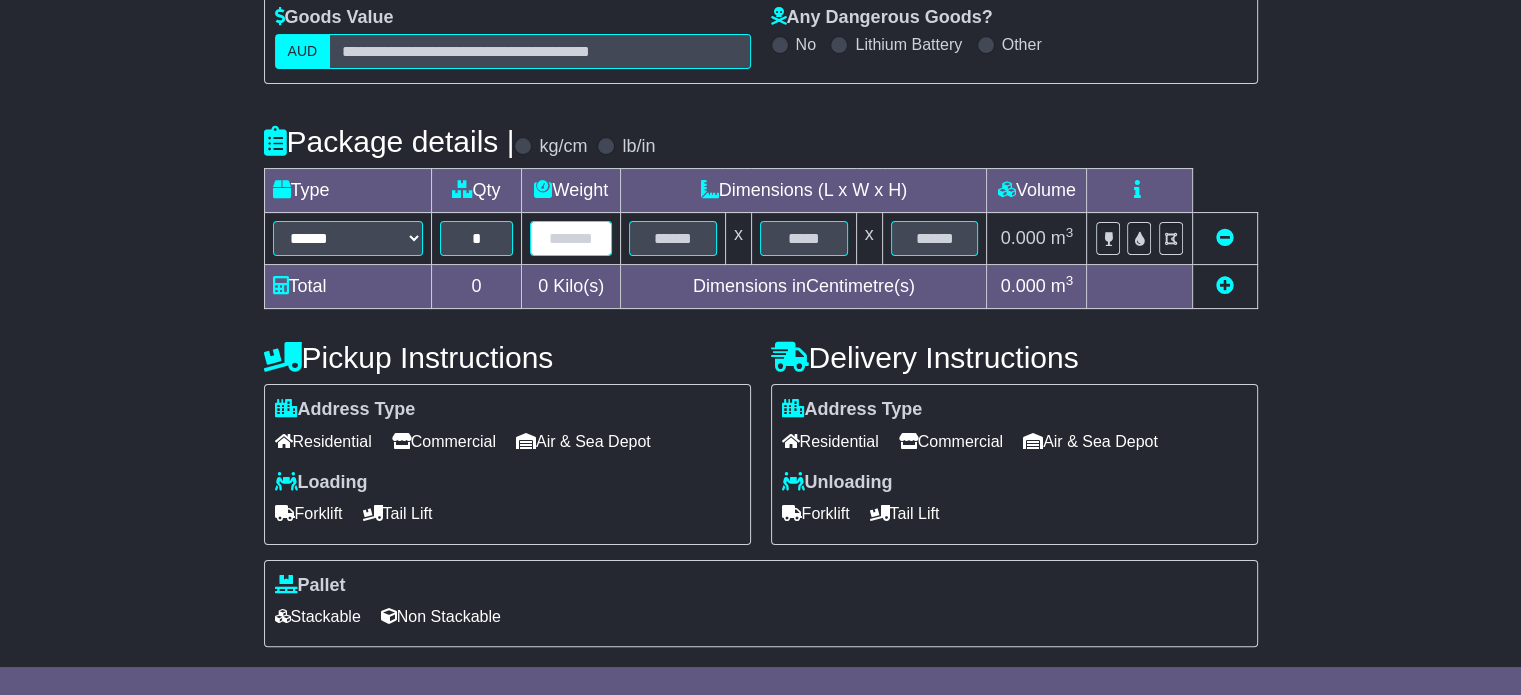 click at bounding box center (571, 238) 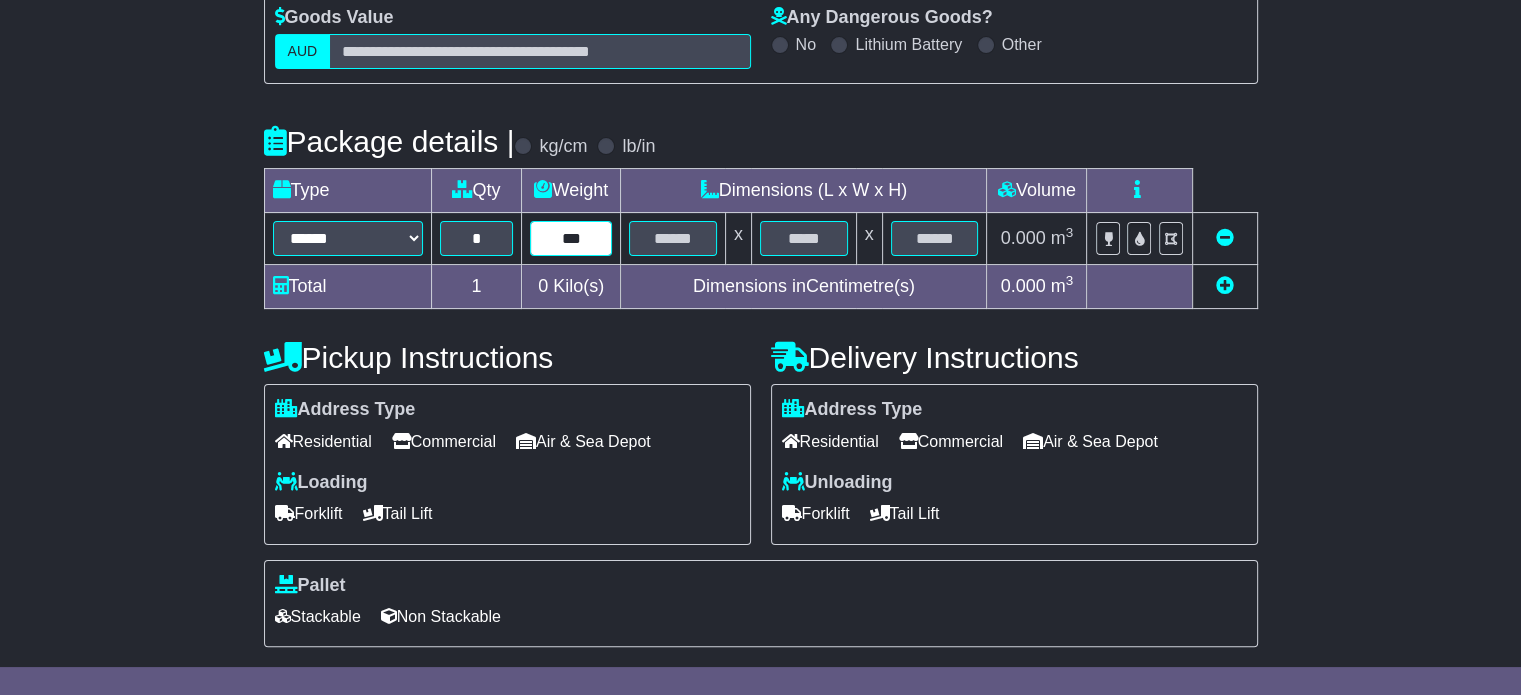 type on "***" 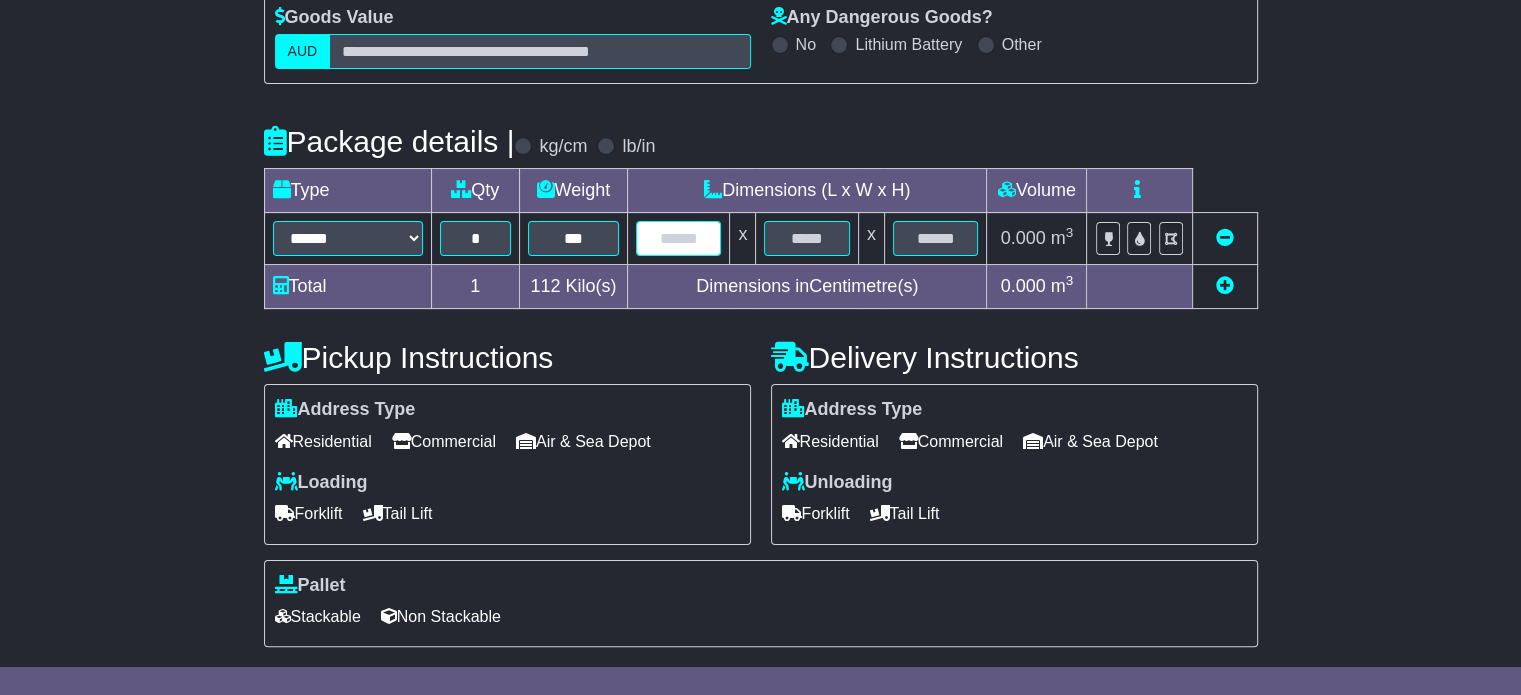 click at bounding box center [678, 238] 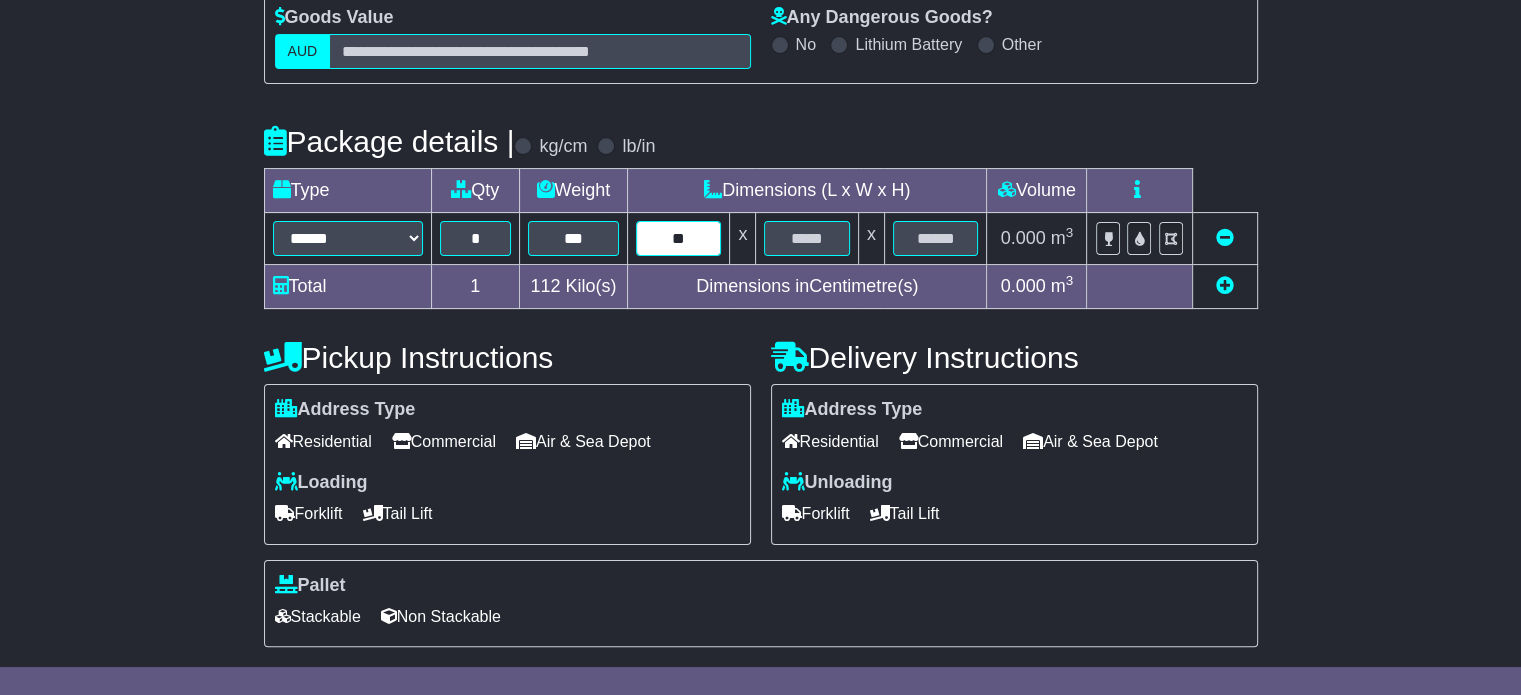 type on "**" 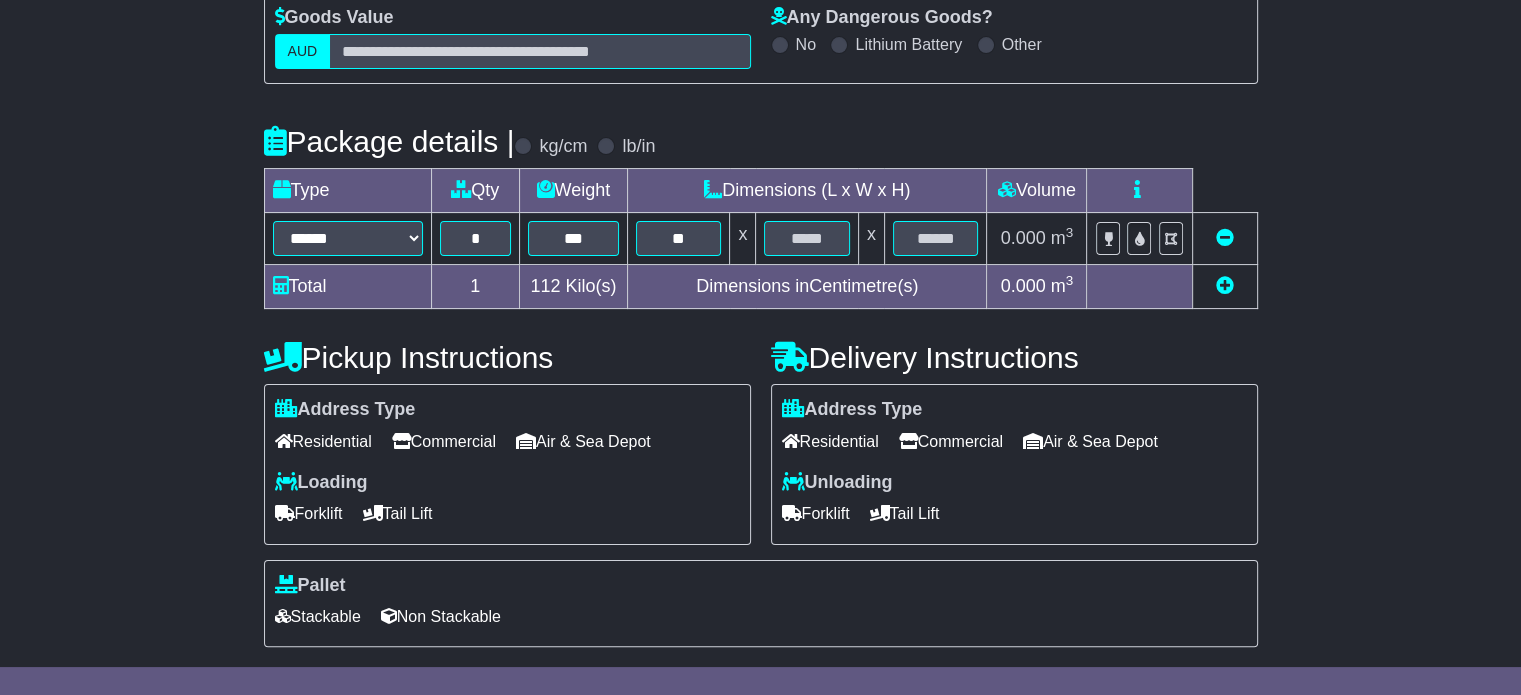 click on "Dimensions (L x W x H)" at bounding box center (806, 191) 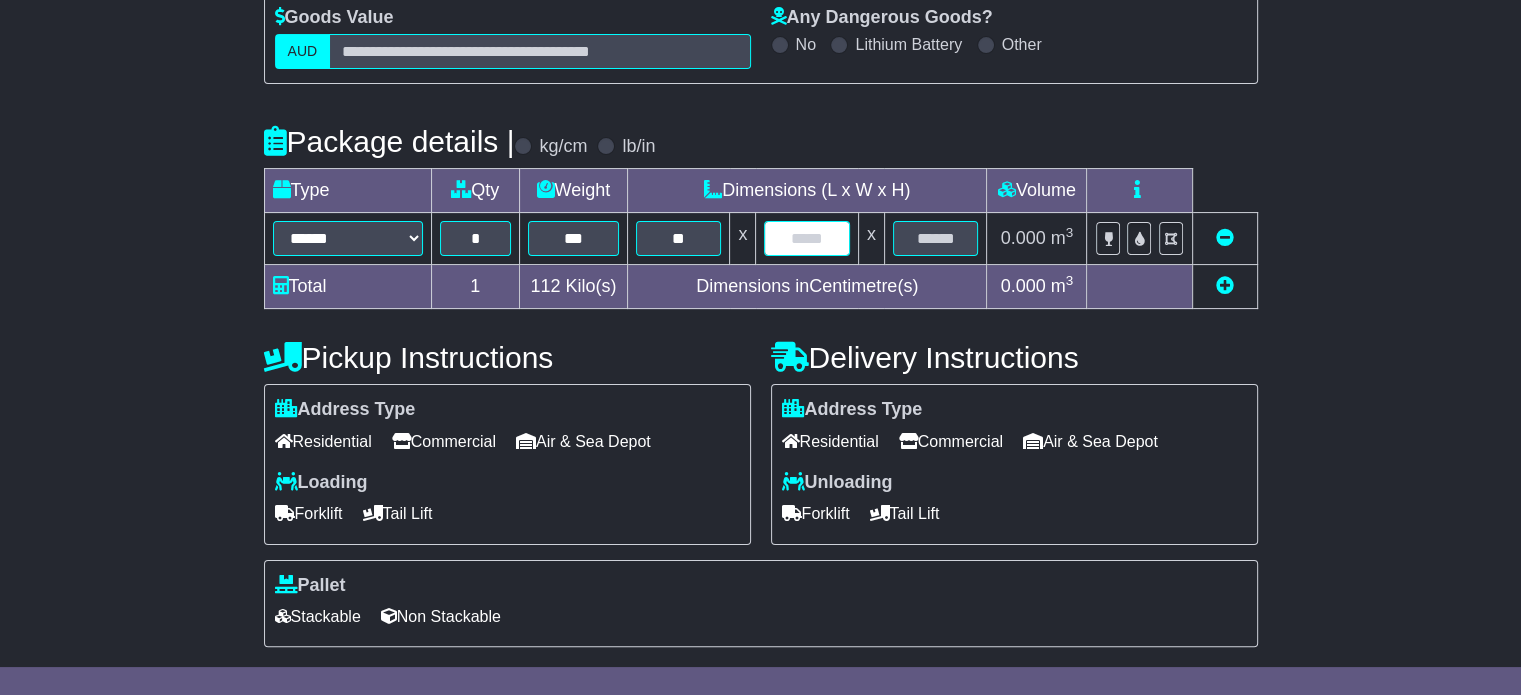 click at bounding box center [806, 238] 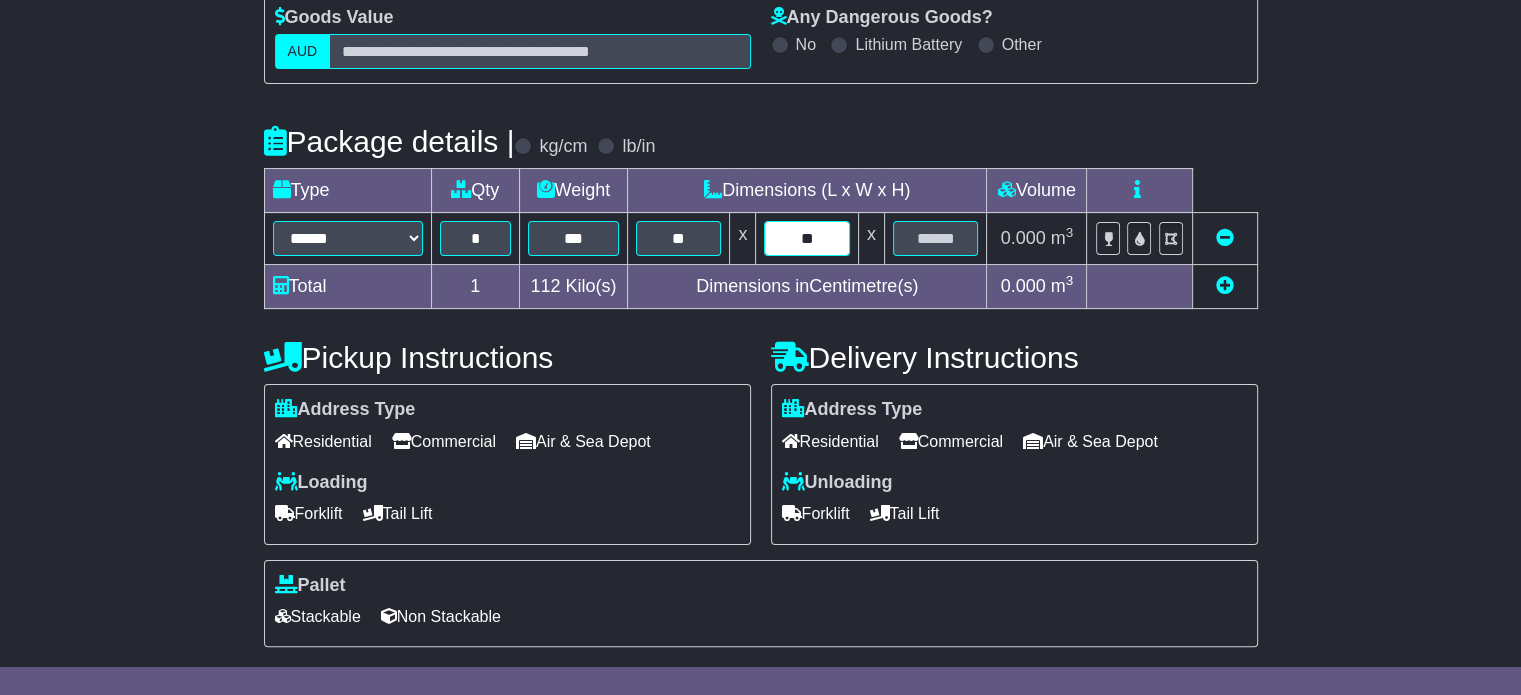 type on "**" 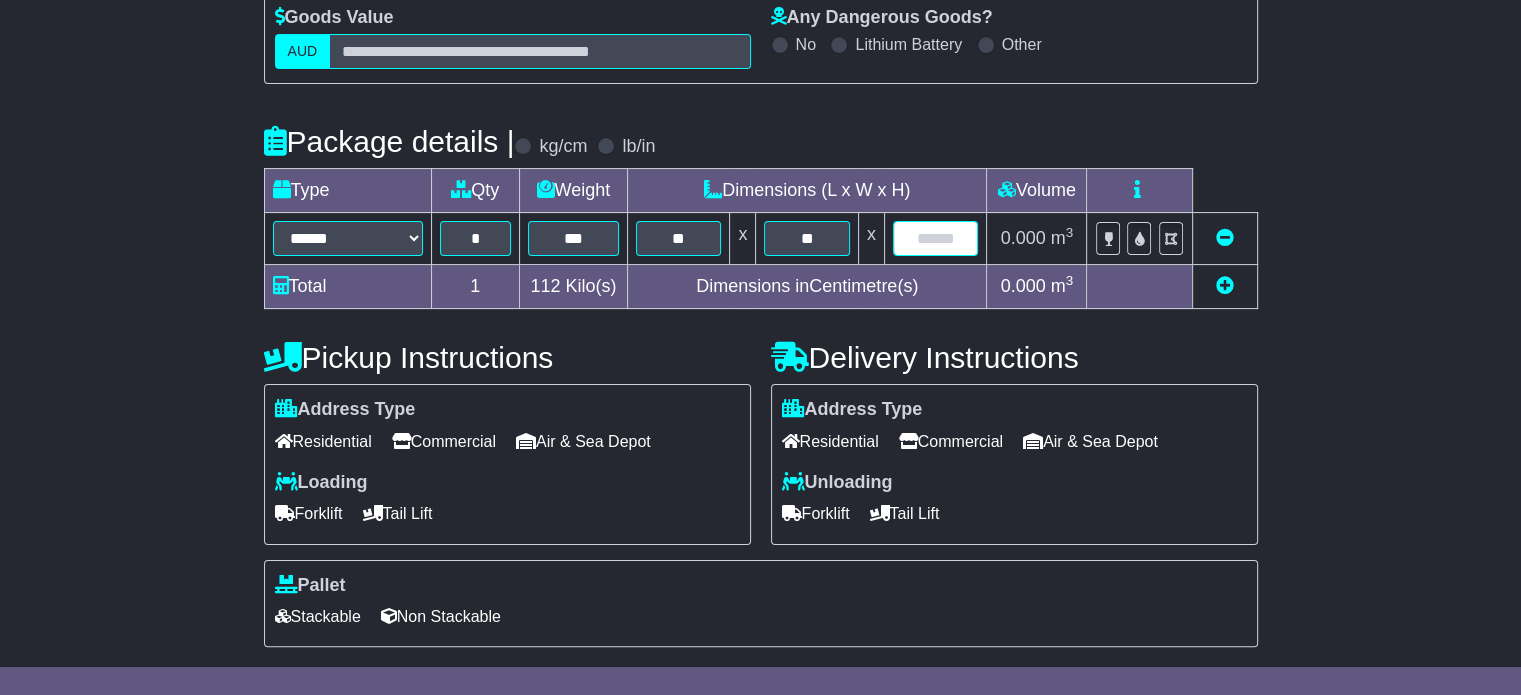 click at bounding box center [936, 238] 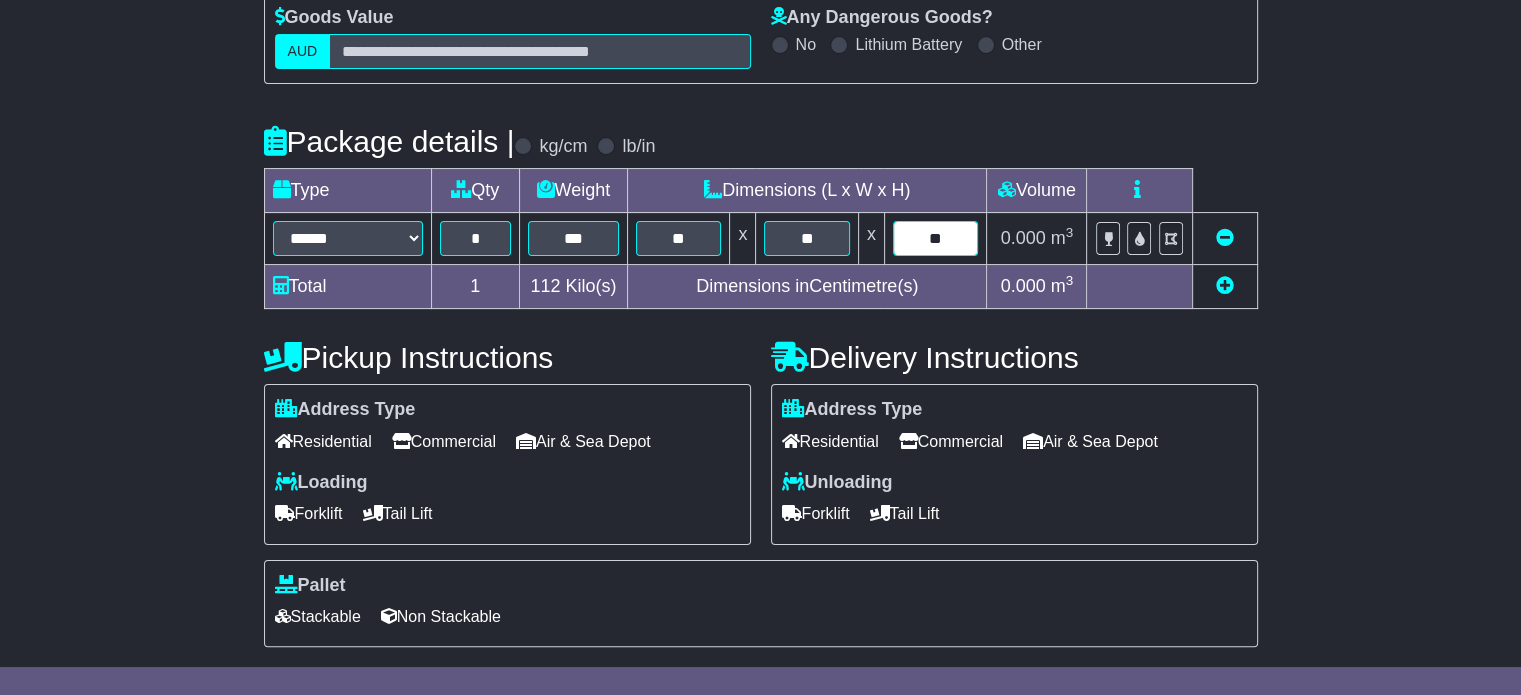 type on "**" 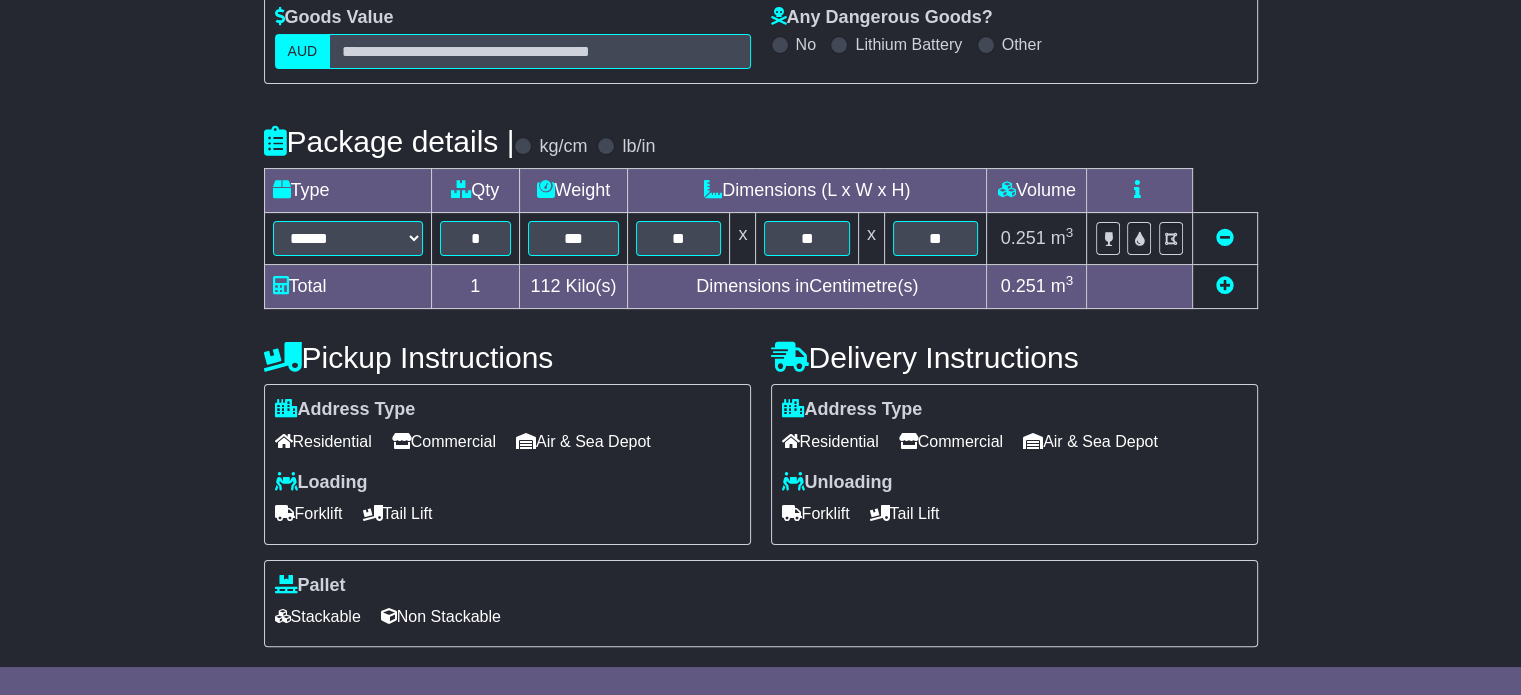 click on "Commercial" at bounding box center (444, 441) 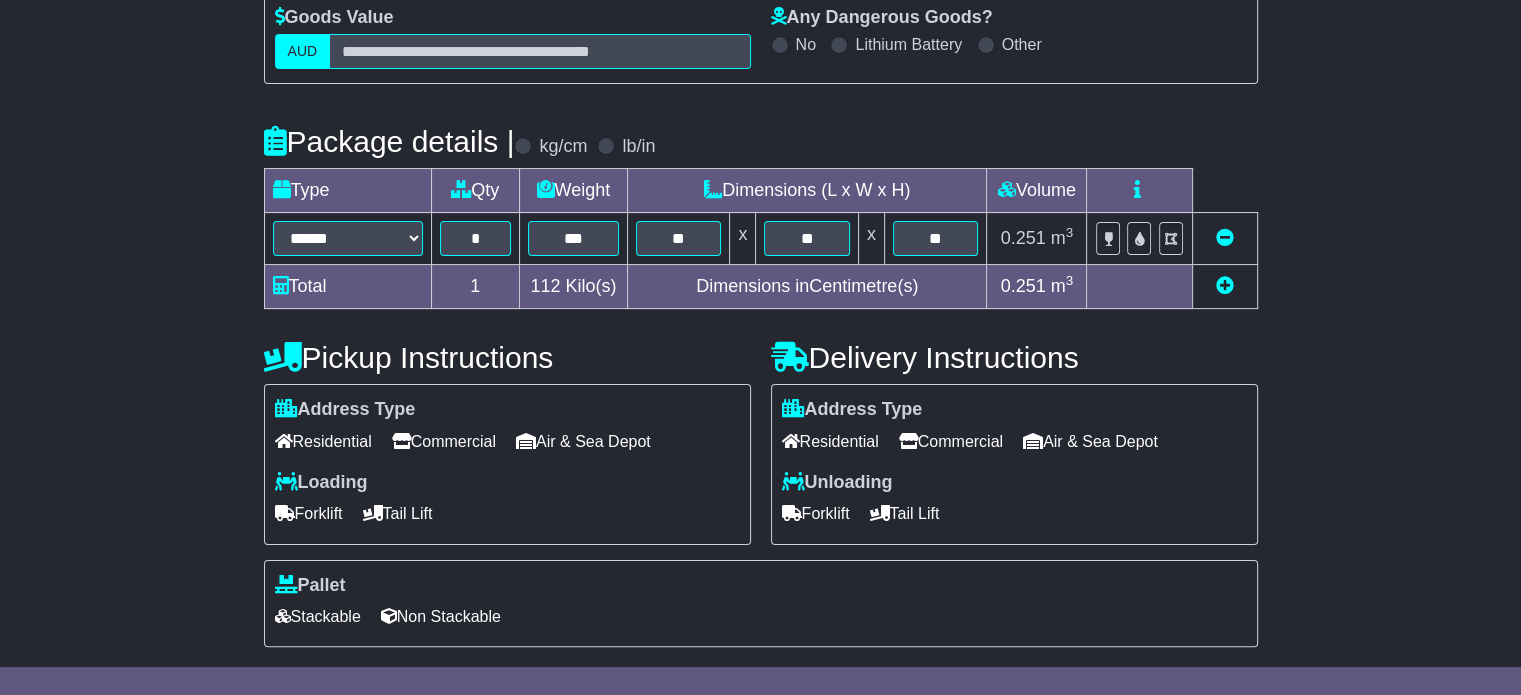 click on "Commercial" at bounding box center (951, 441) 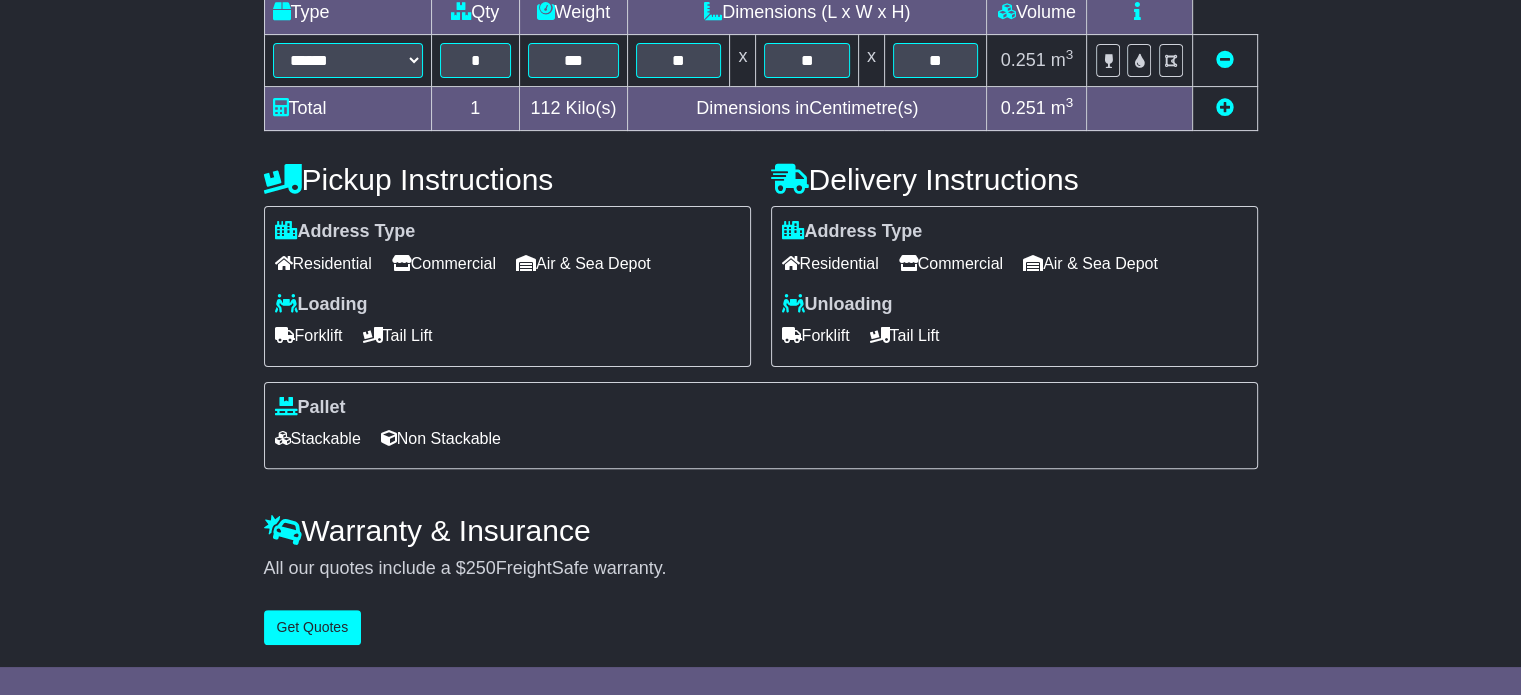 scroll, scrollTop: 540, scrollLeft: 0, axis: vertical 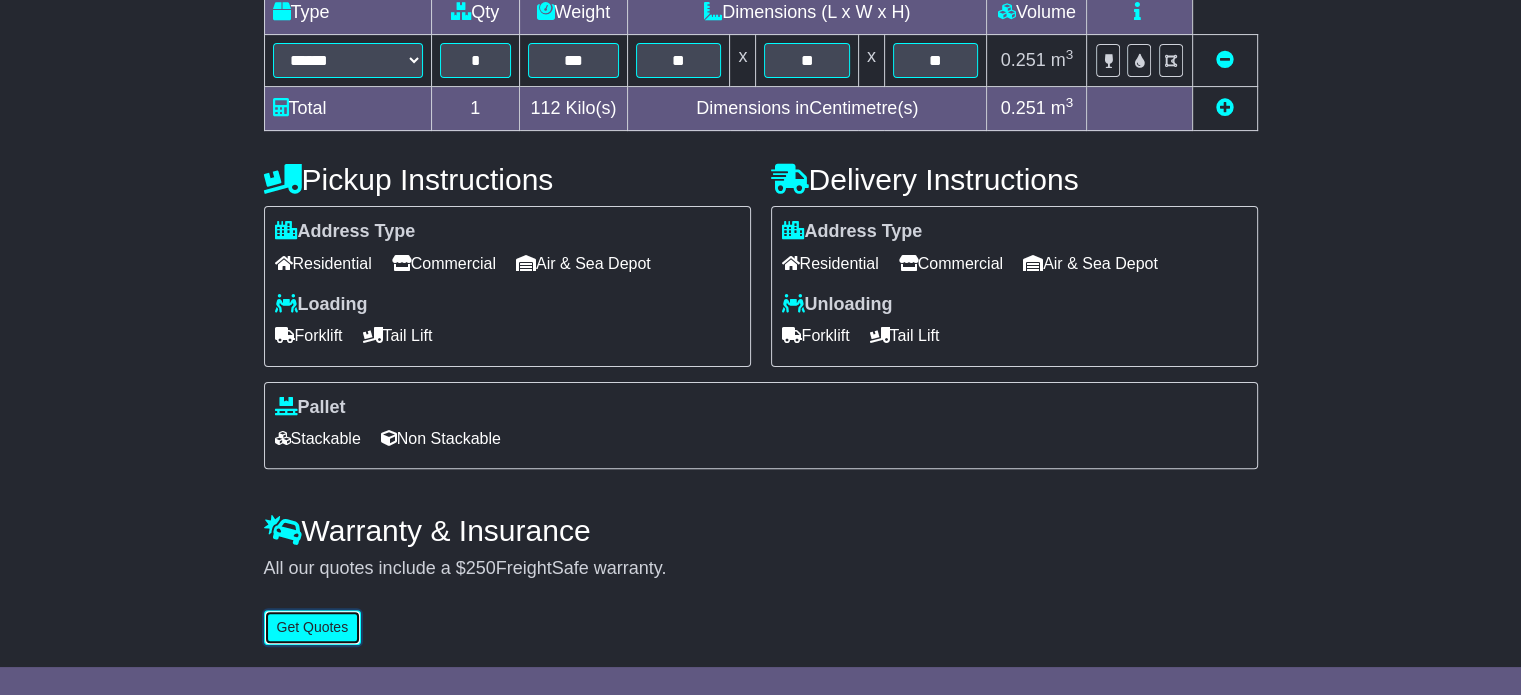 click on "Get Quotes" at bounding box center [313, 627] 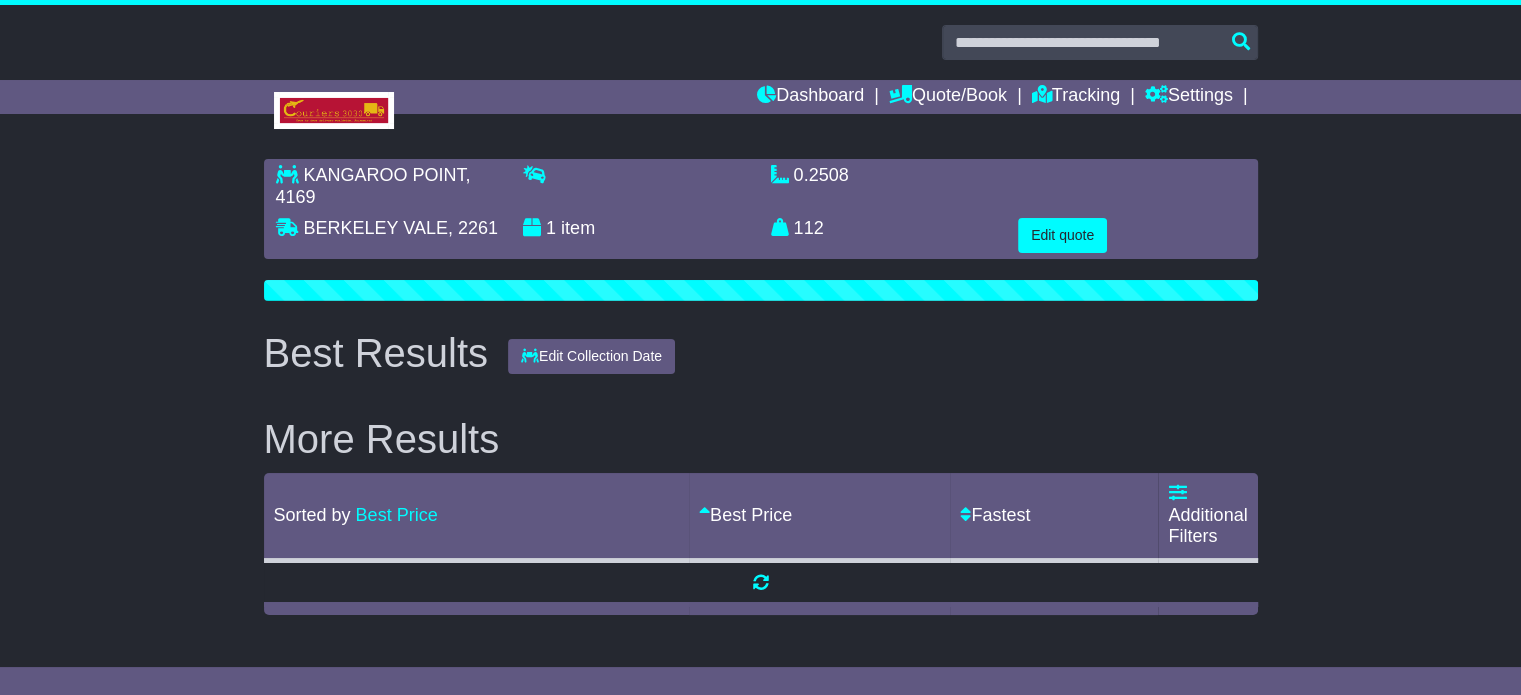 scroll, scrollTop: 0, scrollLeft: 0, axis: both 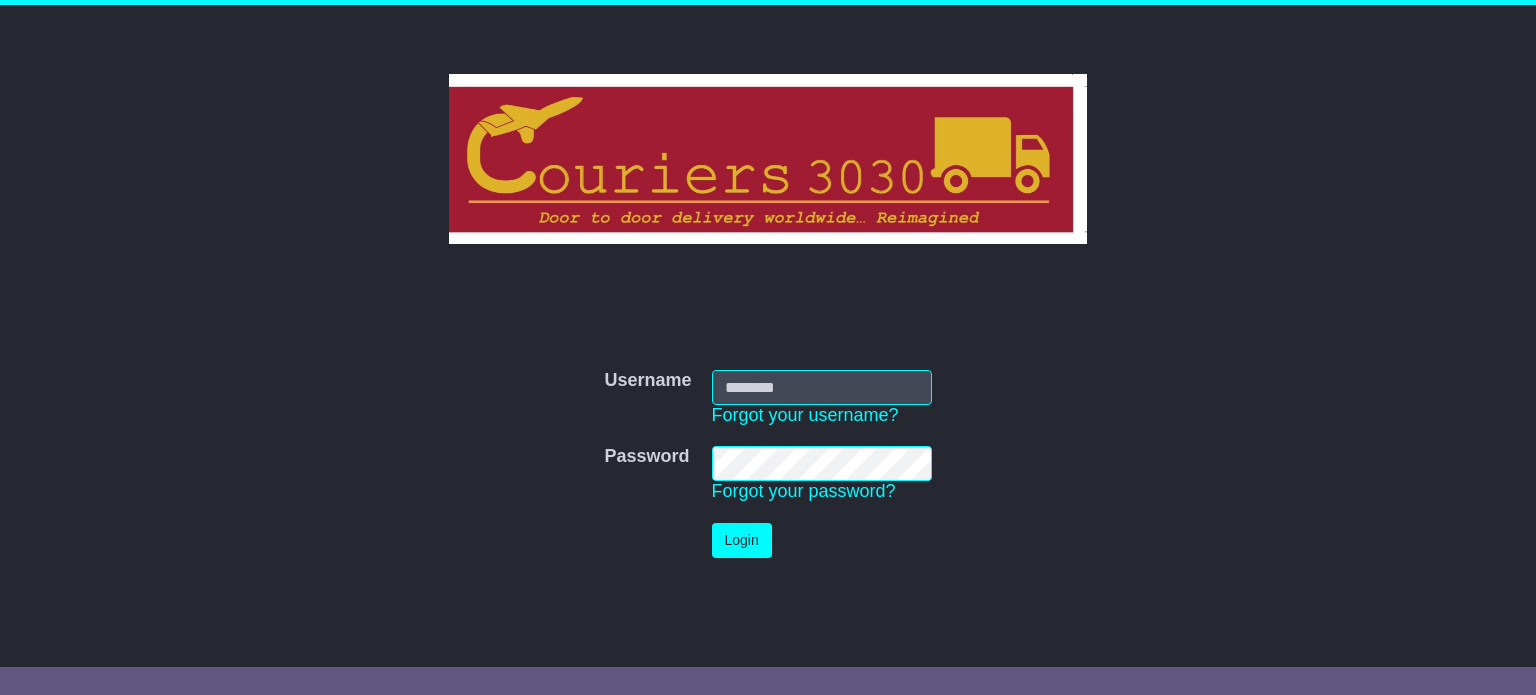 type on "**********" 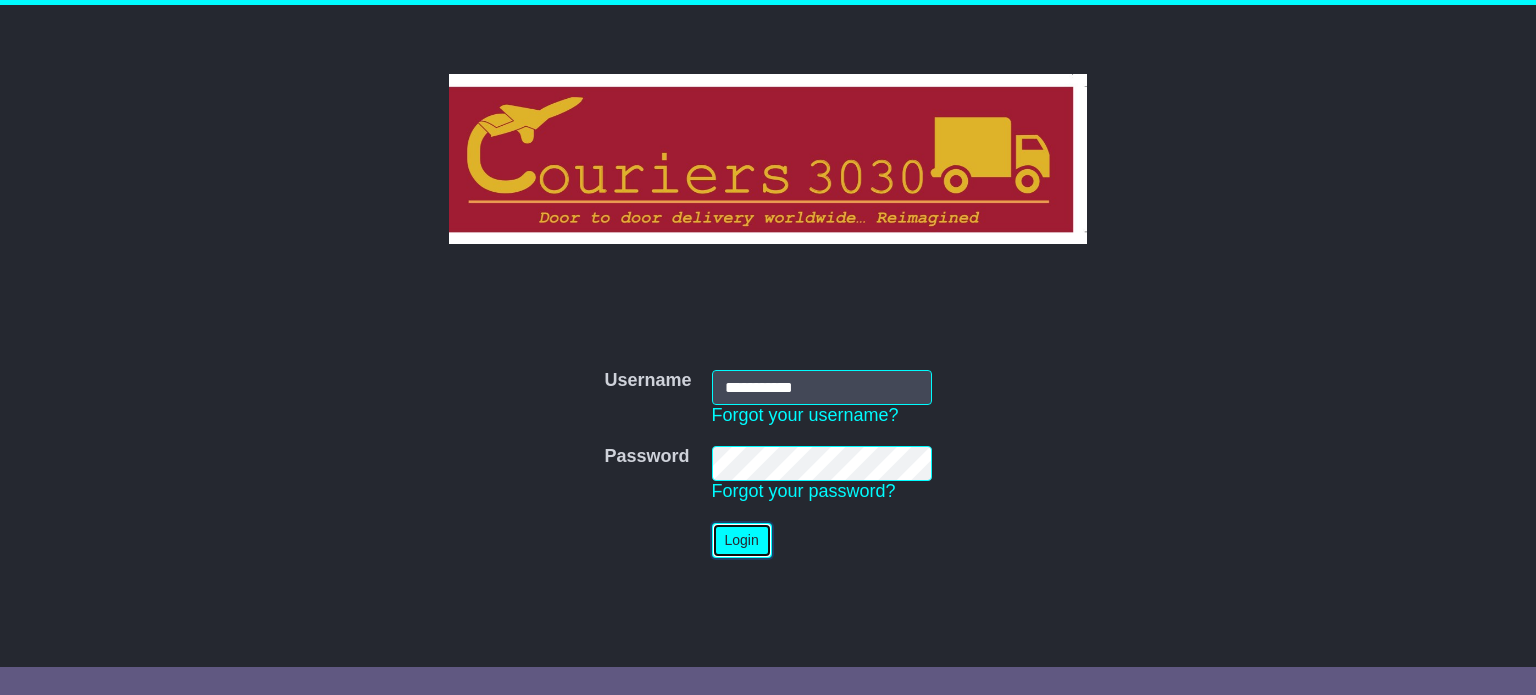 click on "Login" at bounding box center (742, 540) 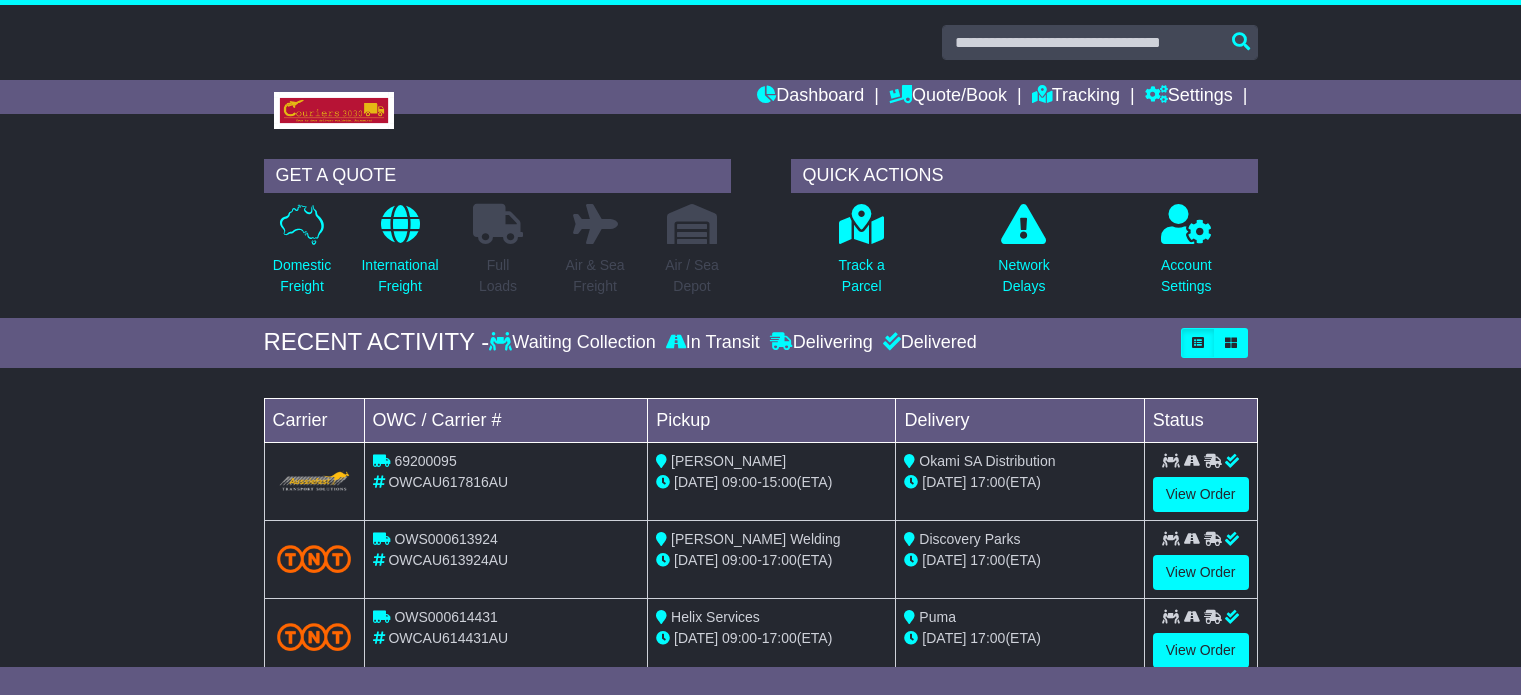 scroll, scrollTop: 0, scrollLeft: 0, axis: both 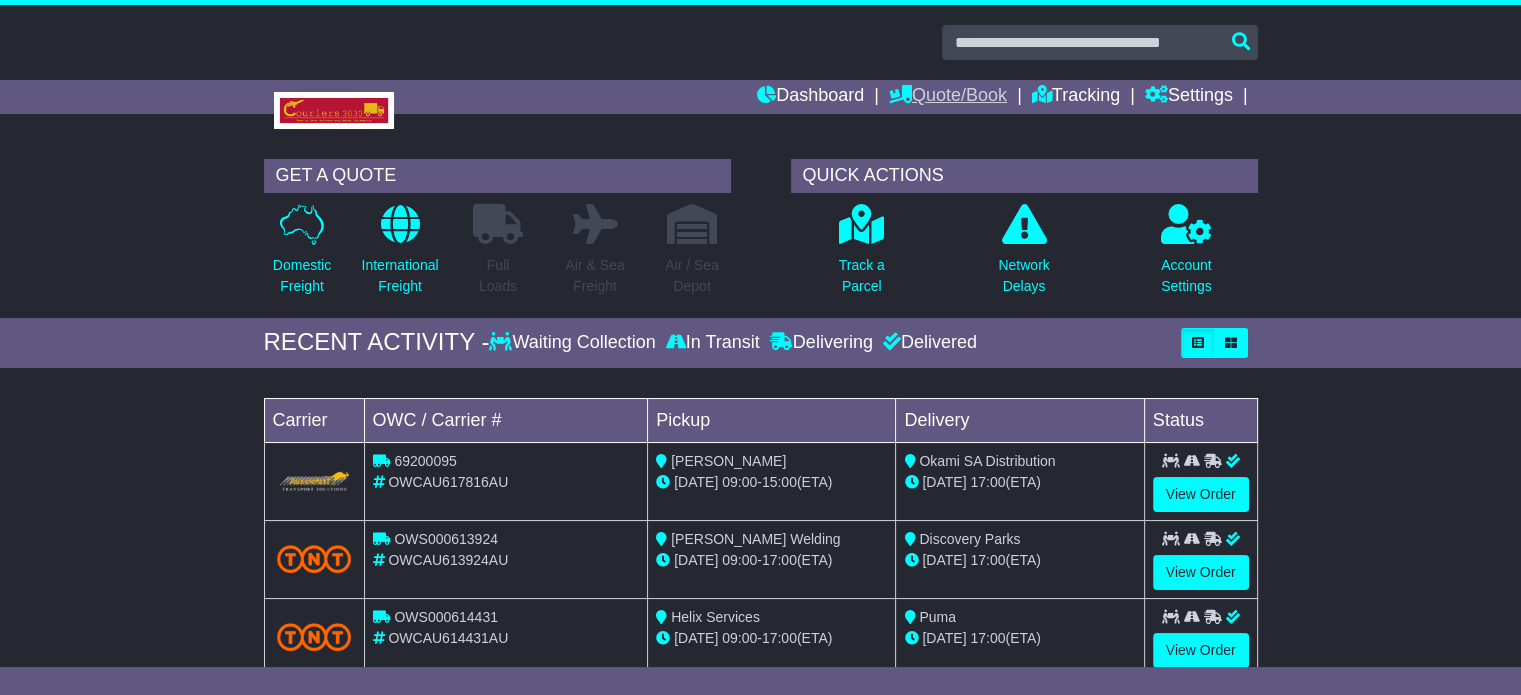 click on "Quote/Book" at bounding box center (948, 97) 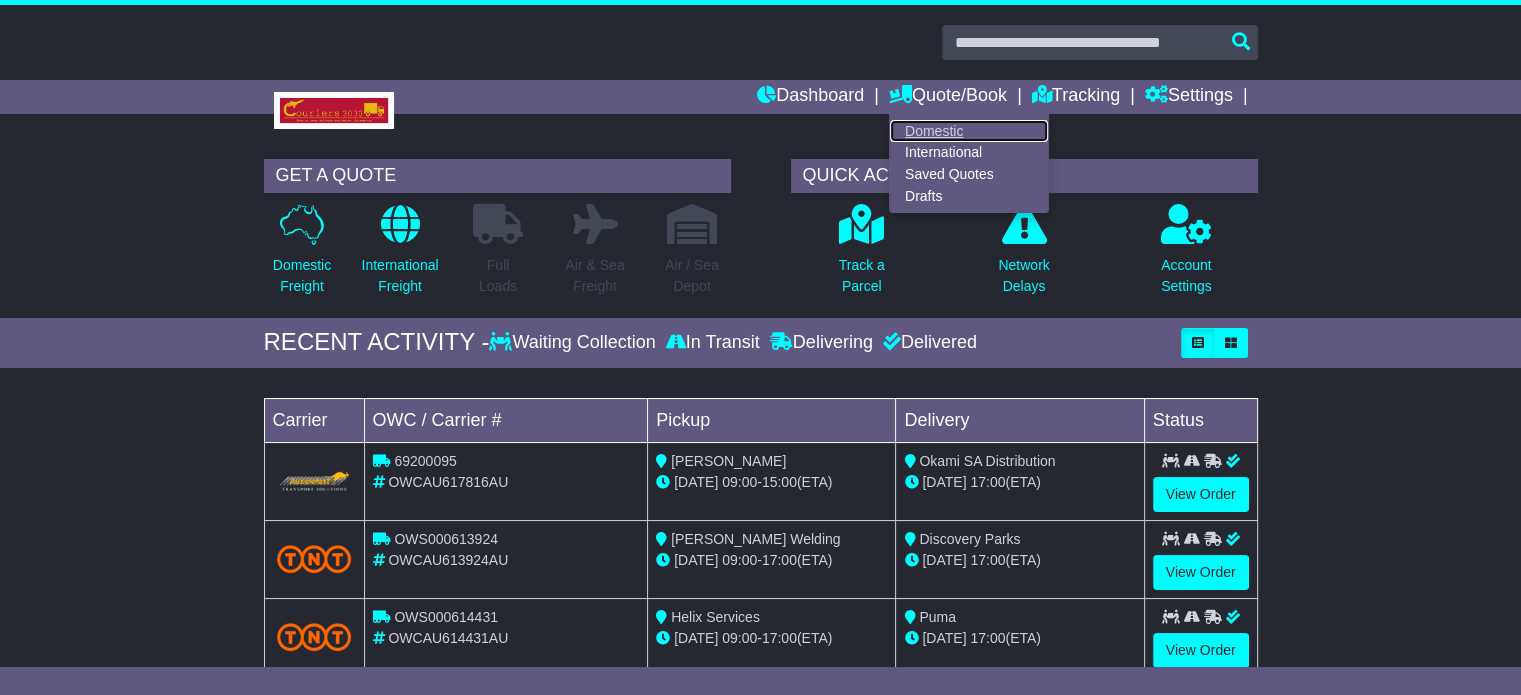 click on "Domestic" at bounding box center [969, 131] 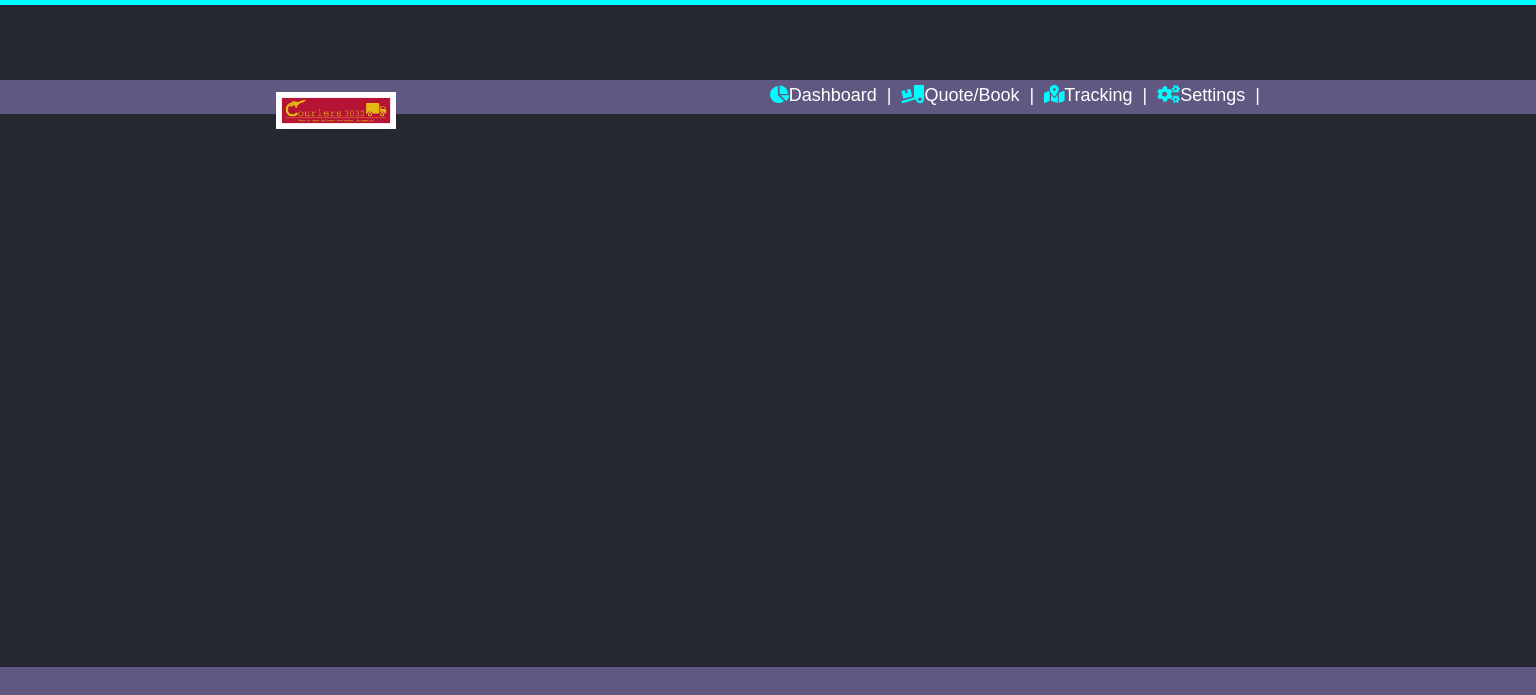 scroll, scrollTop: 0, scrollLeft: 0, axis: both 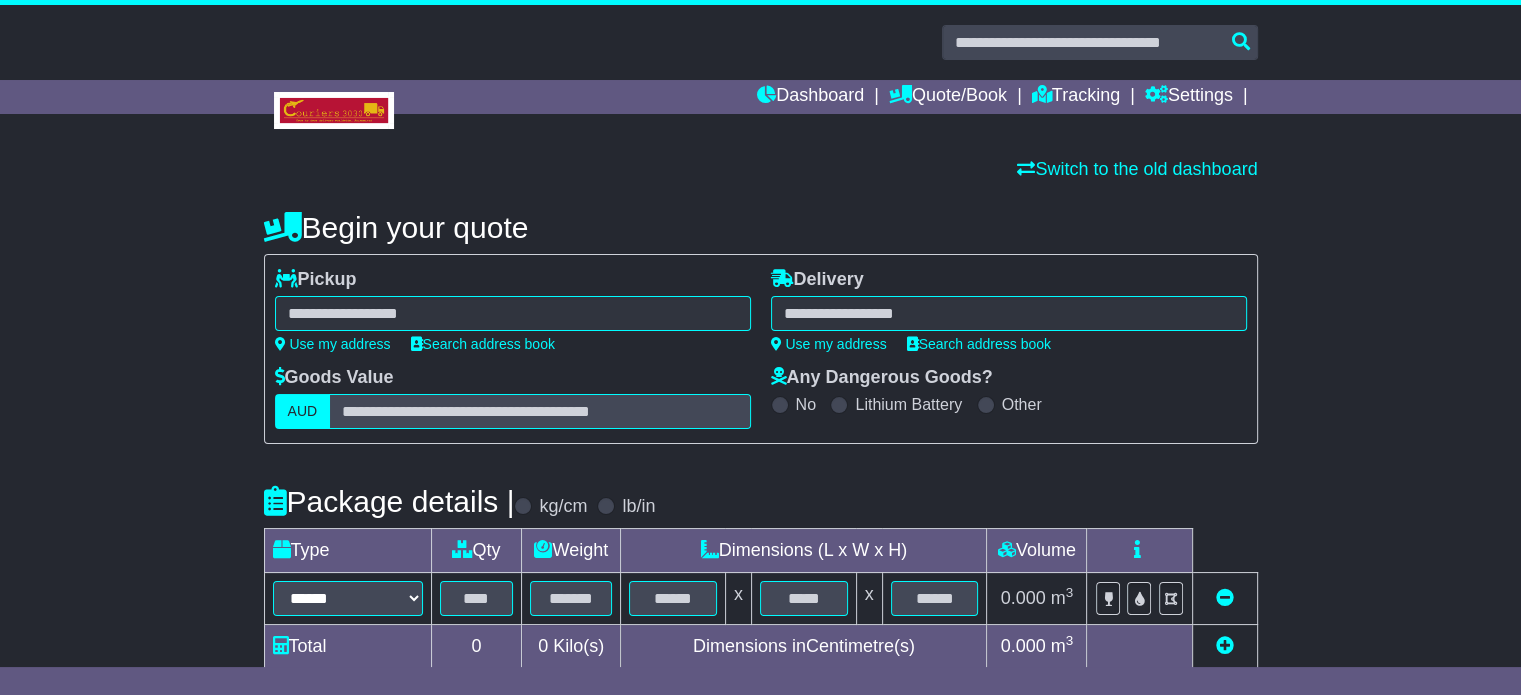 click at bounding box center [513, 313] 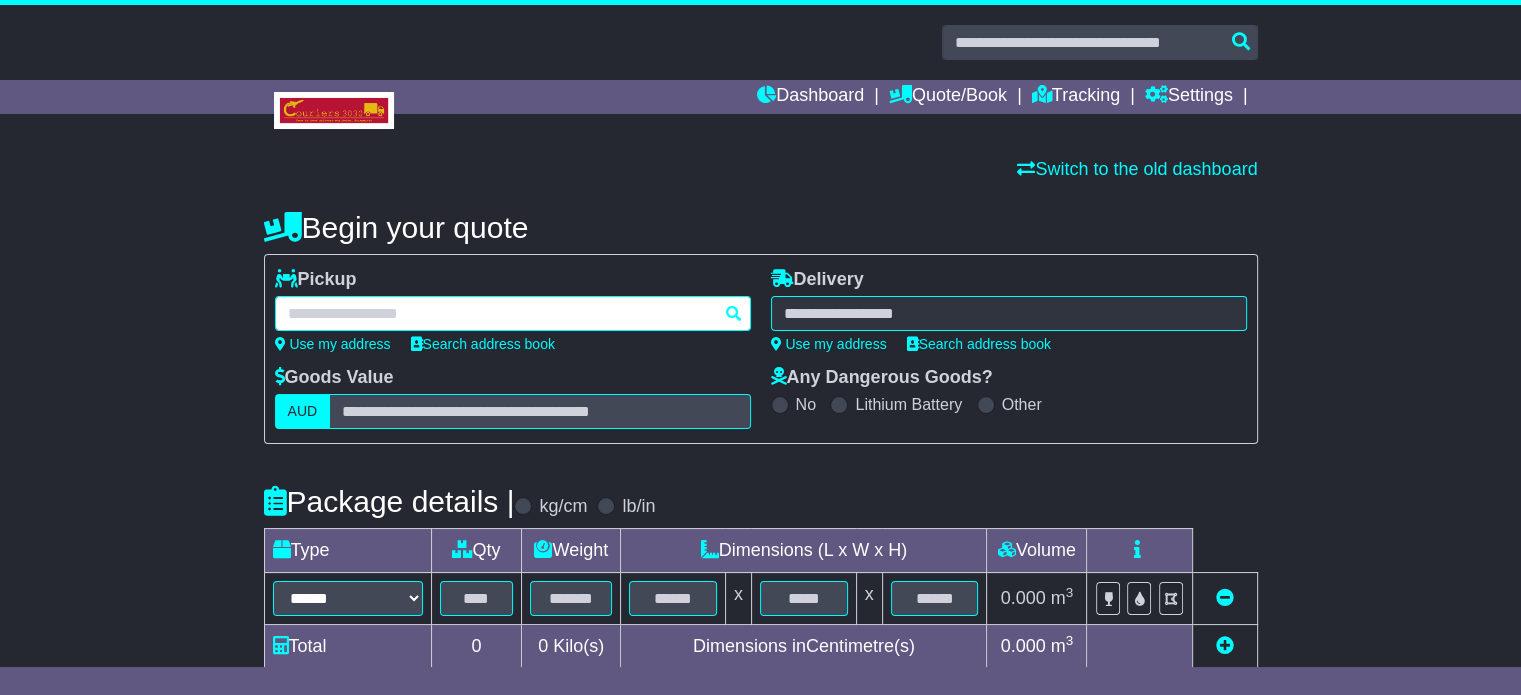 paste on "******" 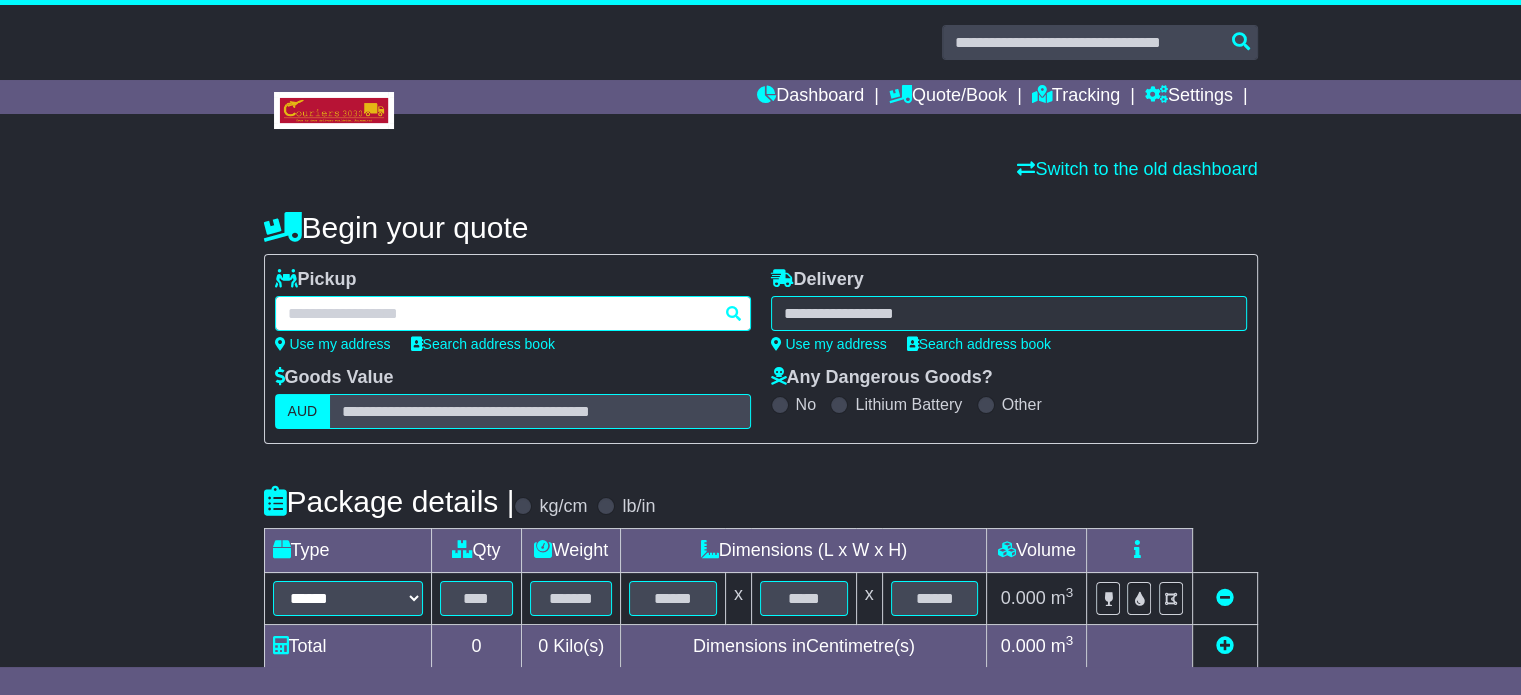 type on "******" 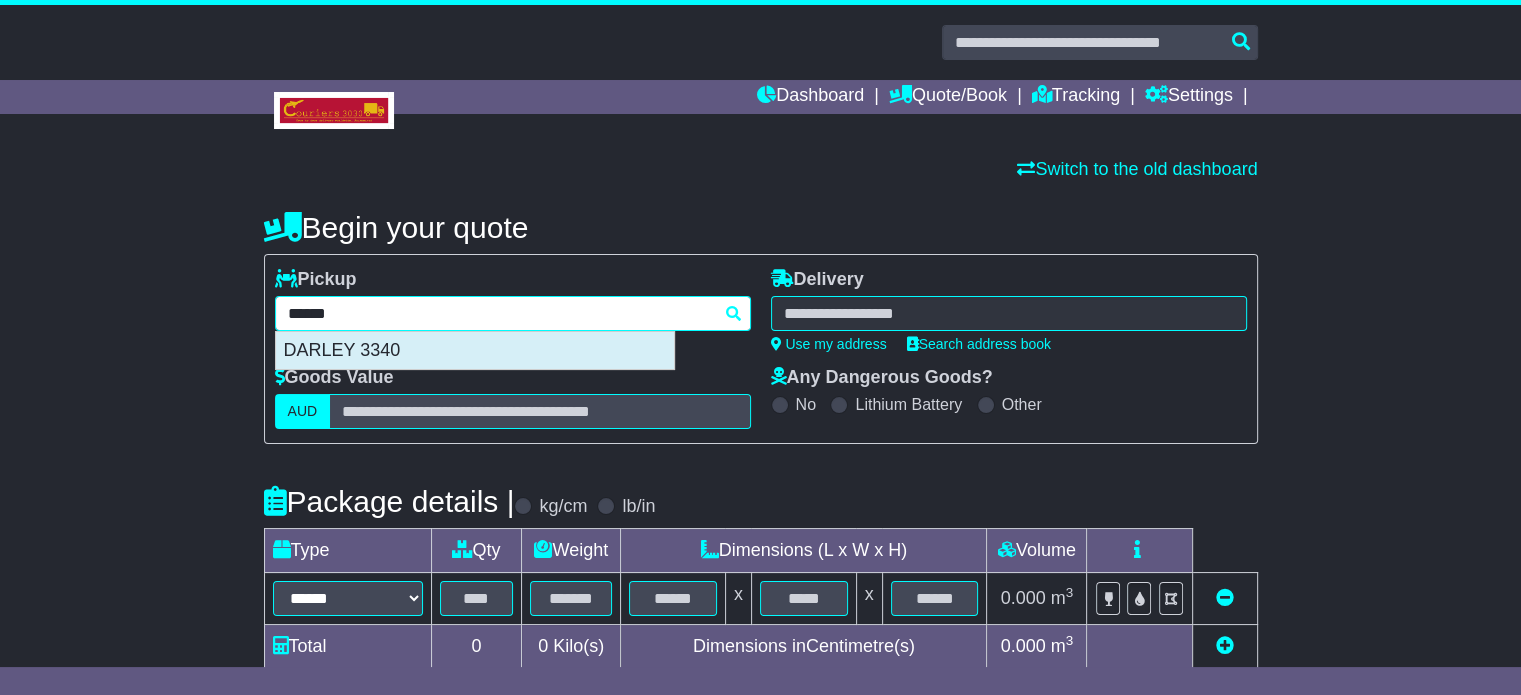 click on "DARLEY 3340" at bounding box center (475, 351) 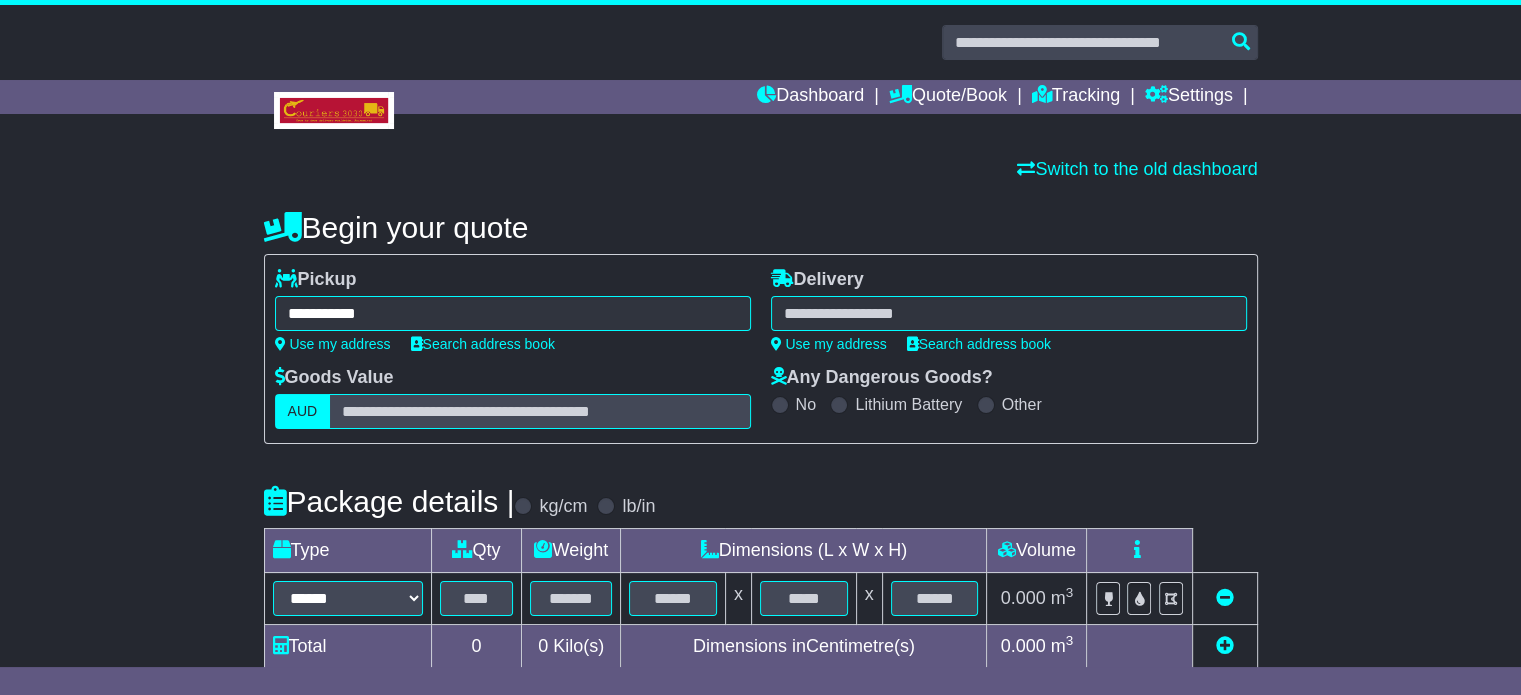 type on "**********" 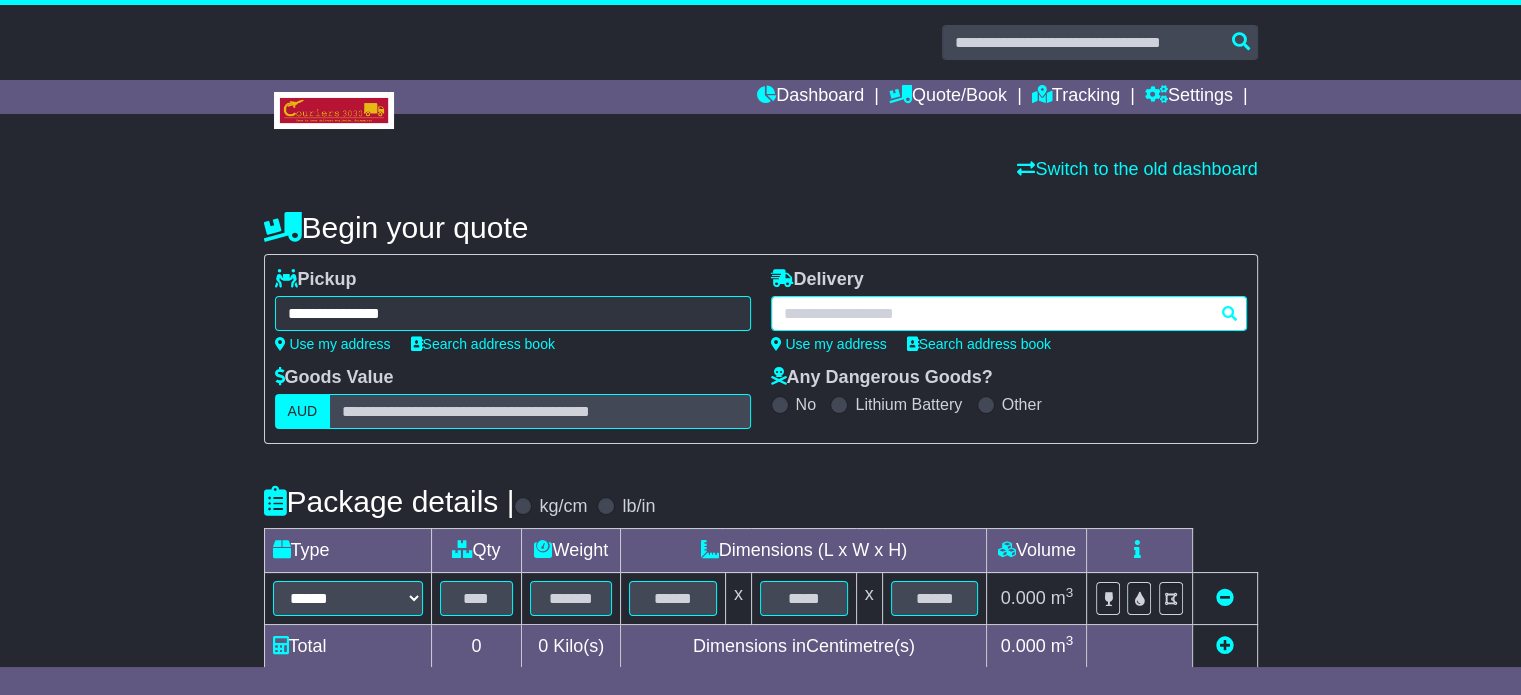 click at bounding box center (1009, 313) 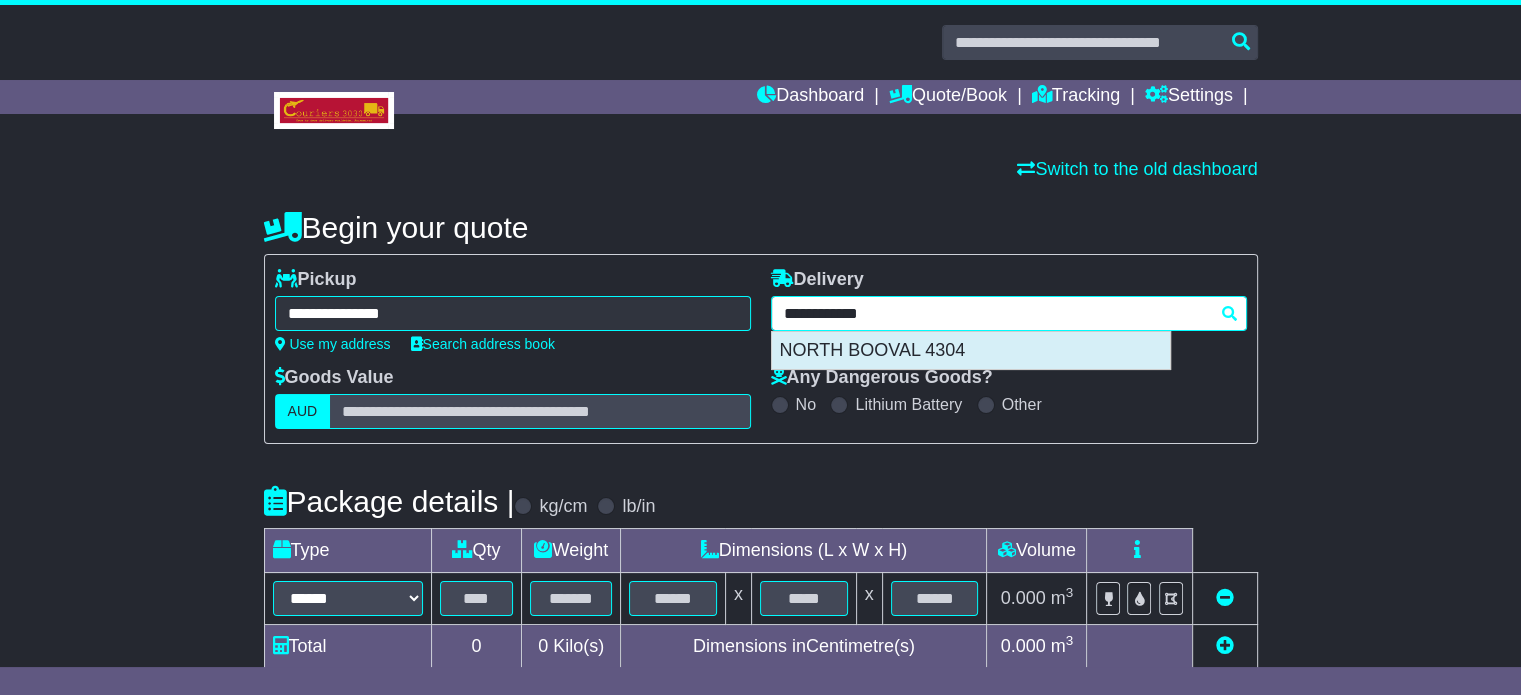 click on "NORTH BOOVAL 4304" at bounding box center (971, 351) 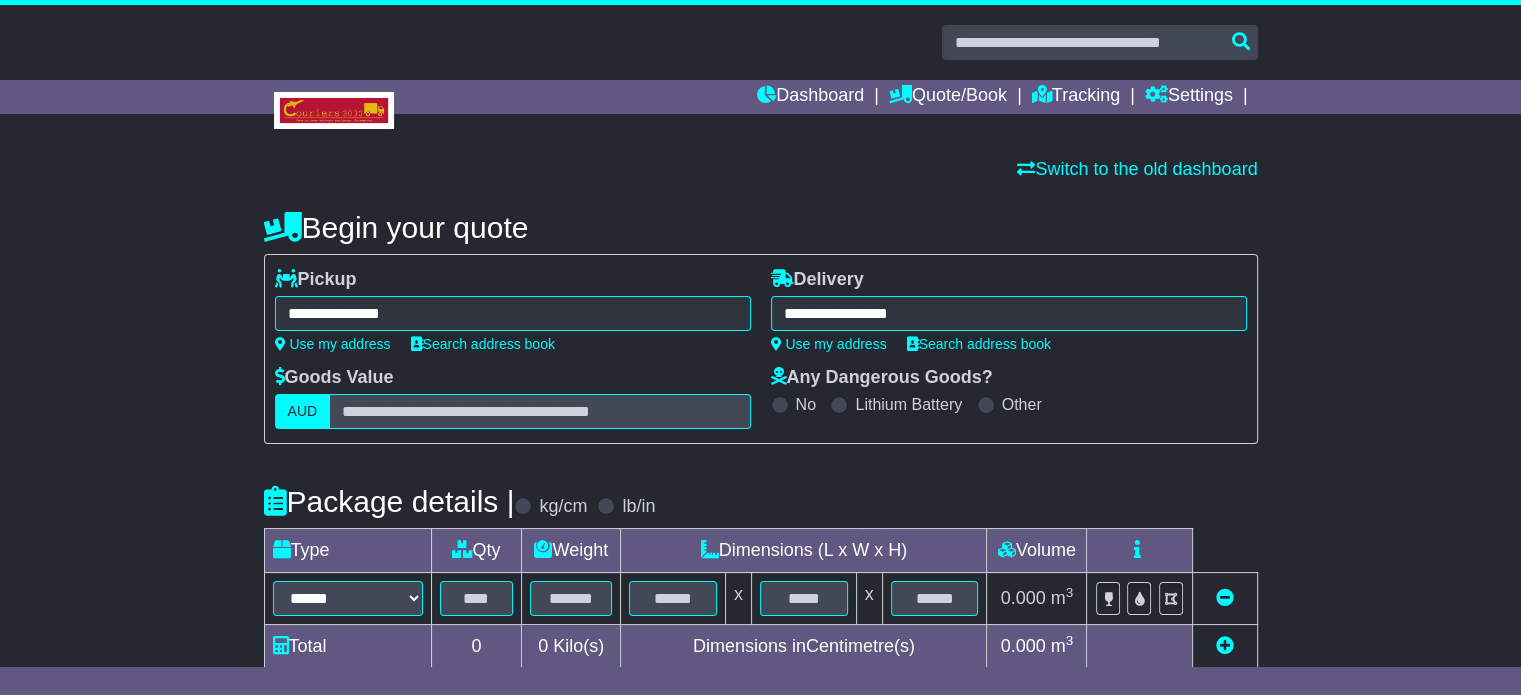 type on "**********" 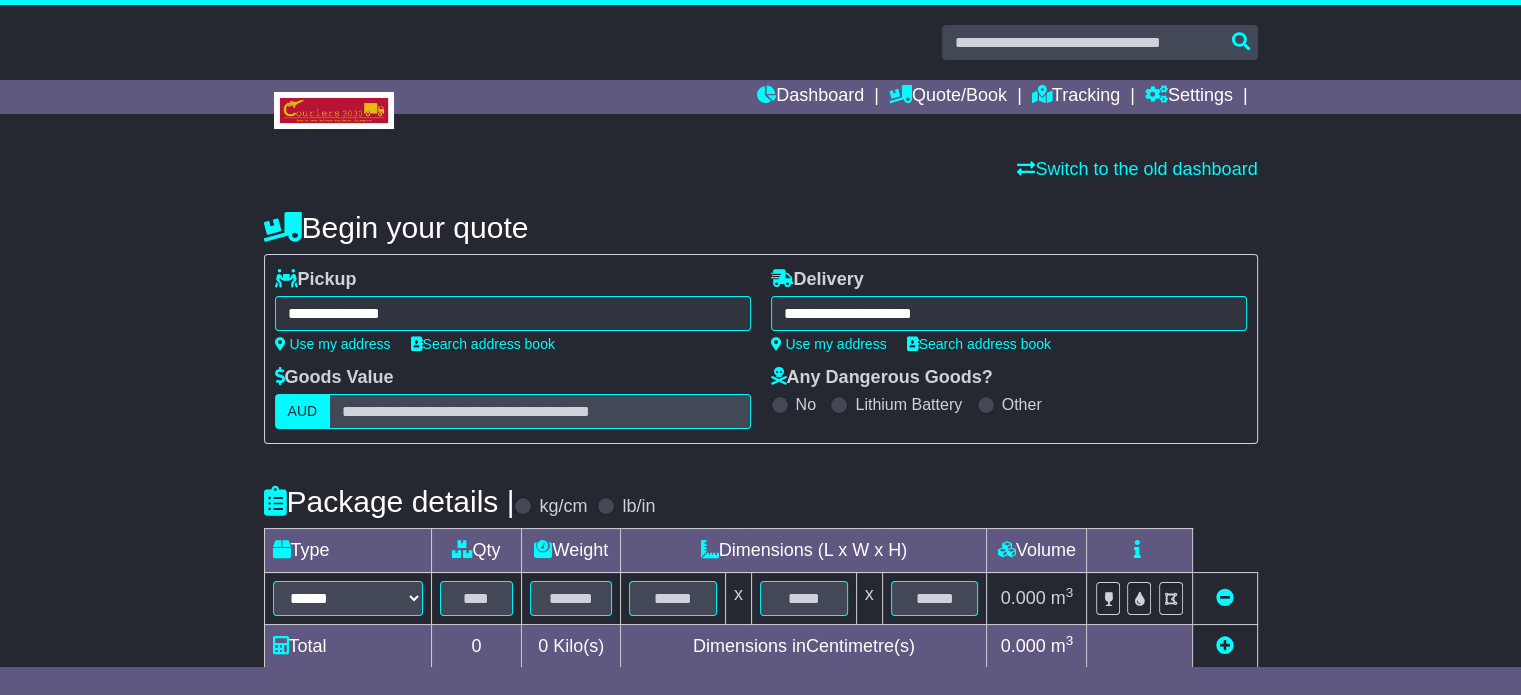 click on "Package details |
kg/cm
lb/in" at bounding box center [761, 501] 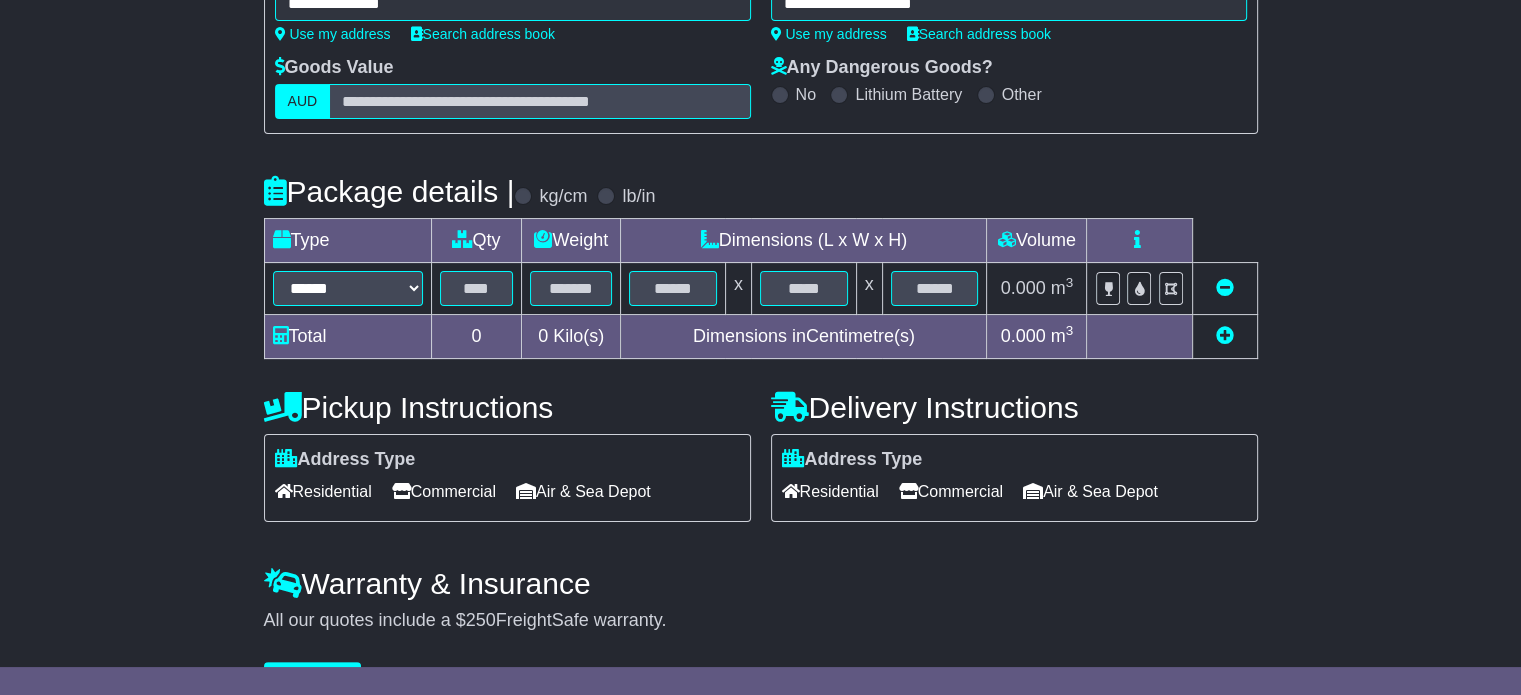 scroll, scrollTop: 320, scrollLeft: 0, axis: vertical 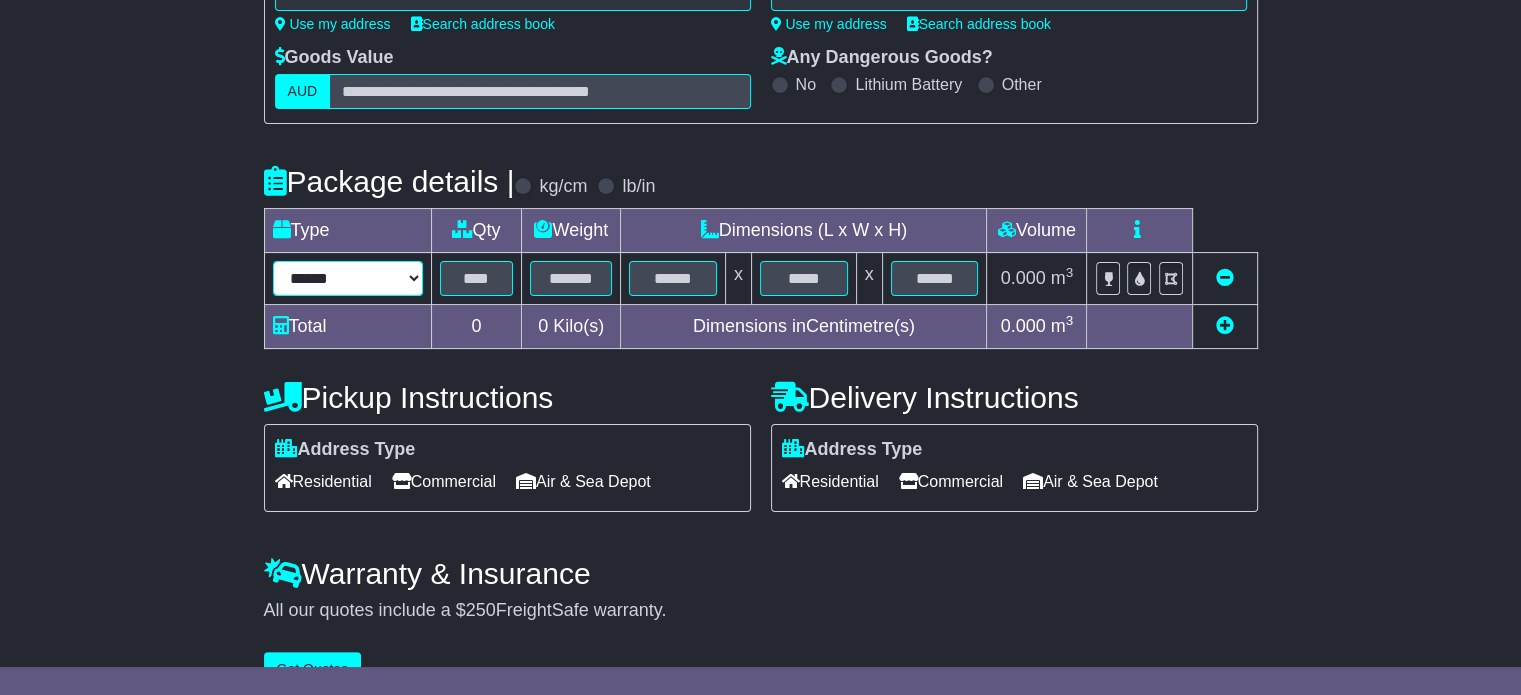 click on "****** ****** *** ******** ***** **** **** ****** *** *******" at bounding box center (348, 278) 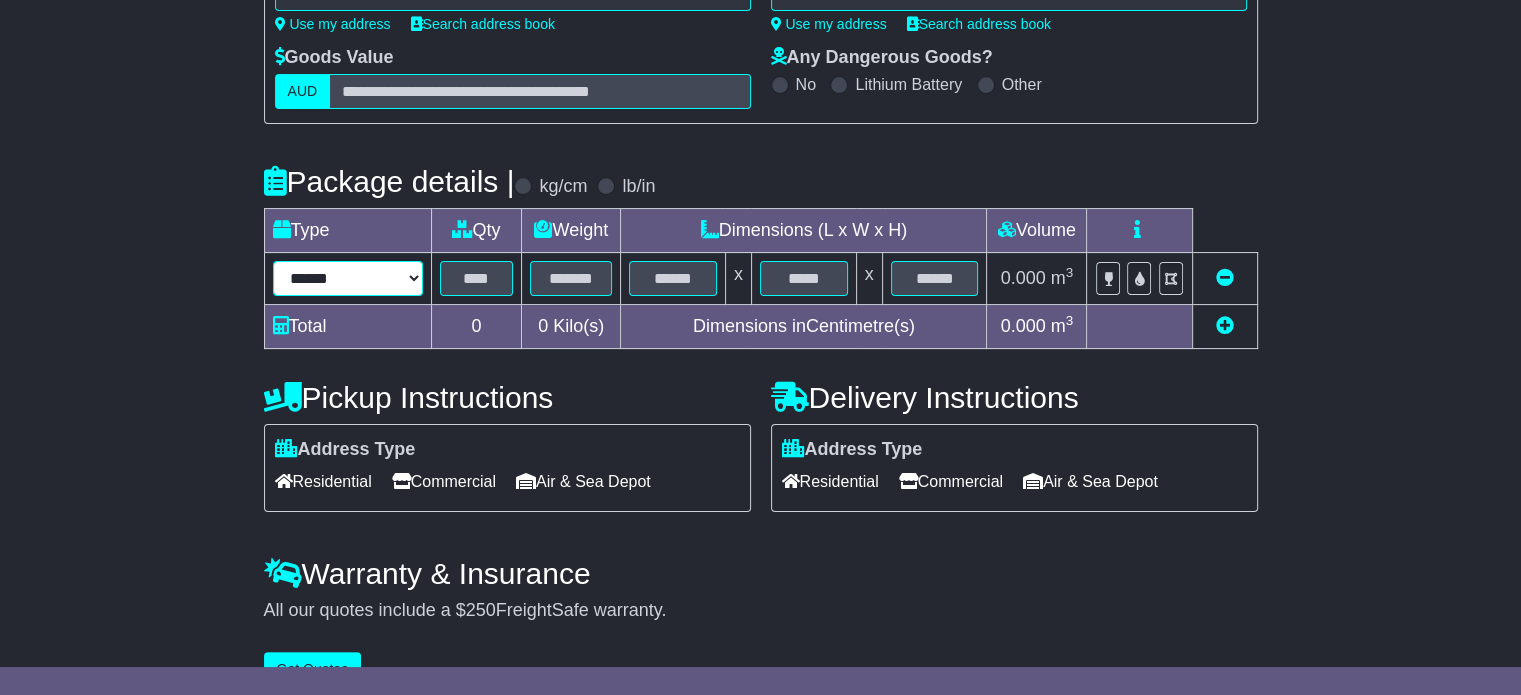 select on "*****" 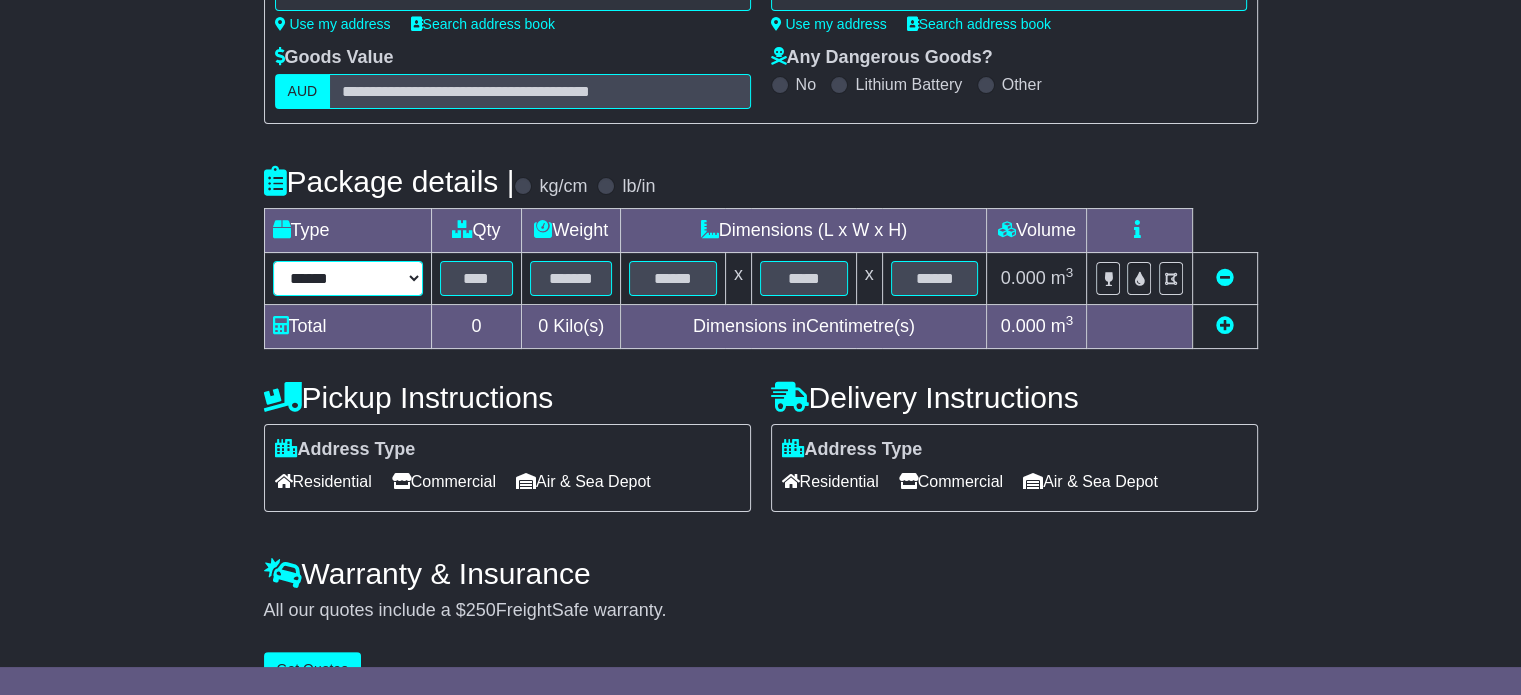 click on "****** ****** *** ******** ***** **** **** ****** *** *******" at bounding box center [348, 278] 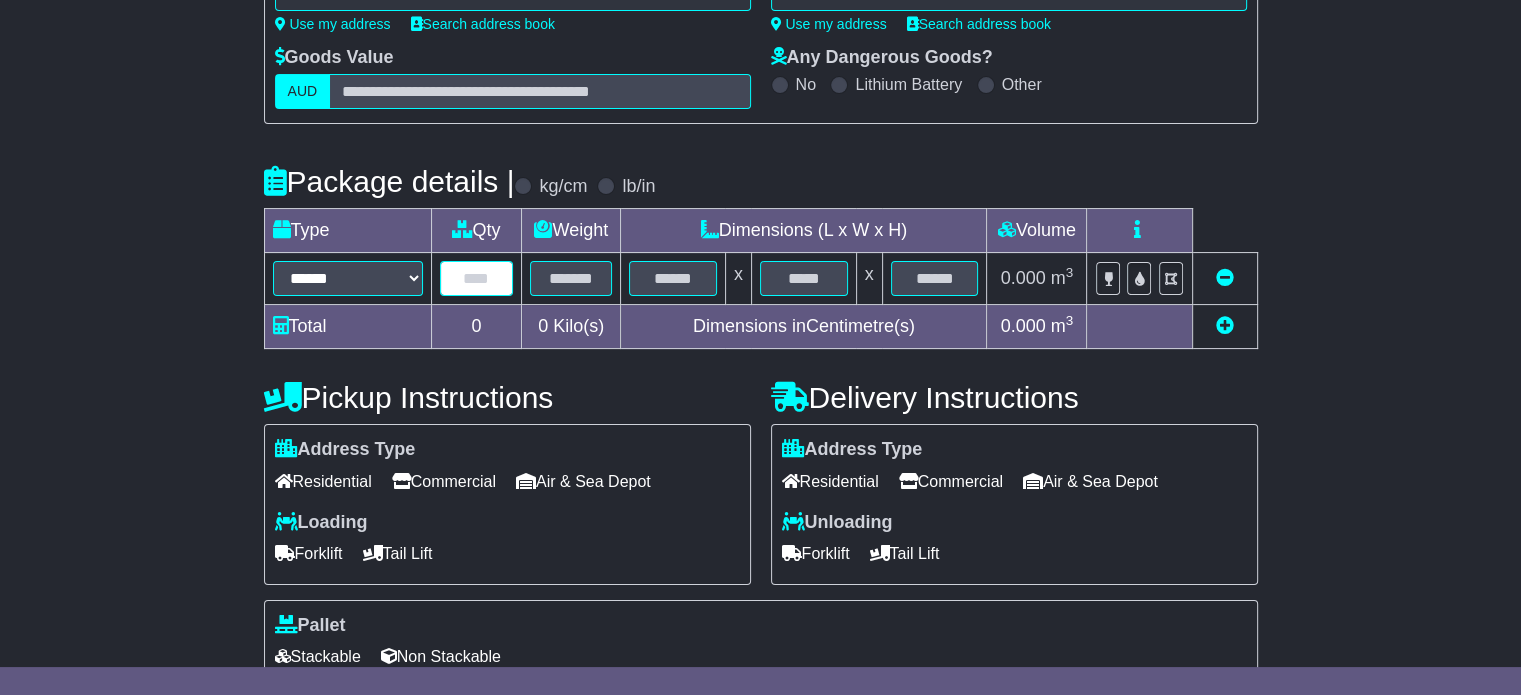 click at bounding box center (477, 278) 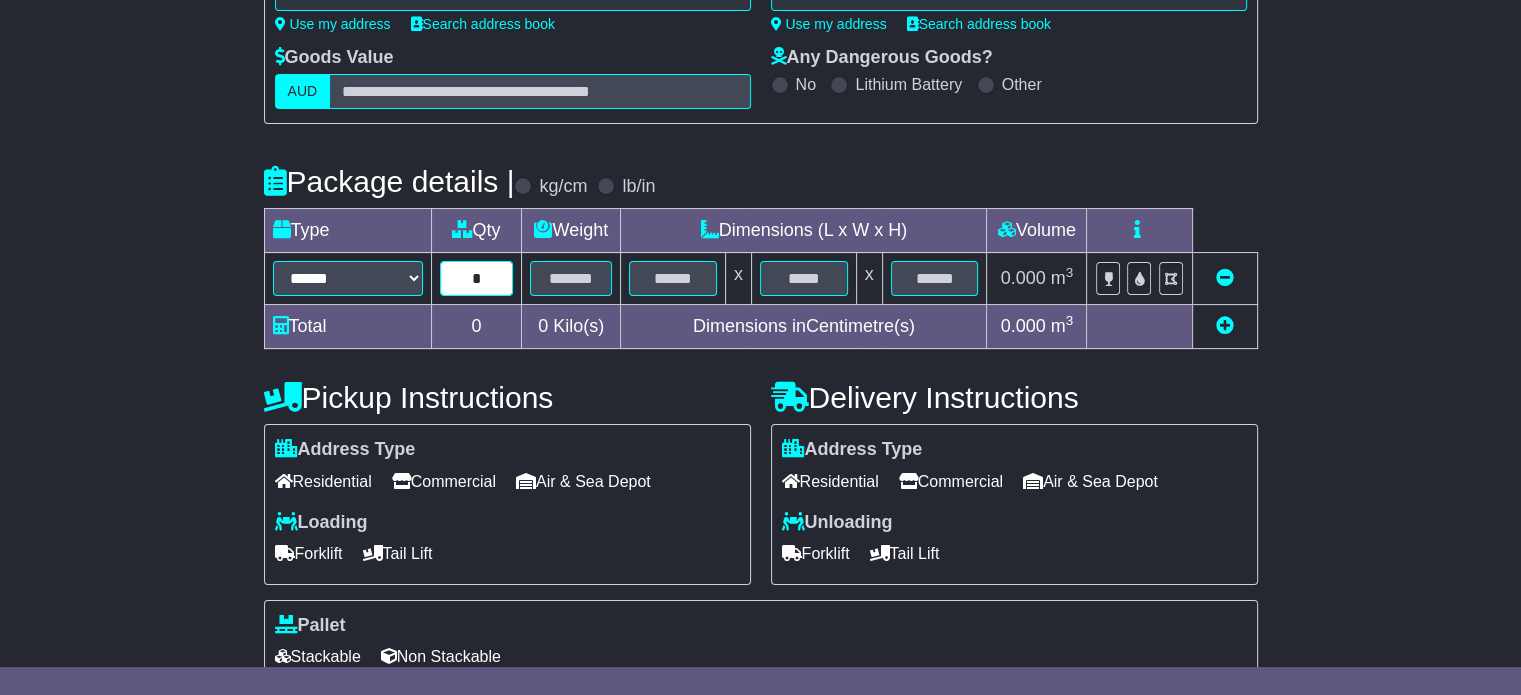 type on "*" 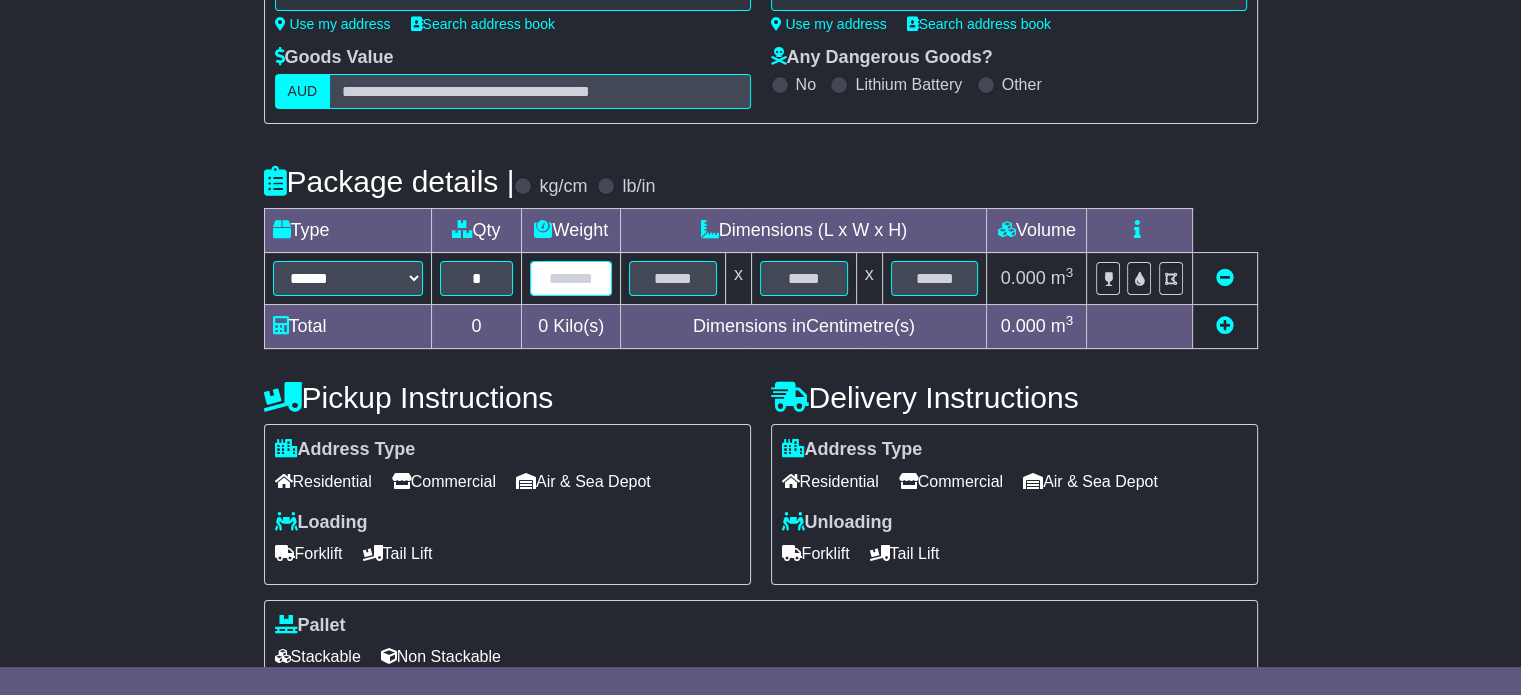 click at bounding box center [571, 278] 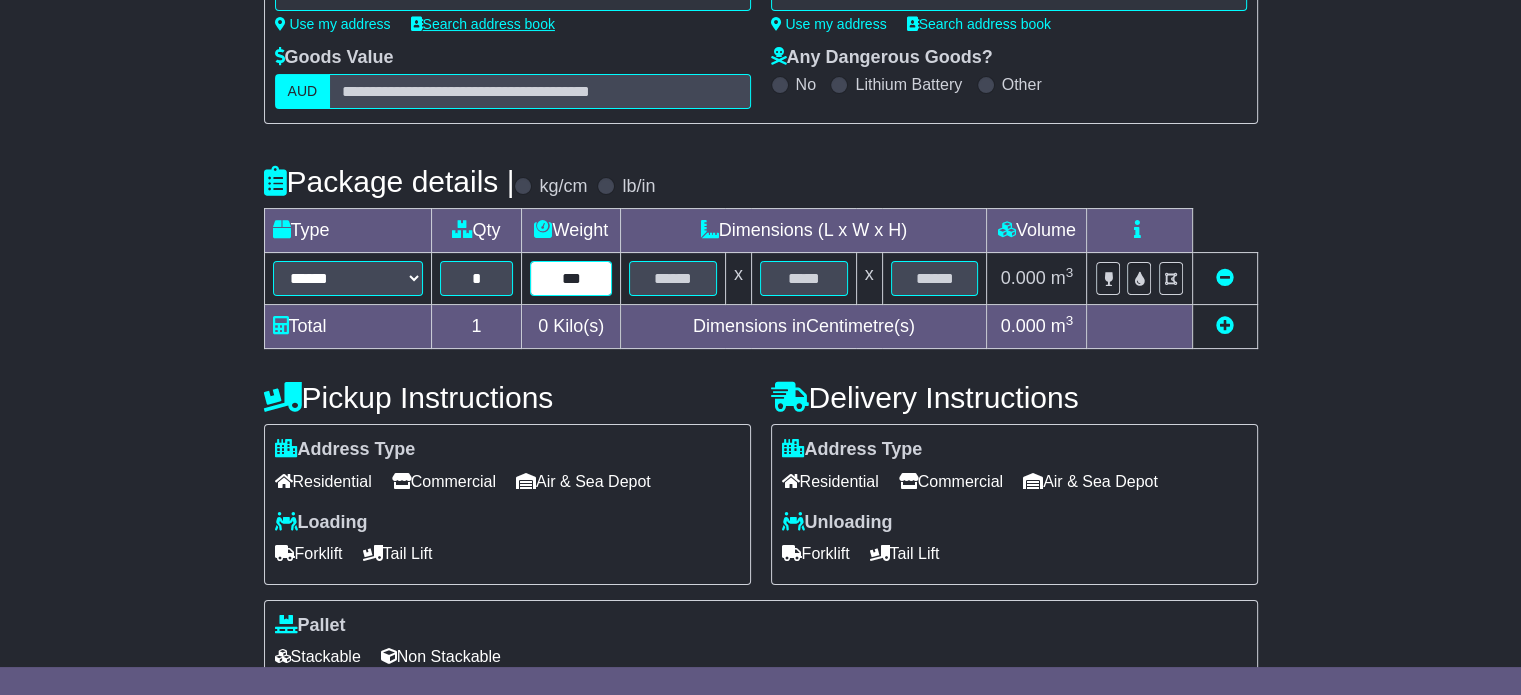 type on "***" 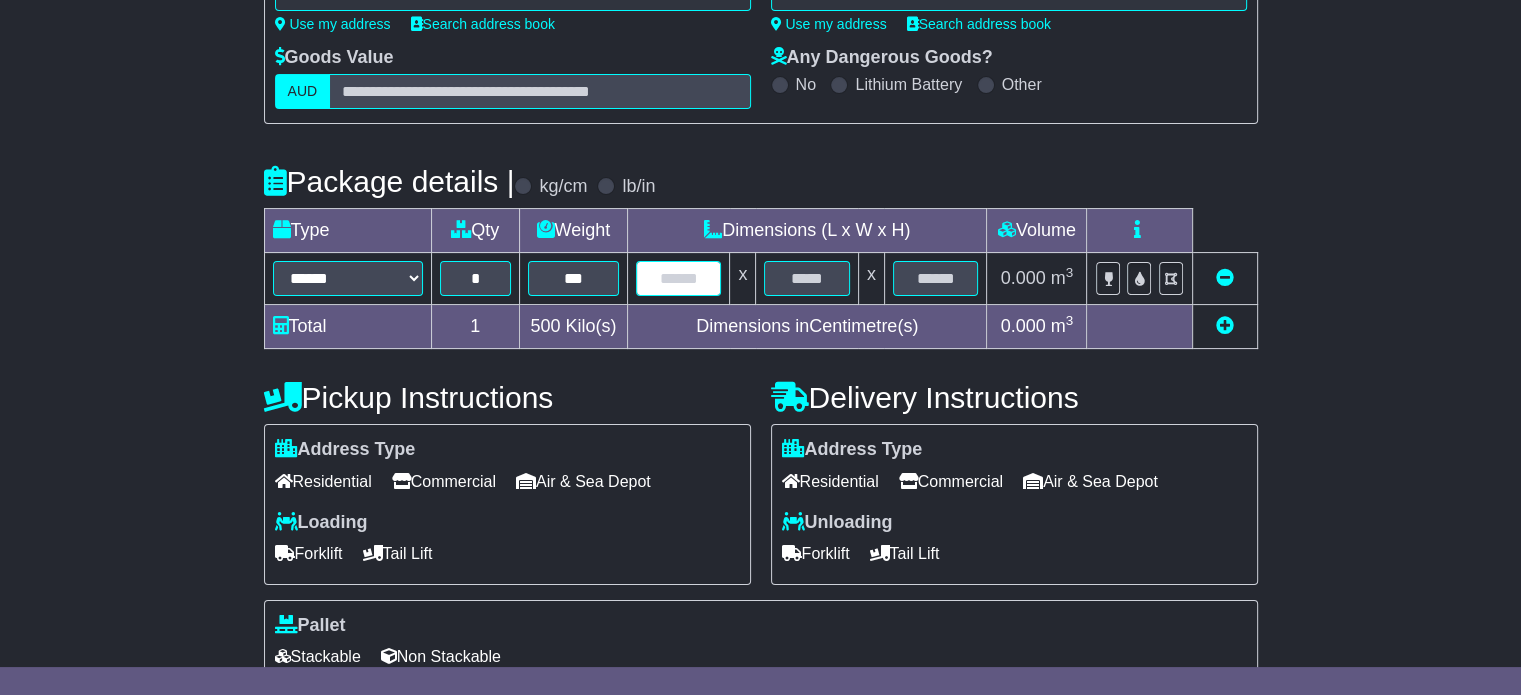 click at bounding box center [678, 278] 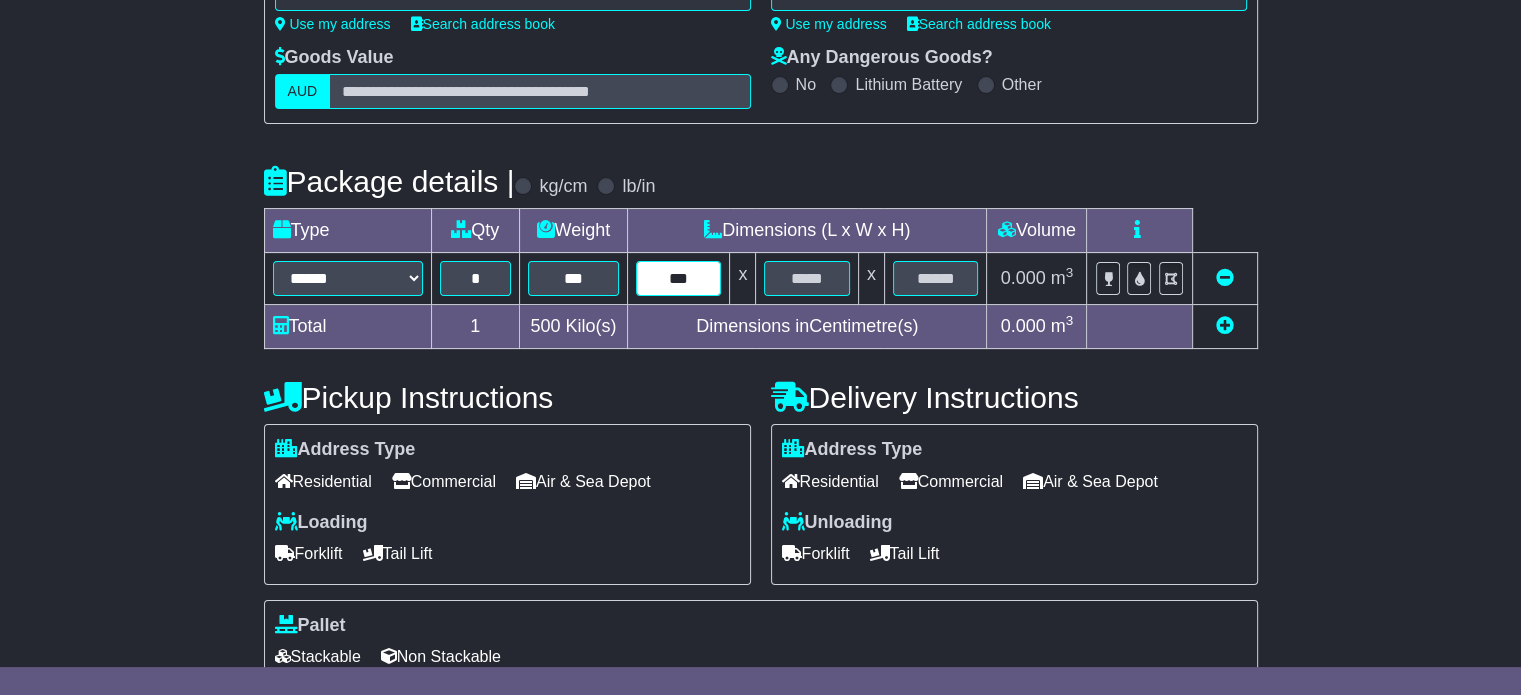 type on "***" 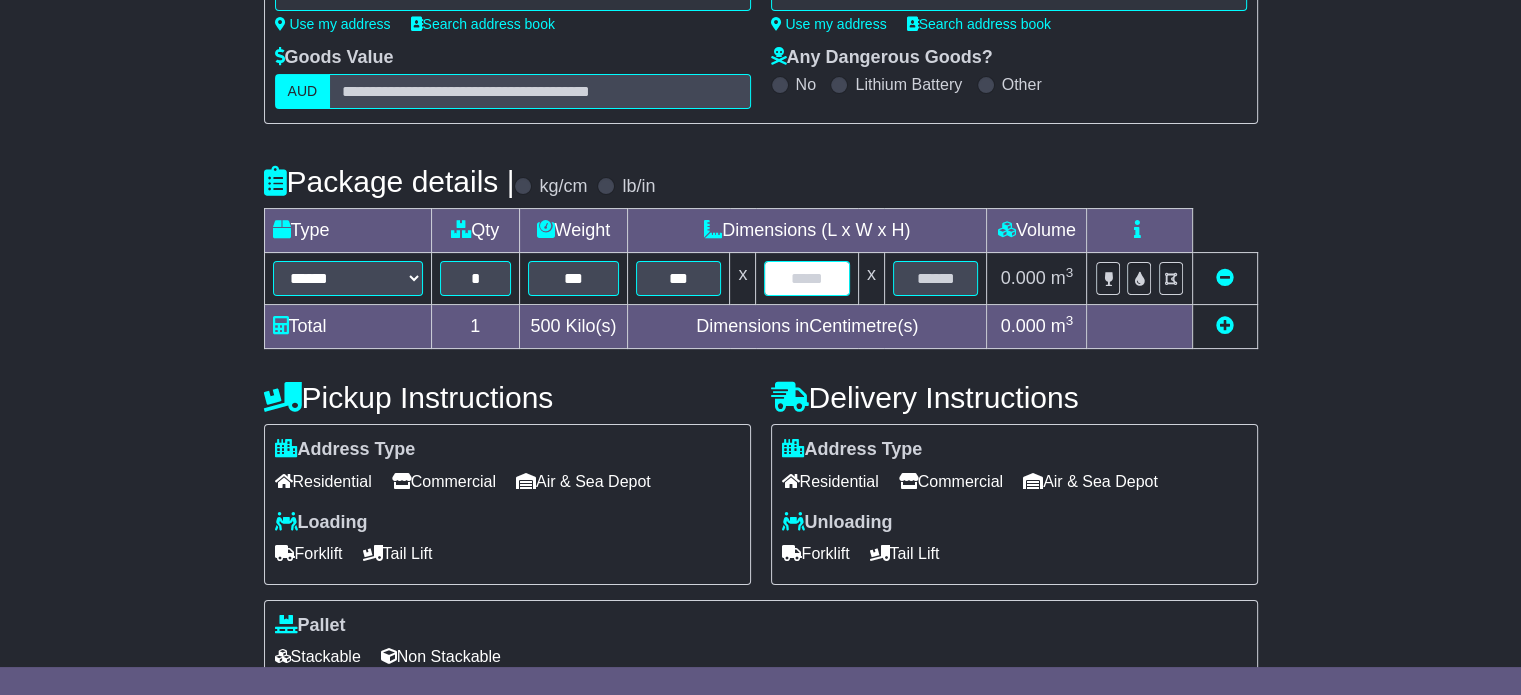 click at bounding box center [806, 278] 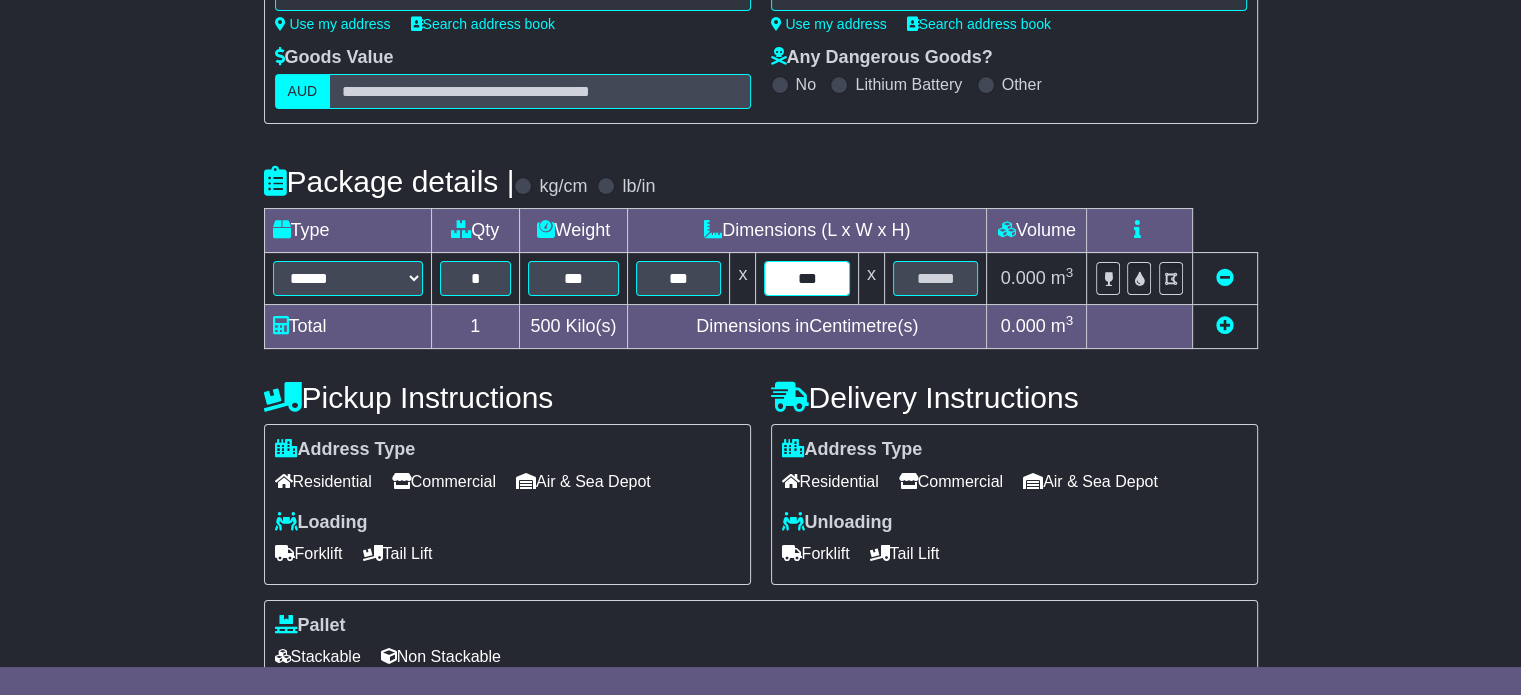 type on "***" 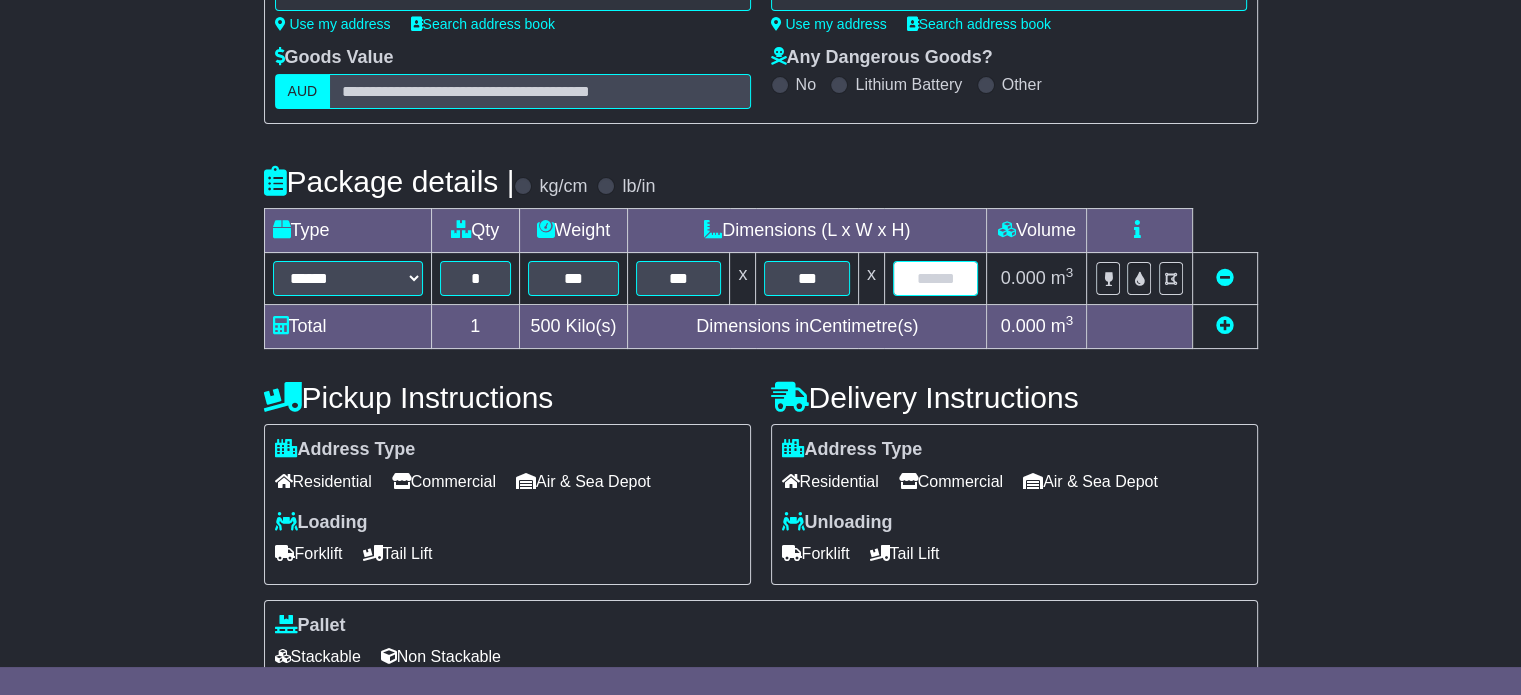 click at bounding box center (936, 278) 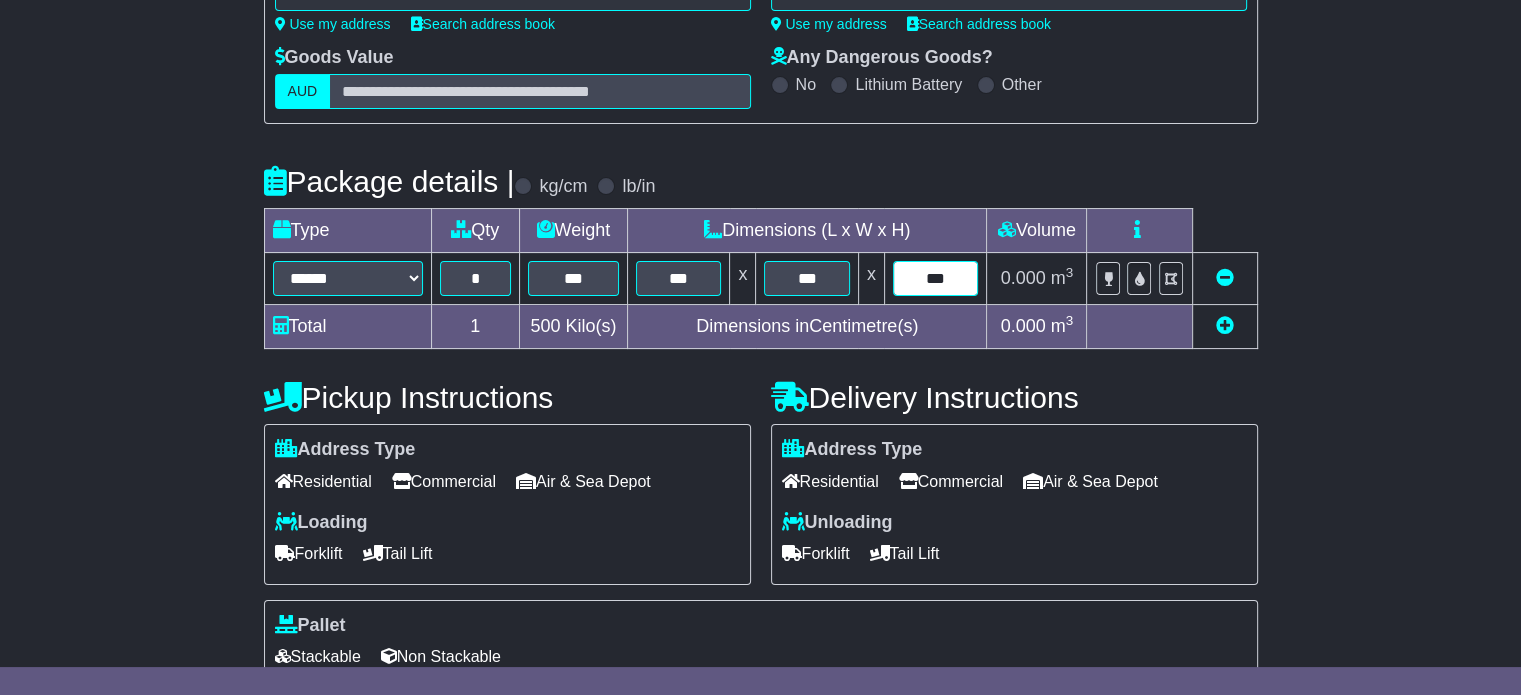 type on "***" 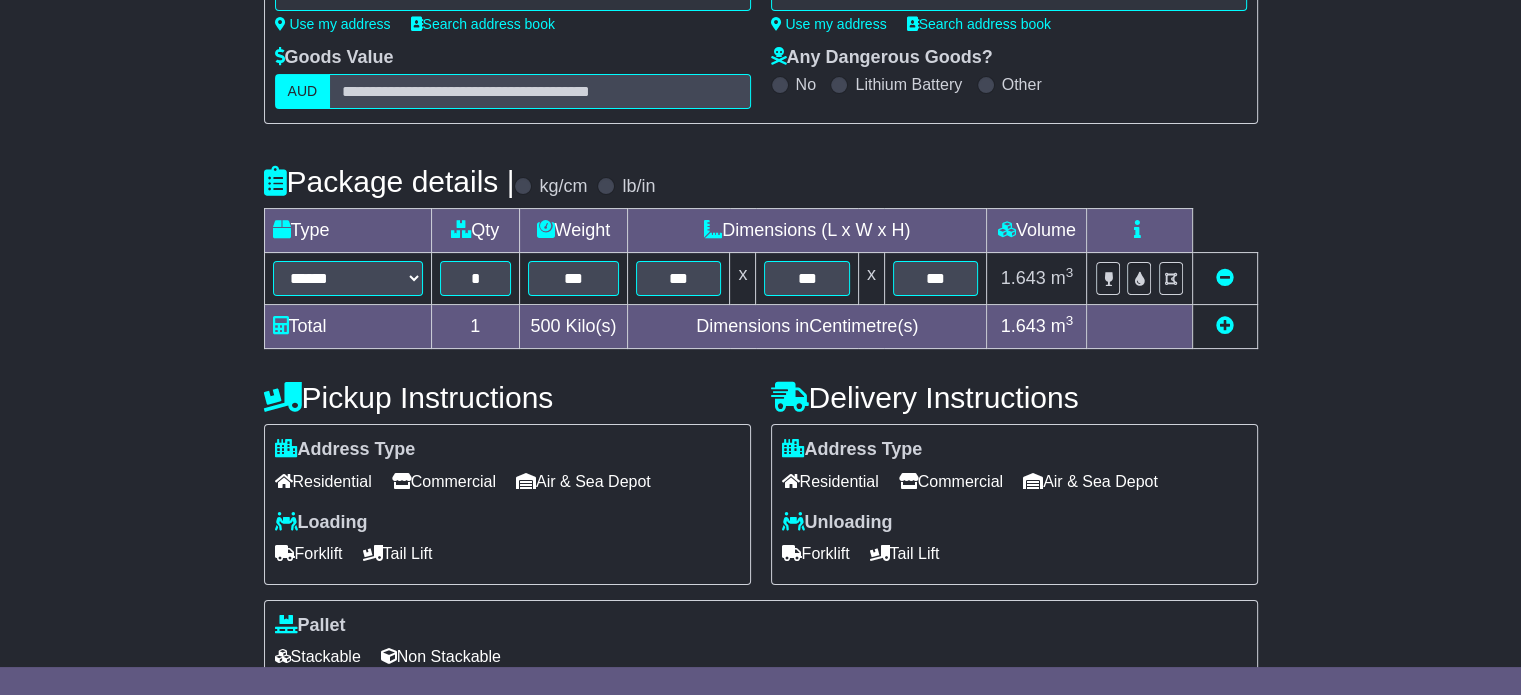click on "Residential" at bounding box center (323, 481) 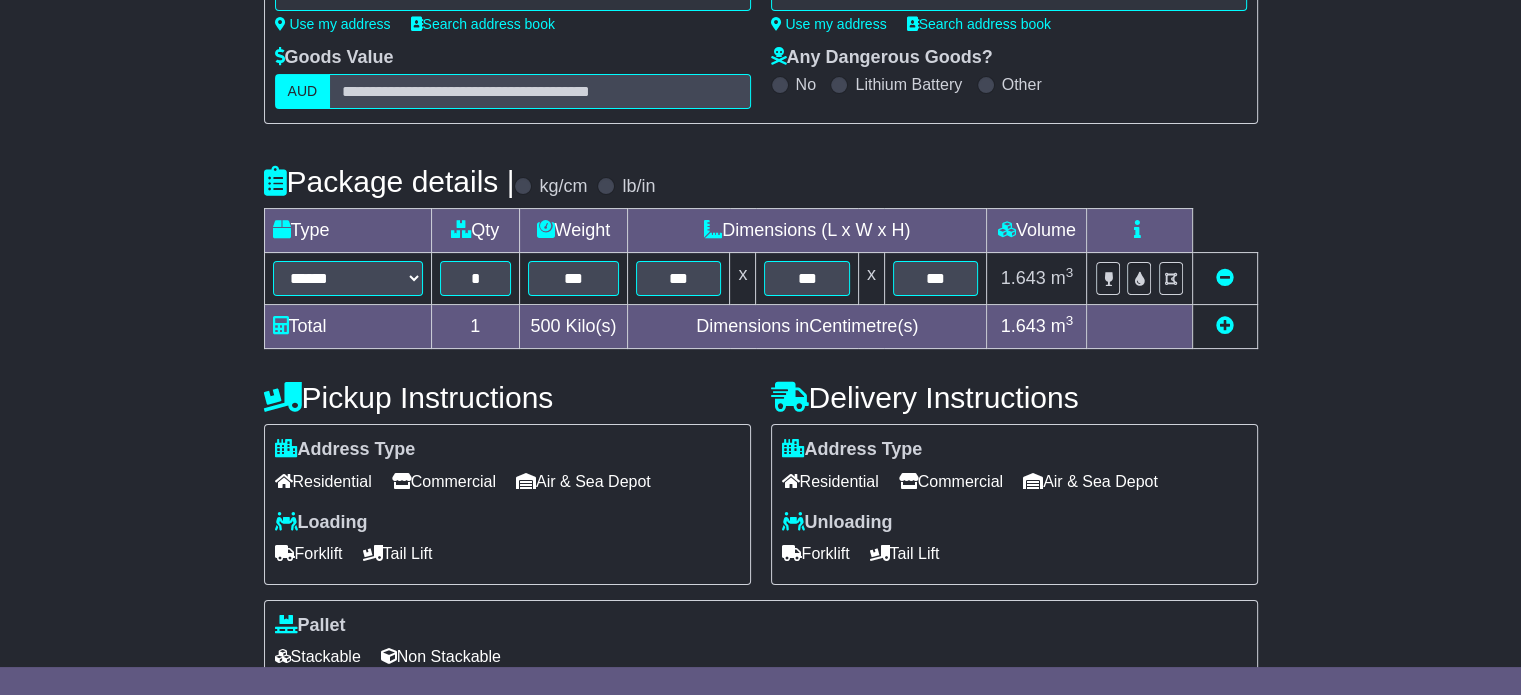 click on "Address Type
Residential
Commercial
Air & Sea Depot
Unloading" at bounding box center (1014, 504) 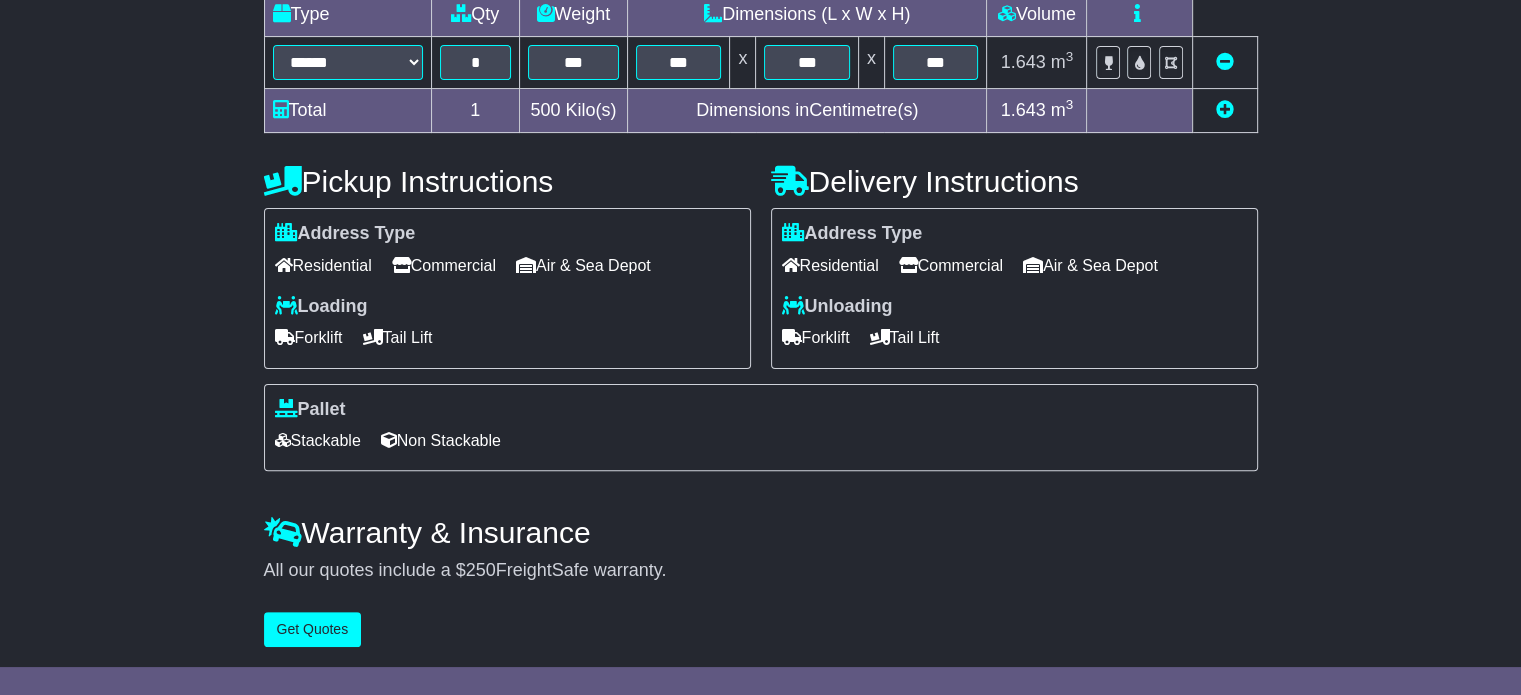 scroll, scrollTop: 538, scrollLeft: 0, axis: vertical 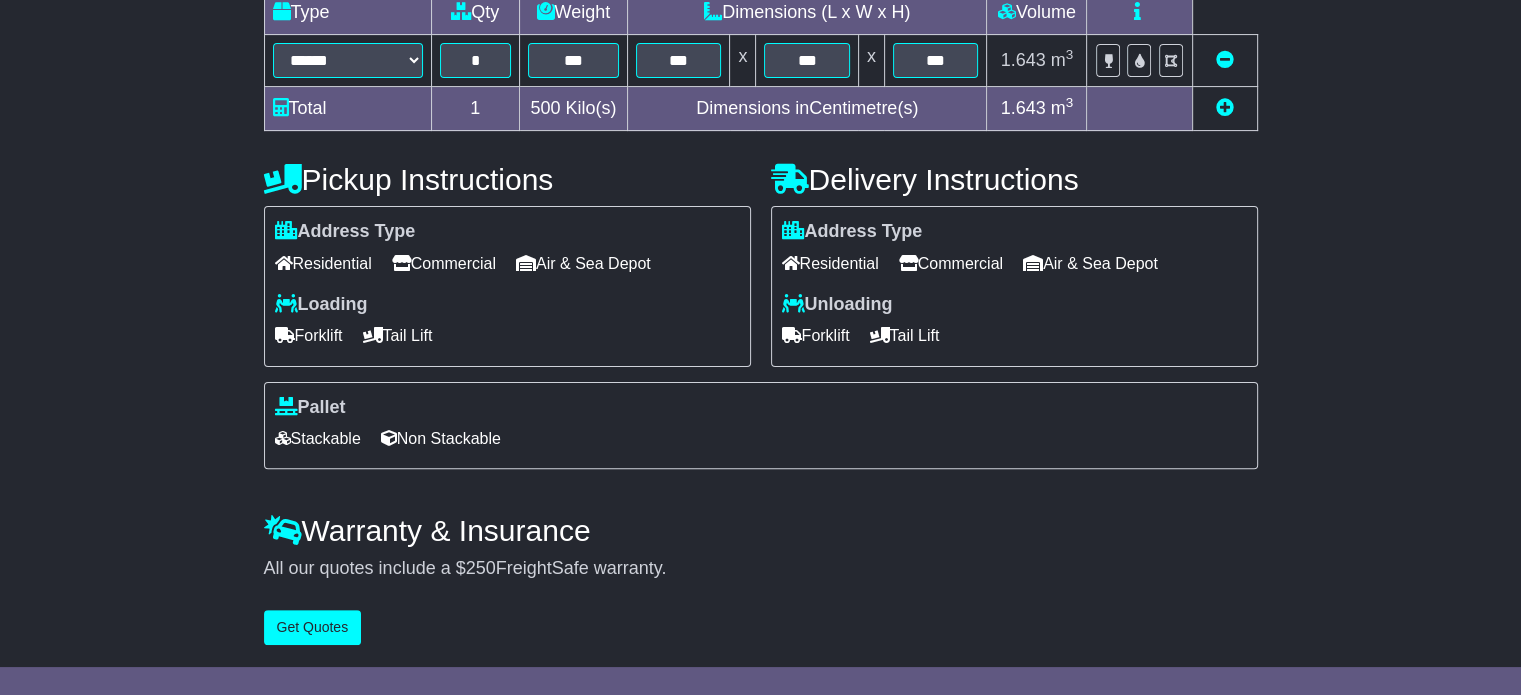 click on "Stackable" at bounding box center (318, 438) 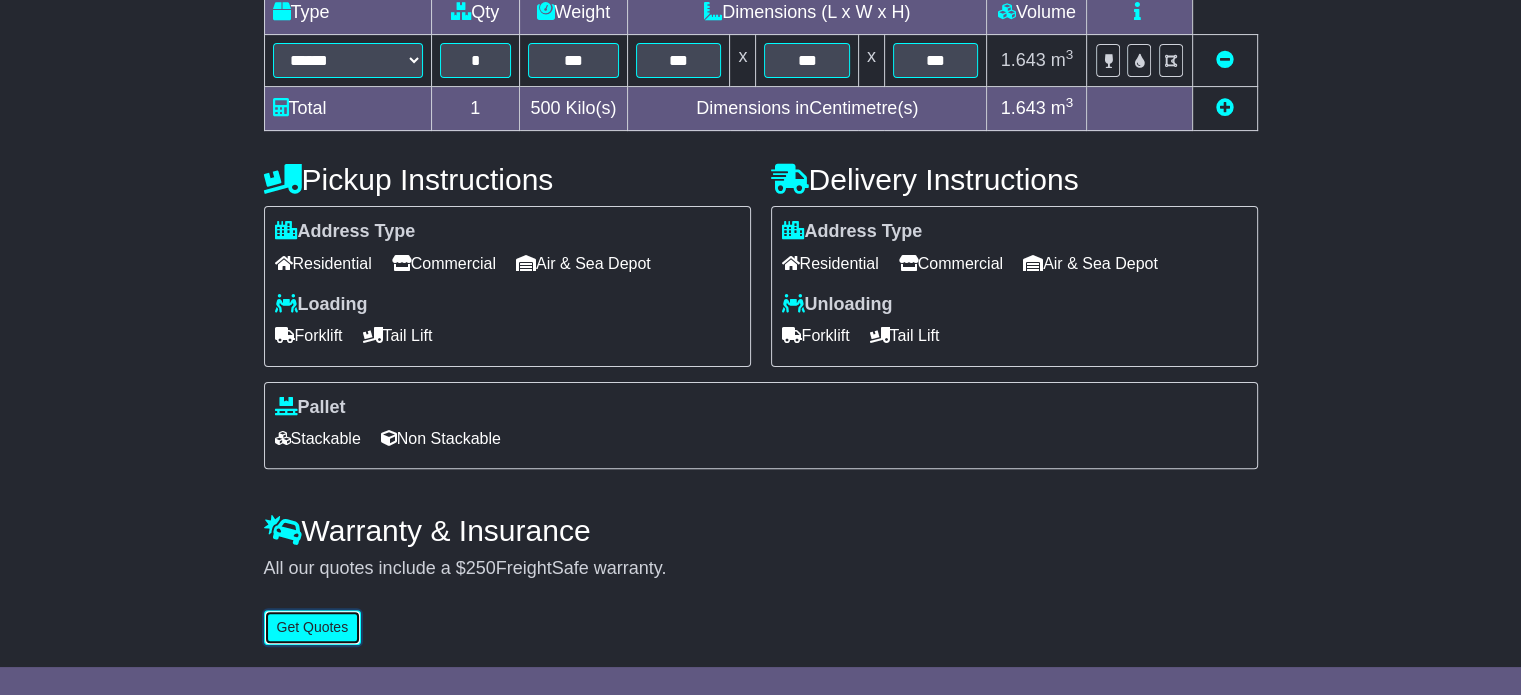 click on "Get Quotes" at bounding box center [313, 627] 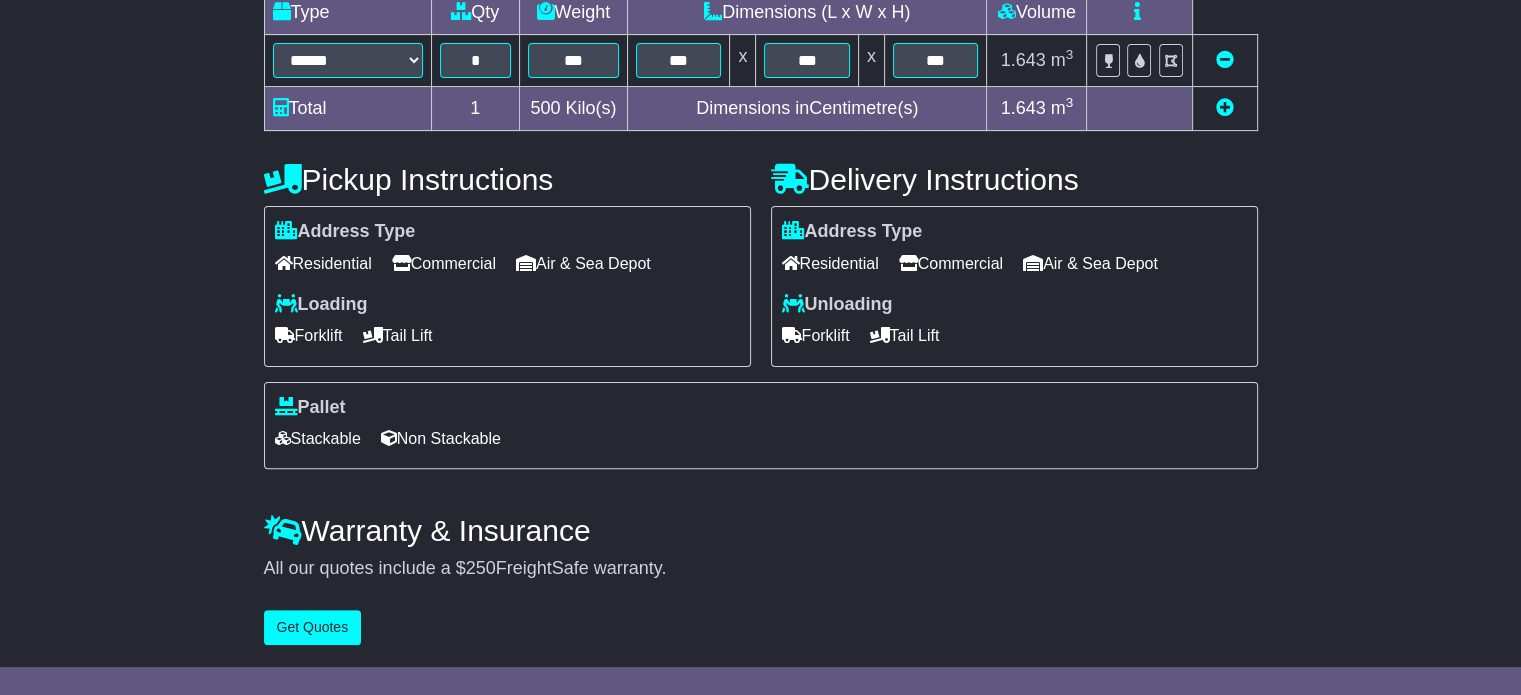 scroll, scrollTop: 0, scrollLeft: 0, axis: both 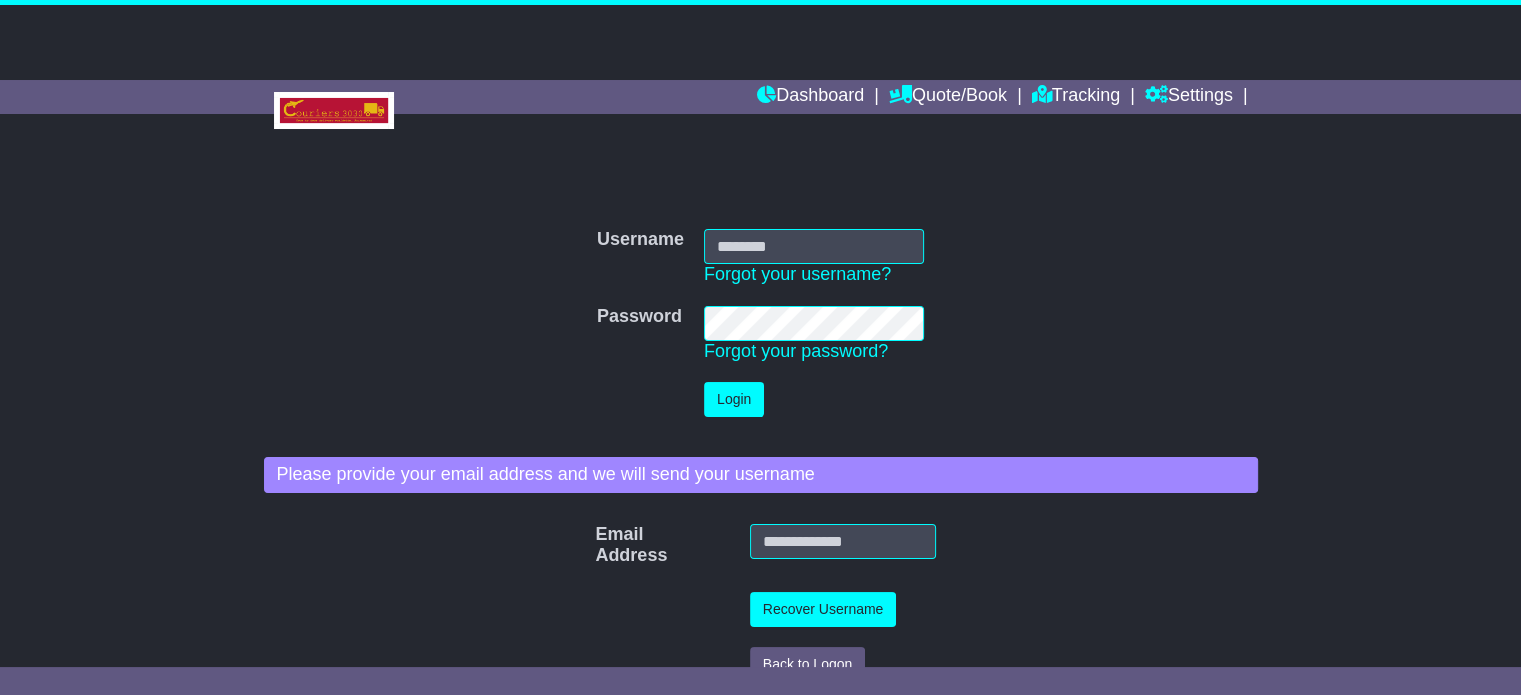 type on "**********" 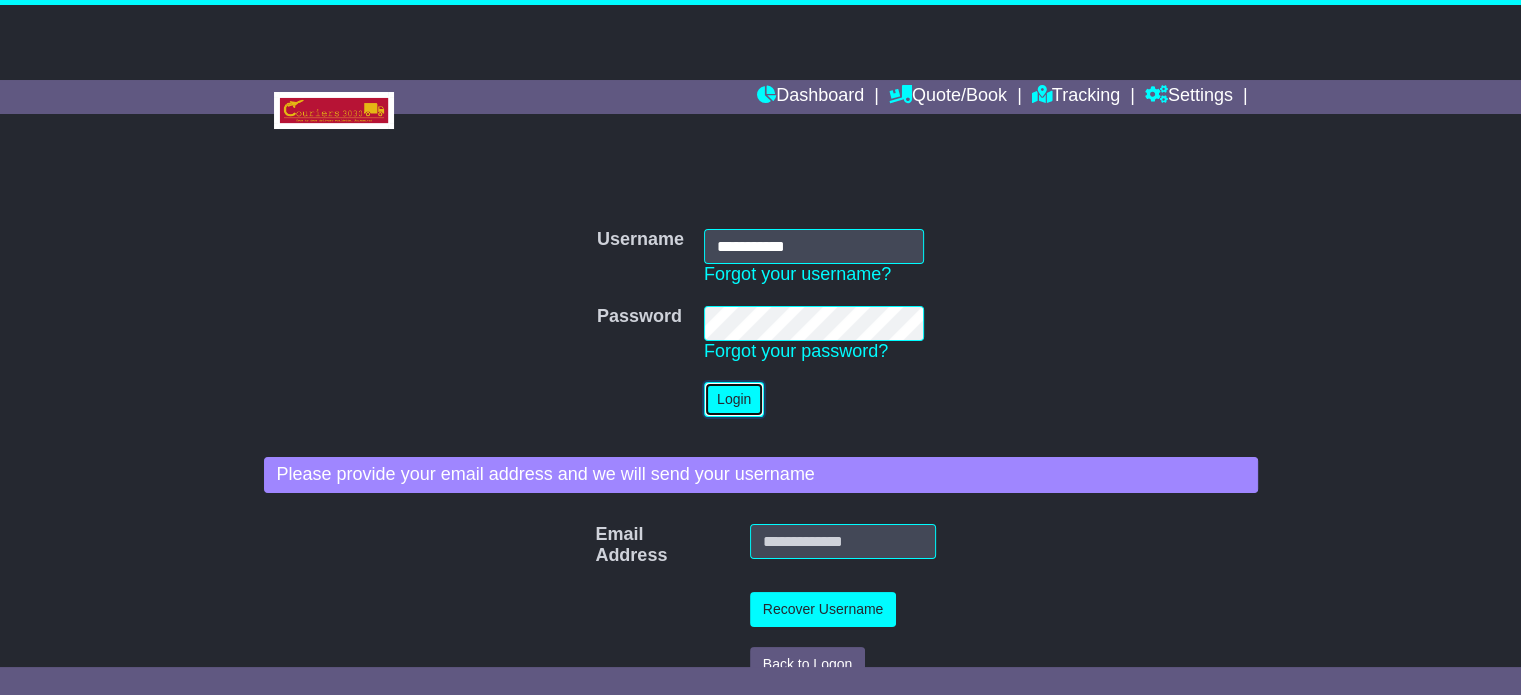 click on "Login" at bounding box center (734, 399) 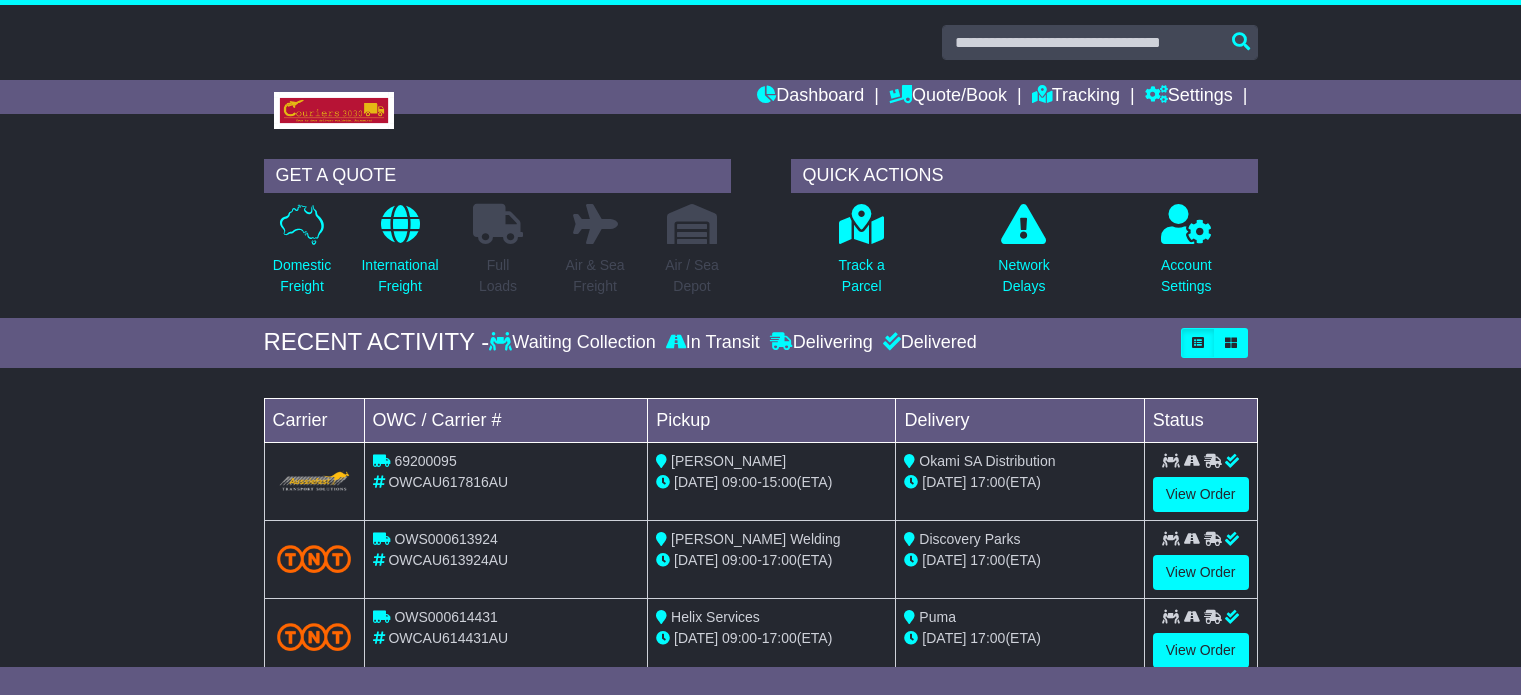 scroll, scrollTop: 0, scrollLeft: 0, axis: both 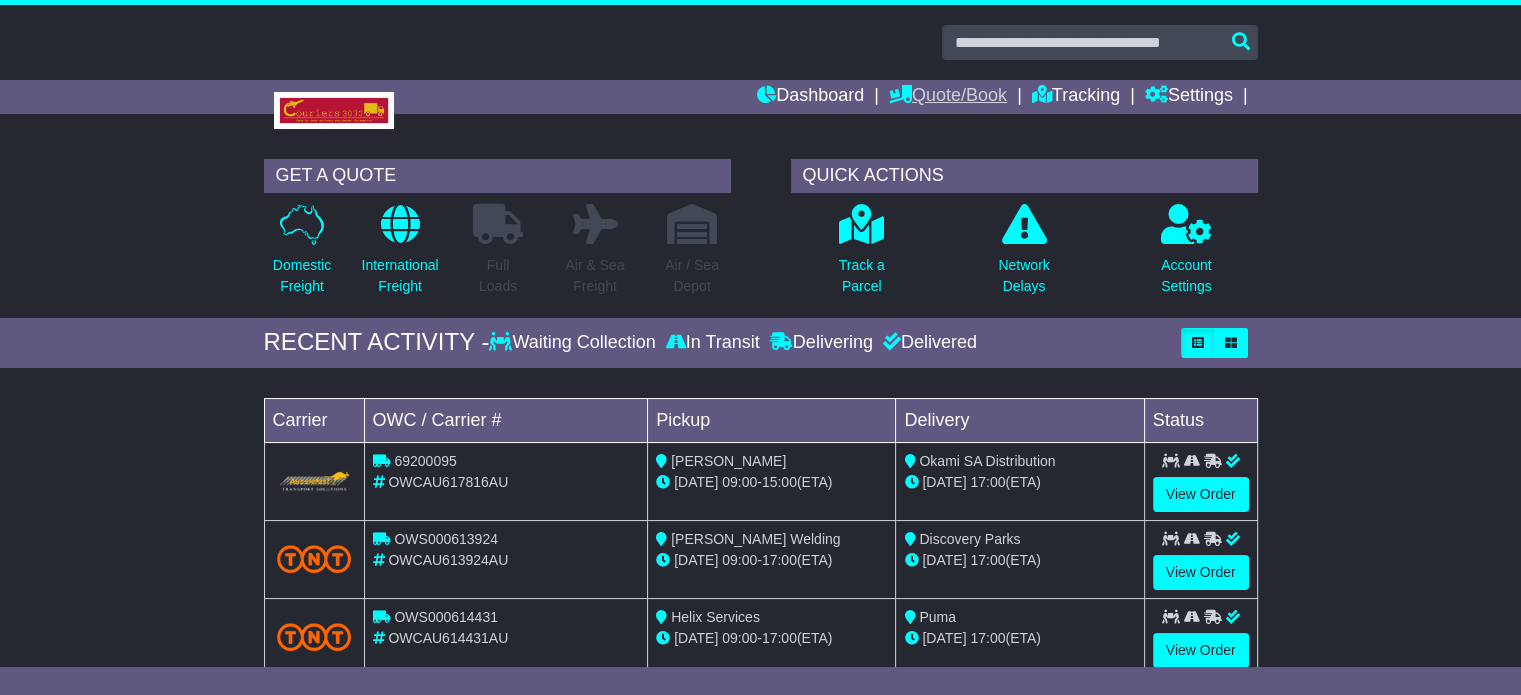 click on "Quote/Book" at bounding box center (948, 97) 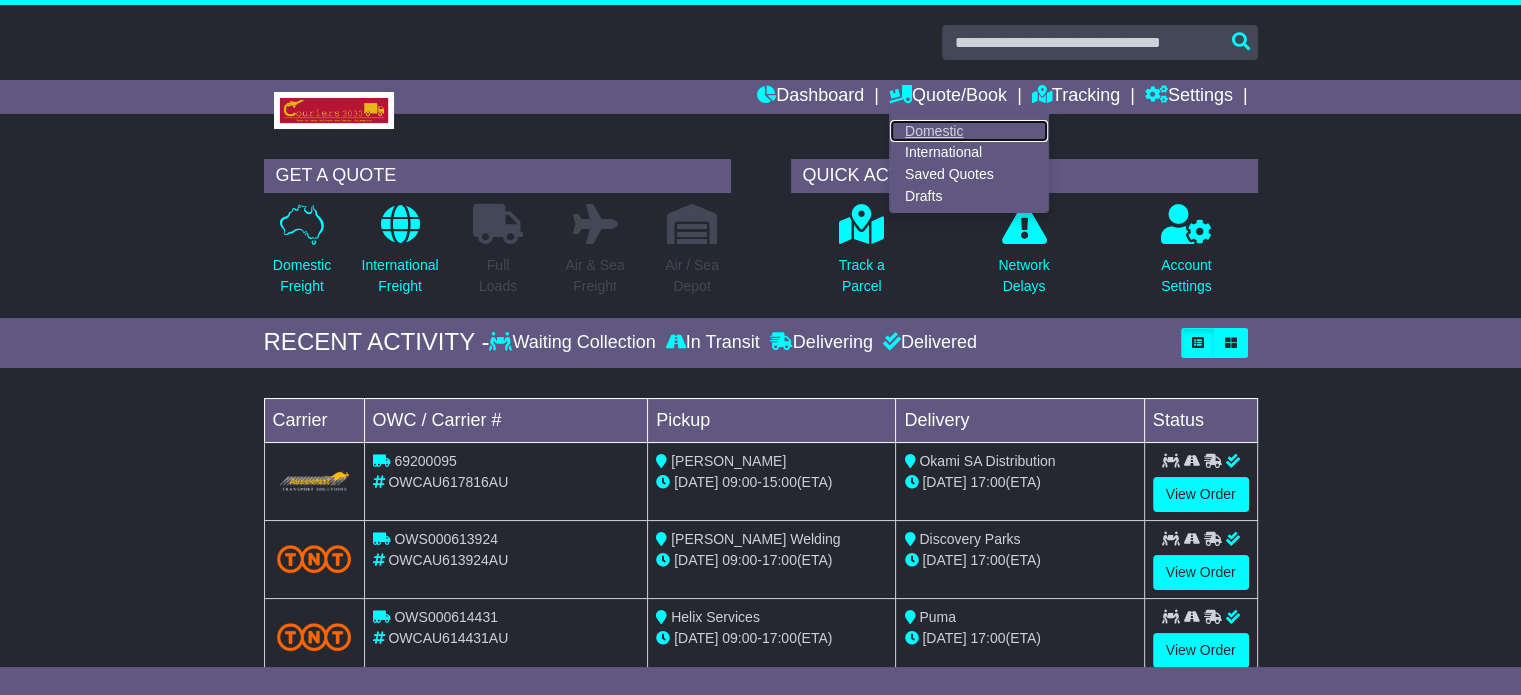 click on "Domestic" at bounding box center (969, 131) 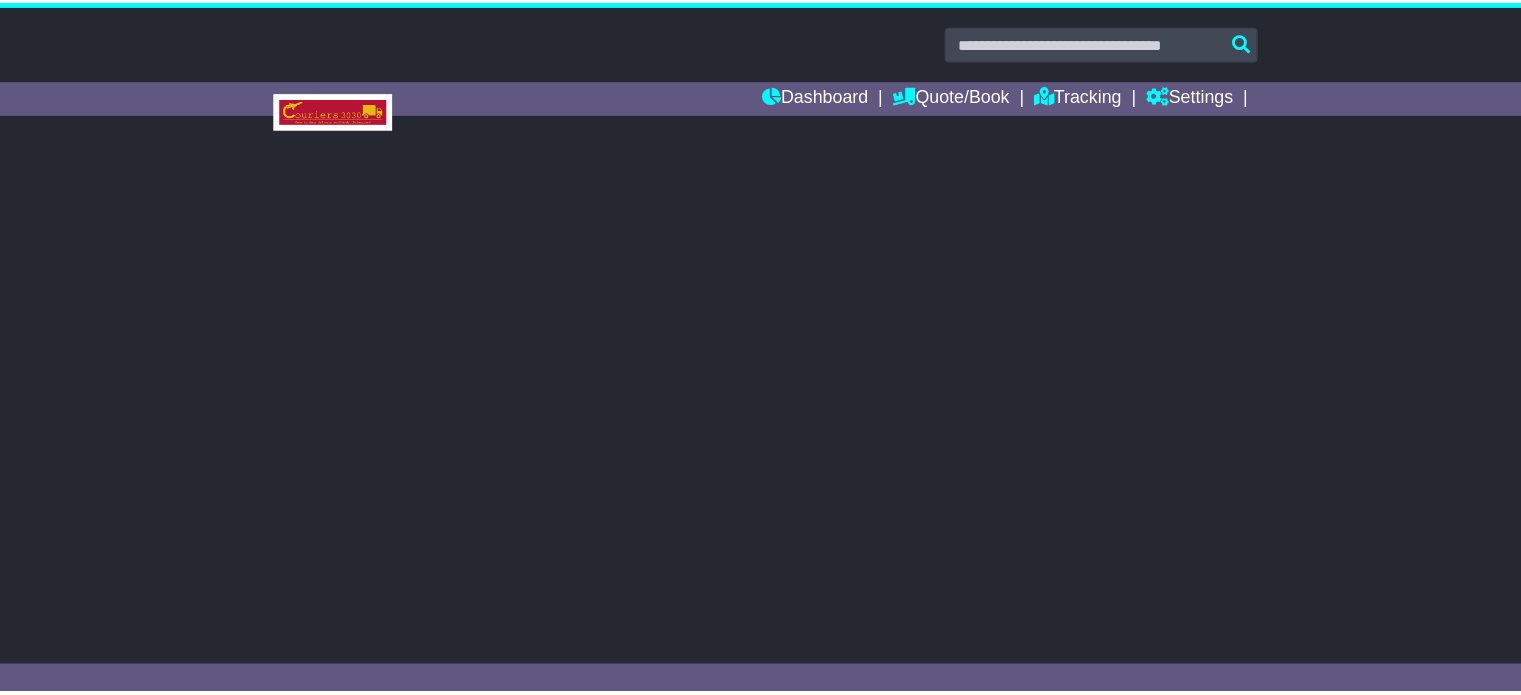 scroll, scrollTop: 0, scrollLeft: 0, axis: both 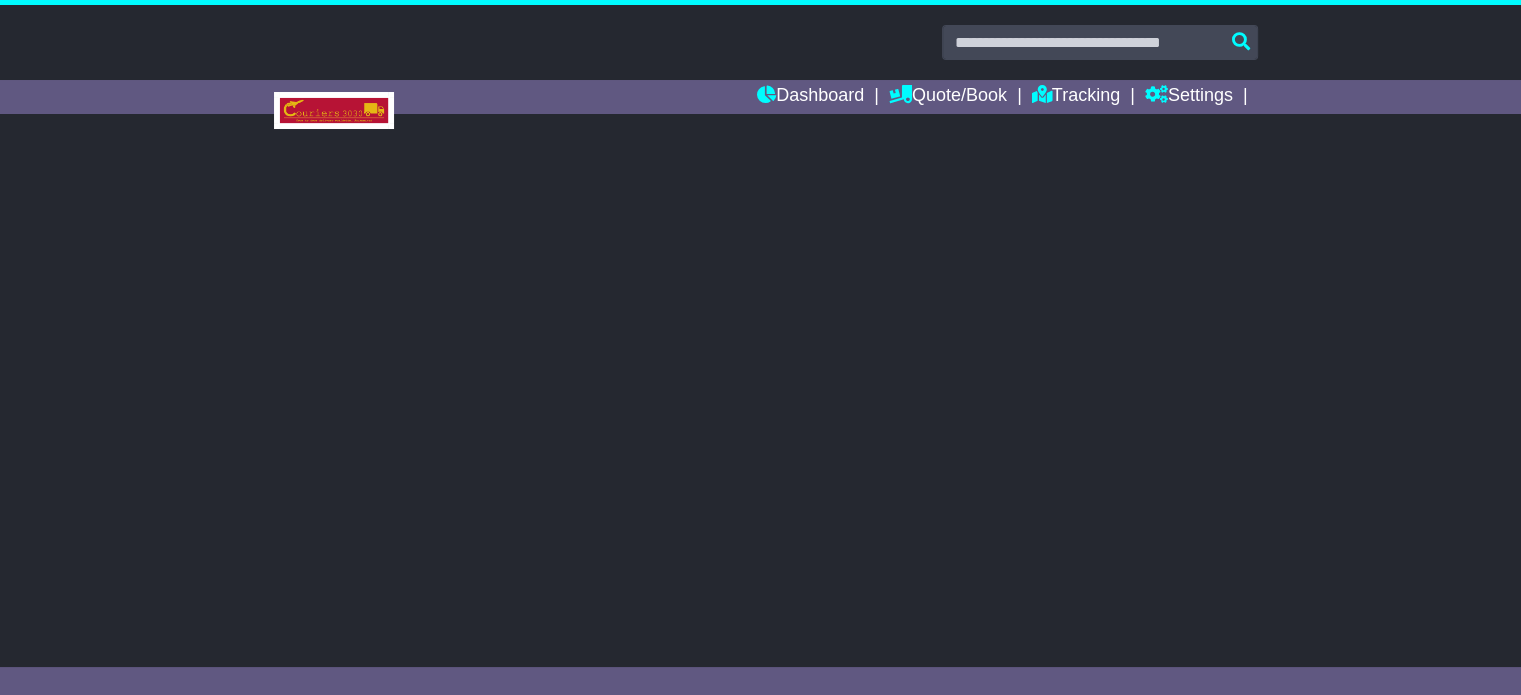 select 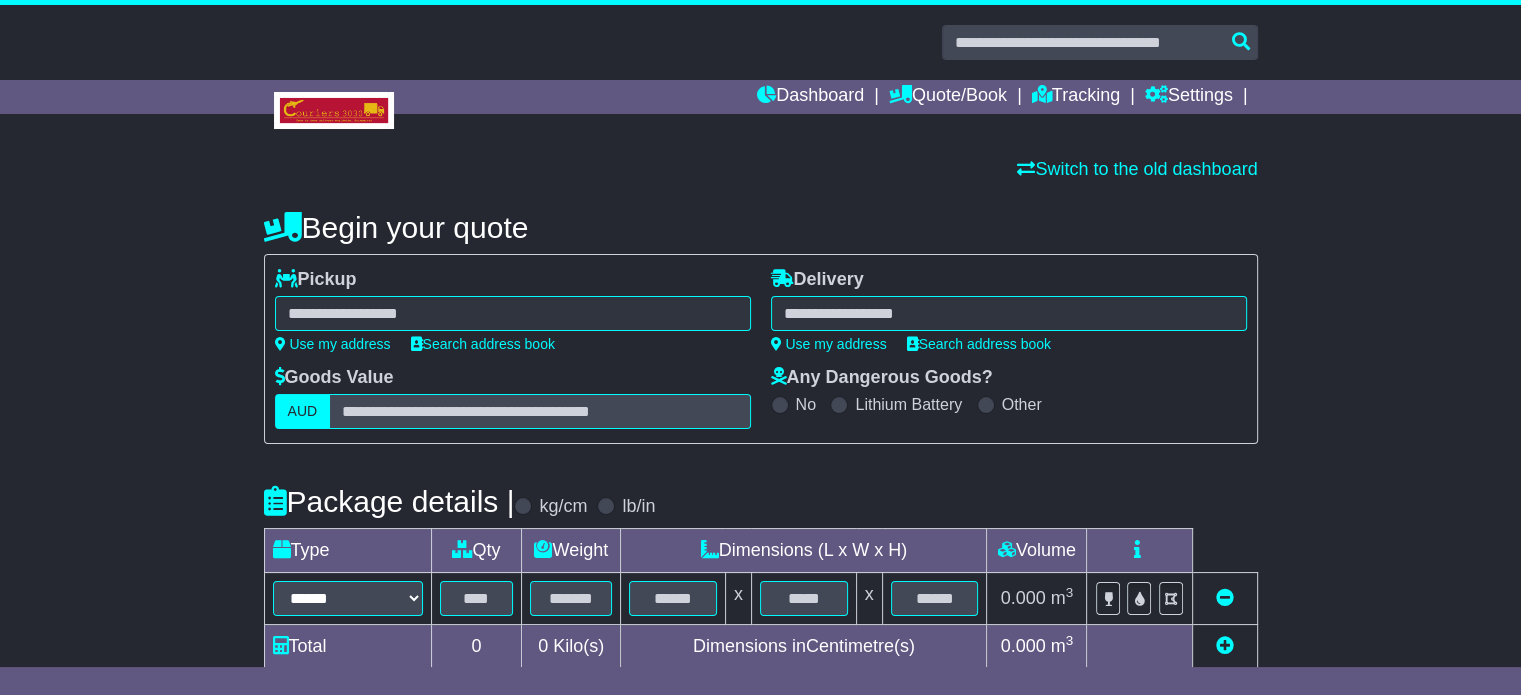 scroll, scrollTop: 0, scrollLeft: 0, axis: both 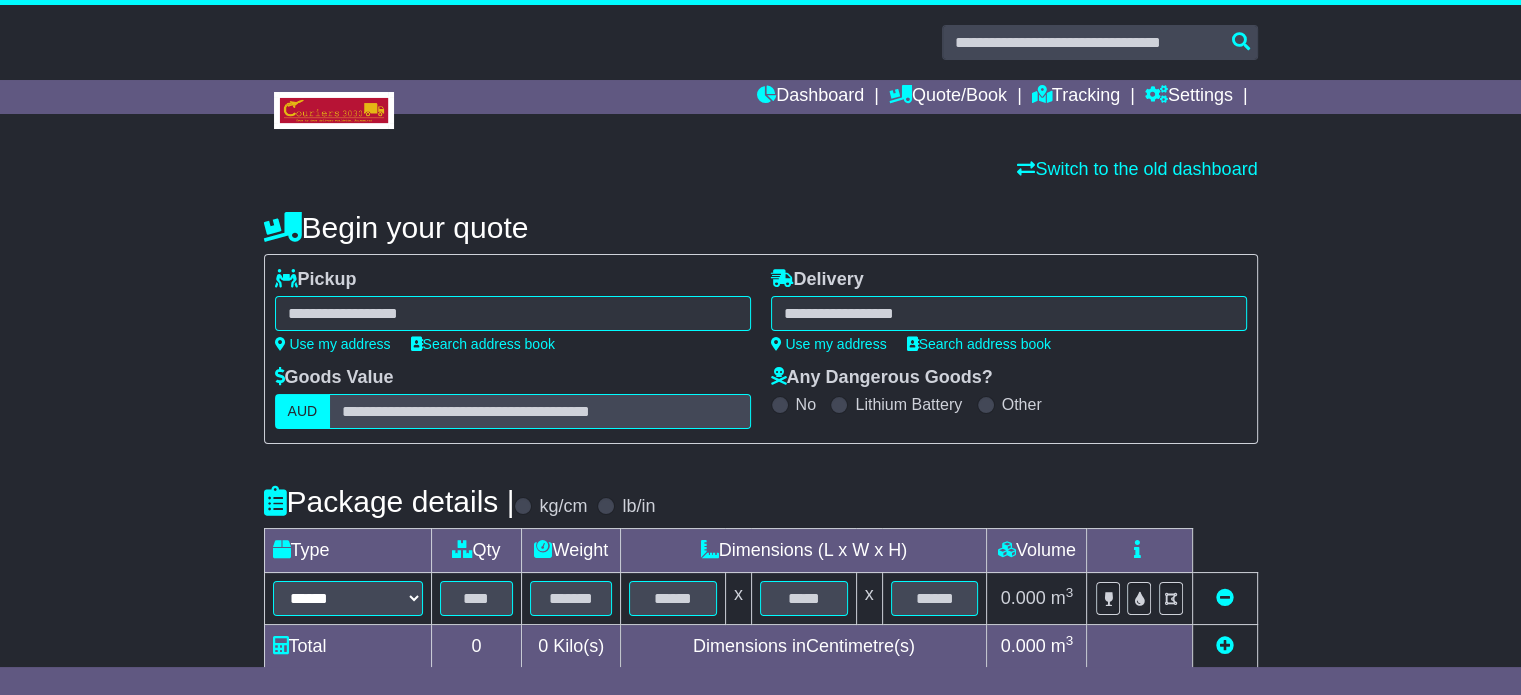 click at bounding box center [513, 313] 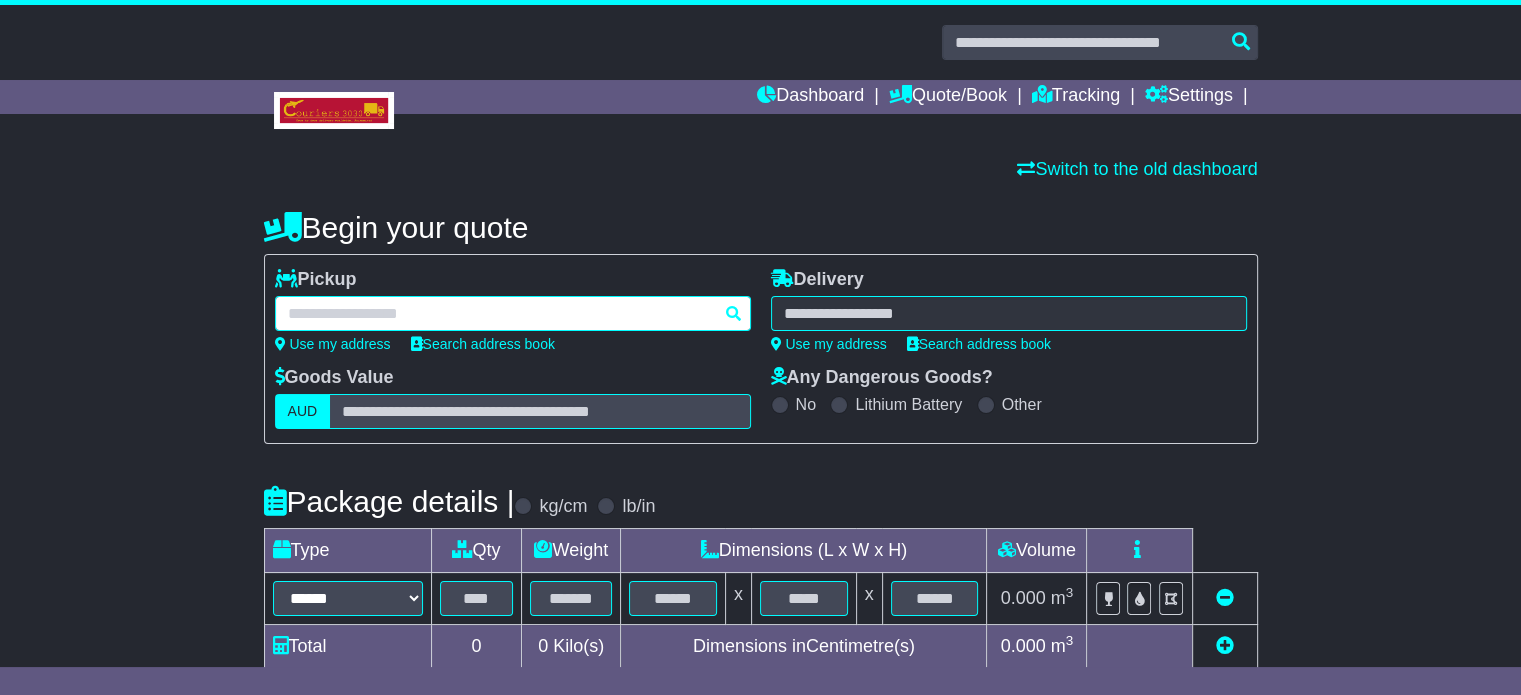 paste on "**********" 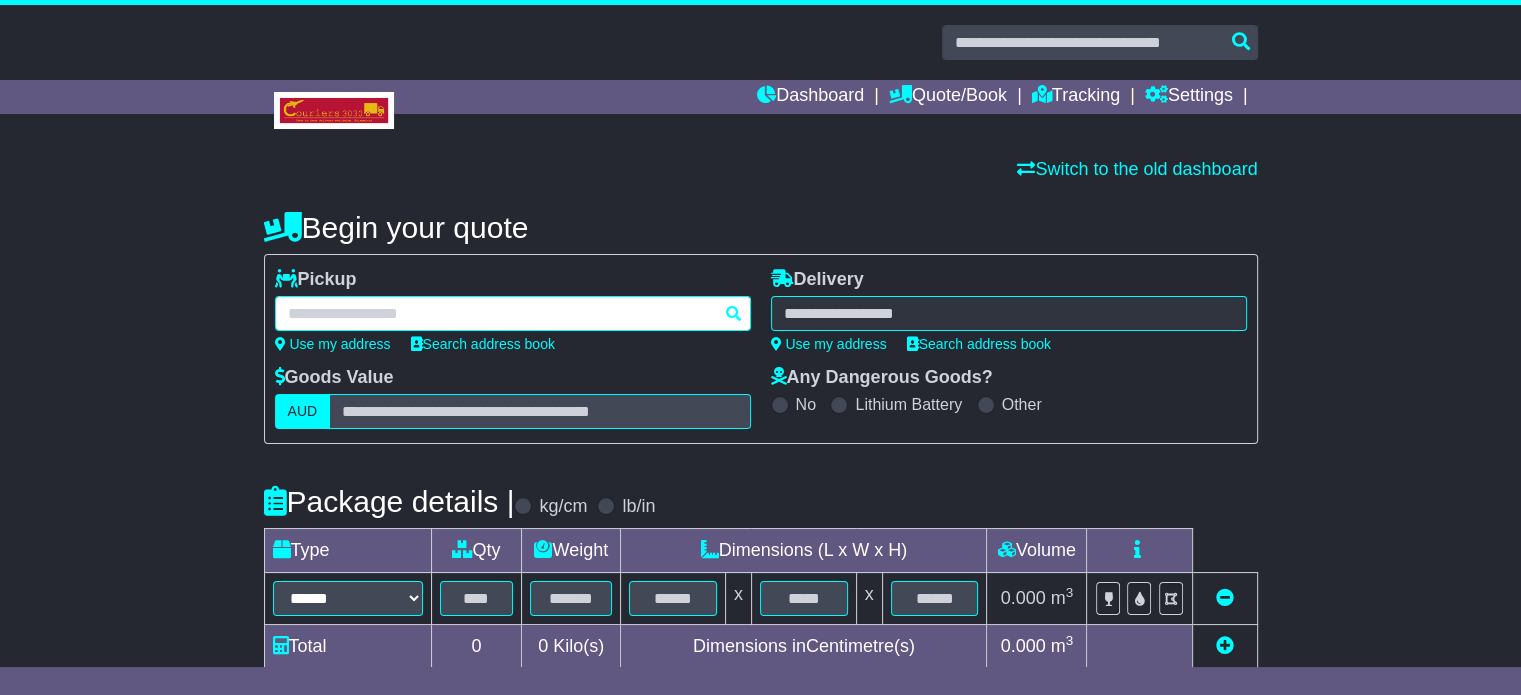 type on "**********" 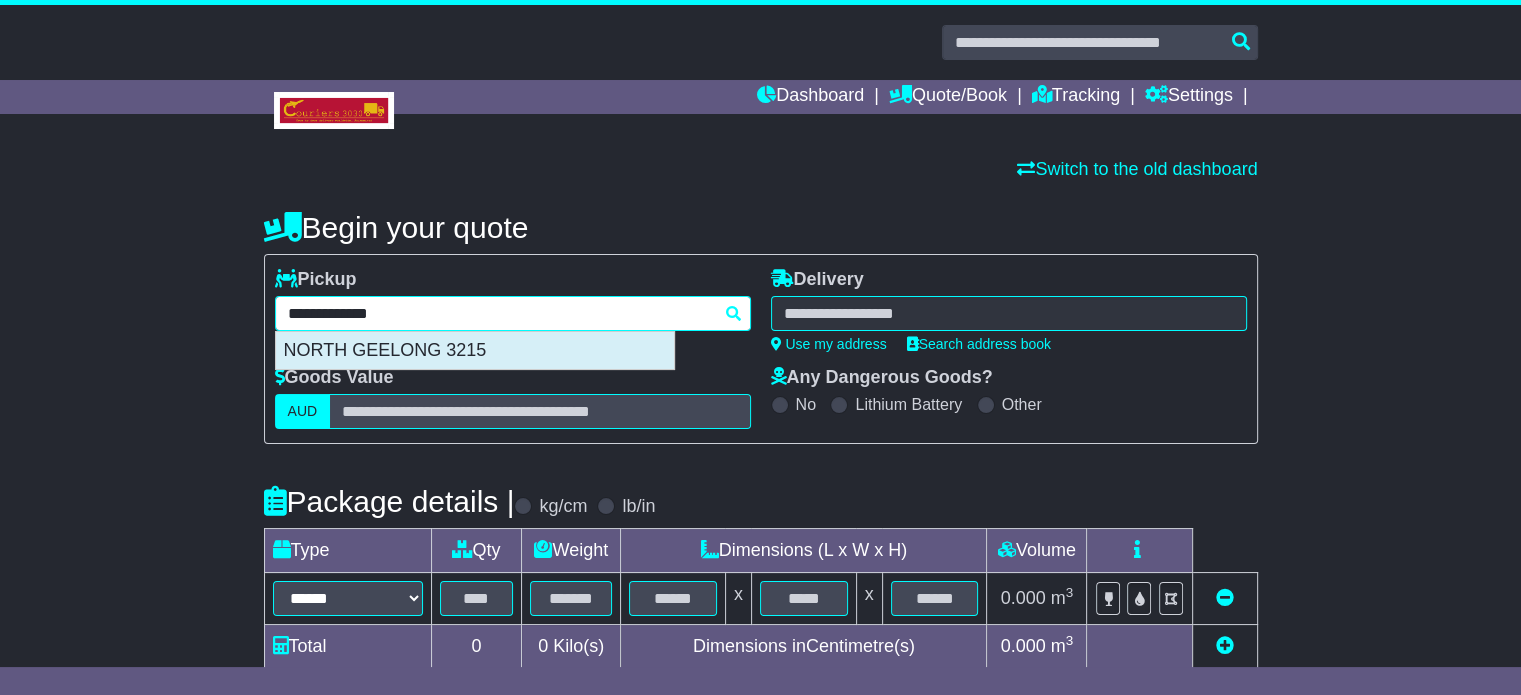 click on "NORTH GEELONG 3215" at bounding box center (475, 351) 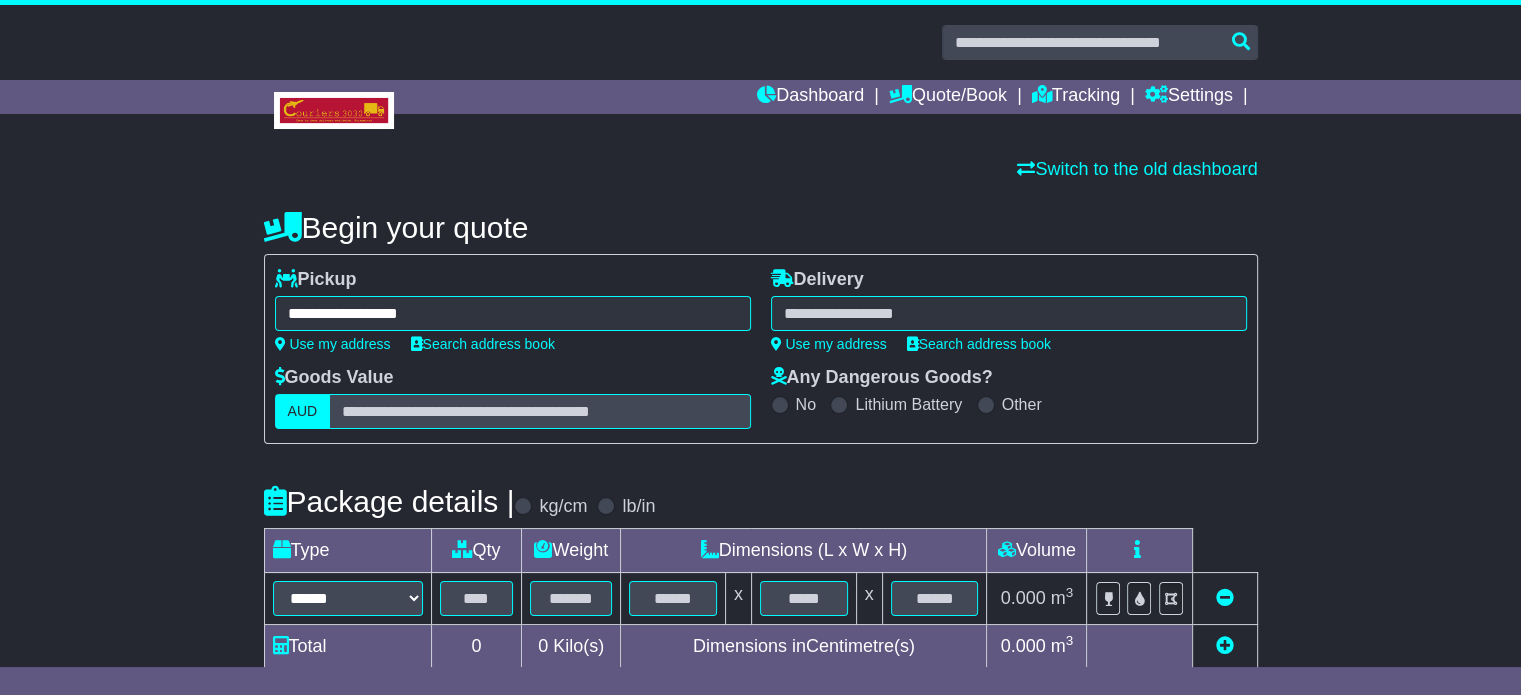 type on "**********" 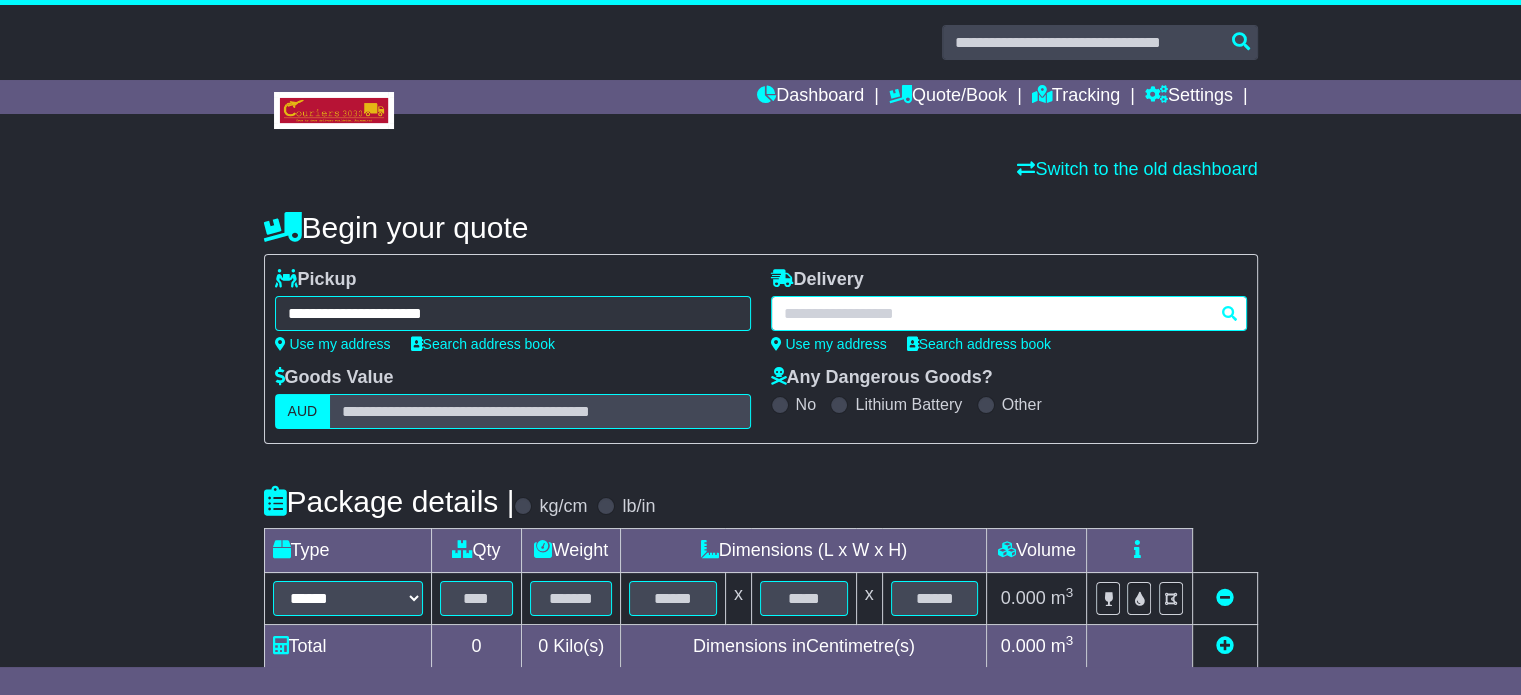 click at bounding box center [1009, 313] 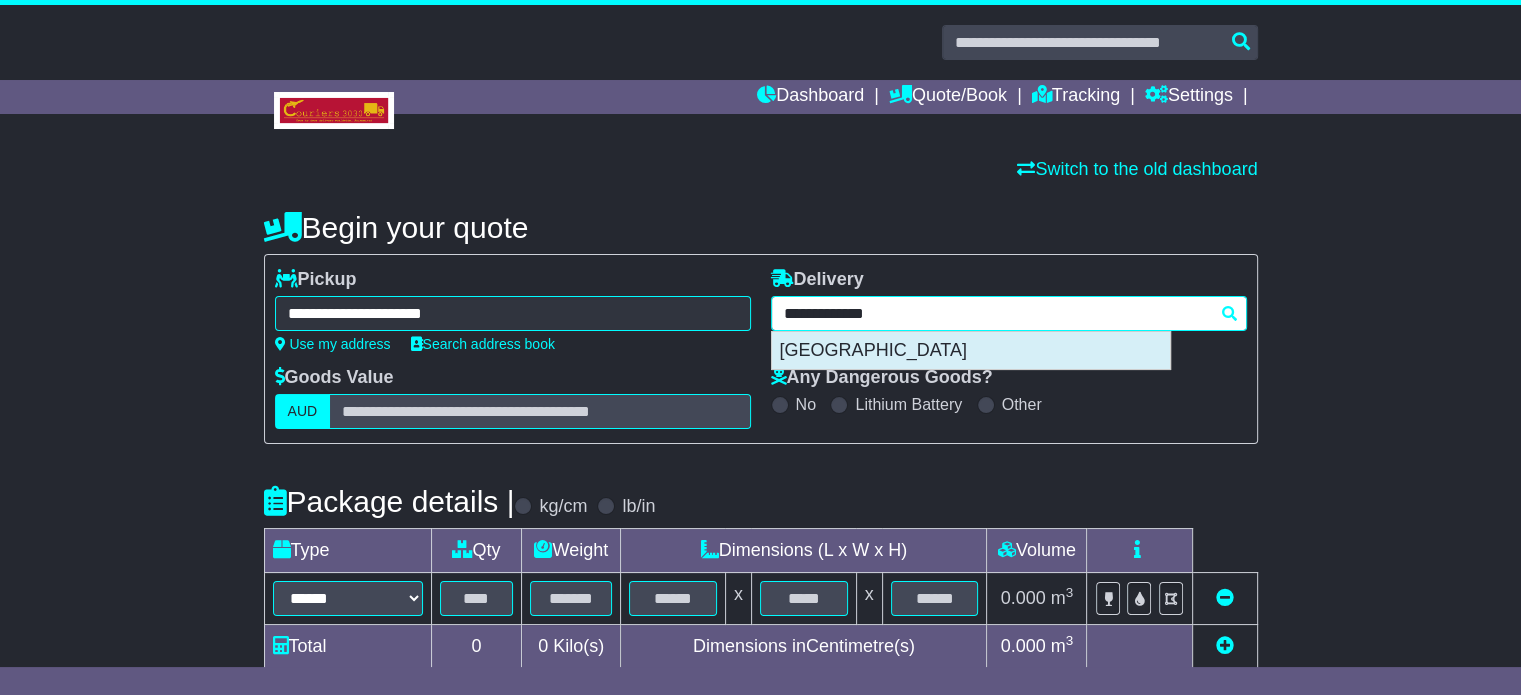 click on "DUNDAS VALLEY 2117" at bounding box center (971, 351) 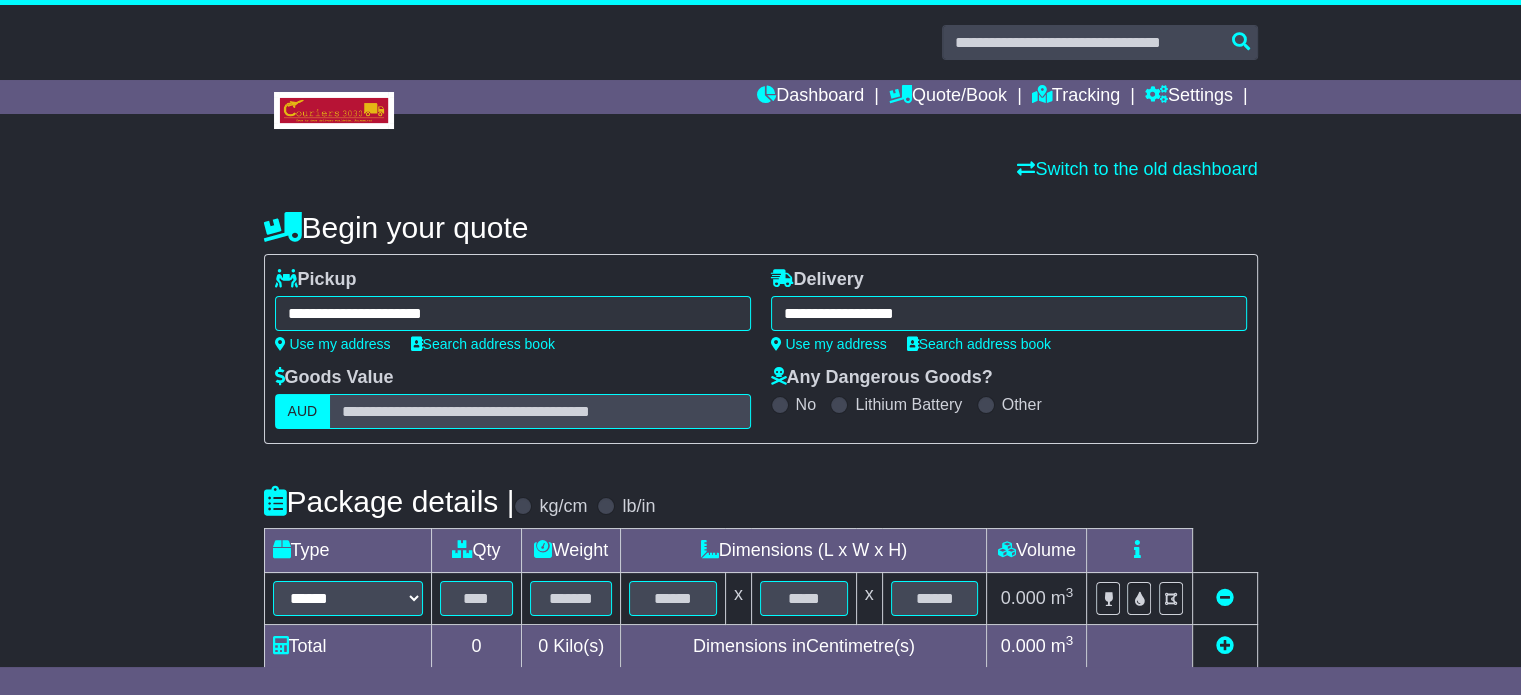 type on "**********" 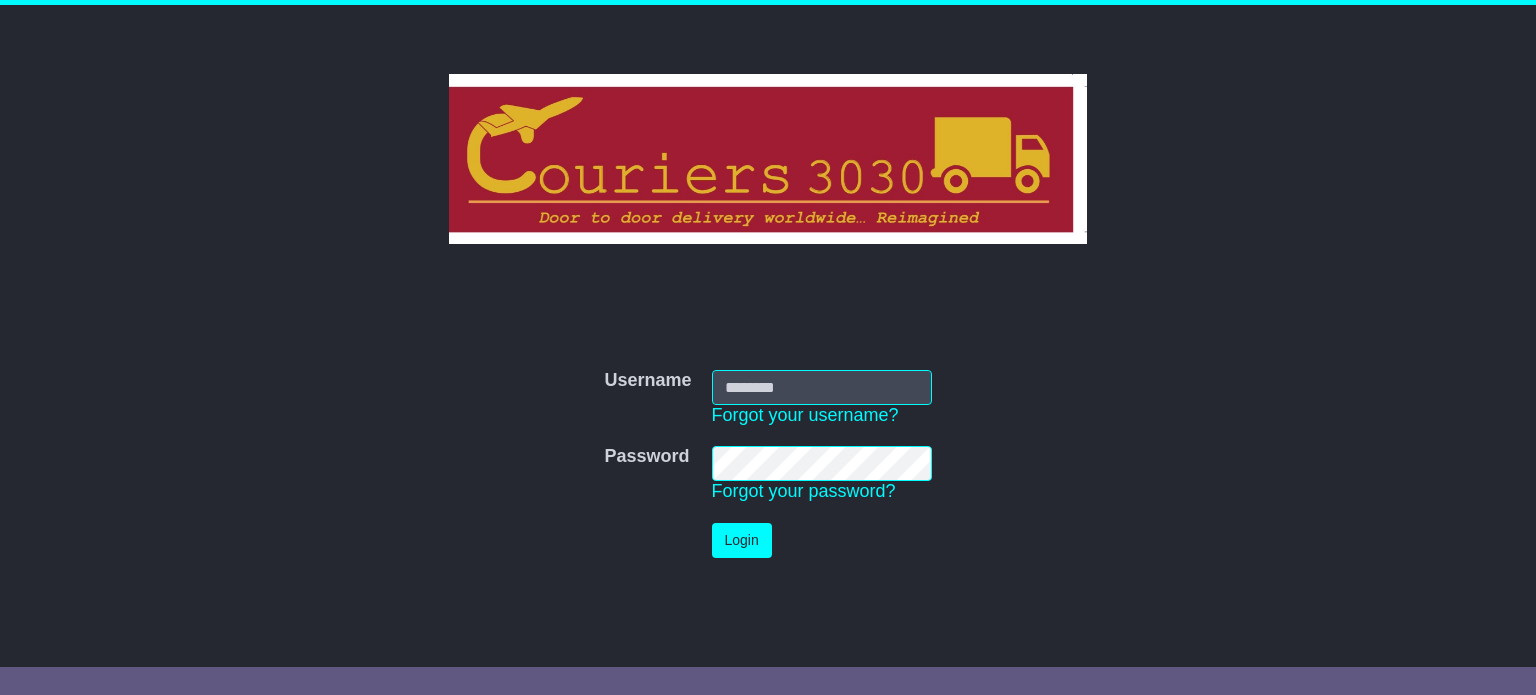 scroll, scrollTop: 0, scrollLeft: 0, axis: both 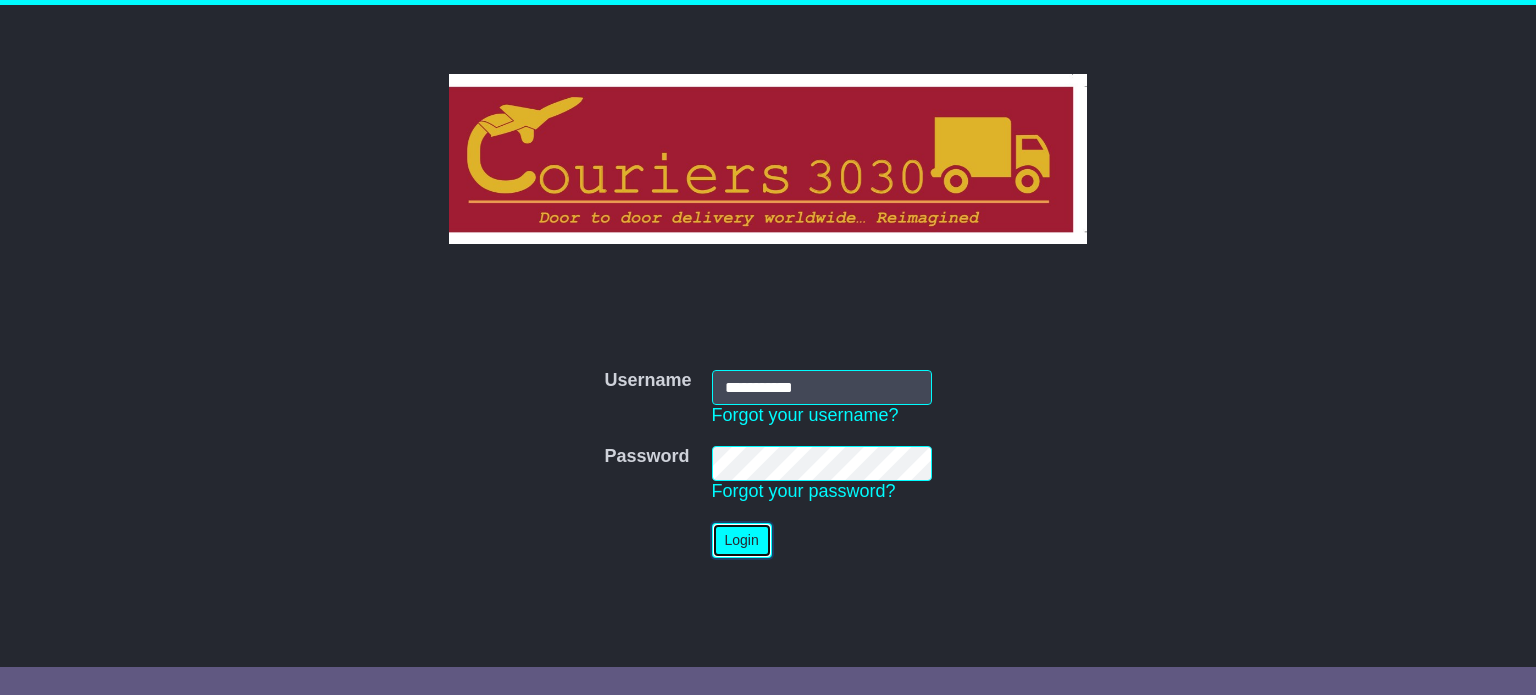 click on "Login" at bounding box center (742, 540) 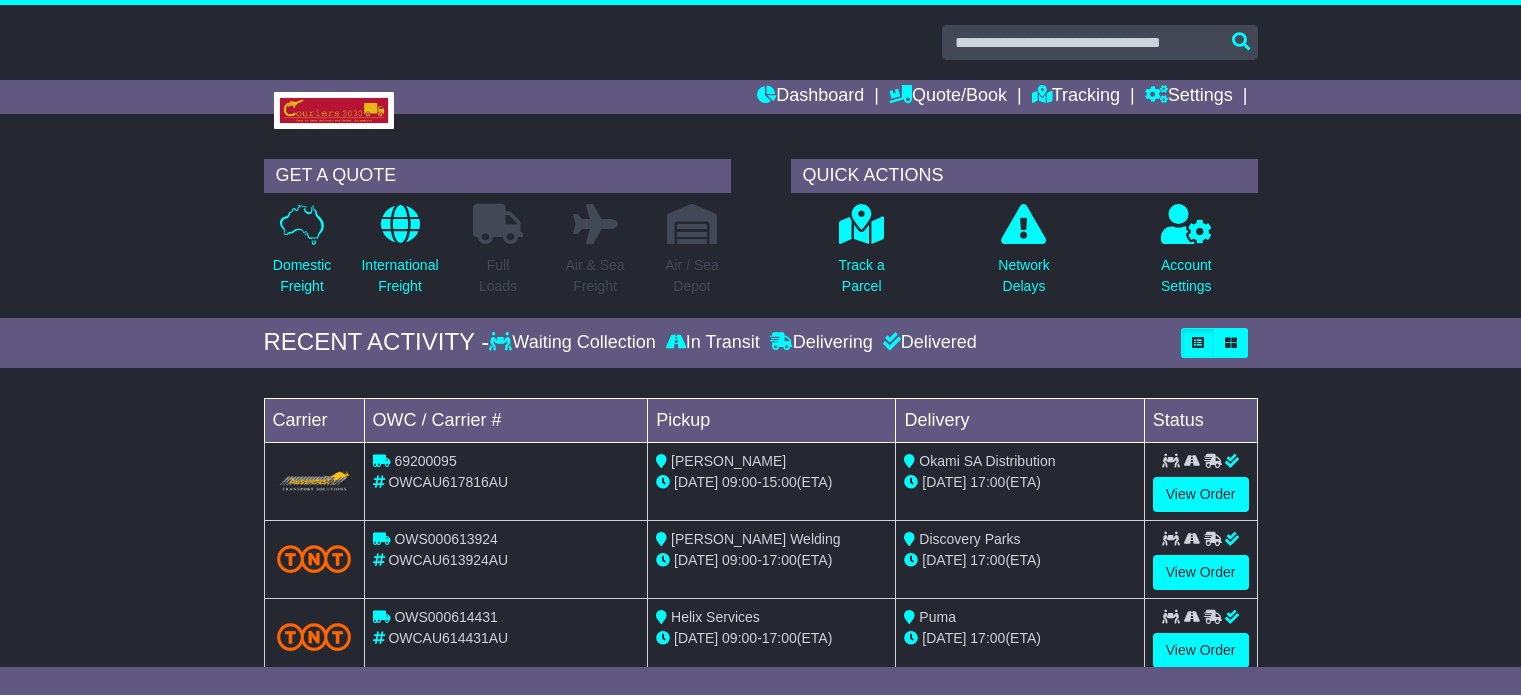 scroll, scrollTop: 0, scrollLeft: 0, axis: both 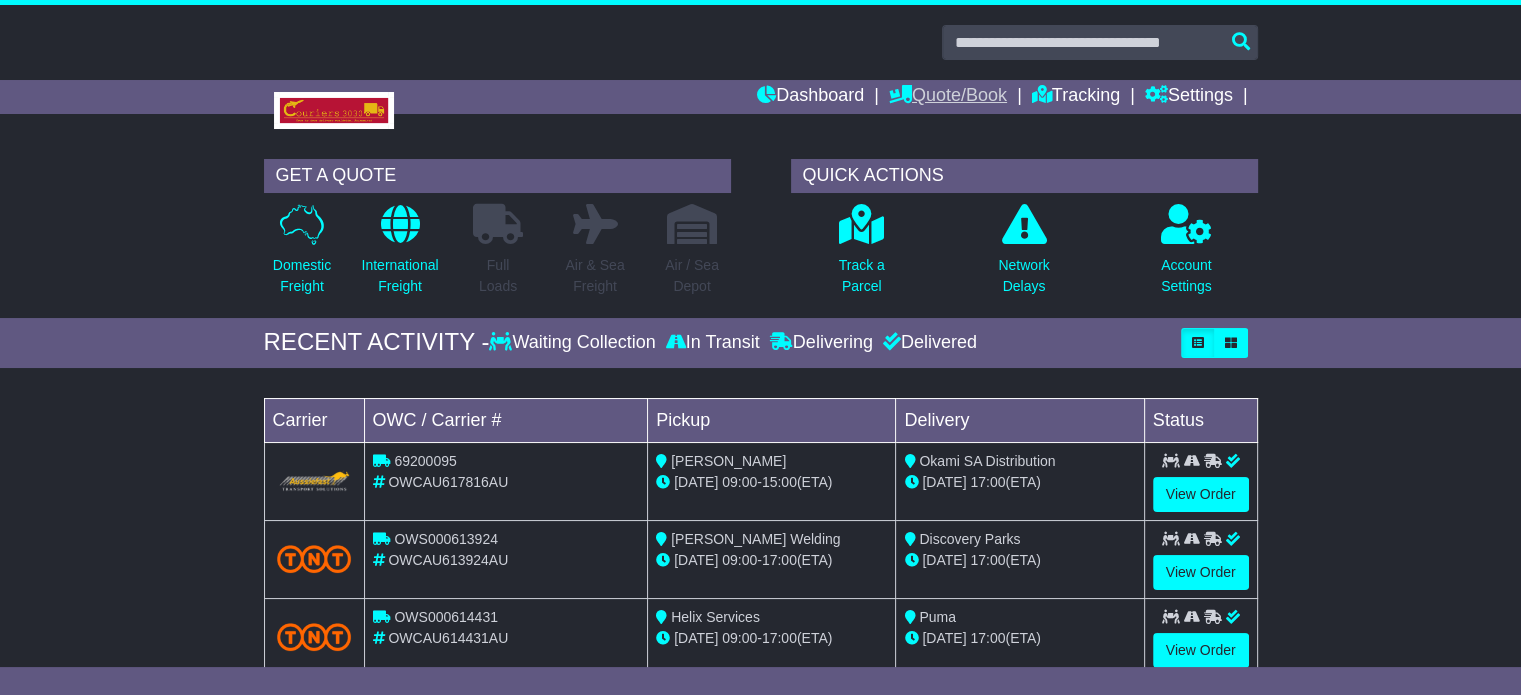 click on "Quote/Book" at bounding box center (948, 97) 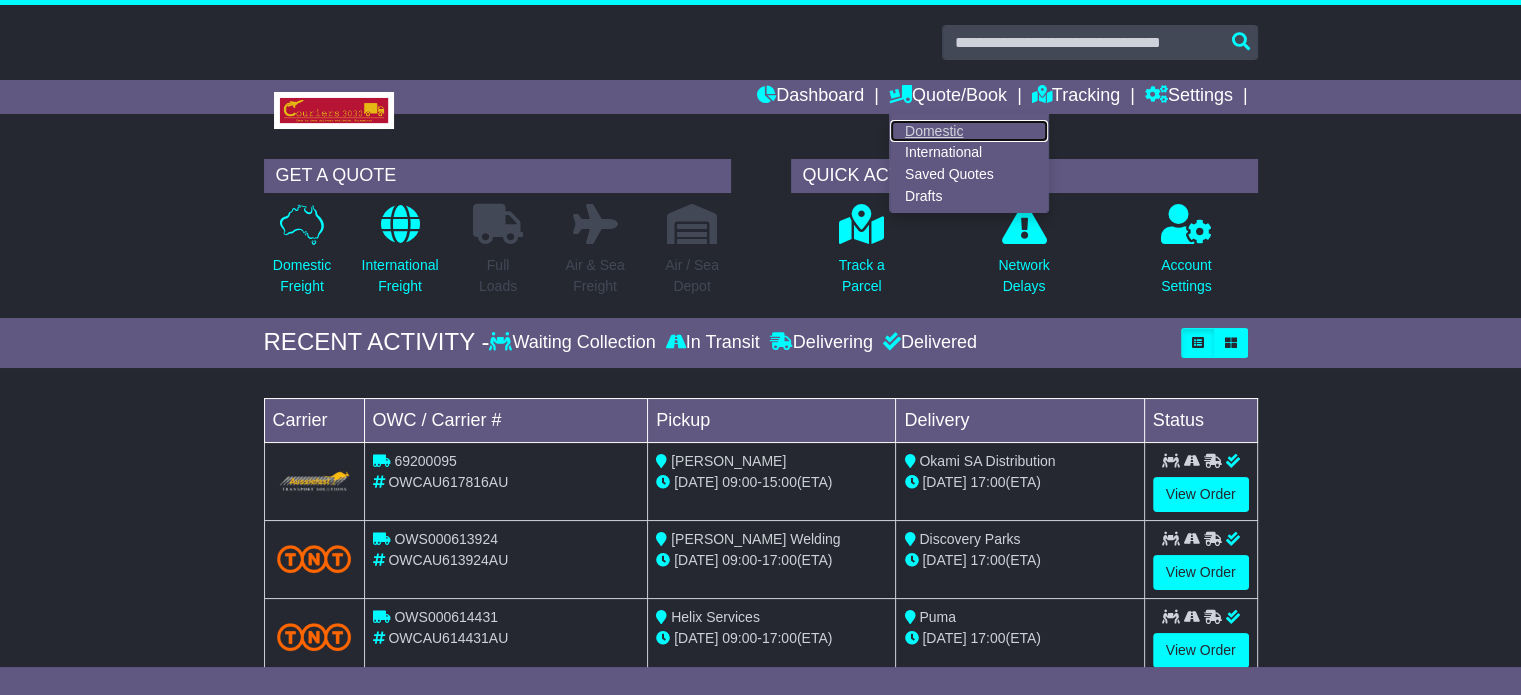 click on "Domestic" at bounding box center [969, 131] 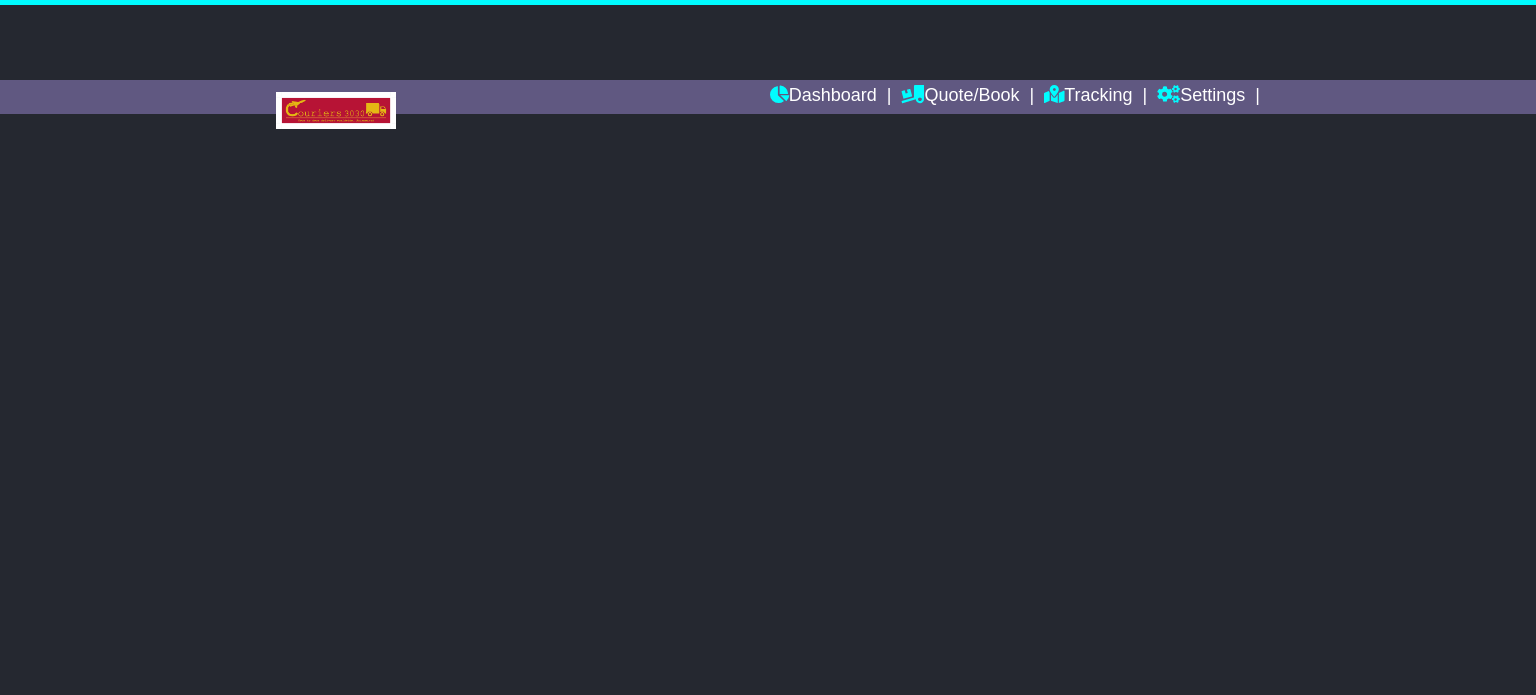 scroll, scrollTop: 0, scrollLeft: 0, axis: both 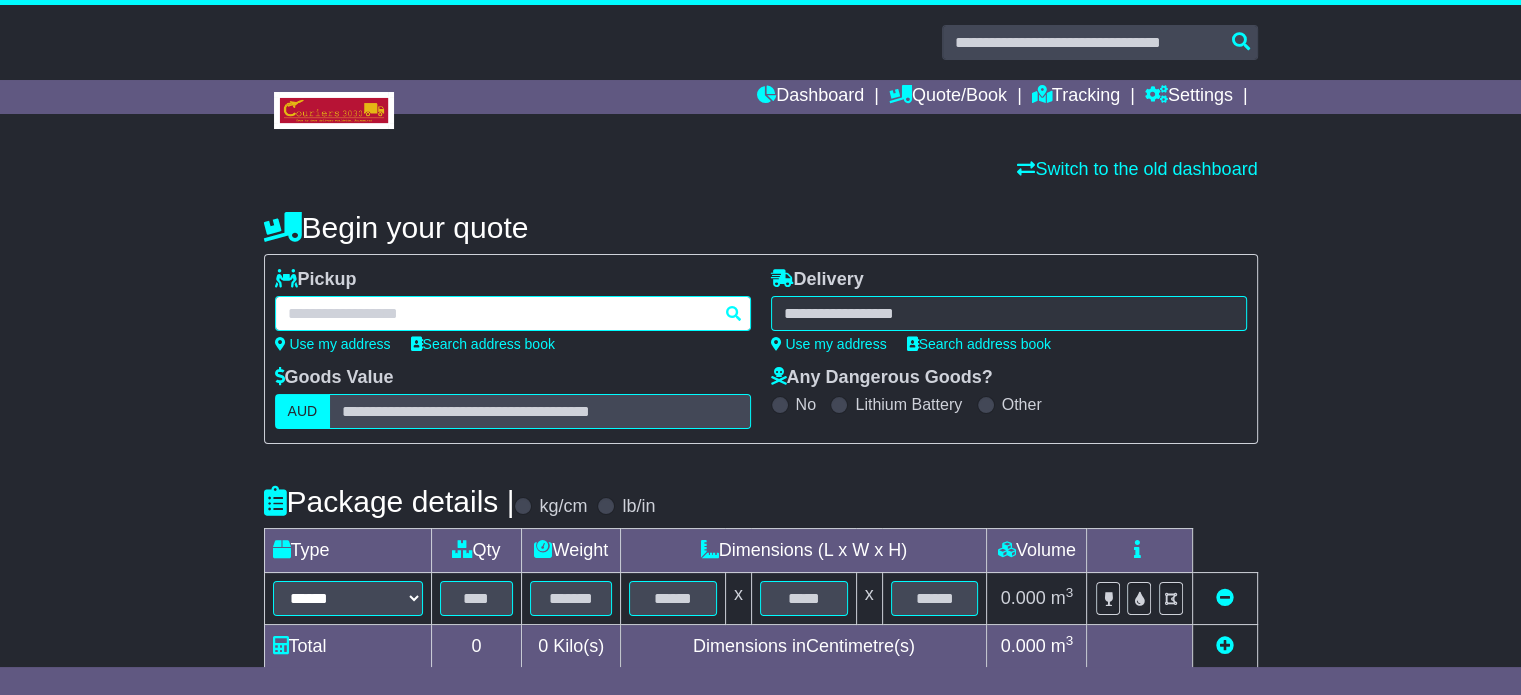 click at bounding box center [513, 313] 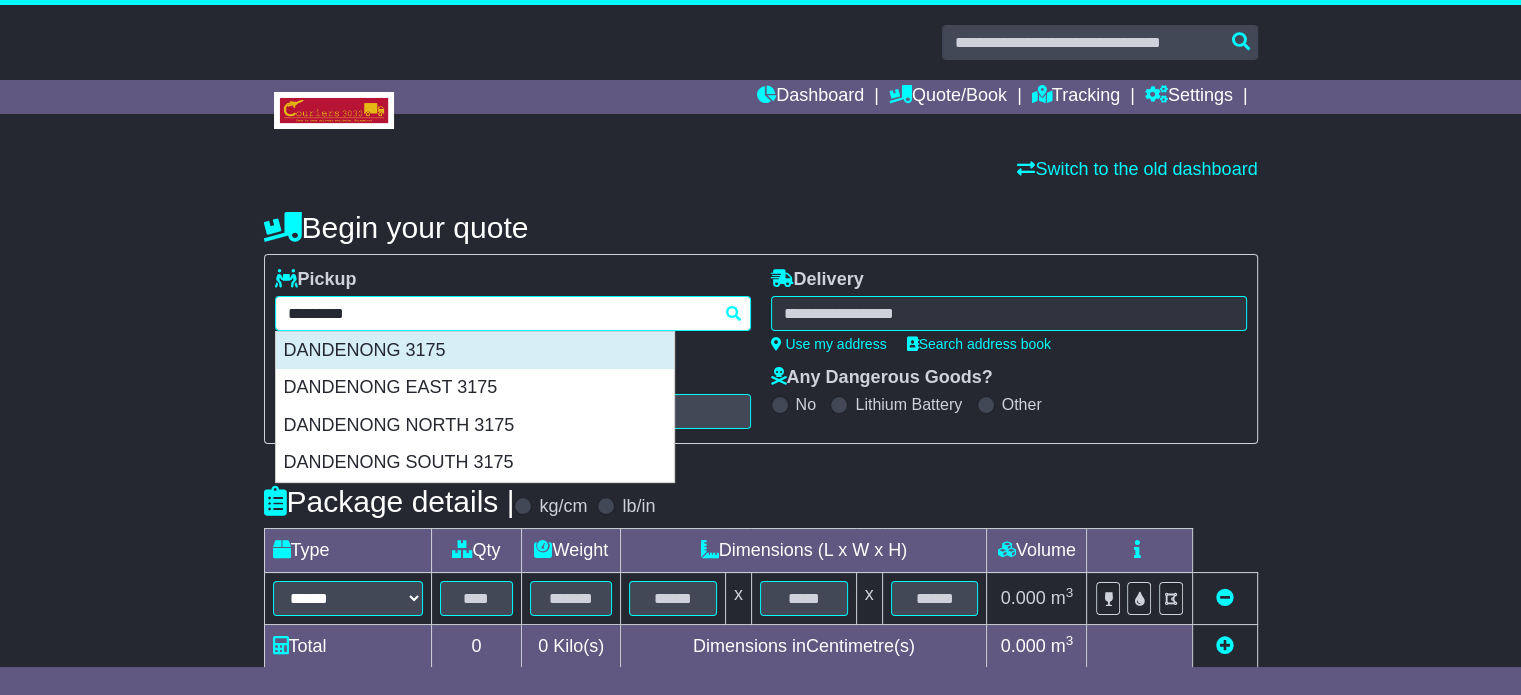 click on "DANDENONG 3175" at bounding box center [475, 351] 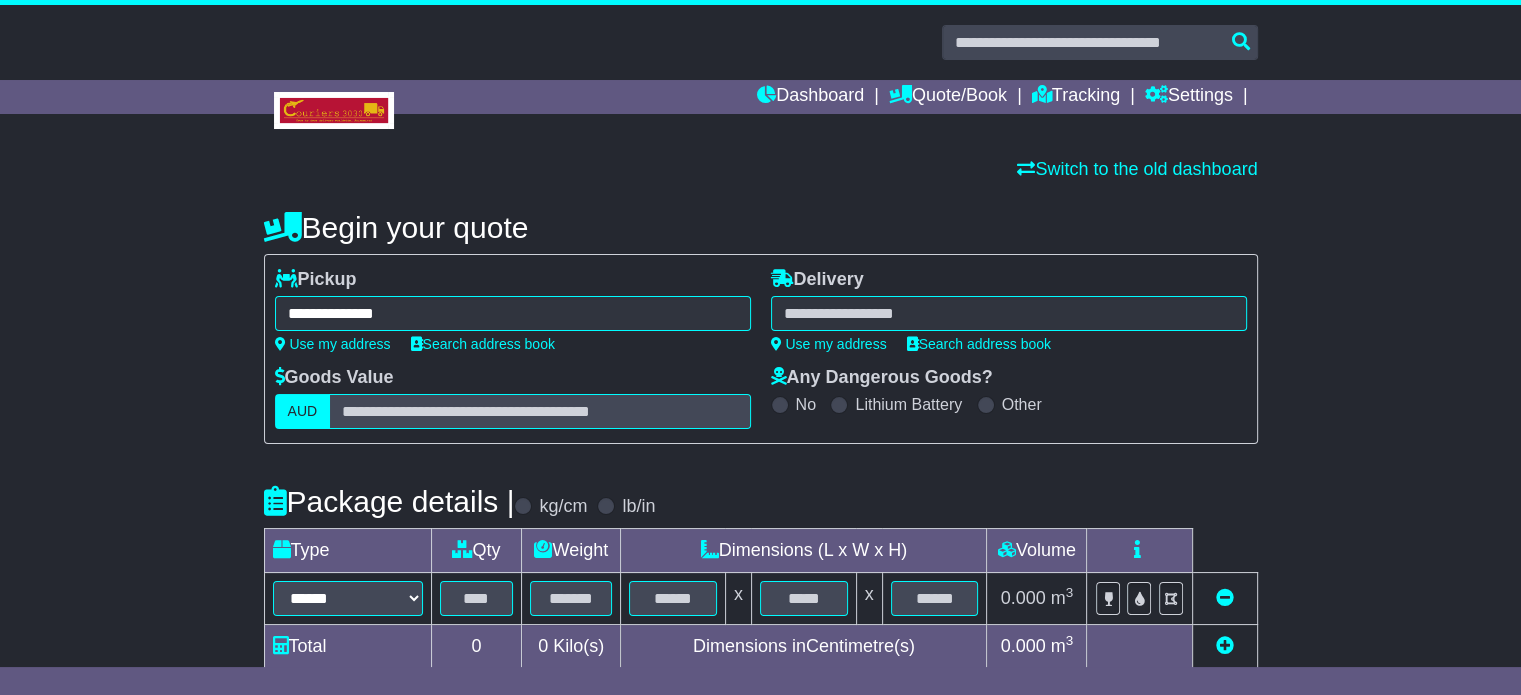 type on "**********" 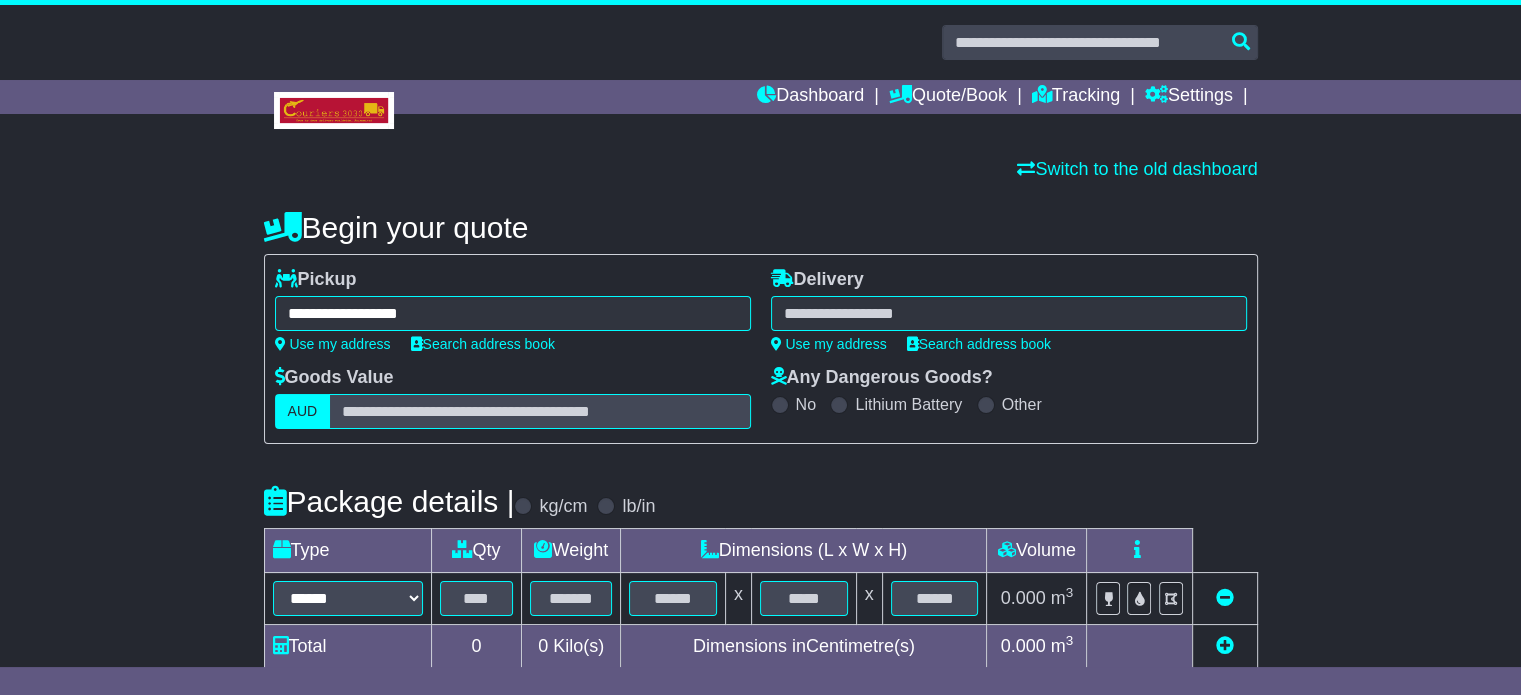 click at bounding box center [1009, 313] 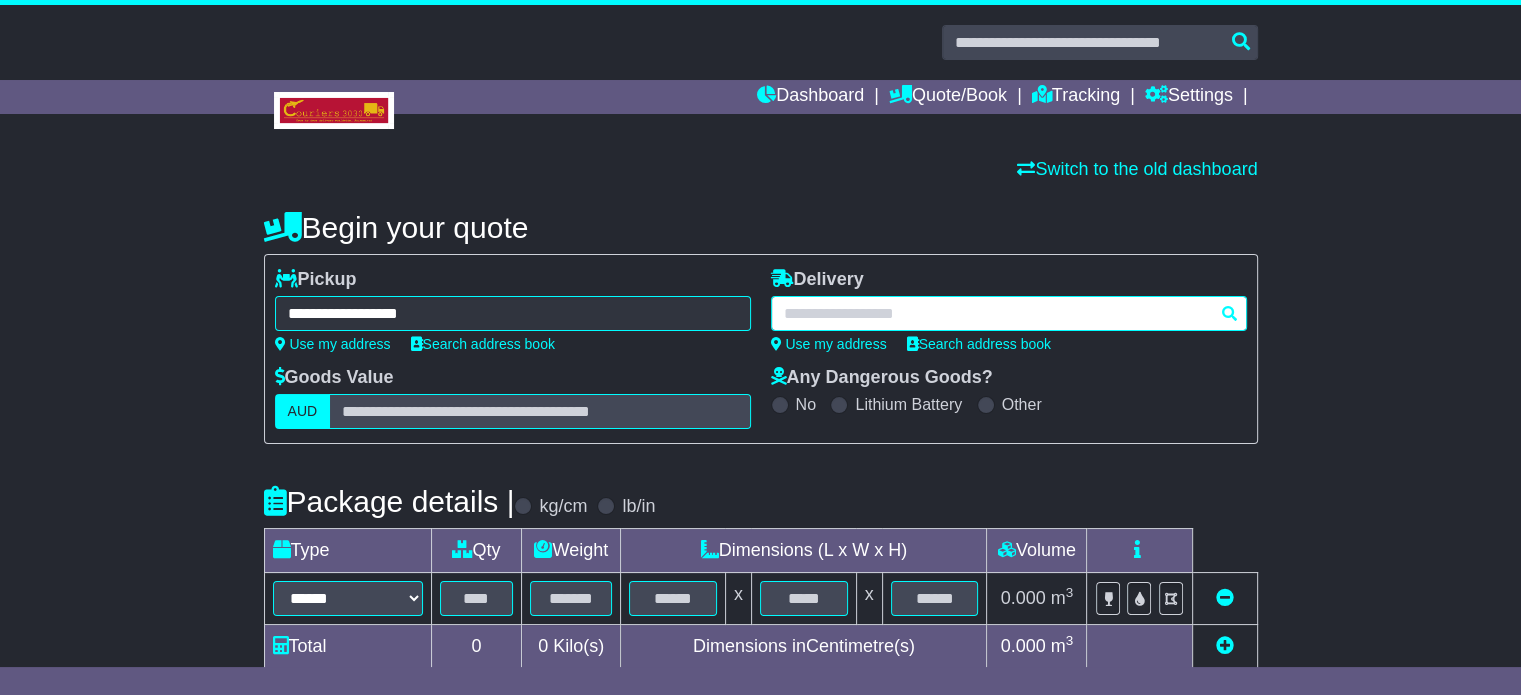 paste on "********" 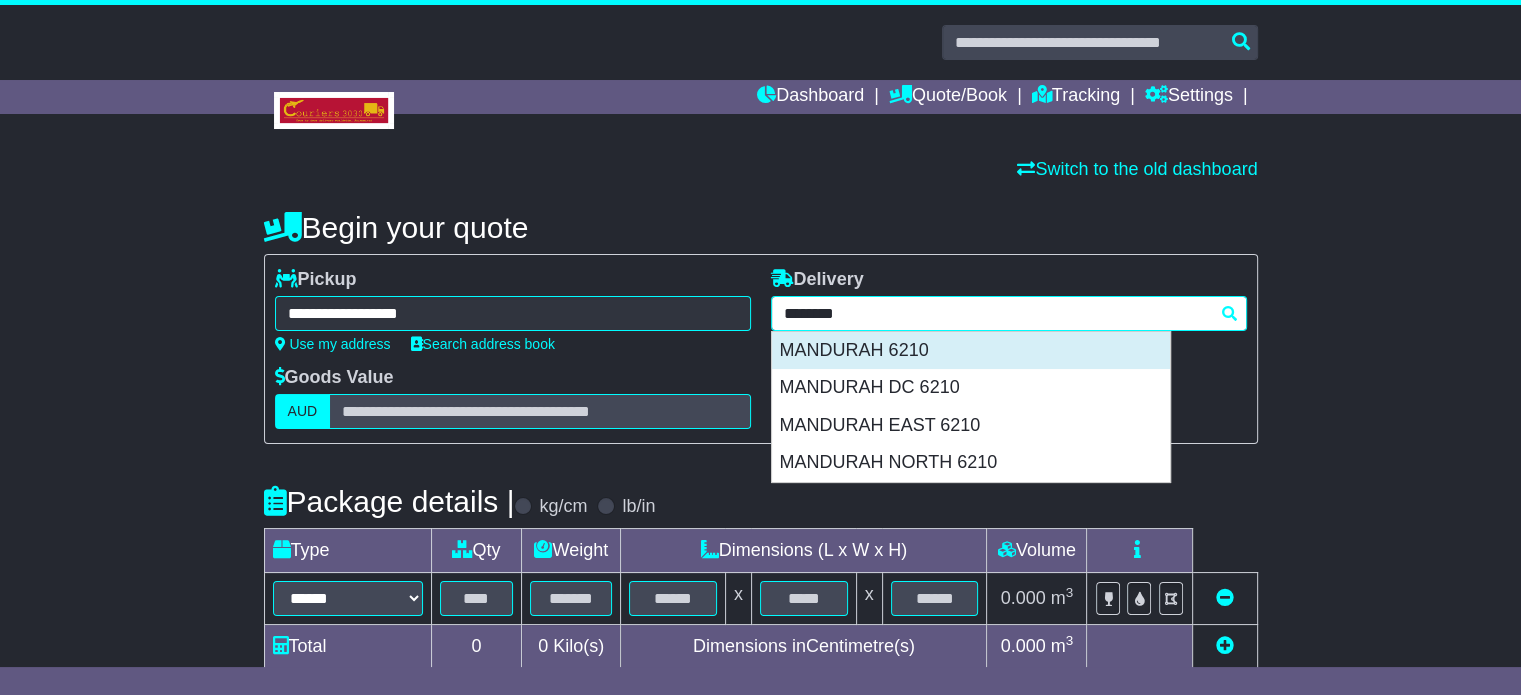 click on "MANDURAH 6210" at bounding box center [971, 351] 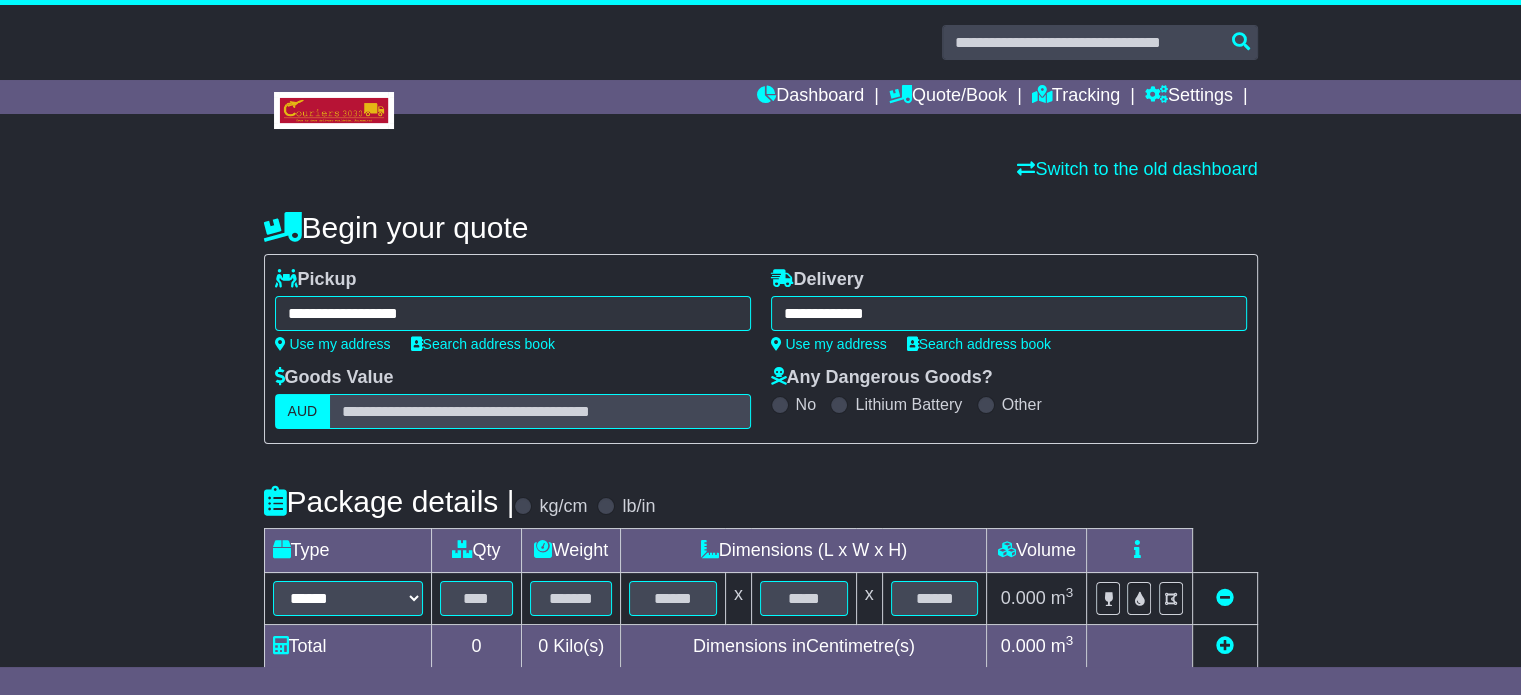 type on "**********" 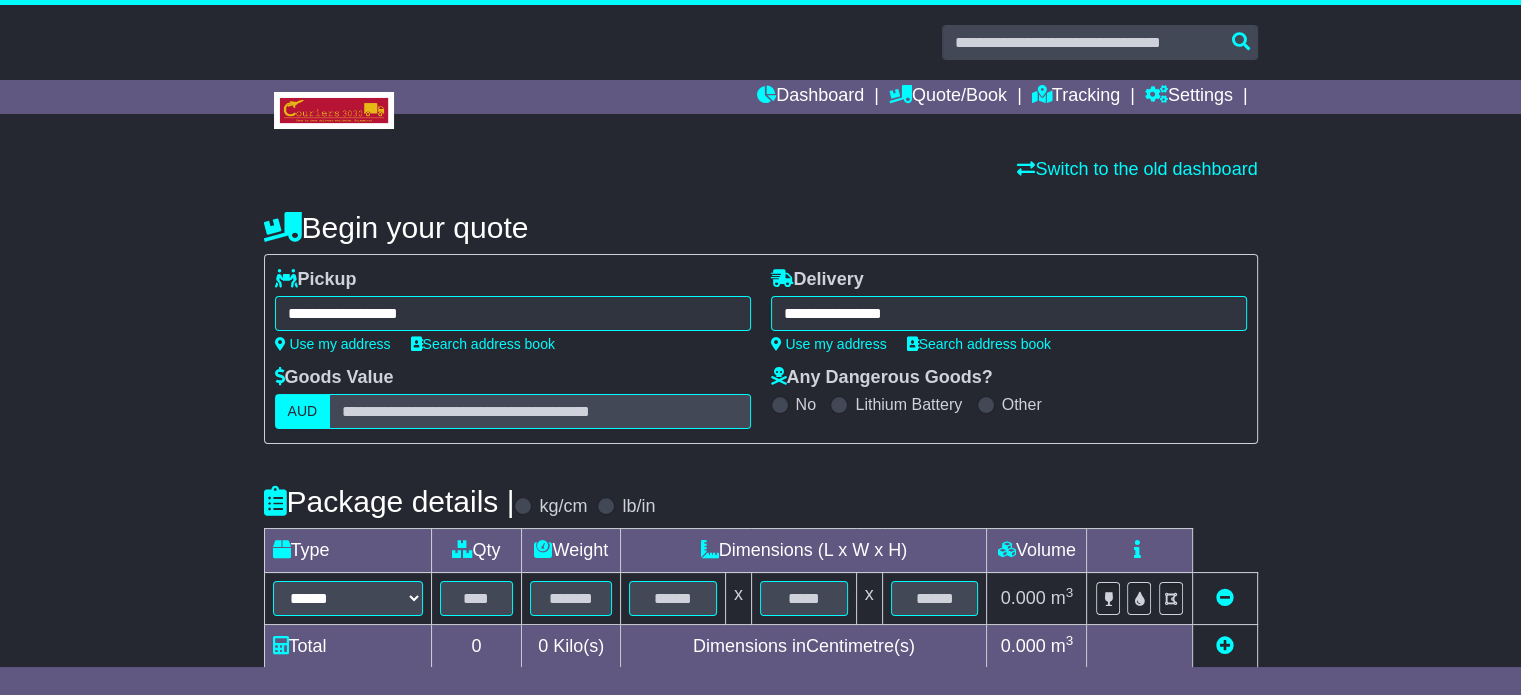 click on "**********" at bounding box center [761, 571] 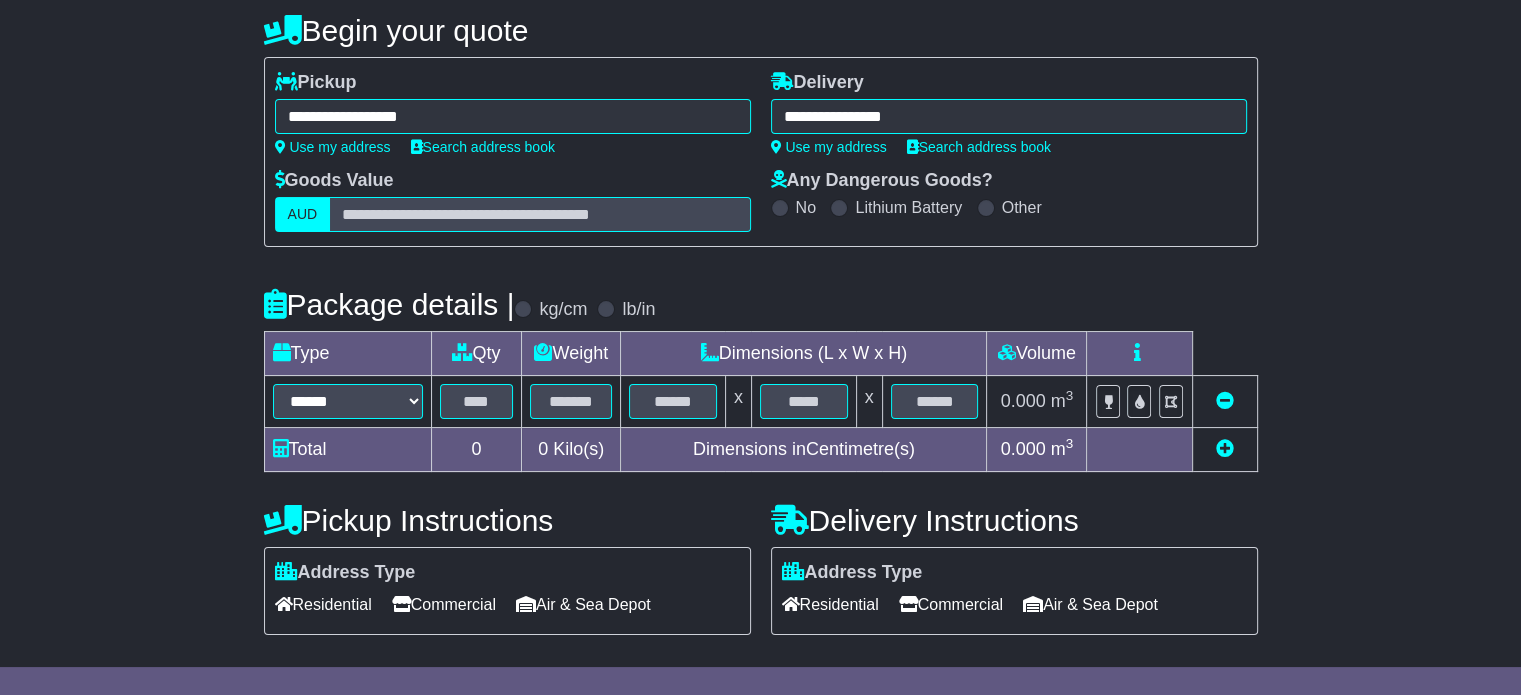 scroll, scrollTop: 200, scrollLeft: 0, axis: vertical 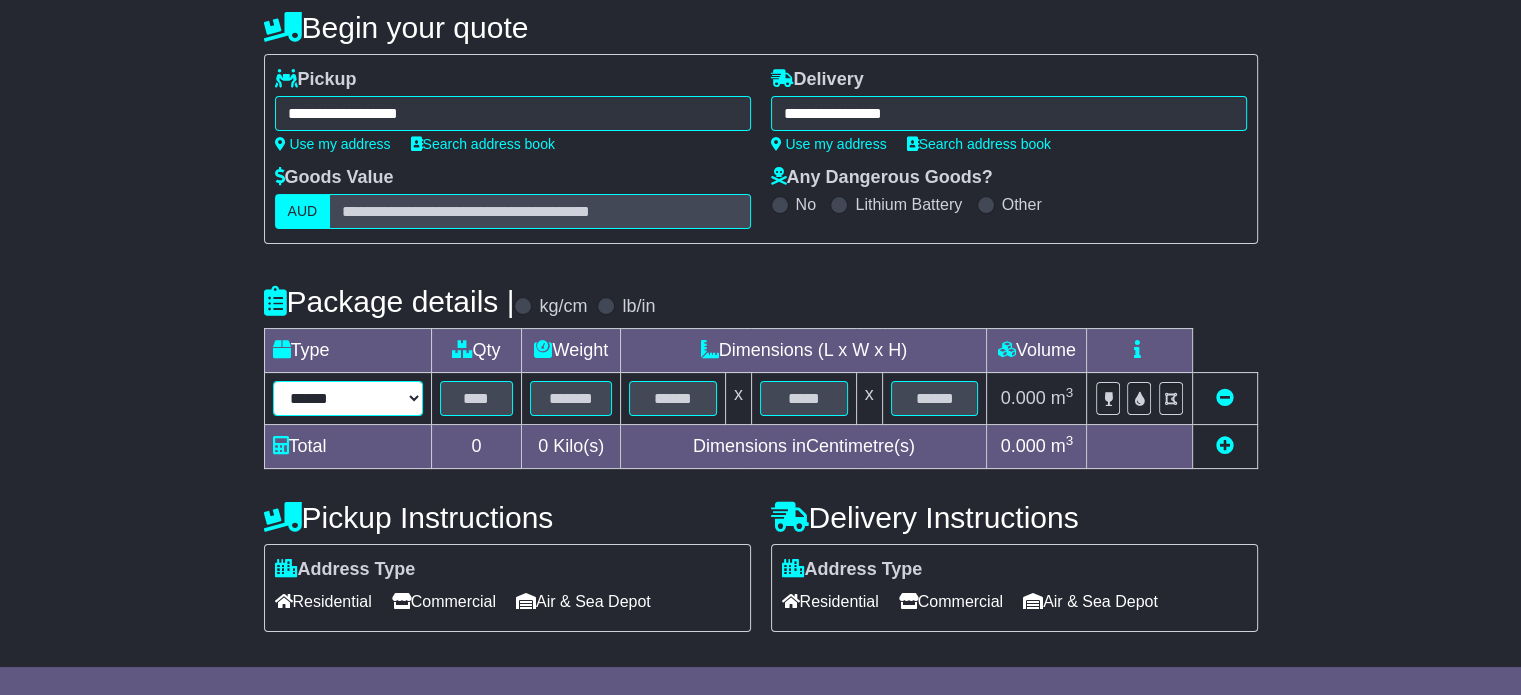 click on "****** ****** *** ******** ***** **** **** ****** *** *******" at bounding box center [348, 398] 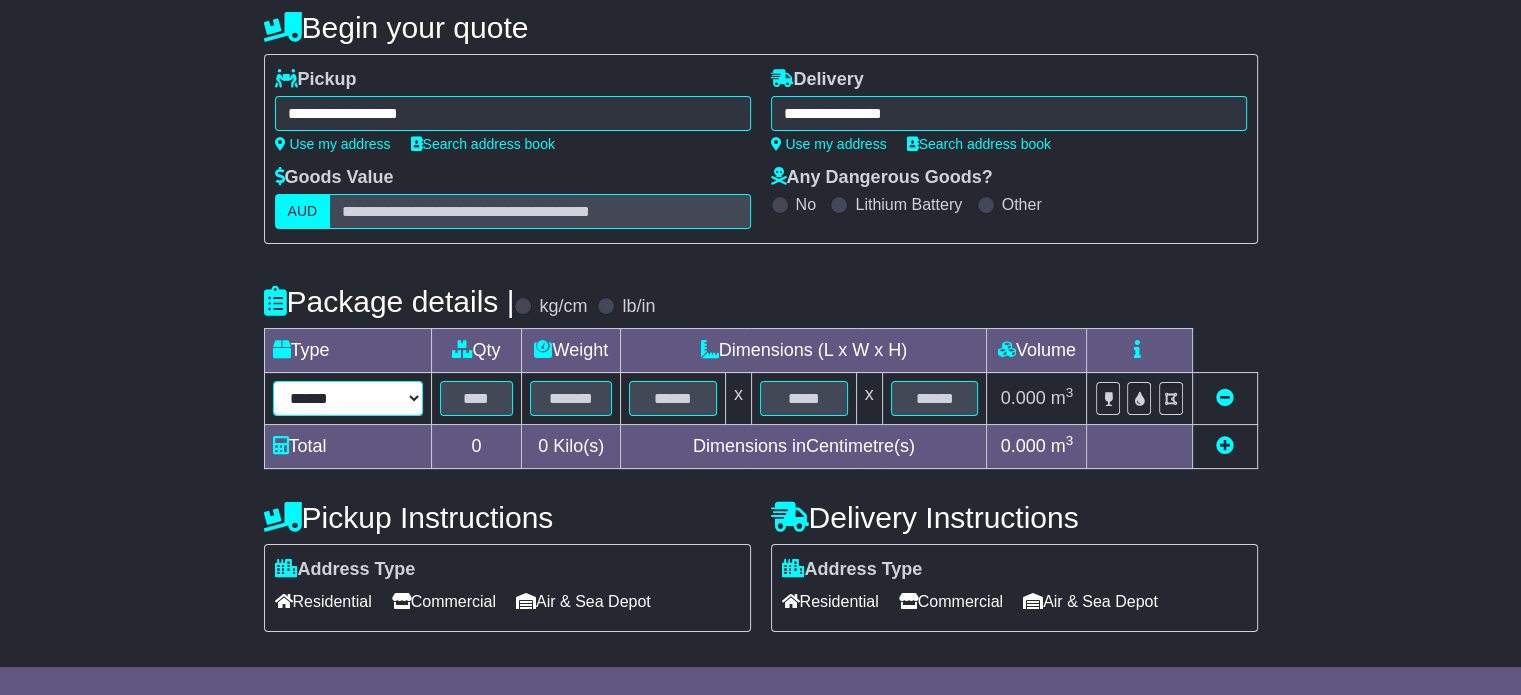select on "*****" 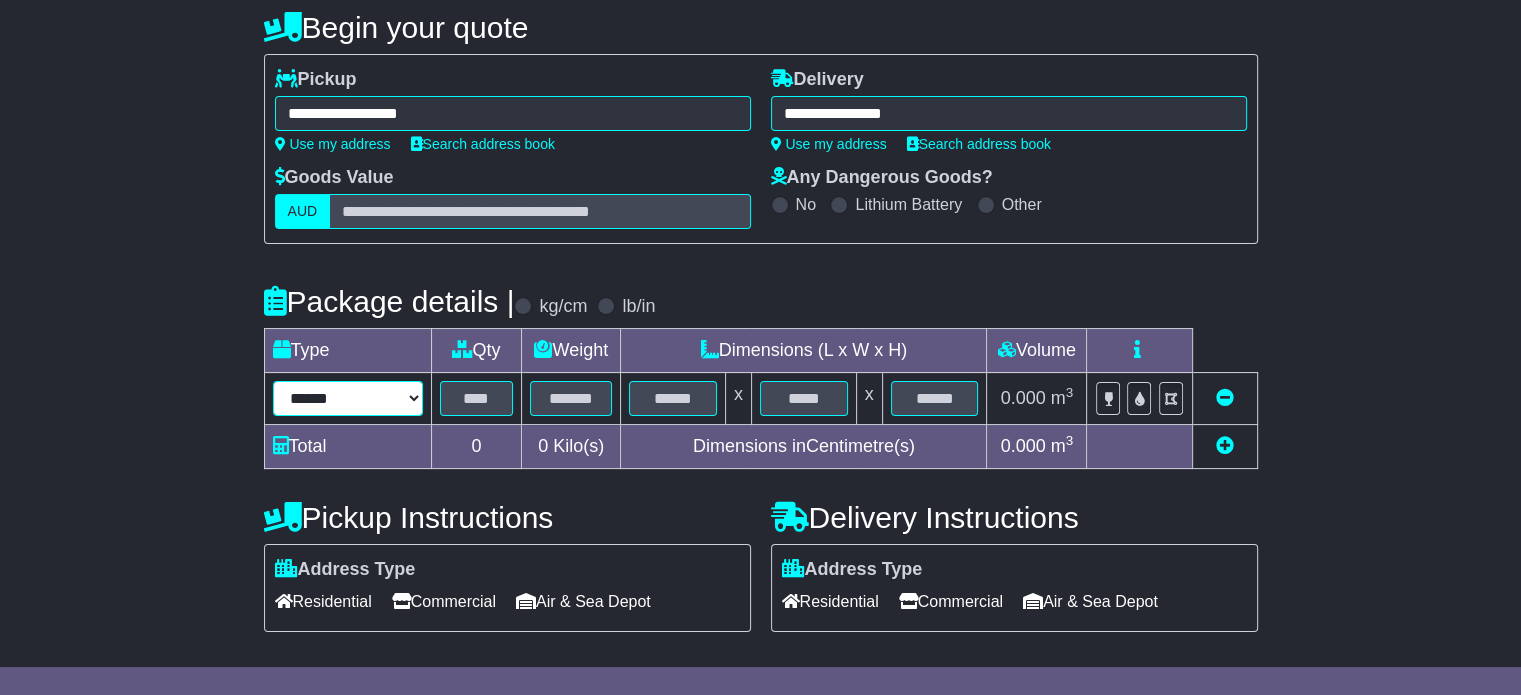 click on "****** ****** *** ******** ***** **** **** ****** *** *******" at bounding box center [348, 398] 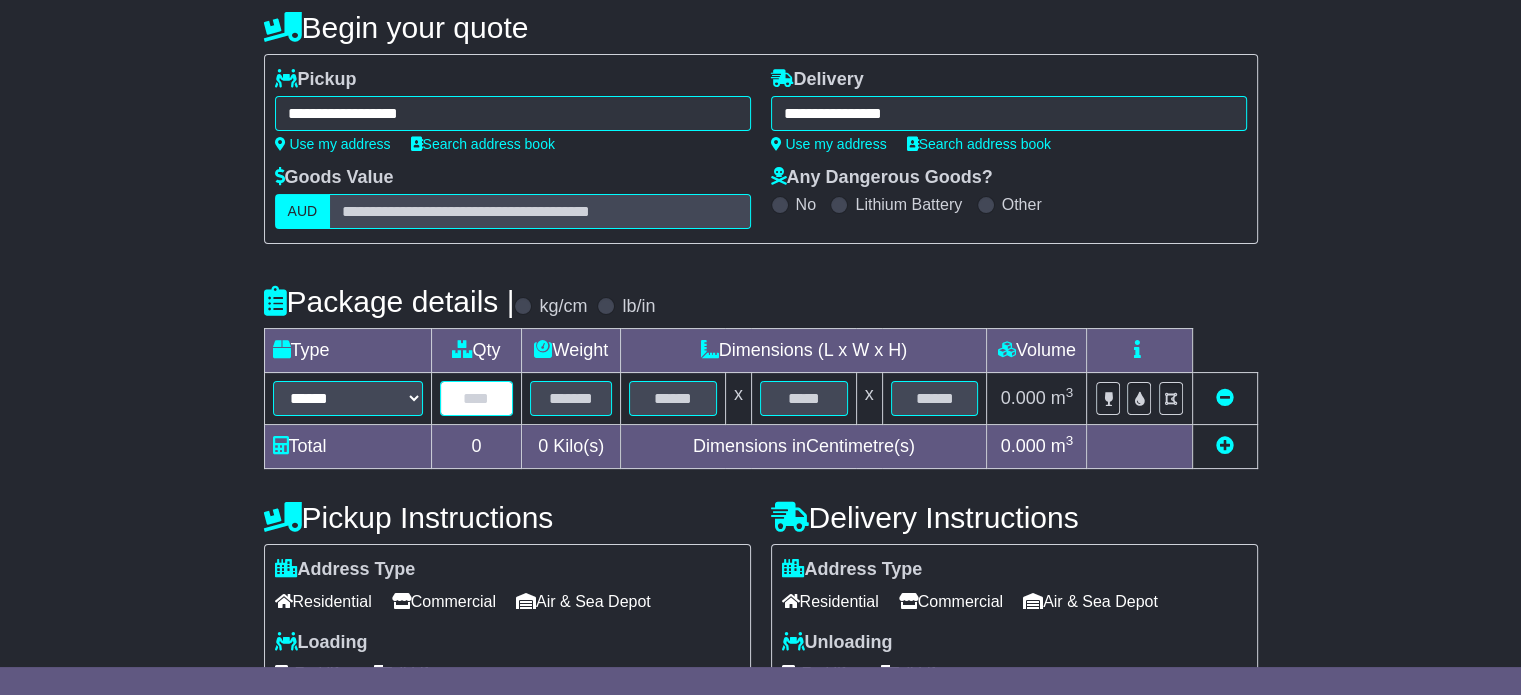 click at bounding box center [477, 398] 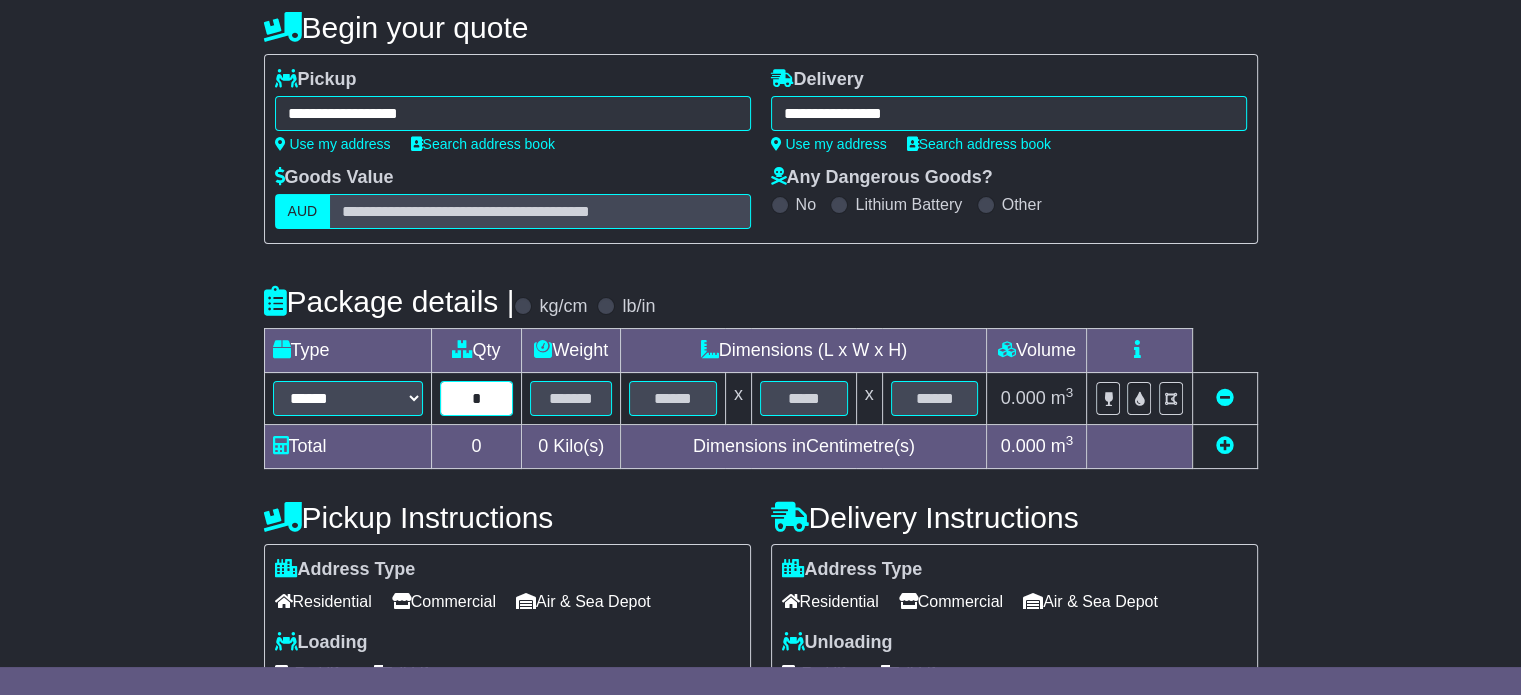 type on "*" 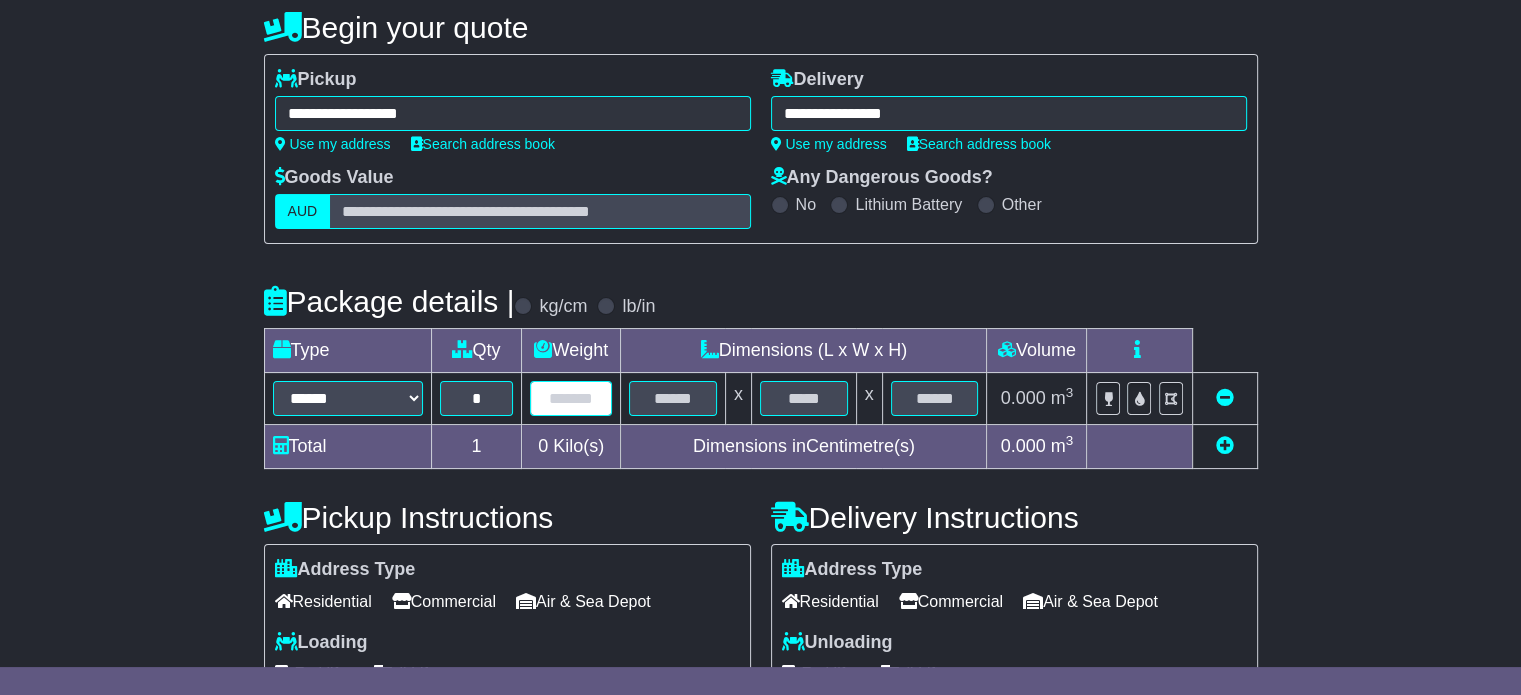 click at bounding box center (571, 398) 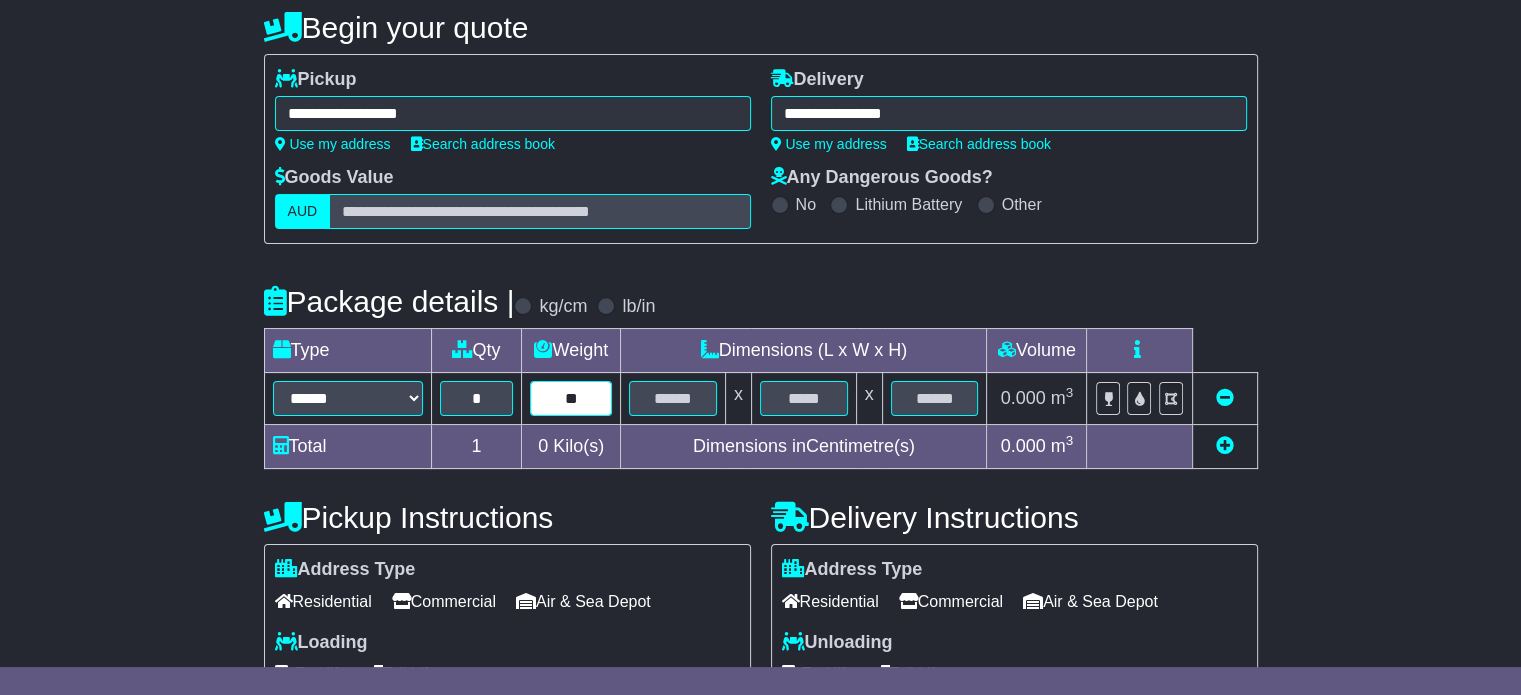 type on "**" 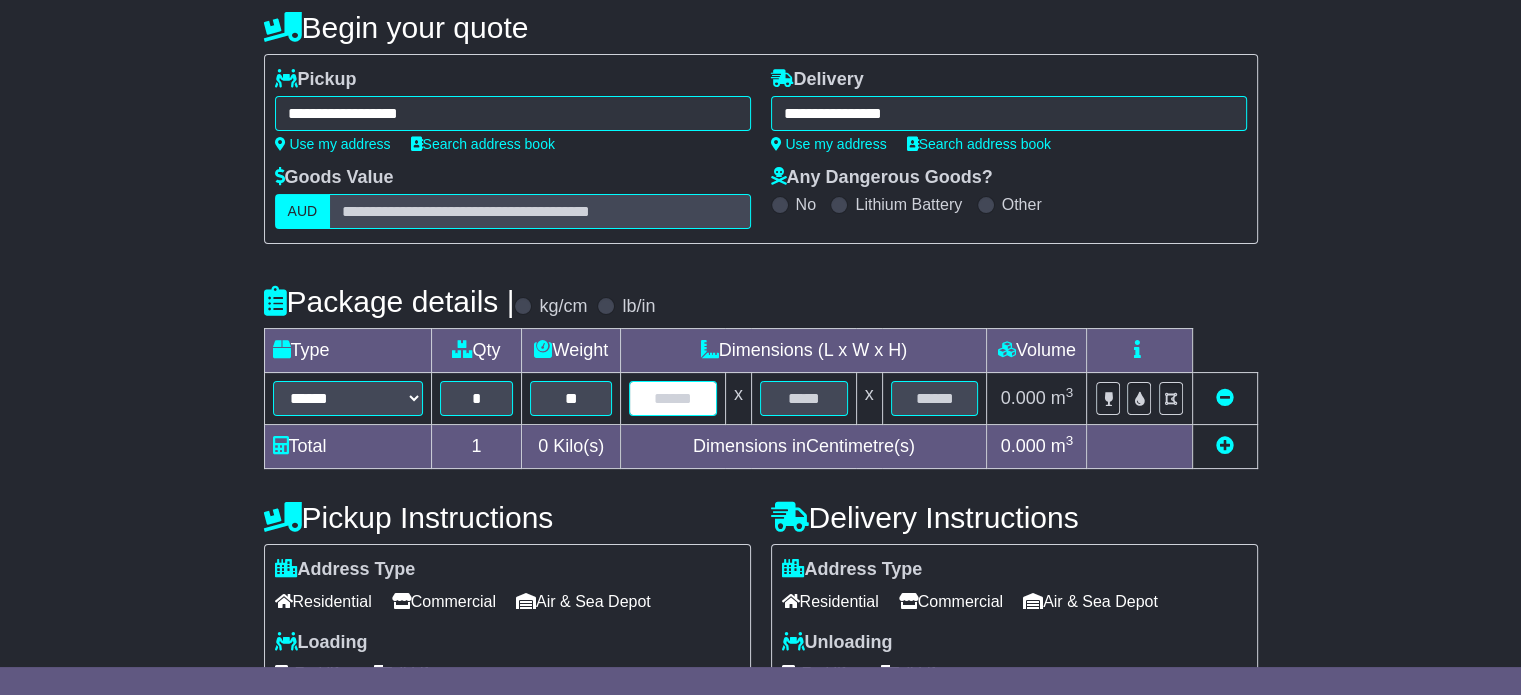 click at bounding box center [673, 398] 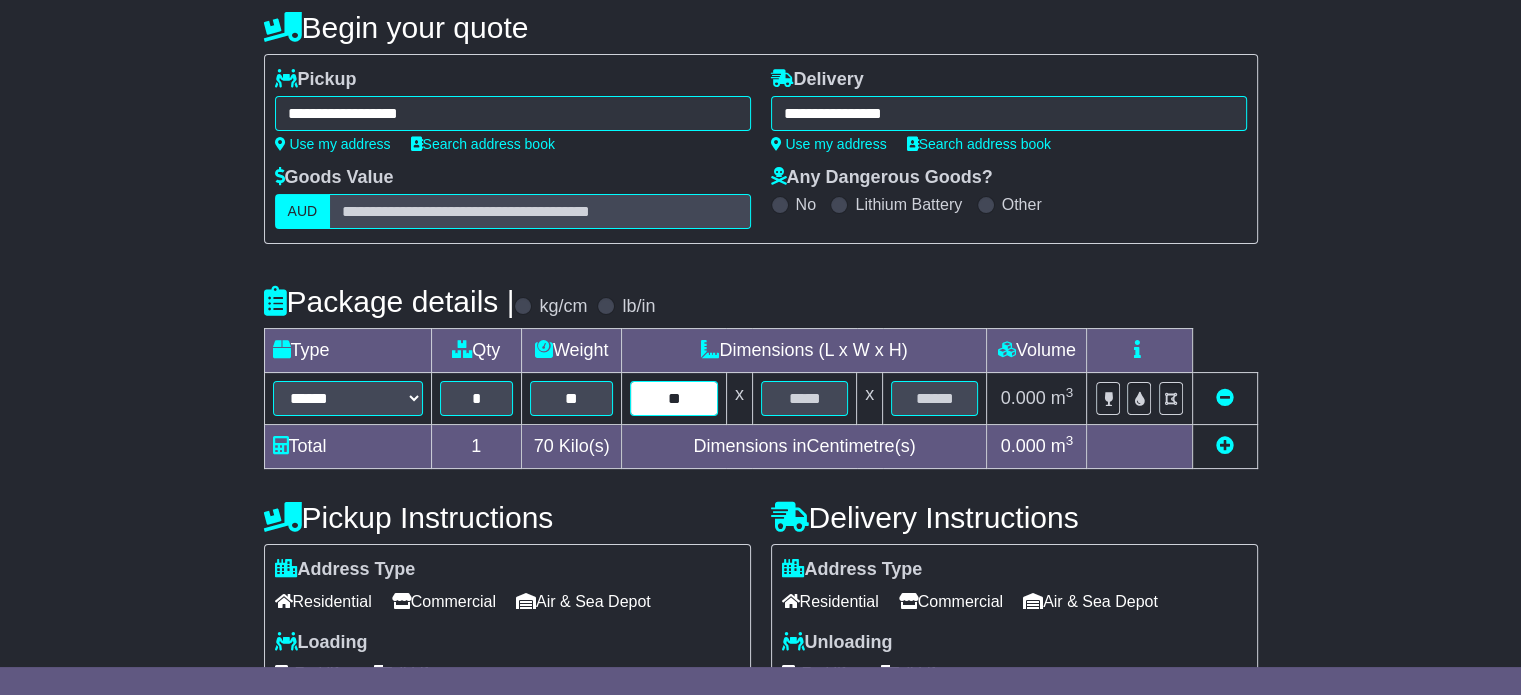 type on "**" 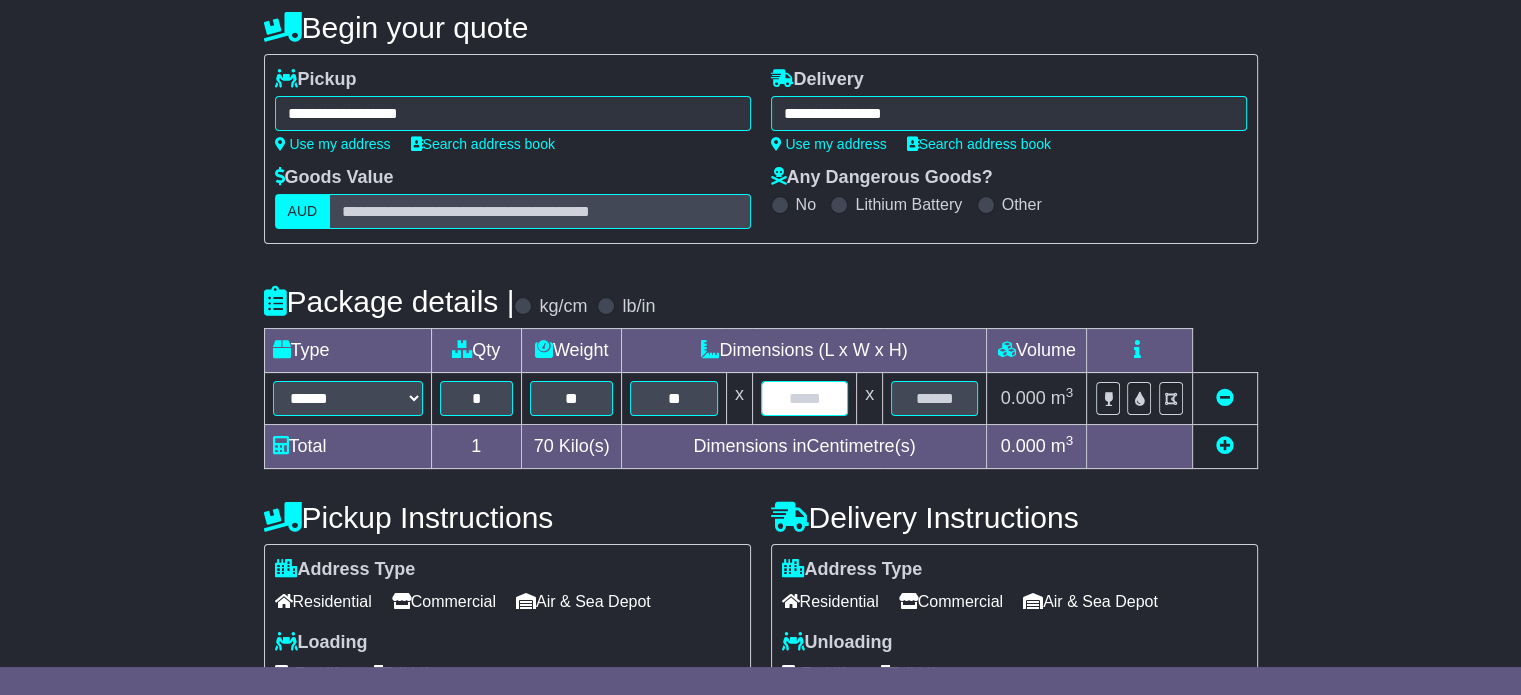 click at bounding box center [804, 398] 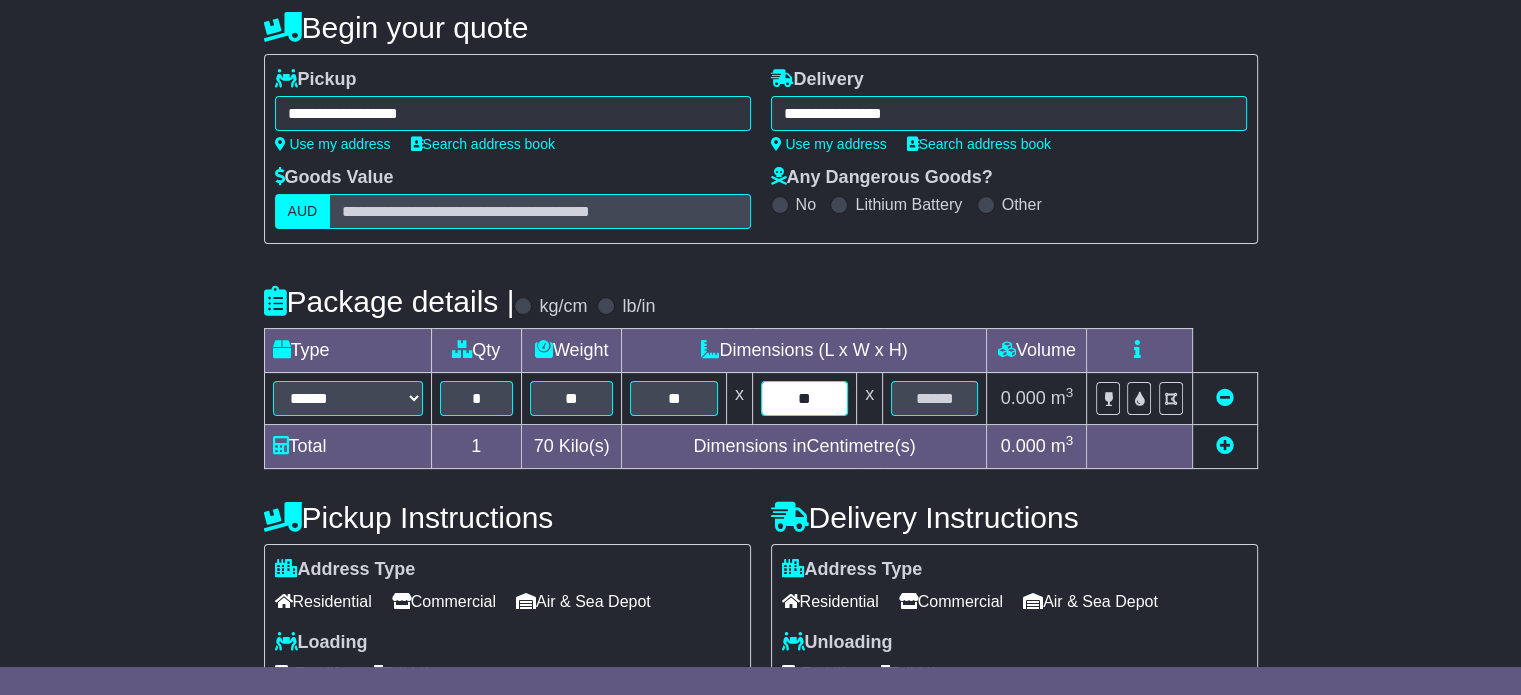 type on "**" 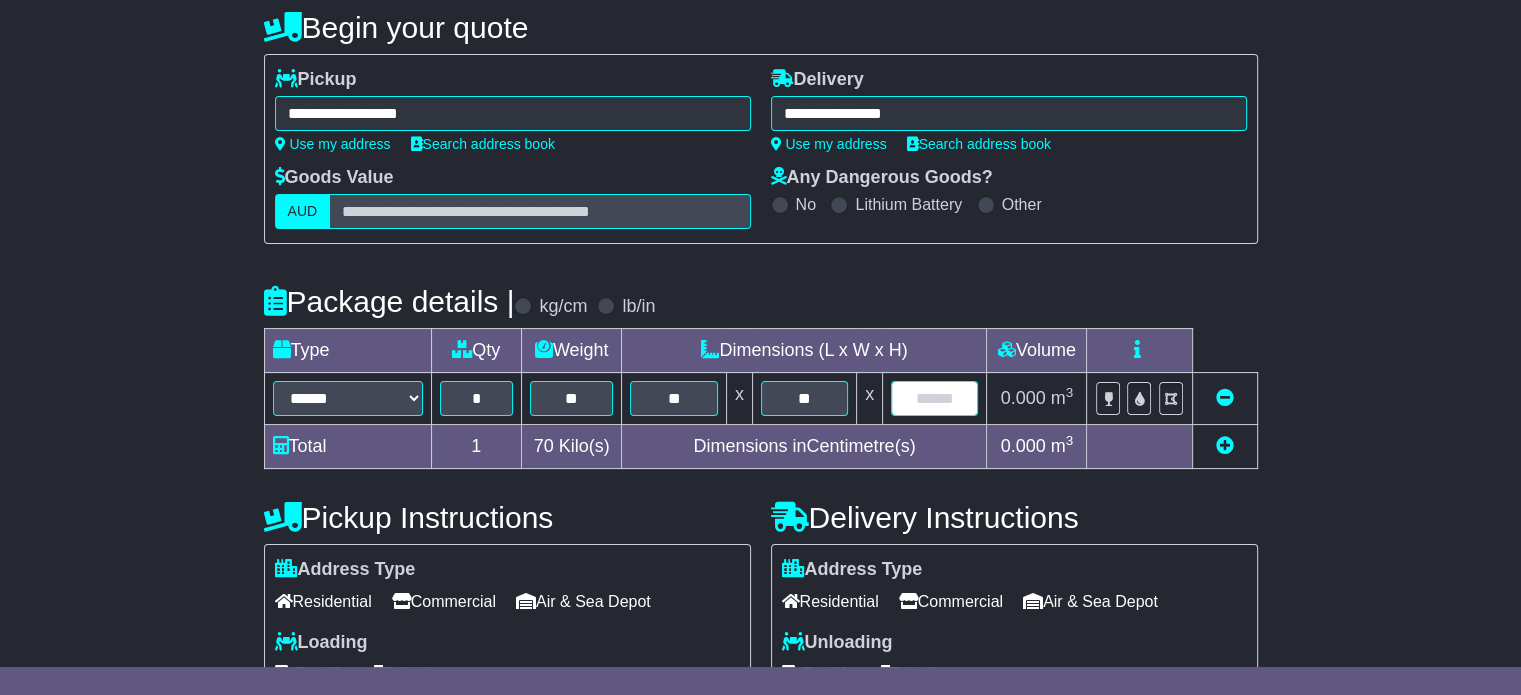 click at bounding box center [934, 398] 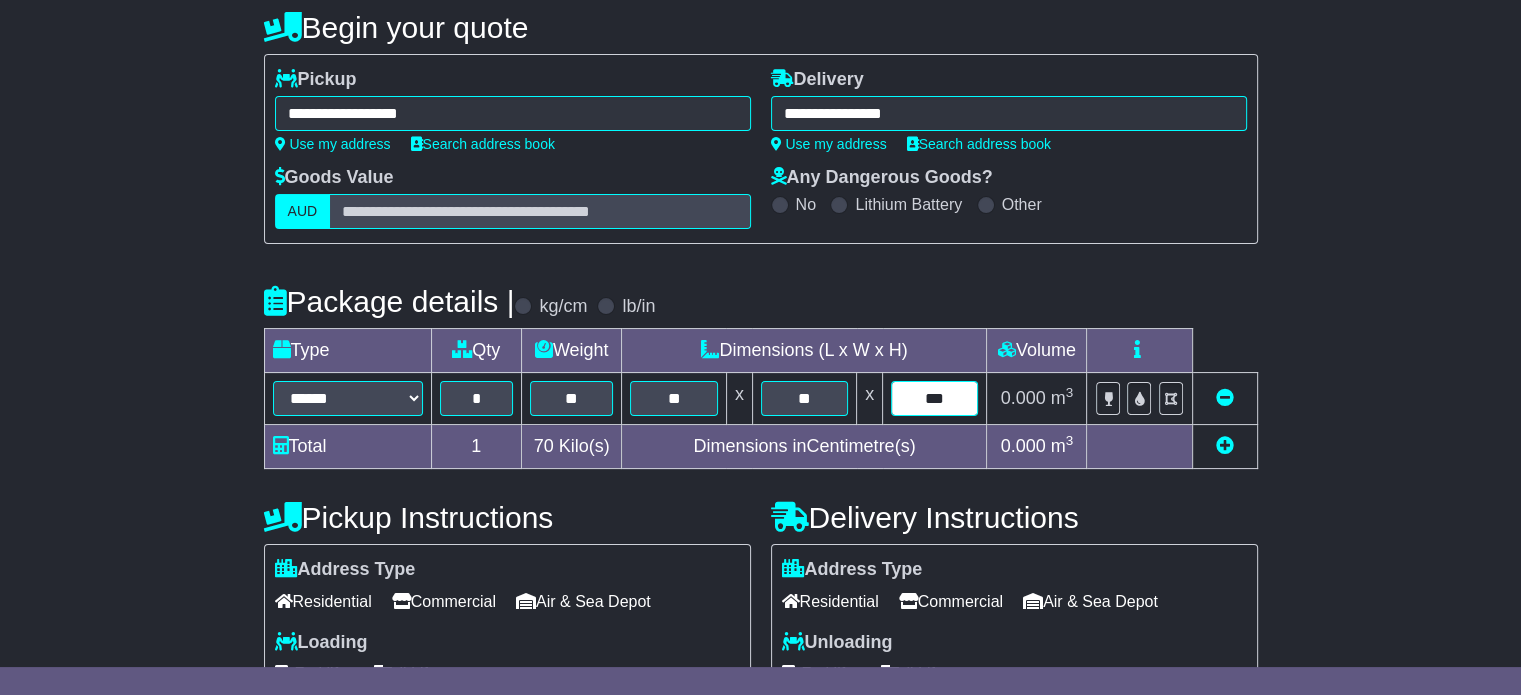 type on "***" 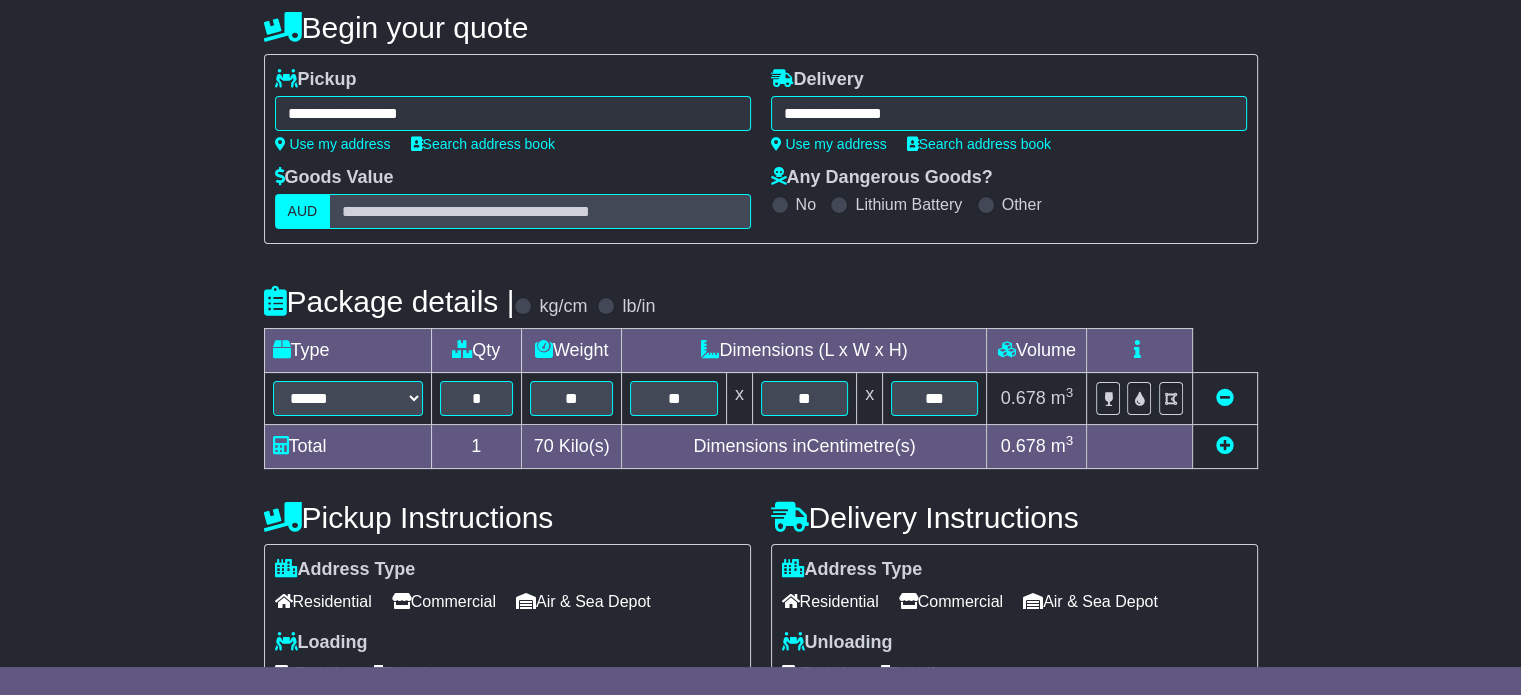 click on "Address Type
Residential
Commercial
Air & Sea Depot" at bounding box center (507, 588) 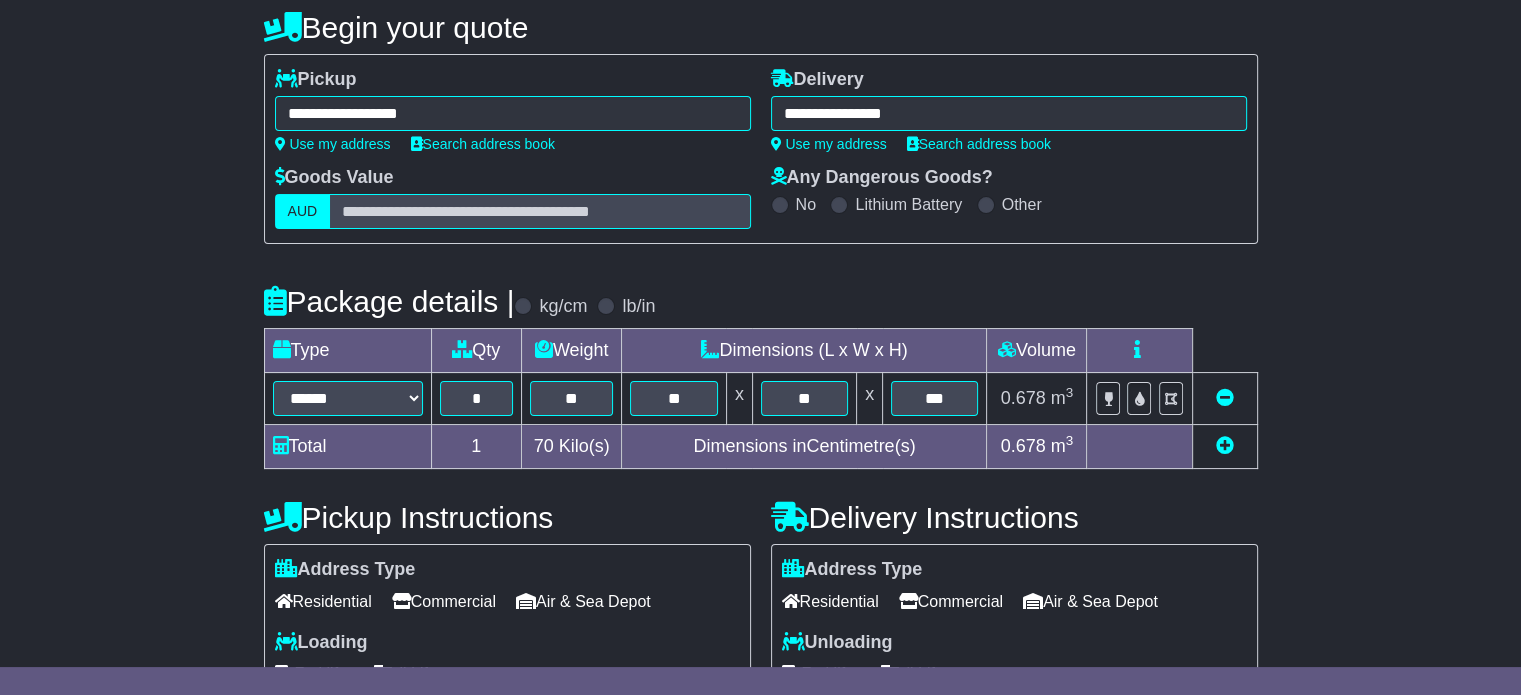 click on "Commercial" at bounding box center (951, 601) 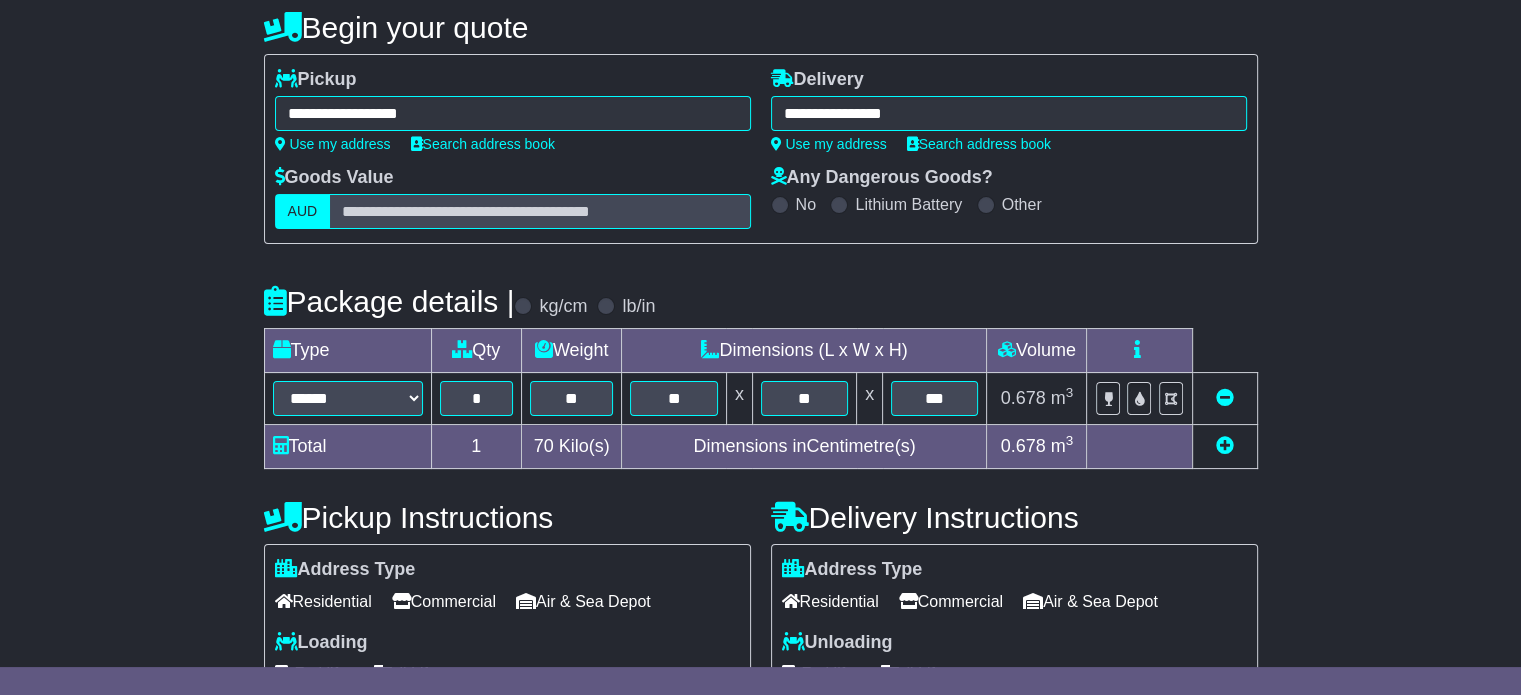 click on "Pickup Instructions
Address Type
Residential
Commercial
Air & Sea Depot
Loading
Forklift  Tail Lift" at bounding box center (507, 605) 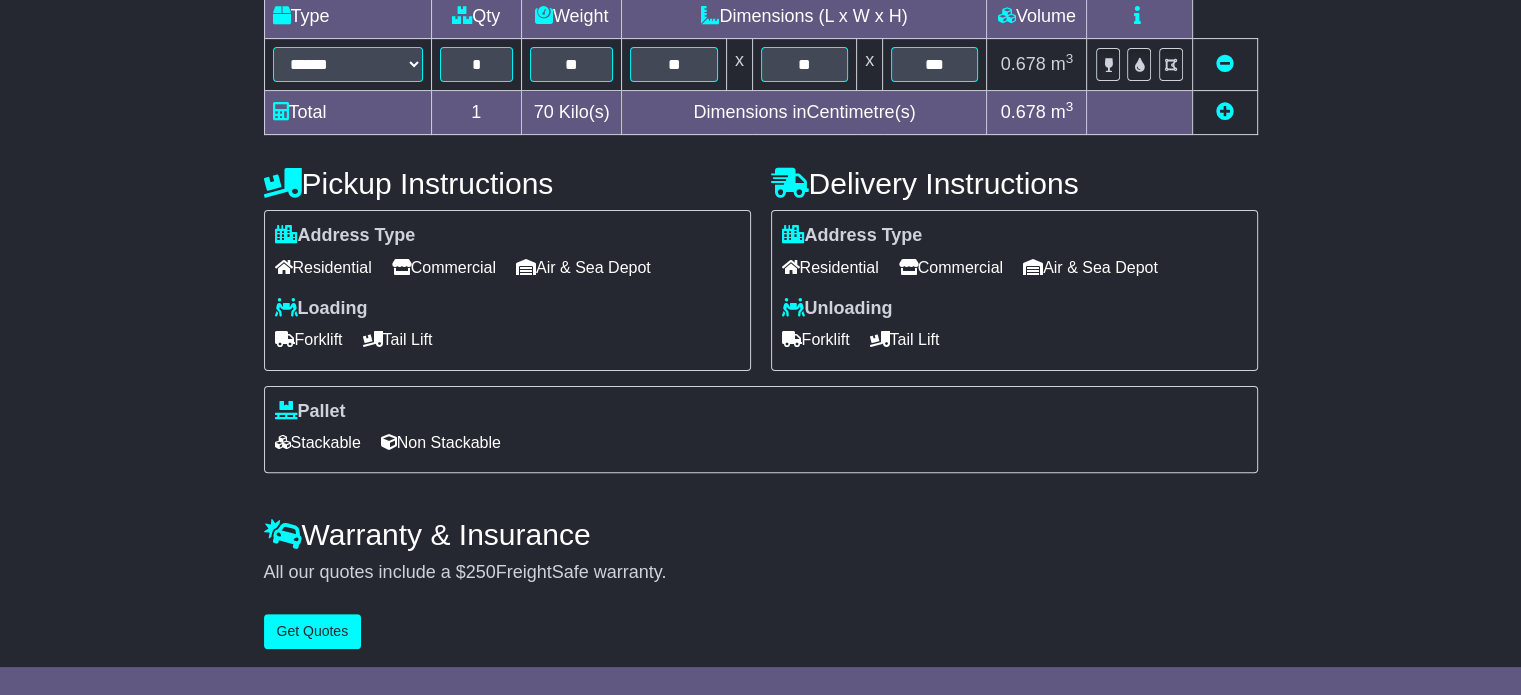 scroll, scrollTop: 536, scrollLeft: 0, axis: vertical 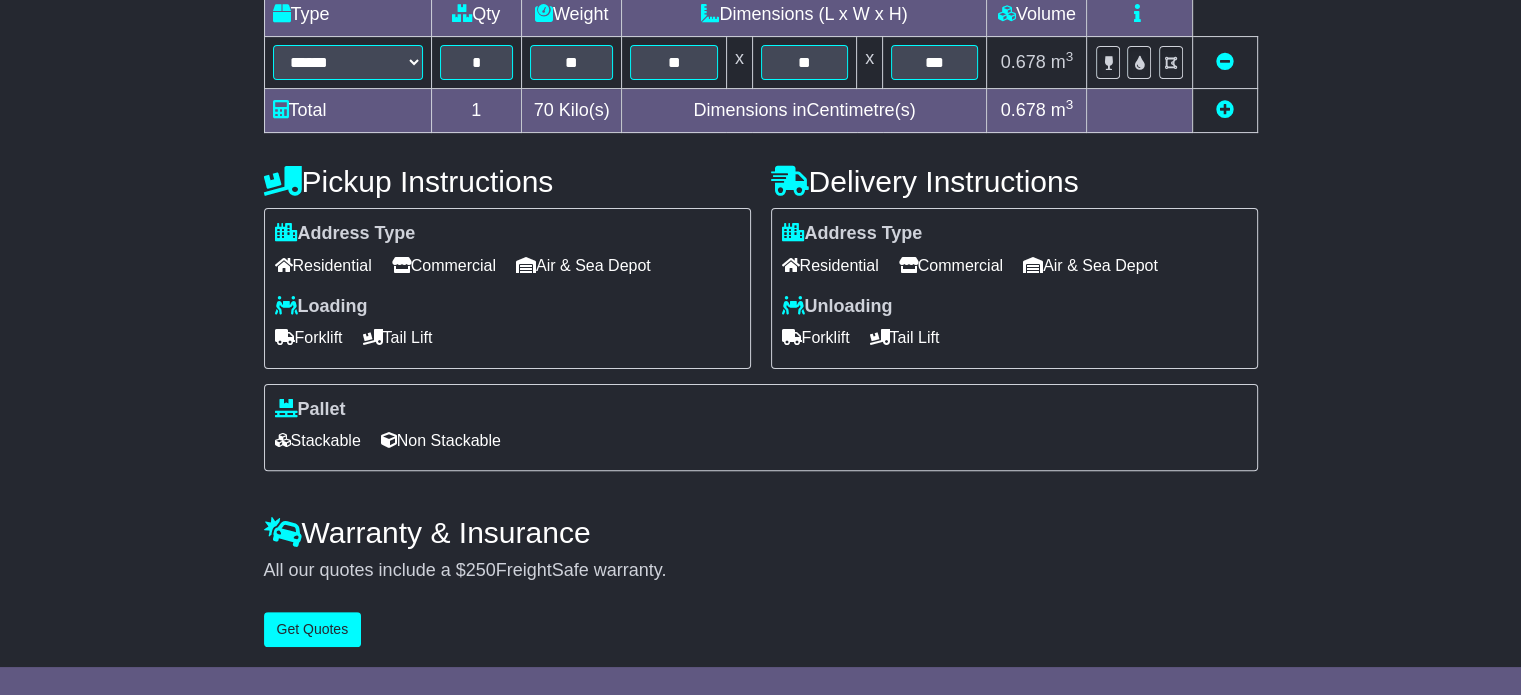 click on "Forklift" at bounding box center (309, 337) 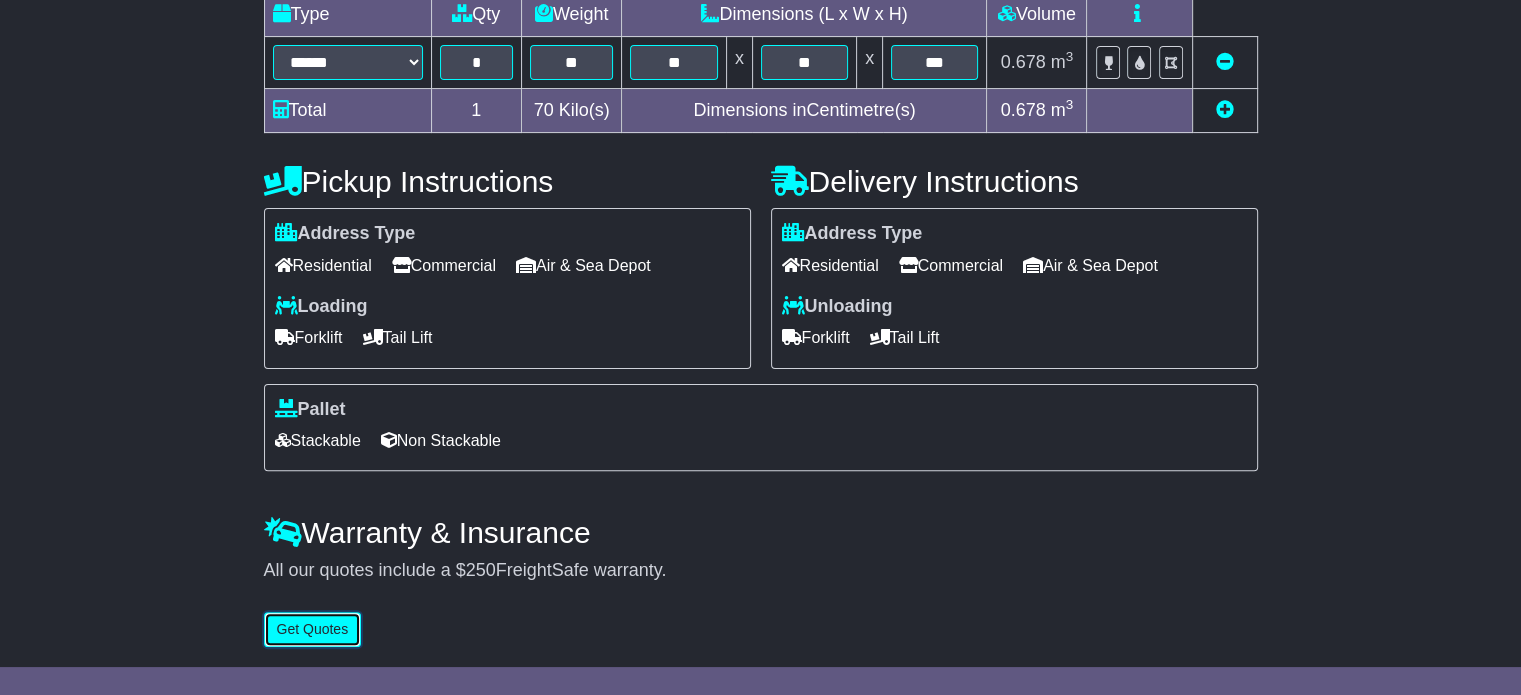 click on "Get Quotes" at bounding box center (313, 629) 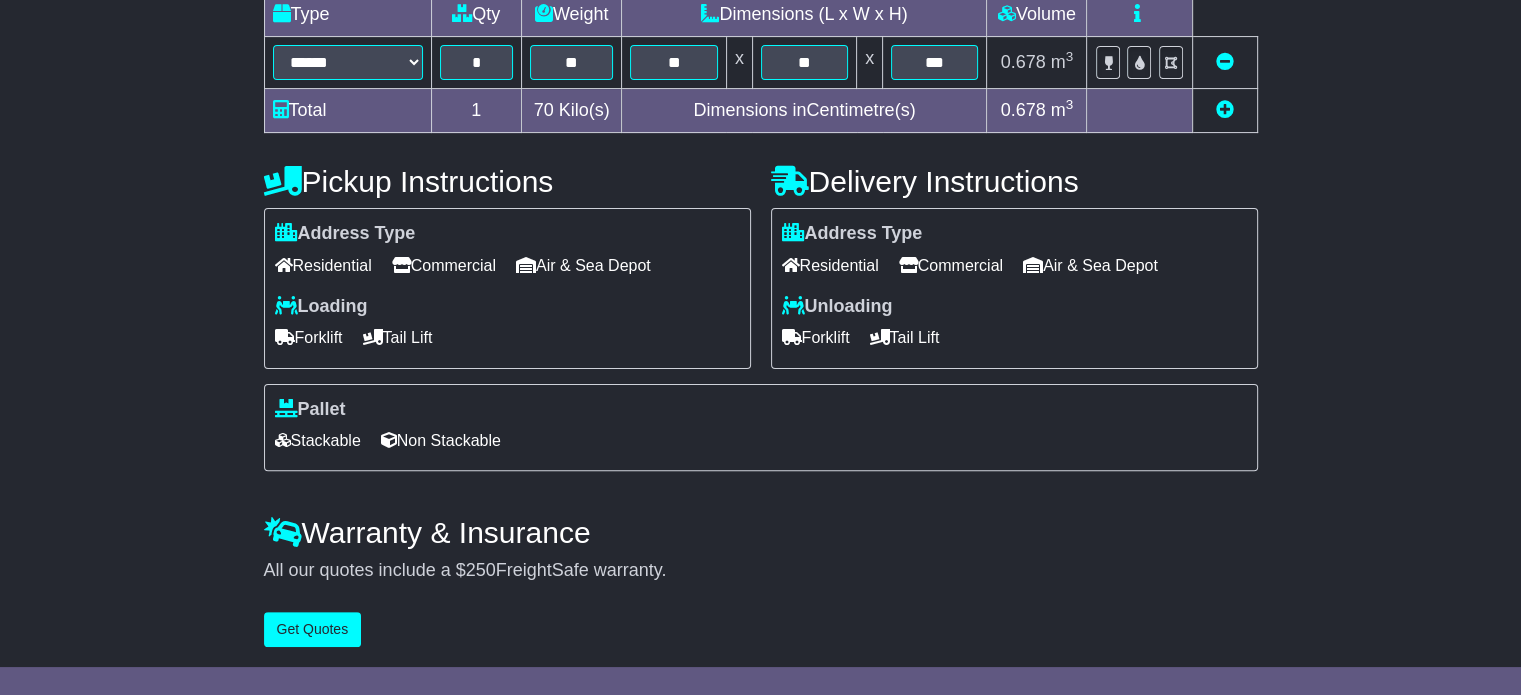 scroll, scrollTop: 0, scrollLeft: 0, axis: both 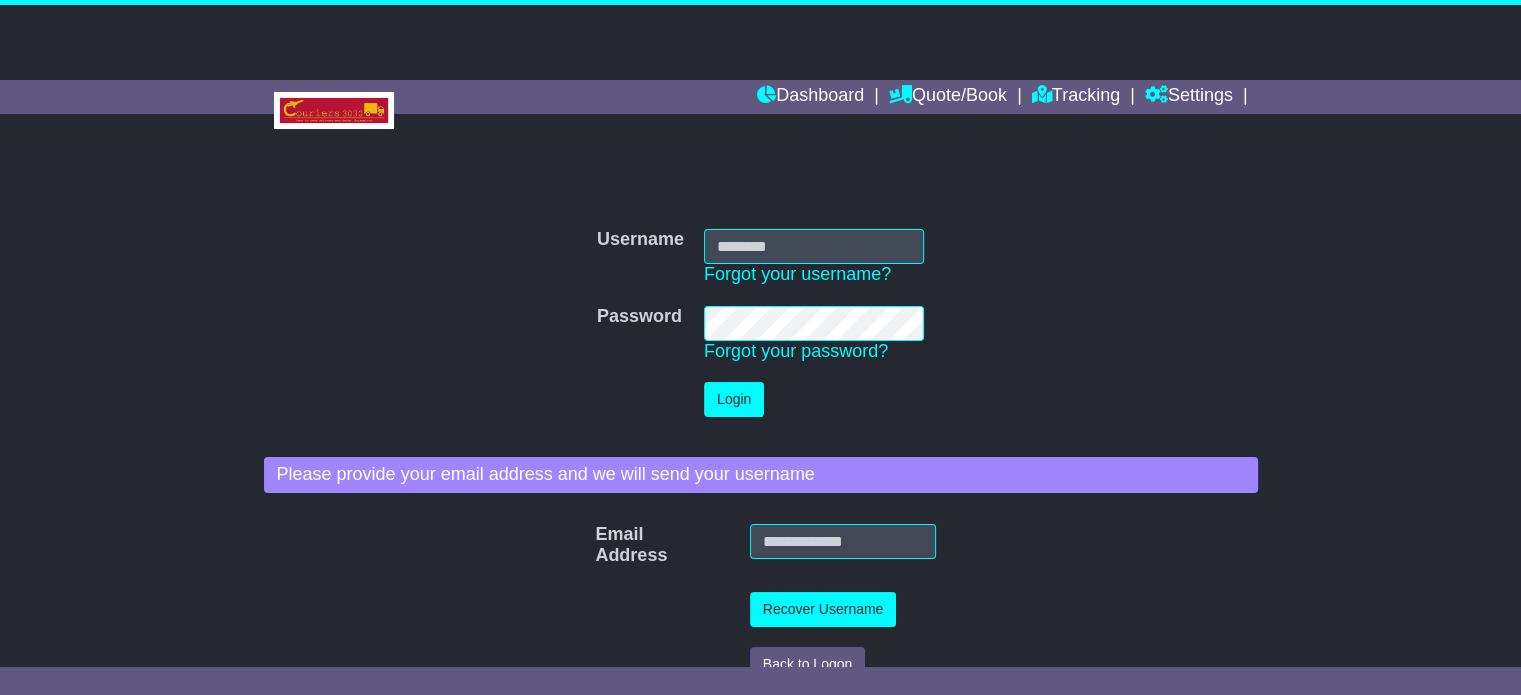 type on "**********" 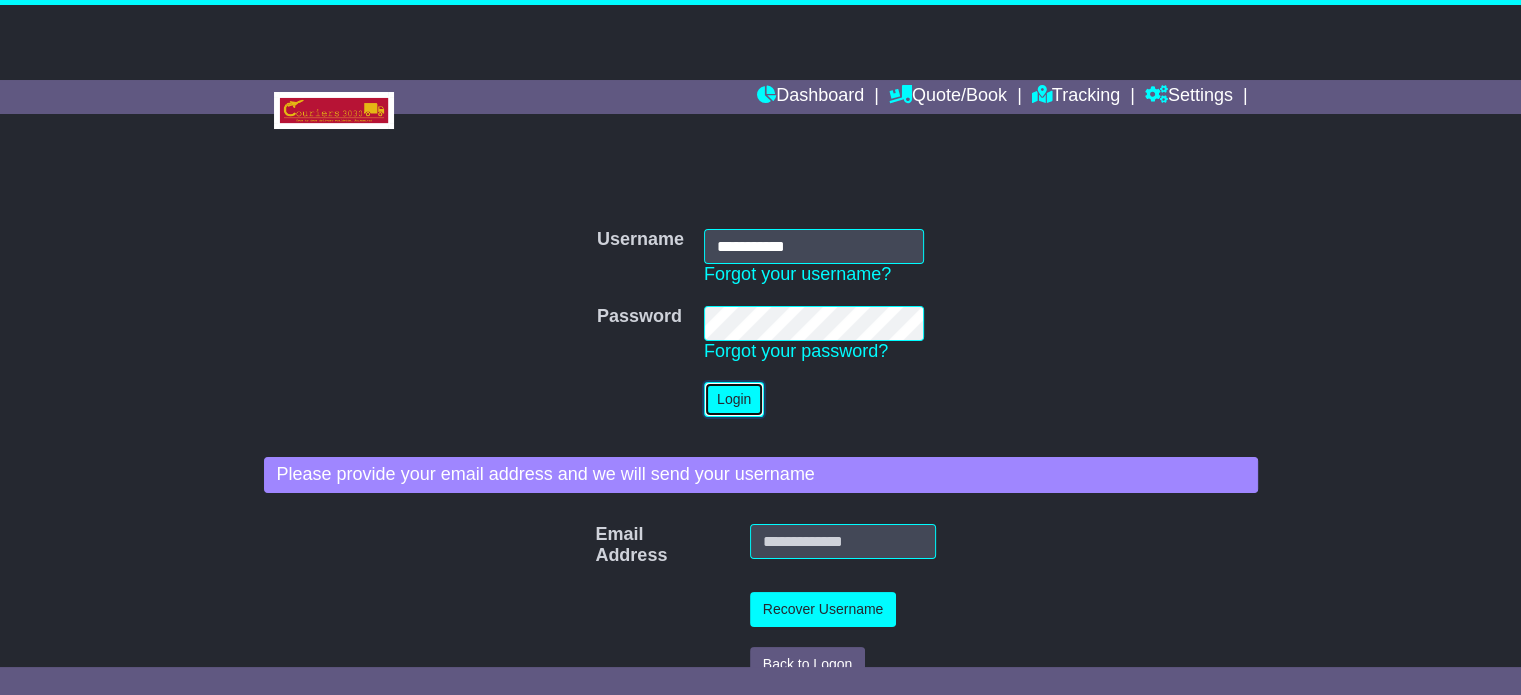 click on "Login" at bounding box center (734, 399) 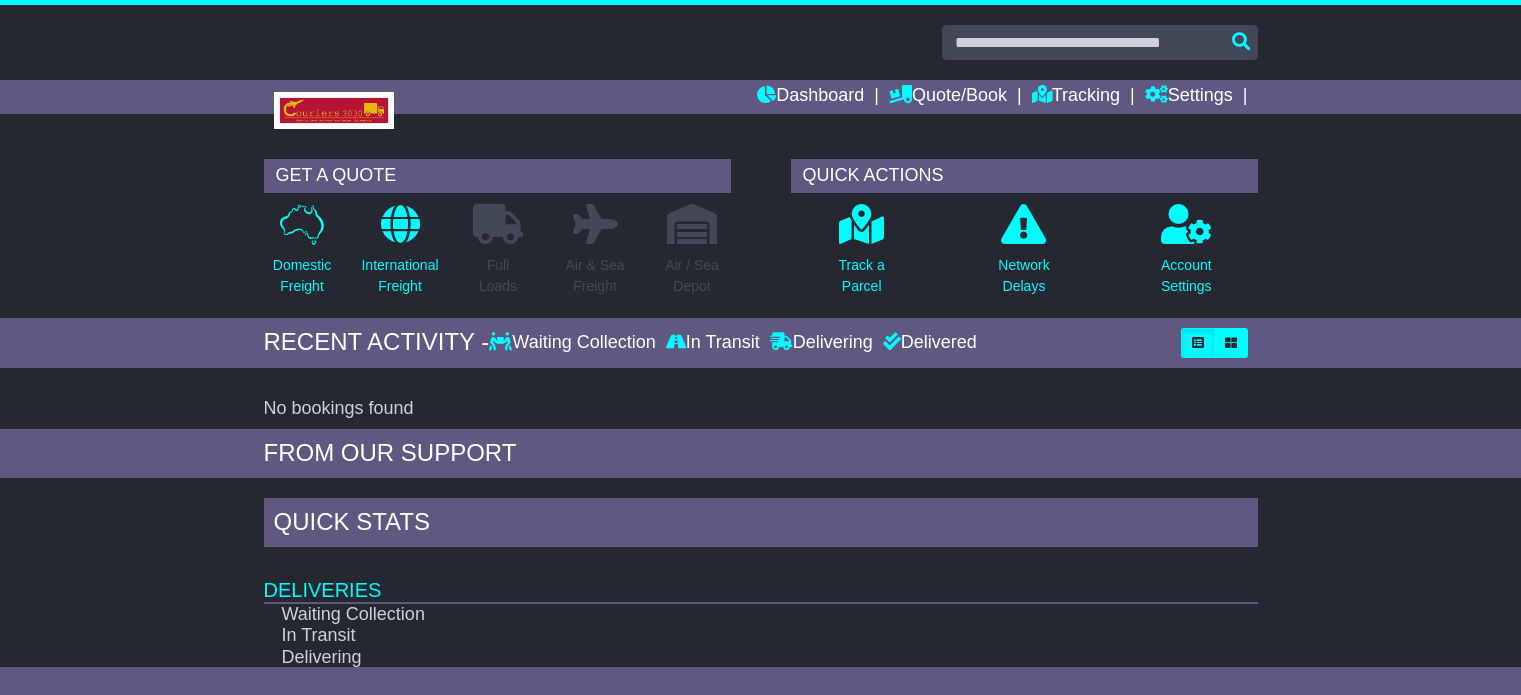 scroll, scrollTop: 0, scrollLeft: 0, axis: both 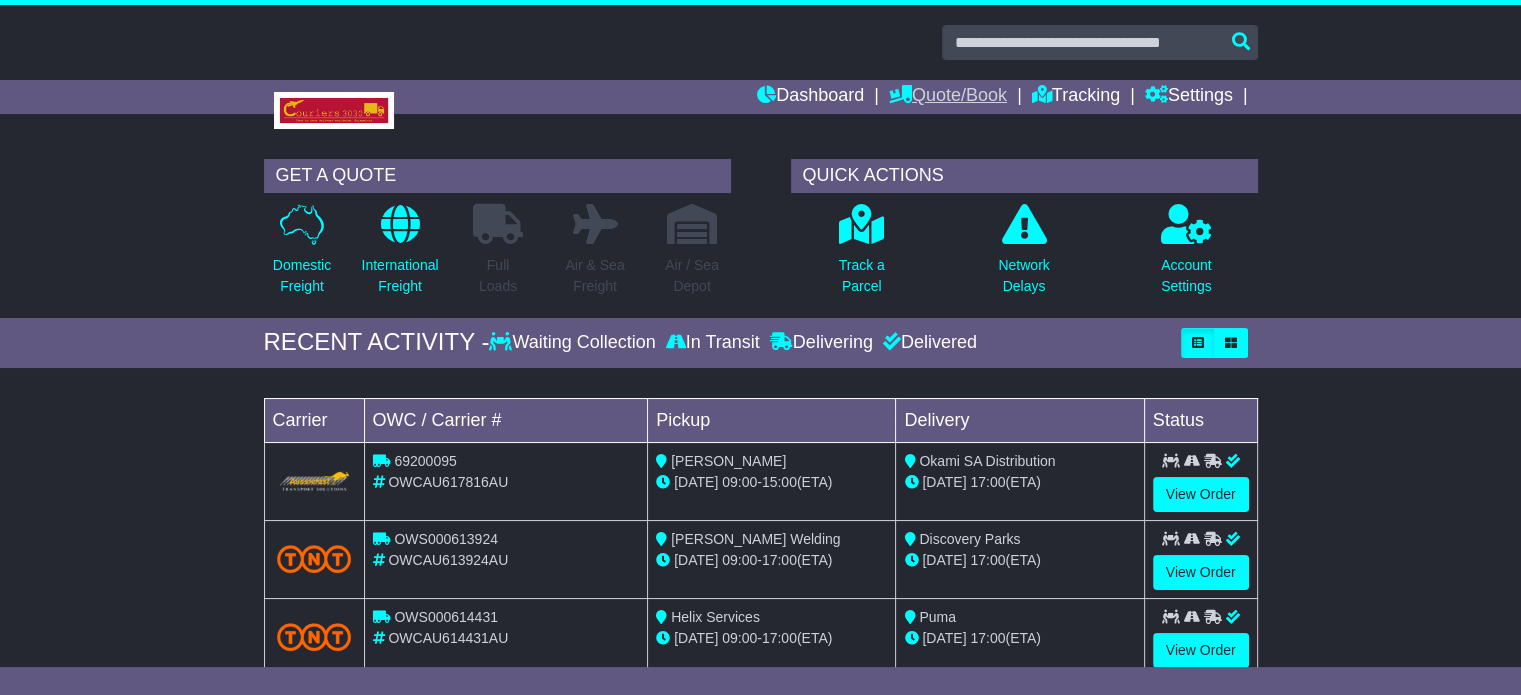 click on "Quote/Book" at bounding box center [948, 97] 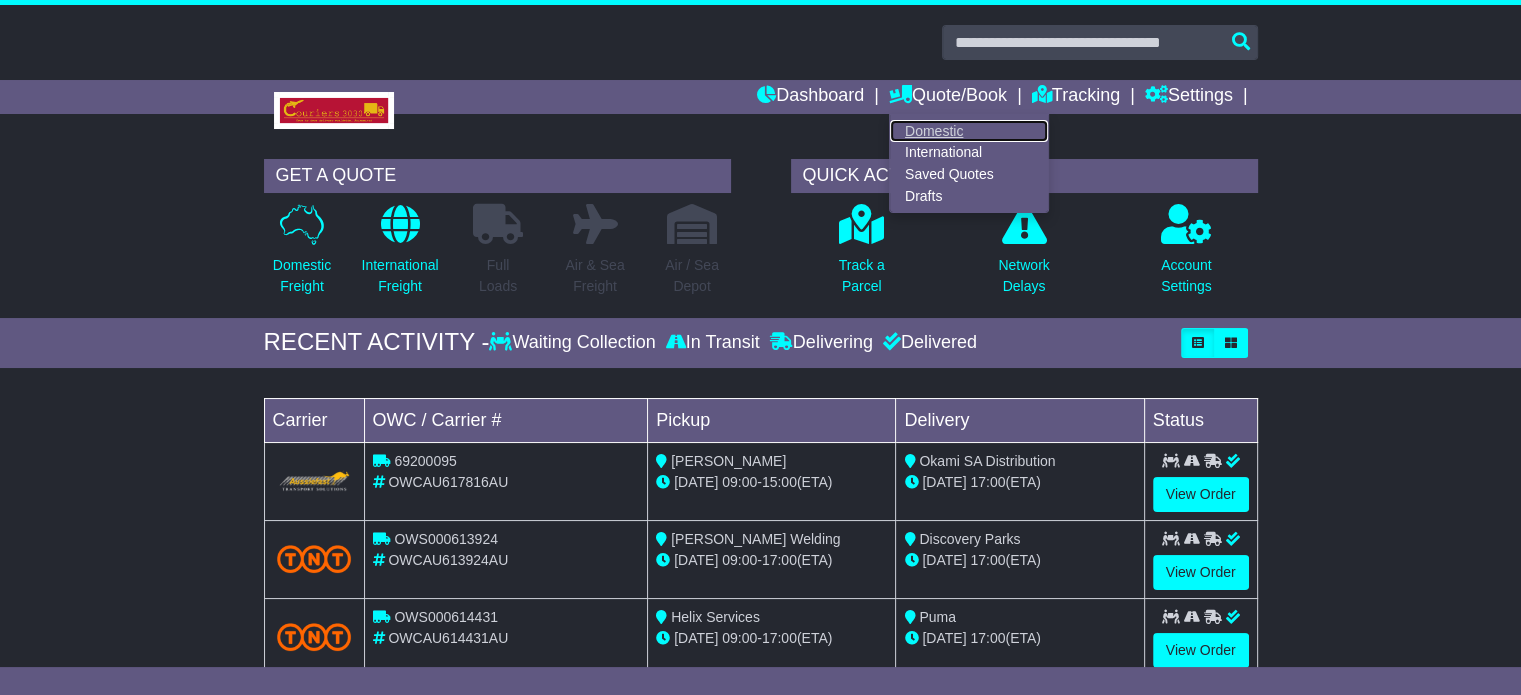 click on "Domestic" at bounding box center [969, 131] 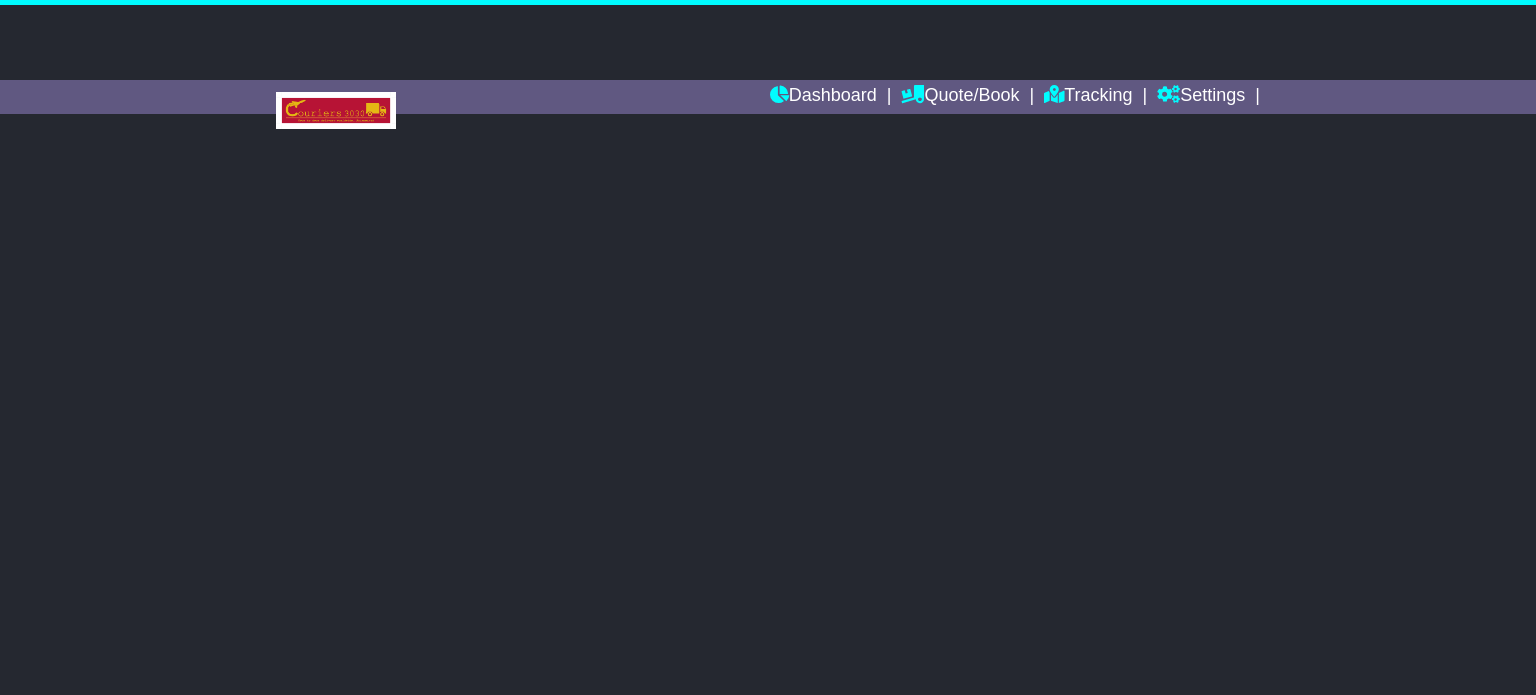 scroll, scrollTop: 0, scrollLeft: 0, axis: both 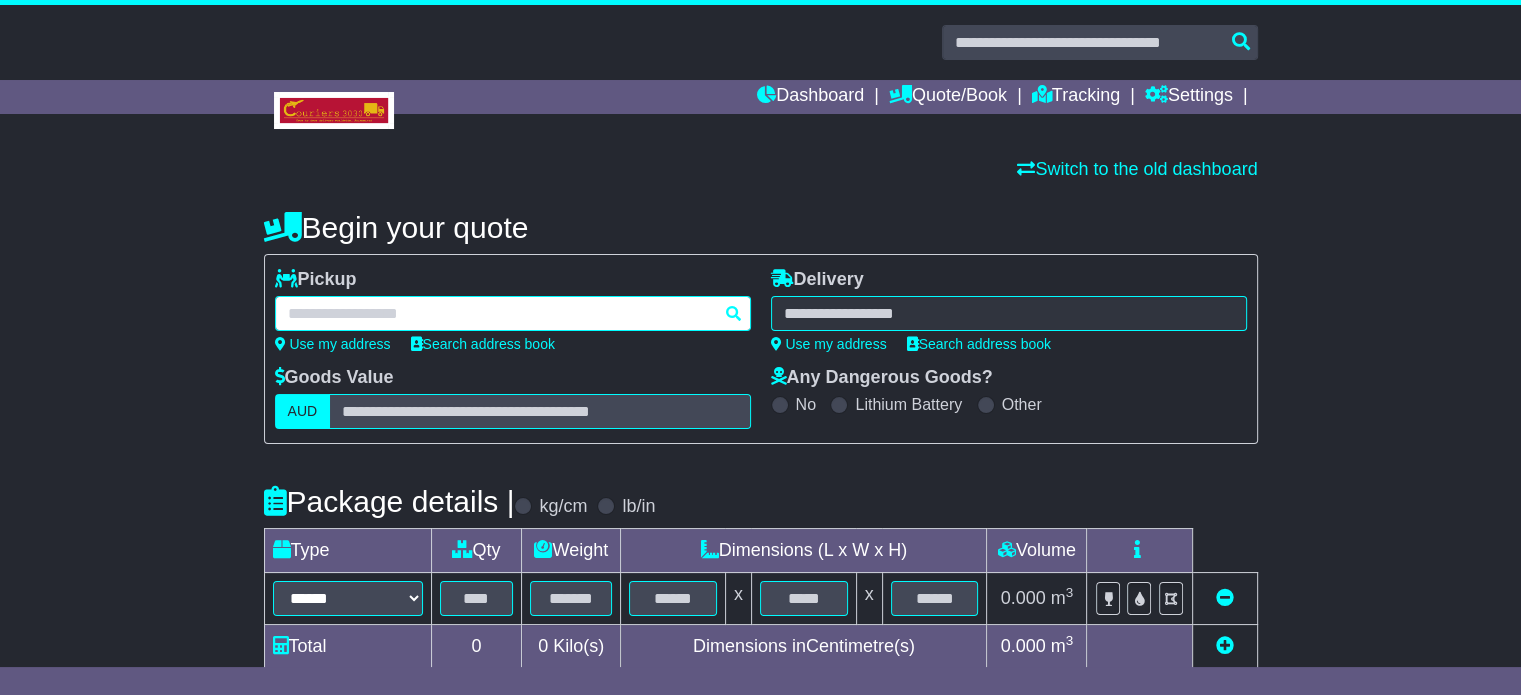 click at bounding box center [513, 313] 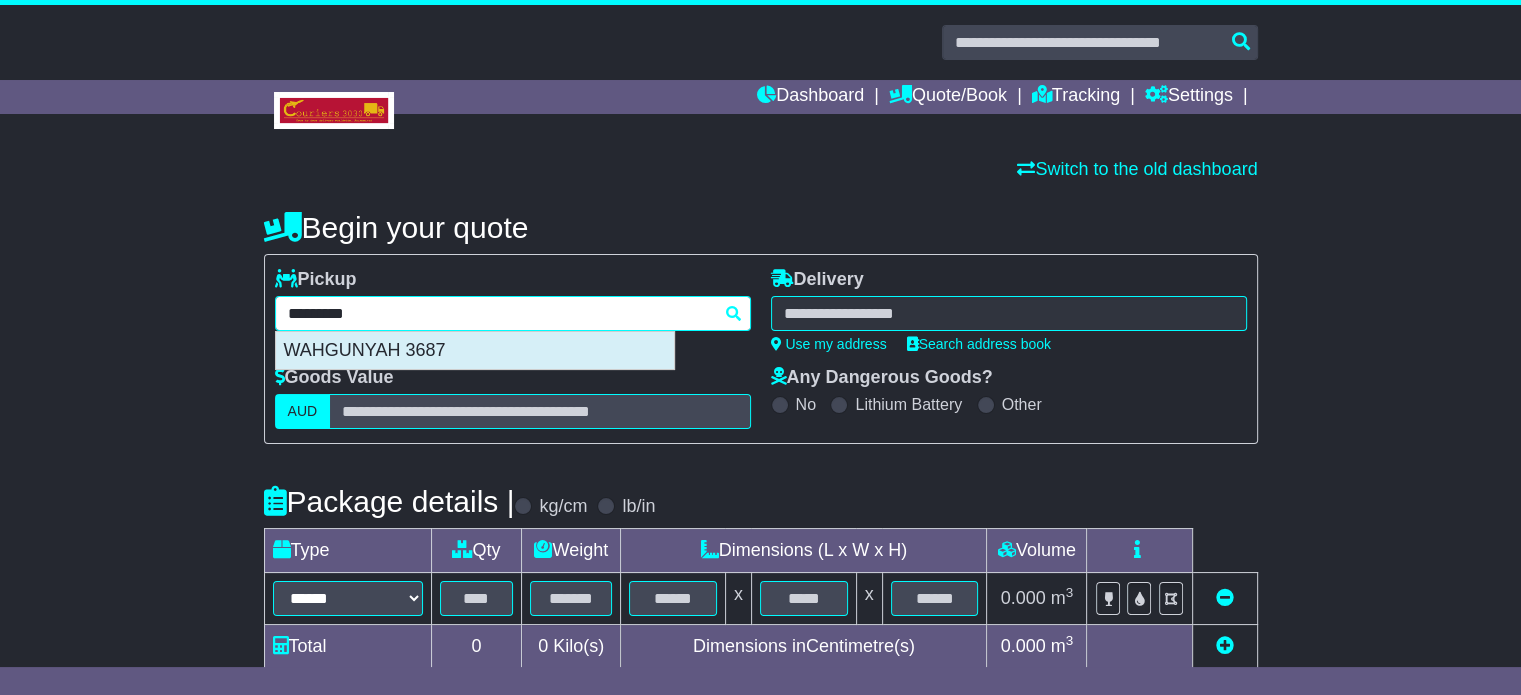 click on "WAHGUNYAH 3687" at bounding box center (475, 351) 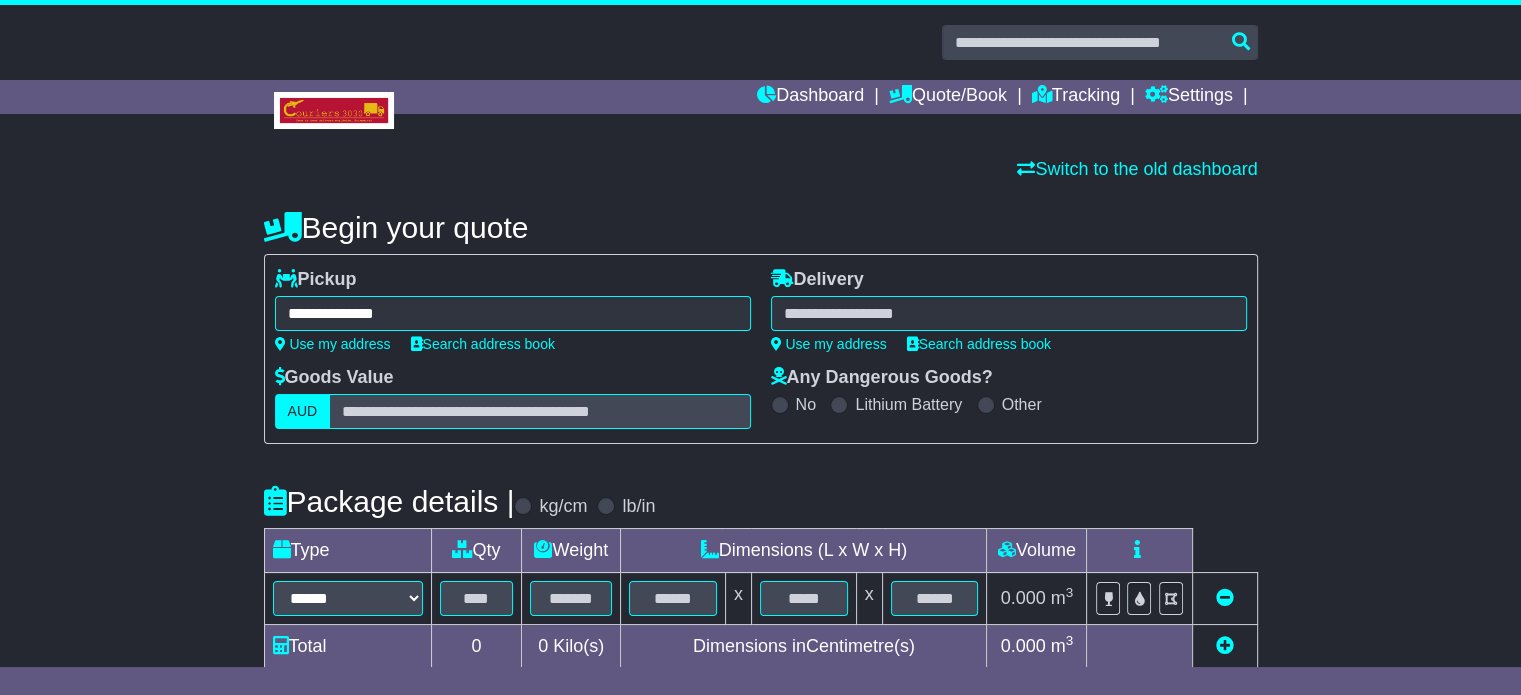type on "**********" 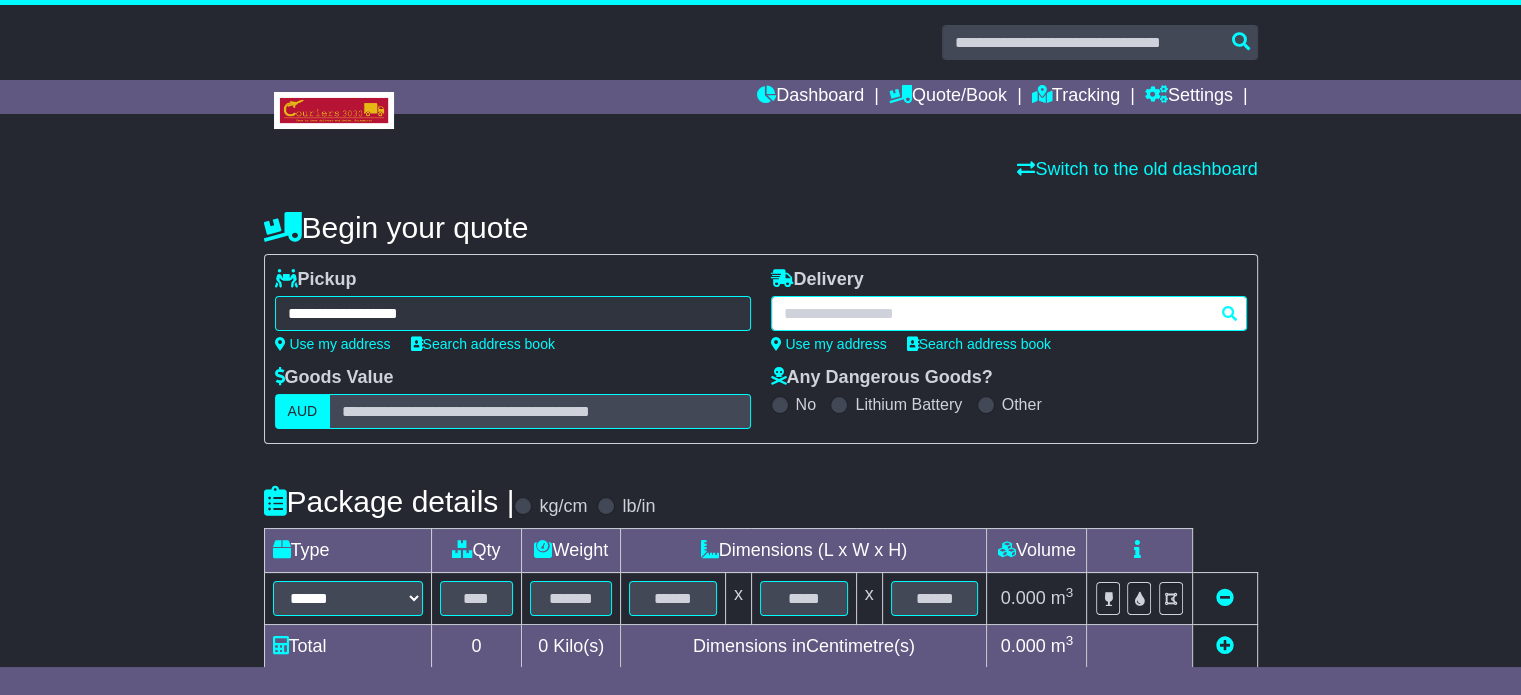 click at bounding box center [1009, 313] 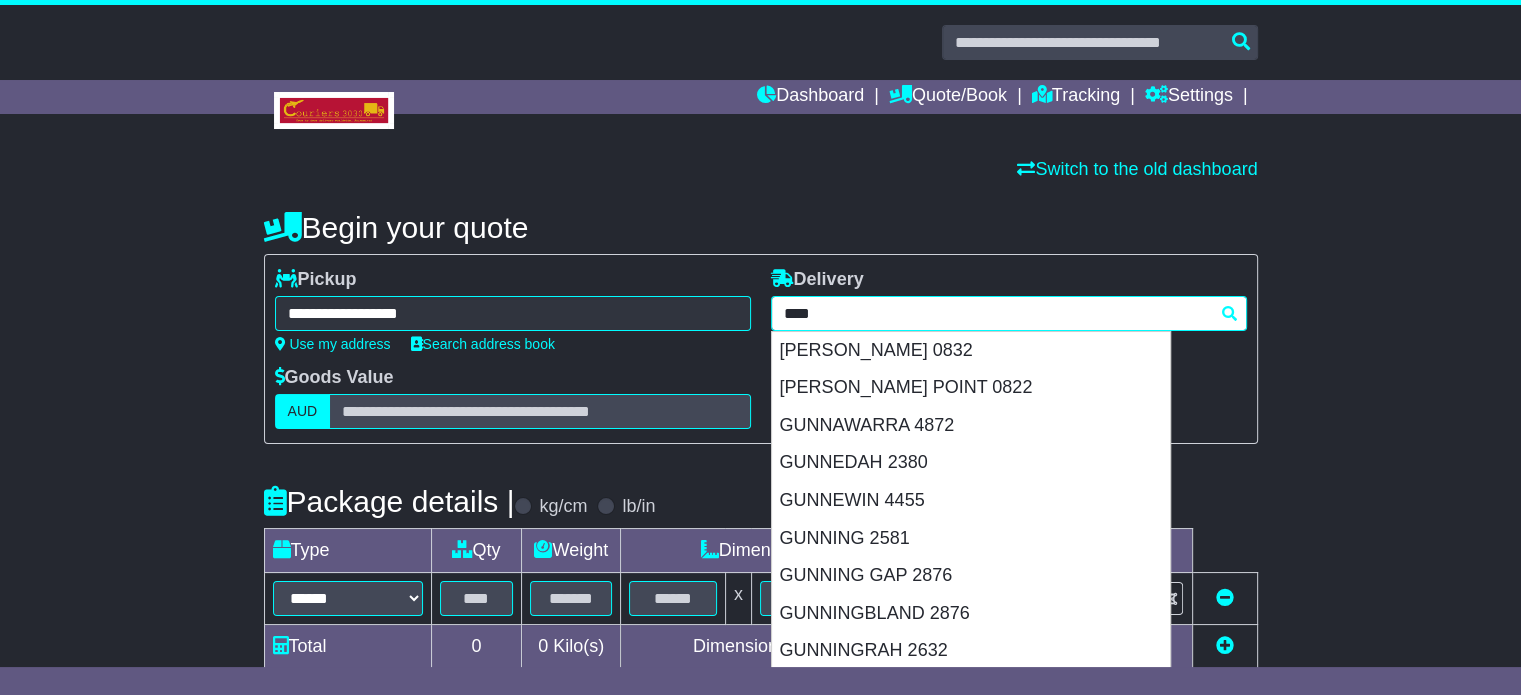 click on "**** GUNN GUNN 0832 GUNN POINT 0822 GUNNAWARRA 4872 GUNNEDAH 2380 GUNNEWIN 4455 GUNNING 2581 GUNNING GAP 2876 GUNNINGBLAND 2876 GUNNINGRAH 2632 GUNNS PLAINS 7315" at bounding box center (1009, 313) 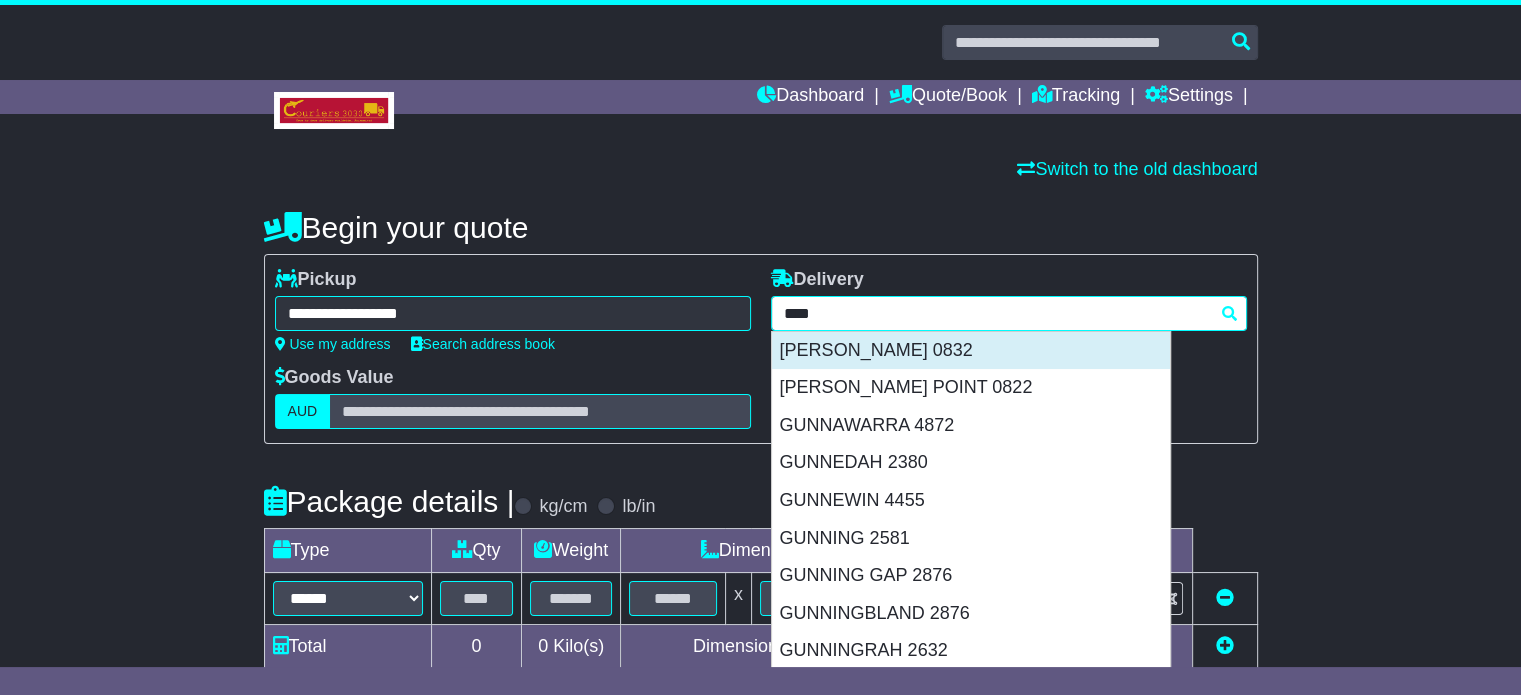 click on "GUNN 0832" at bounding box center [971, 351] 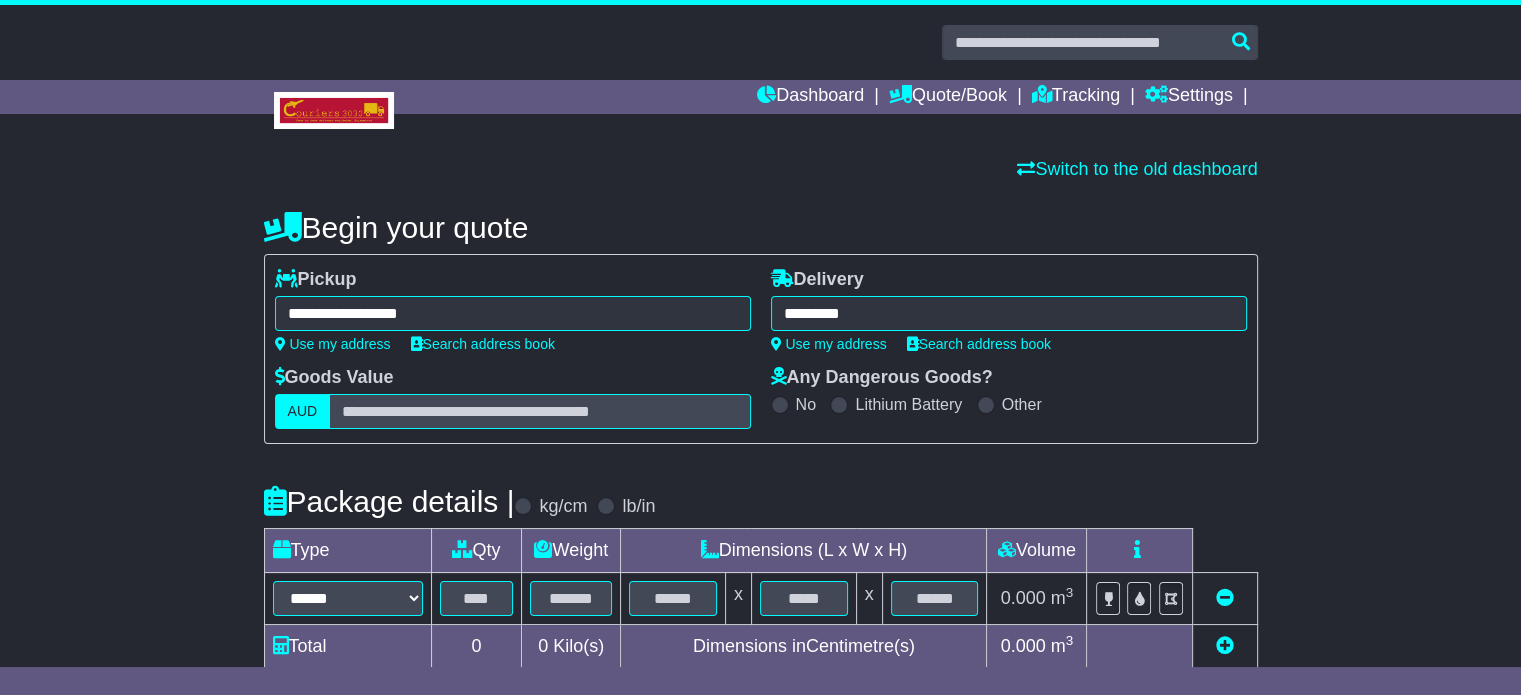 type on "**********" 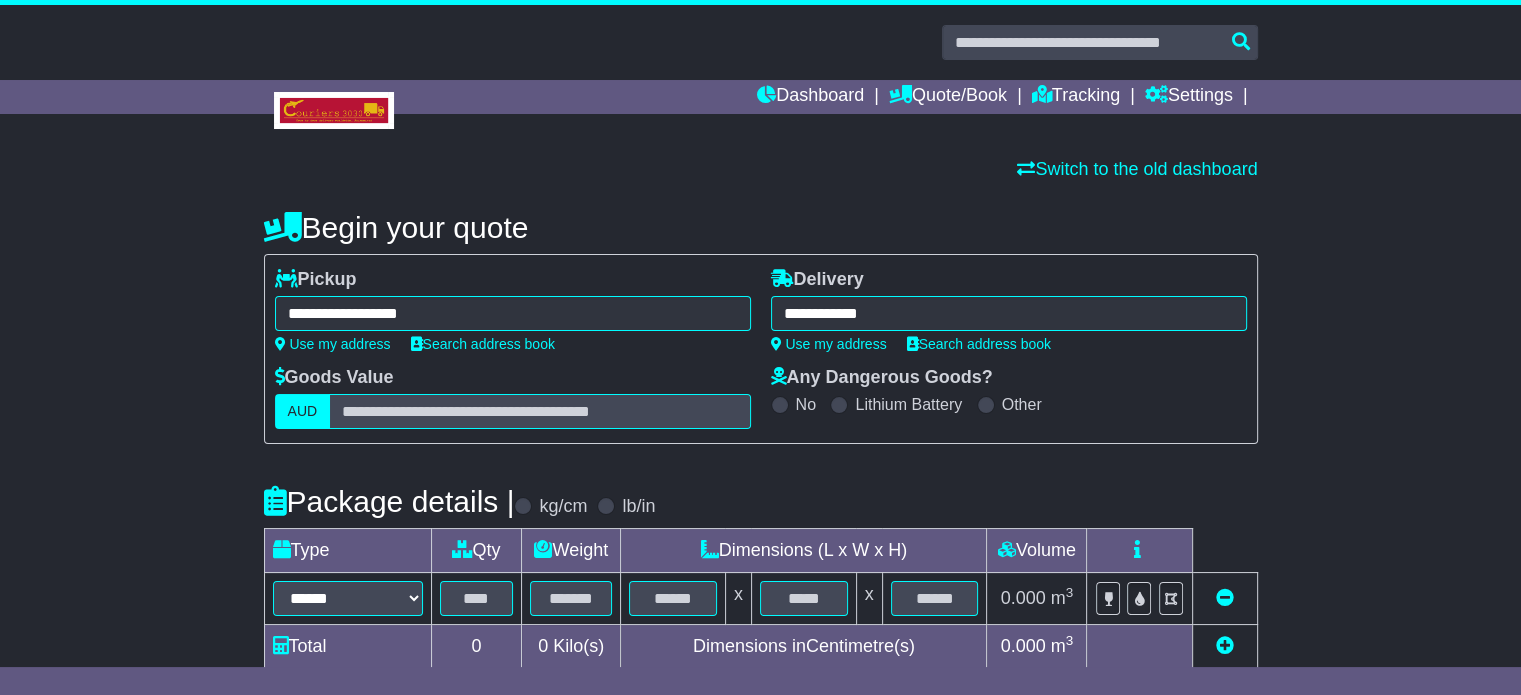 click on "Package details |
kg/cm
lb/in" at bounding box center [761, 501] 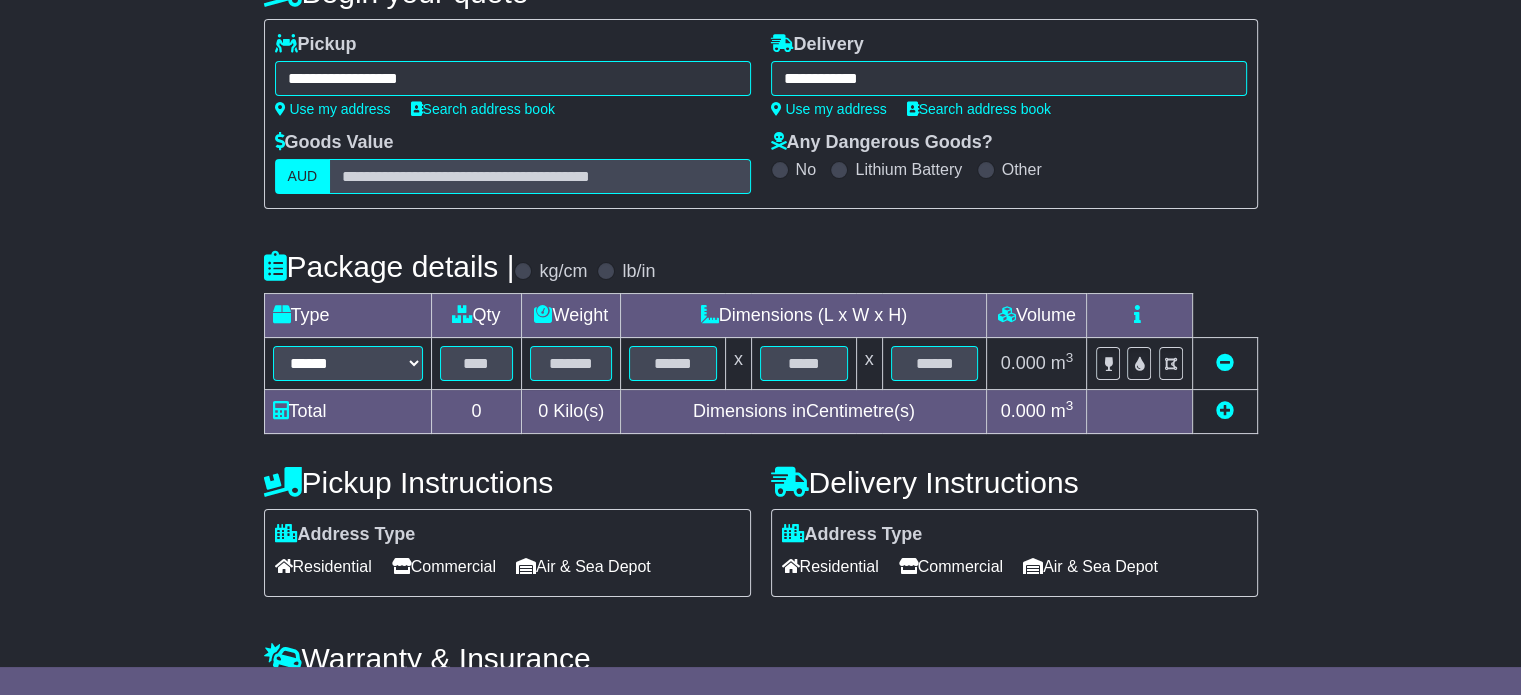 scroll, scrollTop: 280, scrollLeft: 0, axis: vertical 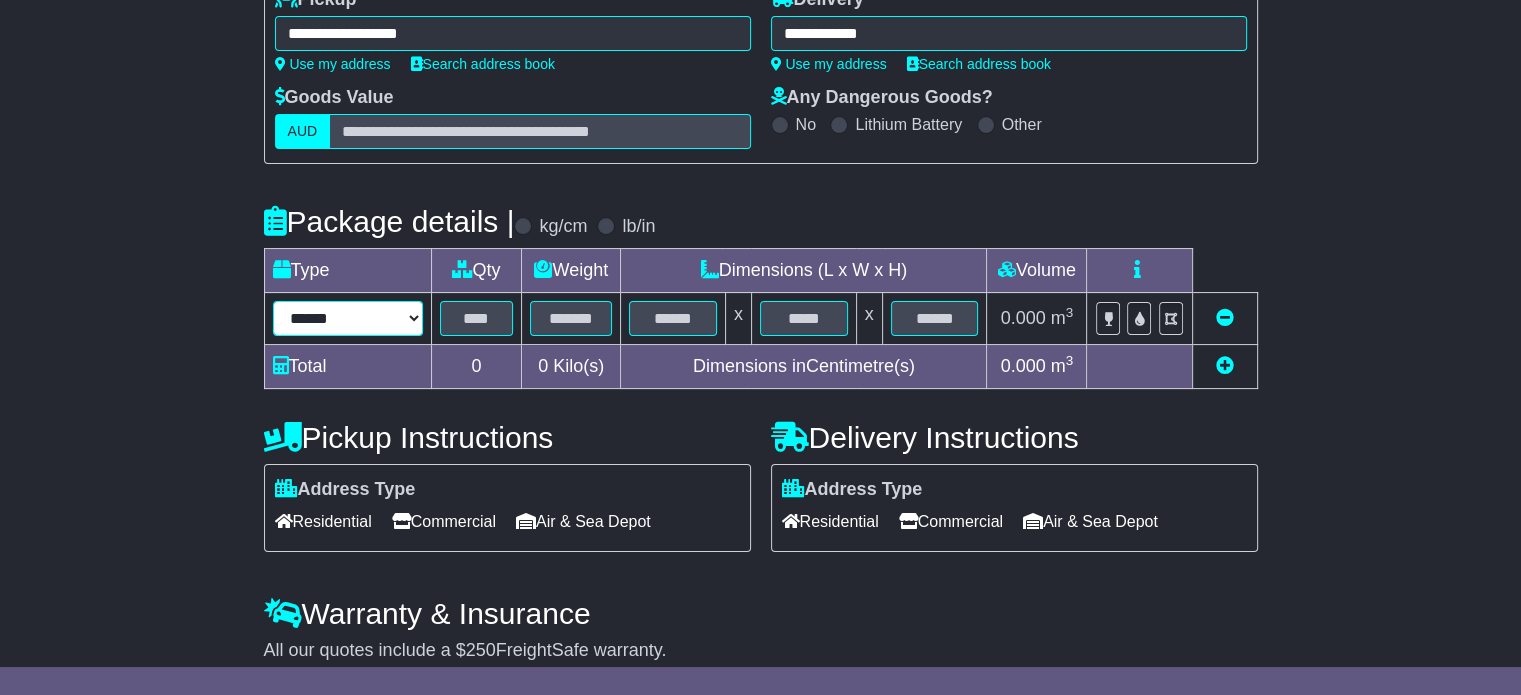click on "****** ****** *** ******** ***** **** **** ****** *** *******" at bounding box center (348, 318) 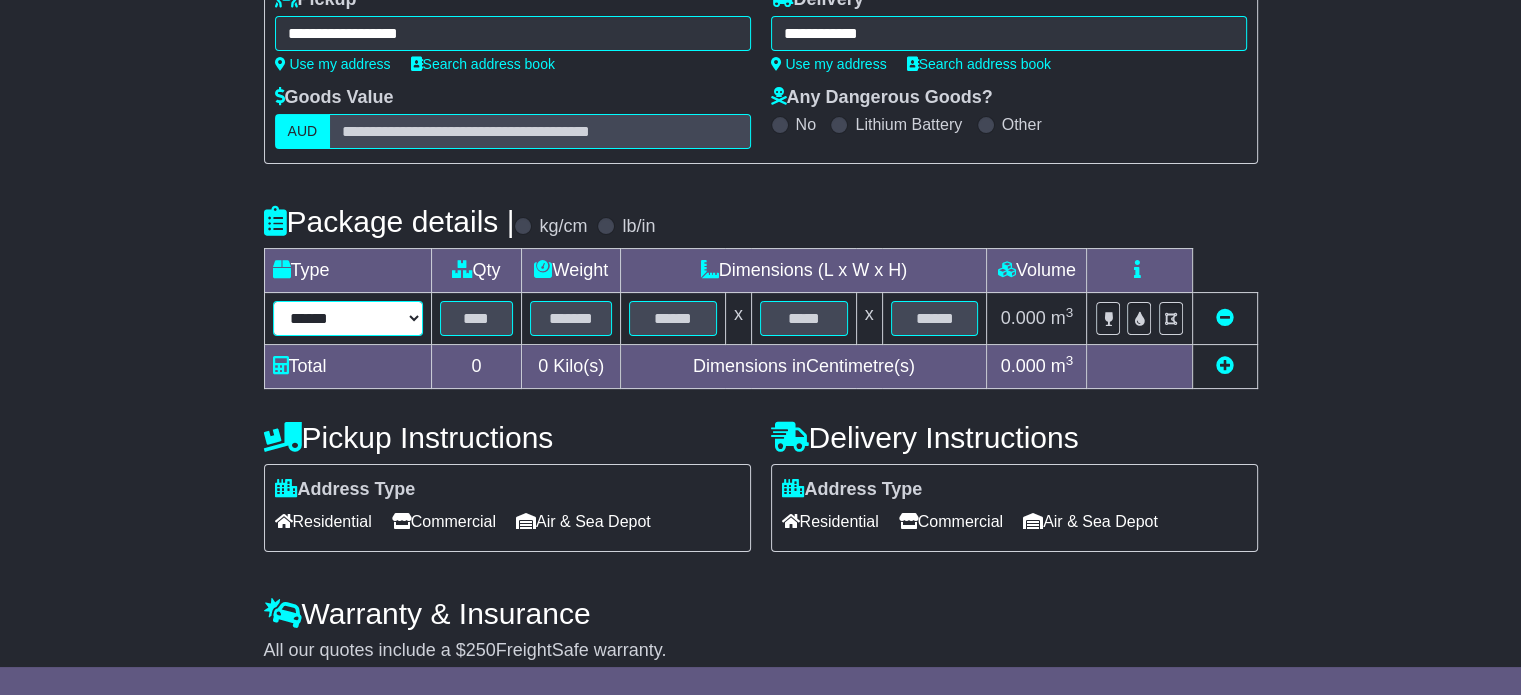 select on "*****" 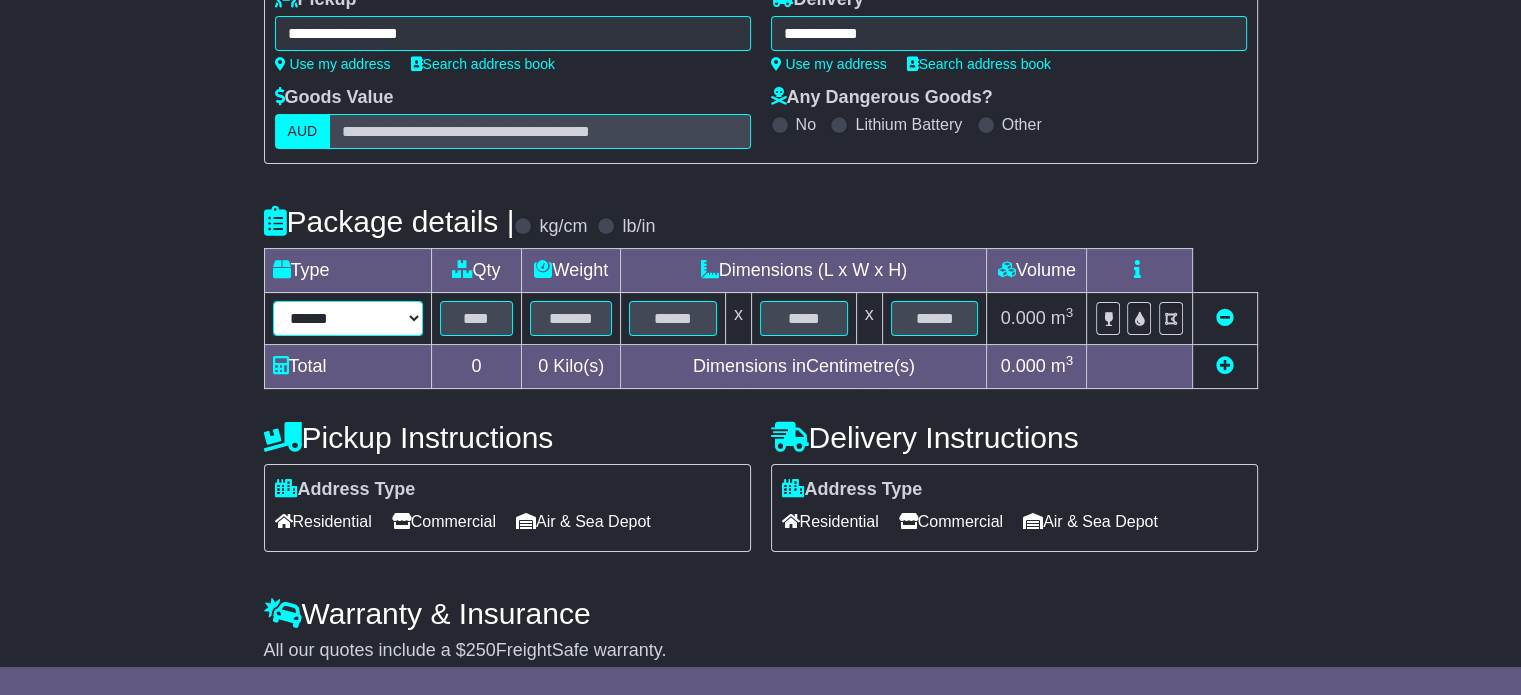 click on "****** ****** *** ******** ***** **** **** ****** *** *******" at bounding box center [348, 318] 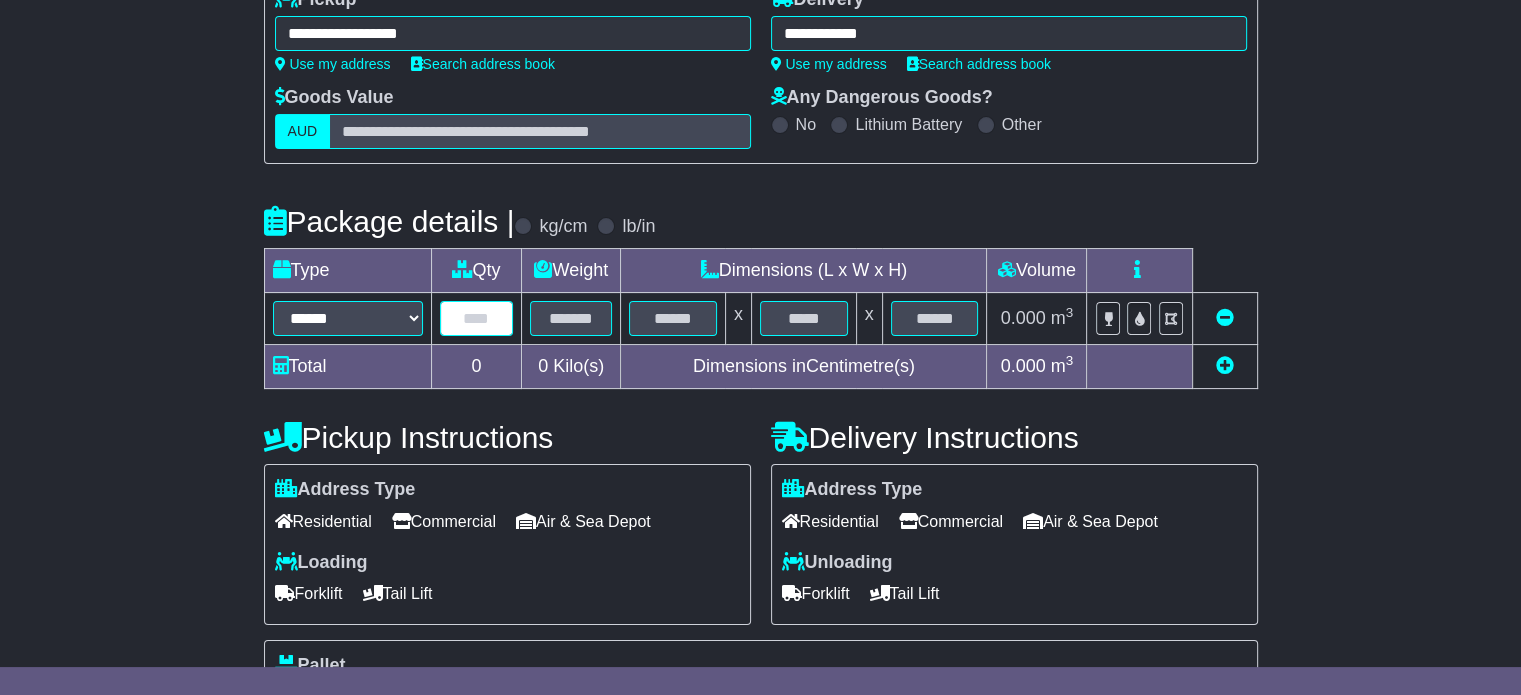 click at bounding box center (477, 318) 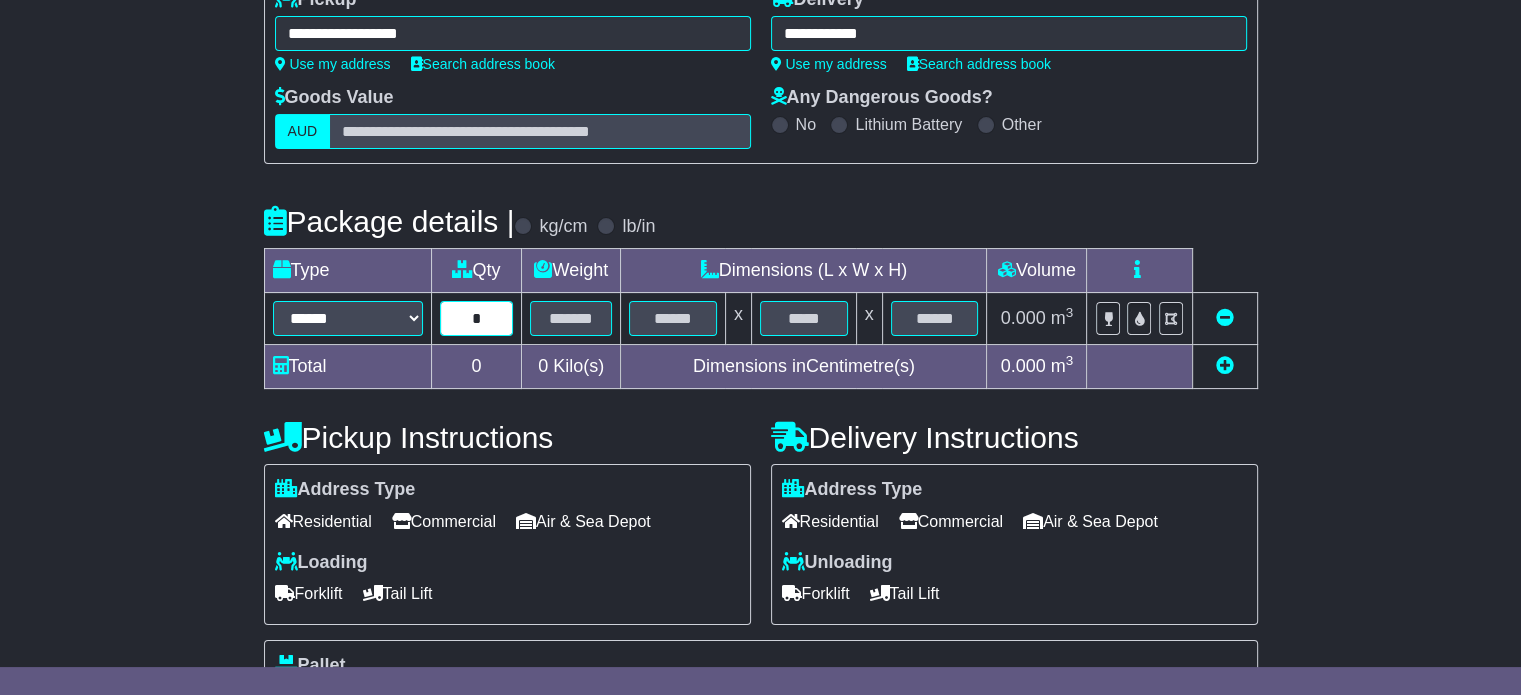 type on "*" 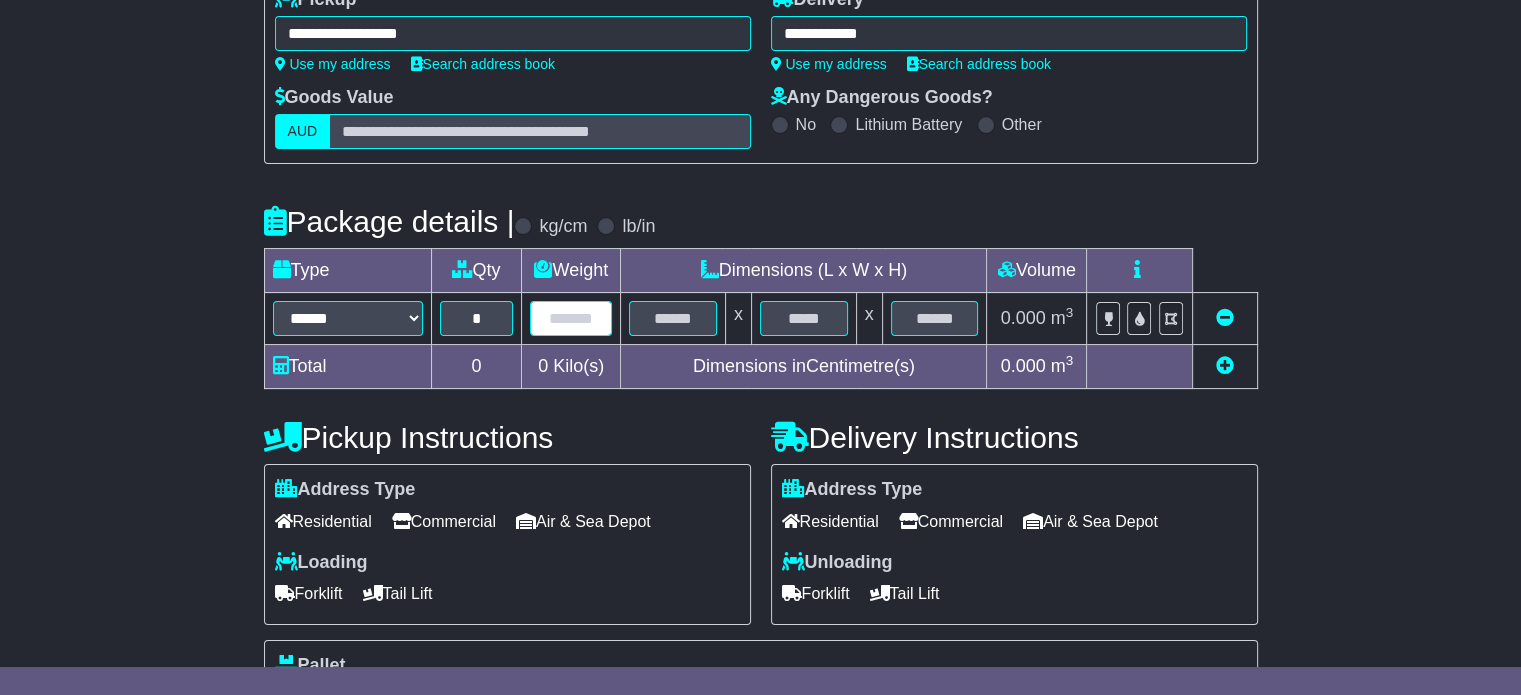 click at bounding box center (571, 318) 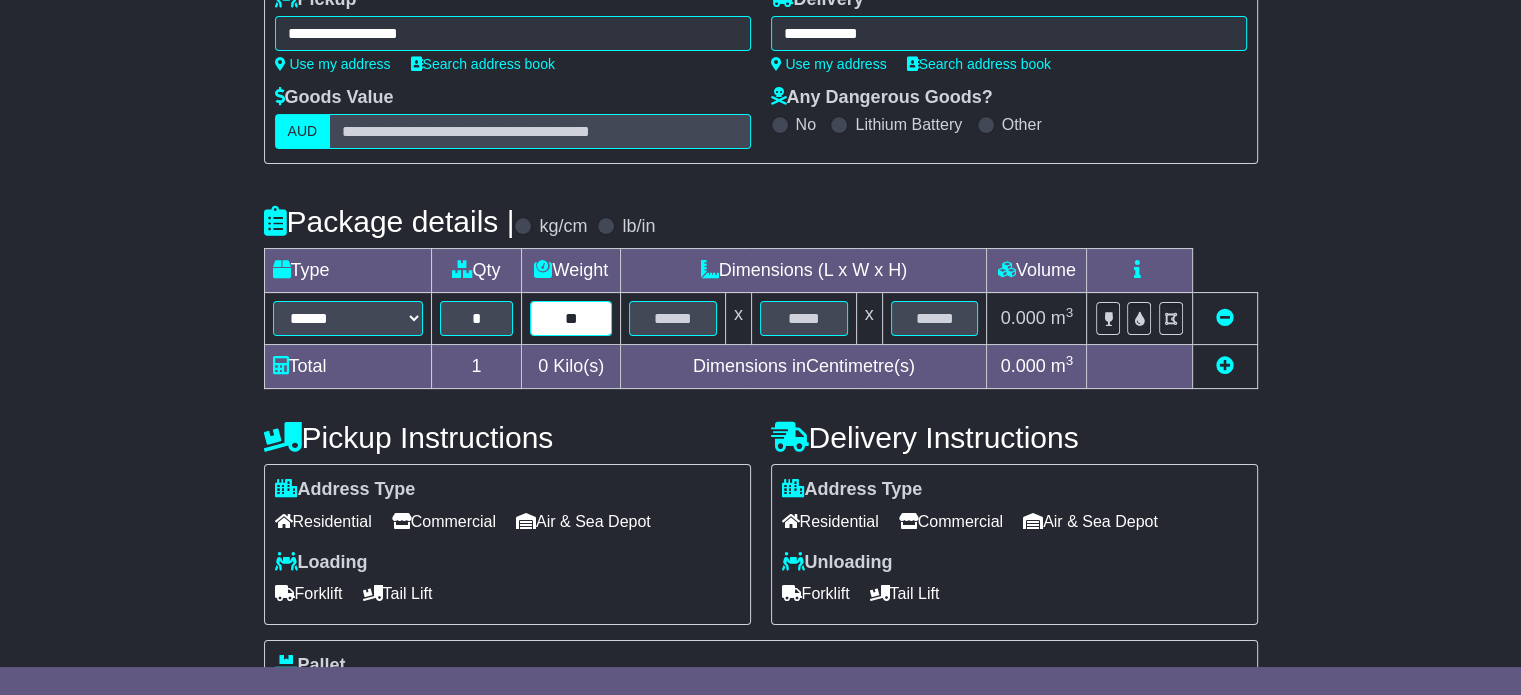 type on "**" 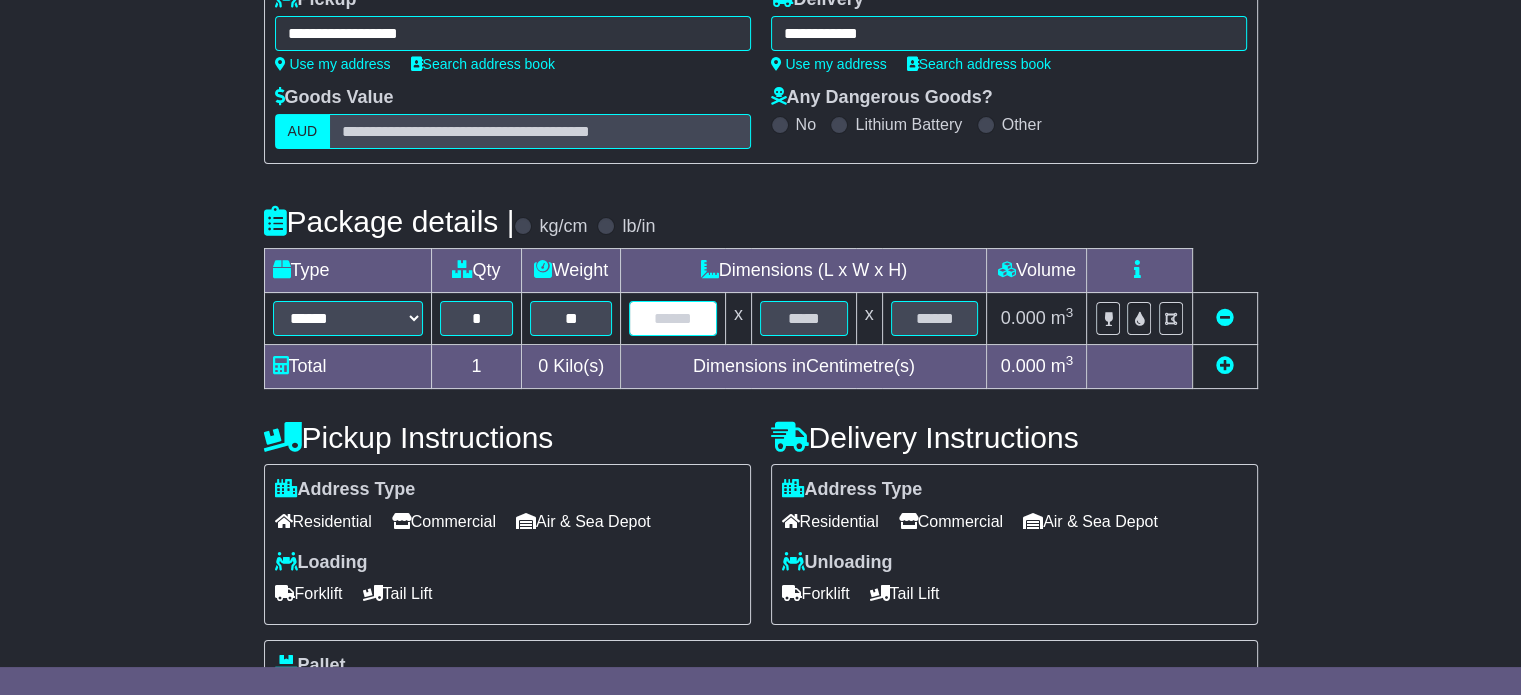 click at bounding box center (673, 318) 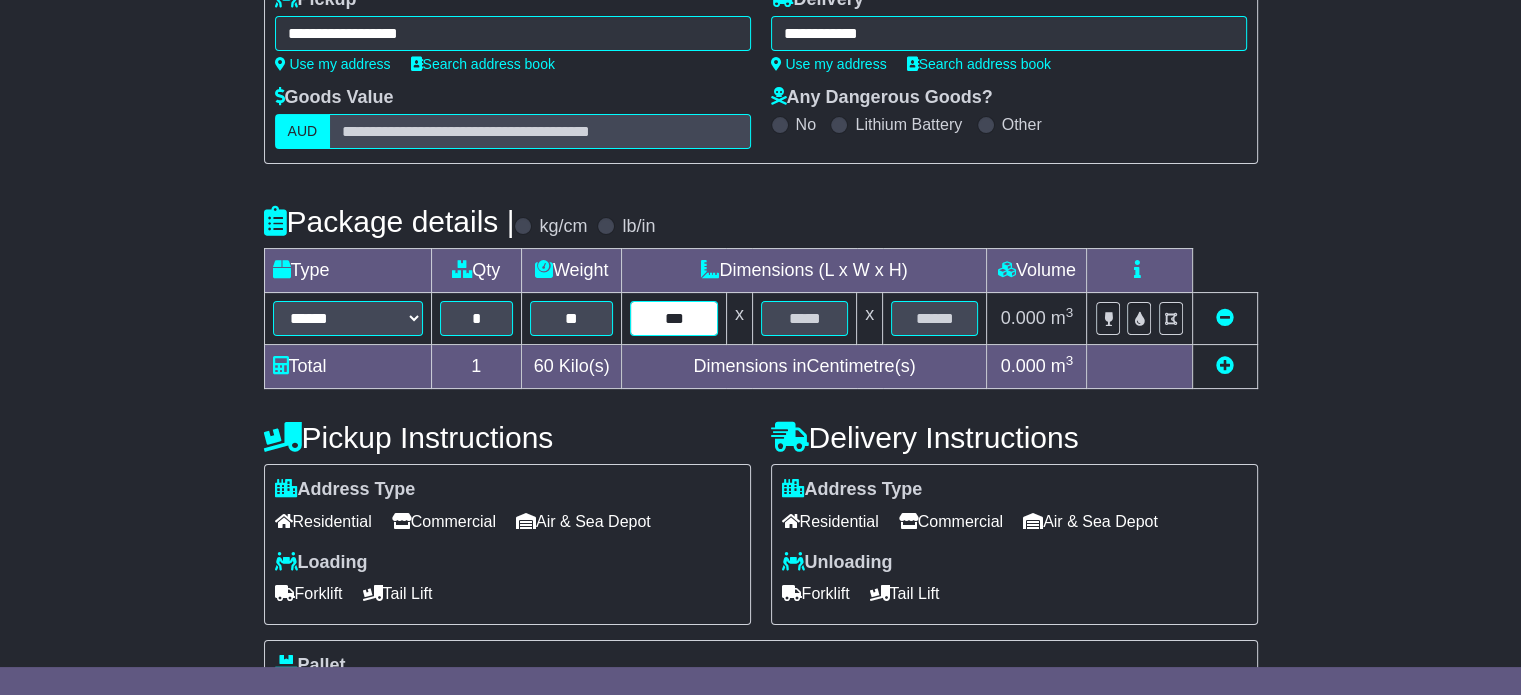type on "***" 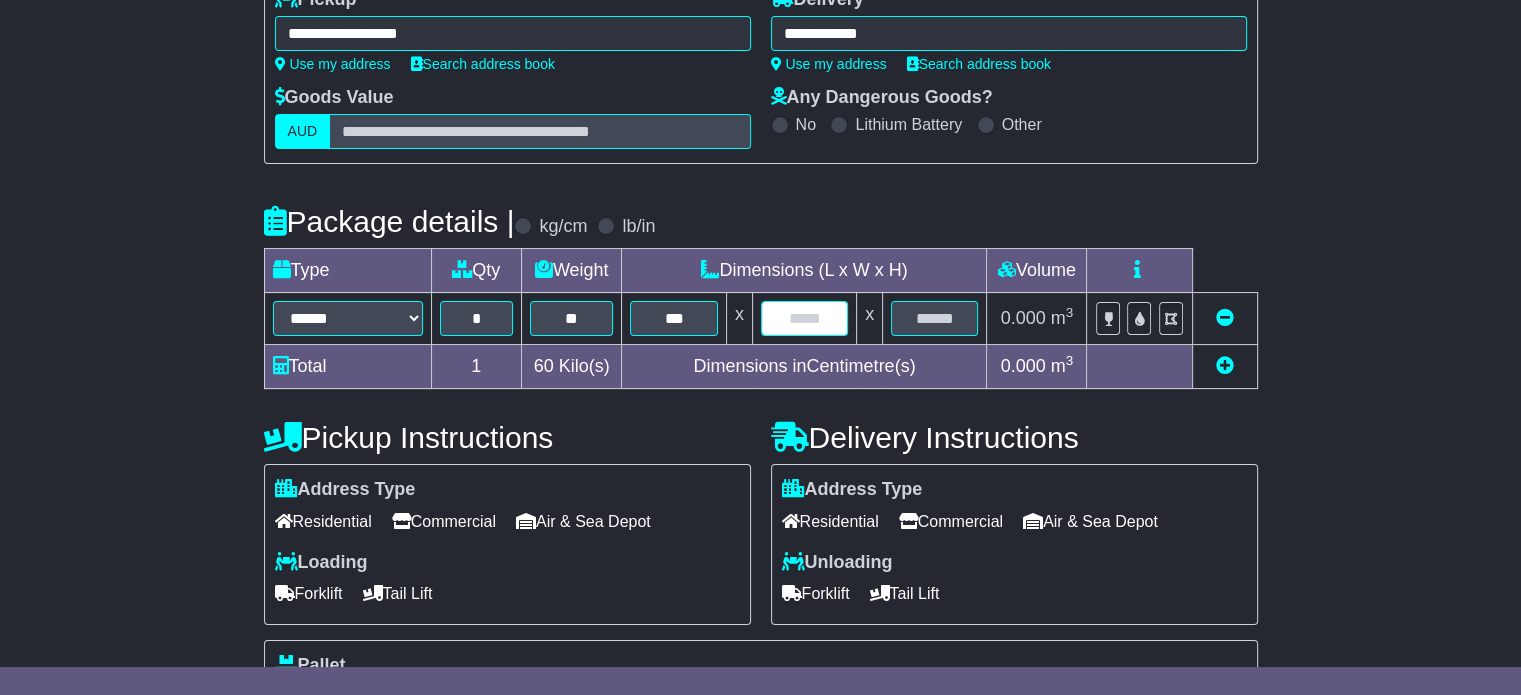 click at bounding box center [804, 318] 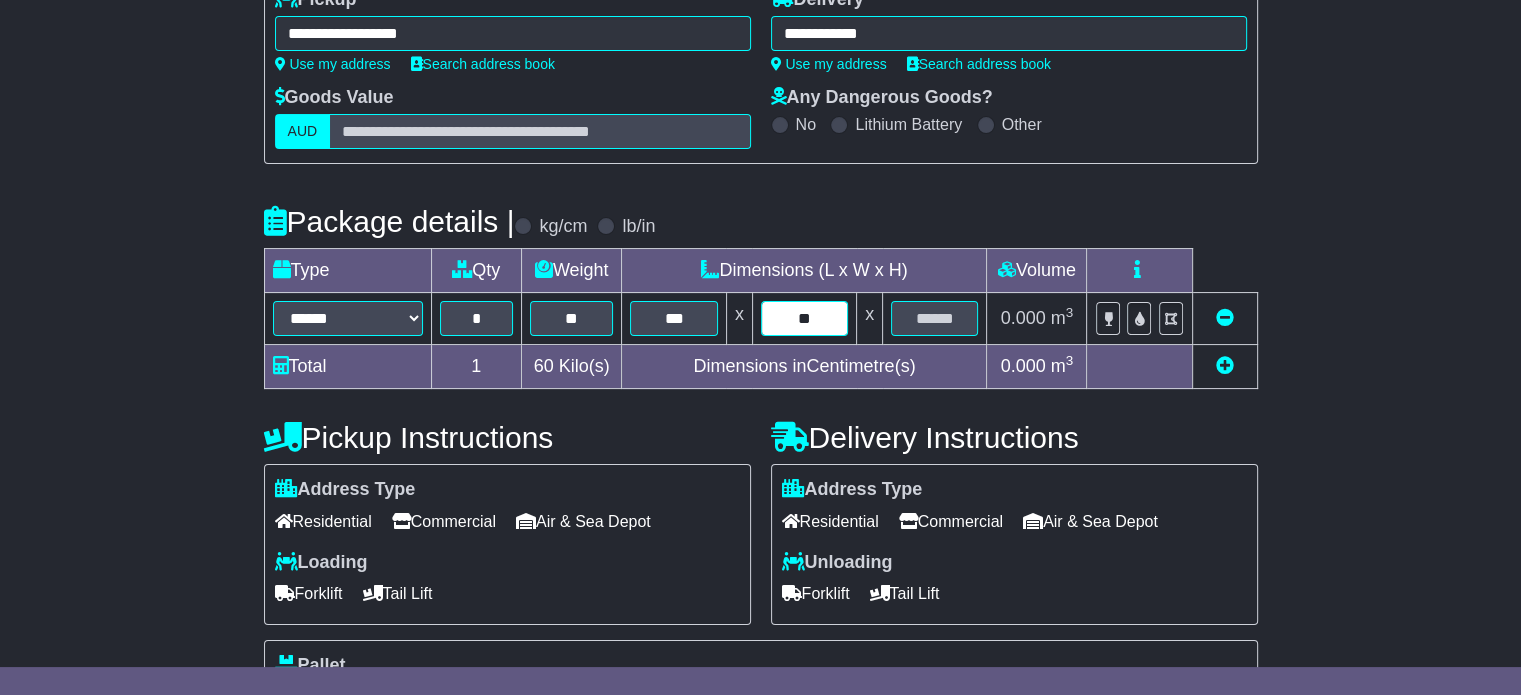type on "**" 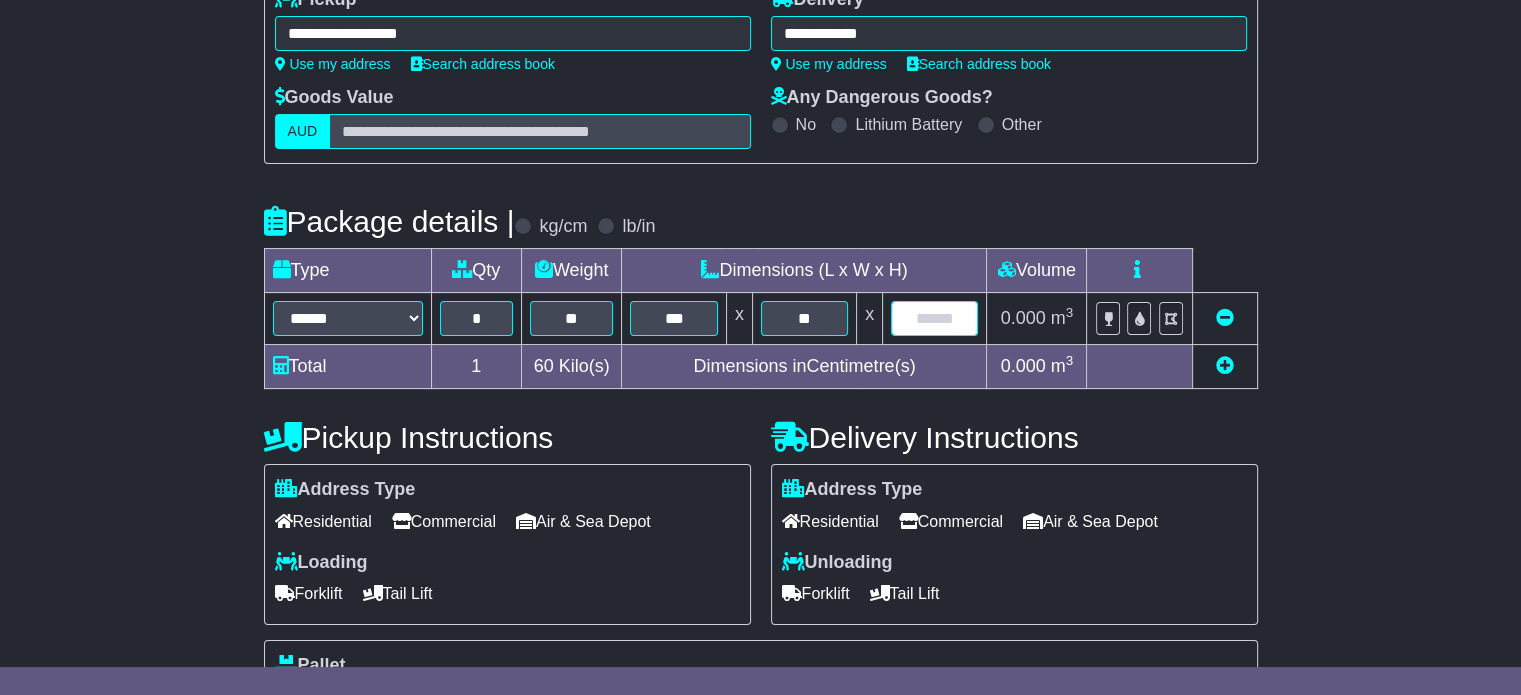 click at bounding box center [934, 318] 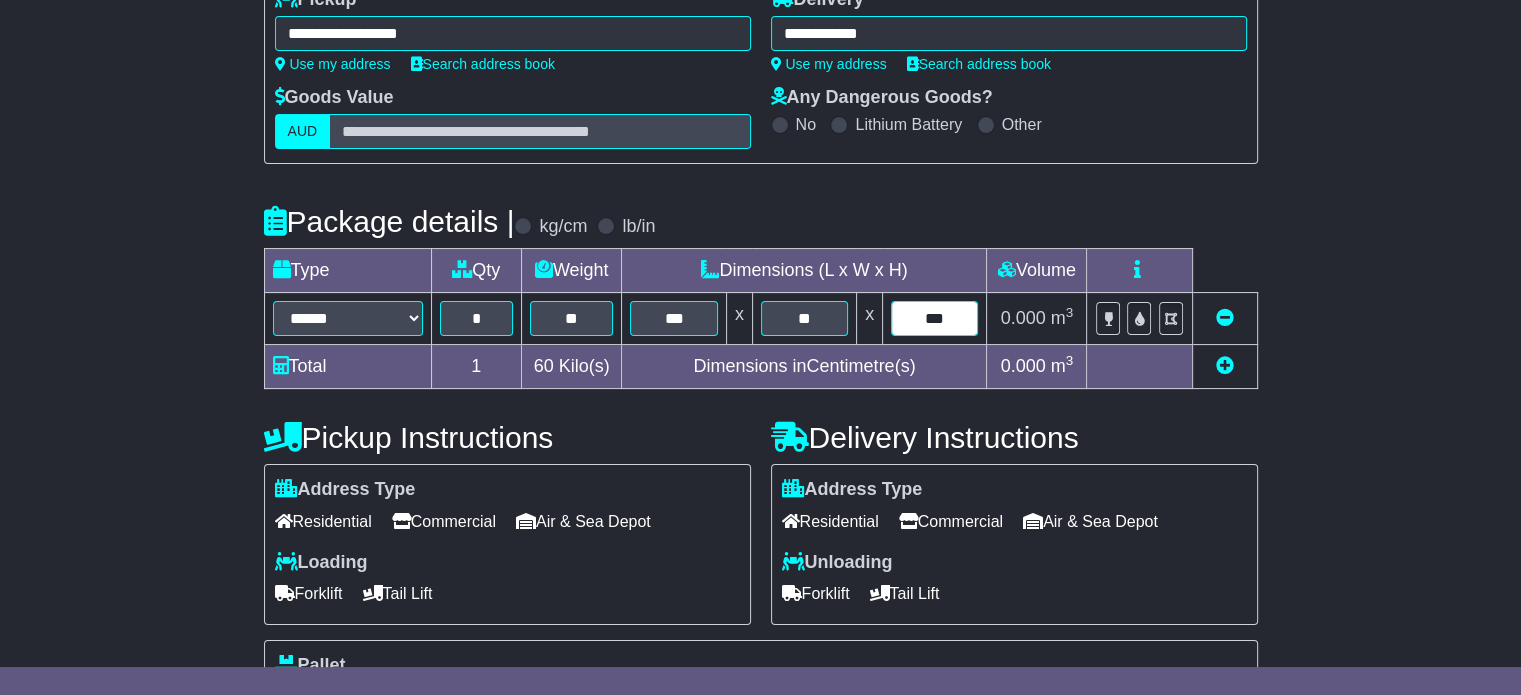 type on "***" 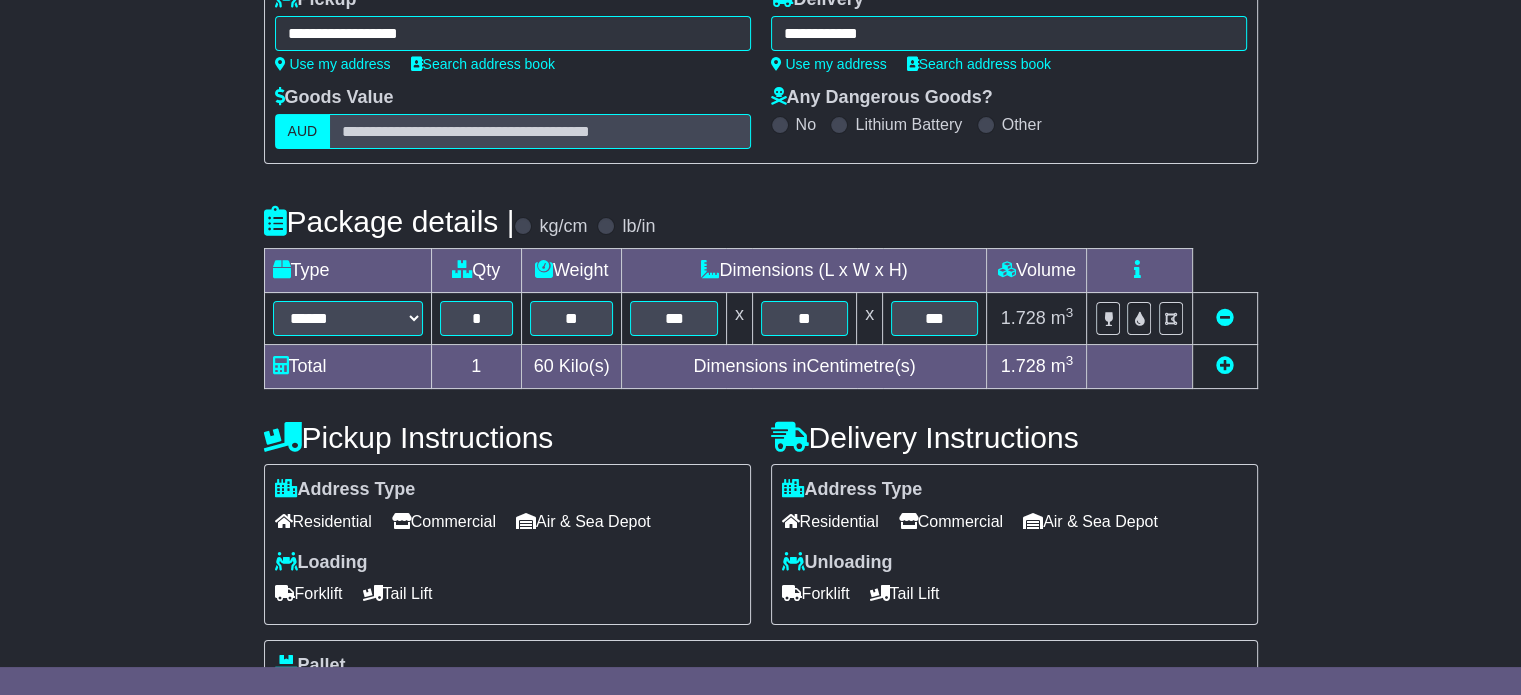click on "Residential" at bounding box center (323, 521) 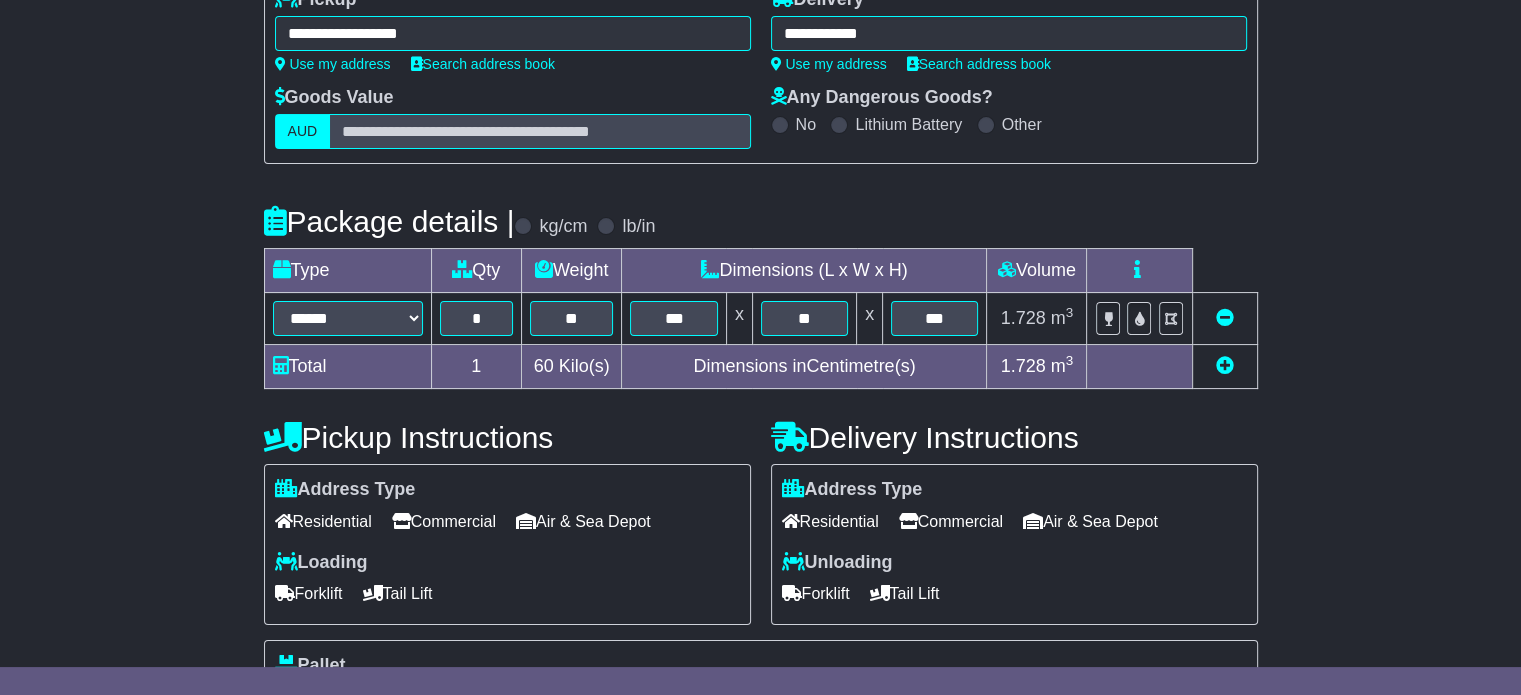 click on "Tail Lift" at bounding box center [398, 593] 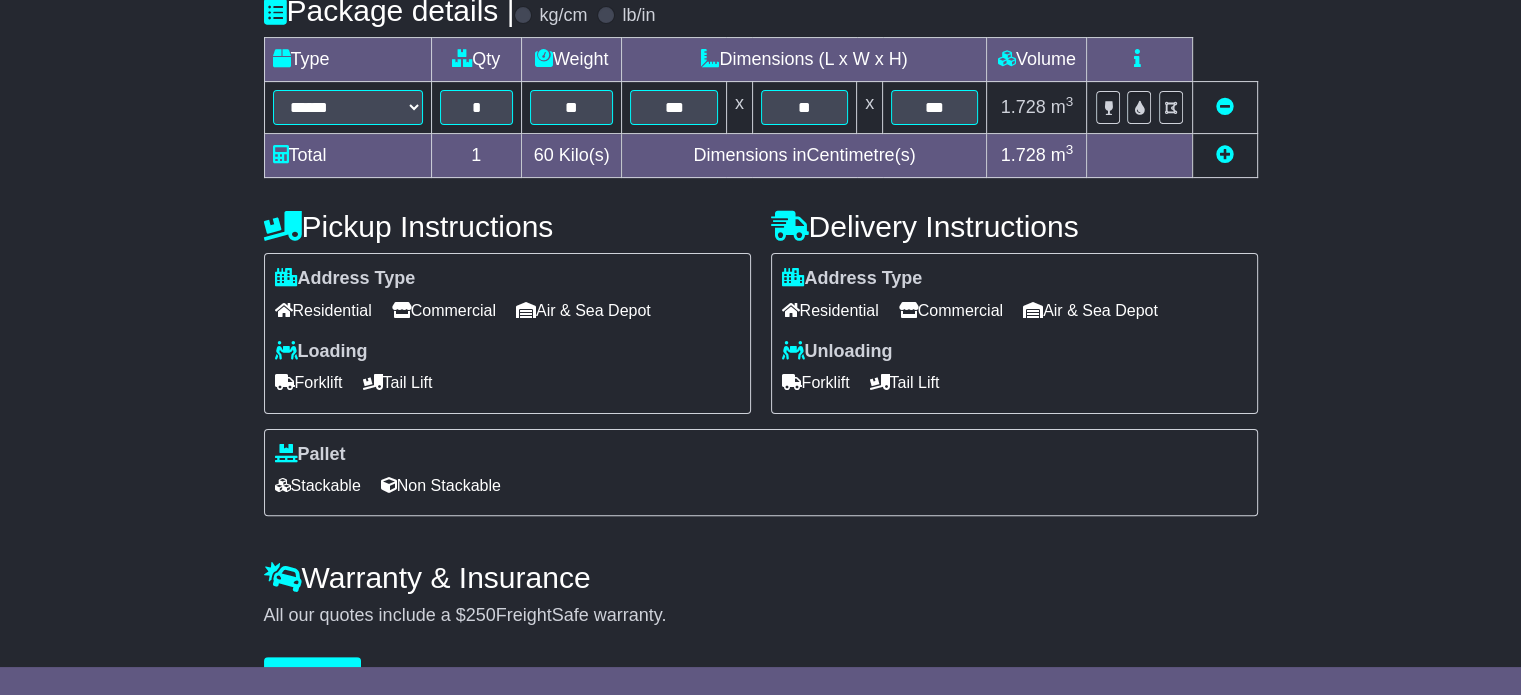 scroll, scrollTop: 538, scrollLeft: 0, axis: vertical 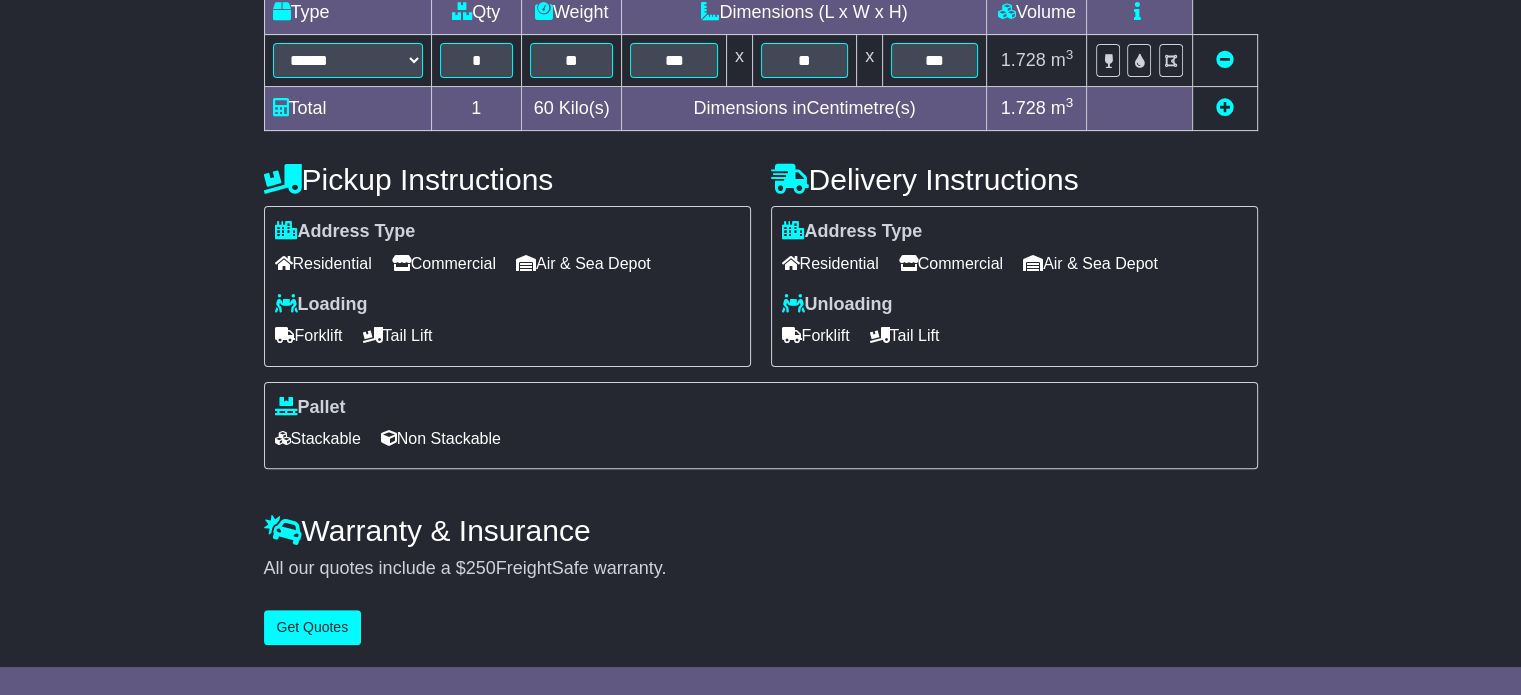 click on "Stackable" at bounding box center [318, 438] 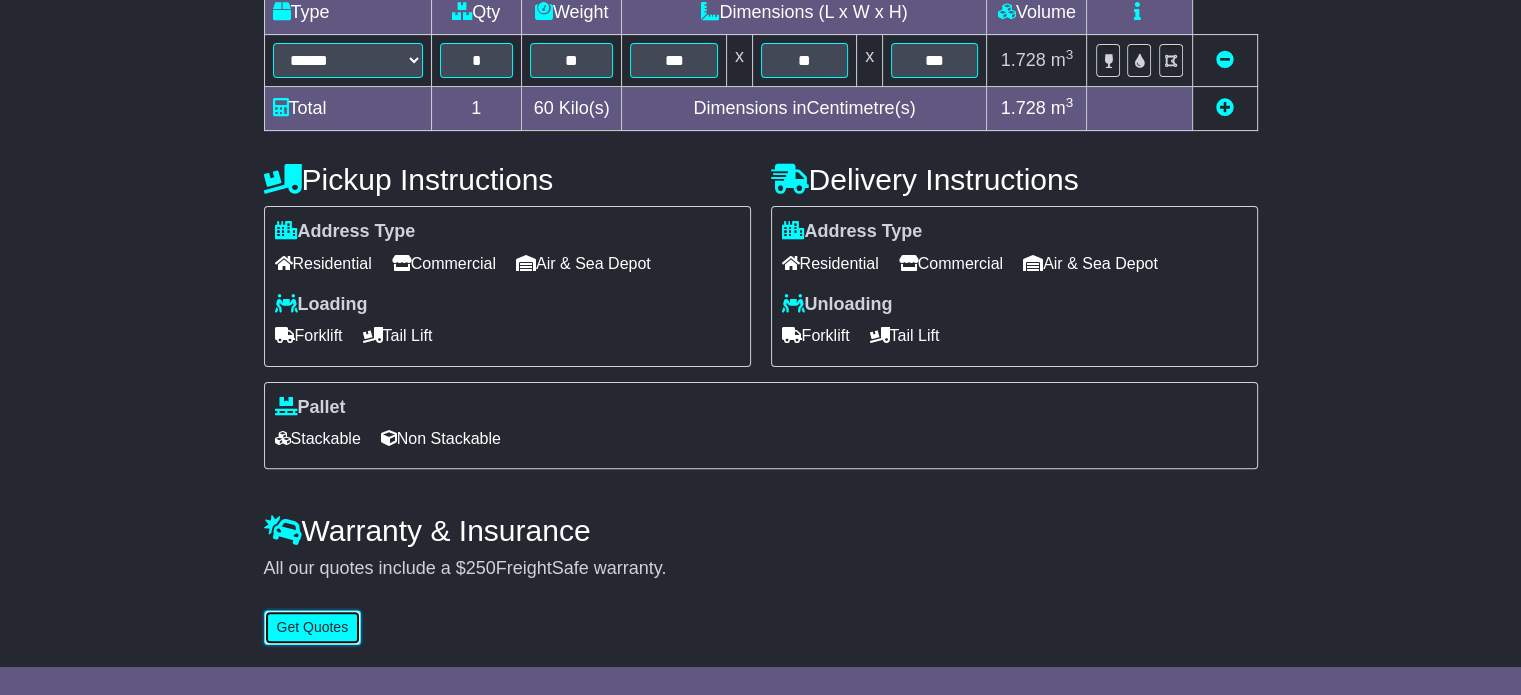 click on "Get Quotes" at bounding box center (313, 627) 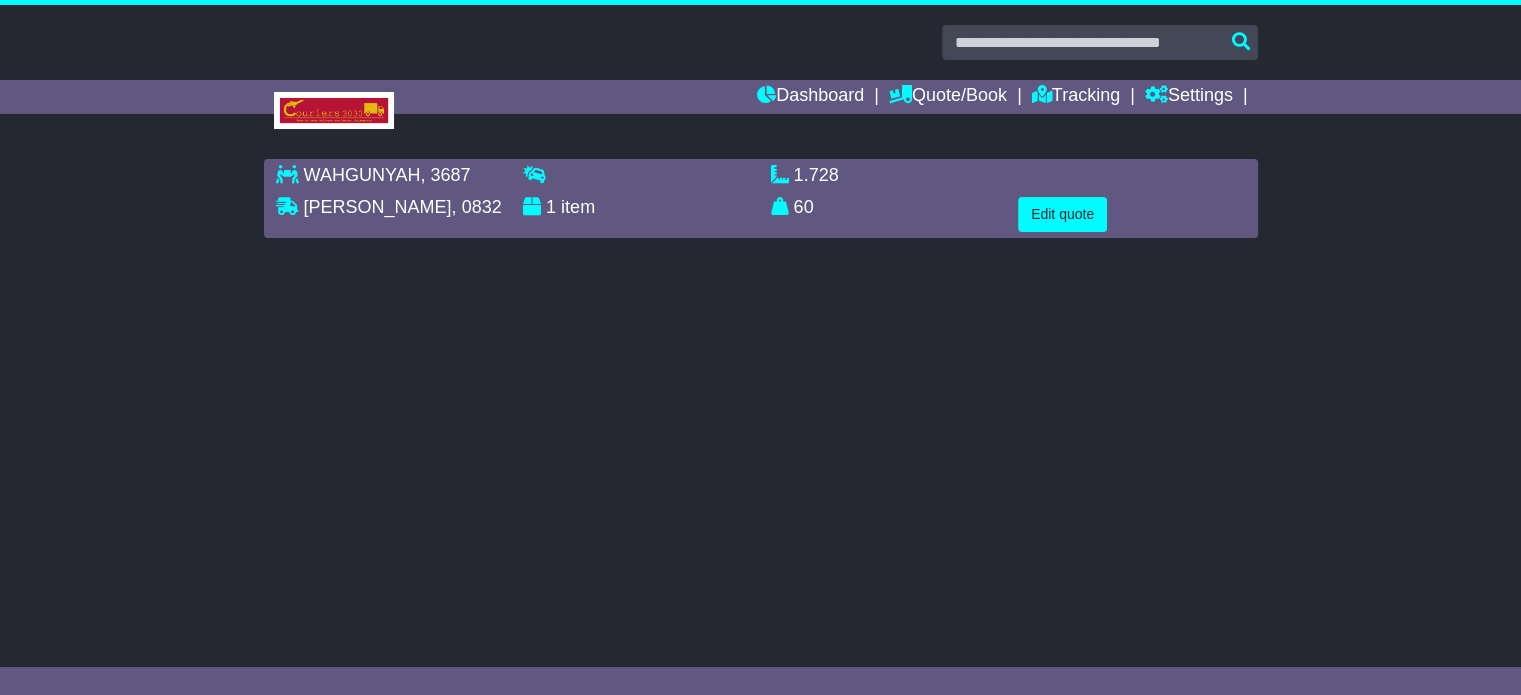 scroll, scrollTop: 0, scrollLeft: 0, axis: both 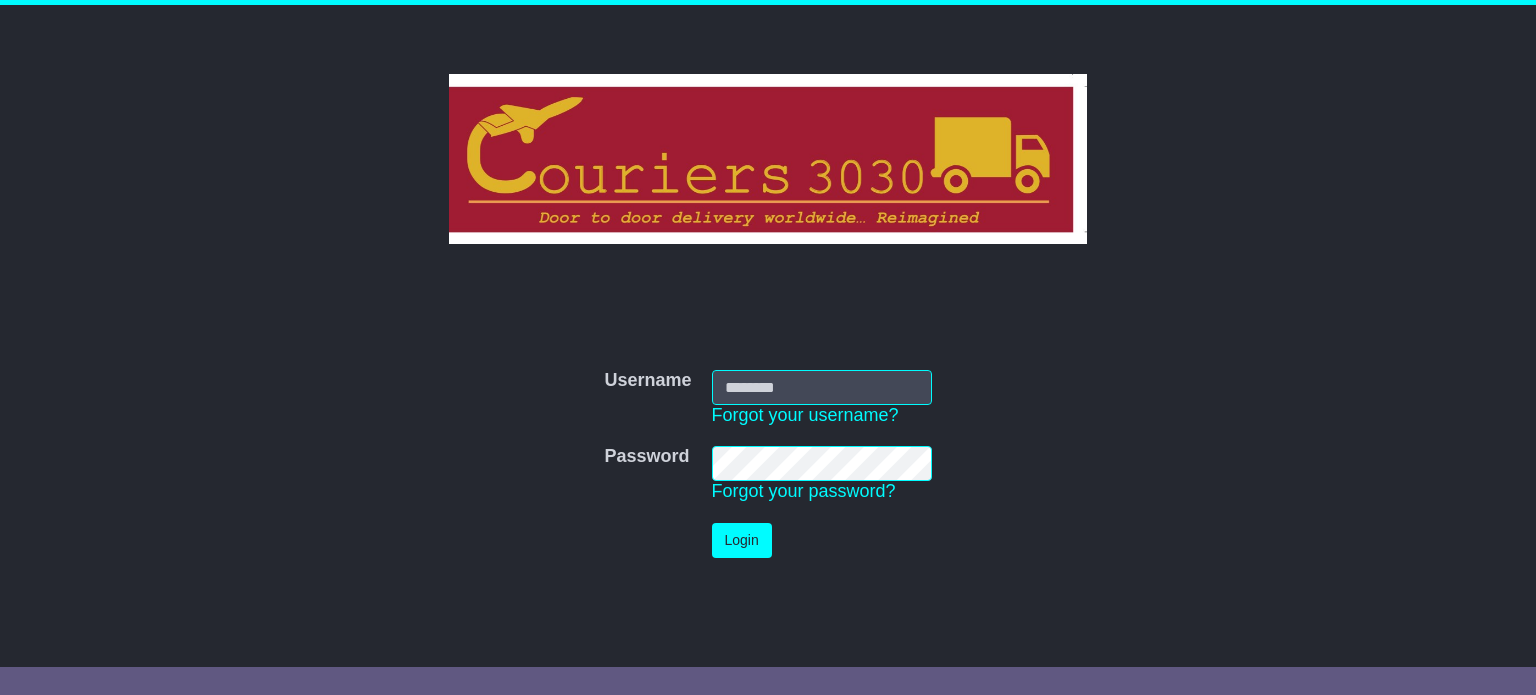 type on "**********" 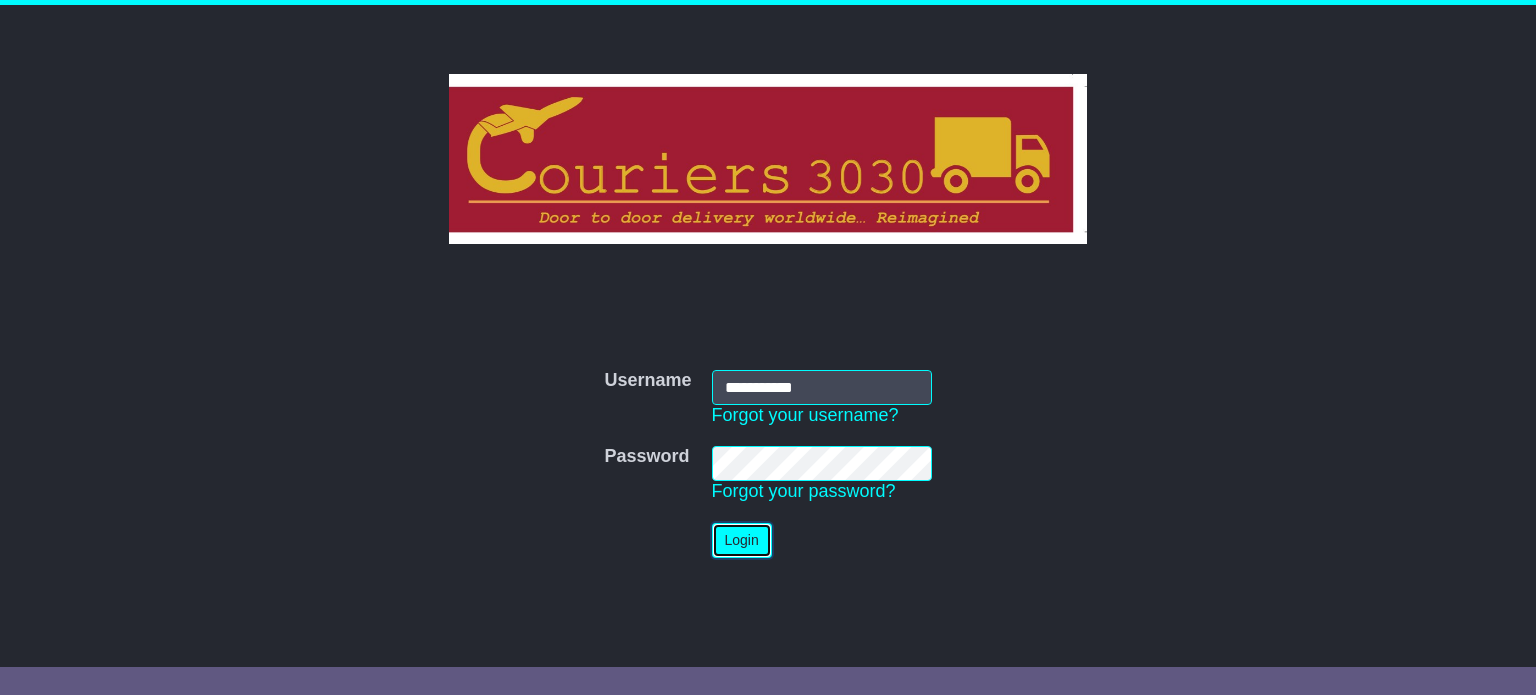 click on "Login" at bounding box center [742, 540] 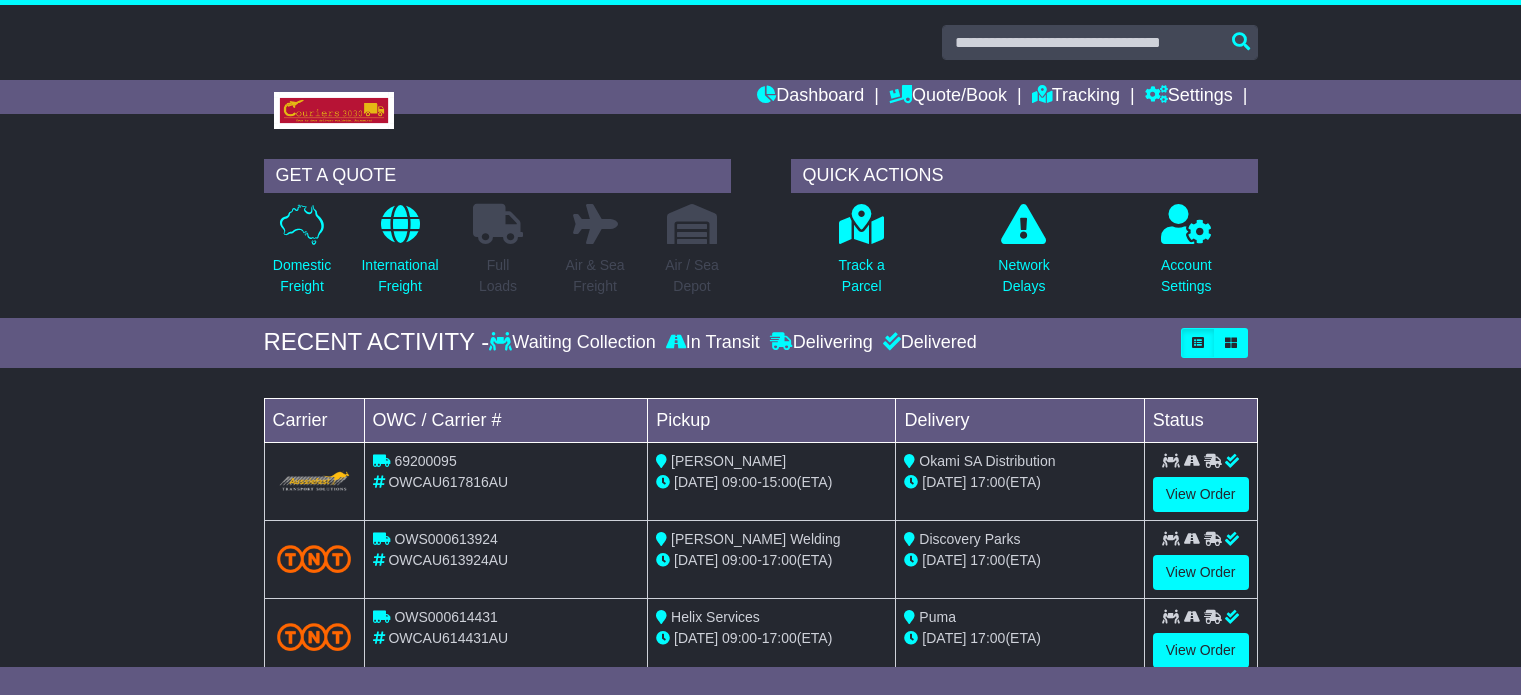scroll, scrollTop: 0, scrollLeft: 0, axis: both 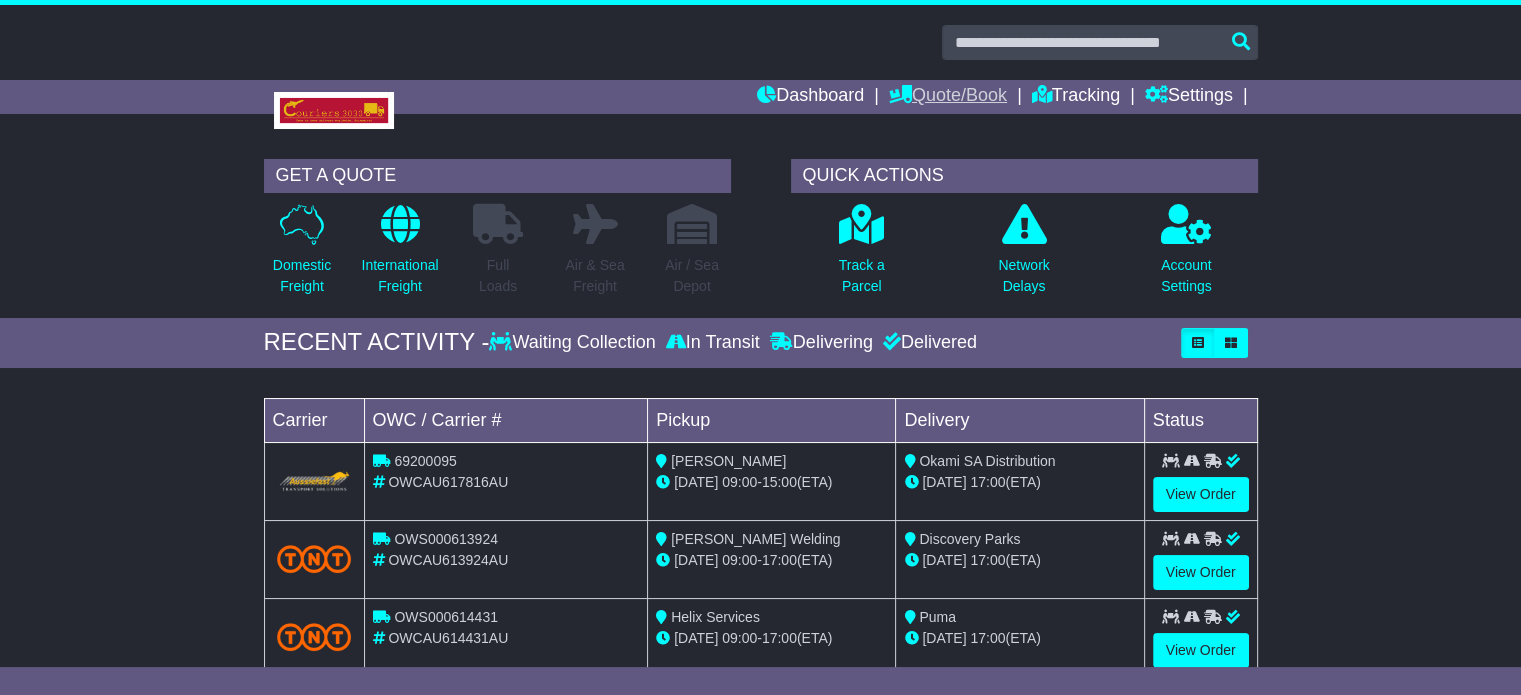 click on "Quote/Book" at bounding box center [948, 97] 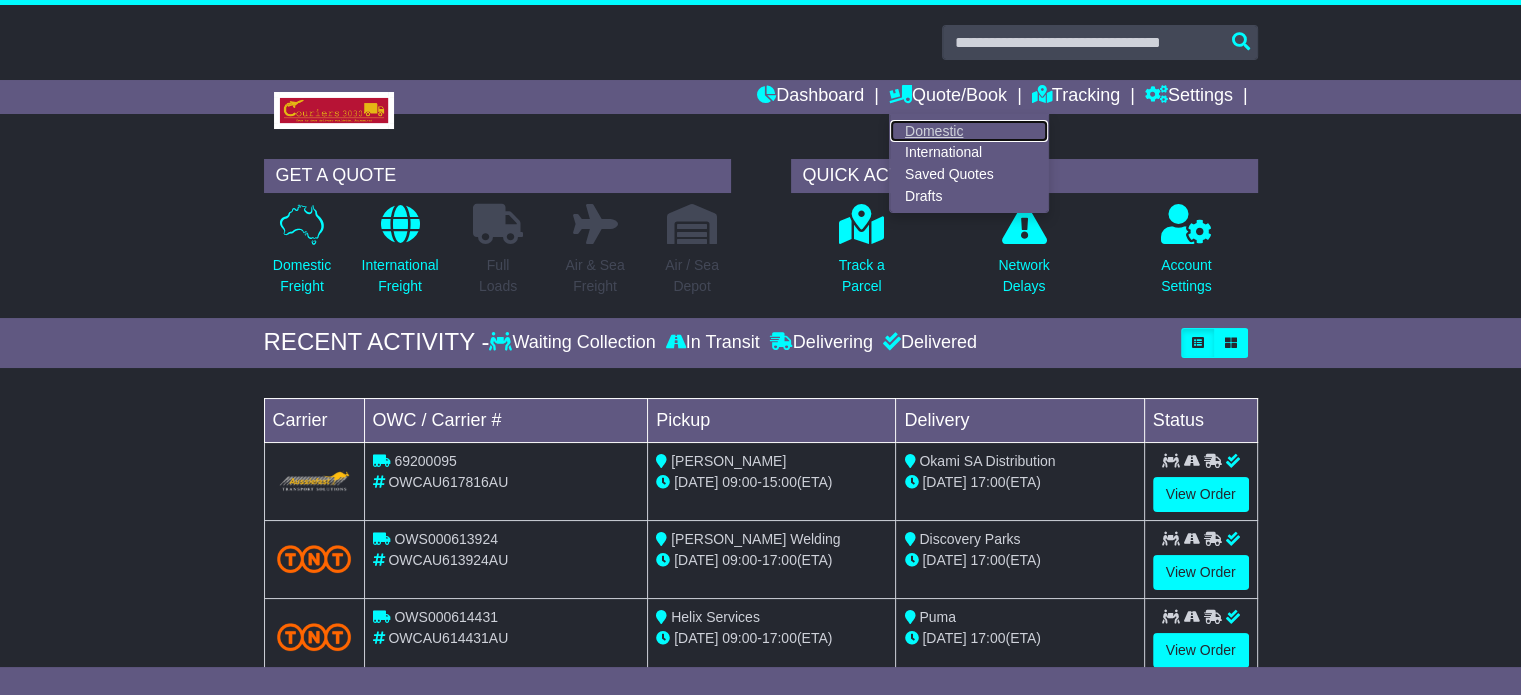 click on "Domestic" at bounding box center (969, 131) 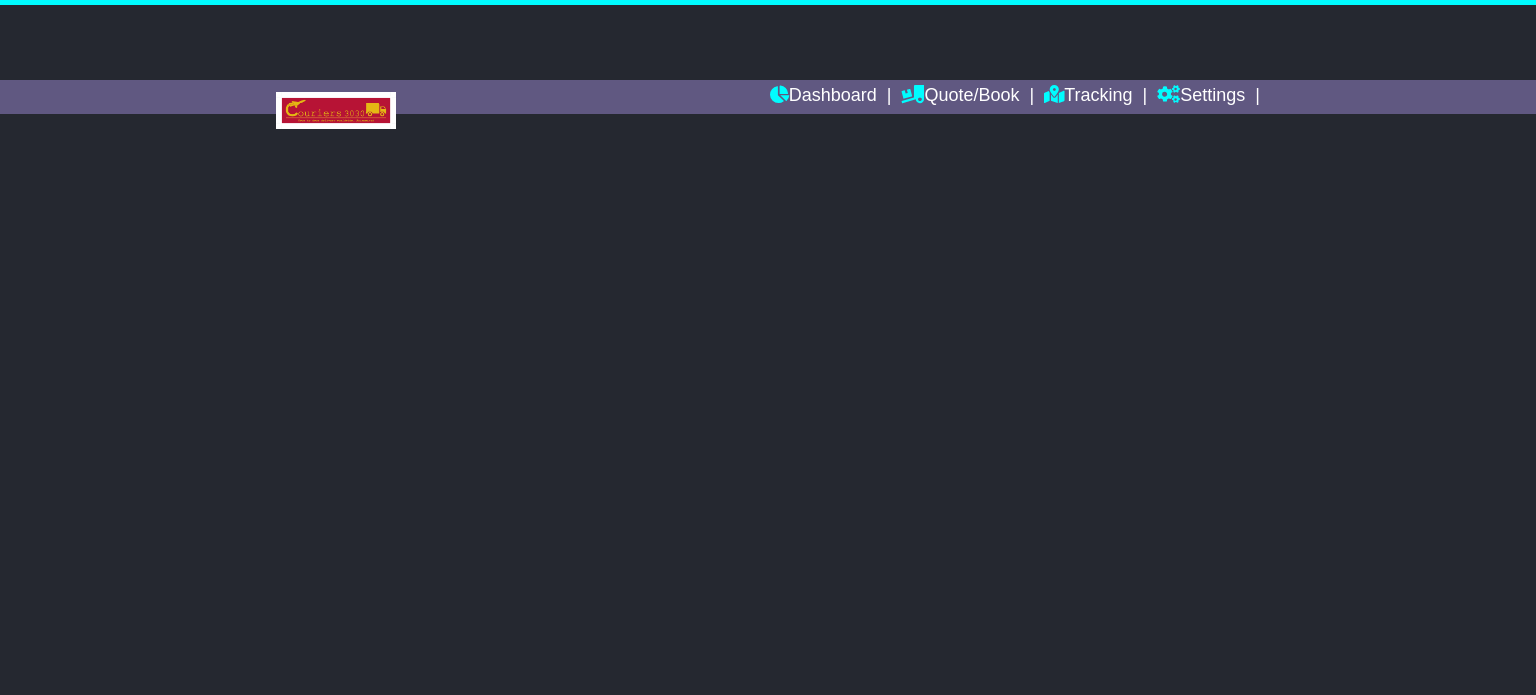 scroll, scrollTop: 0, scrollLeft: 0, axis: both 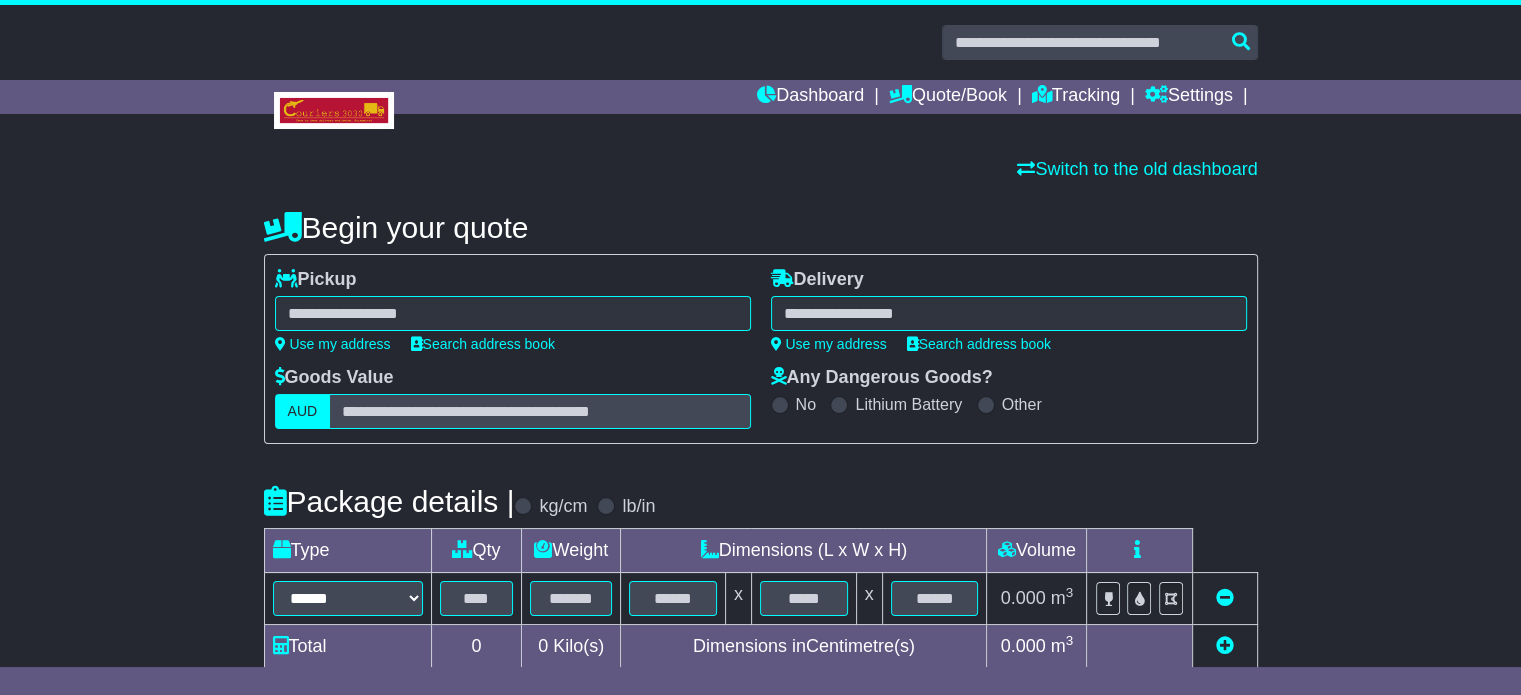 click at bounding box center (513, 313) 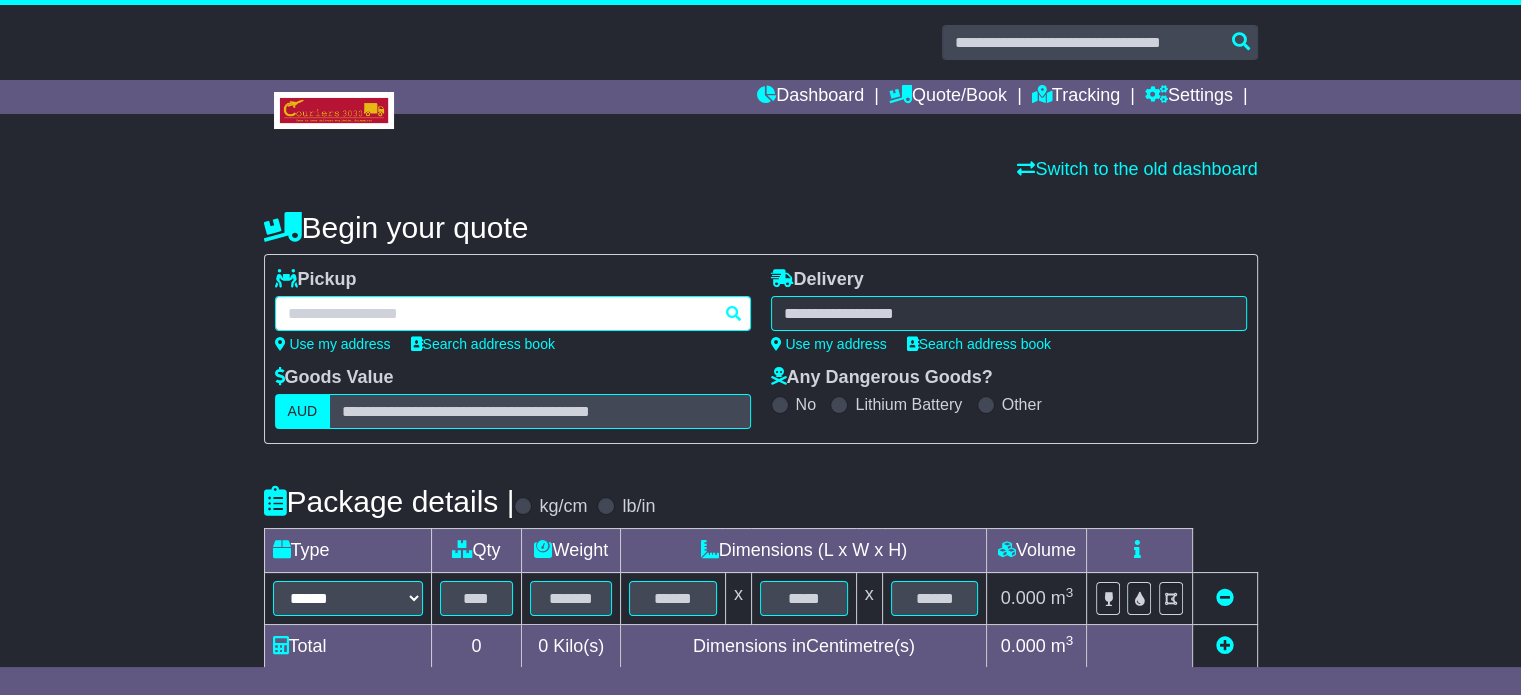 paste on "*********" 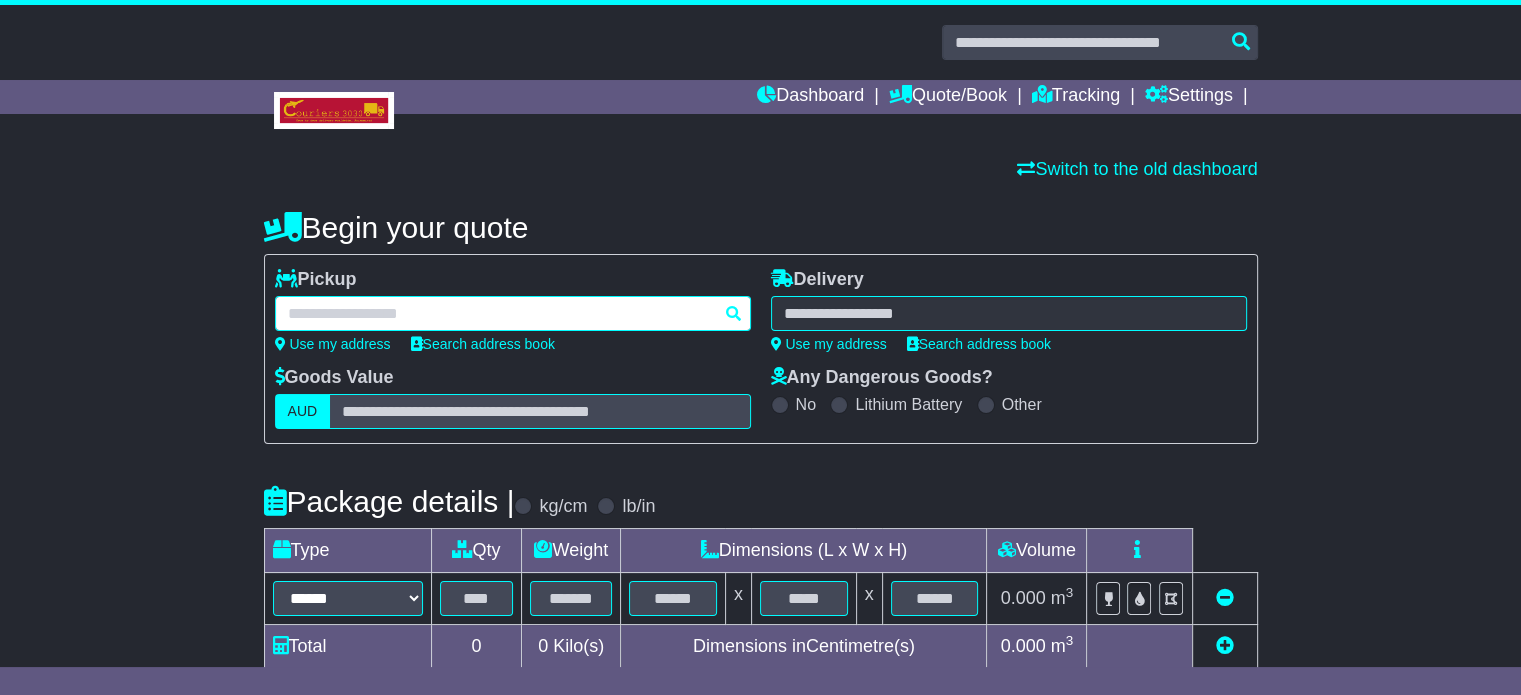 type on "*********" 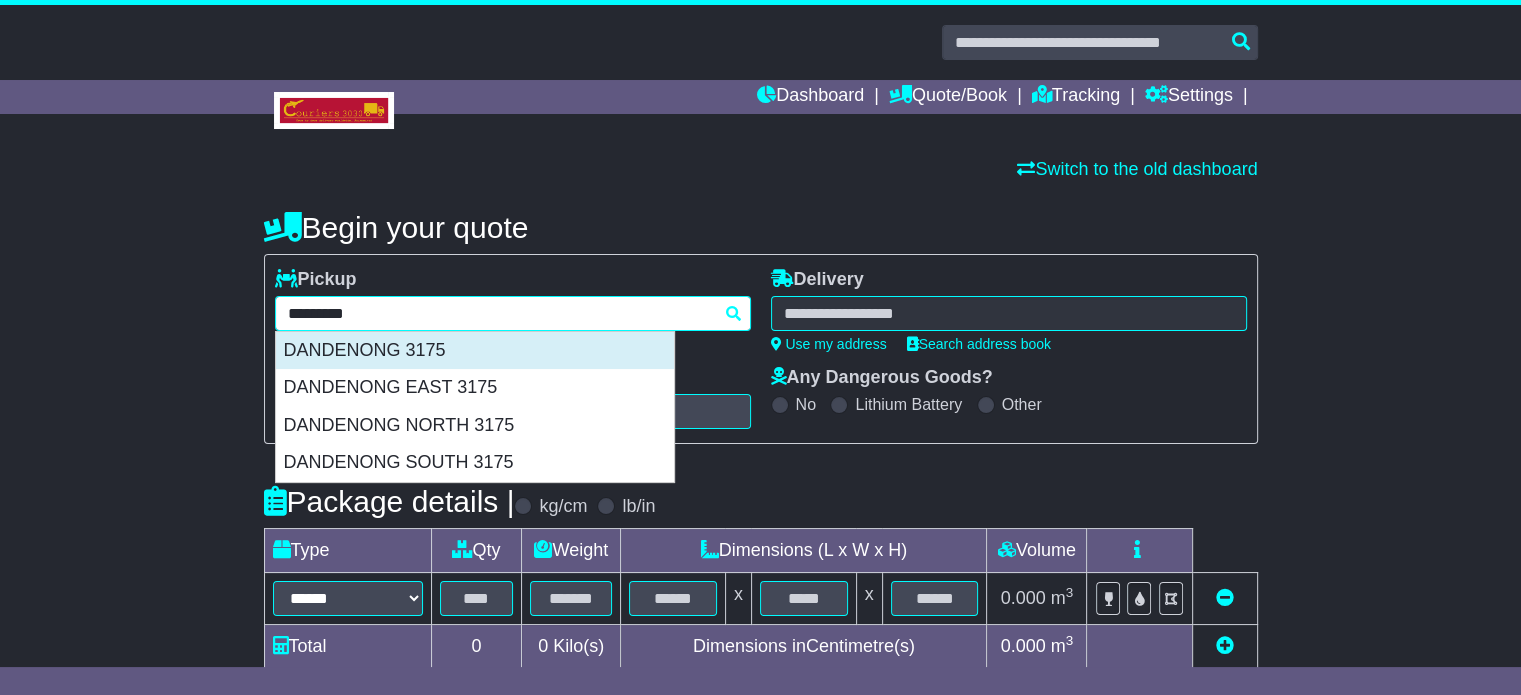 click on "DANDENONG 3175" at bounding box center (475, 351) 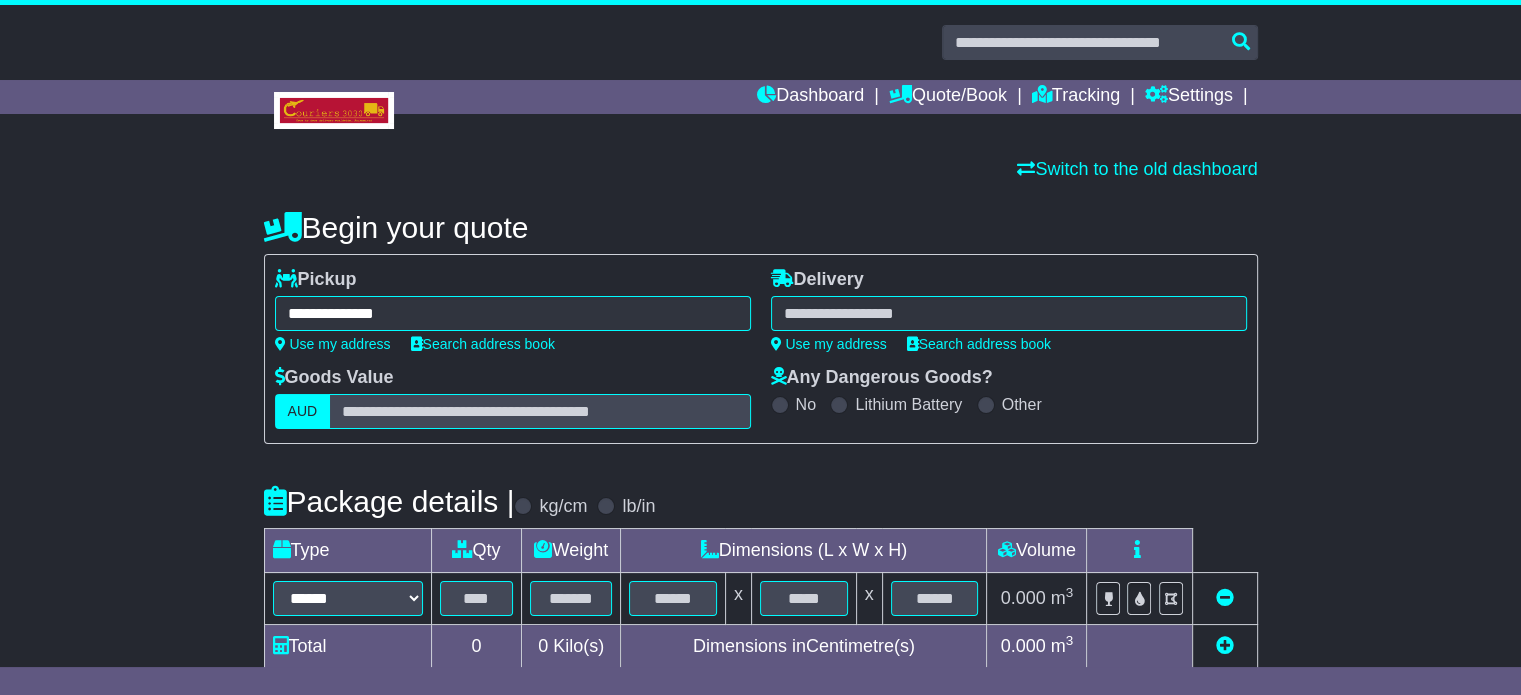 type on "**********" 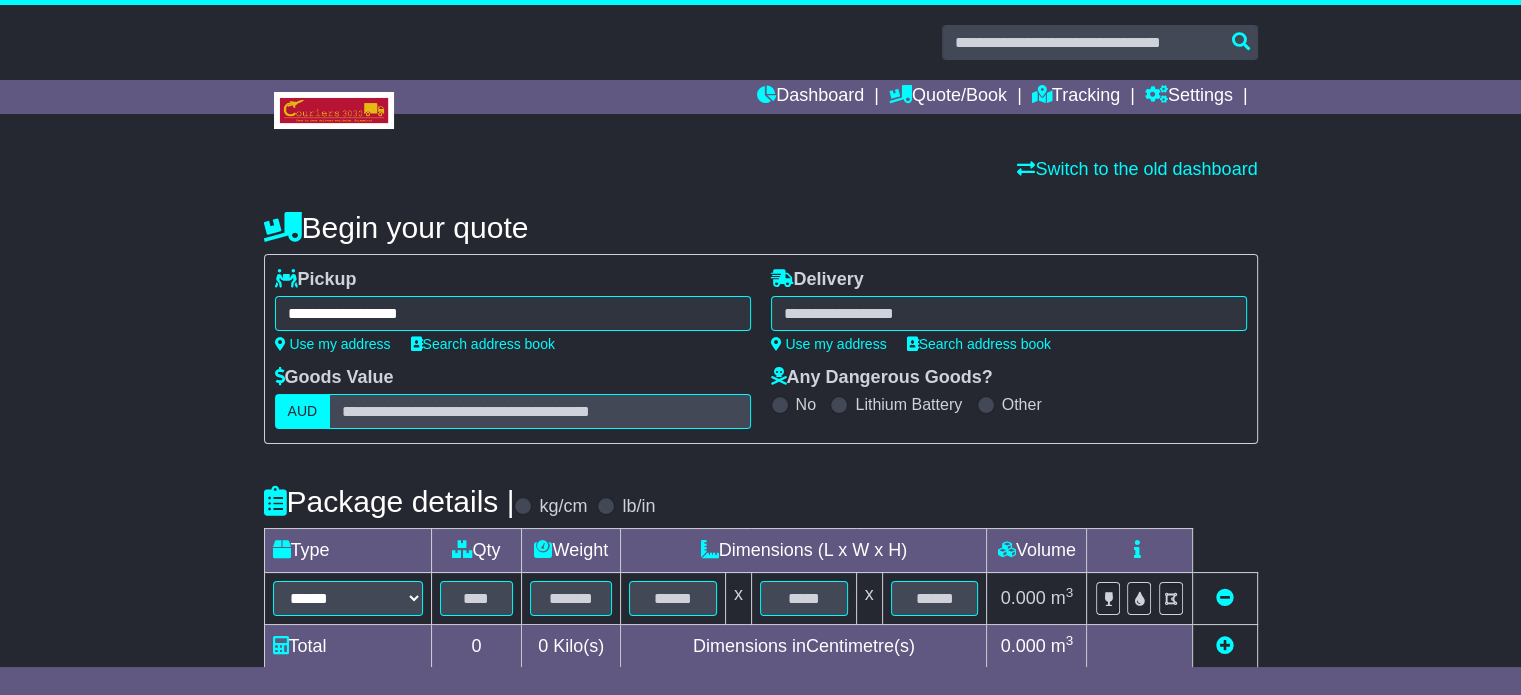 click at bounding box center [1009, 313] 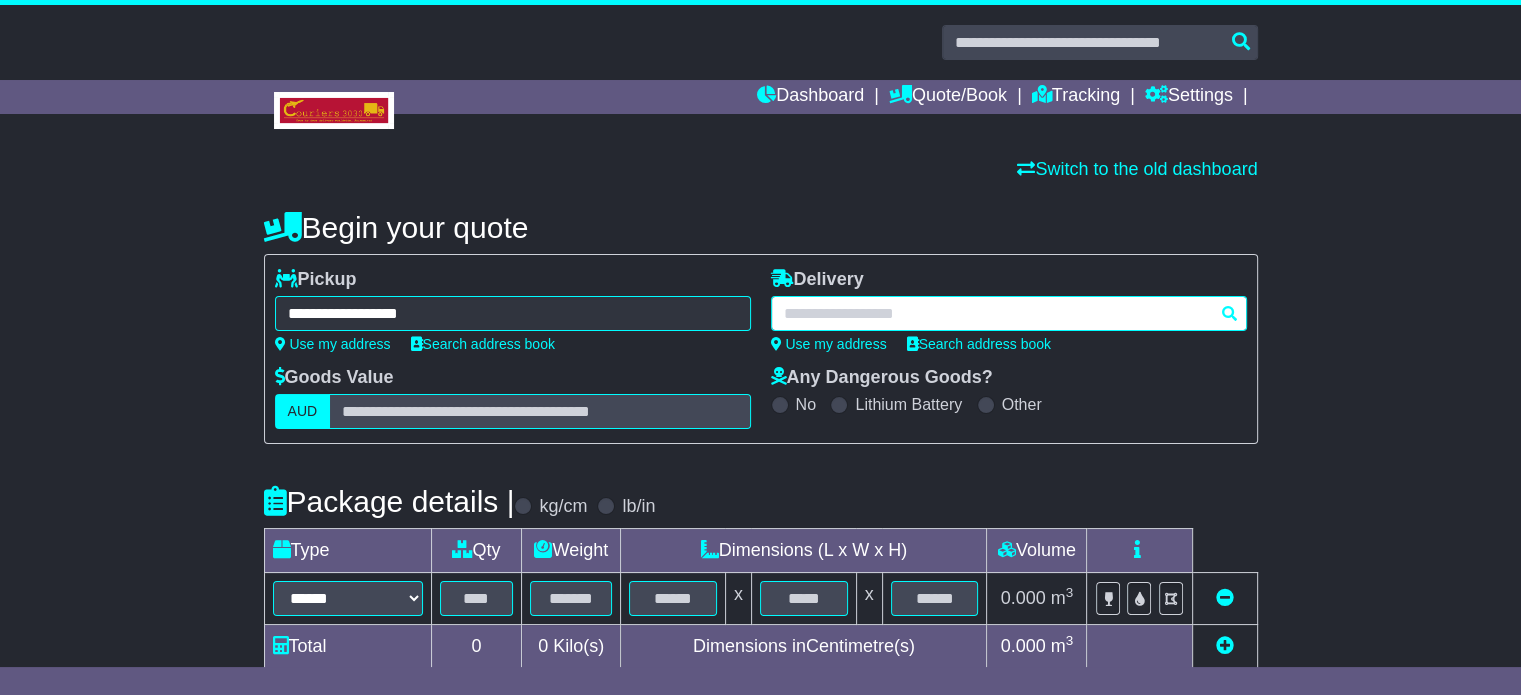 paste on "*********" 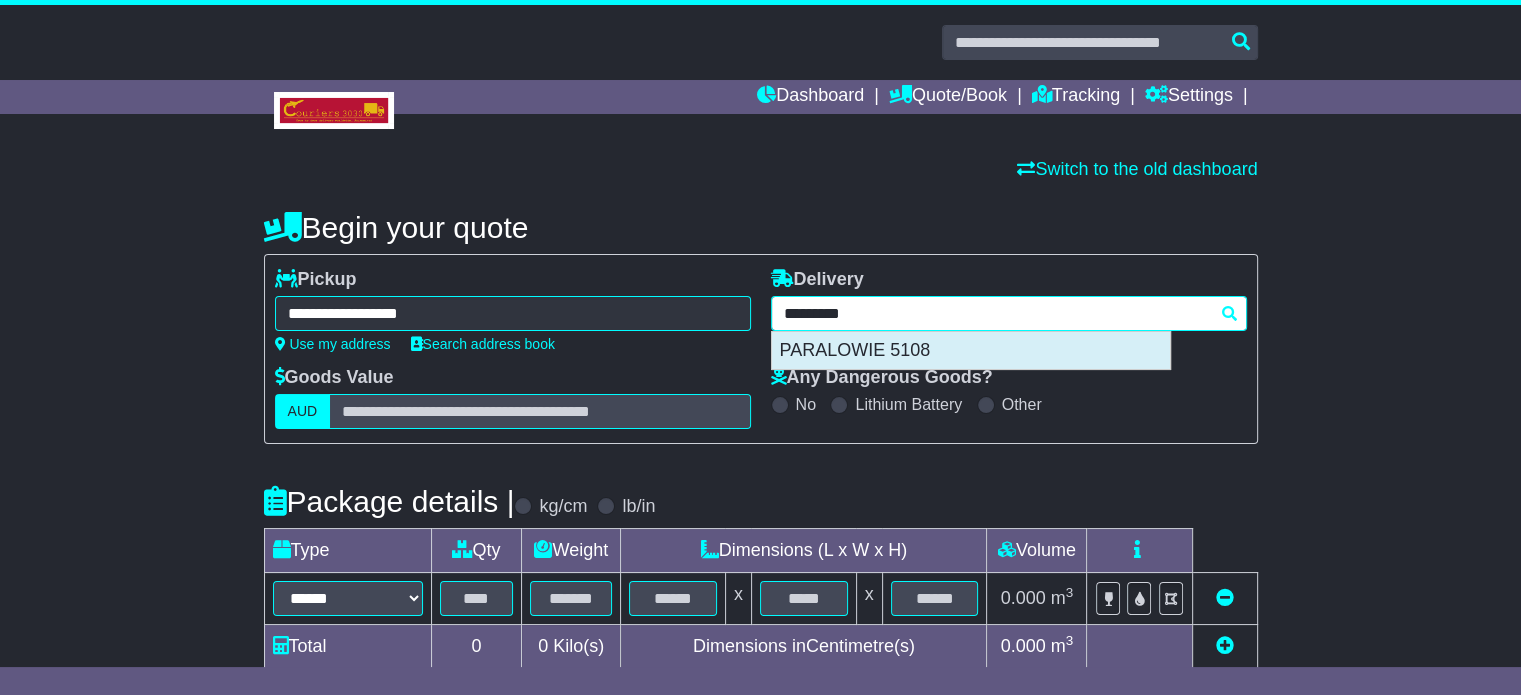 click on "PARALOWIE 5108" at bounding box center (971, 351) 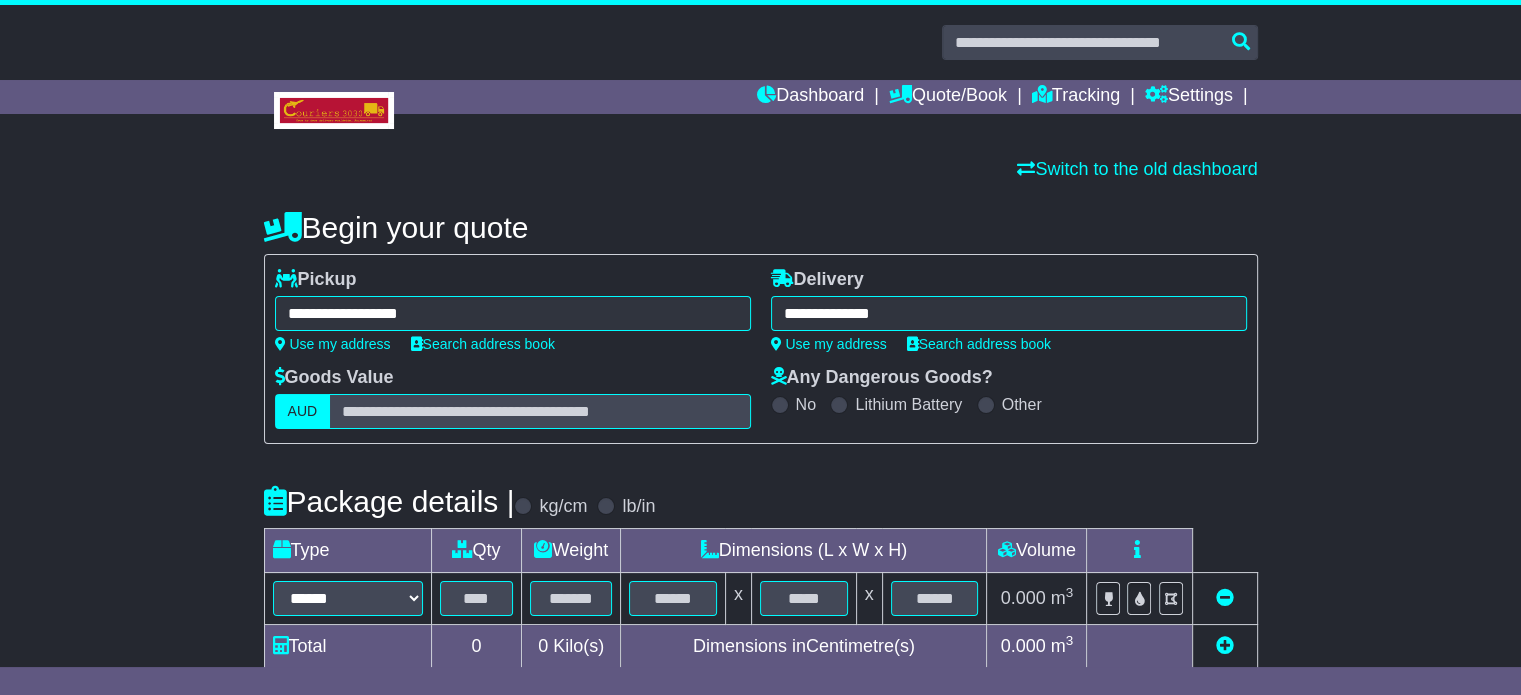 type on "**********" 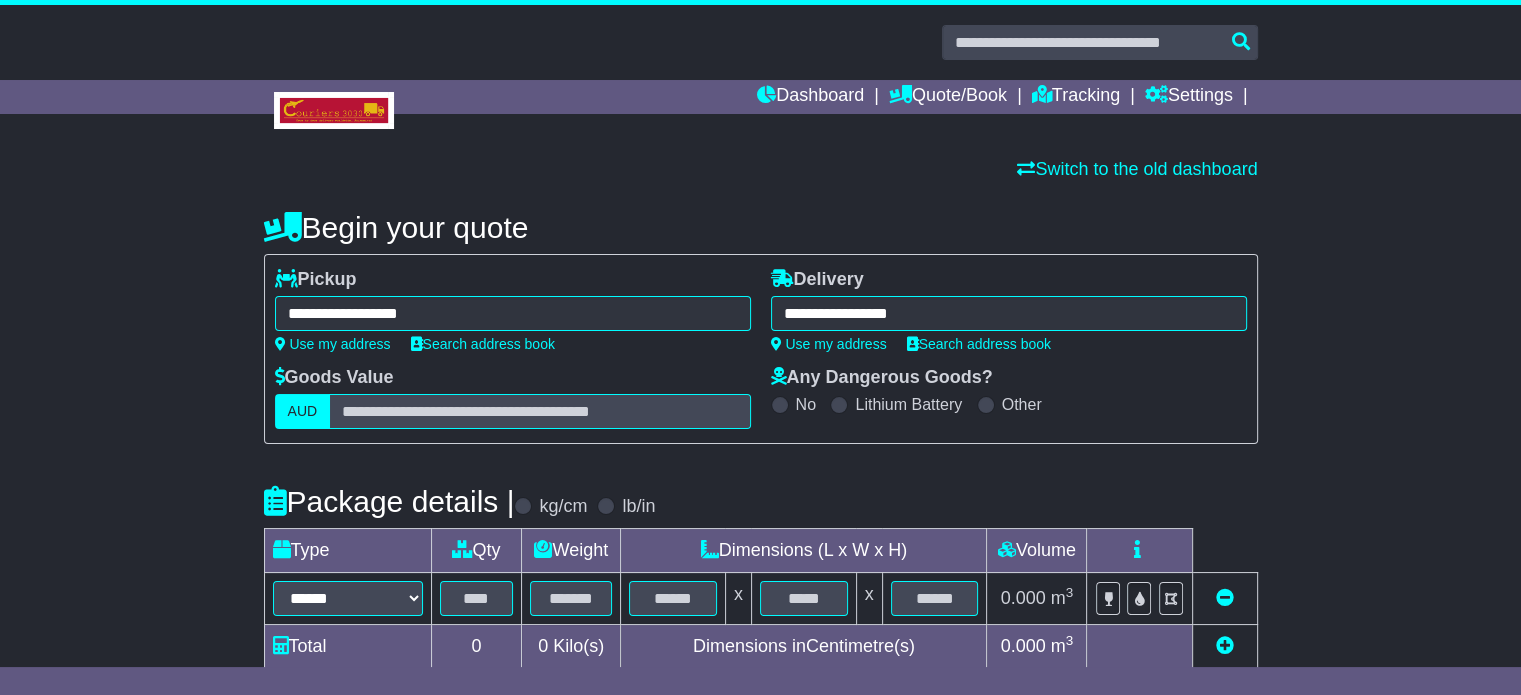 click on "Package details |
kg/cm
lb/in" at bounding box center (761, 501) 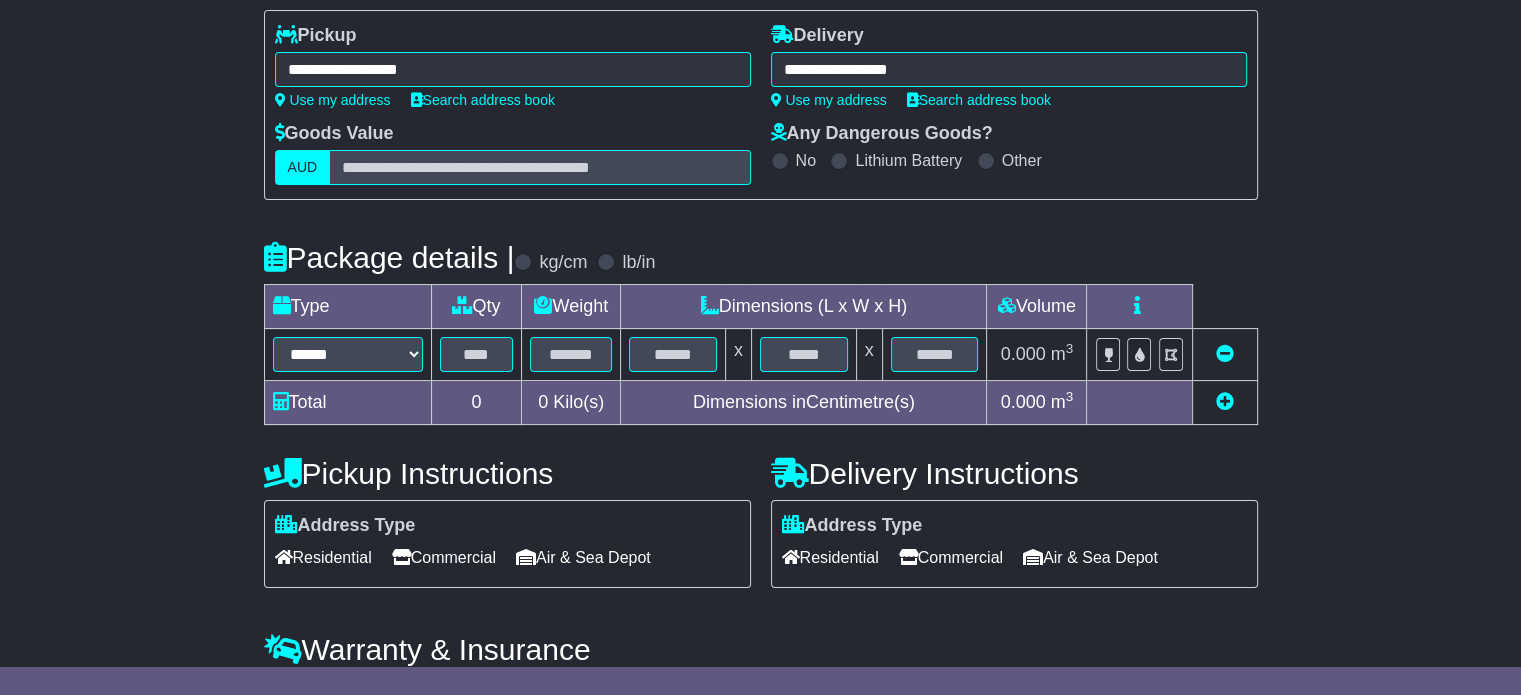 scroll, scrollTop: 280, scrollLeft: 0, axis: vertical 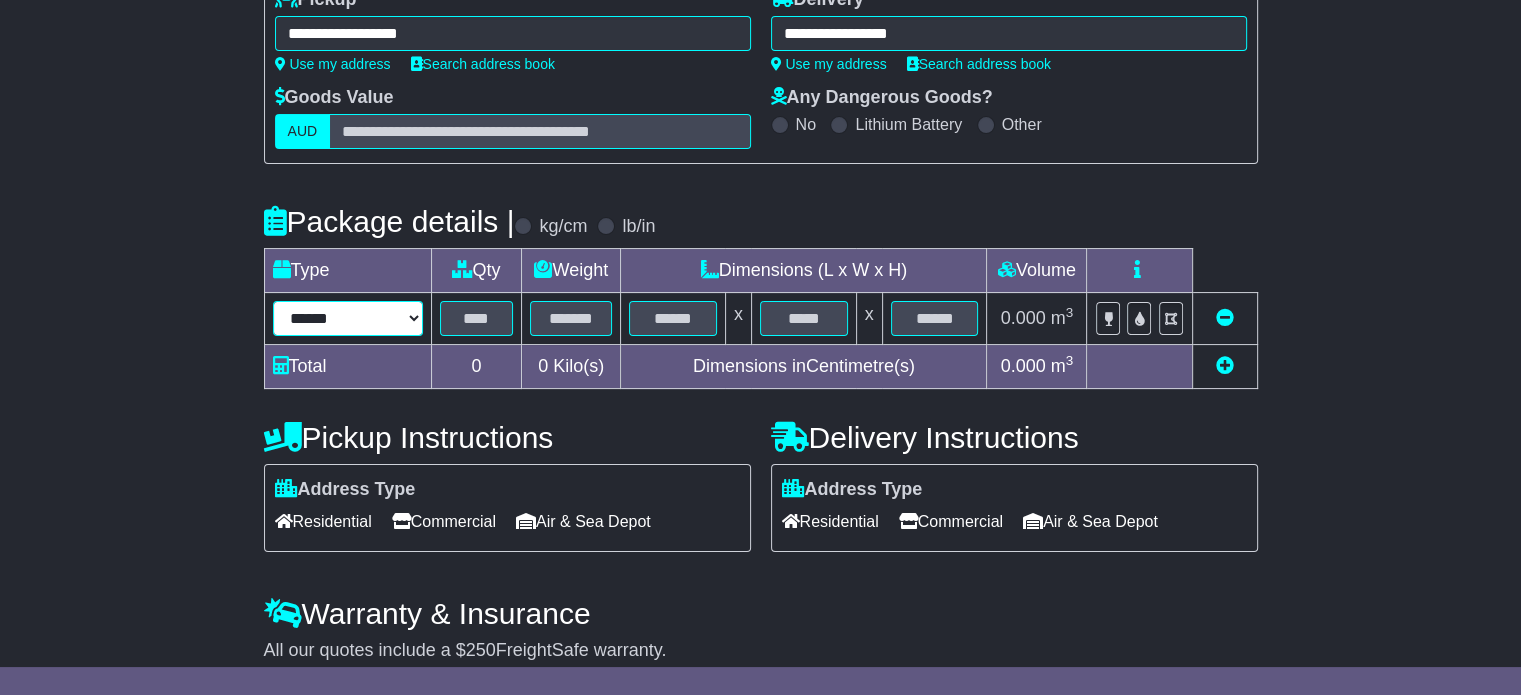 click on "****** ****** *** ******** ***** **** **** ****** *** *******" at bounding box center [348, 318] 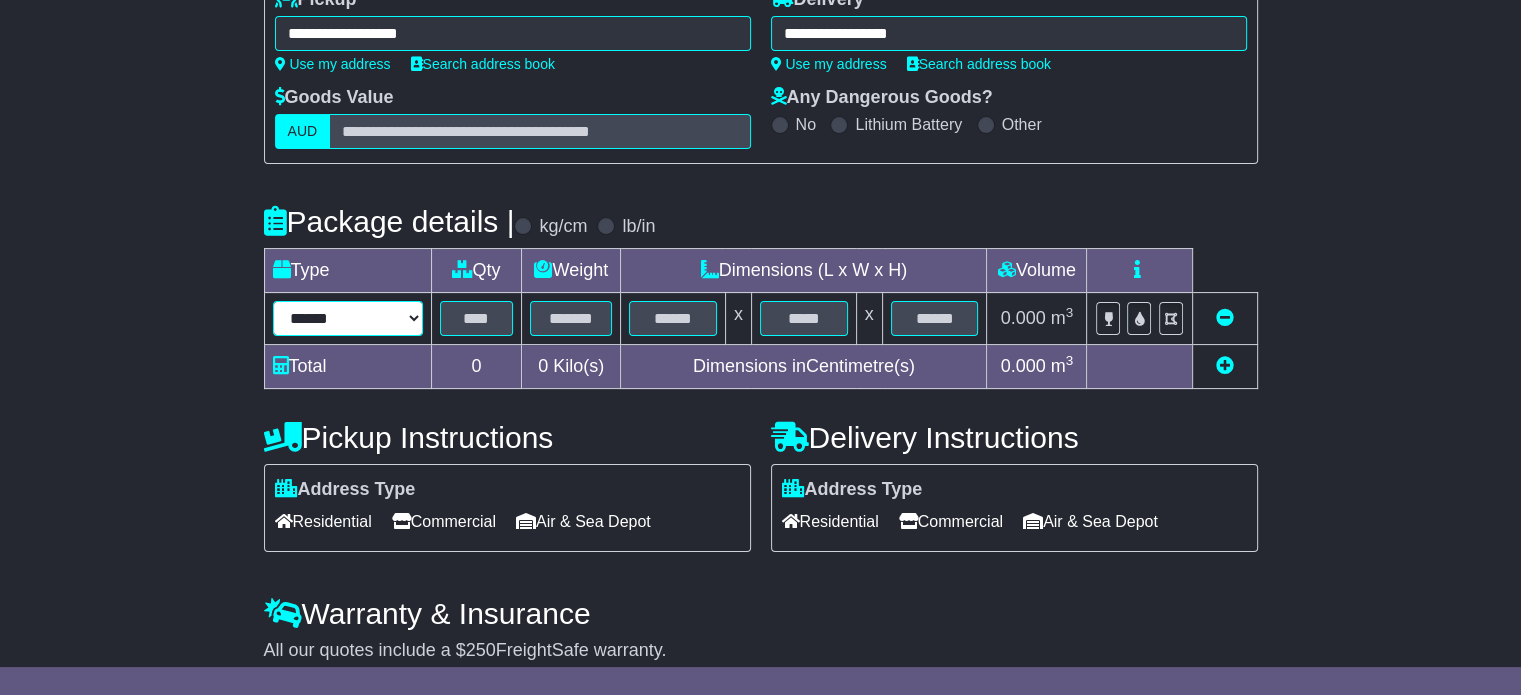 select on "*****" 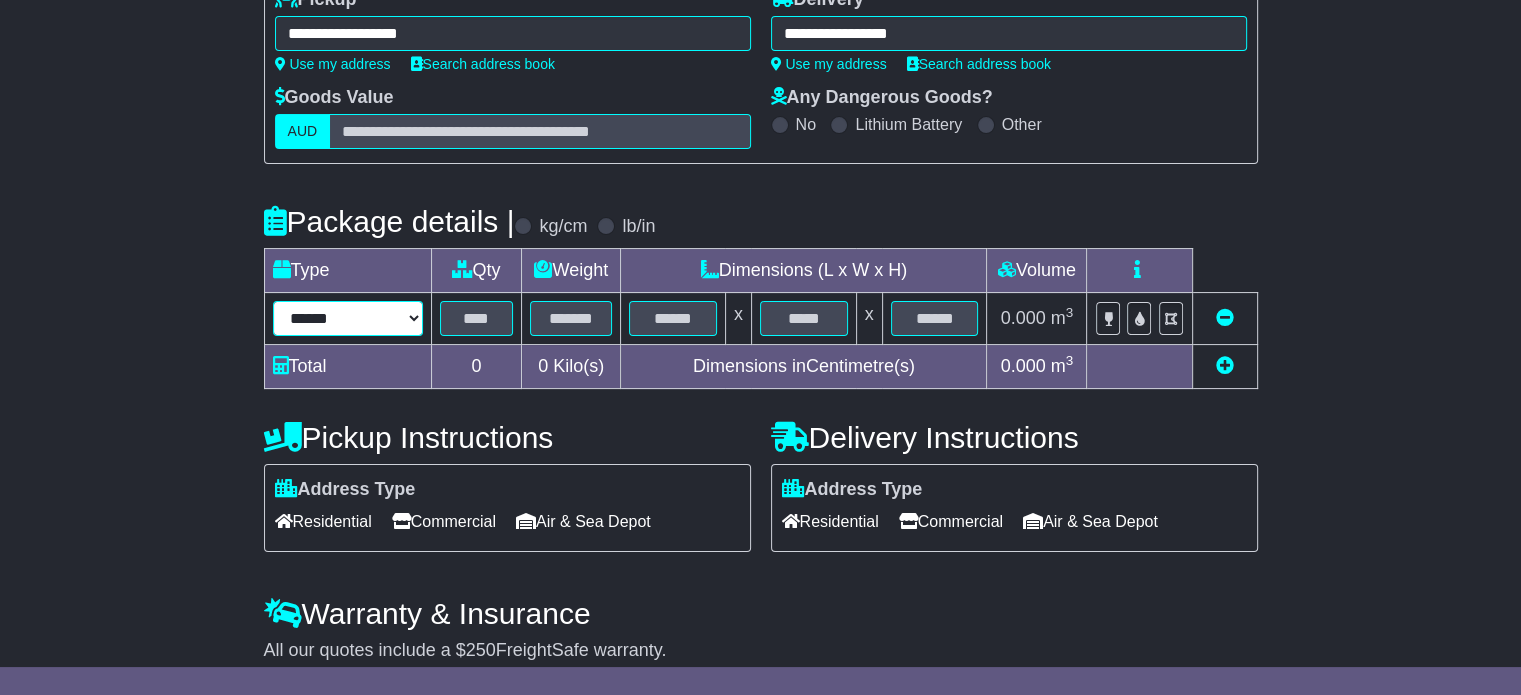 click on "****** ****** *** ******** ***** **** **** ****** *** *******" at bounding box center [348, 318] 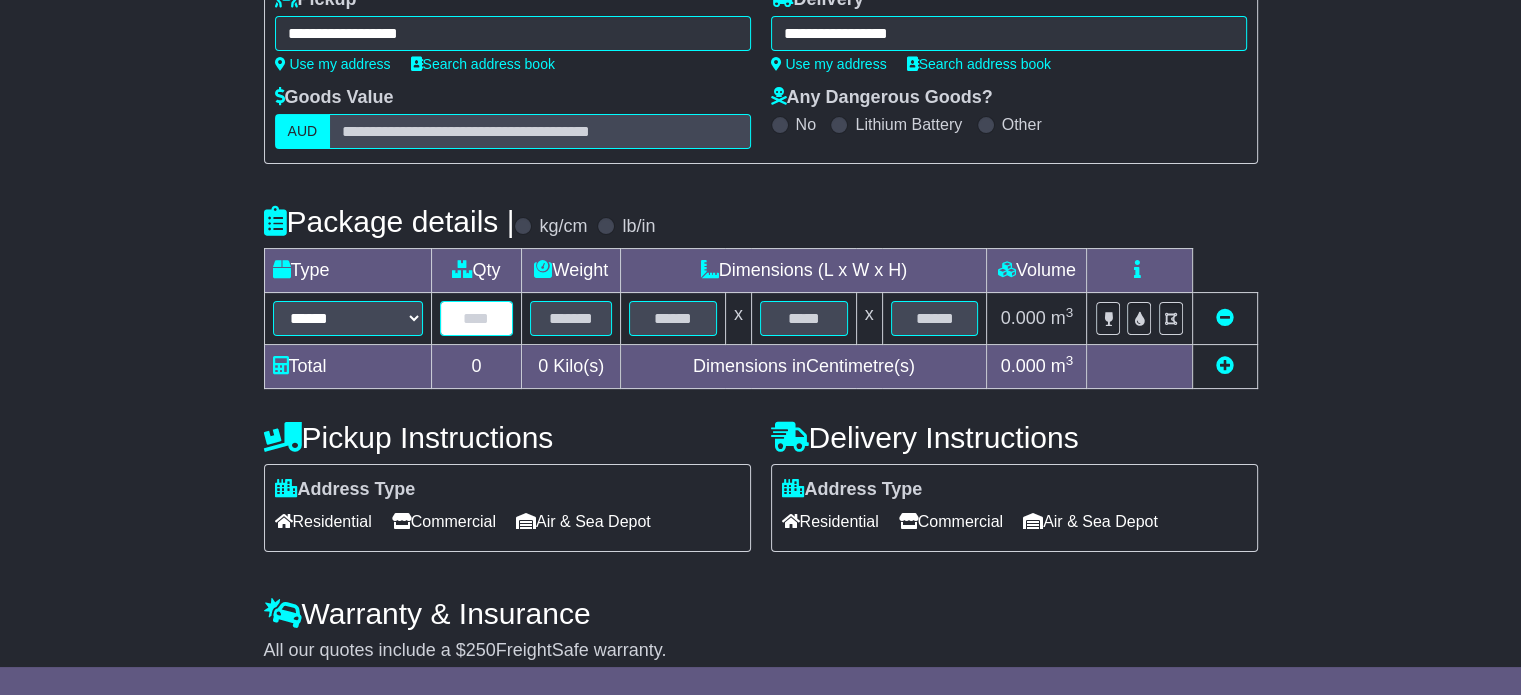 click at bounding box center (477, 318) 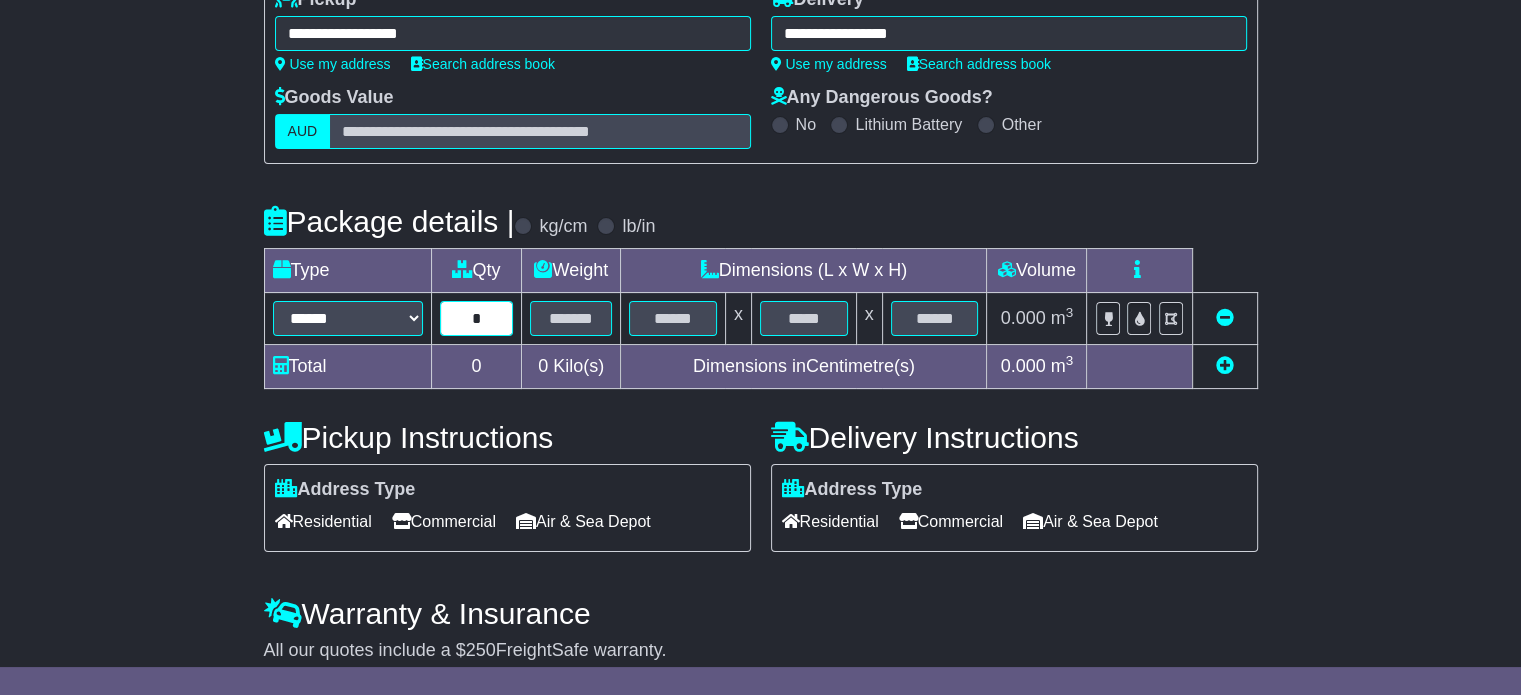 type on "*" 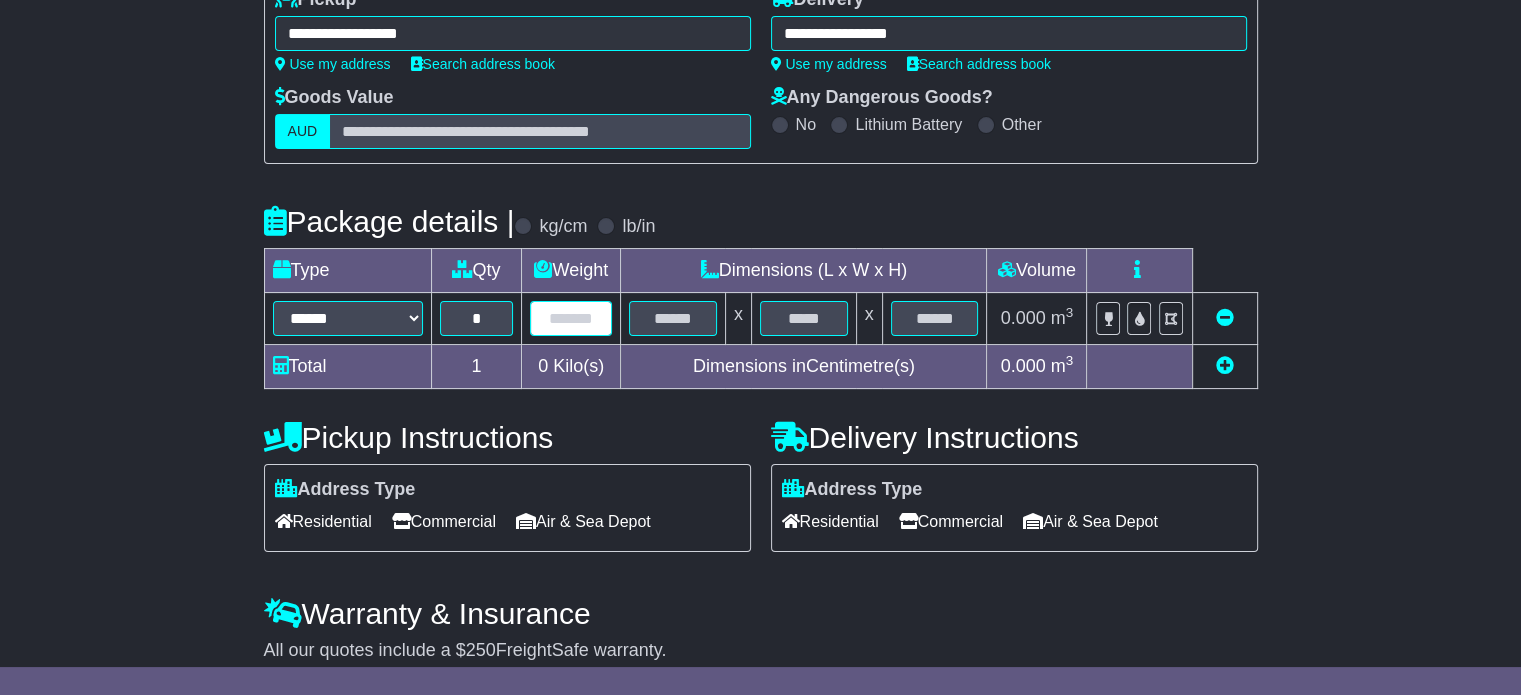 click at bounding box center [571, 318] 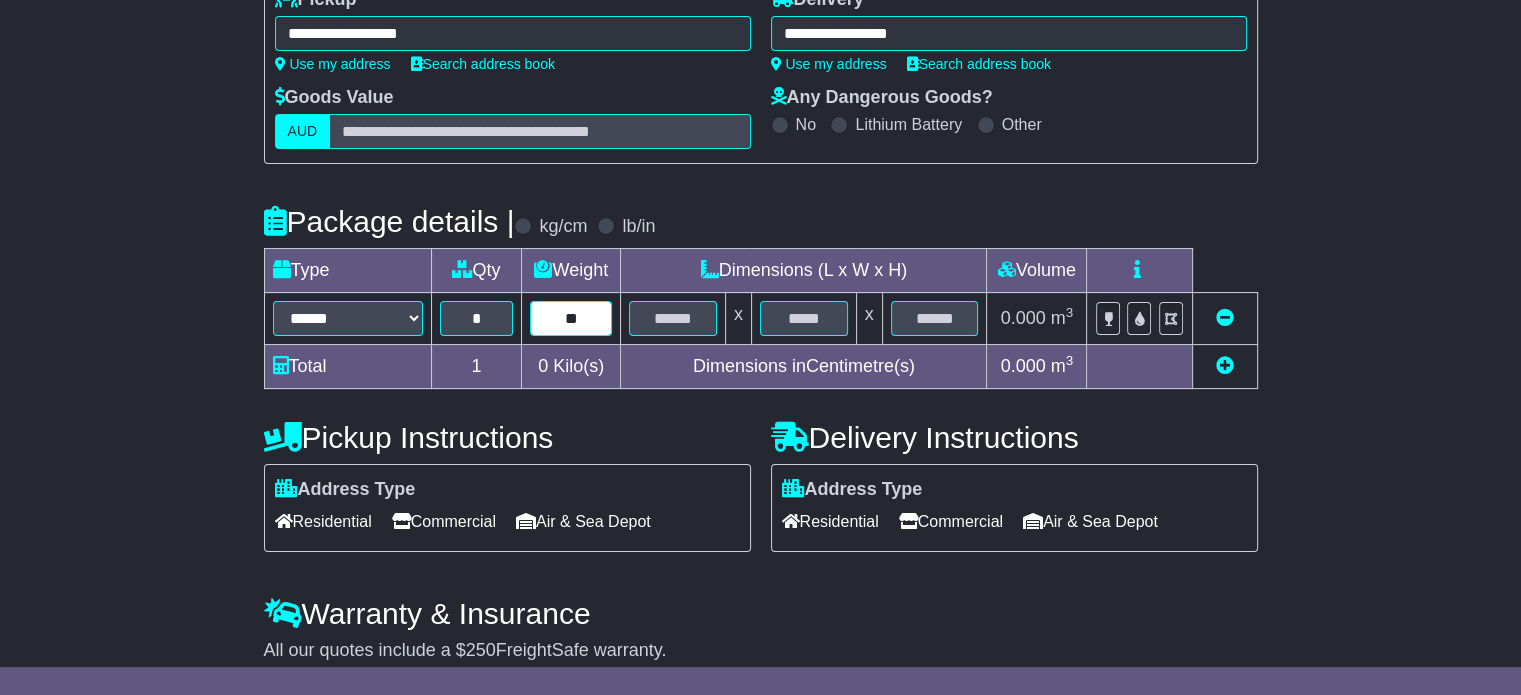 type on "**" 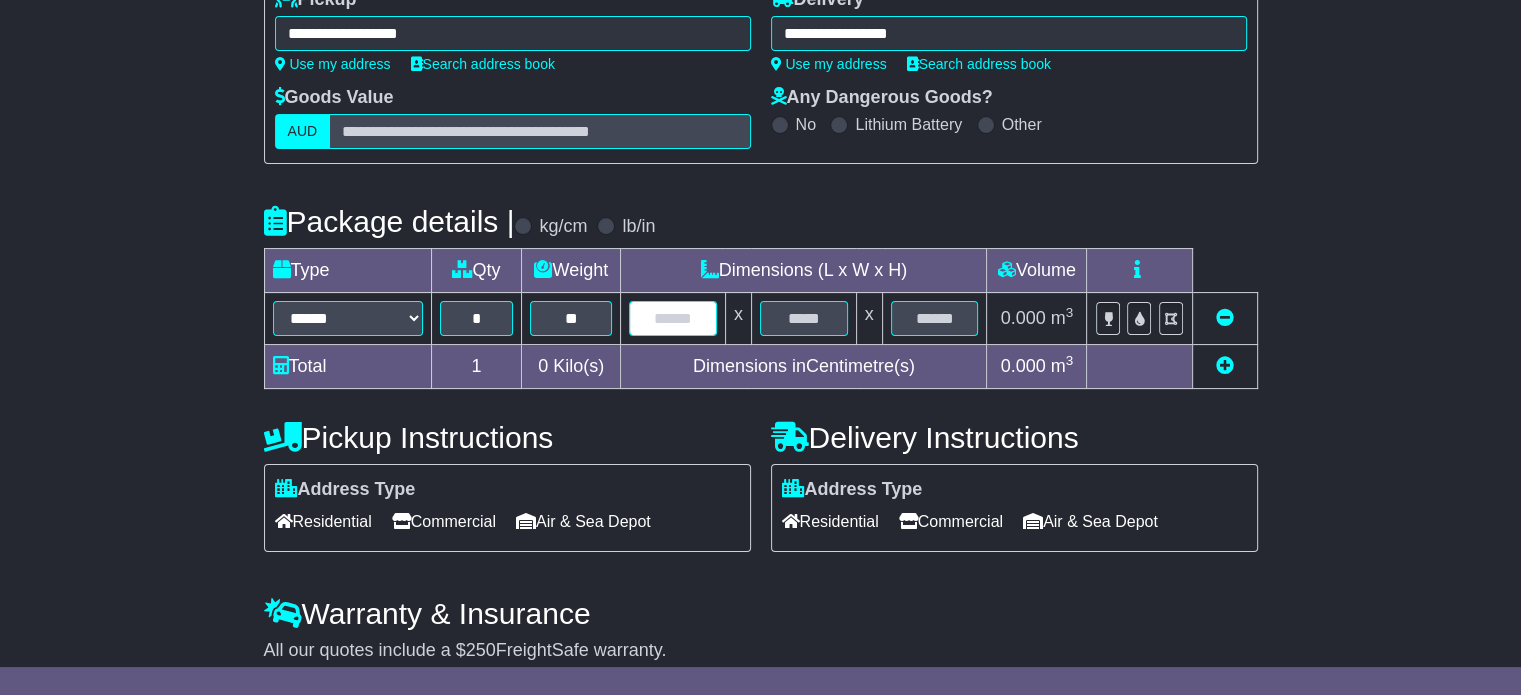 click at bounding box center (673, 318) 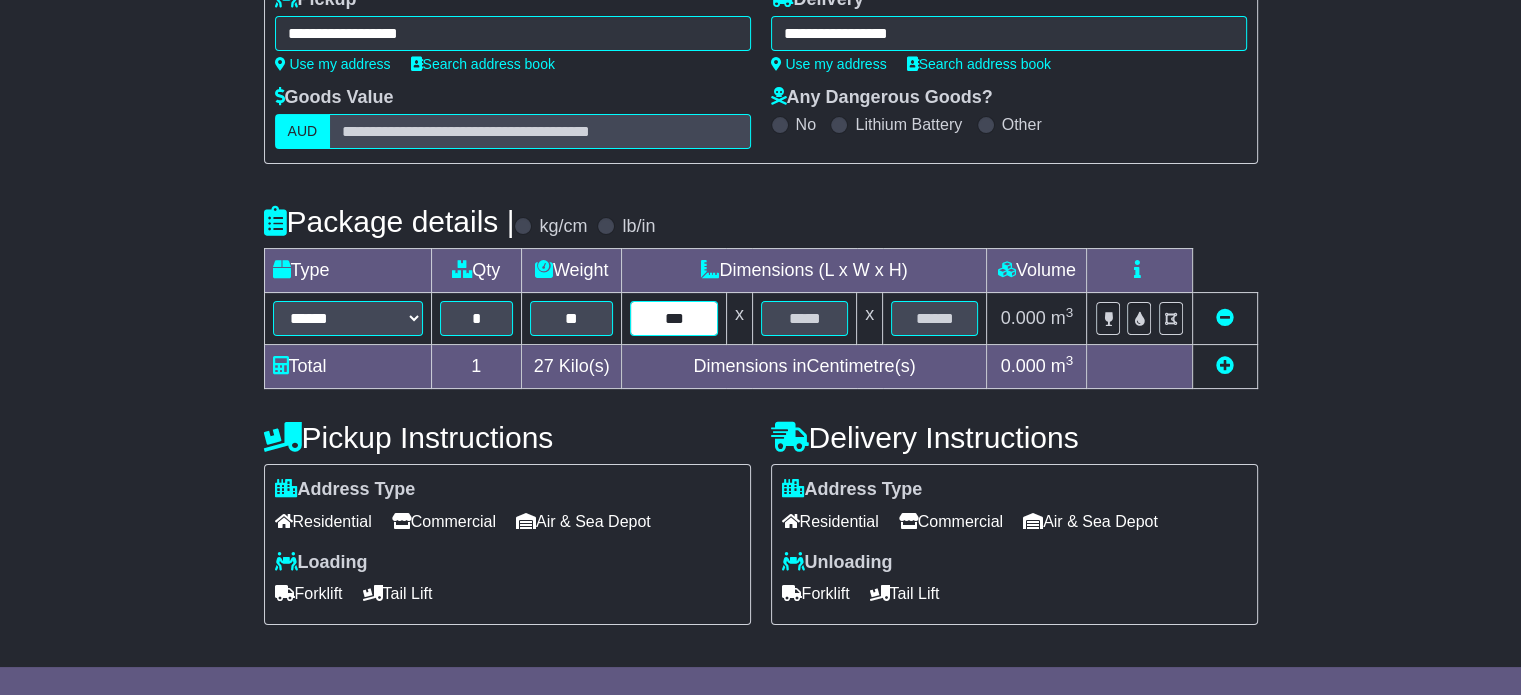 type on "***" 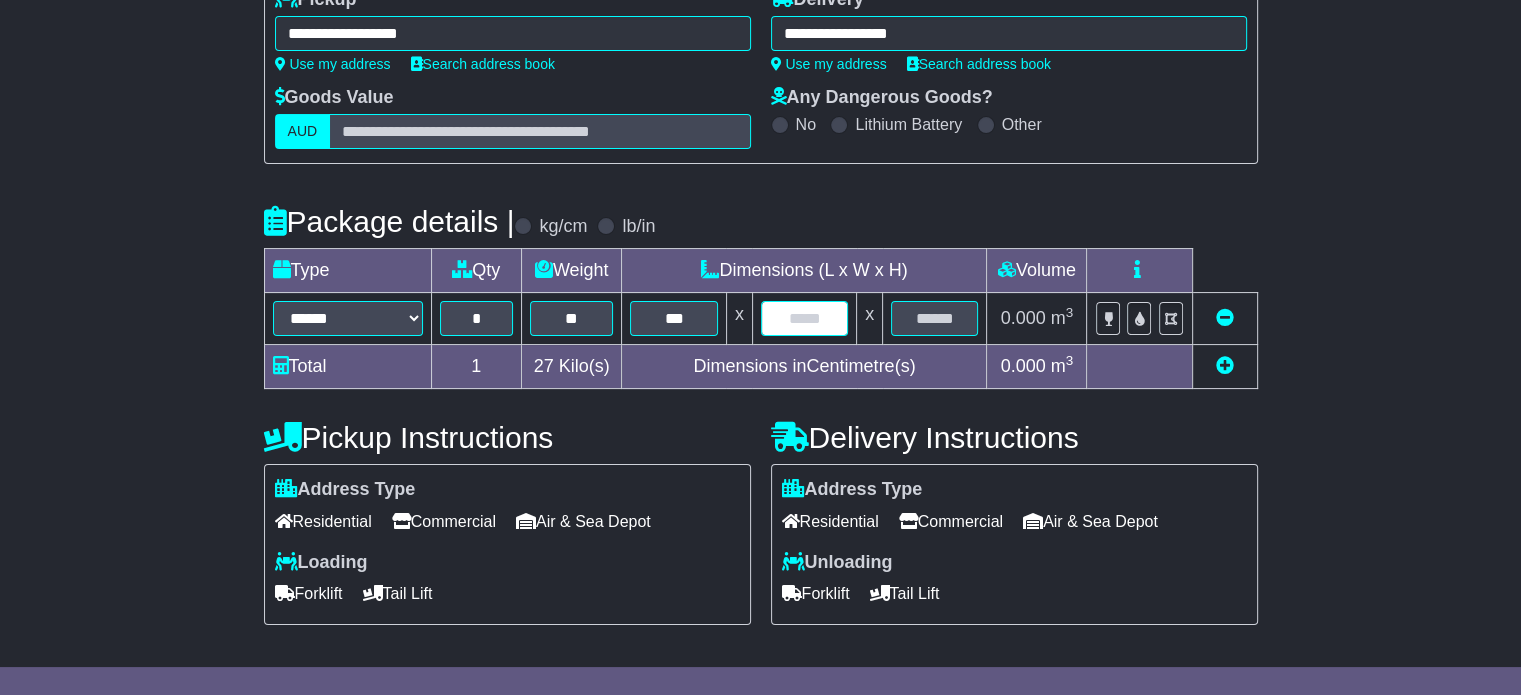 click at bounding box center [804, 318] 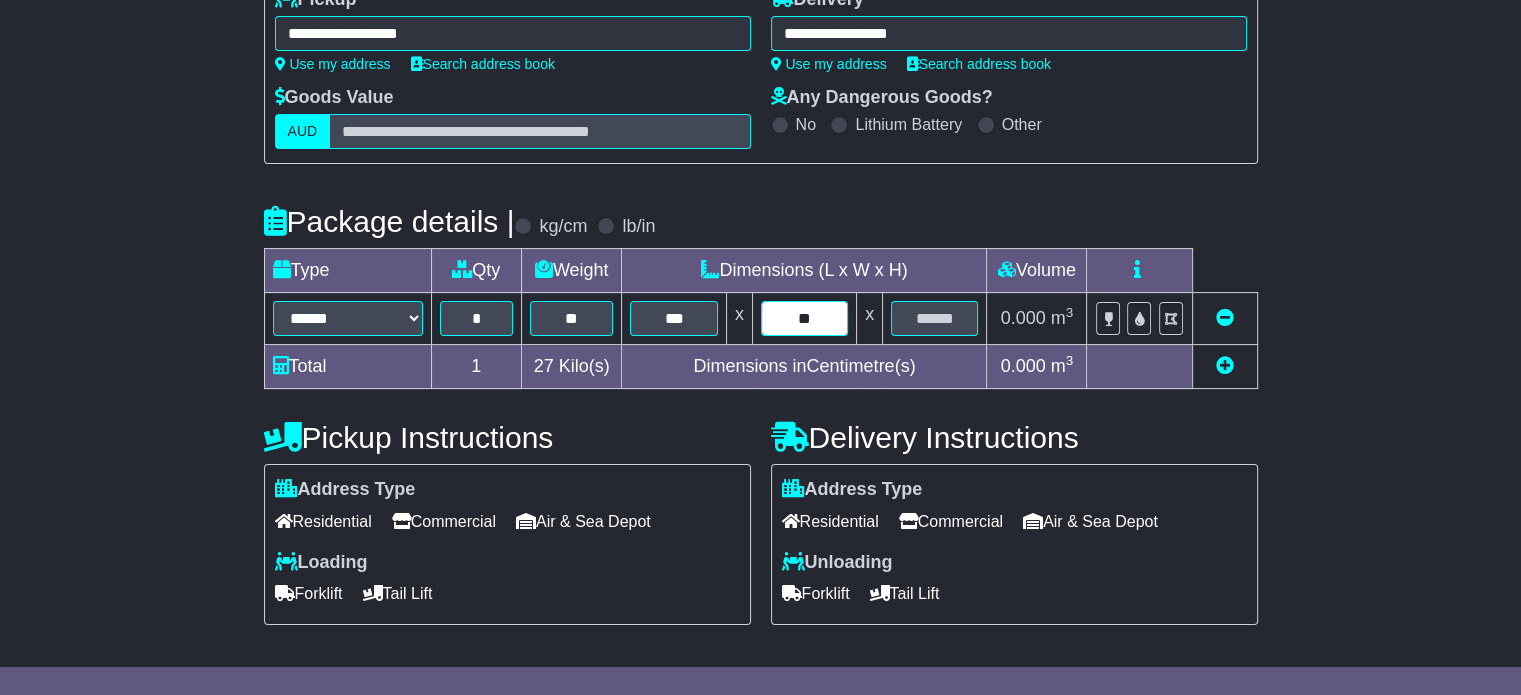 type on "**" 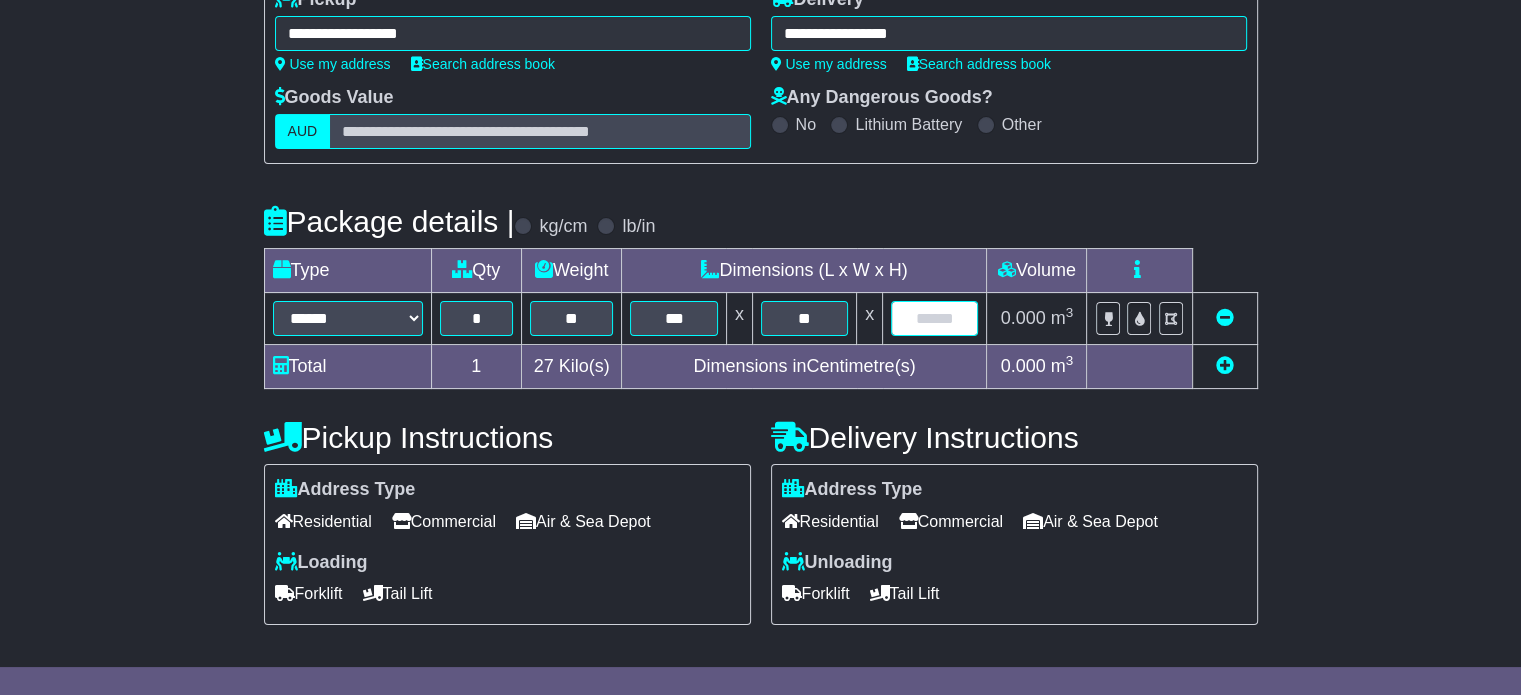 click at bounding box center [934, 318] 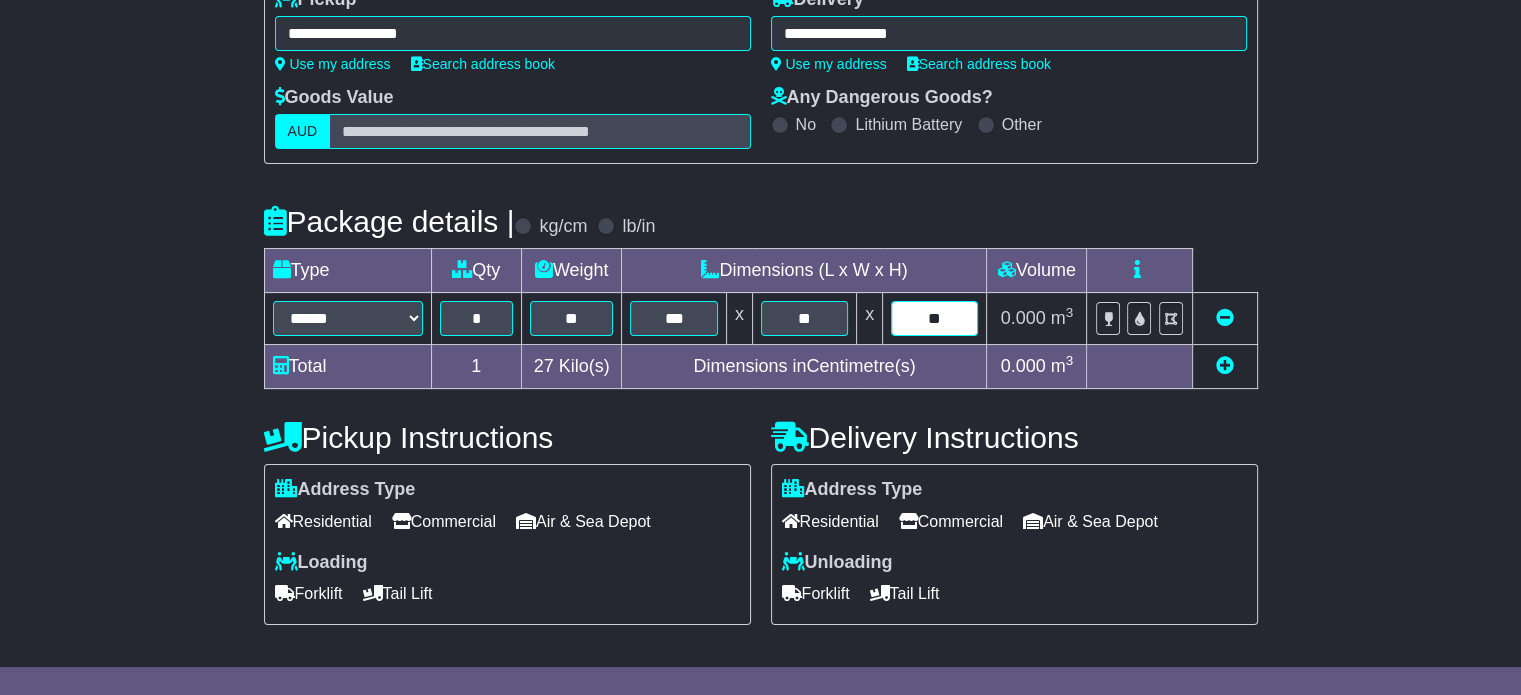 type on "**" 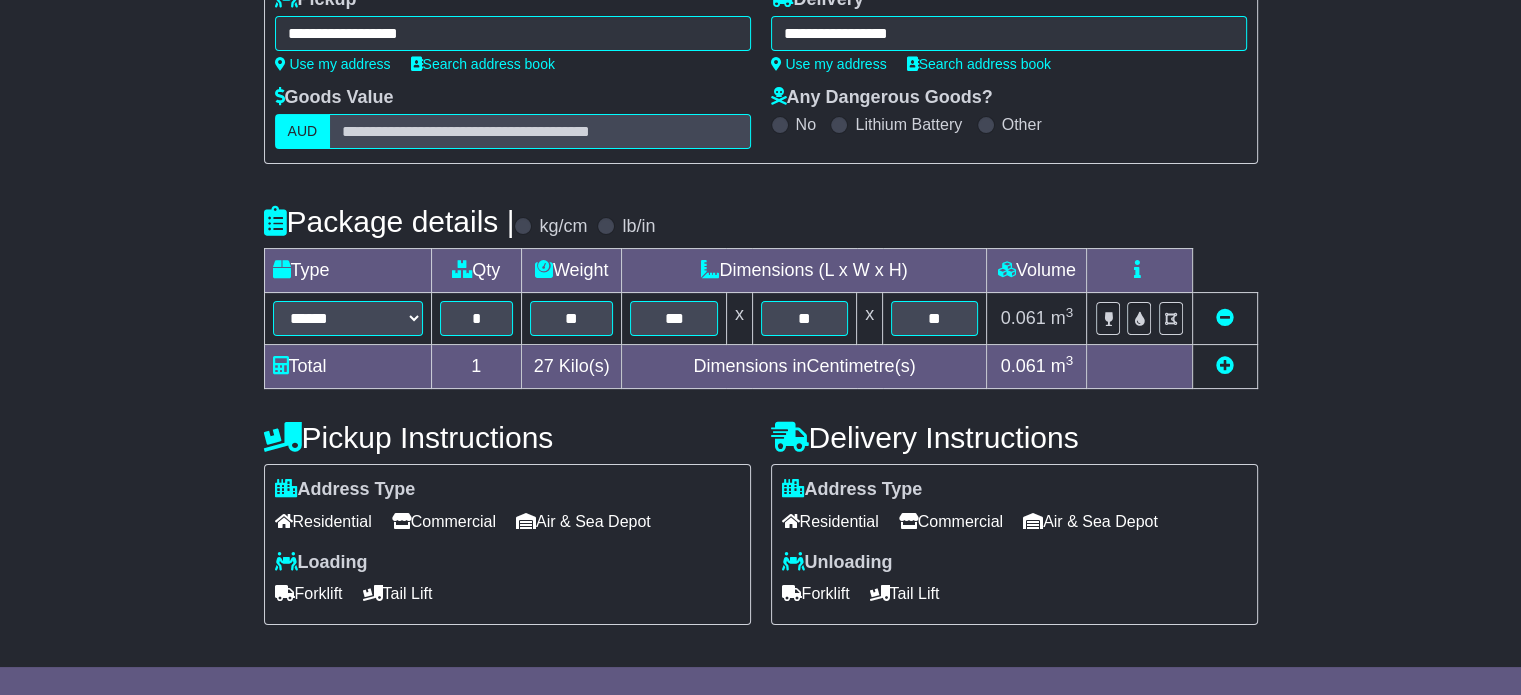 click on "Commercial" at bounding box center [444, 521] 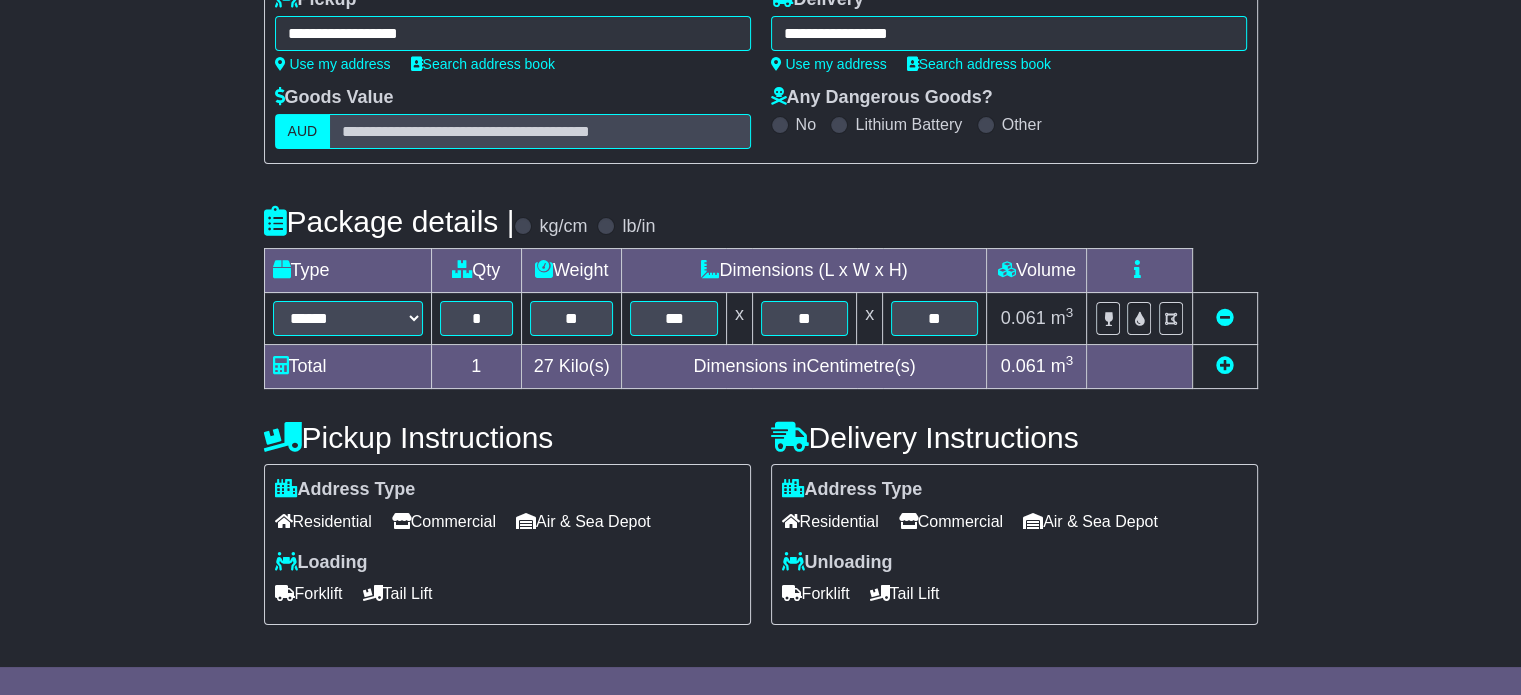 click on "Residential" at bounding box center [830, 521] 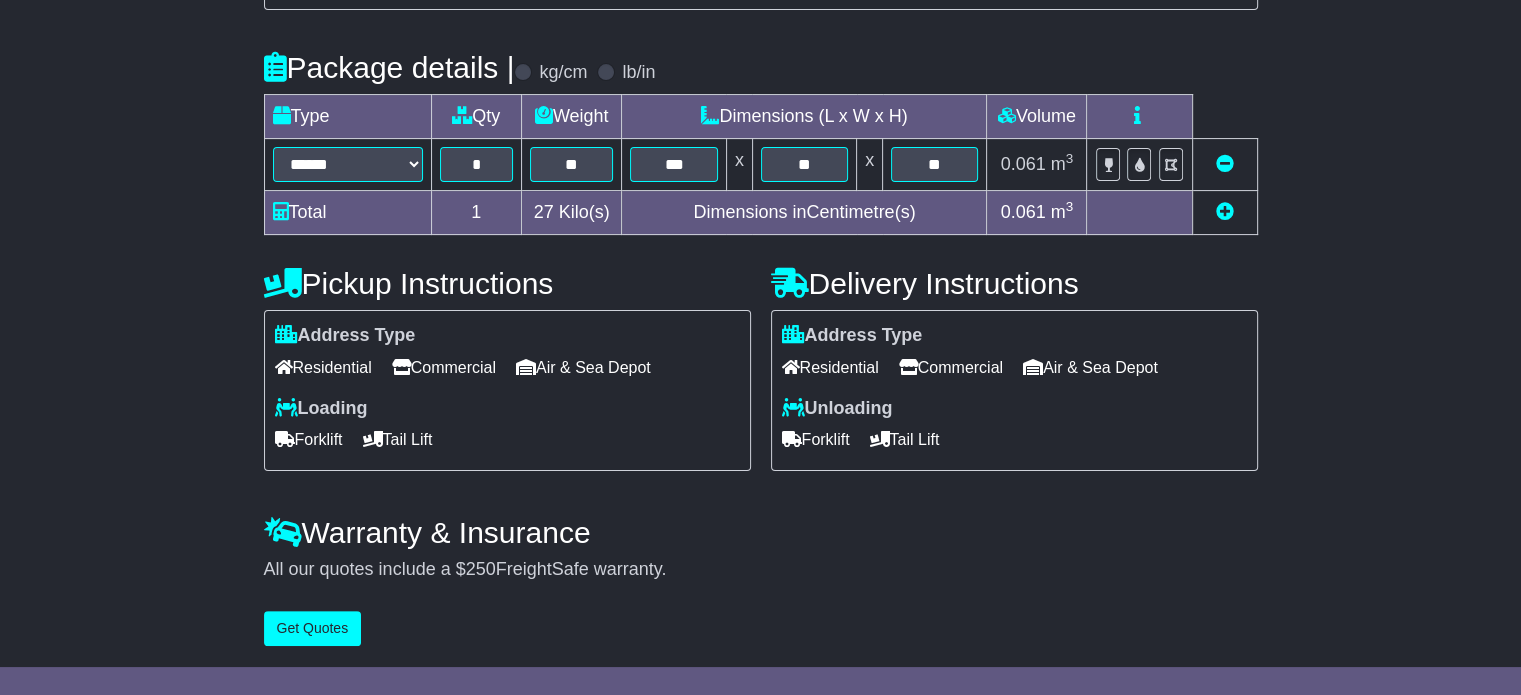 scroll, scrollTop: 436, scrollLeft: 0, axis: vertical 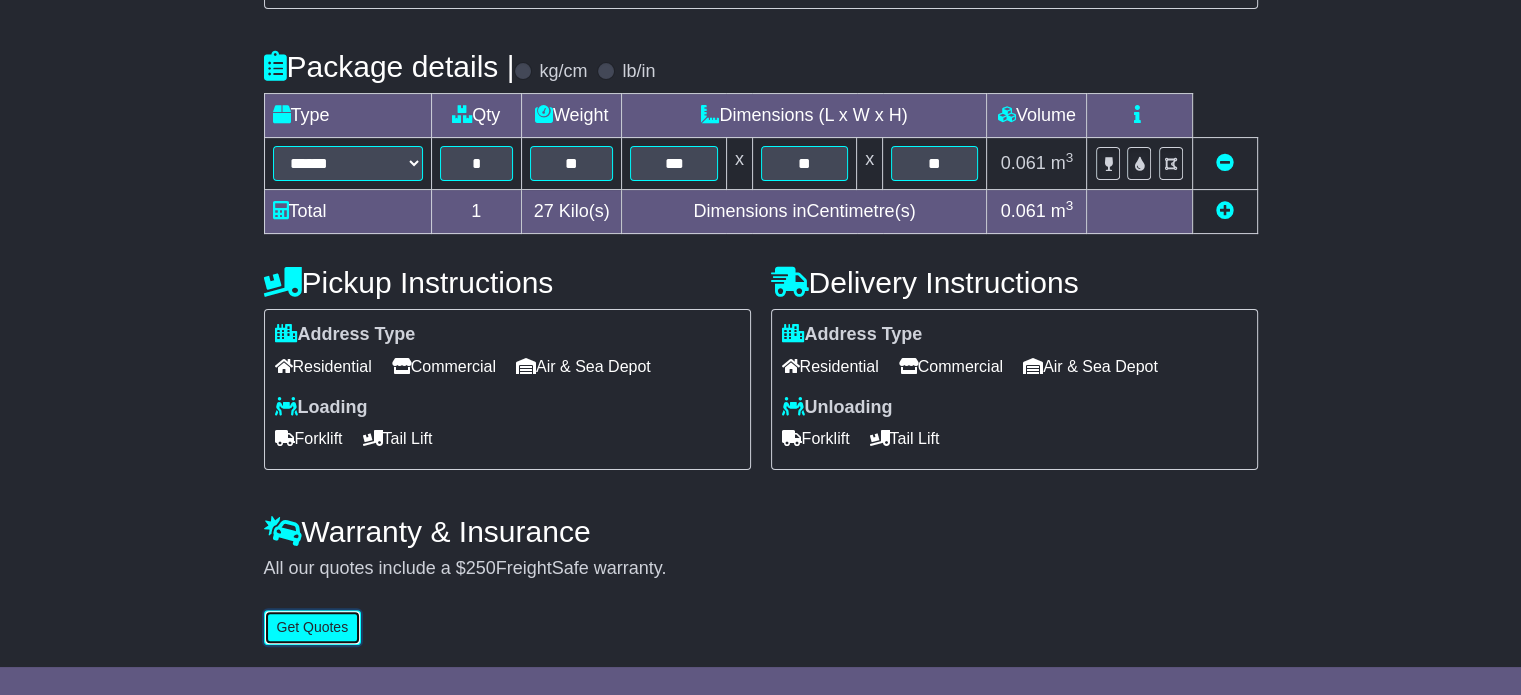 click on "Get Quotes" at bounding box center (313, 627) 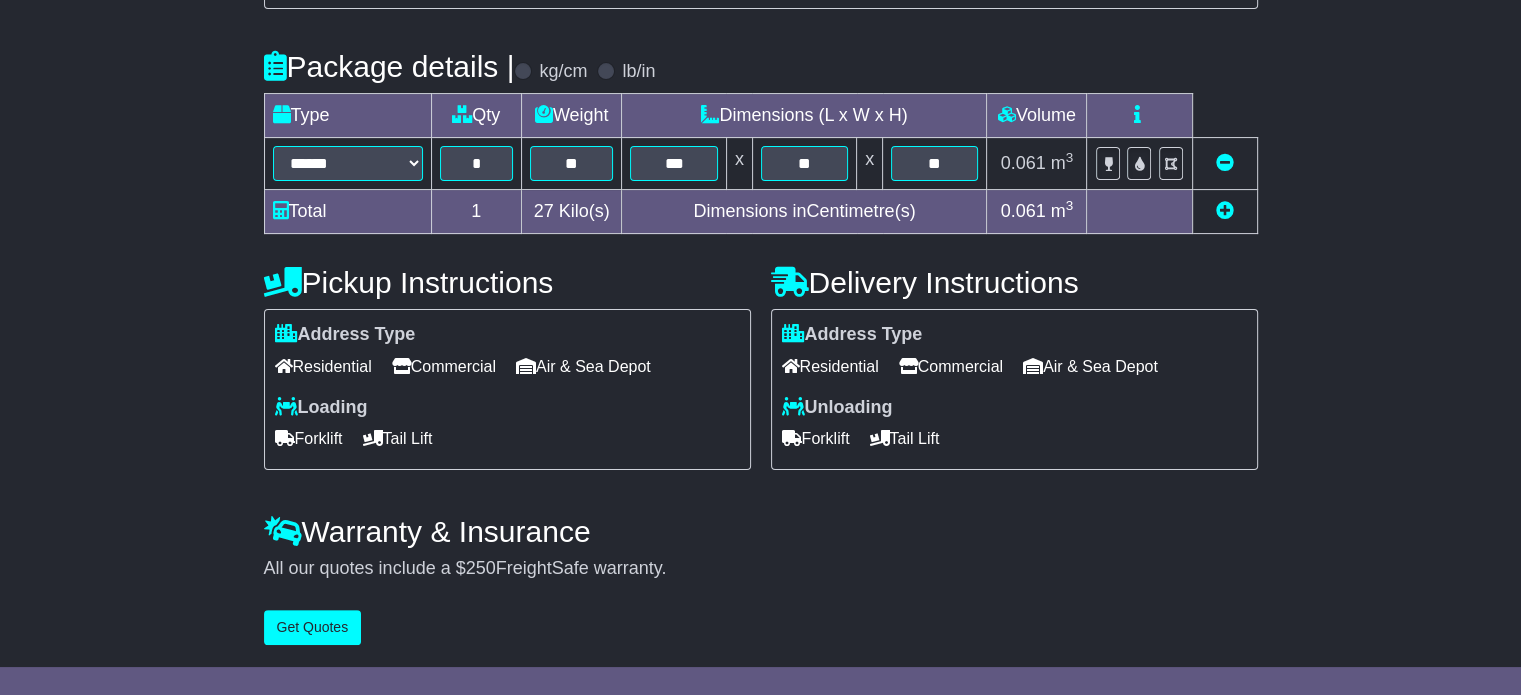 scroll, scrollTop: 0, scrollLeft: 0, axis: both 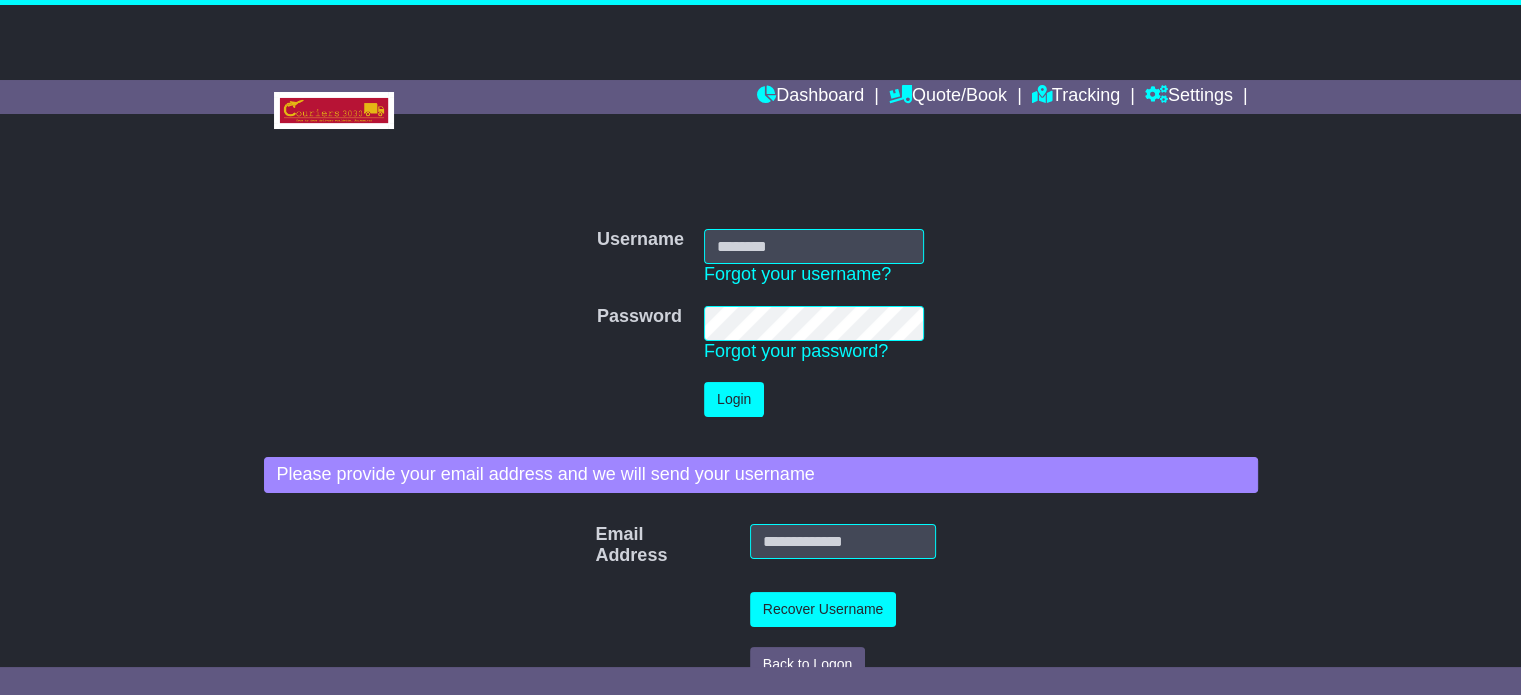 type on "**********" 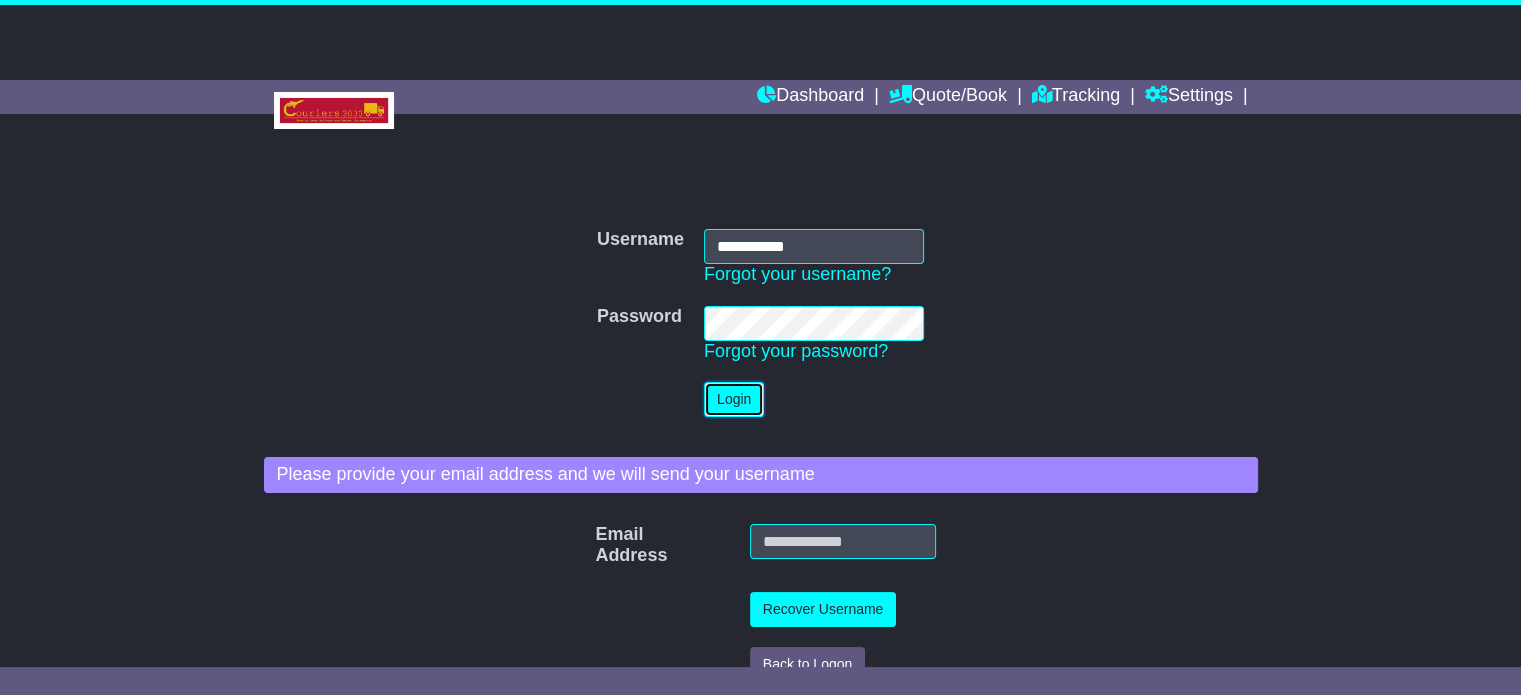 click on "Login" at bounding box center (734, 399) 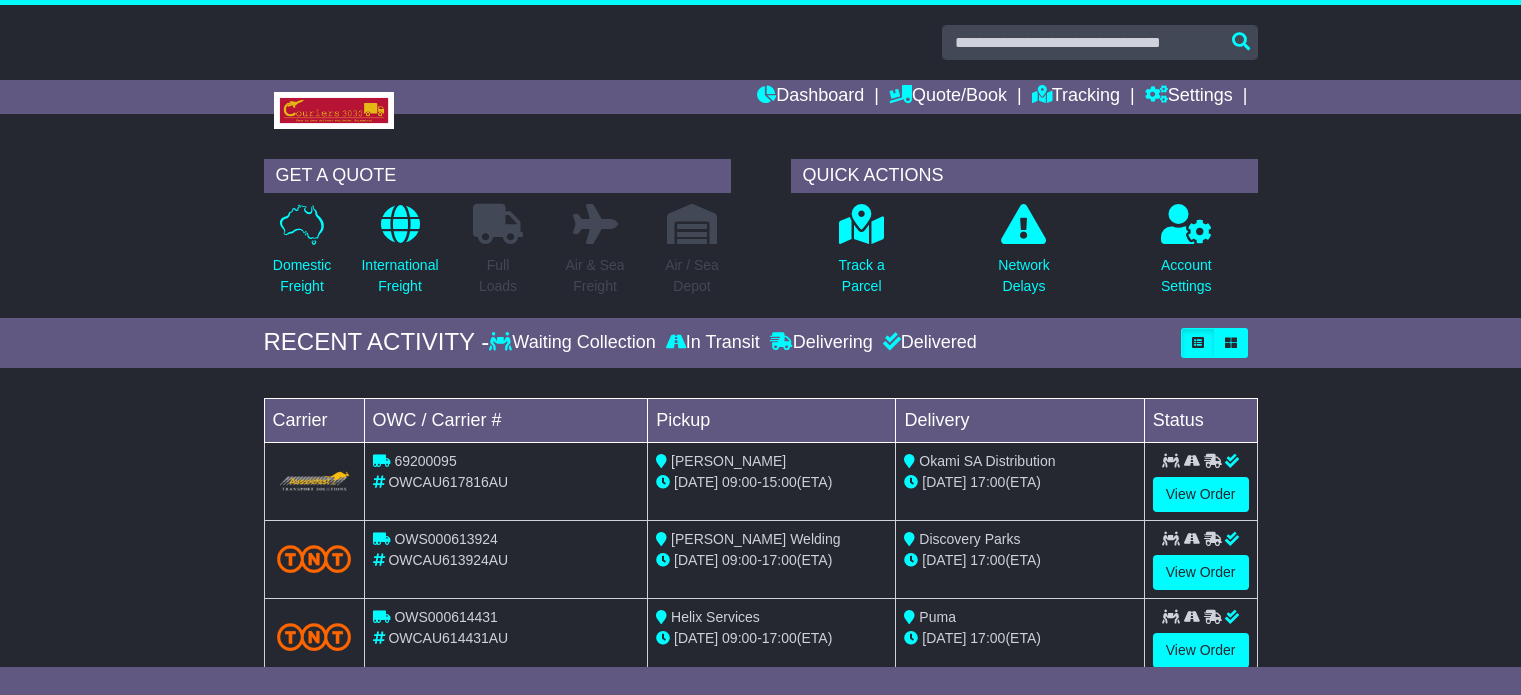 scroll, scrollTop: 0, scrollLeft: 0, axis: both 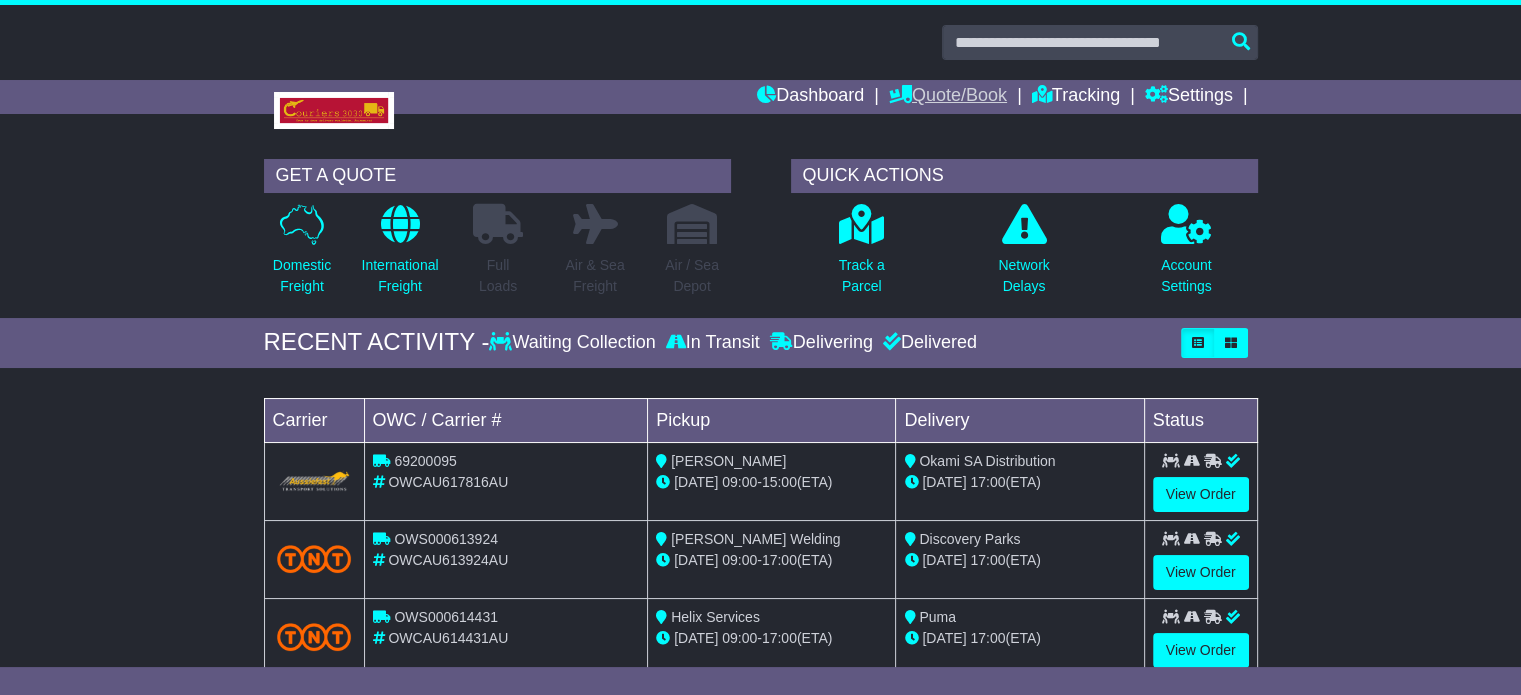 click on "Quote/Book" at bounding box center (948, 97) 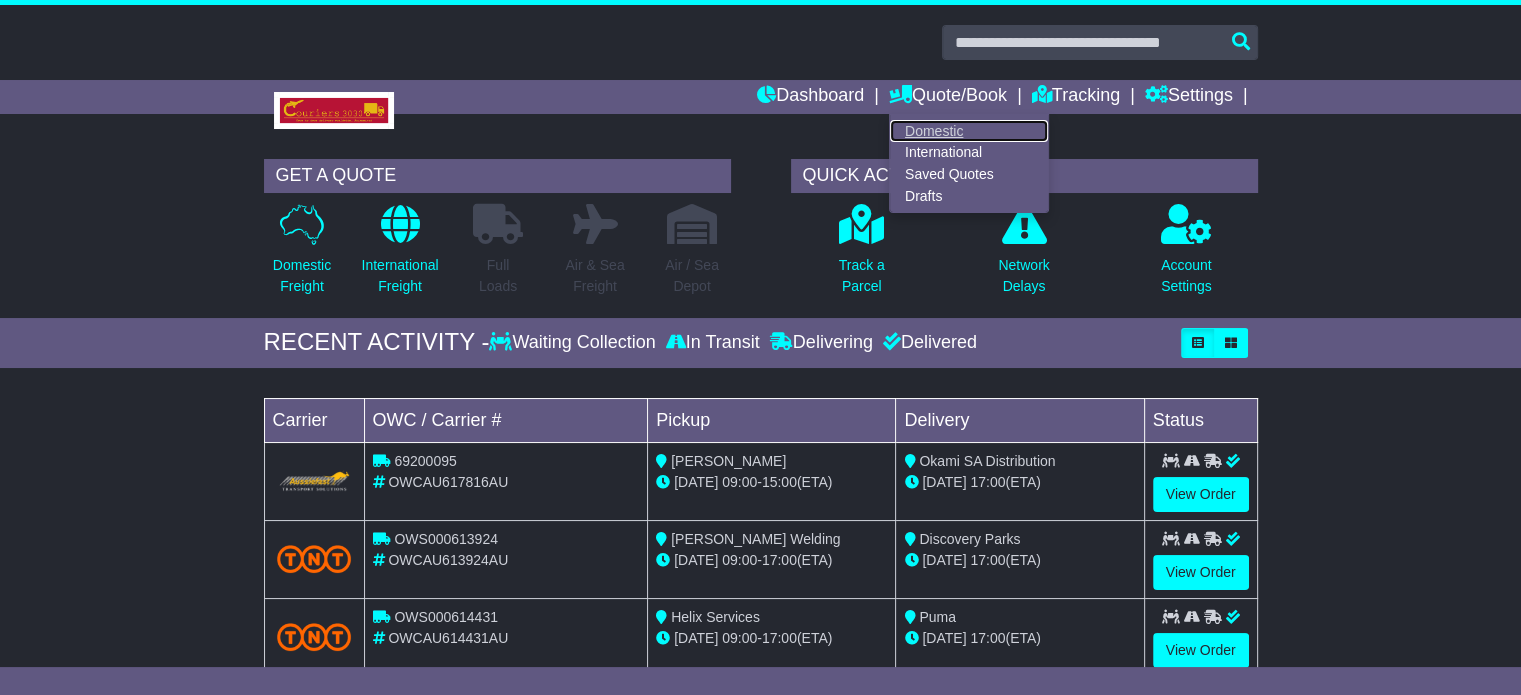 click on "Domestic" at bounding box center [969, 131] 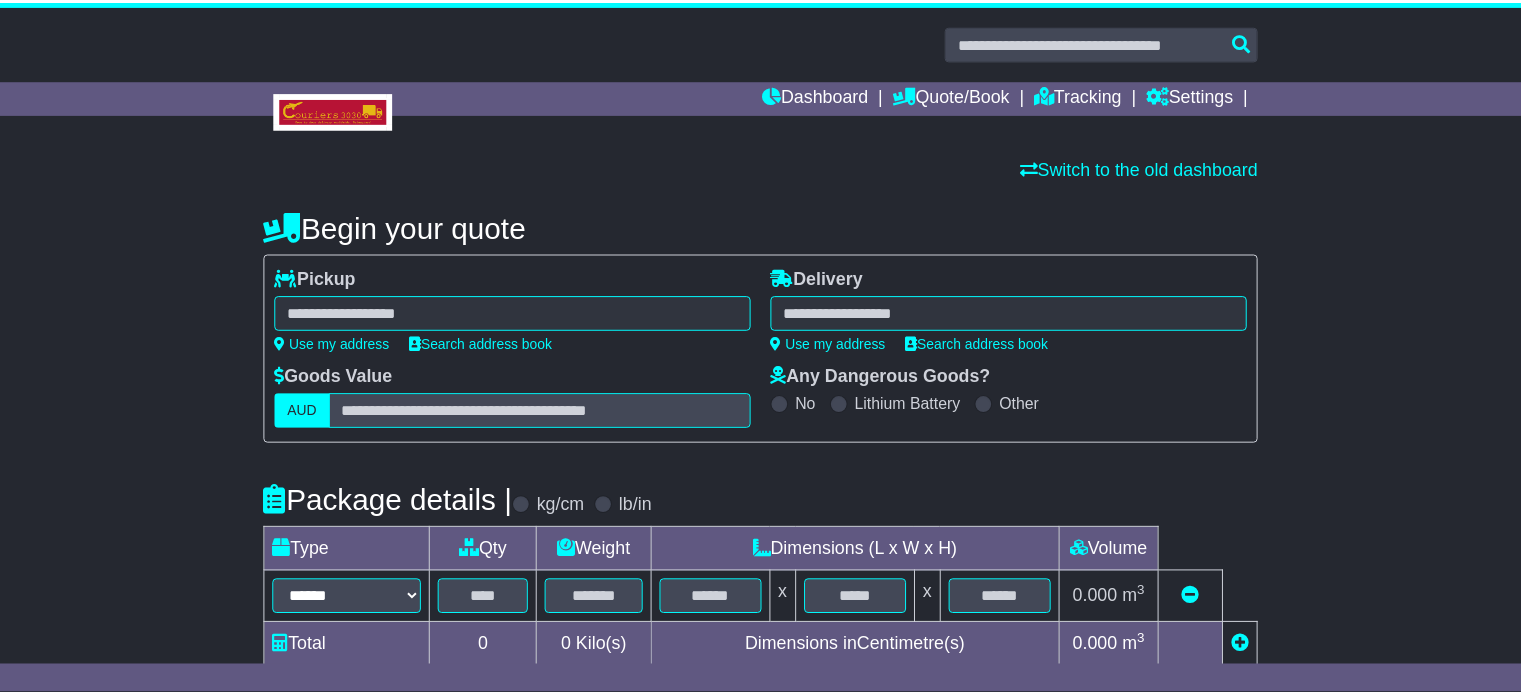 scroll, scrollTop: 0, scrollLeft: 0, axis: both 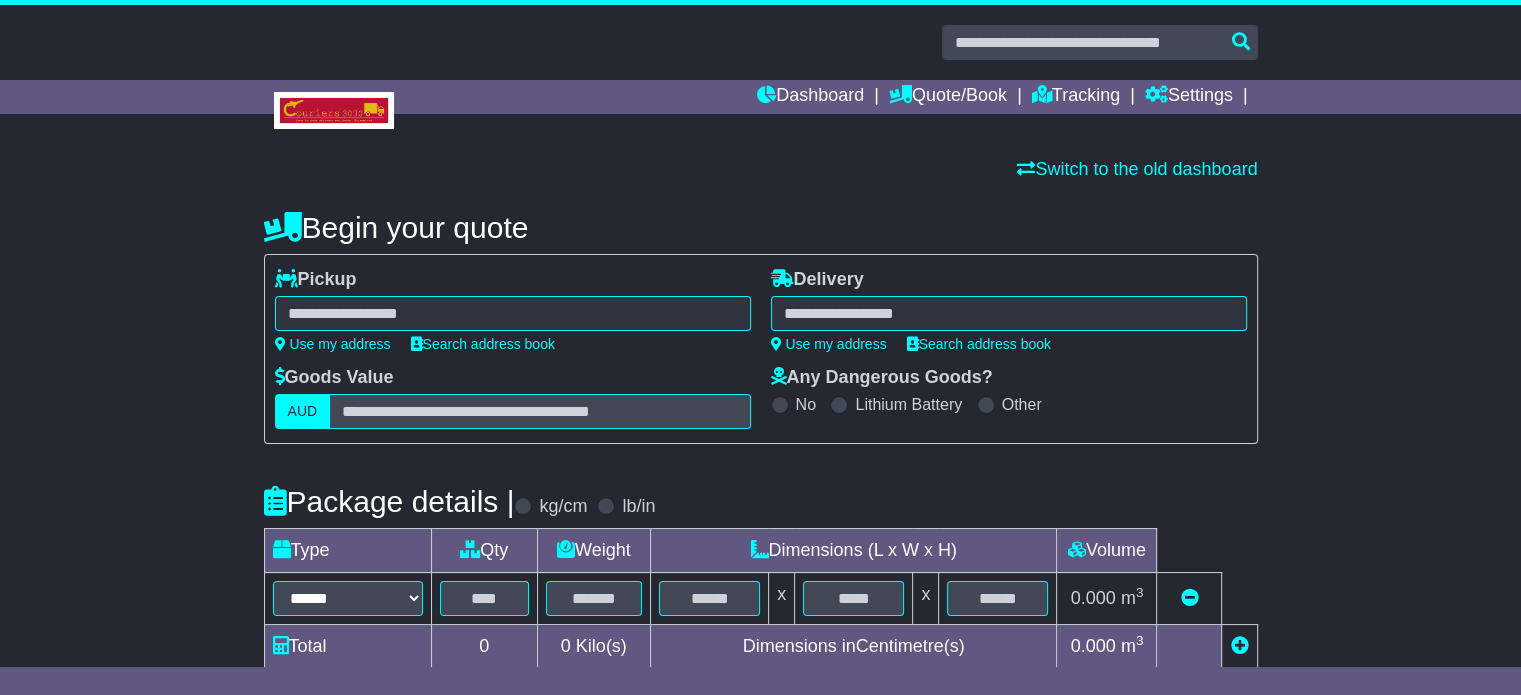 select 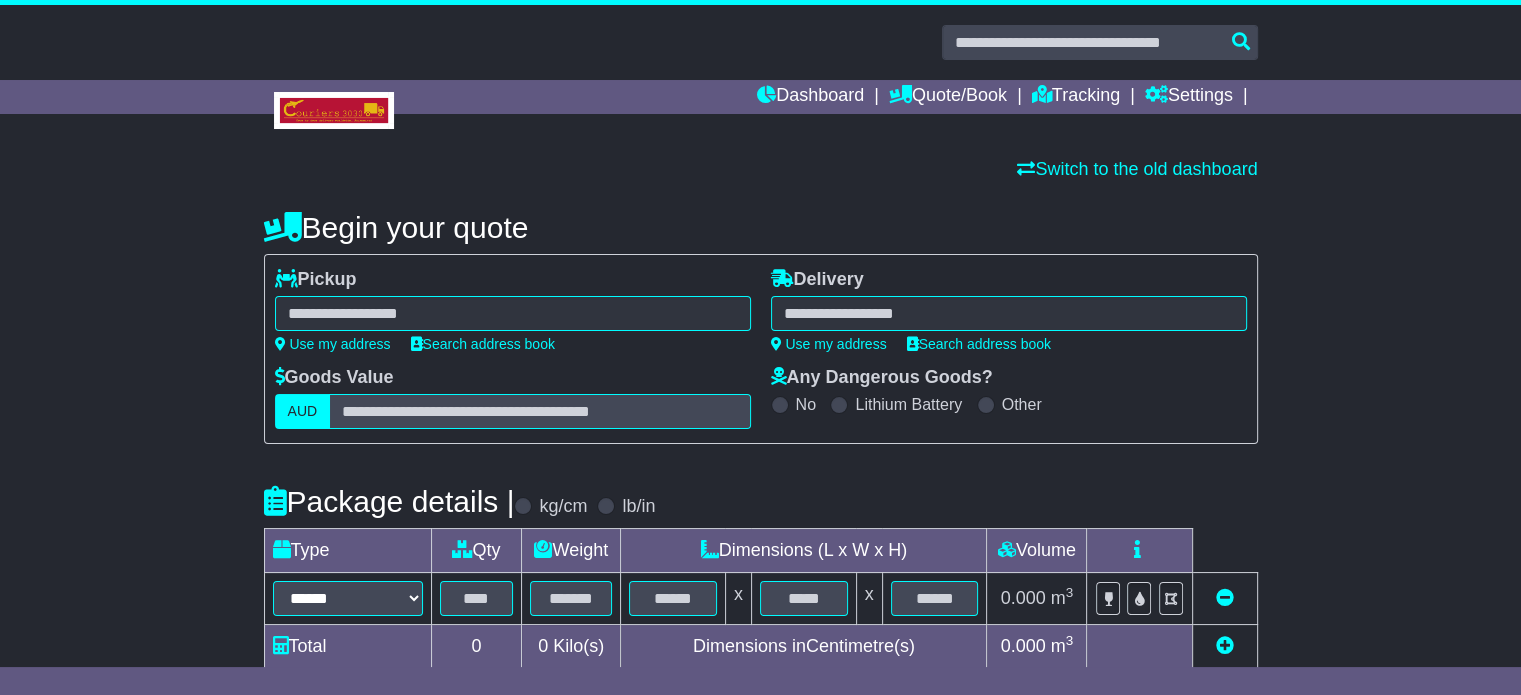 click at bounding box center (513, 313) 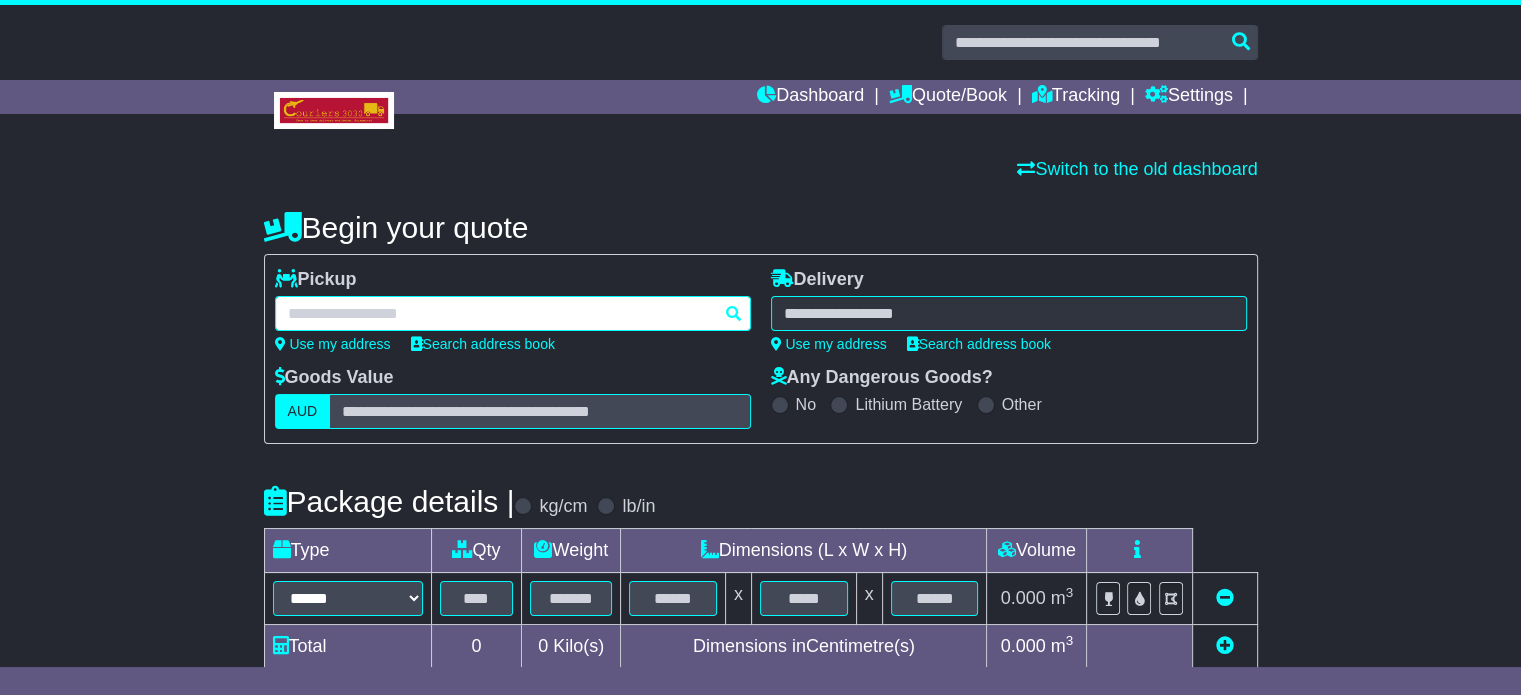 paste on "******" 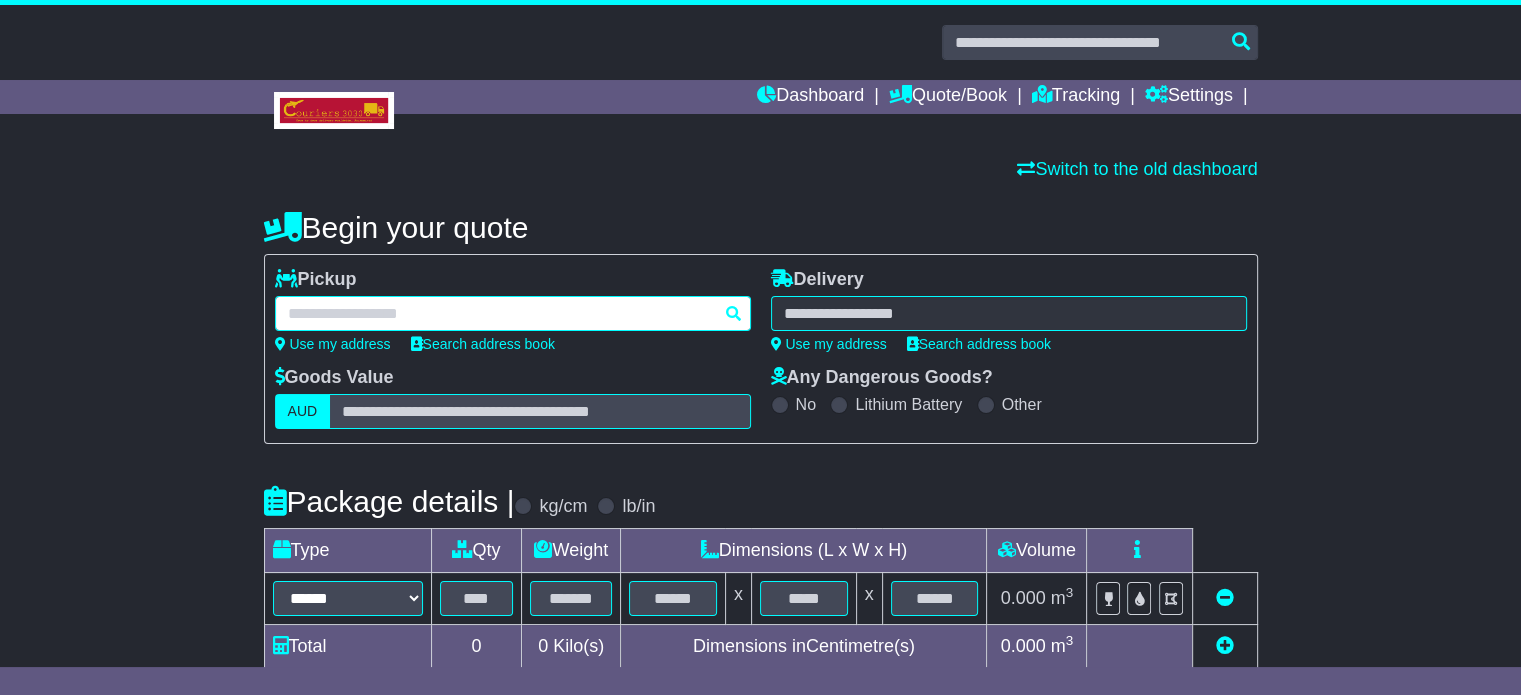 type on "******" 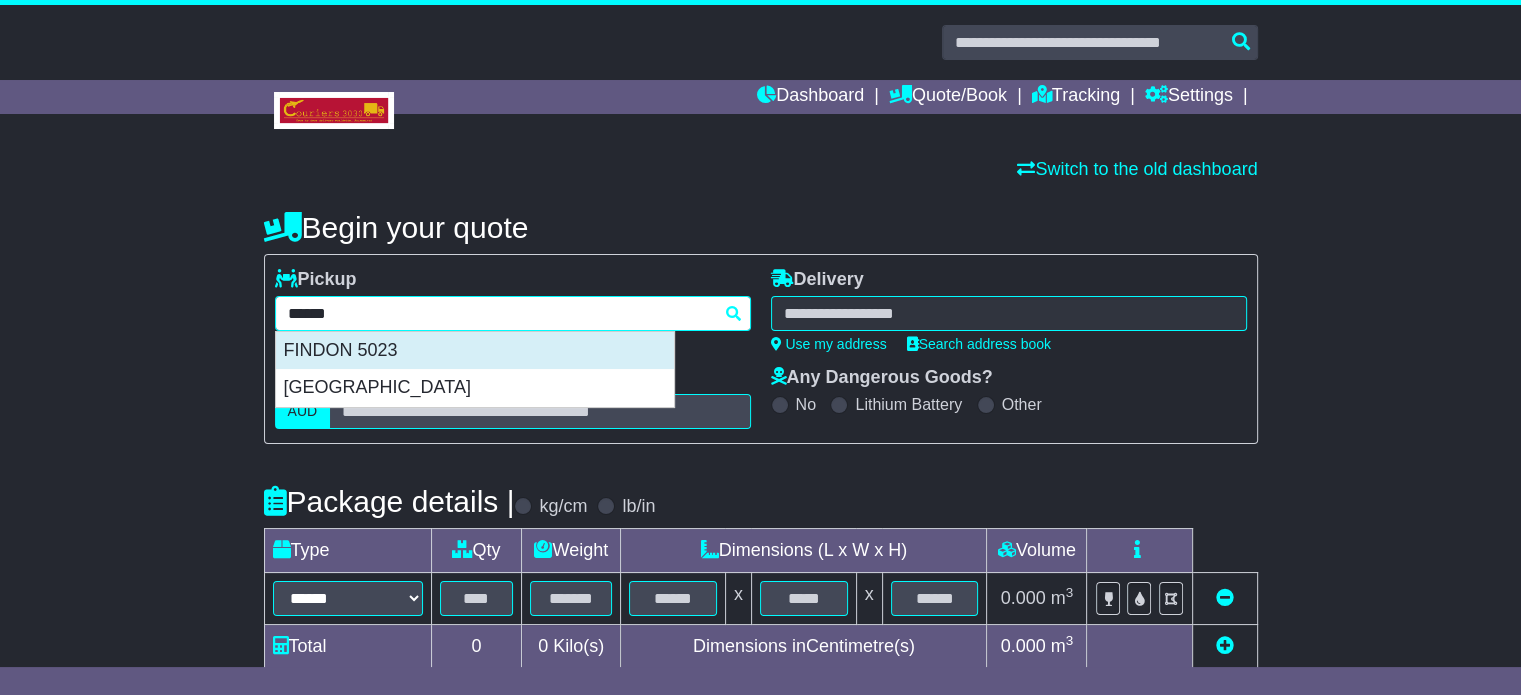 click on "FINDON 5023" at bounding box center [475, 351] 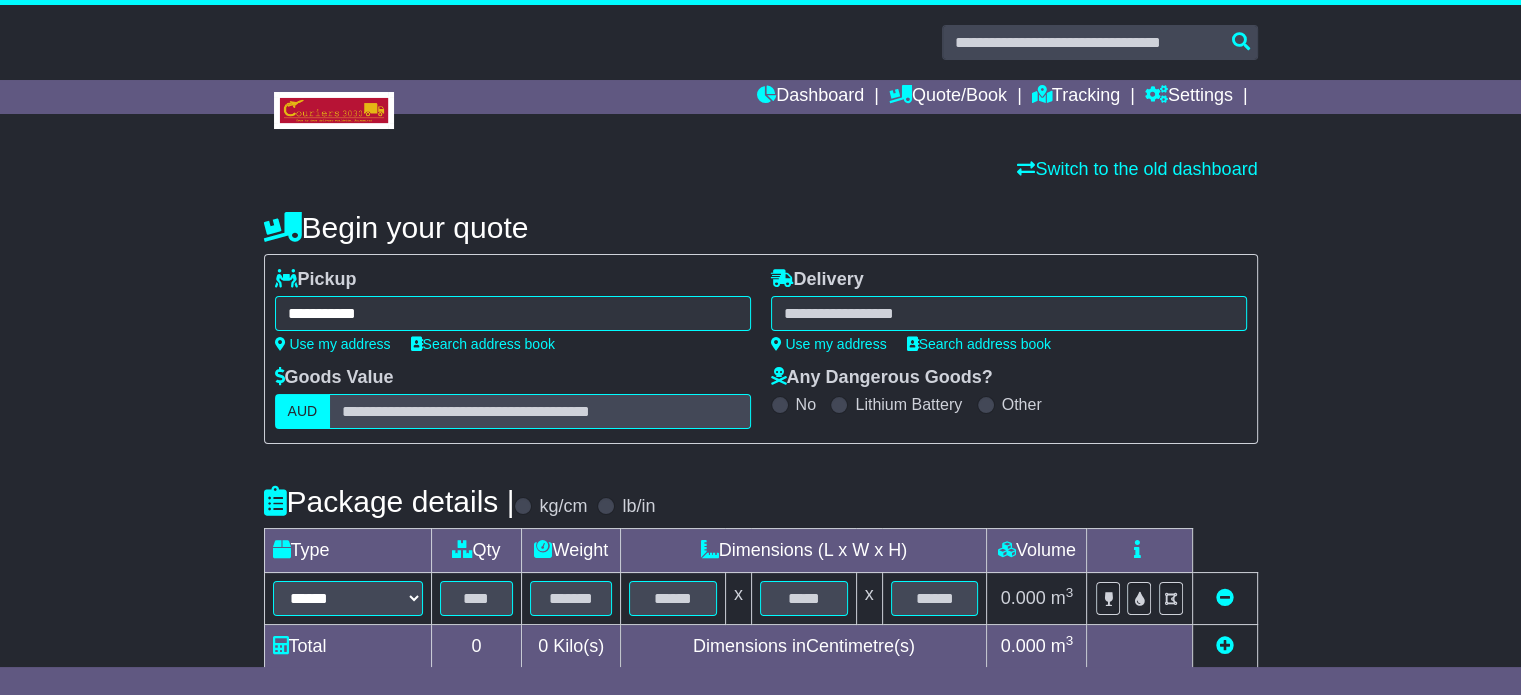 type on "**********" 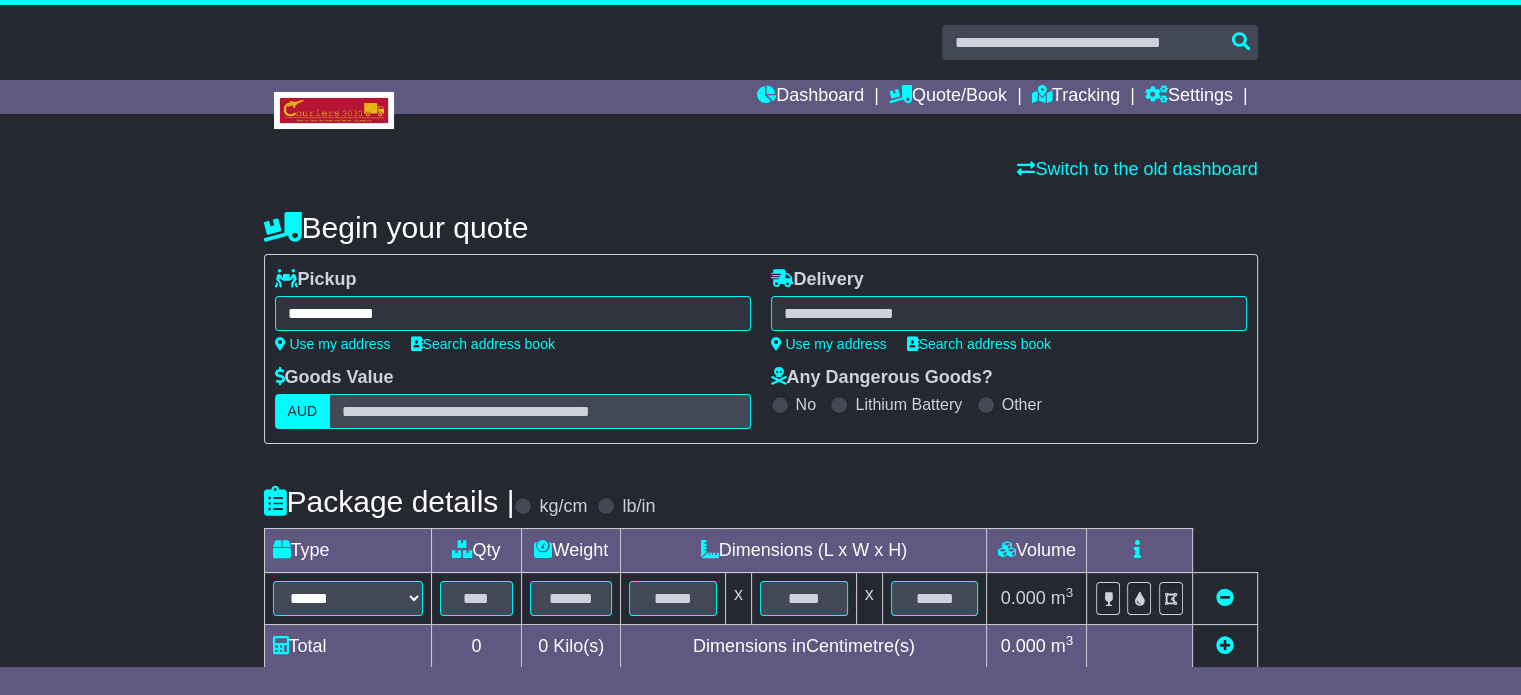 click at bounding box center (1009, 313) 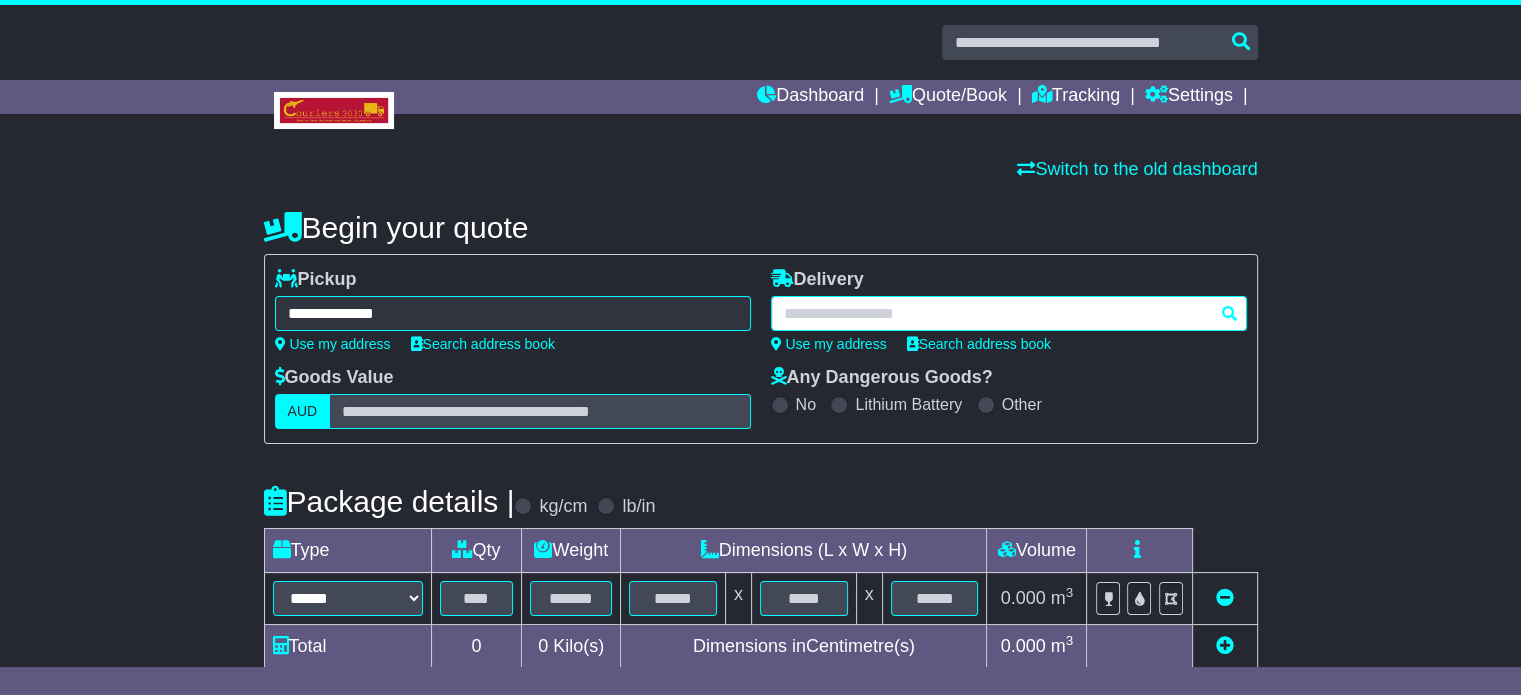 paste on "**********" 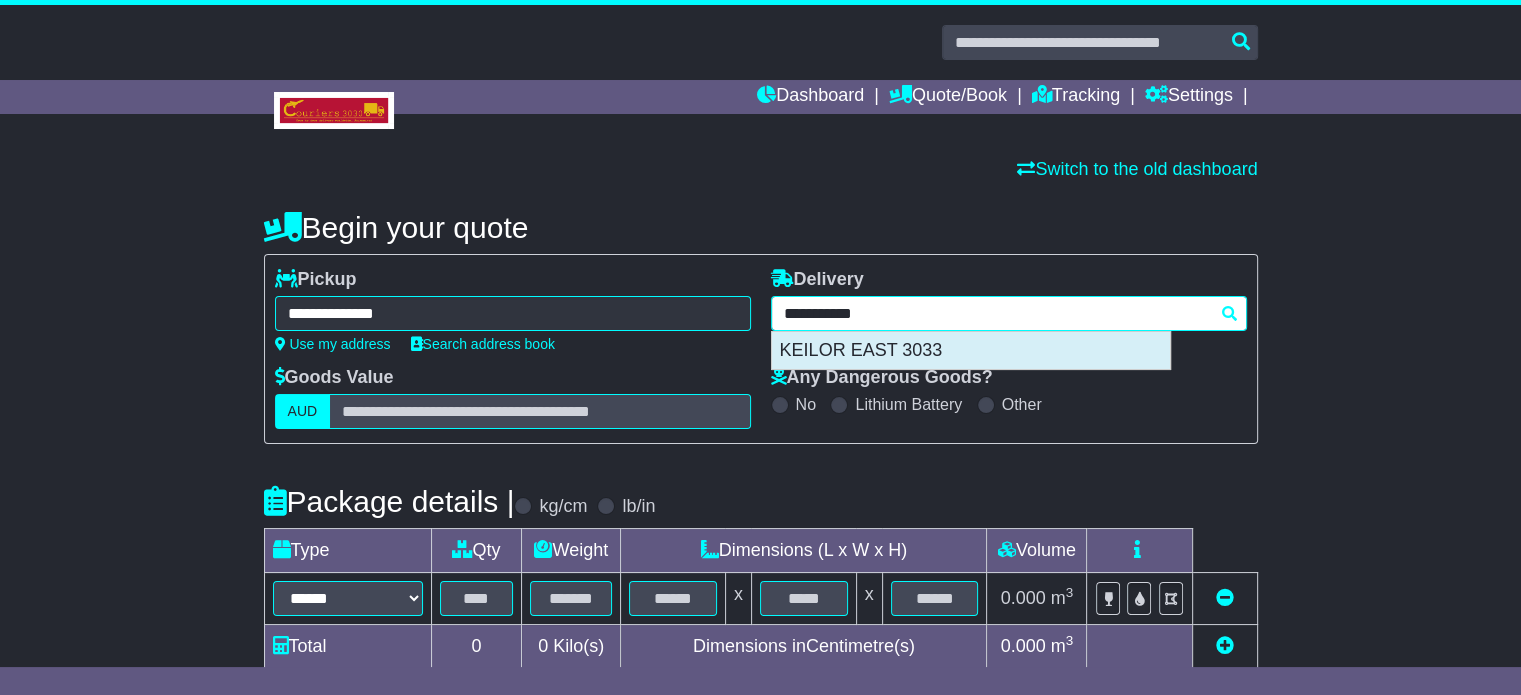 click on "KEILOR EAST 3033" at bounding box center (971, 351) 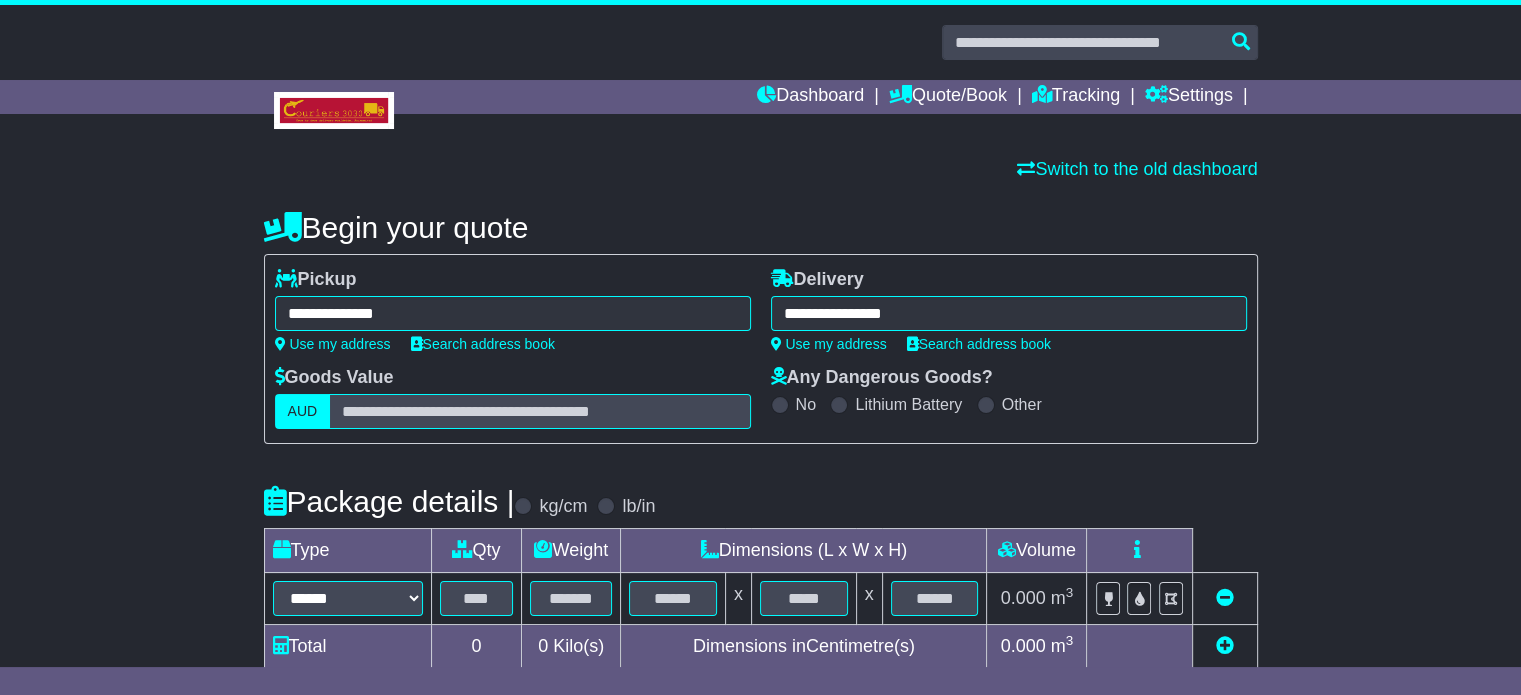 type on "**********" 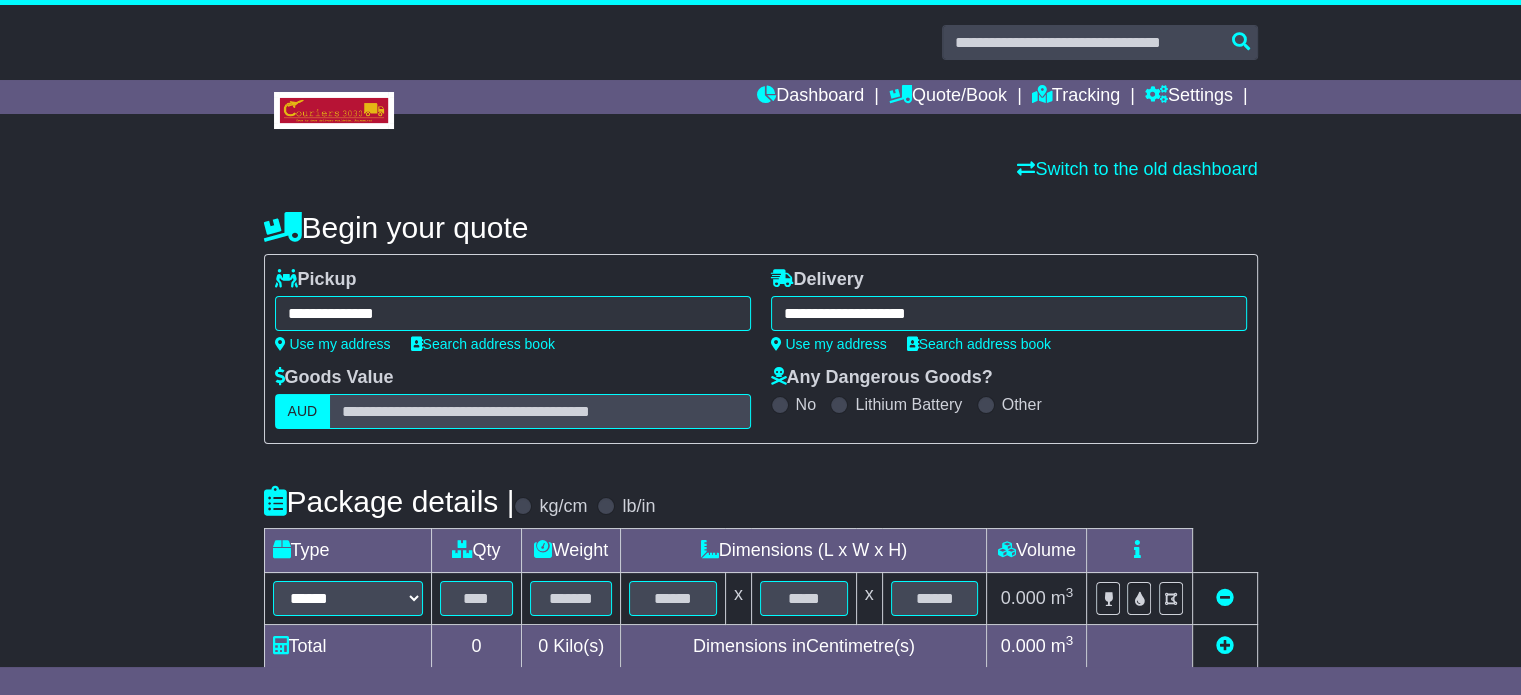 click on "Package details |
kg/cm
lb/in" at bounding box center [761, 501] 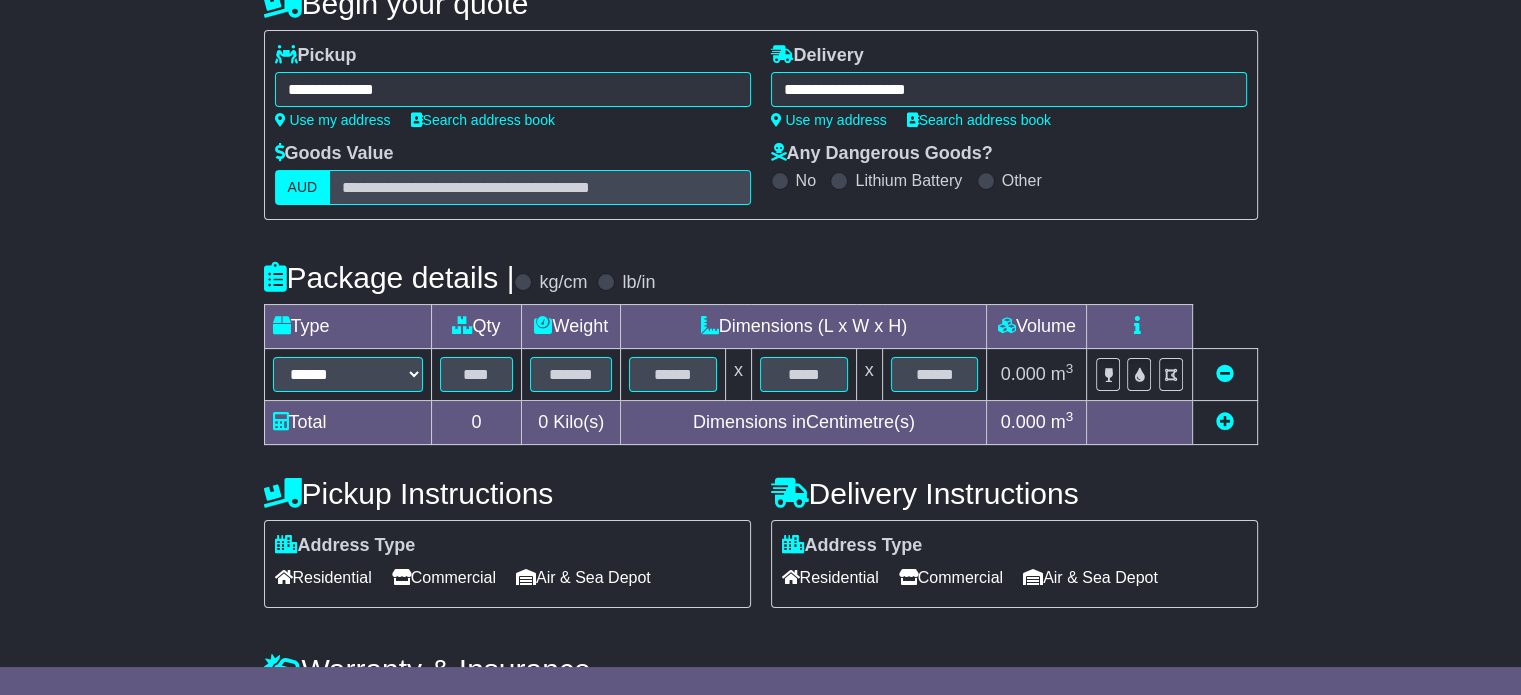 scroll, scrollTop: 240, scrollLeft: 0, axis: vertical 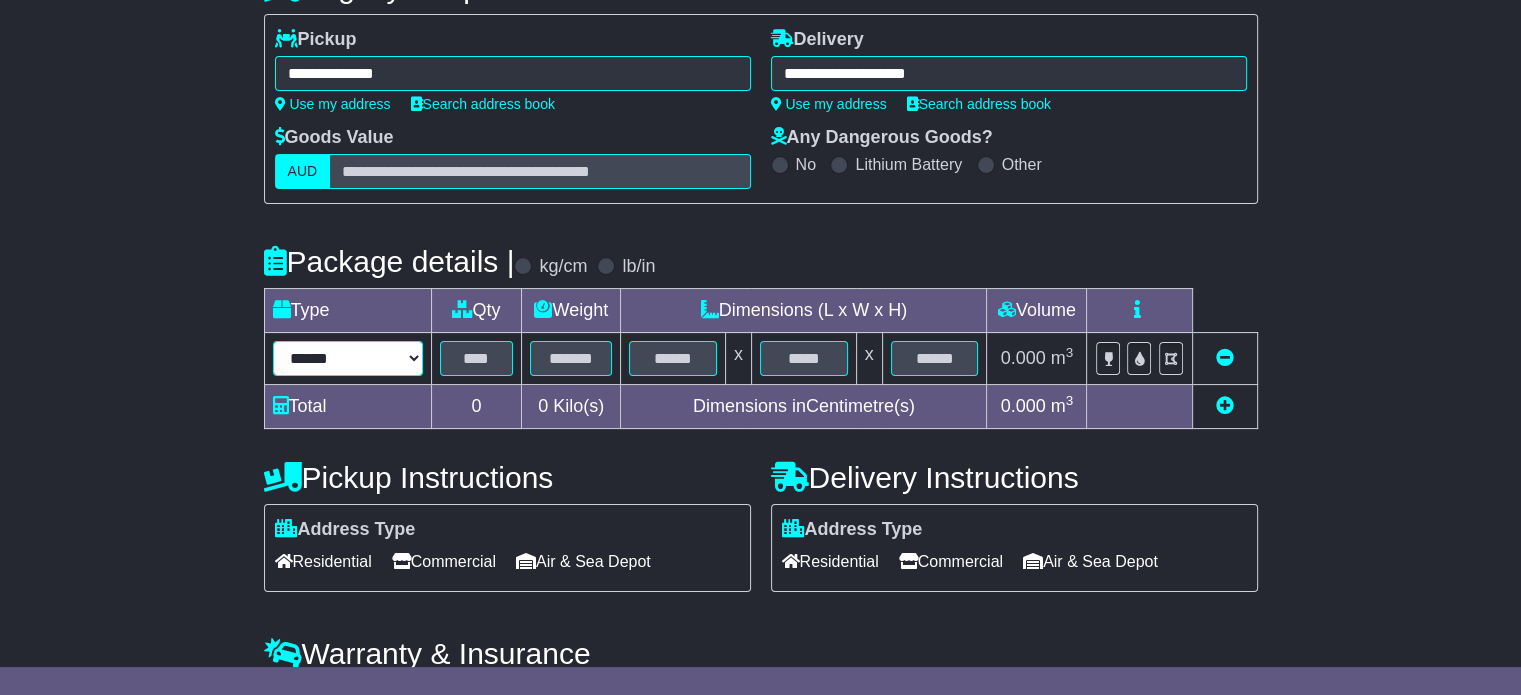 click on "****** ****** *** ******** ***** **** **** ****** *** *******" at bounding box center (348, 358) 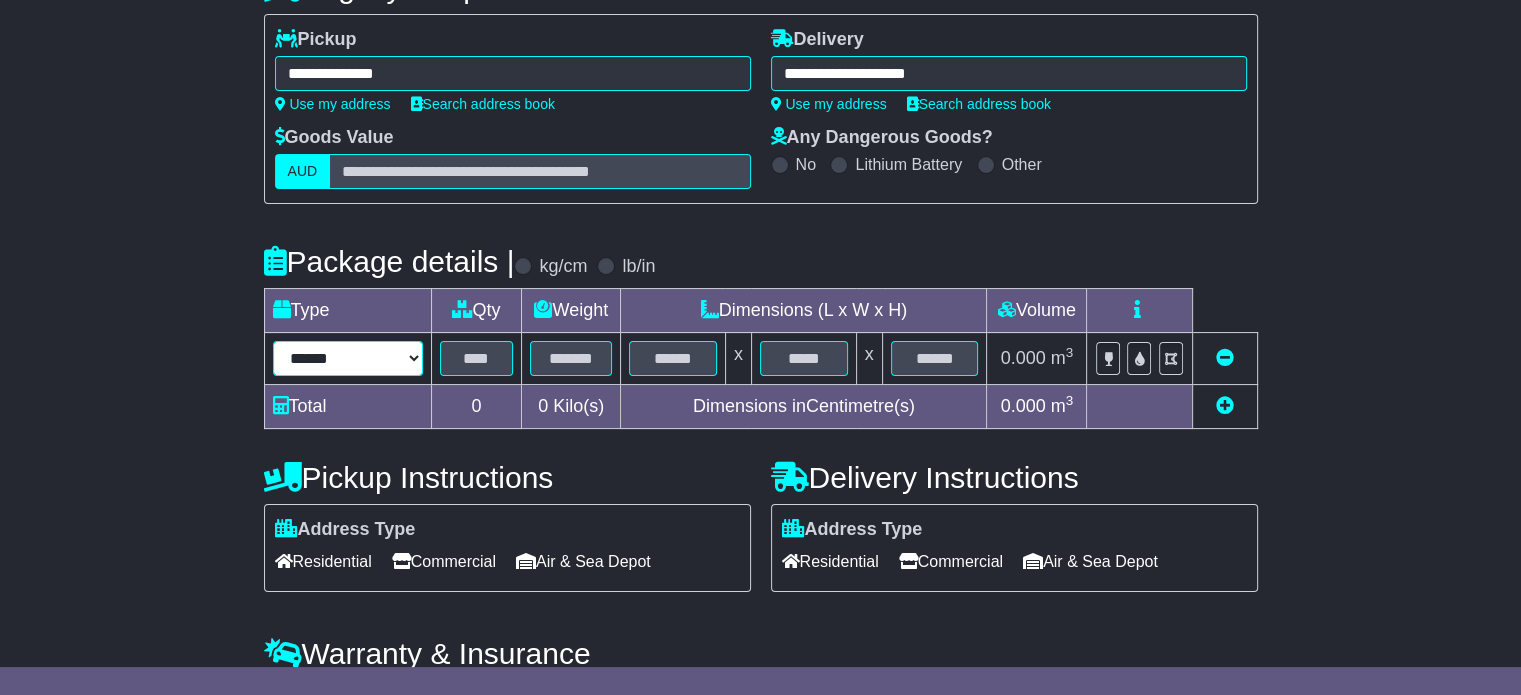 select on "*****" 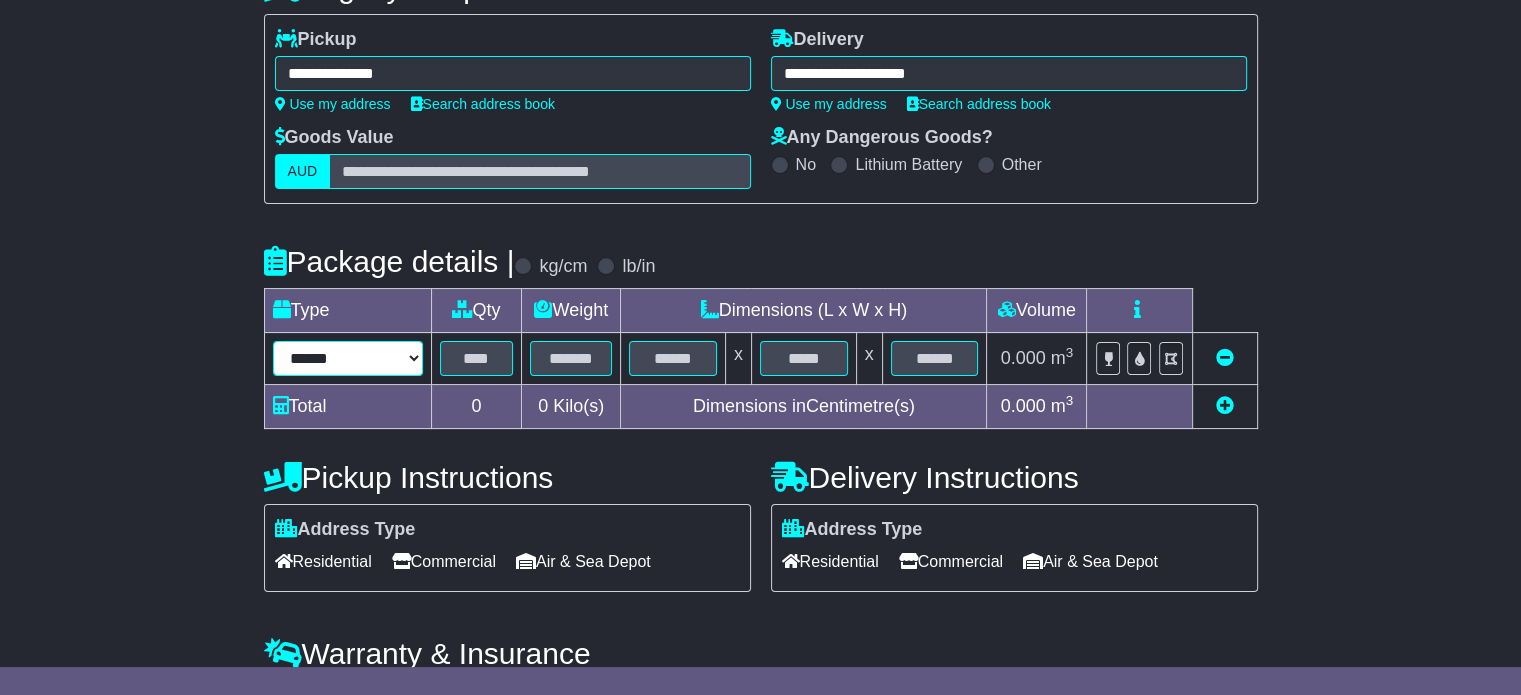 click on "****** ****** *** ******** ***** **** **** ****** *** *******" at bounding box center (348, 358) 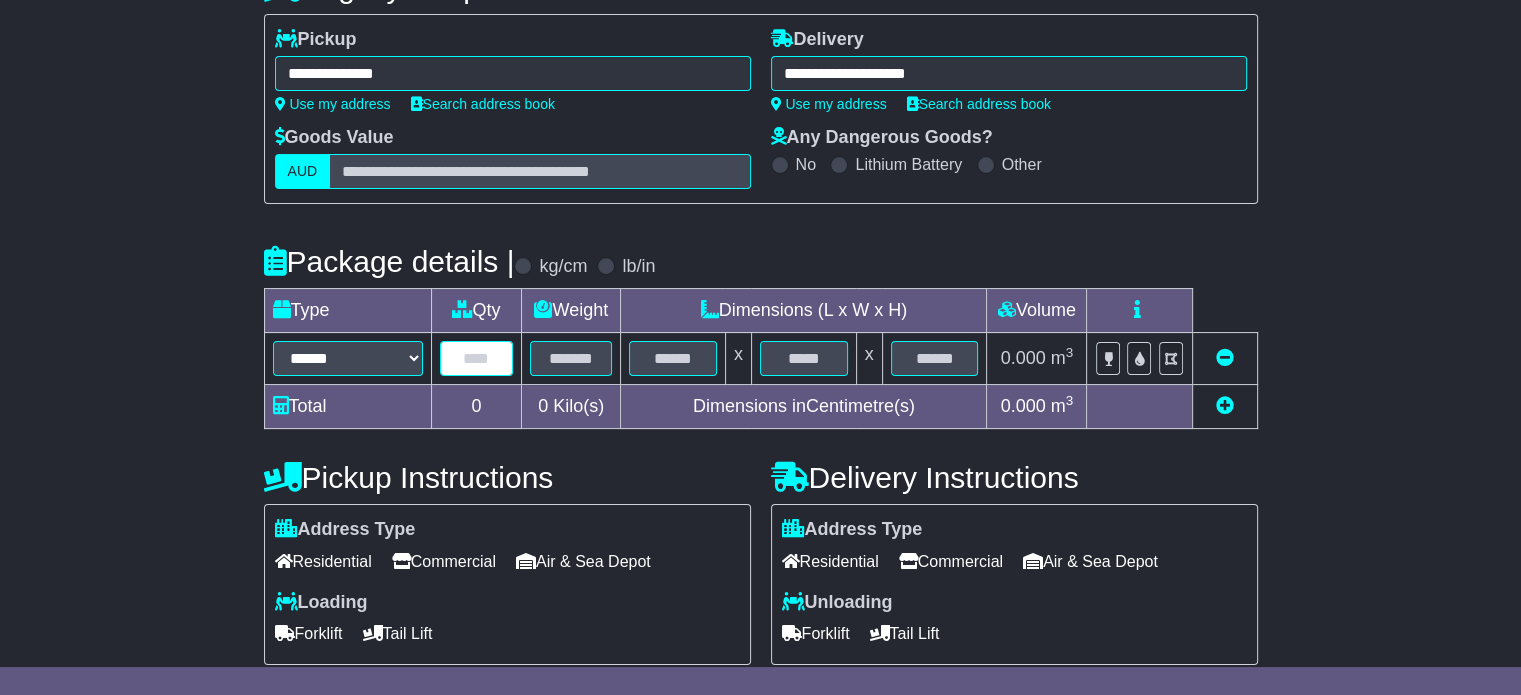 click at bounding box center [477, 358] 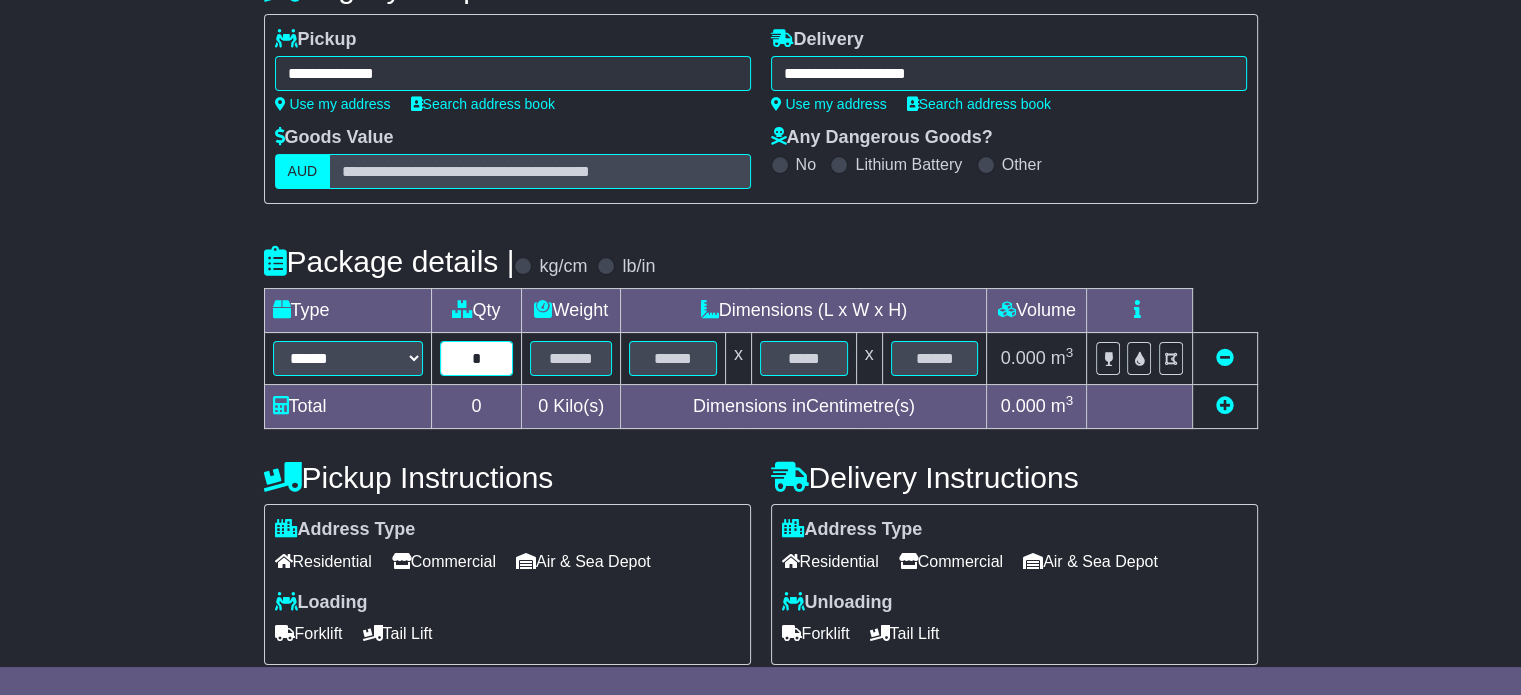 type on "*" 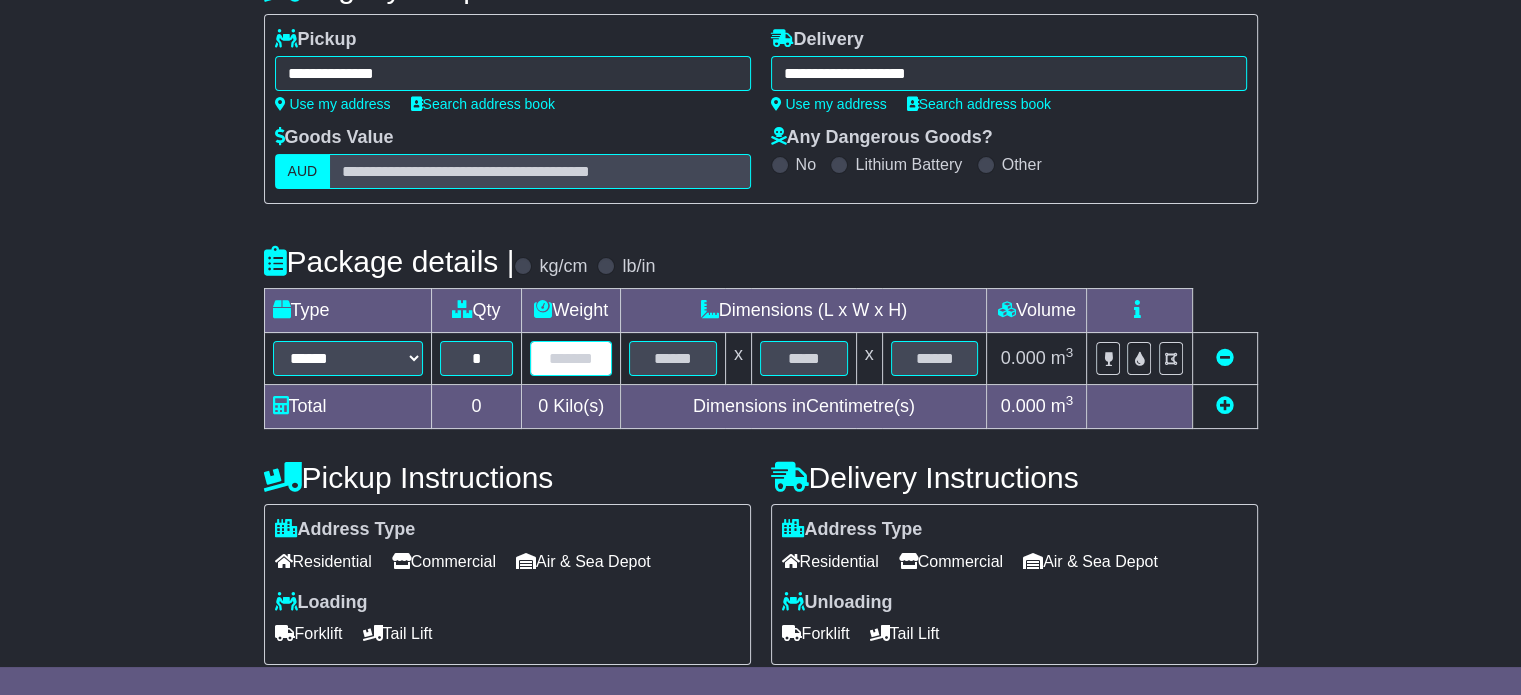 click at bounding box center (571, 358) 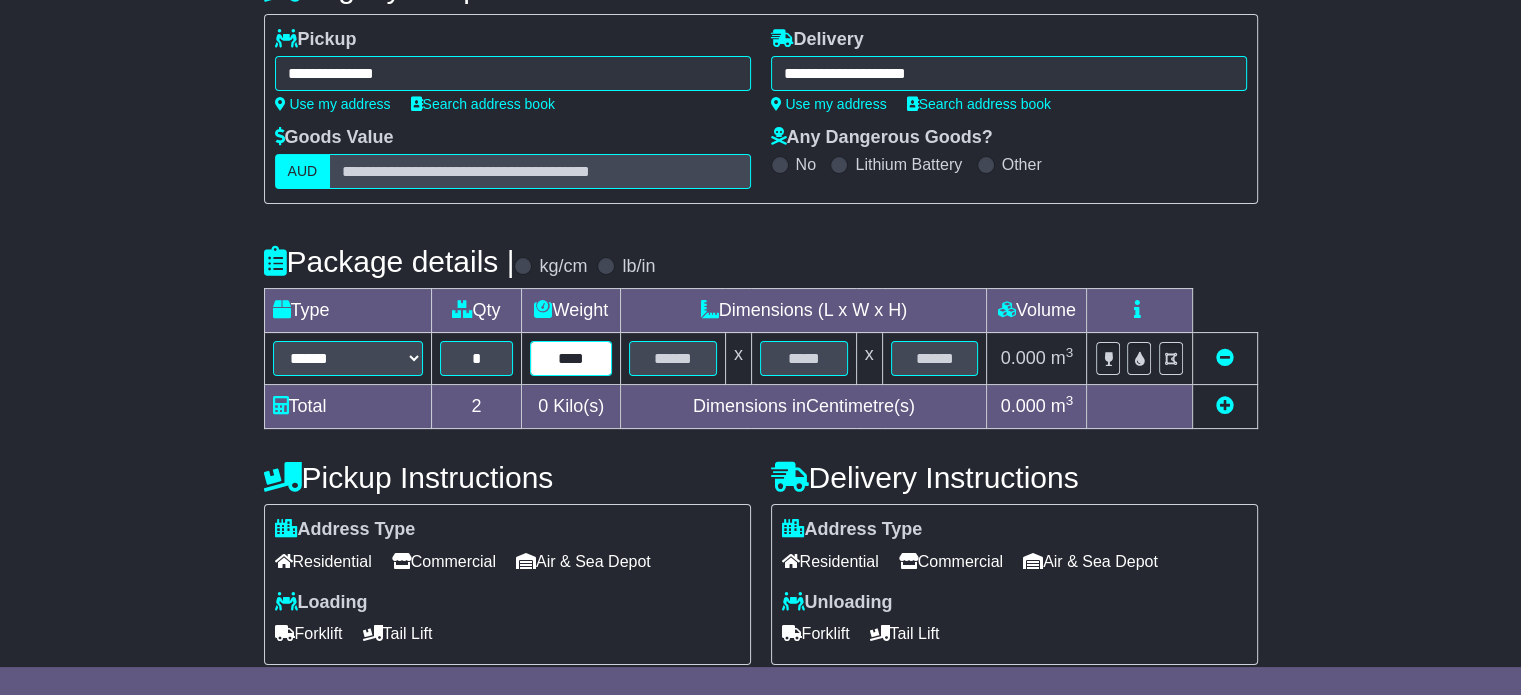 type on "****" 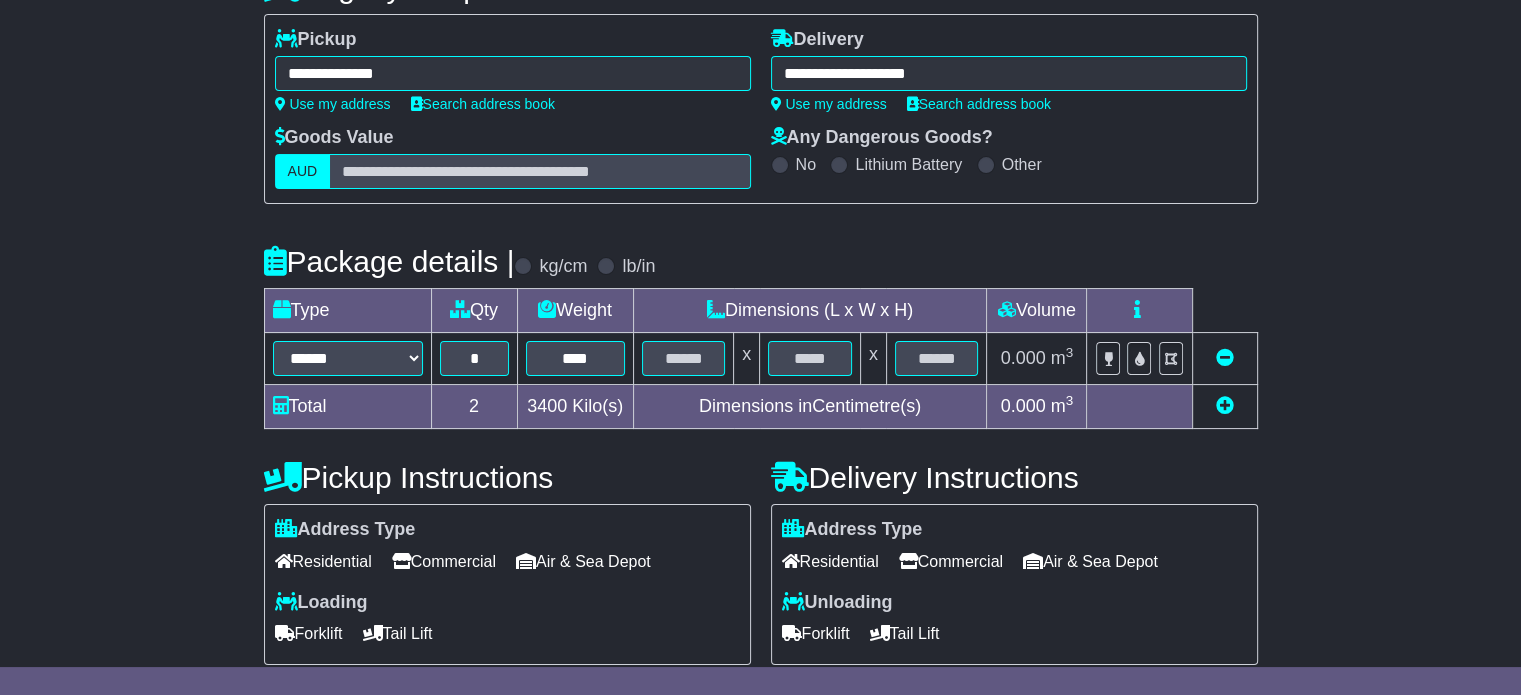 click at bounding box center [683, 359] 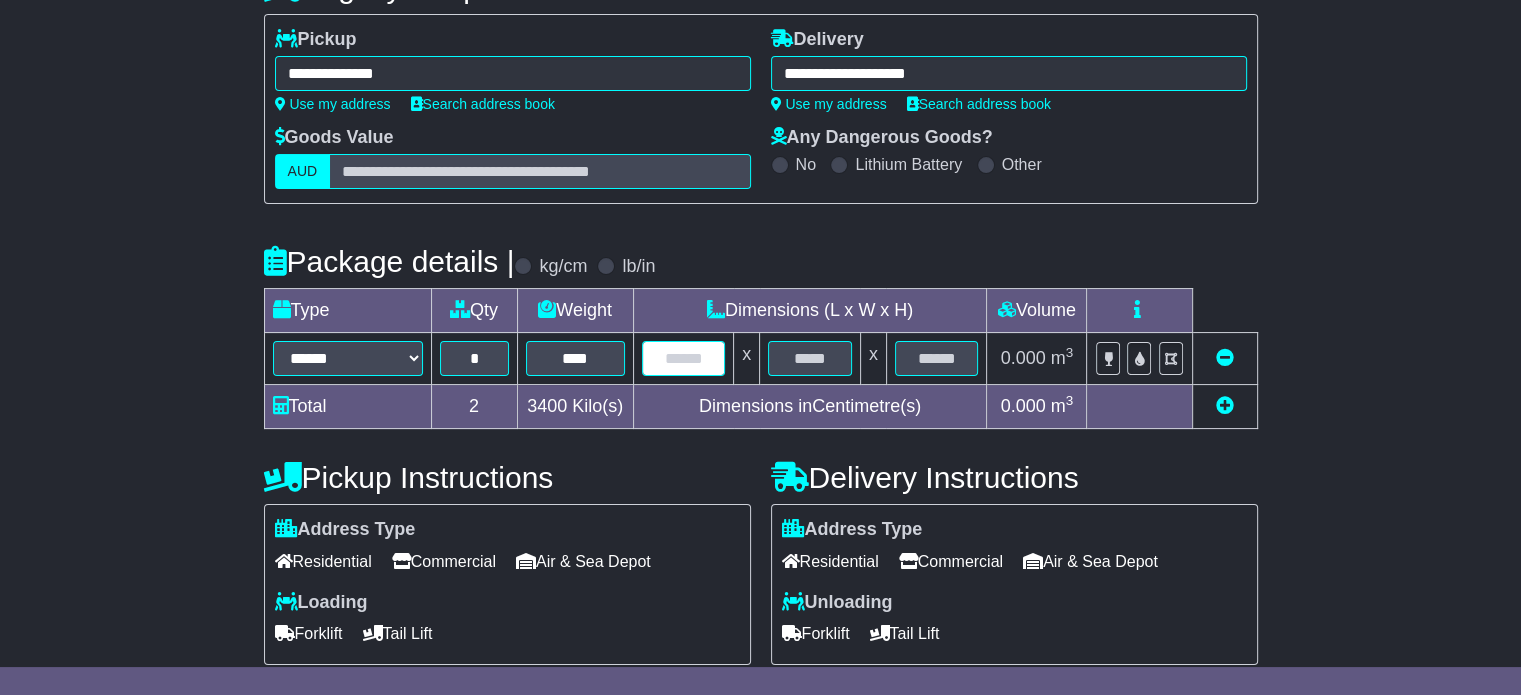 click at bounding box center [684, 358] 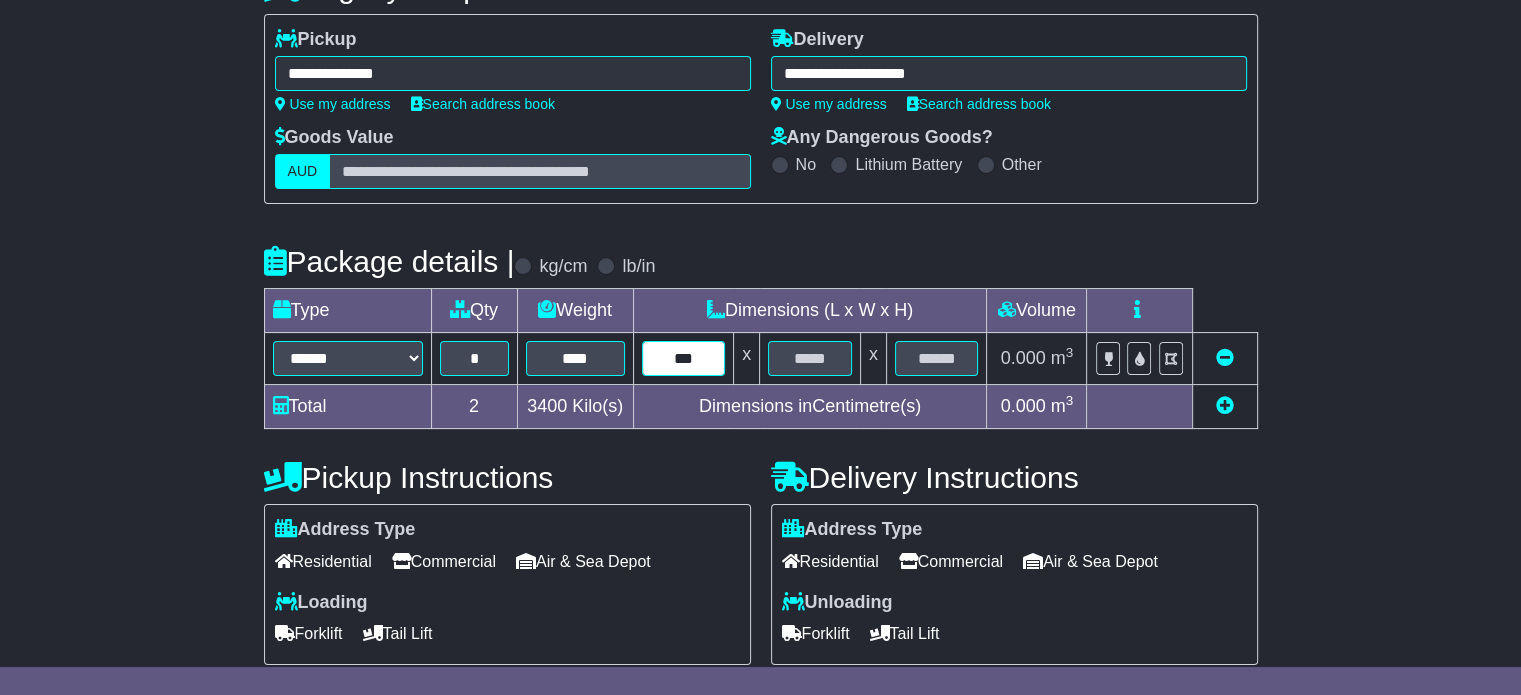 type on "***" 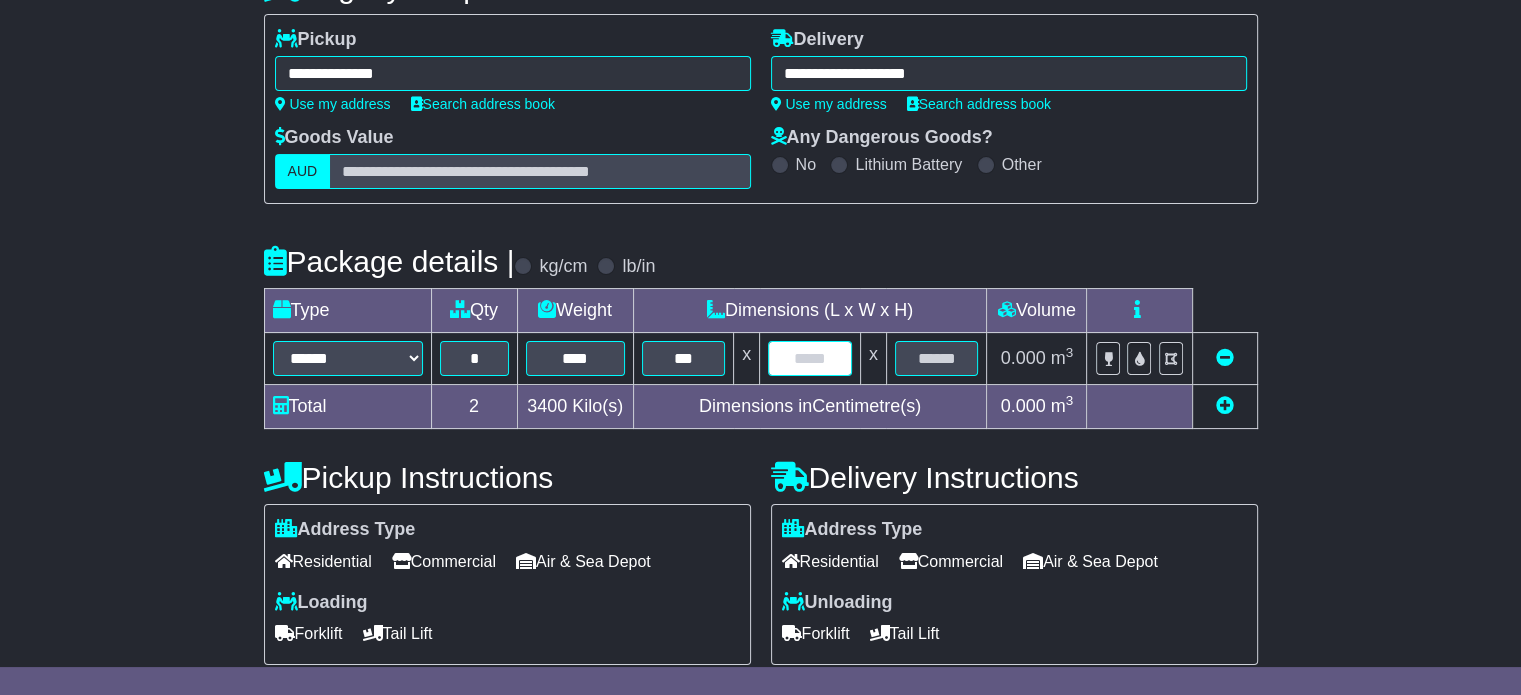click at bounding box center (810, 358) 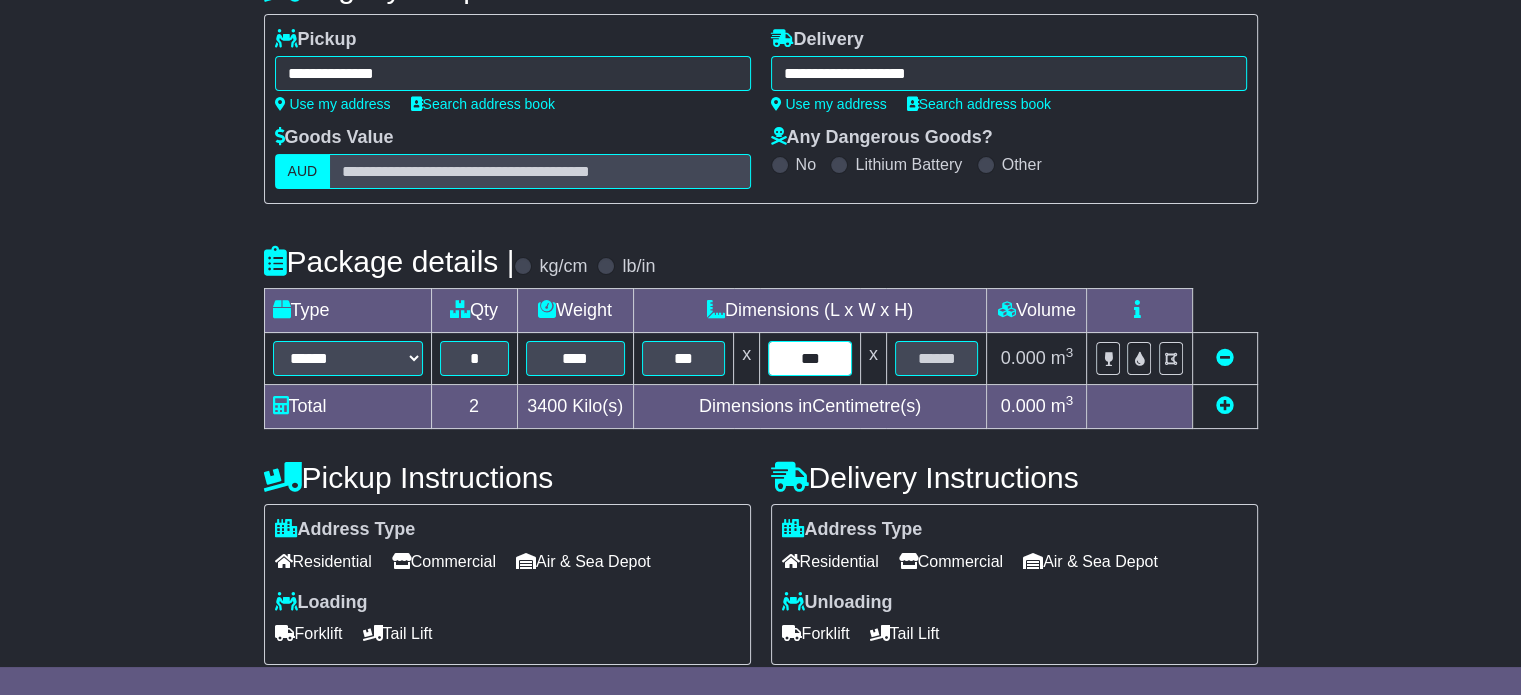 type on "***" 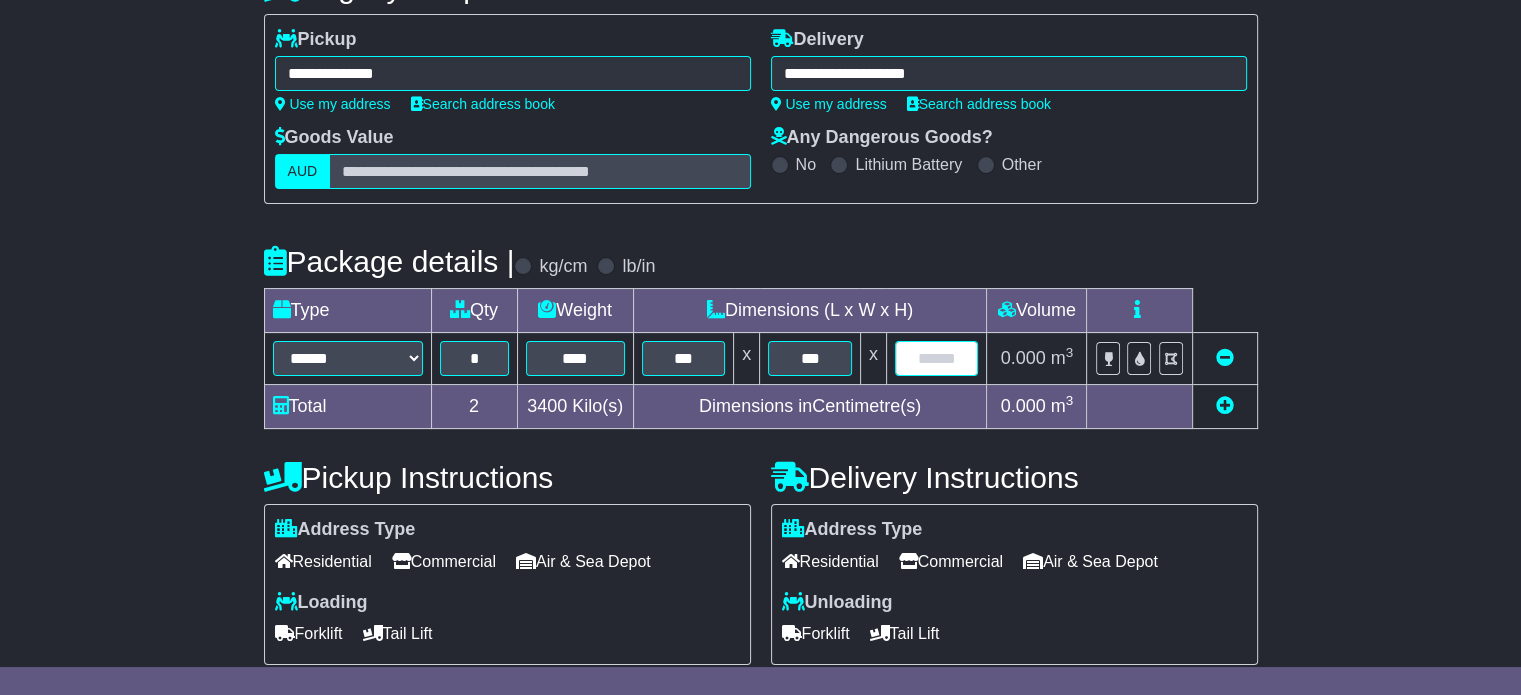 click at bounding box center [937, 358] 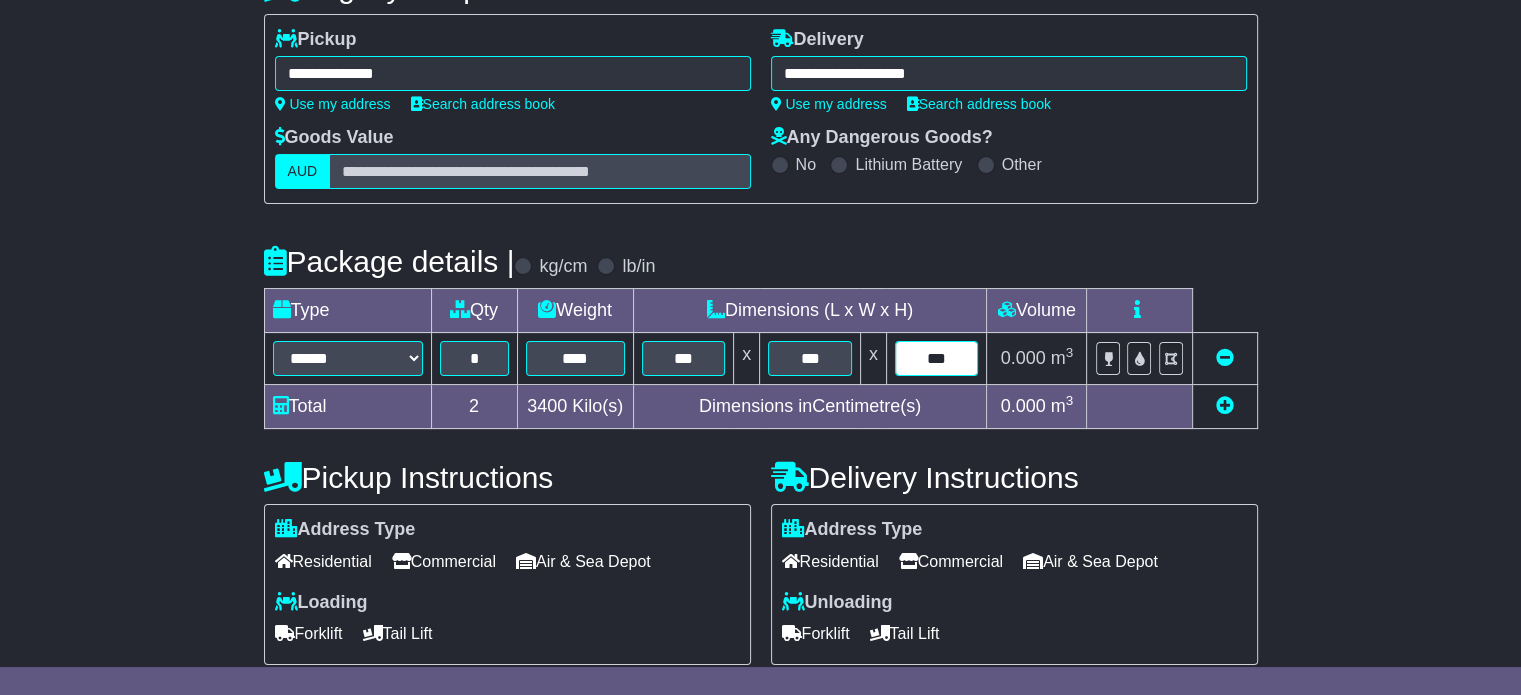 type on "***" 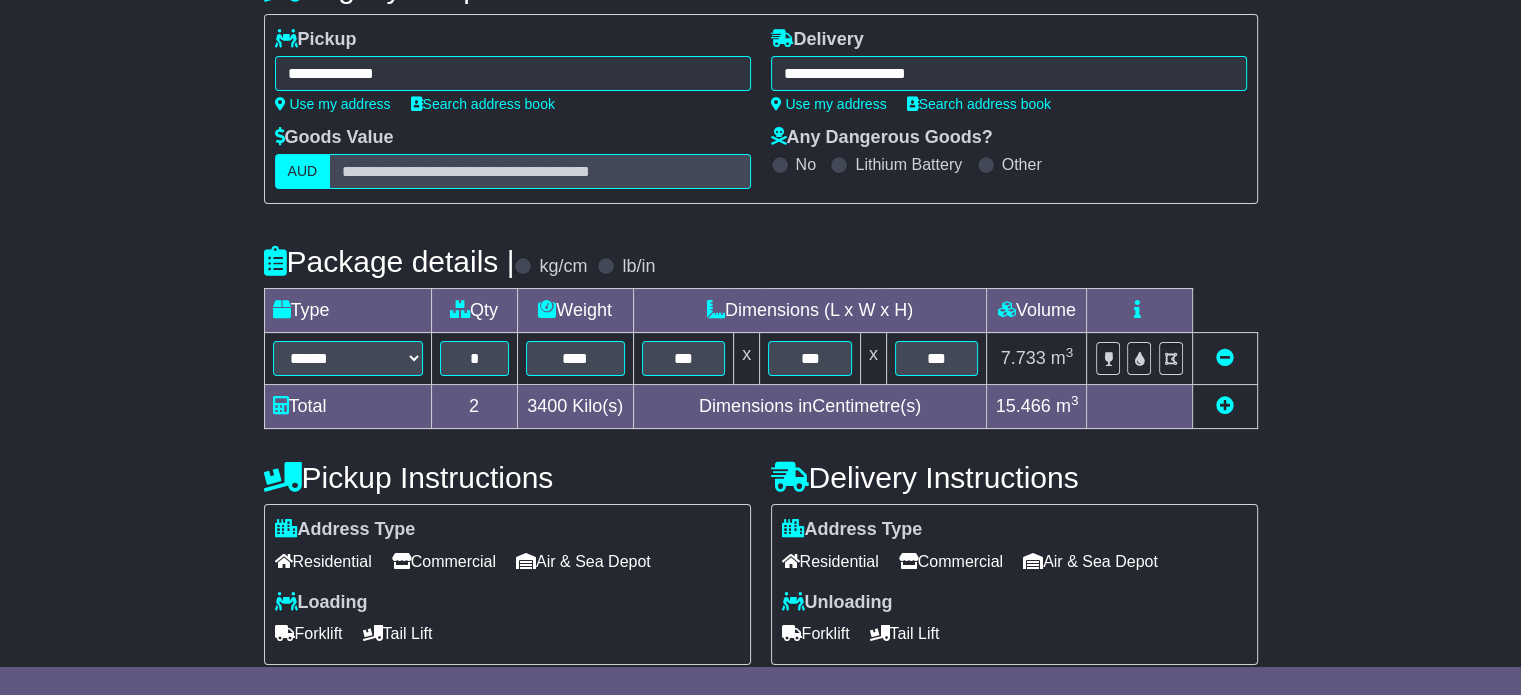 click on "Commercial" at bounding box center [444, 561] 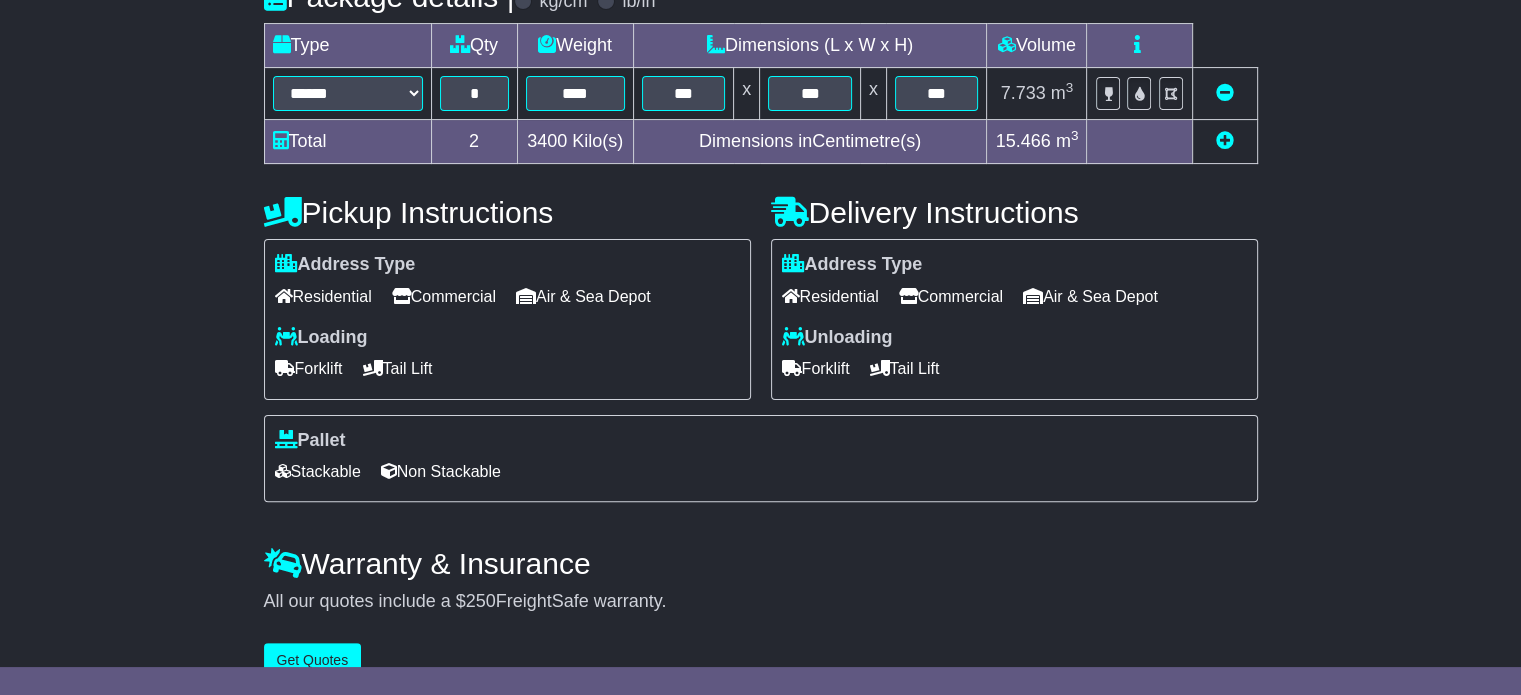 scroll, scrollTop: 536, scrollLeft: 0, axis: vertical 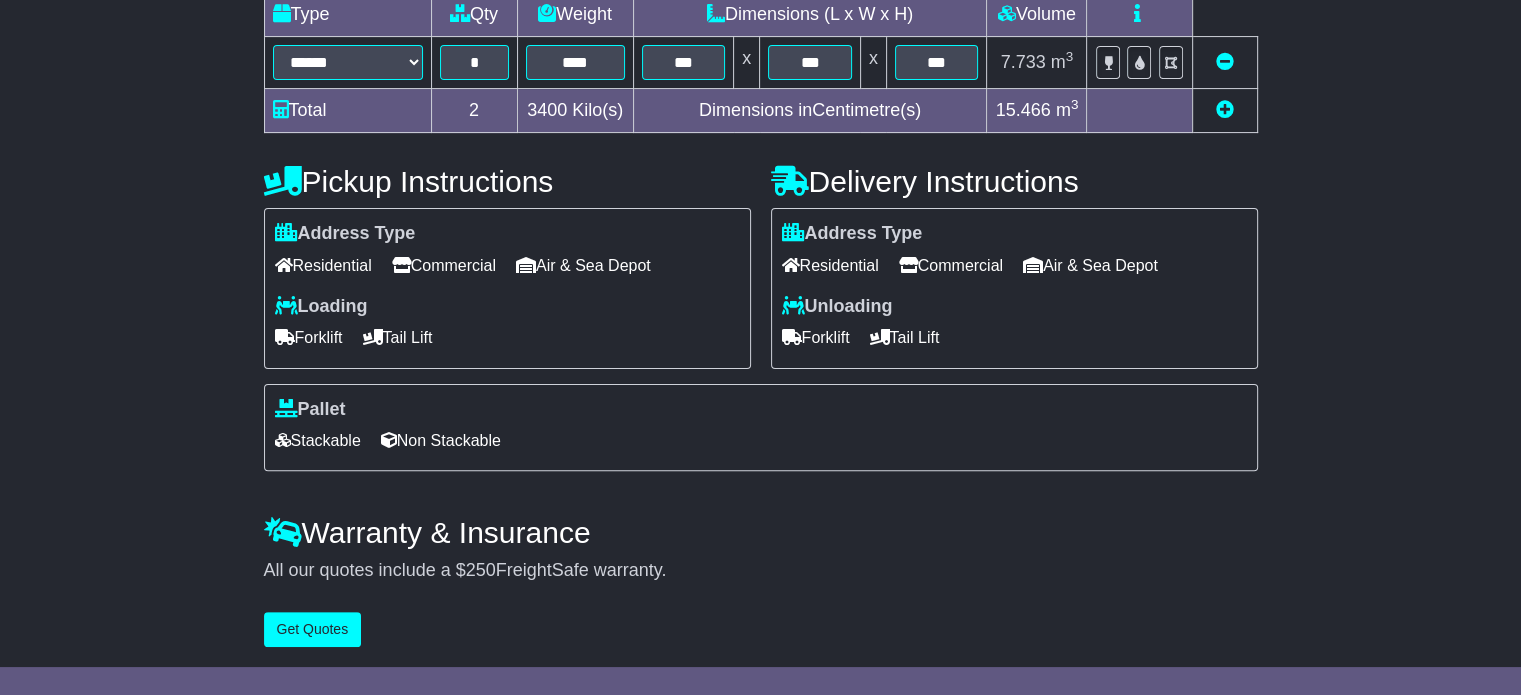 click on "Forklift" at bounding box center [309, 337] 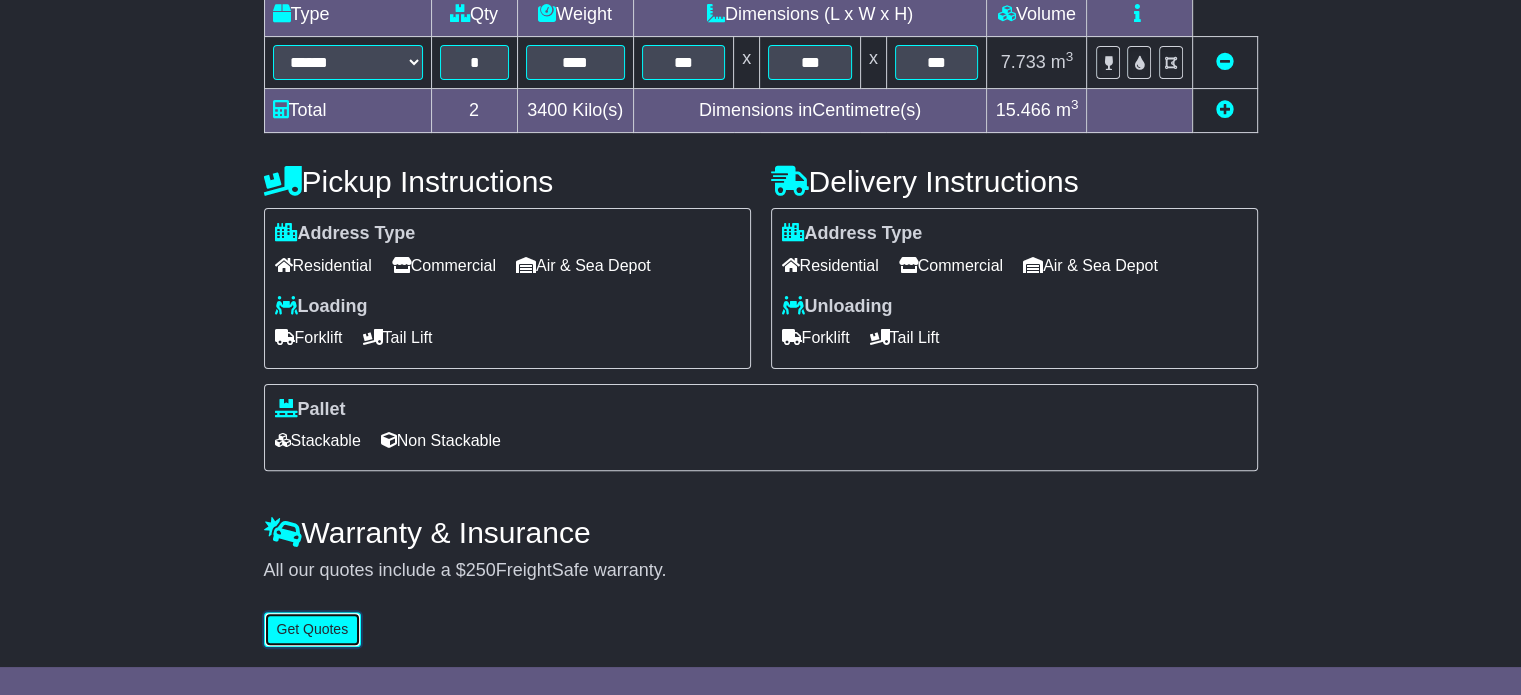 click on "Get Quotes" at bounding box center [313, 629] 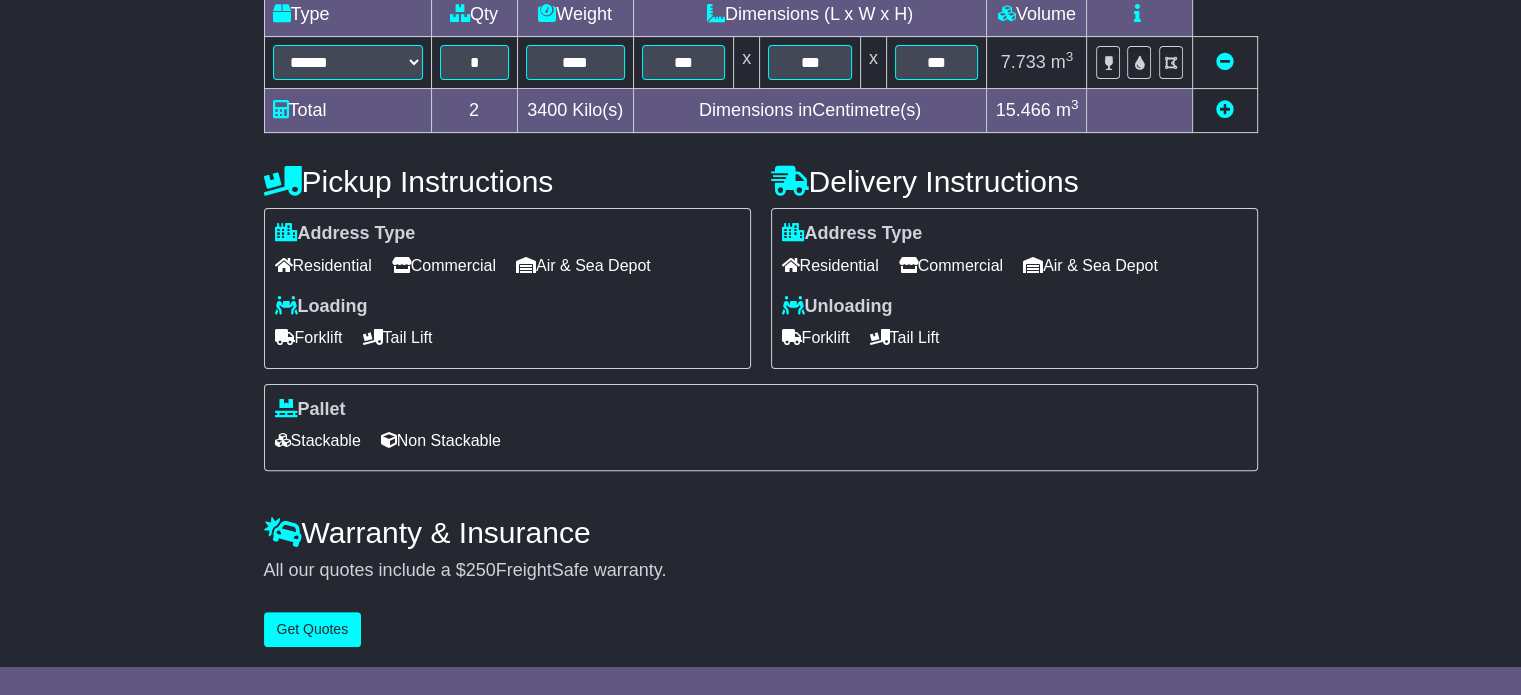 scroll, scrollTop: 0, scrollLeft: 0, axis: both 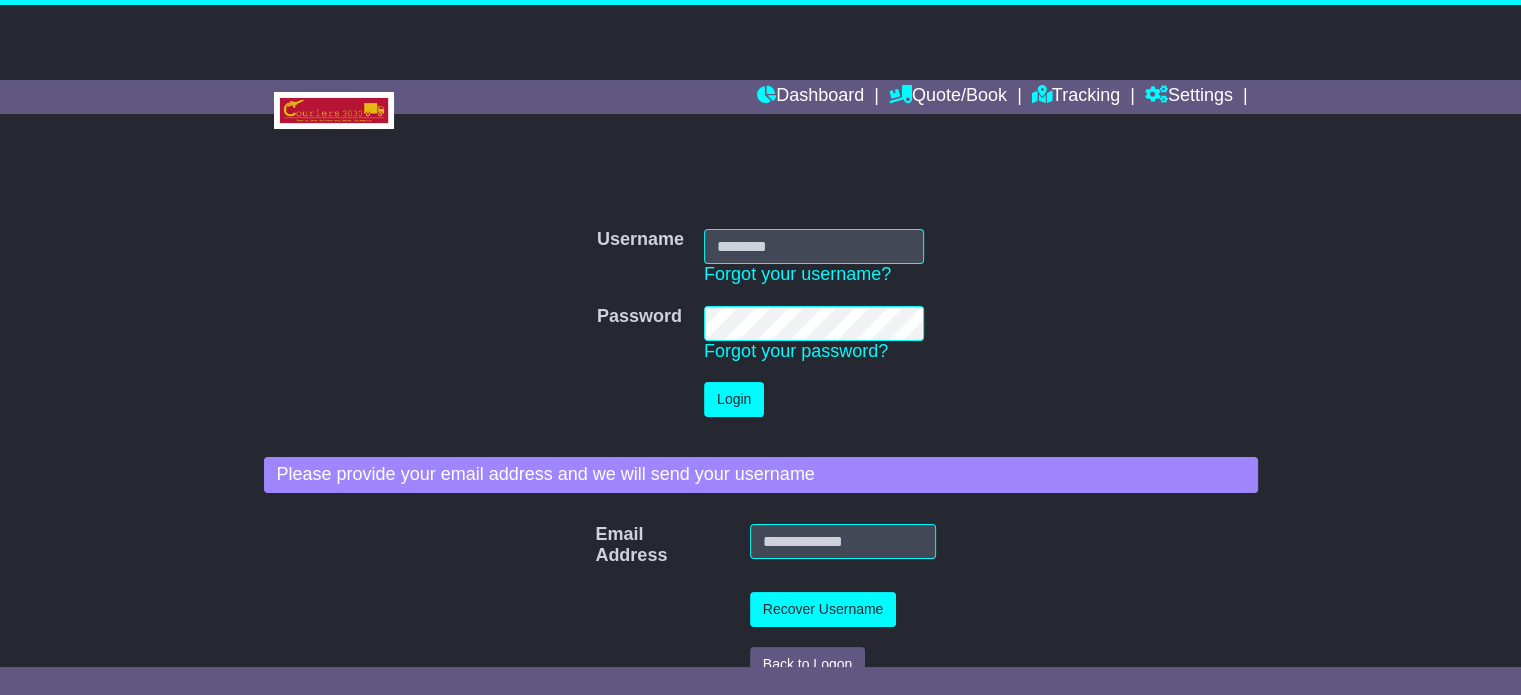type on "**********" 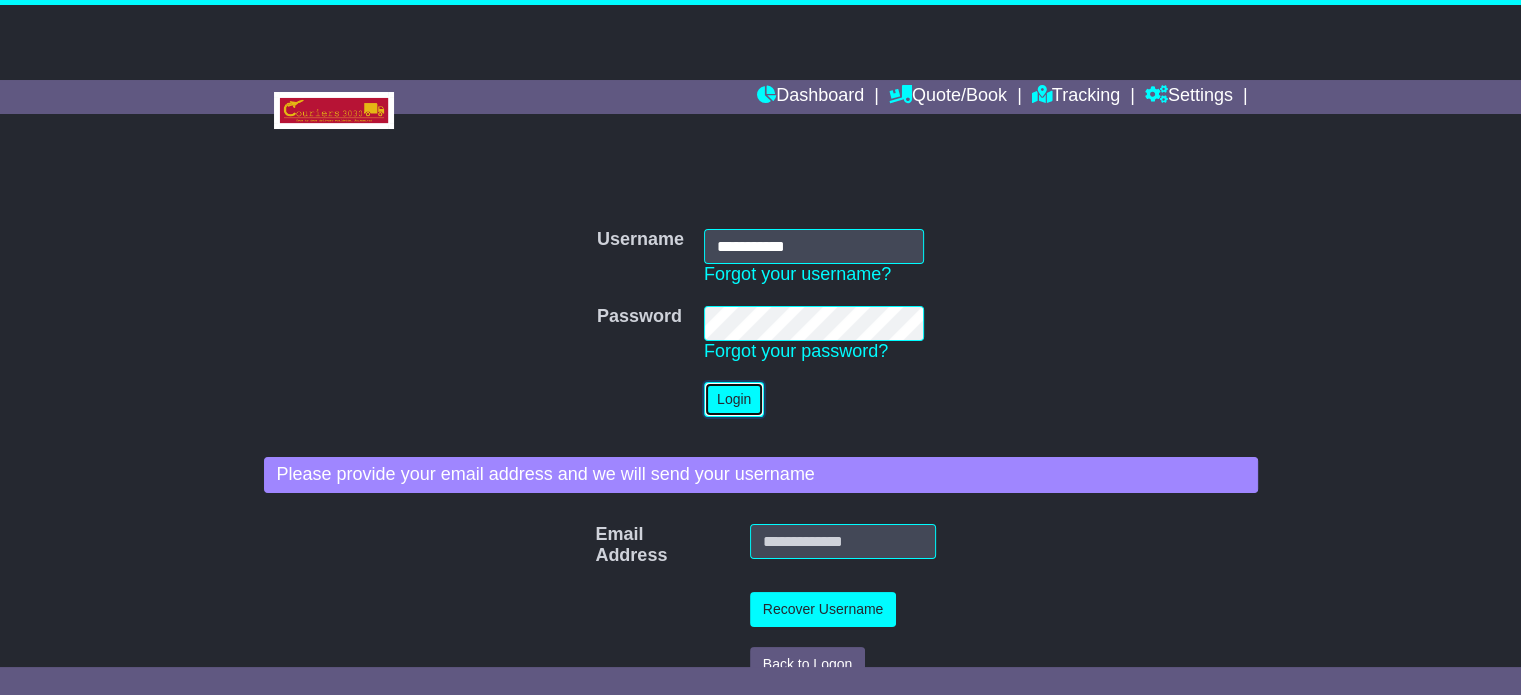 click on "Login" at bounding box center [734, 399] 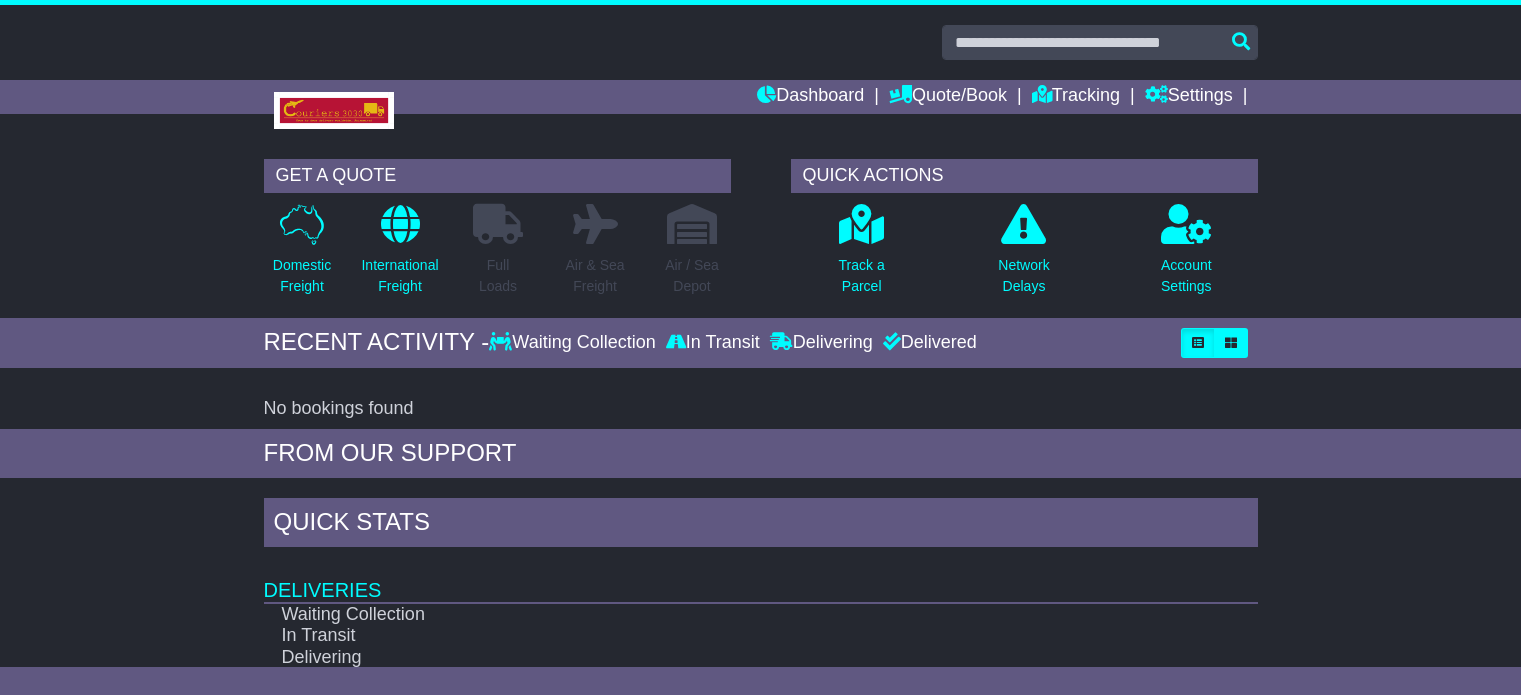 scroll, scrollTop: 0, scrollLeft: 0, axis: both 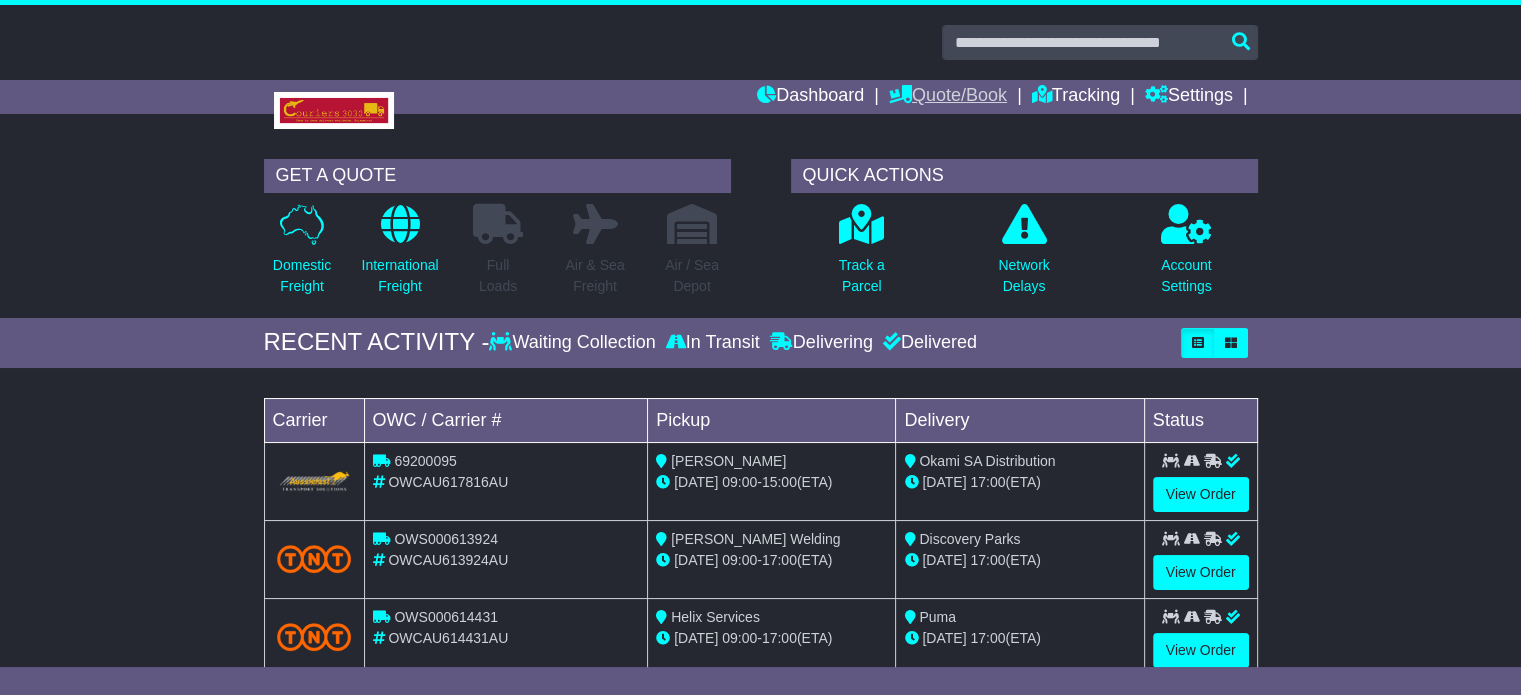 click on "Quote/Book" at bounding box center (948, 97) 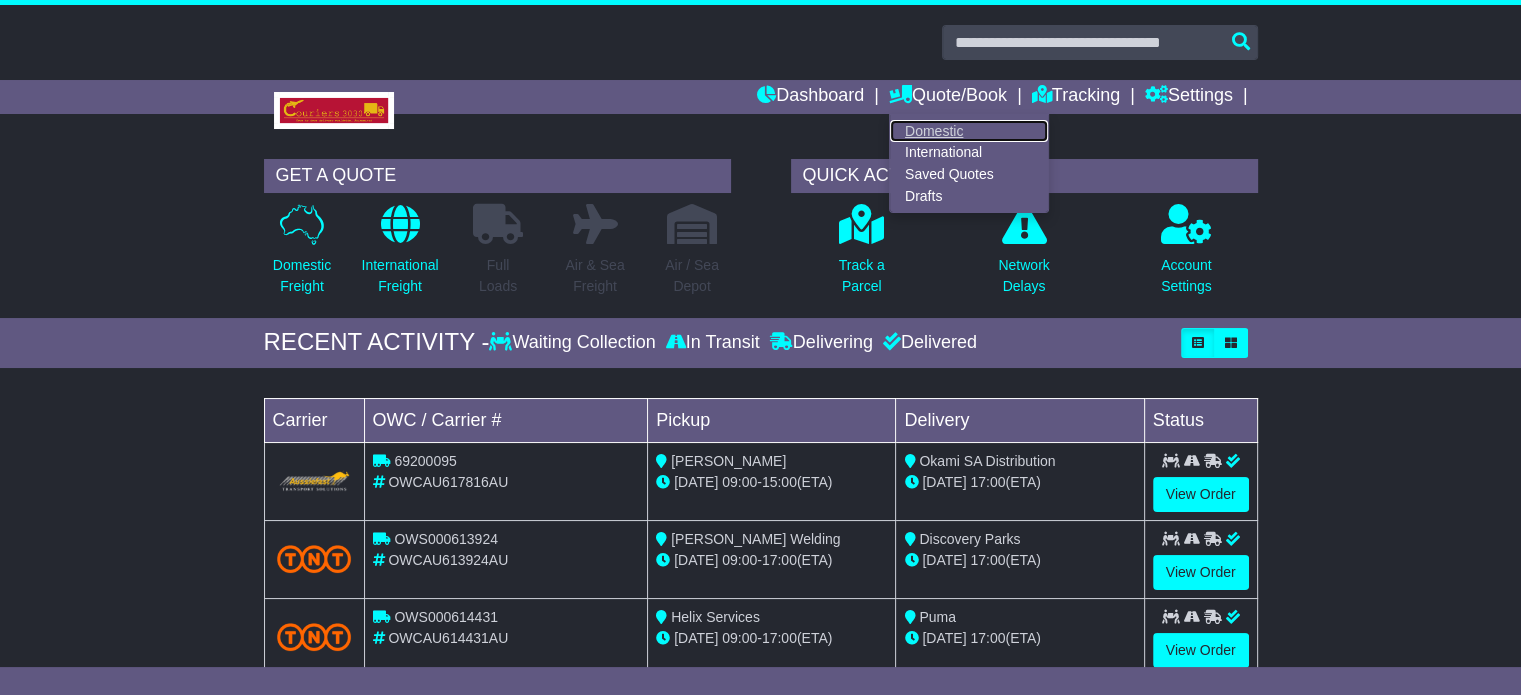 click on "Domestic" at bounding box center [969, 131] 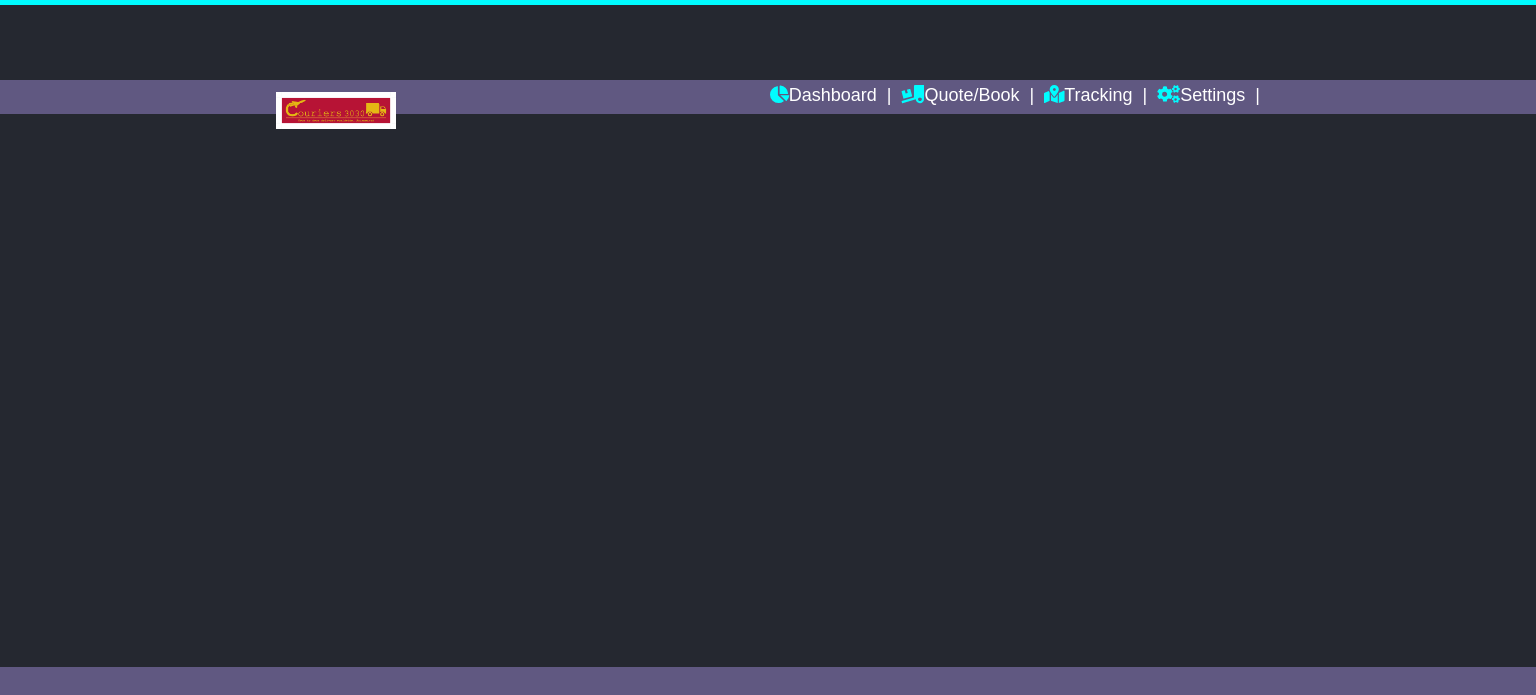 scroll, scrollTop: 0, scrollLeft: 0, axis: both 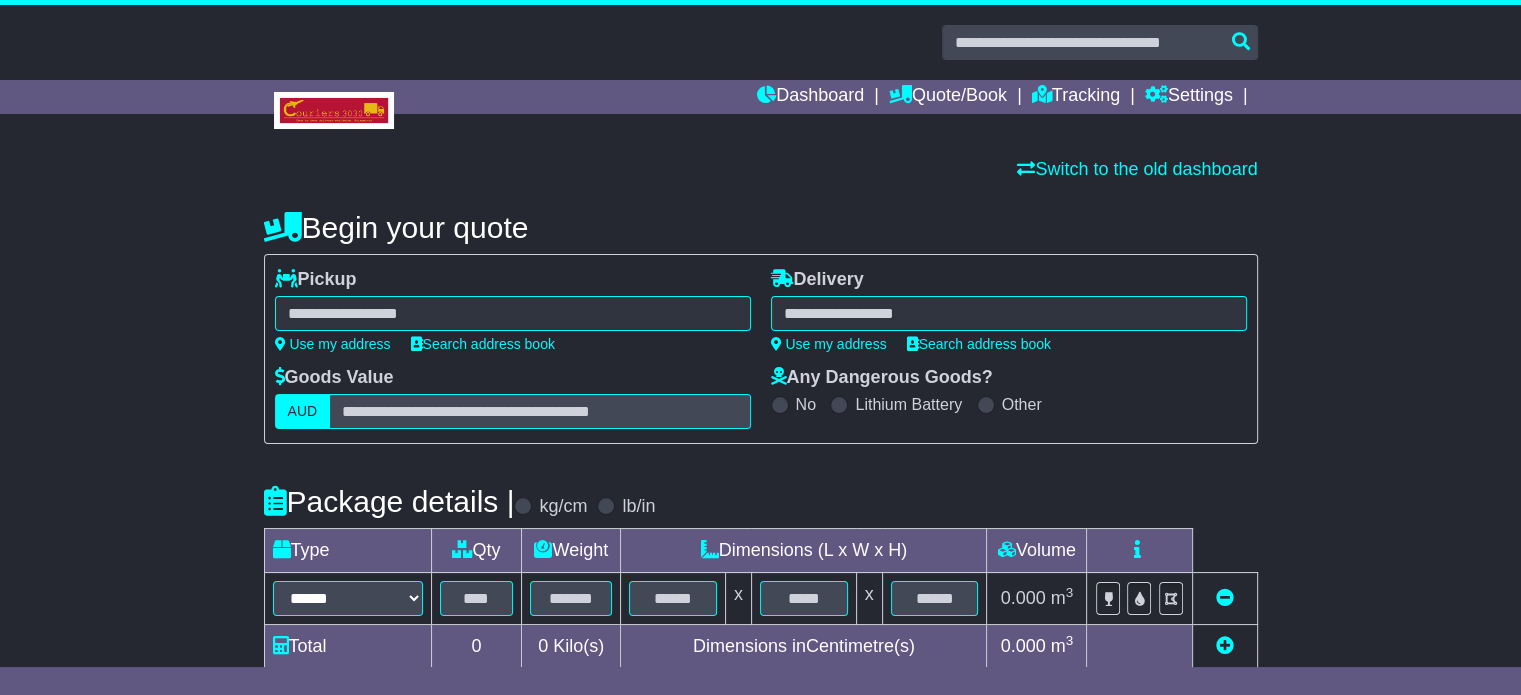 click on "**********" at bounding box center (513, 310) 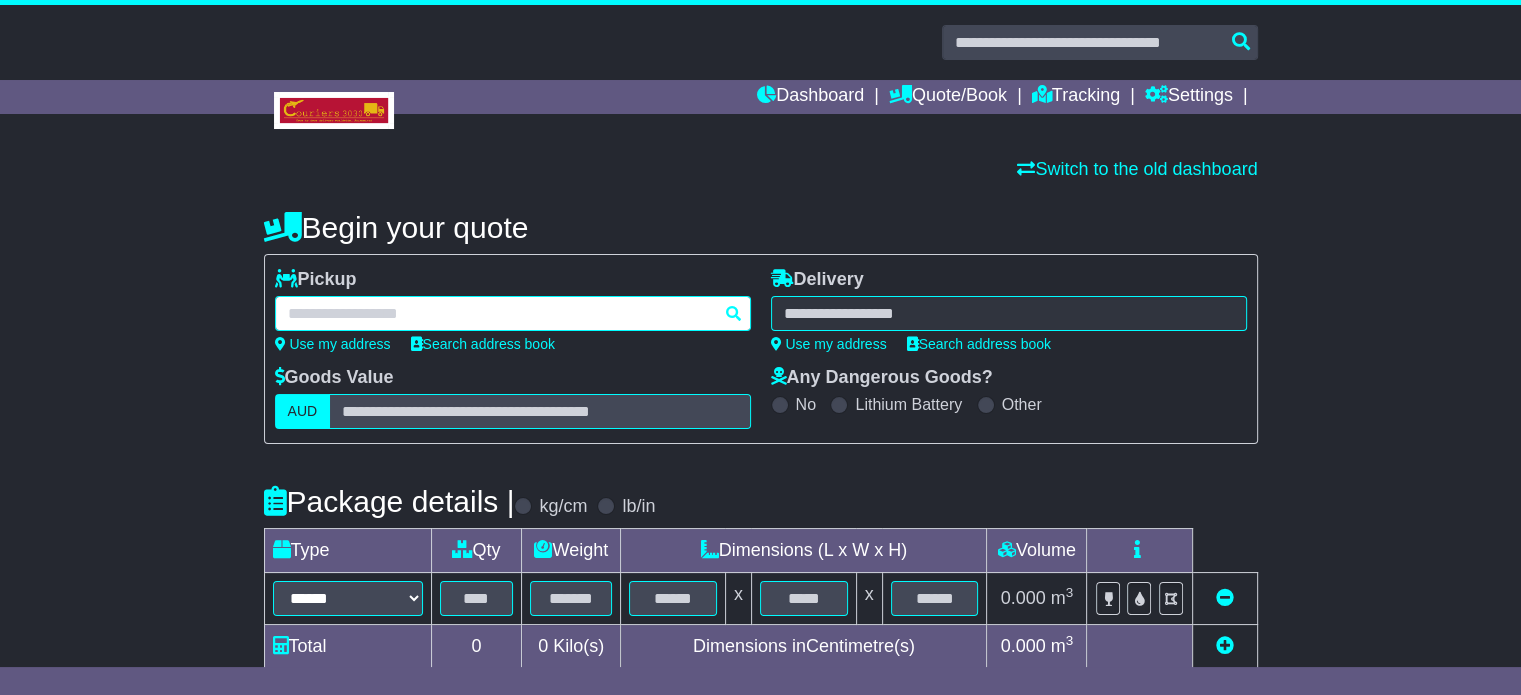 paste on "******" 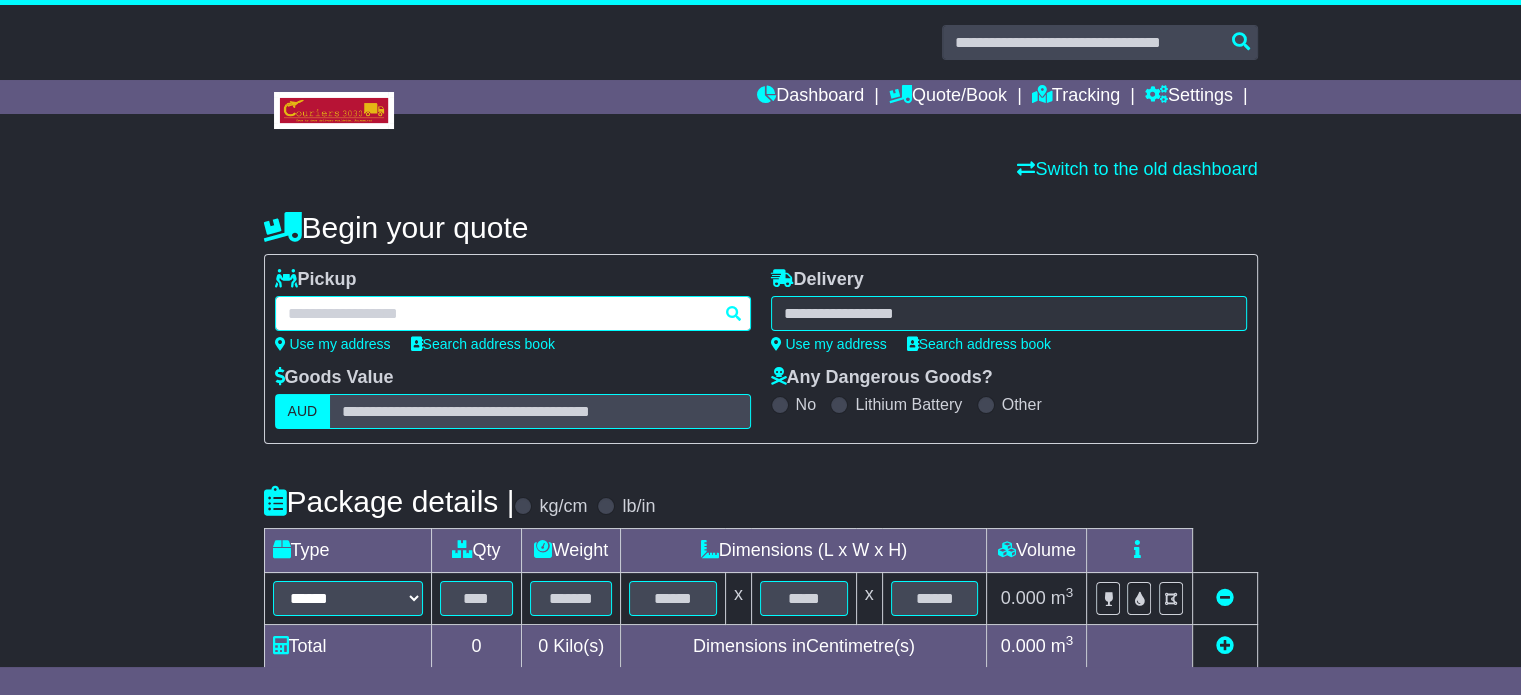type on "******" 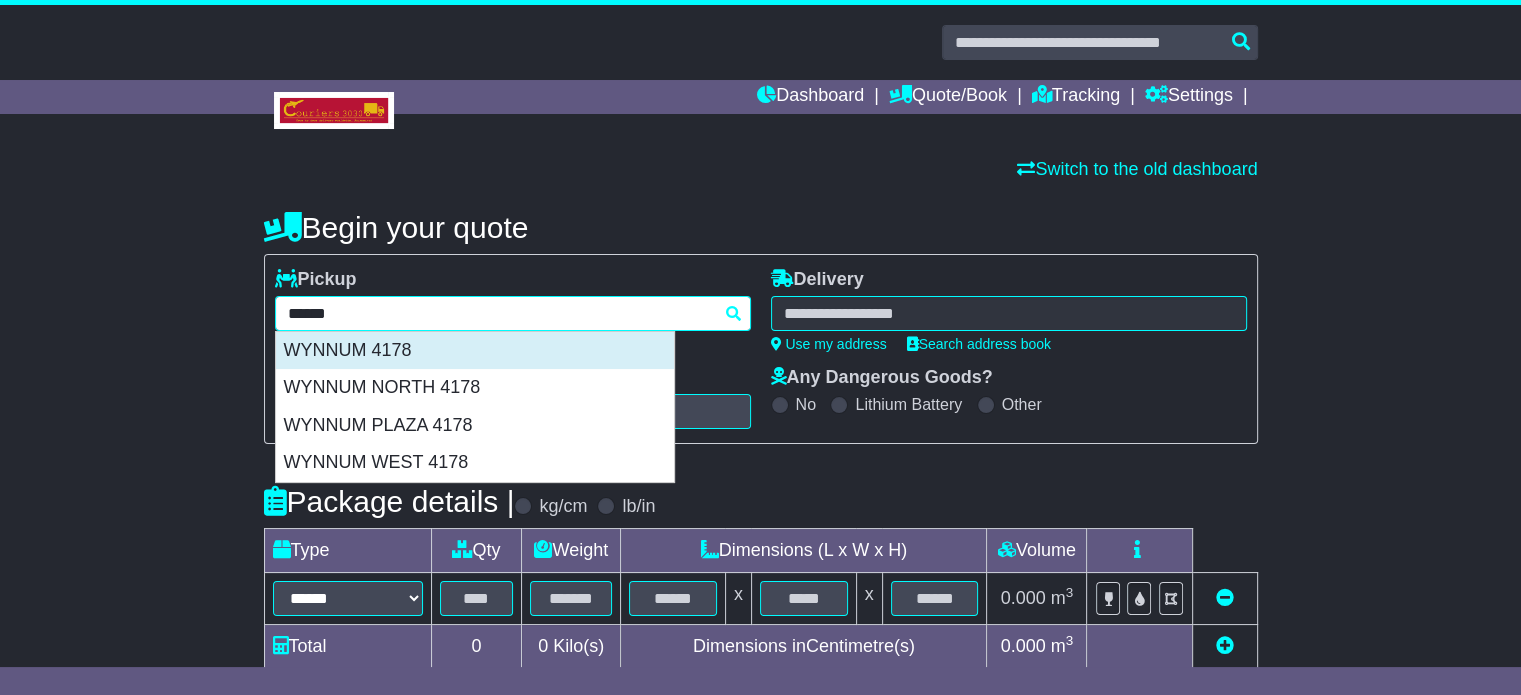 click on "WYNNUM 4178" at bounding box center (475, 351) 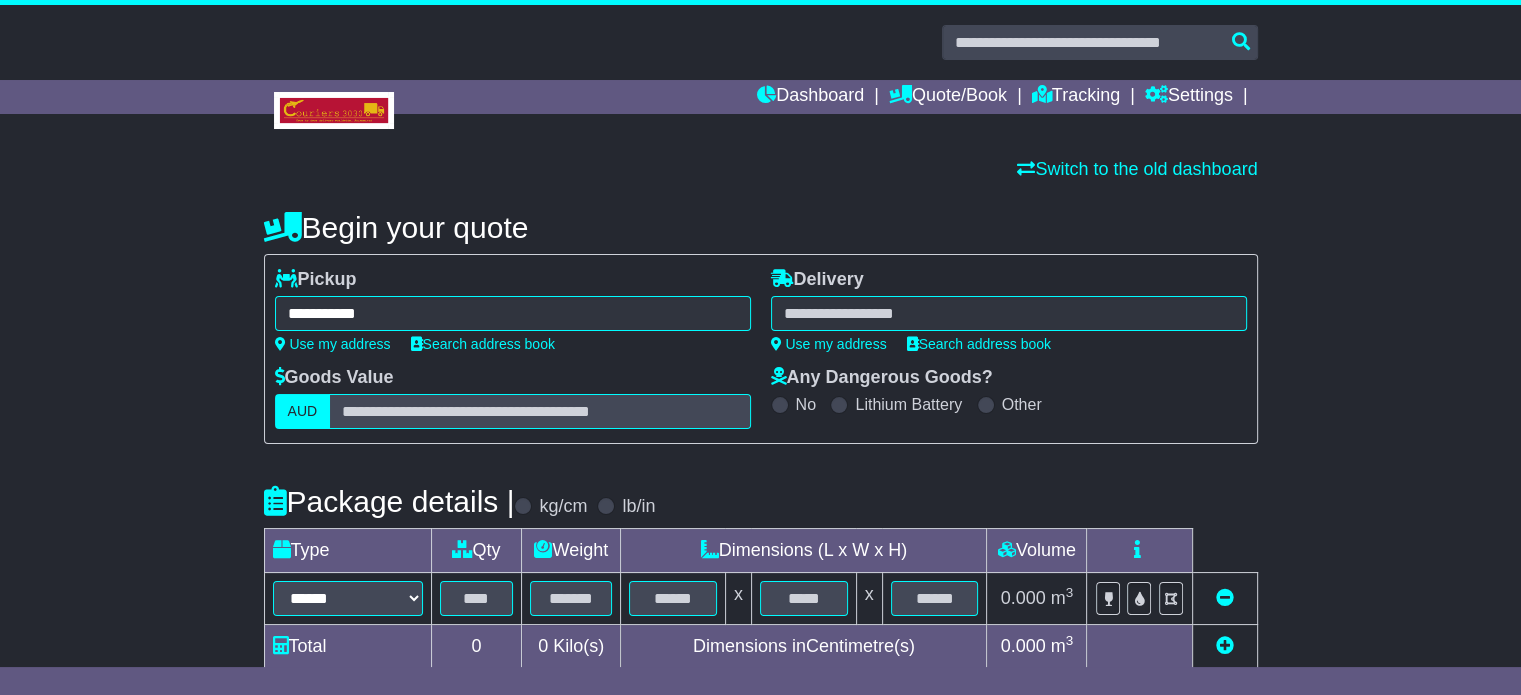 type on "**********" 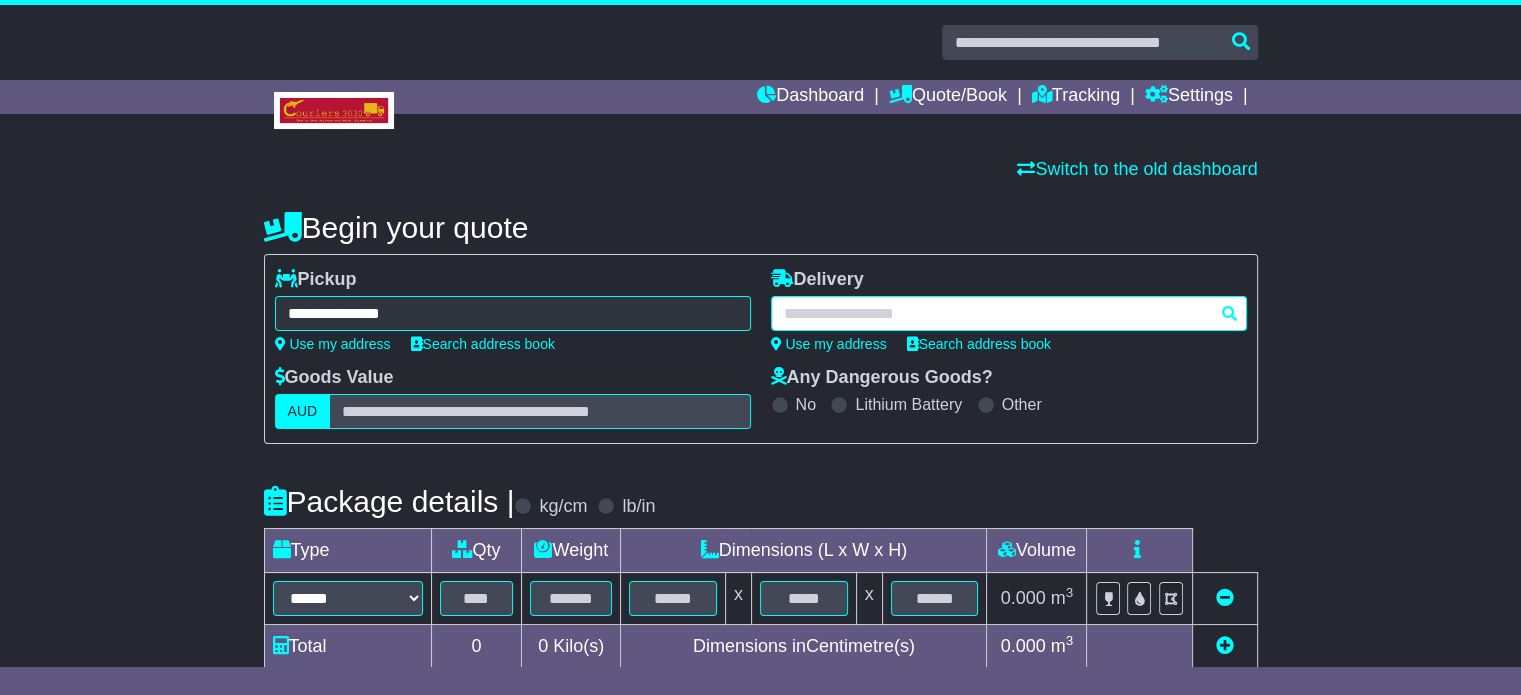 click at bounding box center (1009, 313) 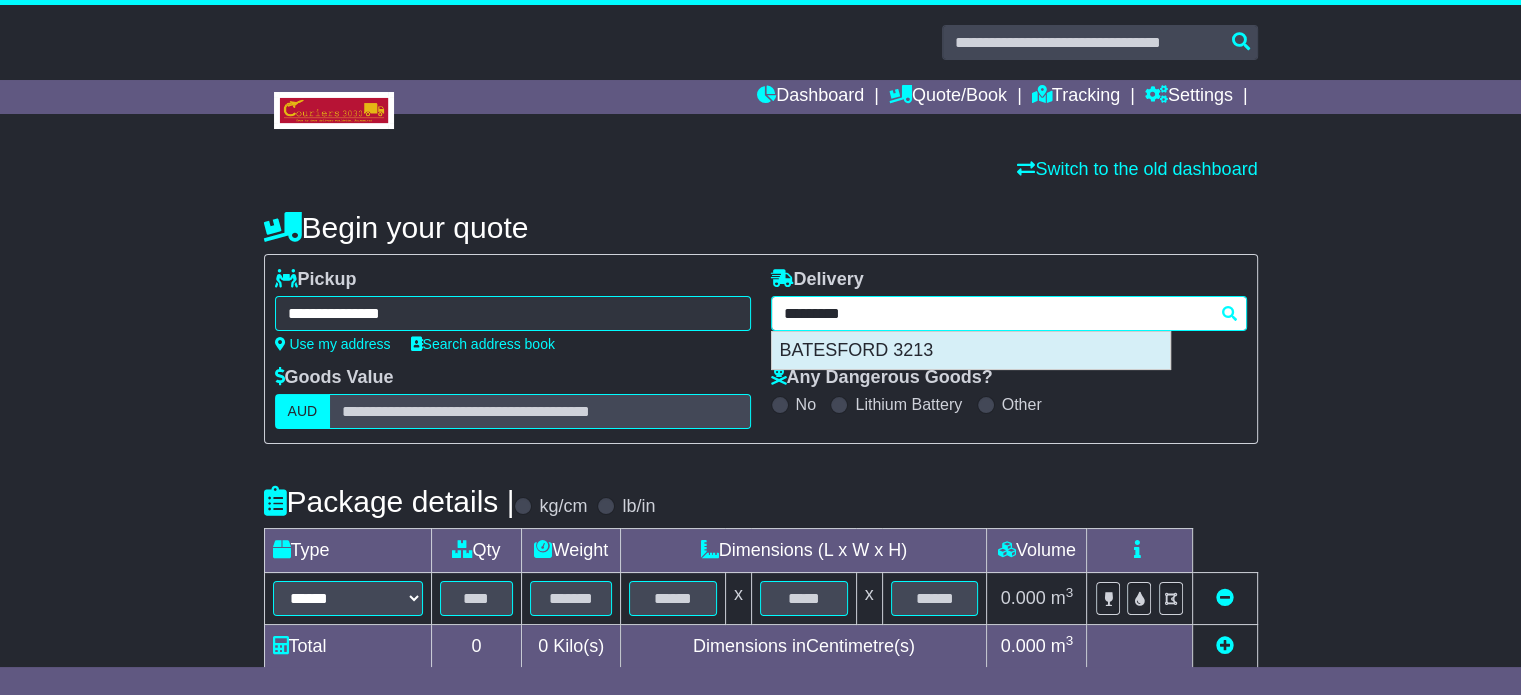 click on "BATESFORD 3213" at bounding box center (971, 351) 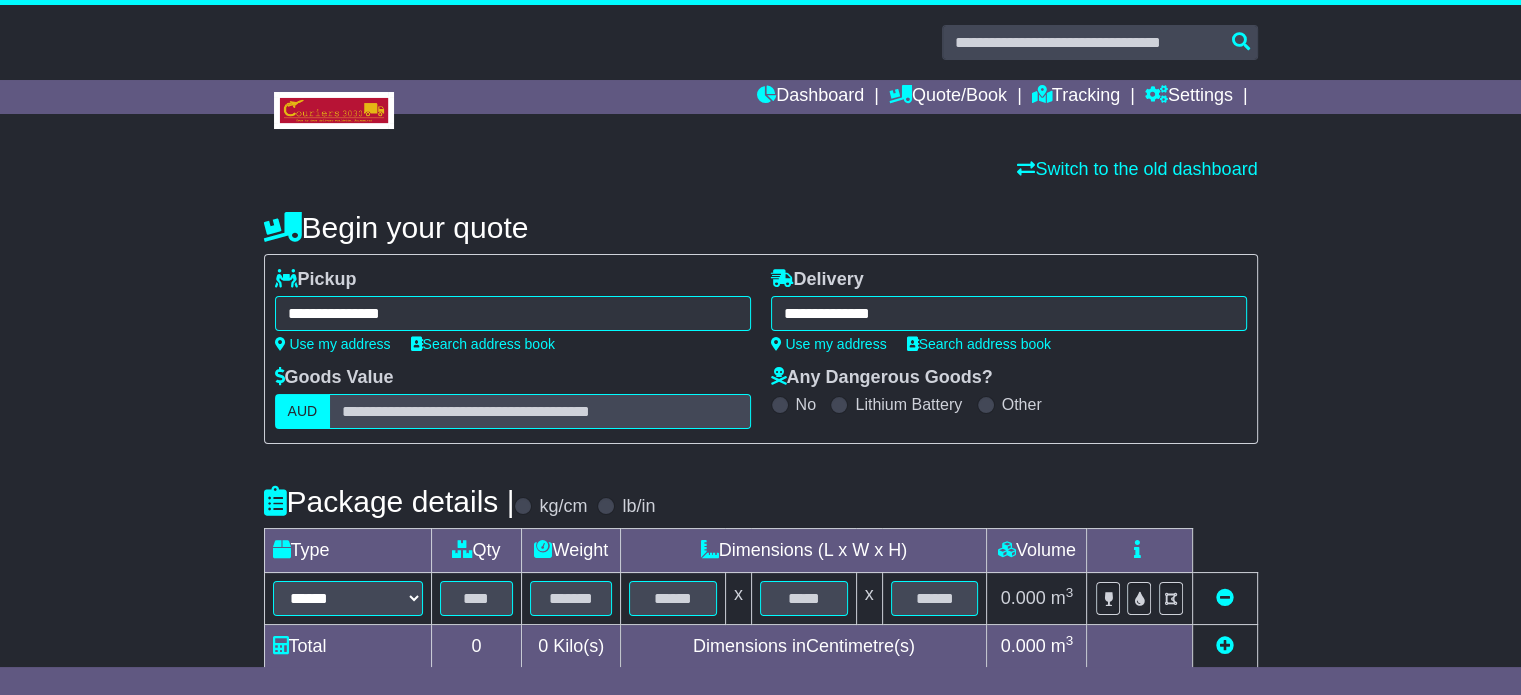 type on "**********" 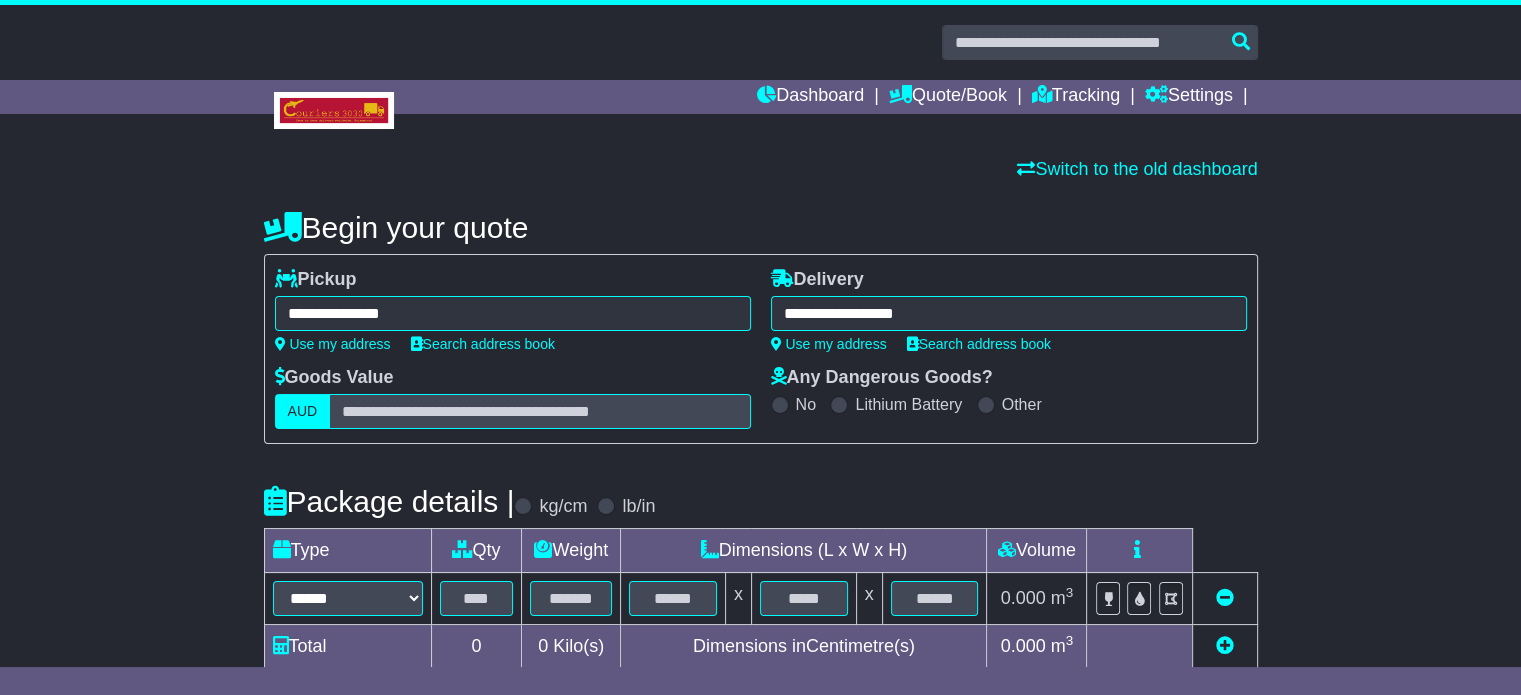 click on "**********" at bounding box center (761, 571) 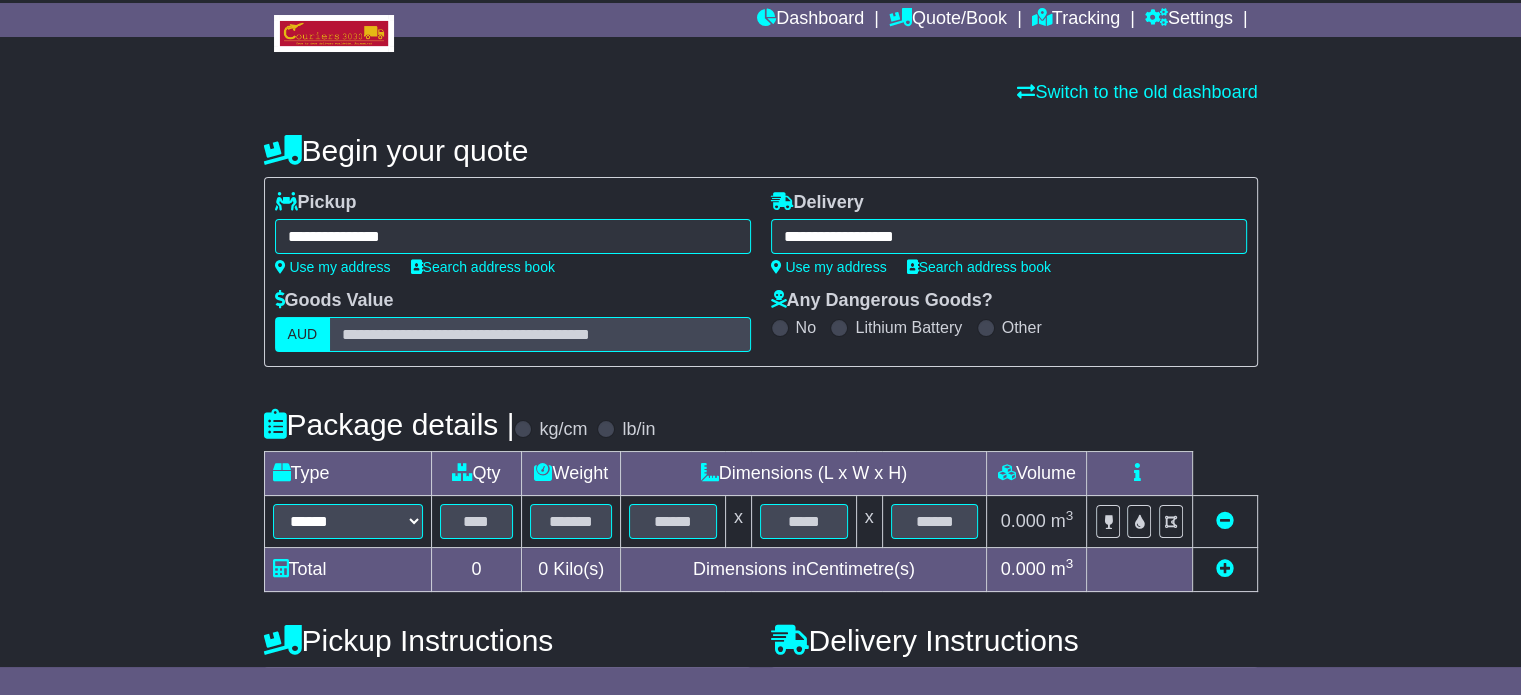 scroll, scrollTop: 80, scrollLeft: 0, axis: vertical 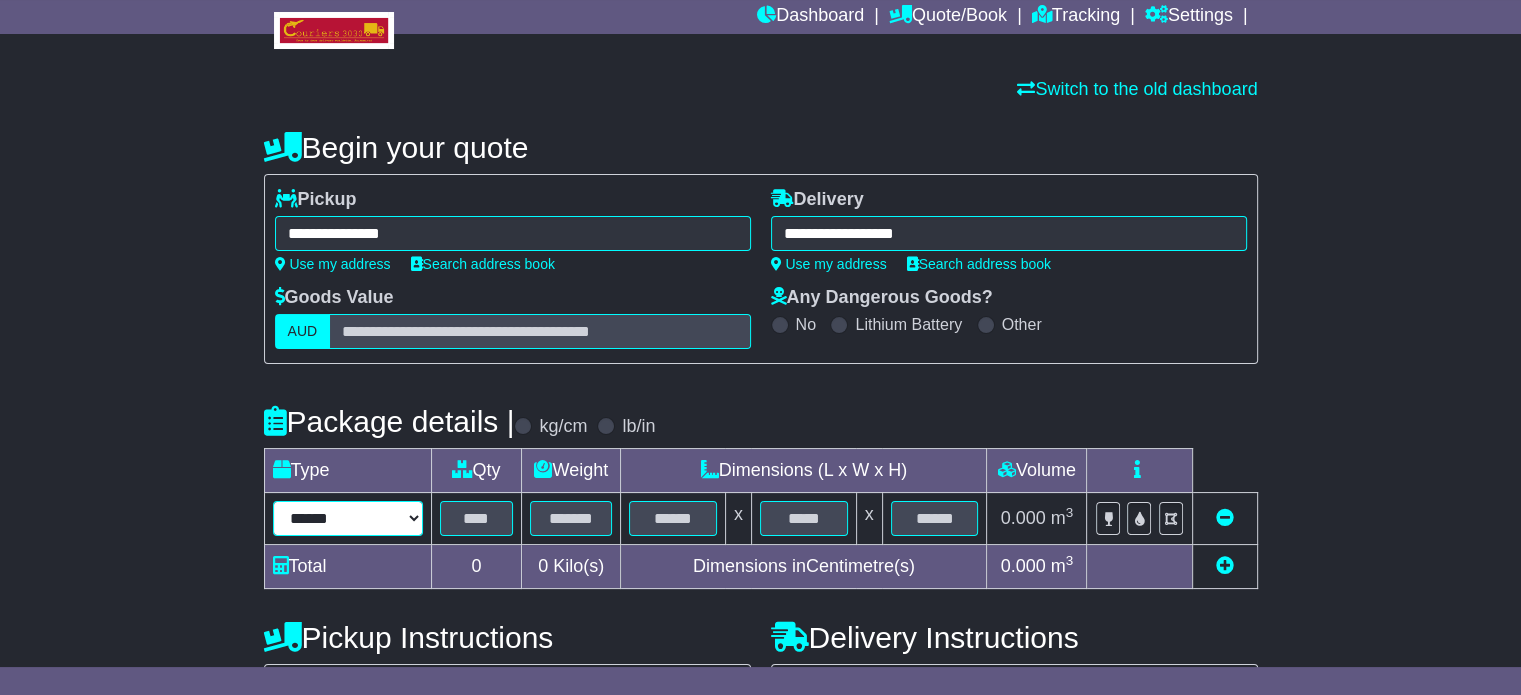 click on "****** ****** *** ******** ***** **** **** ****** *** *******" at bounding box center (348, 518) 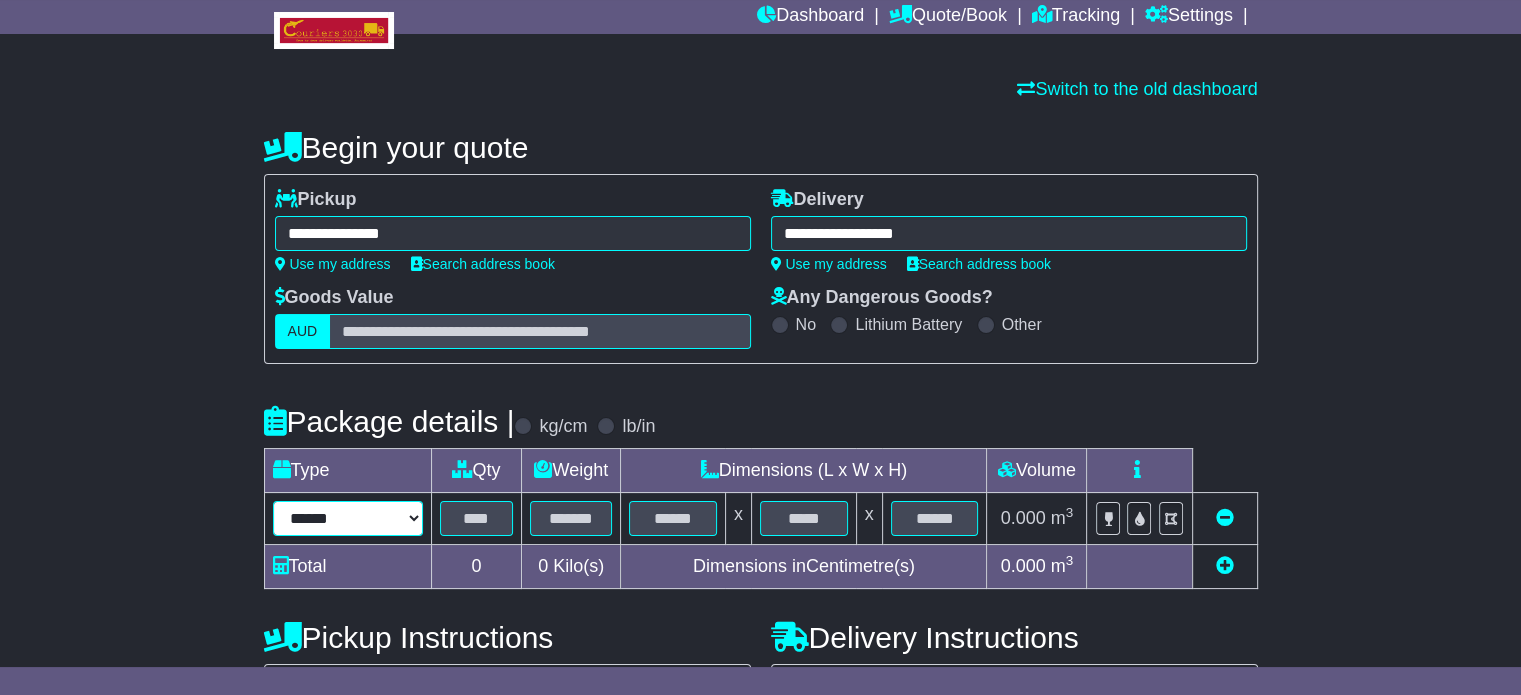 select on "*****" 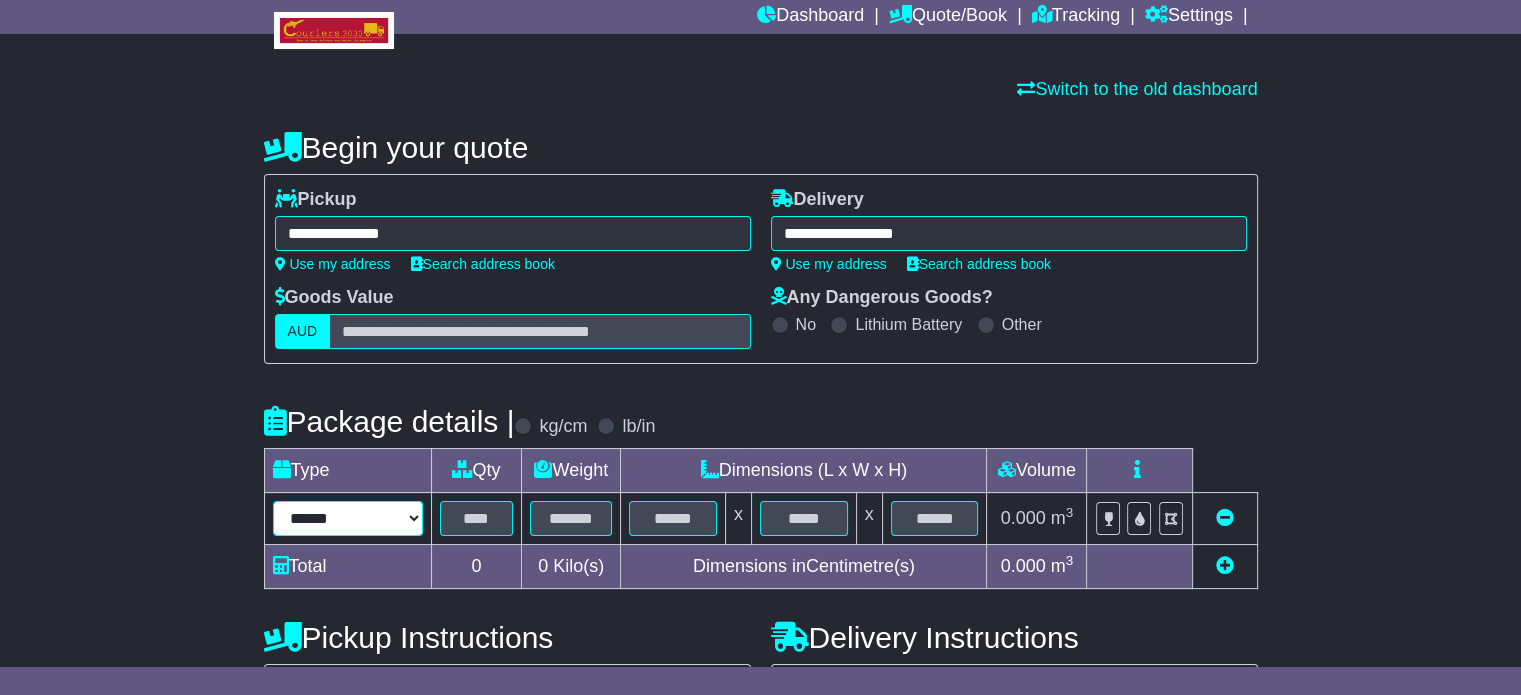 click on "****** ****** *** ******** ***** **** **** ****** *** *******" at bounding box center (348, 518) 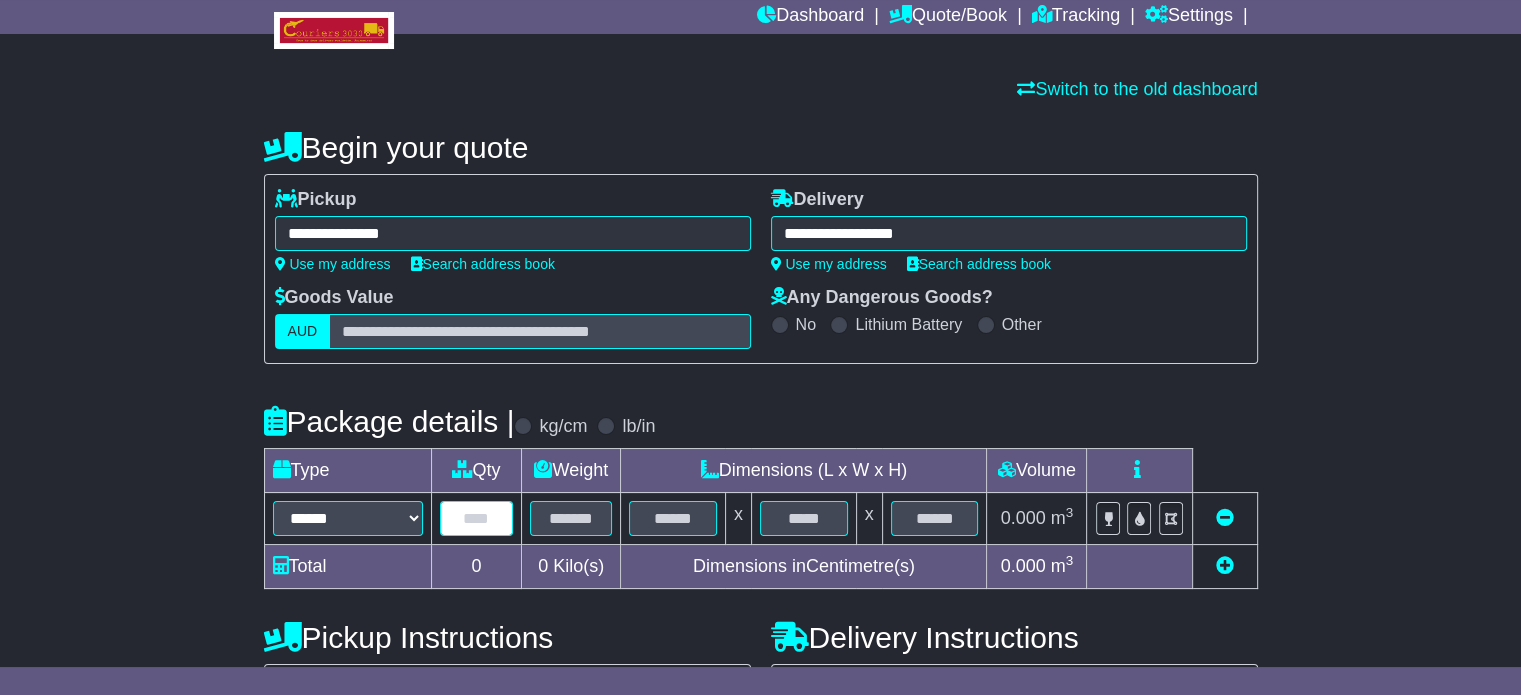 click at bounding box center (477, 518) 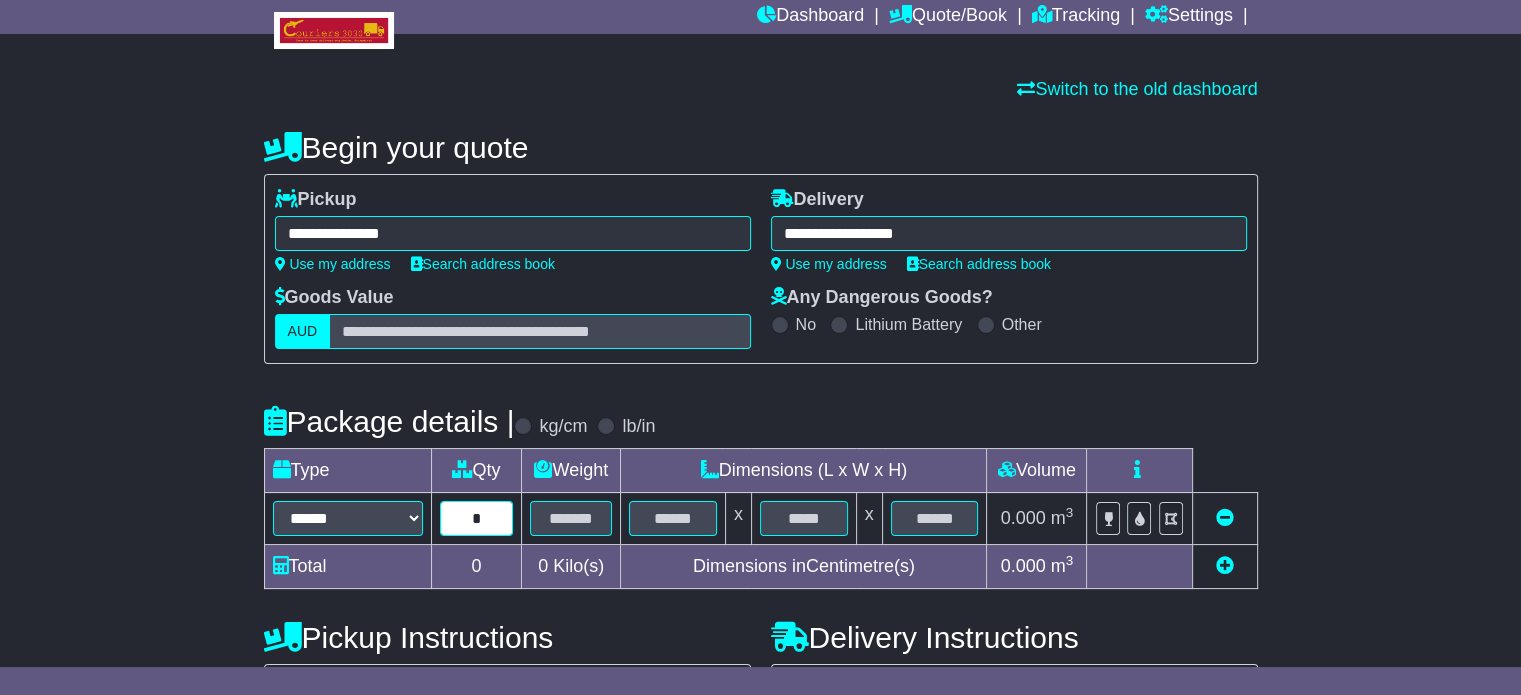 type on "*" 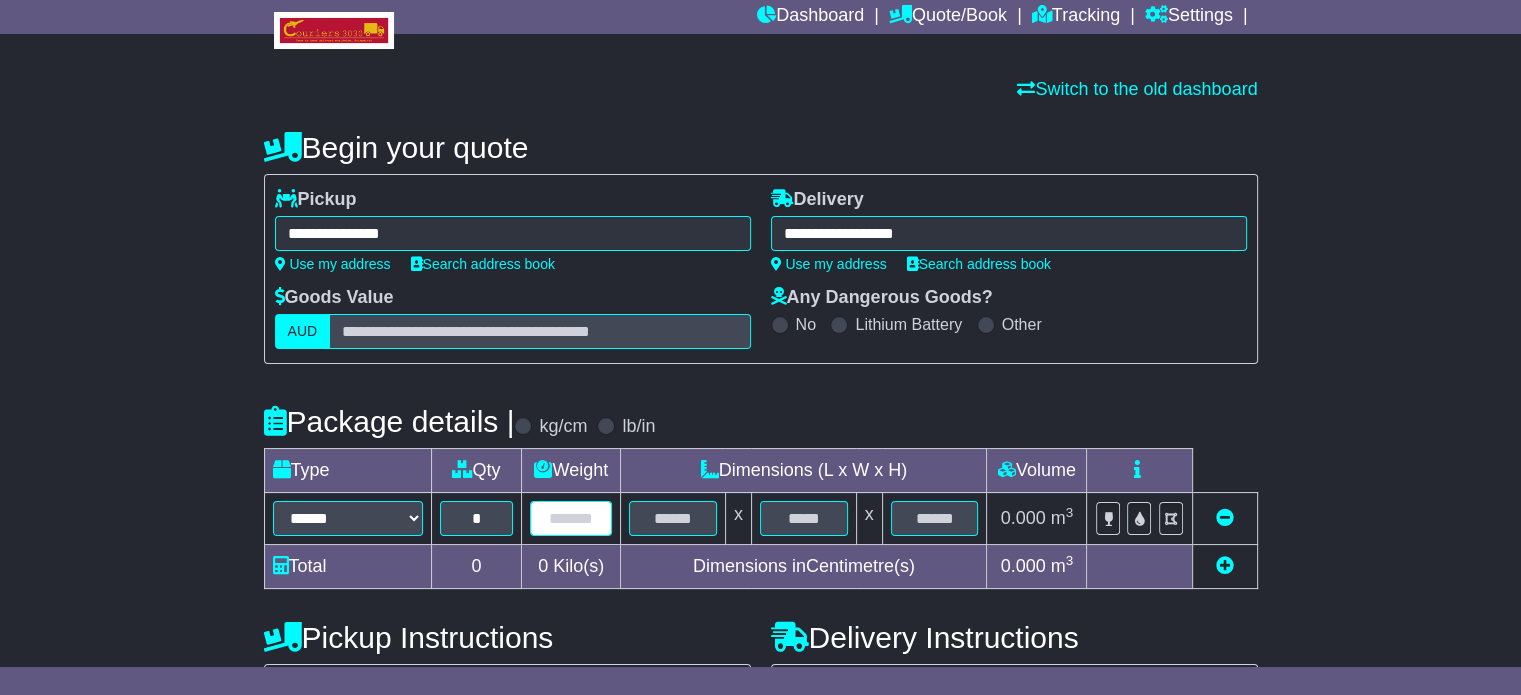 click at bounding box center (571, 518) 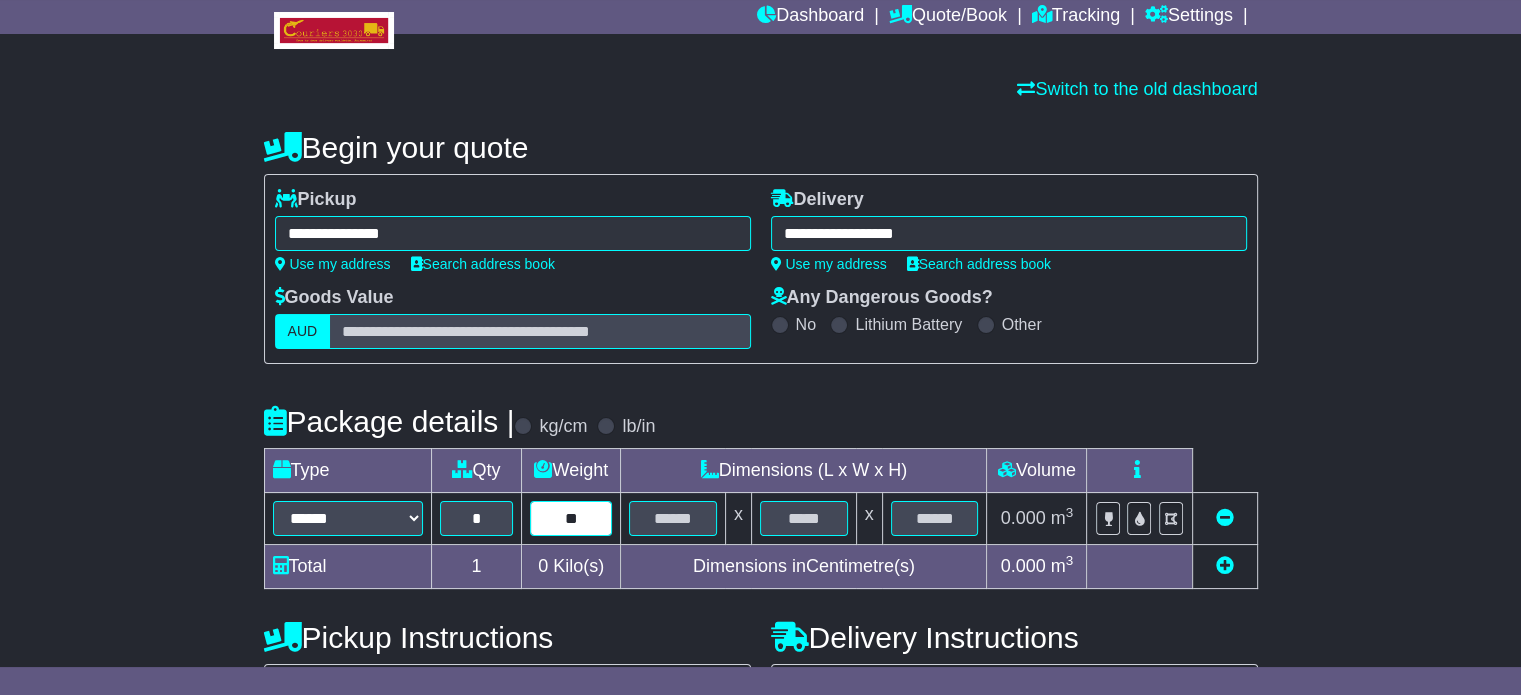 type on "**" 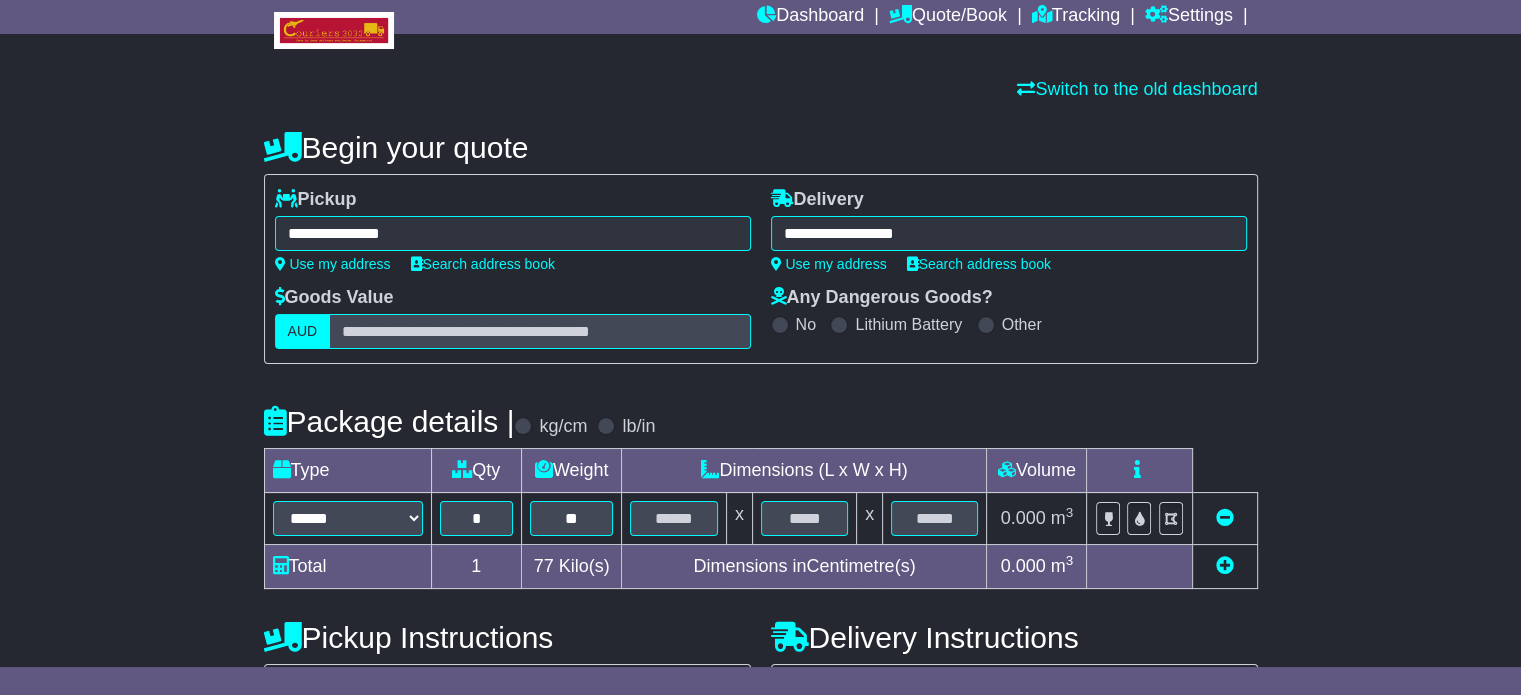 click on "**********" at bounding box center (761, 579) 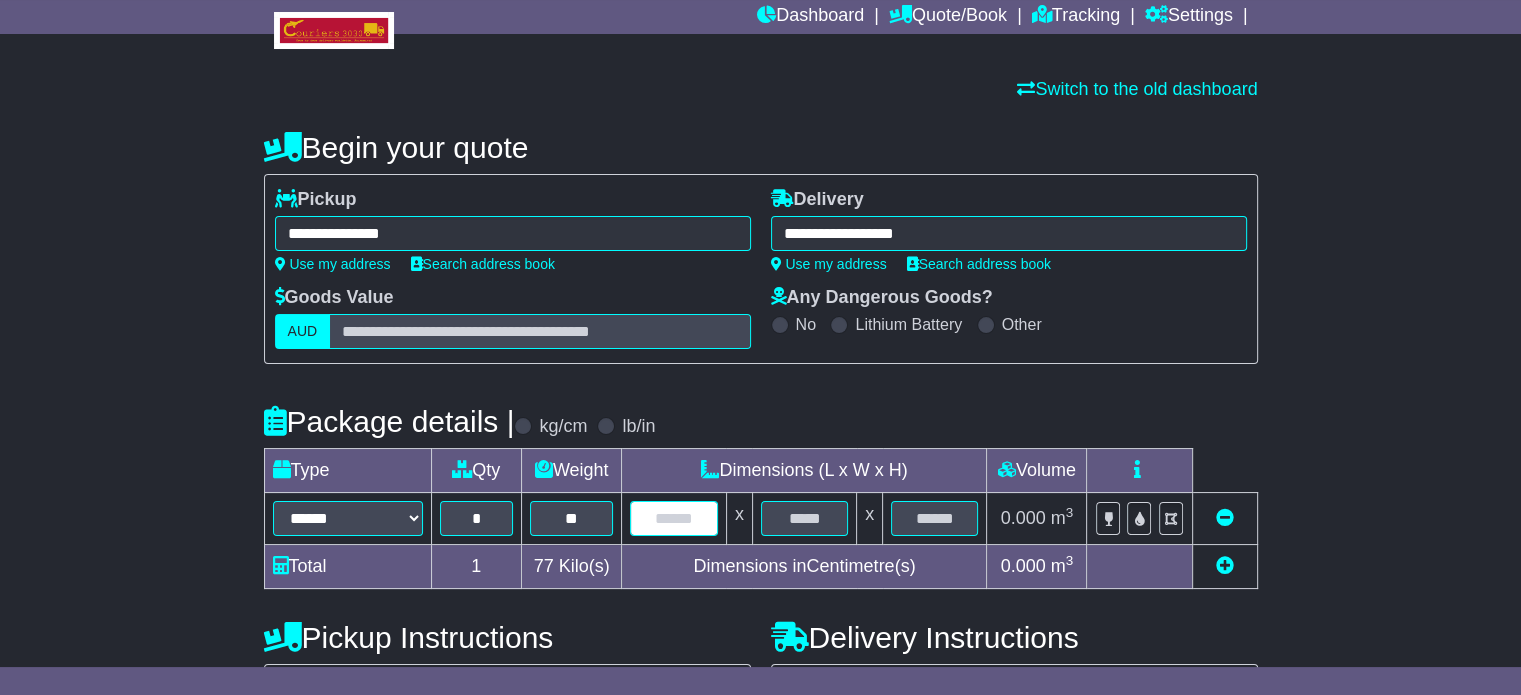 click at bounding box center (673, 518) 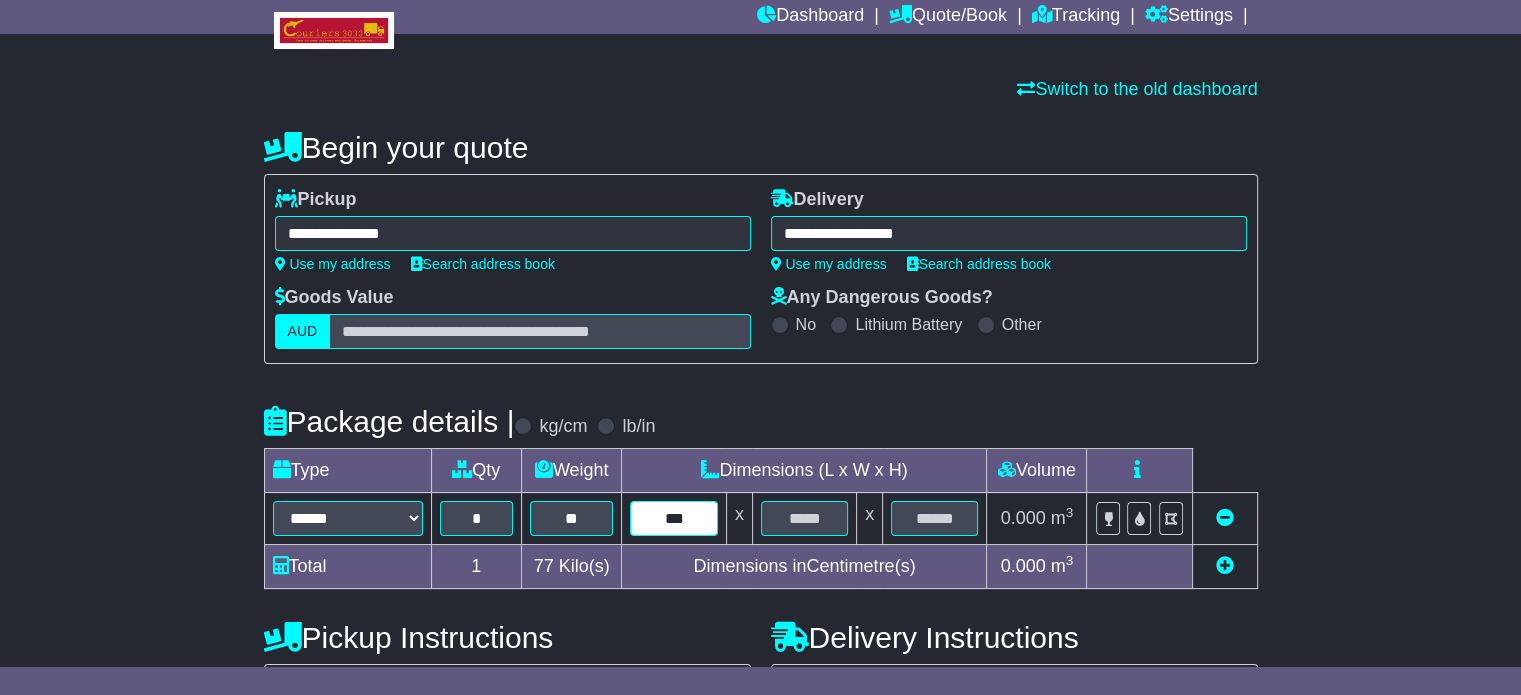 type on "***" 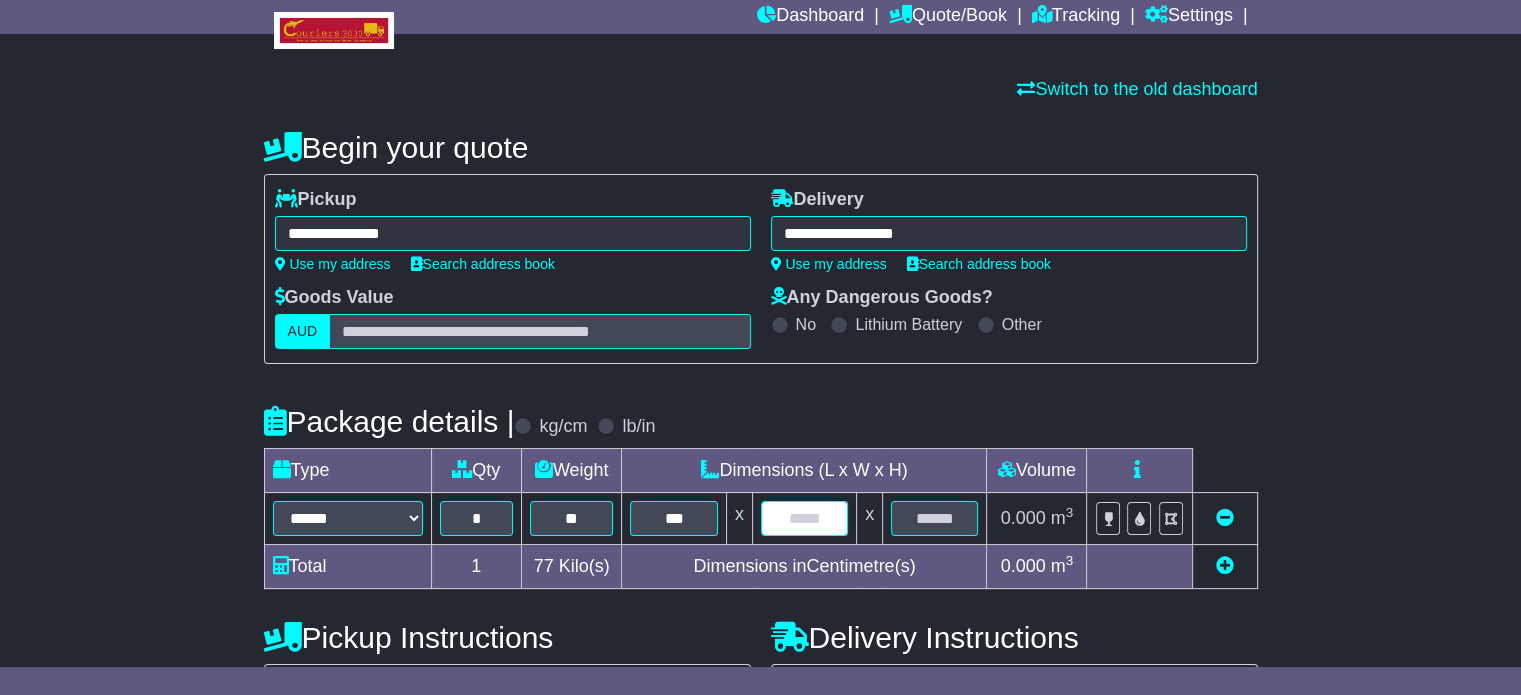 click at bounding box center (804, 518) 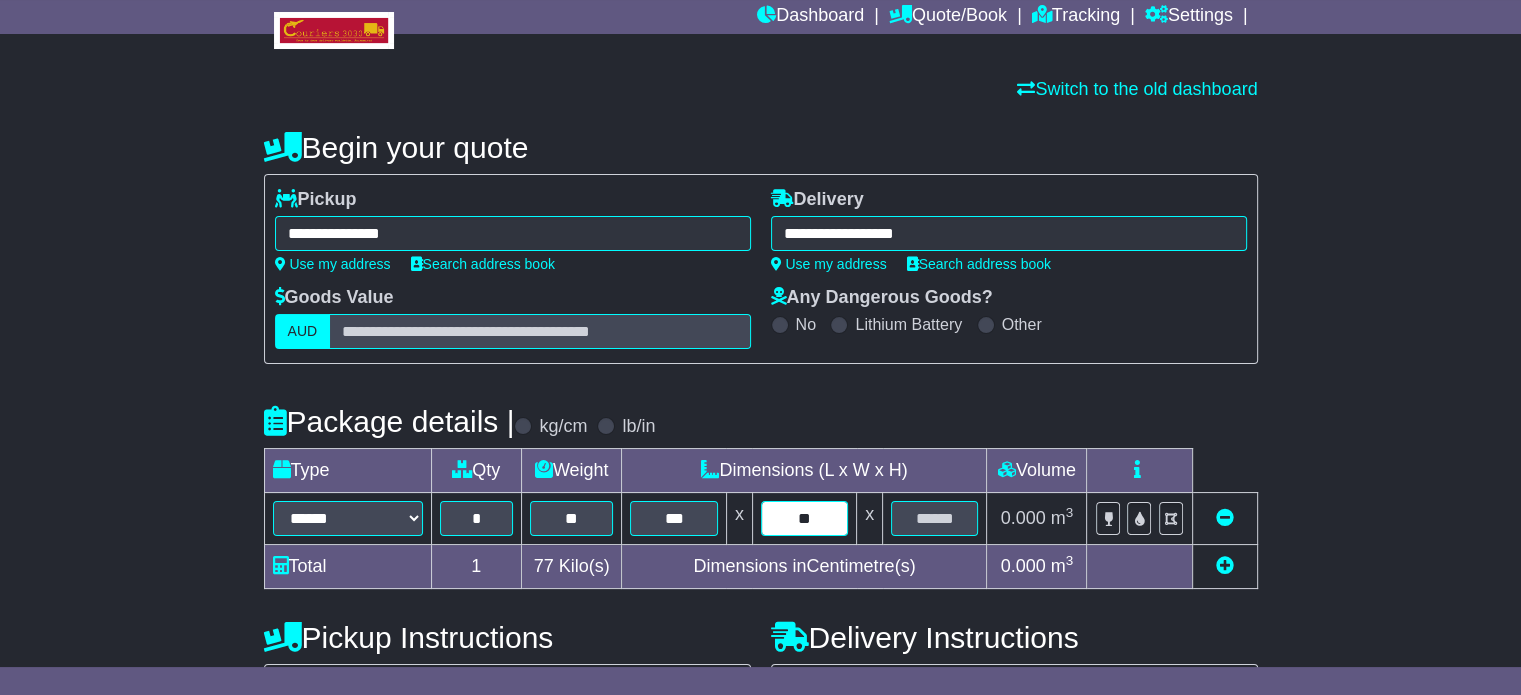 type on "**" 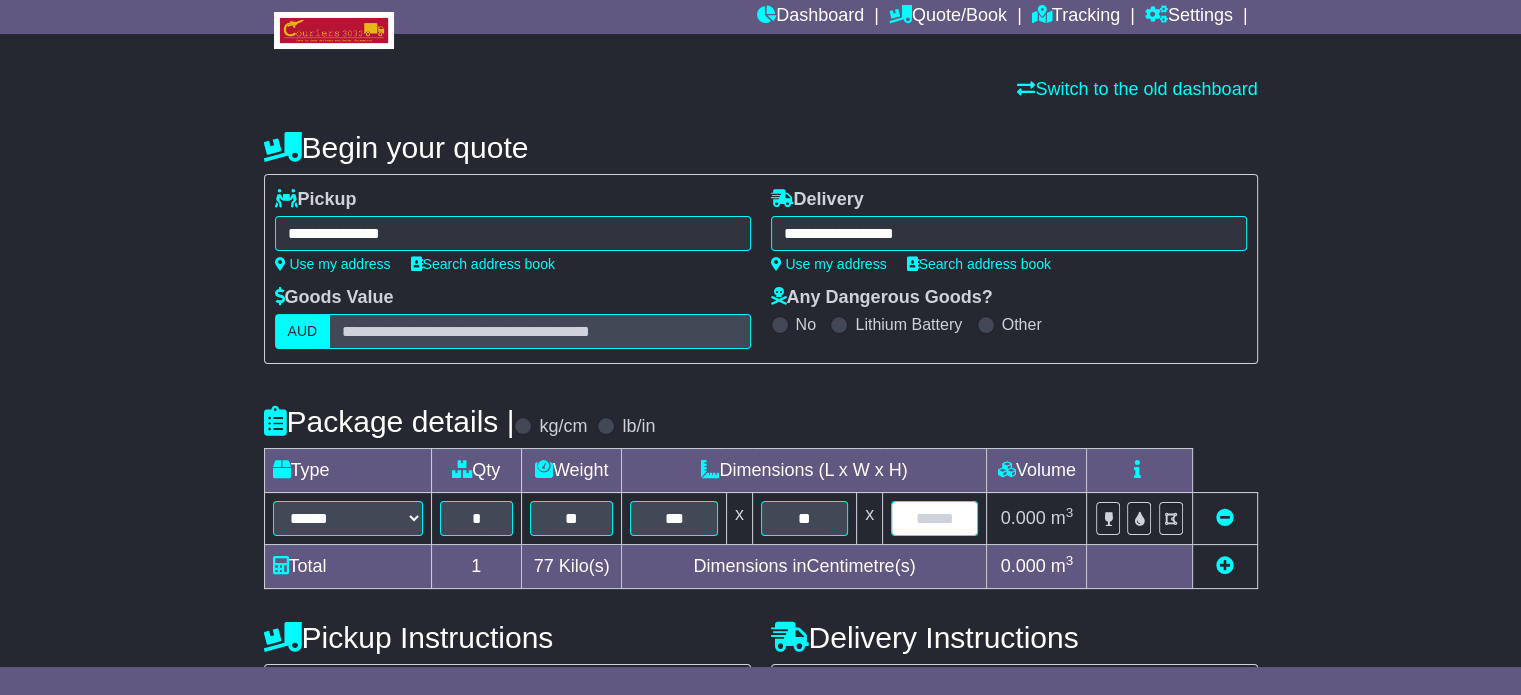 click at bounding box center [934, 518] 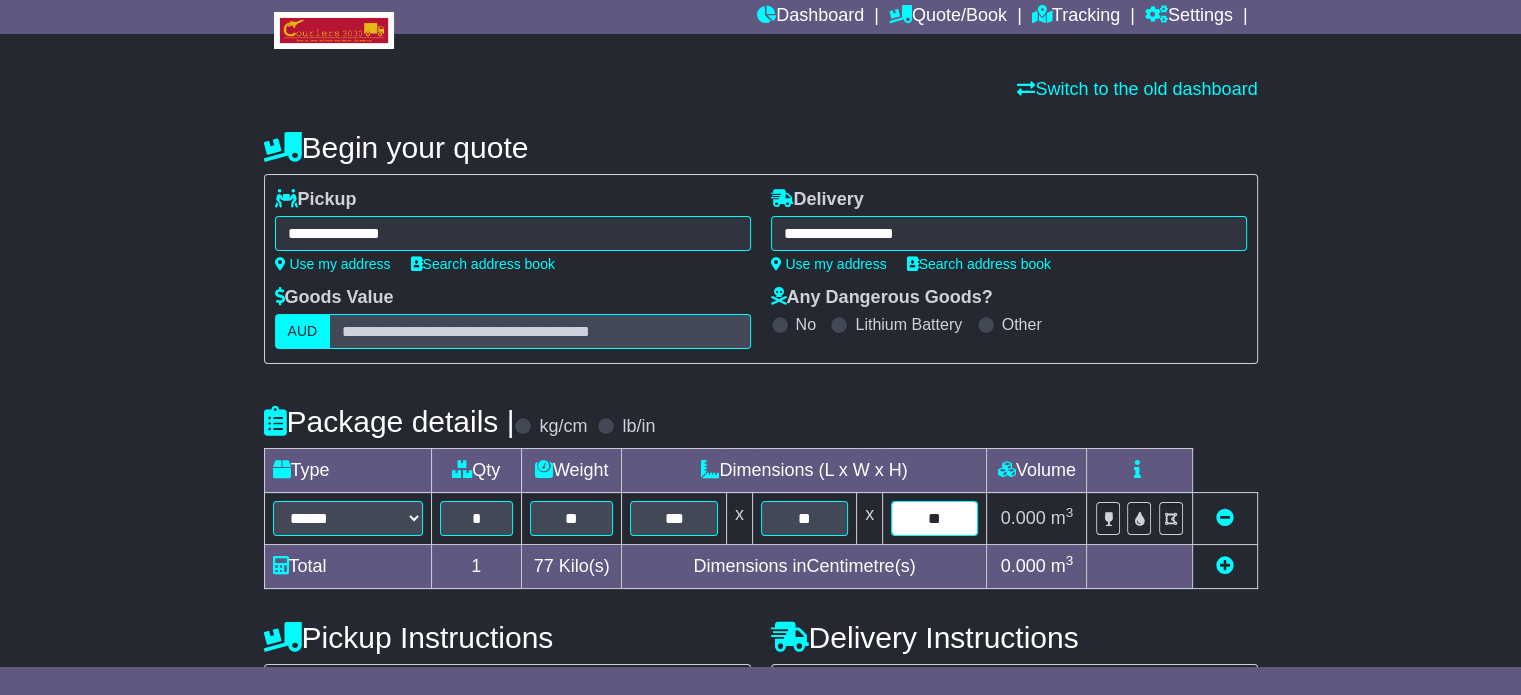 type on "**" 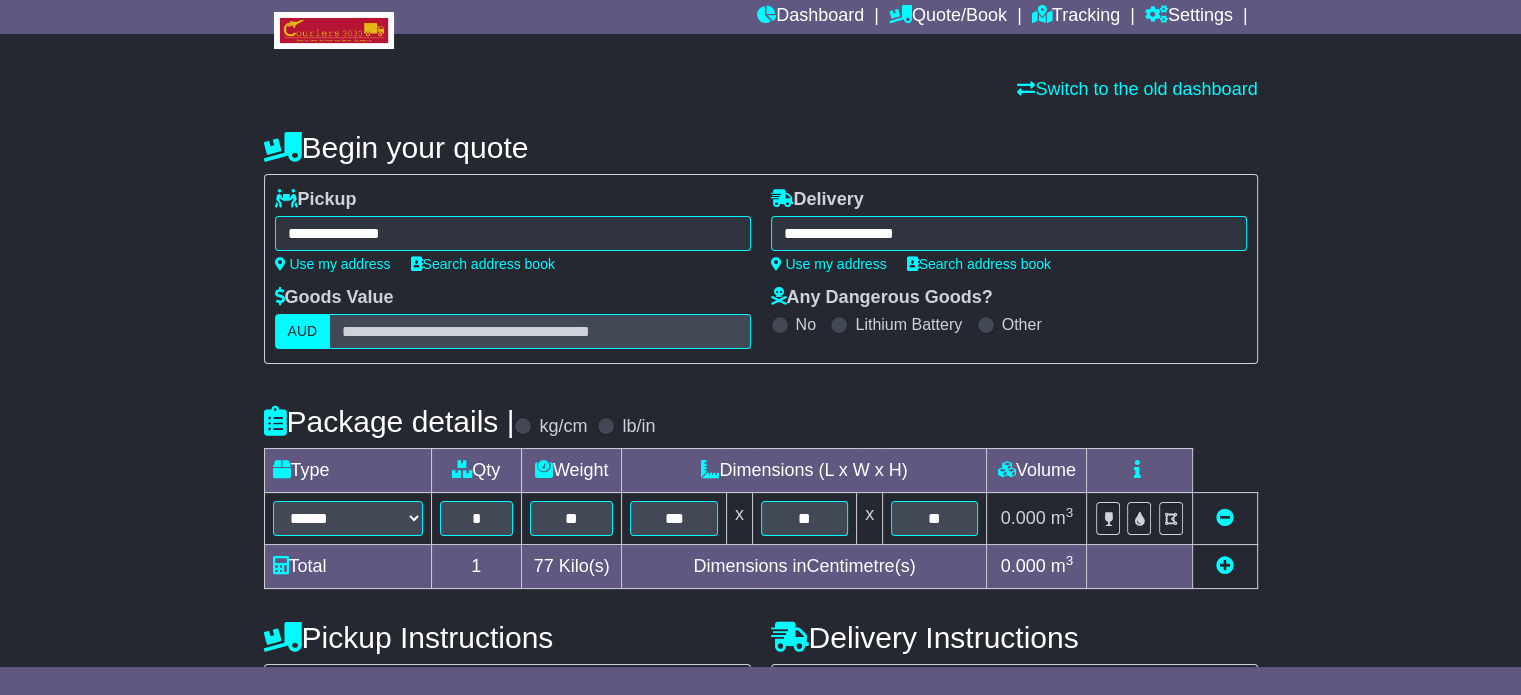 click on "**********" at bounding box center (760, 612) 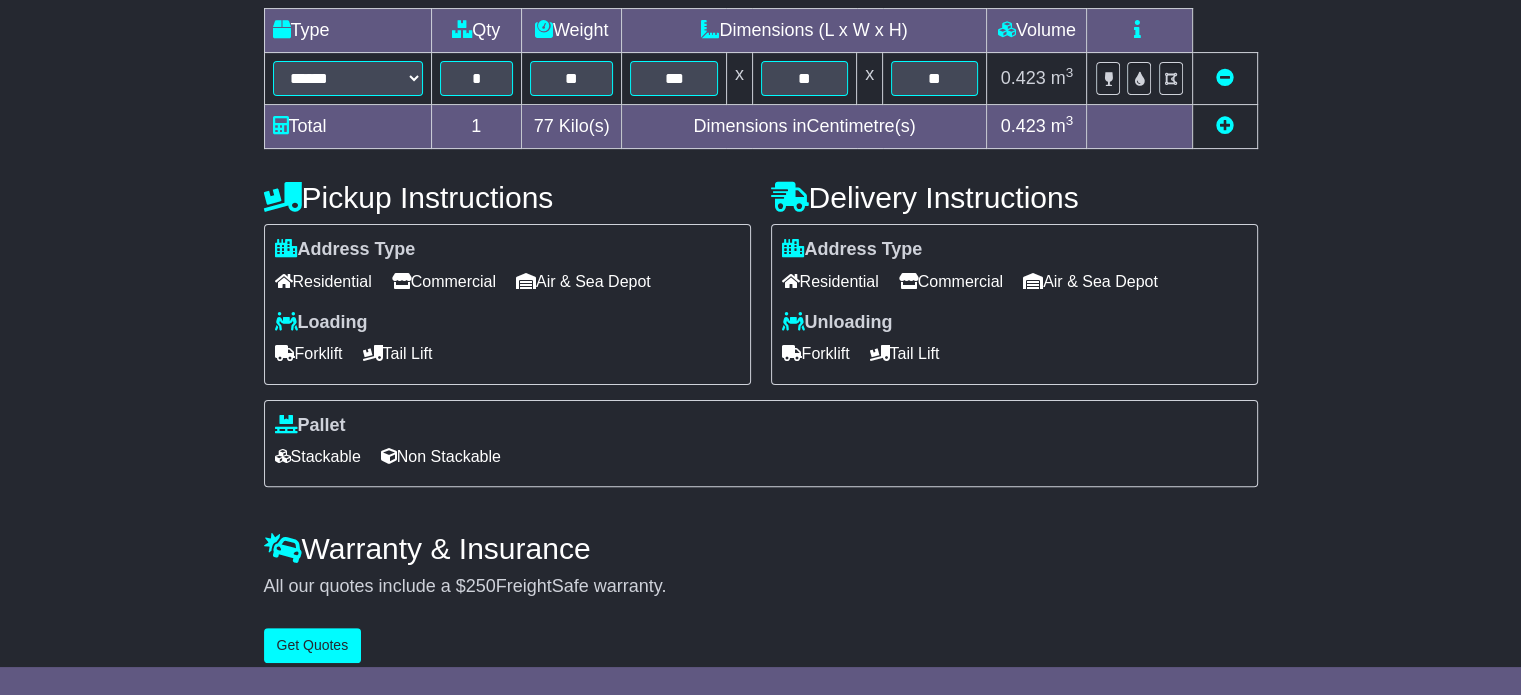 scroll, scrollTop: 535, scrollLeft: 0, axis: vertical 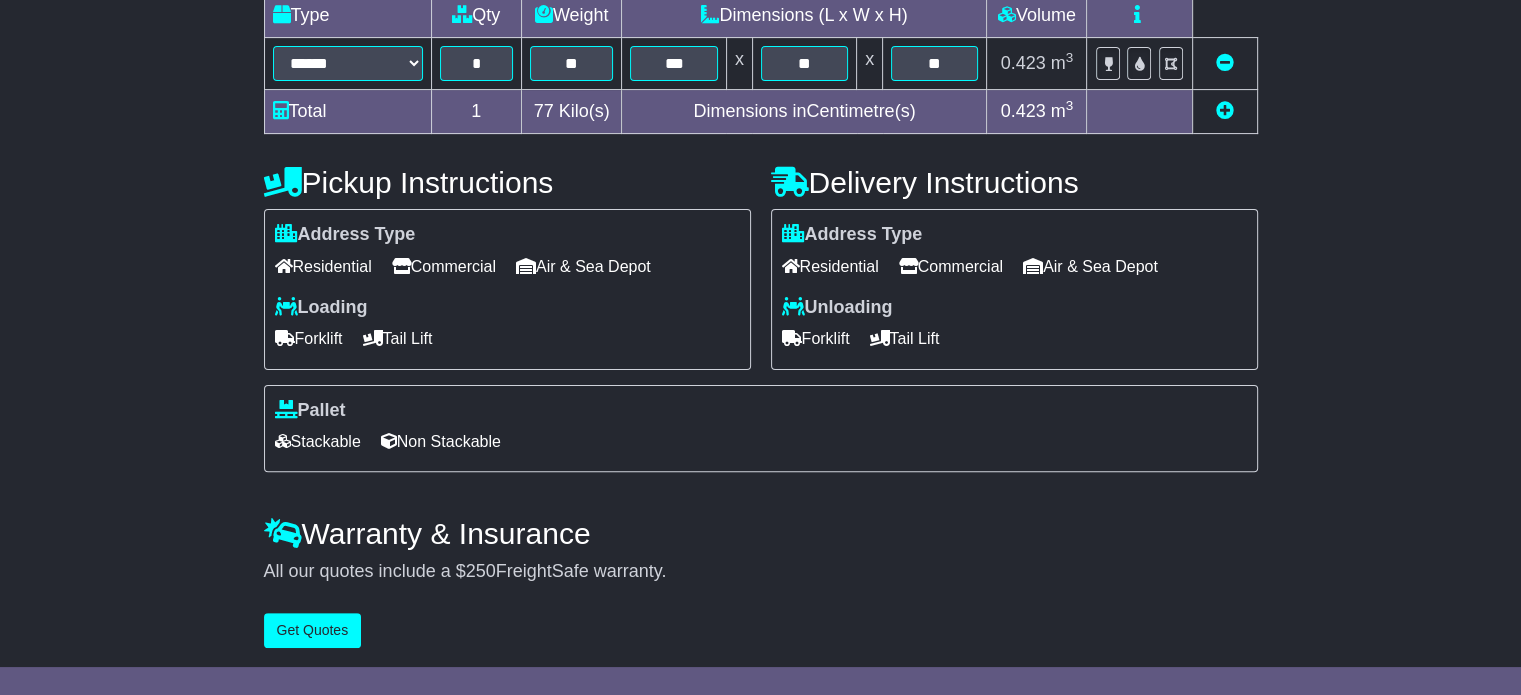 click on "Commercial" at bounding box center (444, 266) 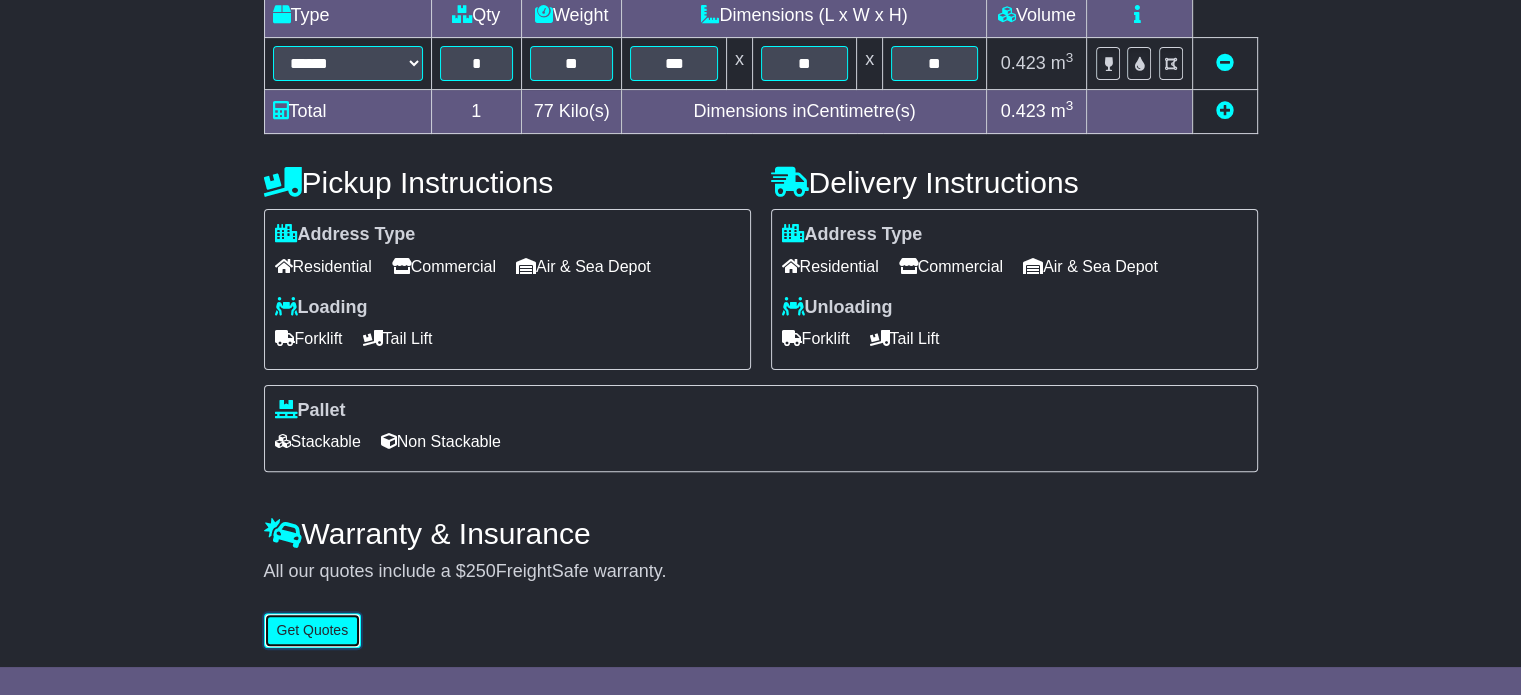 click on "Get Quotes" at bounding box center [313, 630] 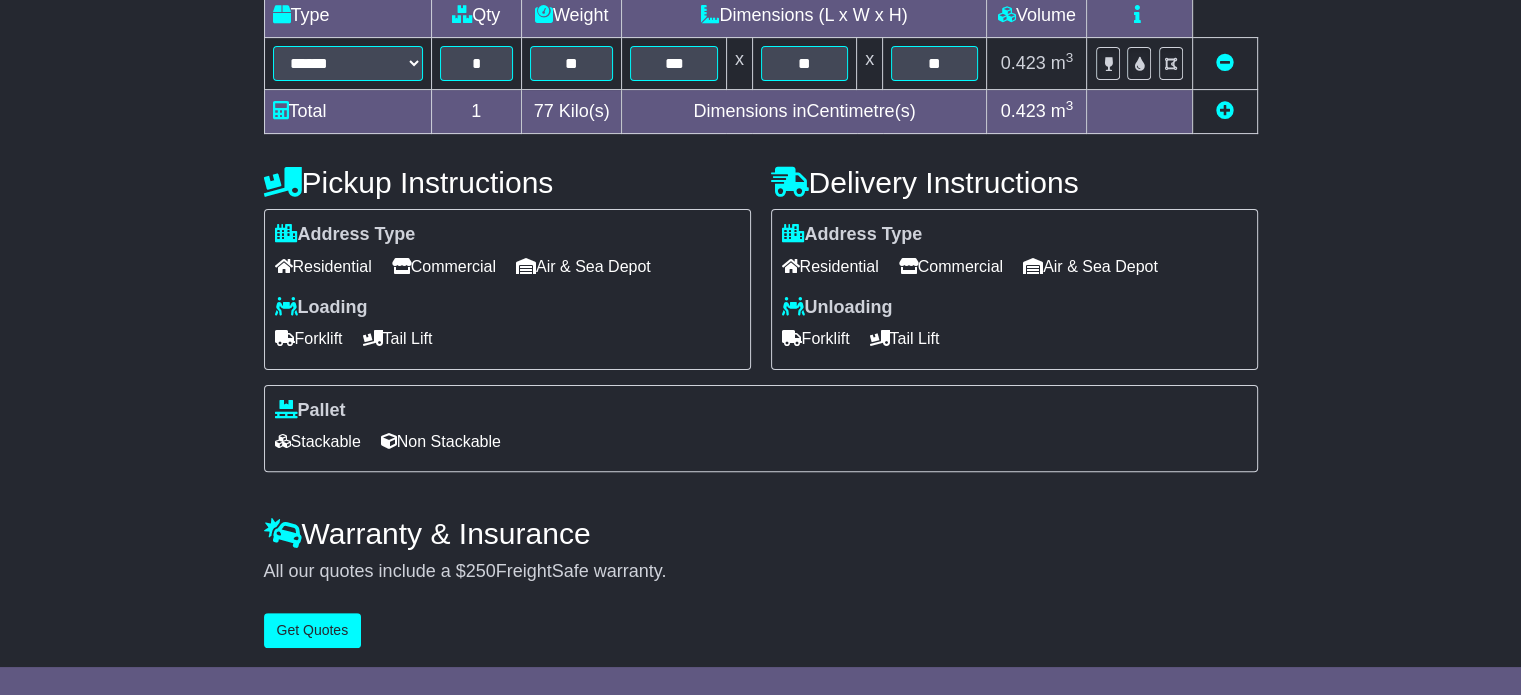 scroll, scrollTop: 0, scrollLeft: 0, axis: both 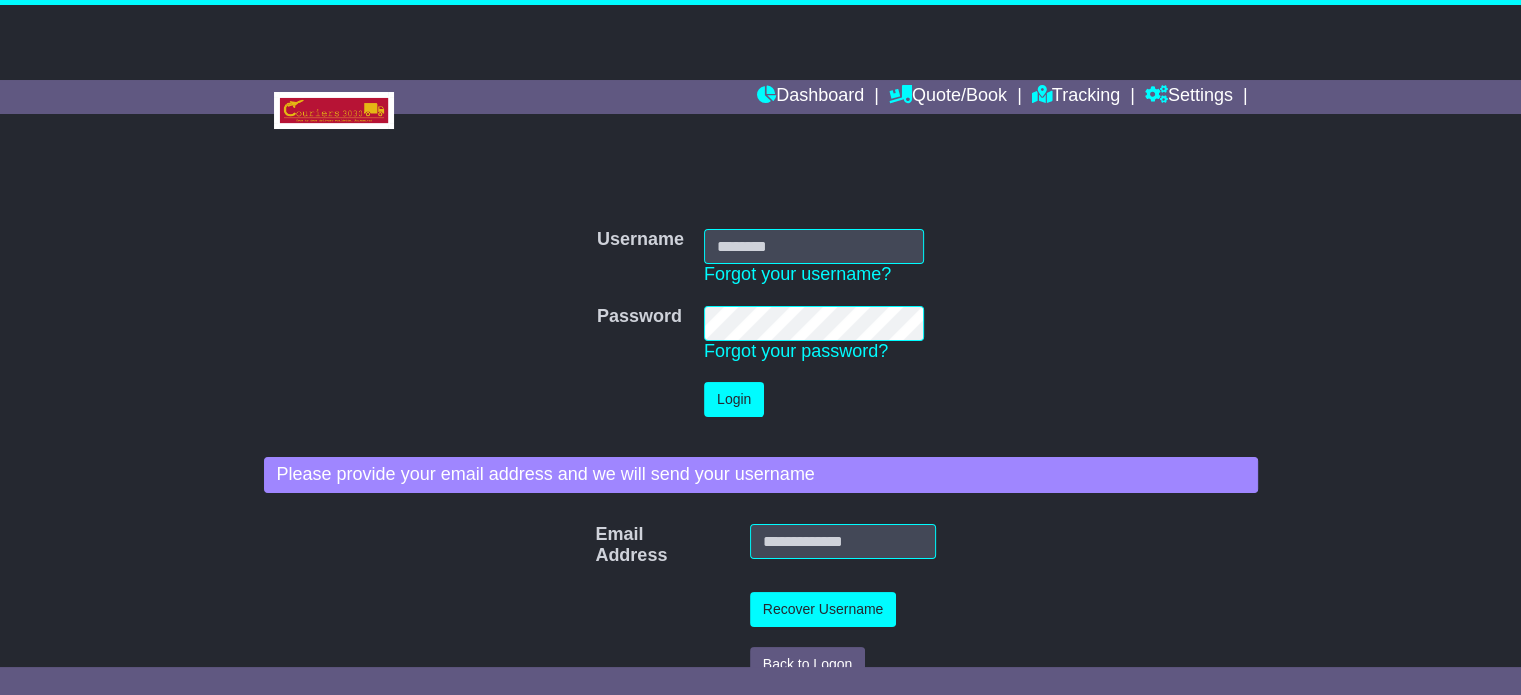 type on "**********" 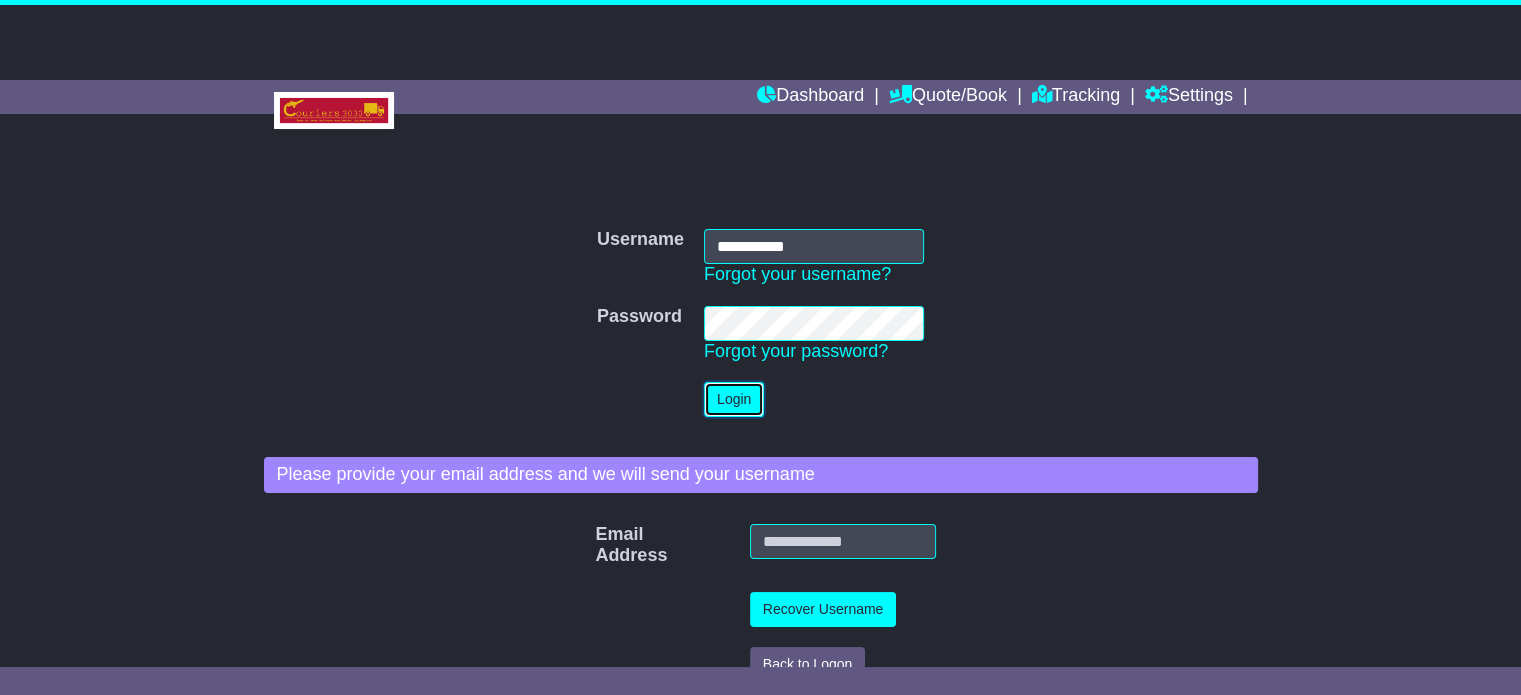 click on "Login" at bounding box center (734, 399) 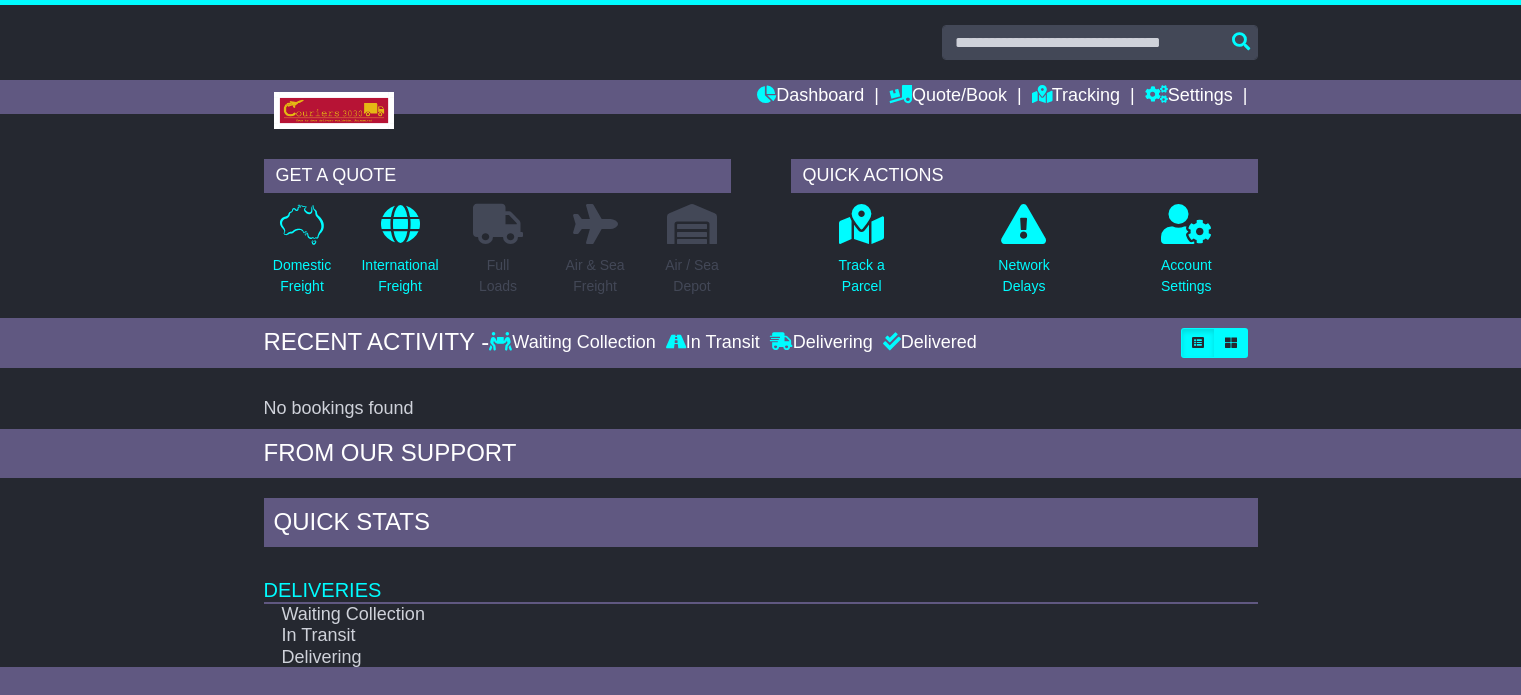 scroll, scrollTop: 0, scrollLeft: 0, axis: both 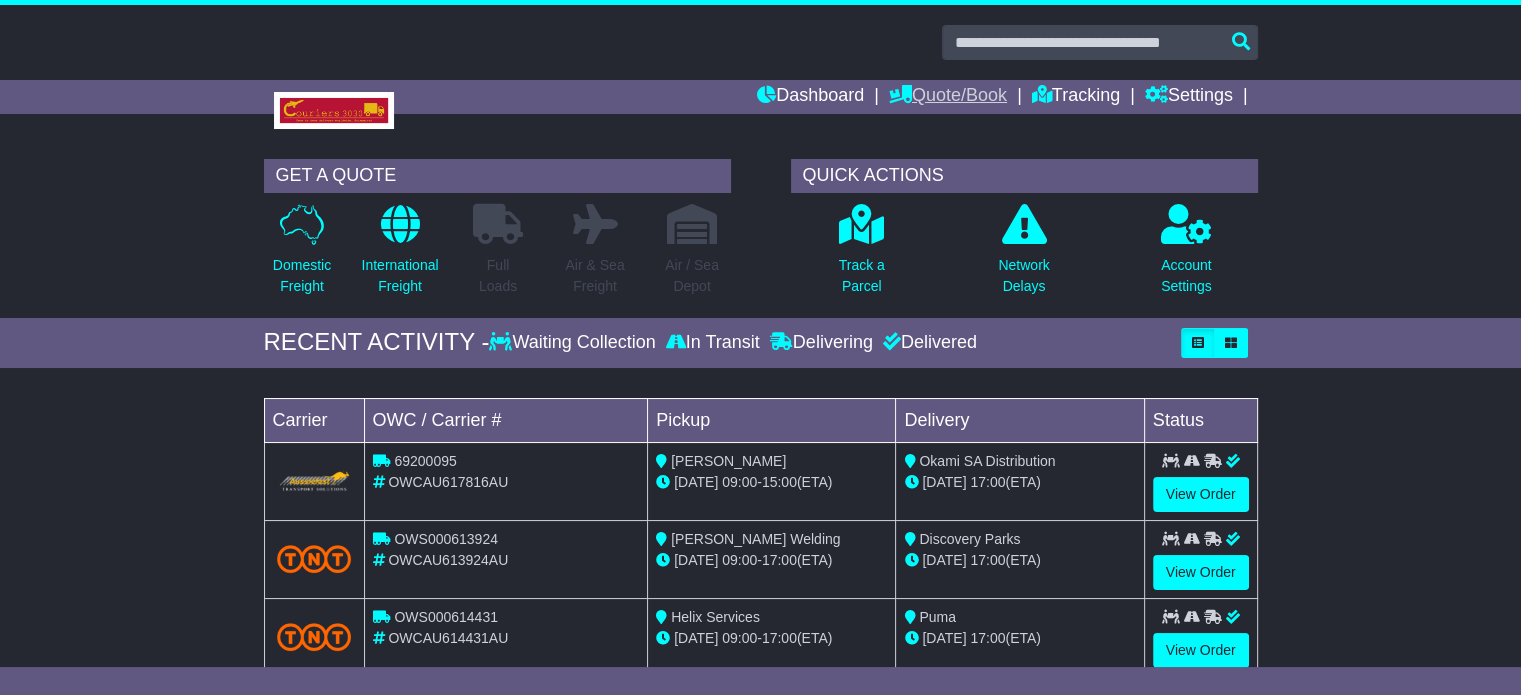click on "Quote/Book" at bounding box center (948, 97) 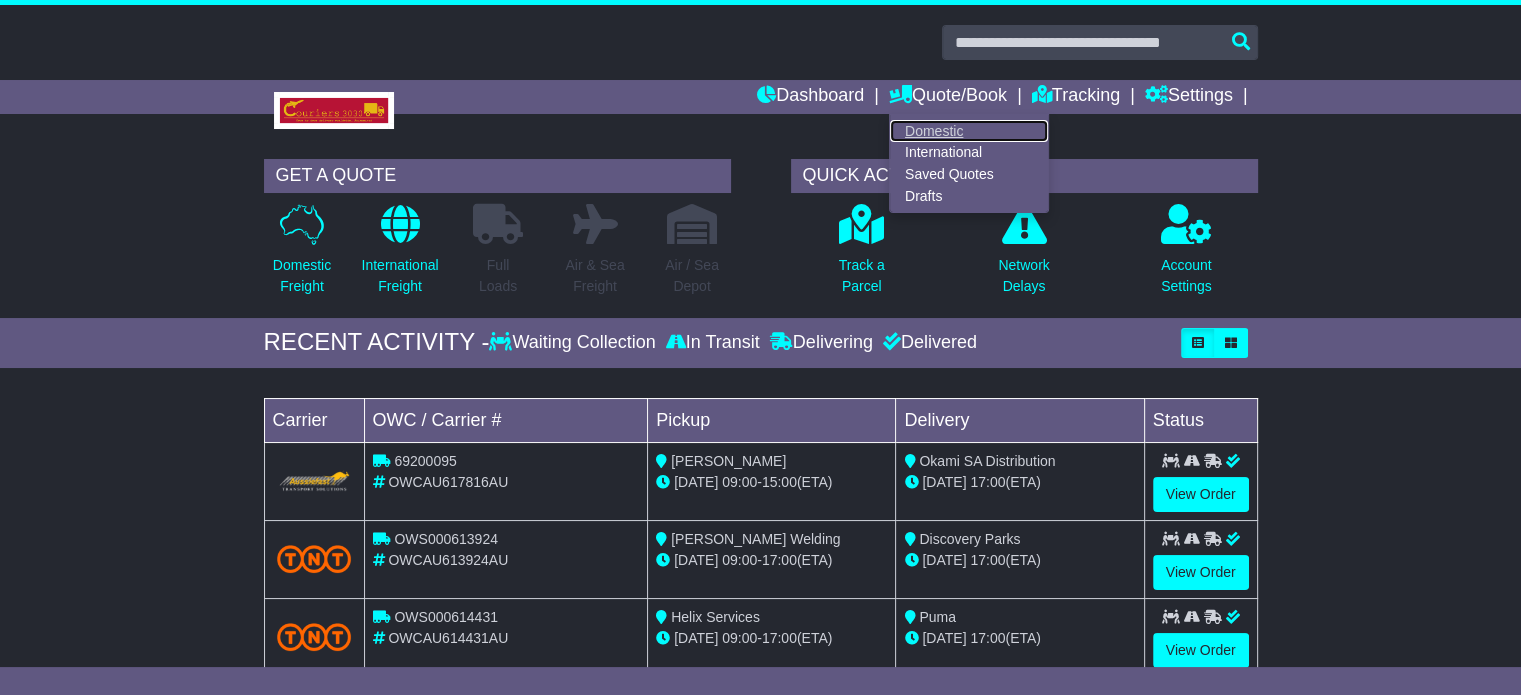 click on "Domestic" at bounding box center (969, 131) 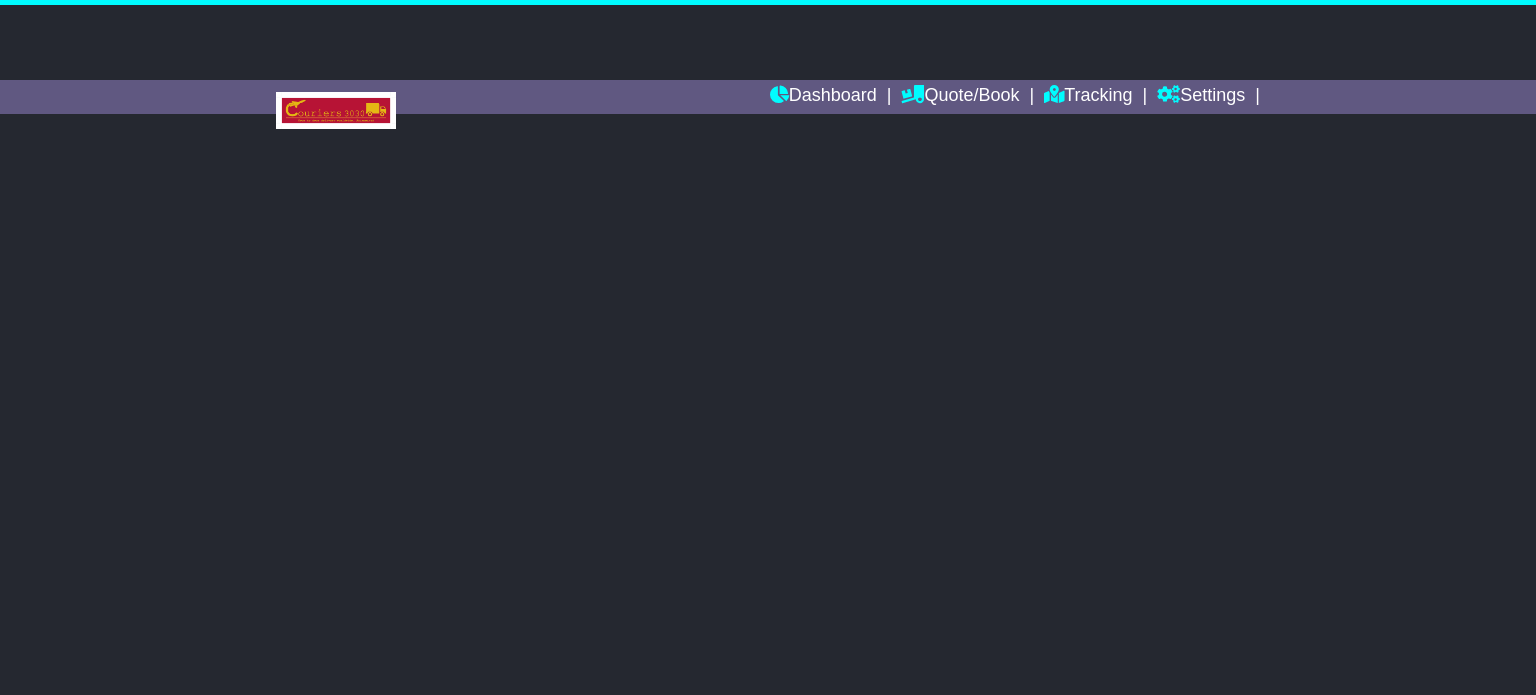 scroll, scrollTop: 0, scrollLeft: 0, axis: both 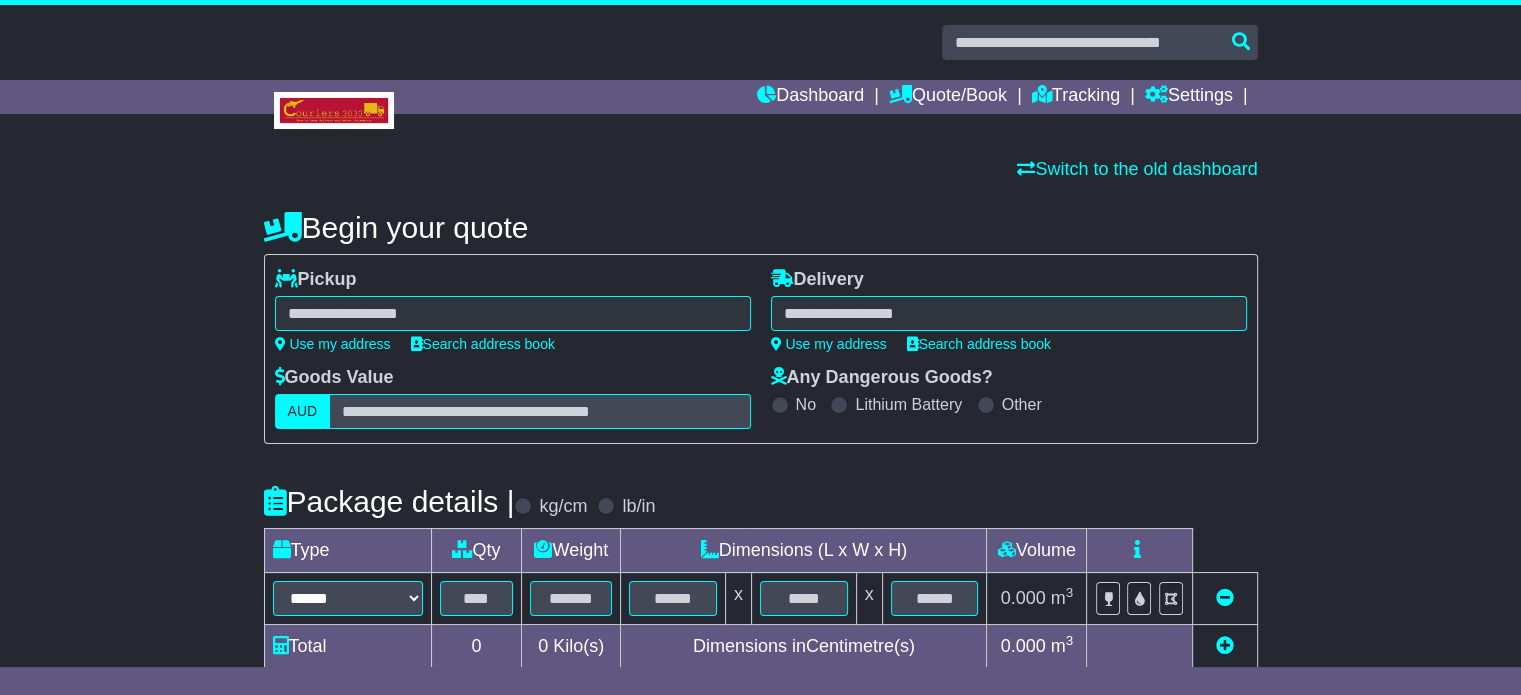 click on "**********" at bounding box center [513, 310] 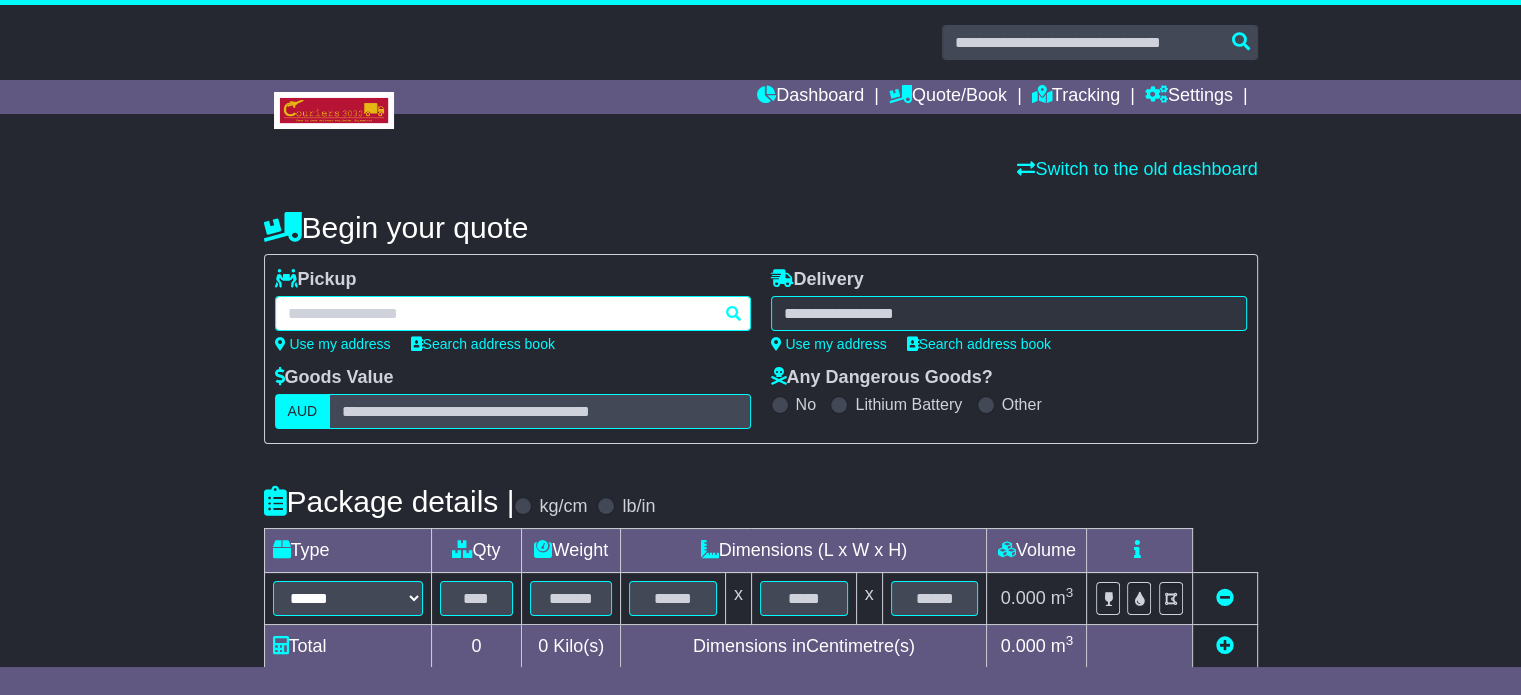 click at bounding box center [513, 313] 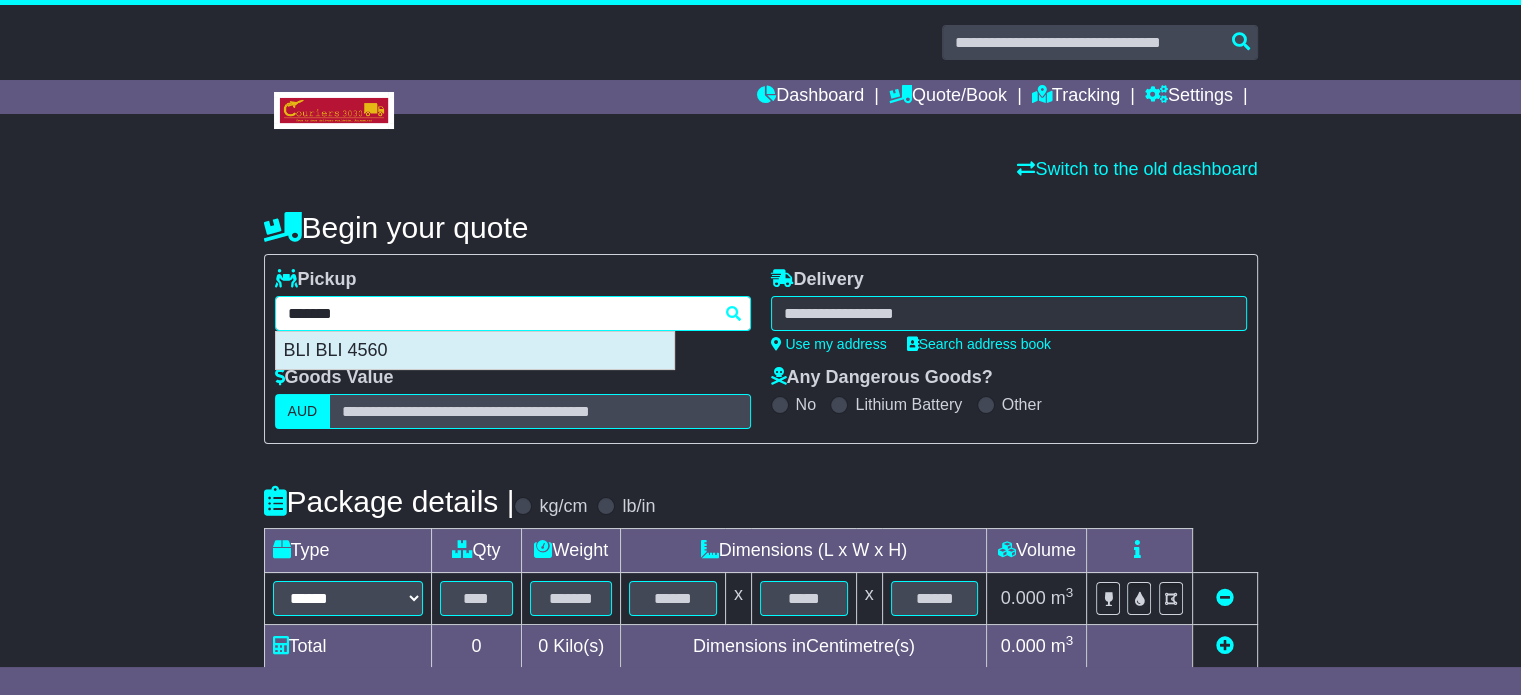 click on "BLI BLI 4560" at bounding box center (475, 351) 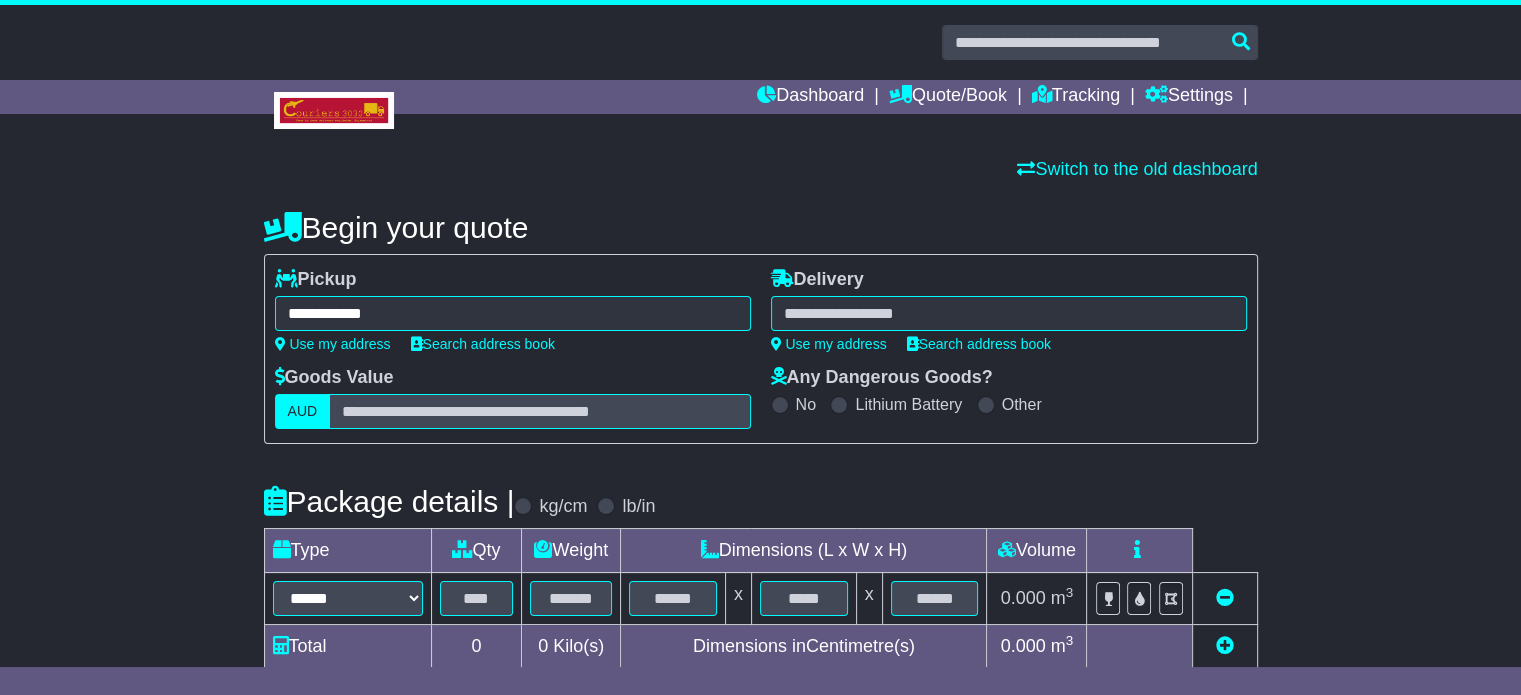 type on "**********" 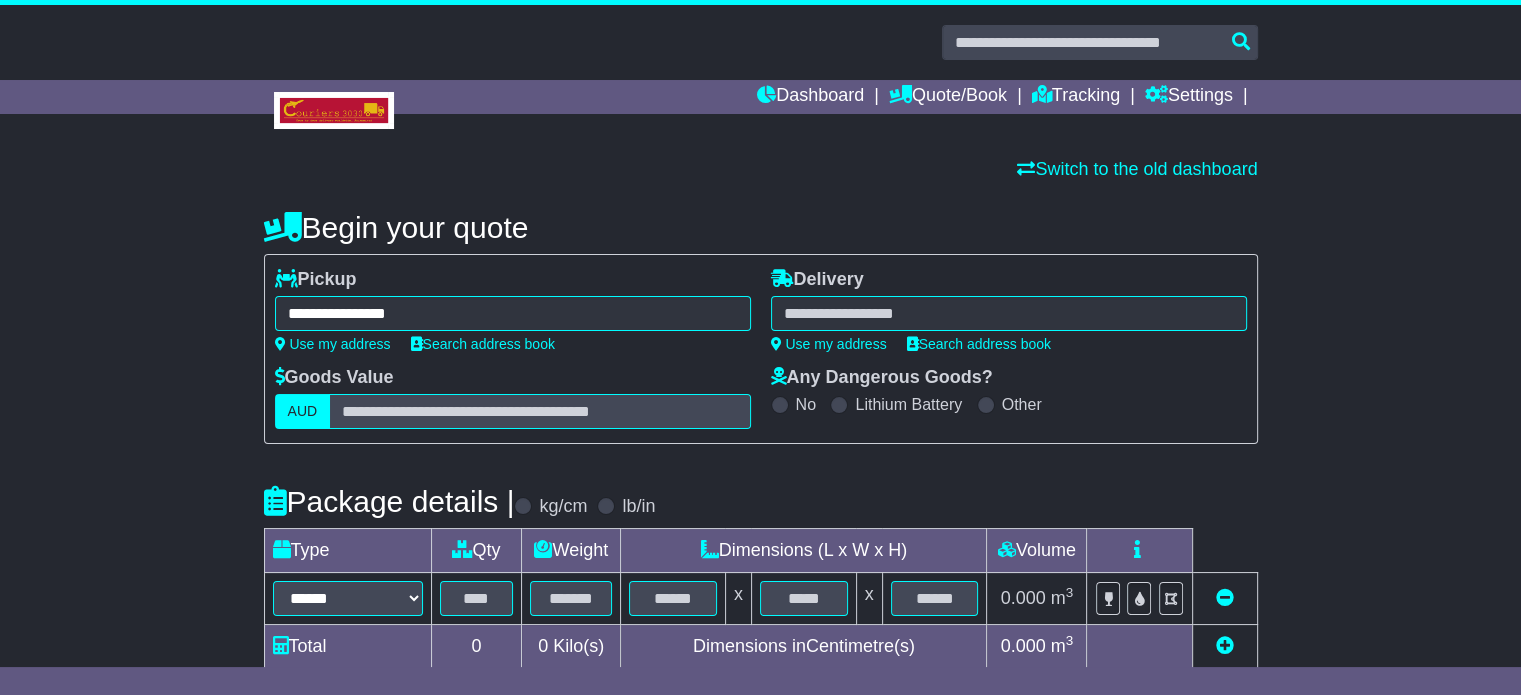 click at bounding box center [1009, 313] 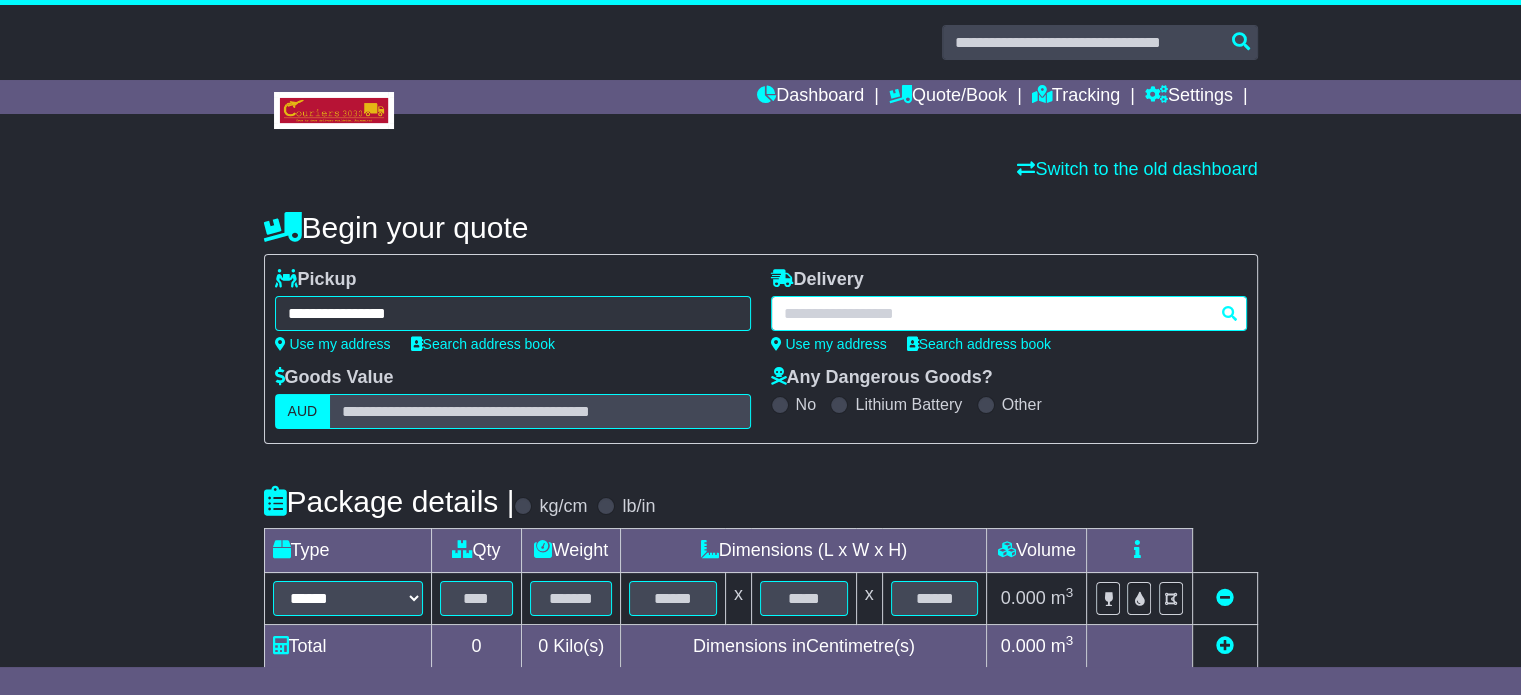paste on "******" 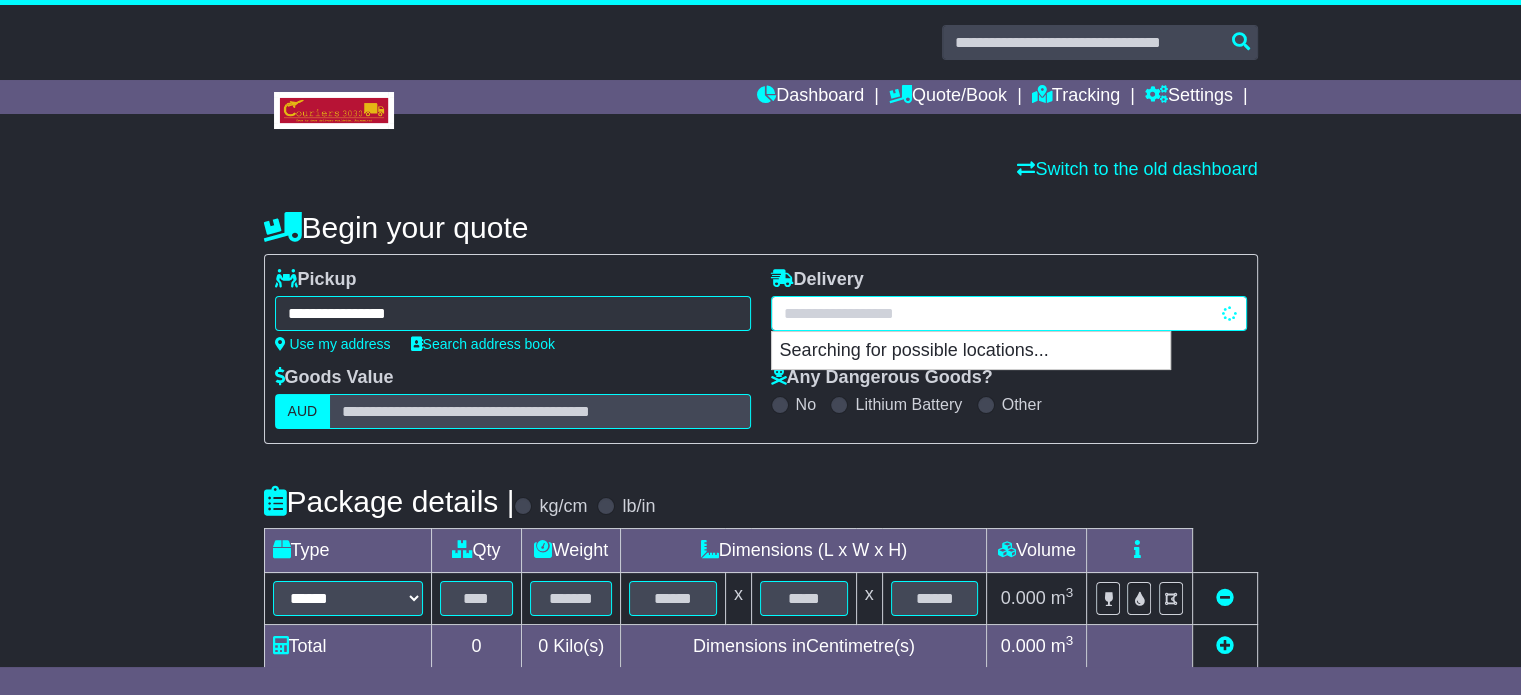 type on "******" 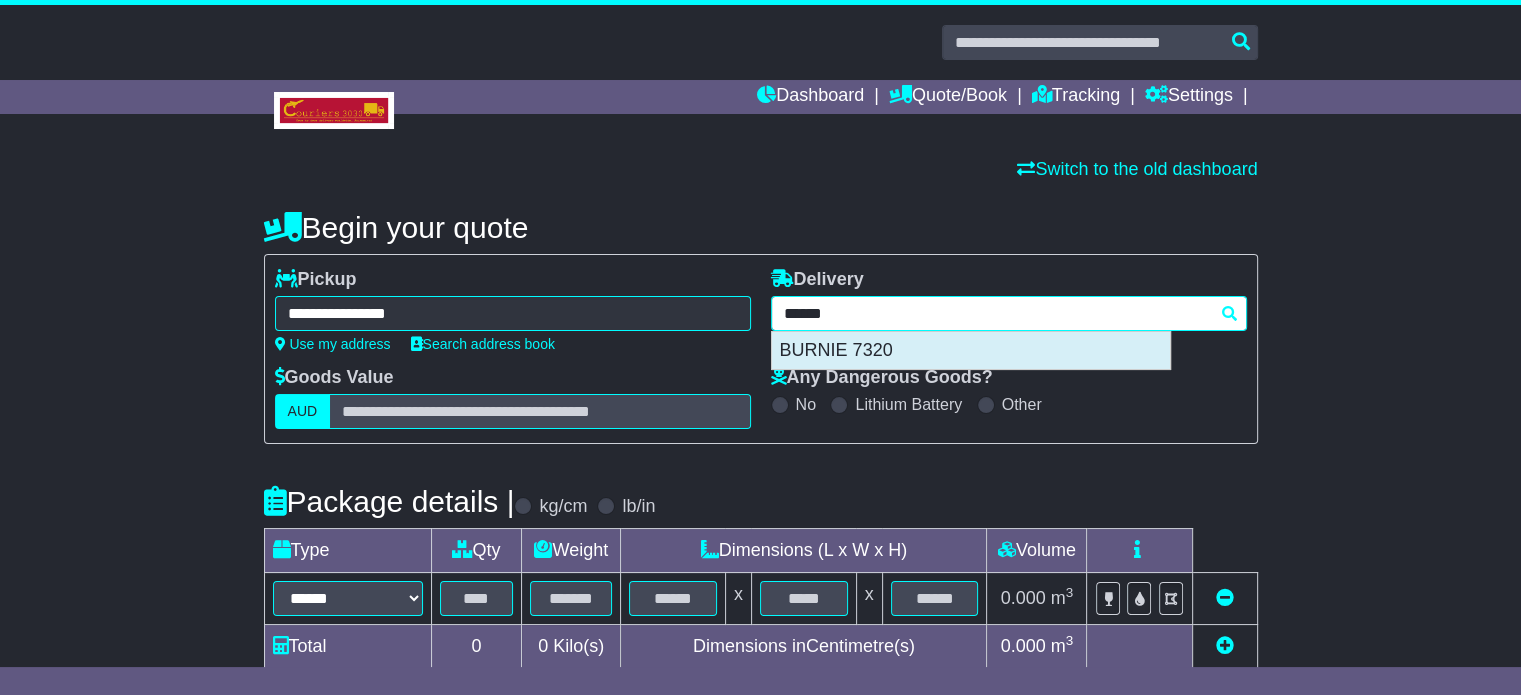 click on "BURNIE 7320" at bounding box center (971, 351) 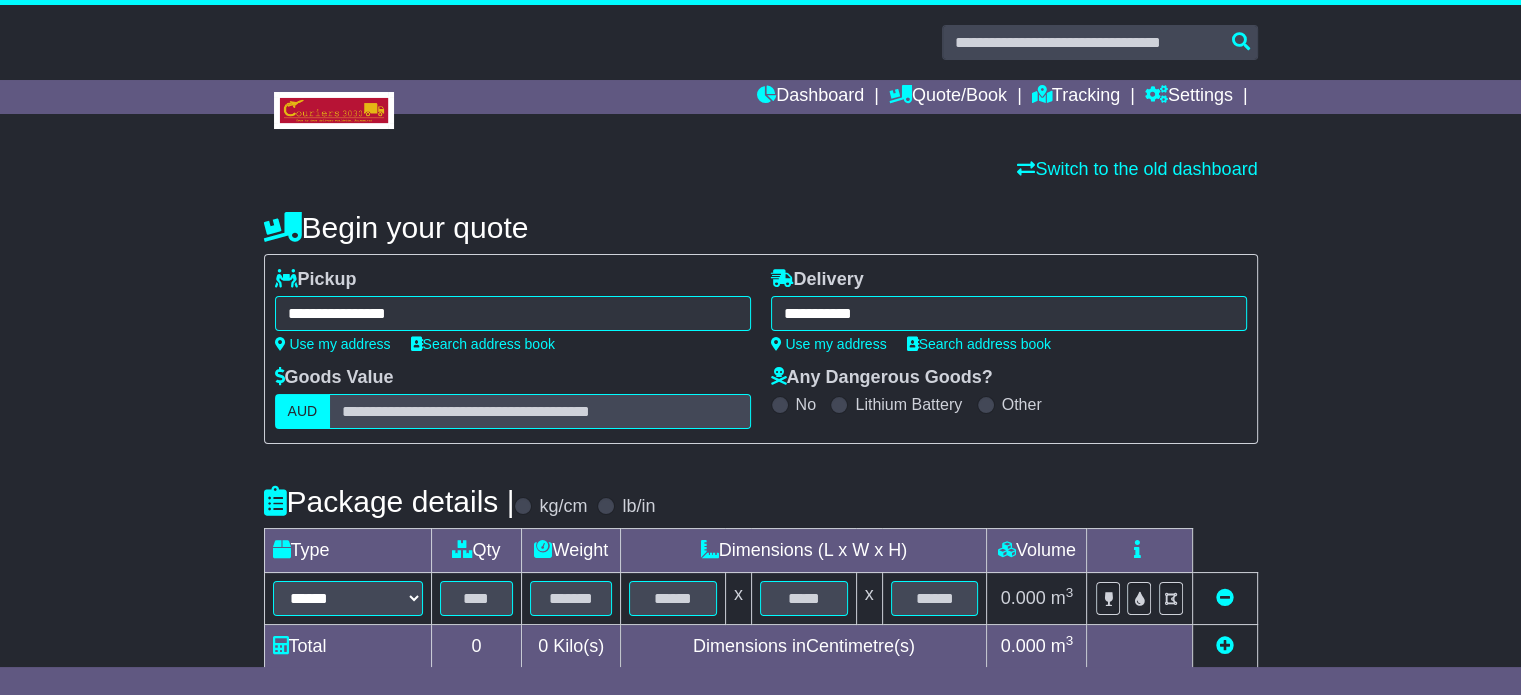 type on "**********" 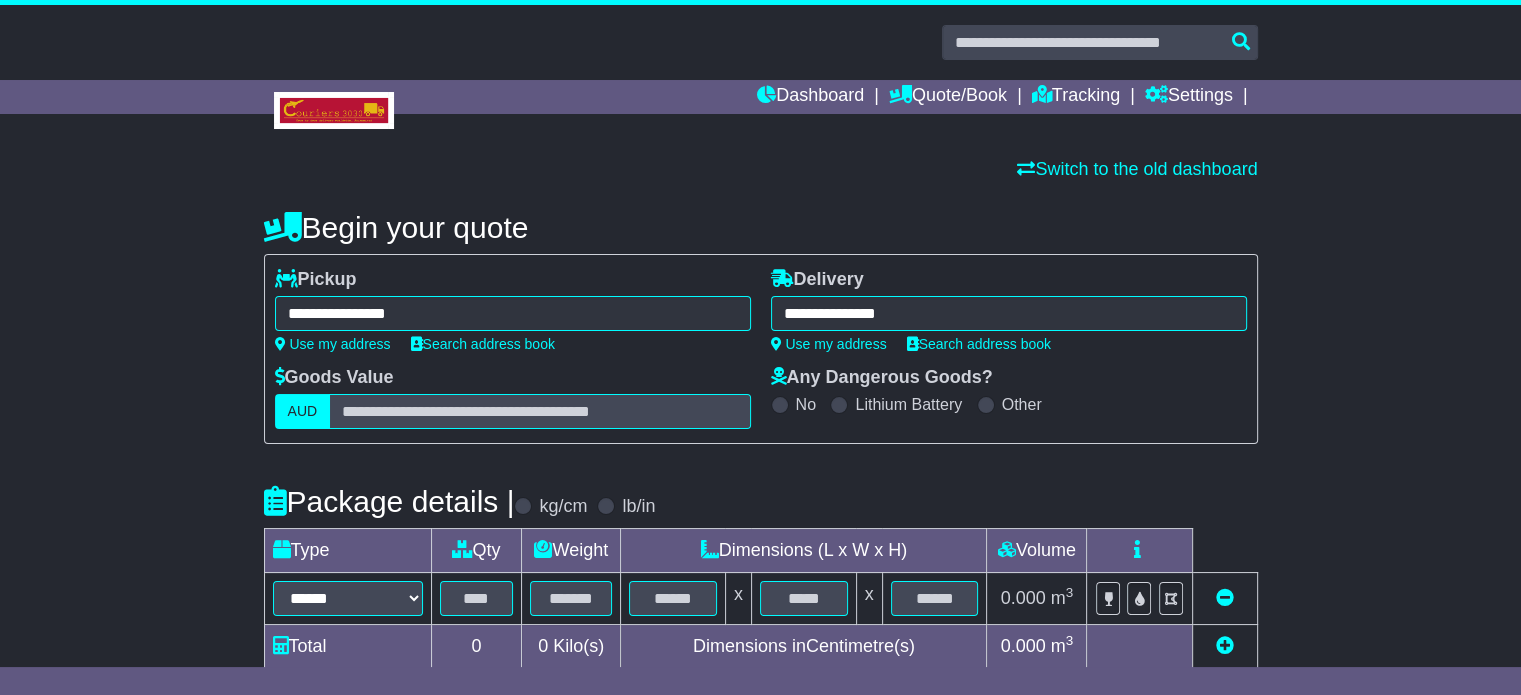 click on "**********" at bounding box center [761, 571] 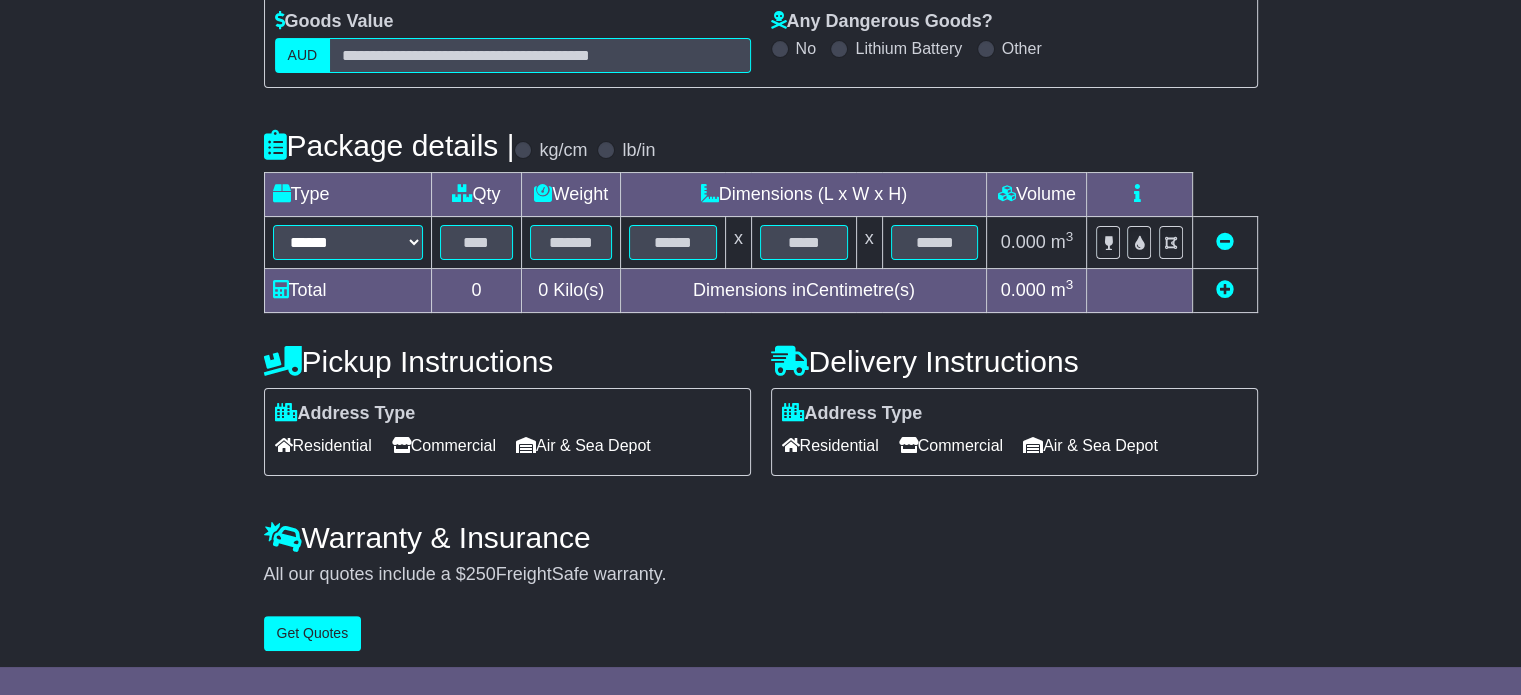 scroll, scrollTop: 360, scrollLeft: 0, axis: vertical 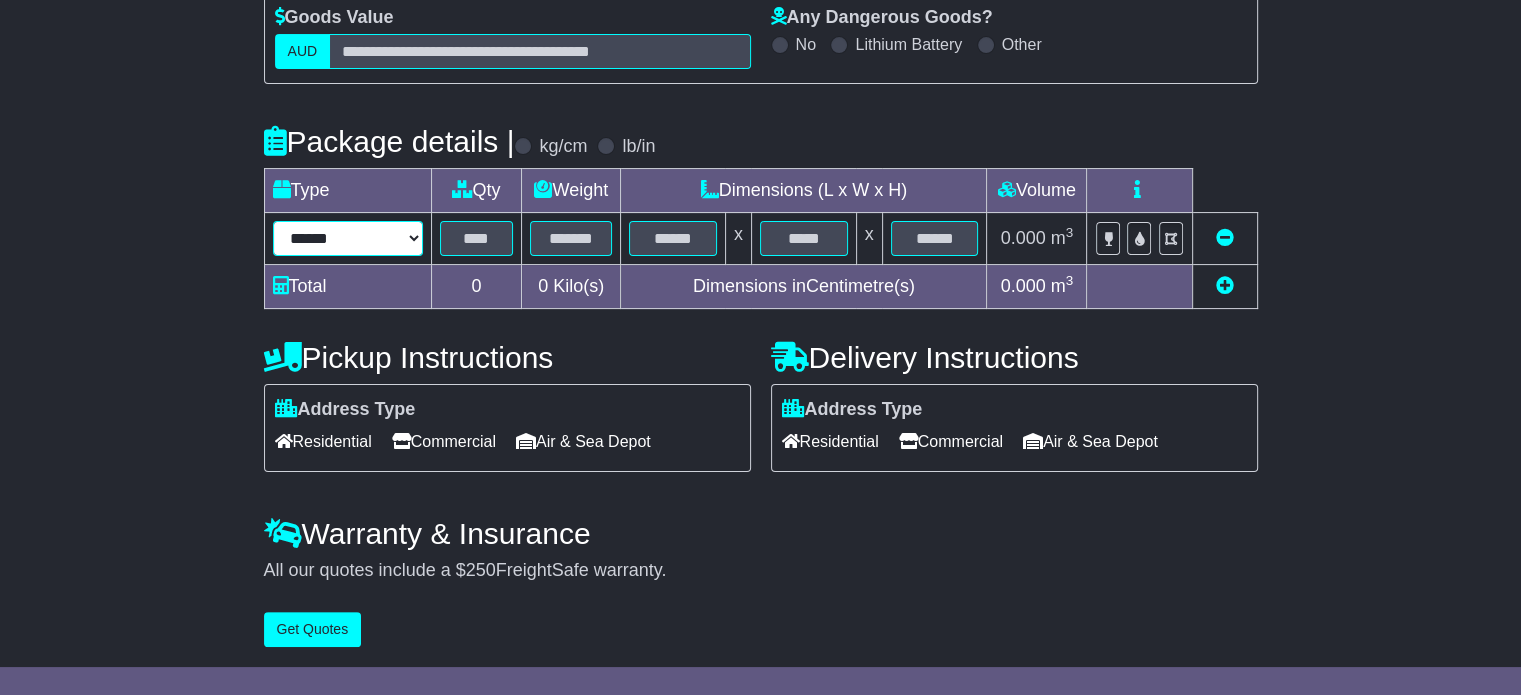 click on "****** ****** *** ******** ***** **** **** ****** *** *******" at bounding box center [348, 238] 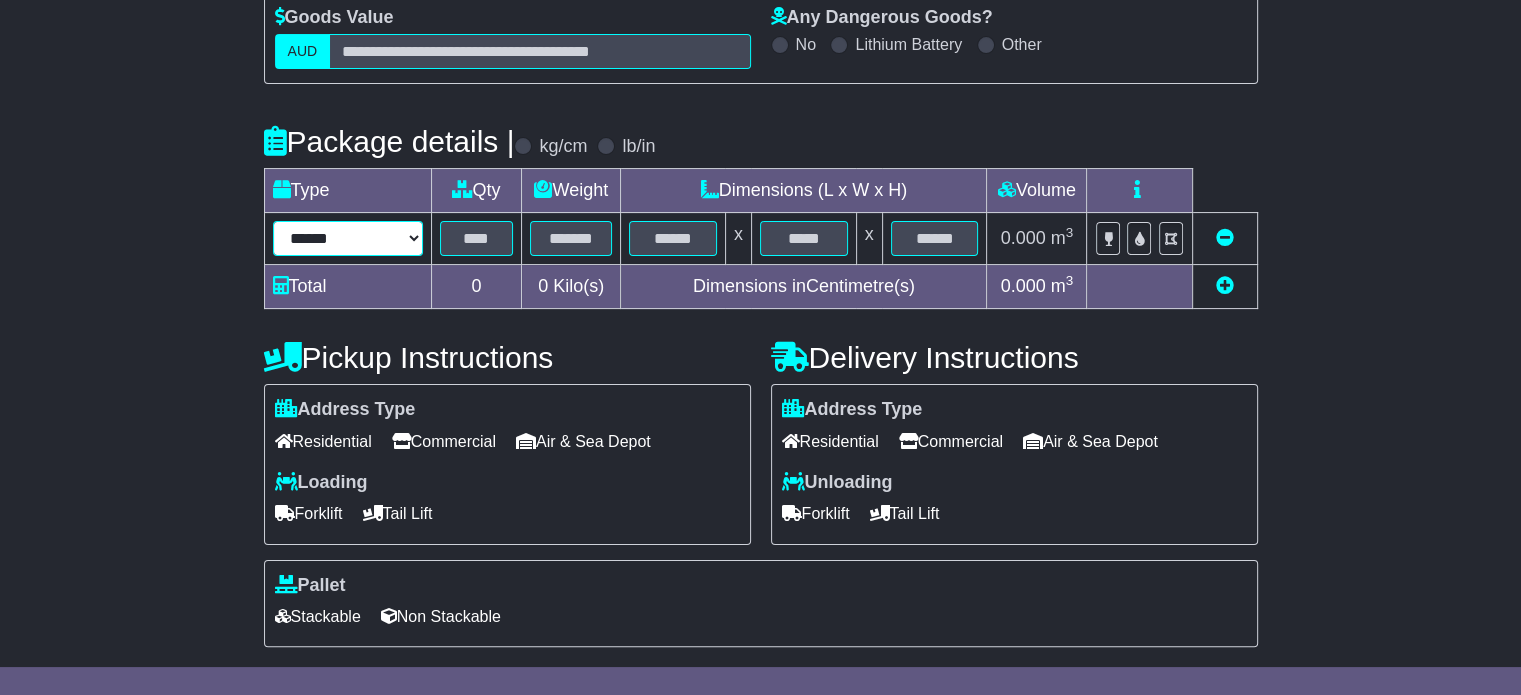 click on "****** ****** *** ******** ***** **** **** ****** *** *******" at bounding box center [348, 238] 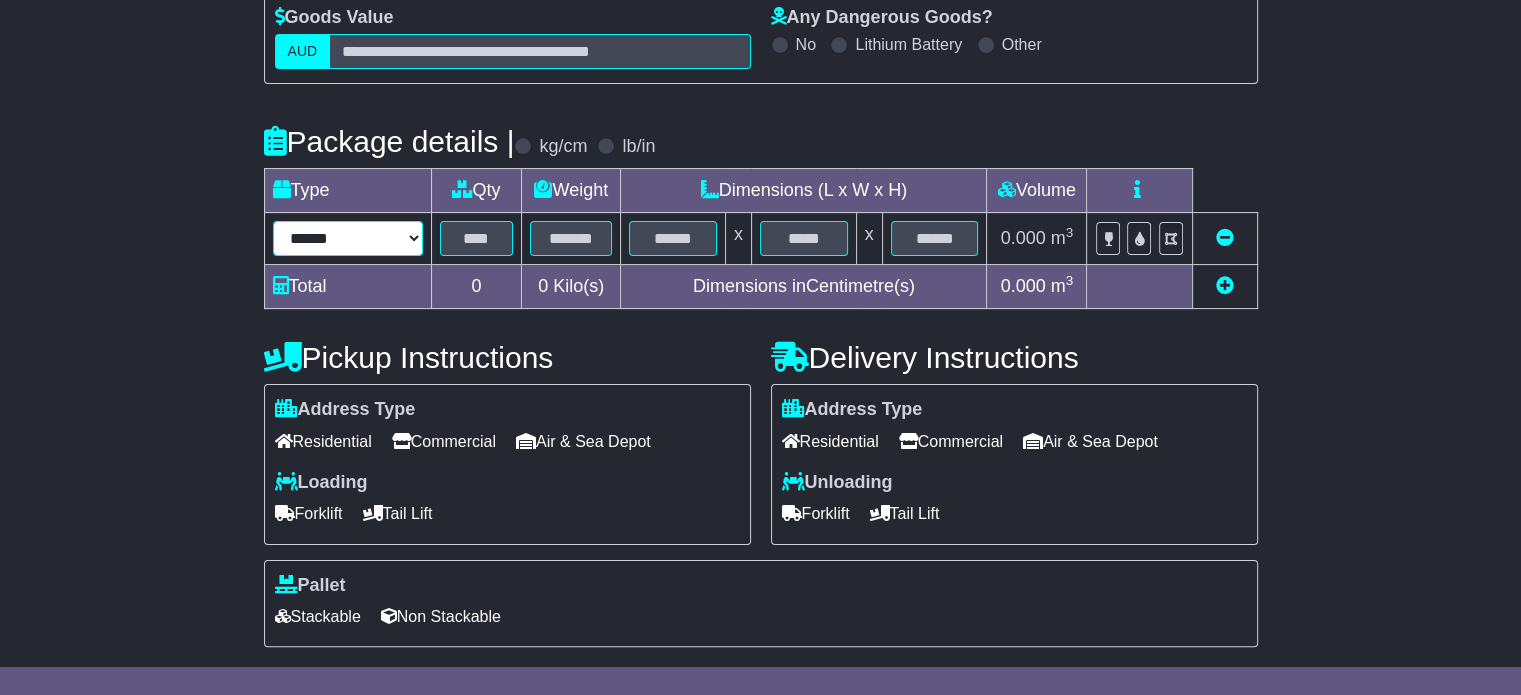 select on "*****" 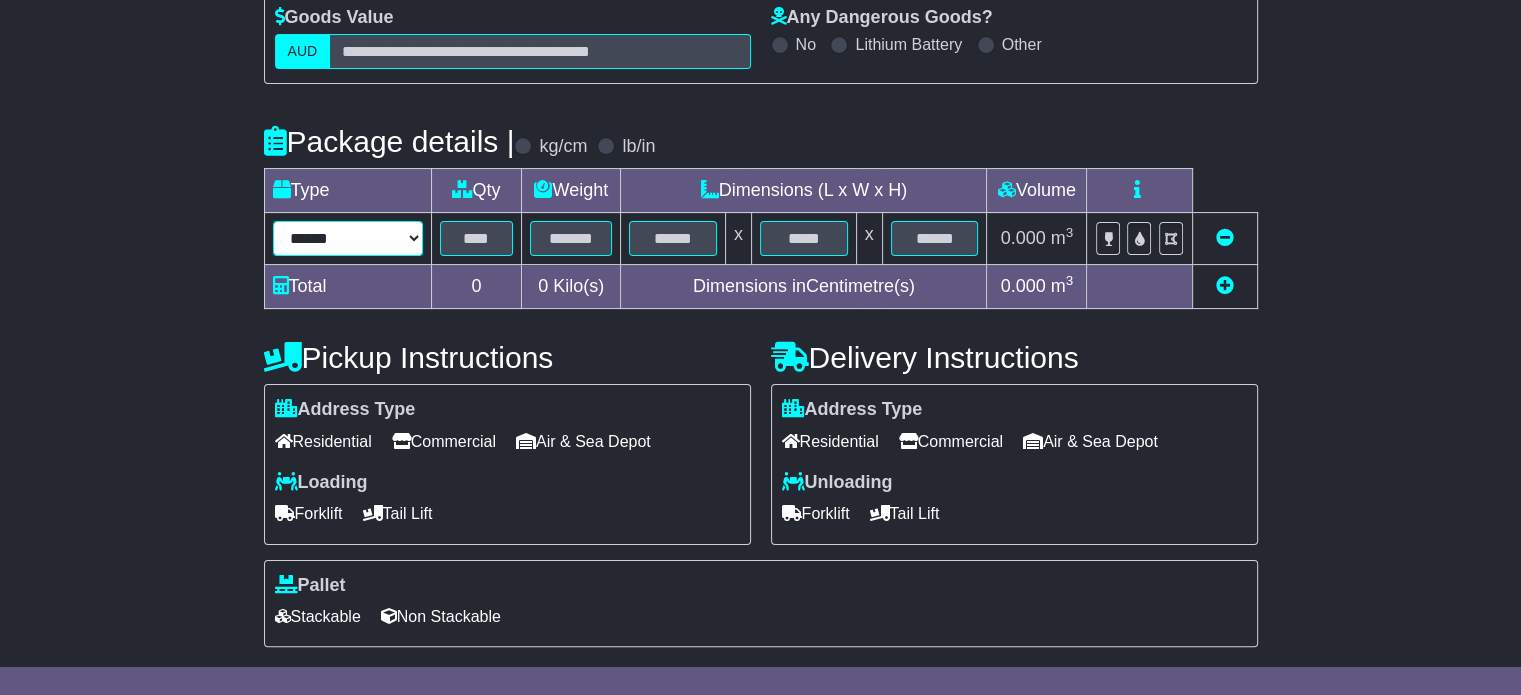 click on "****** ****** *** ******** ***** **** **** ****** *** *******" at bounding box center [348, 238] 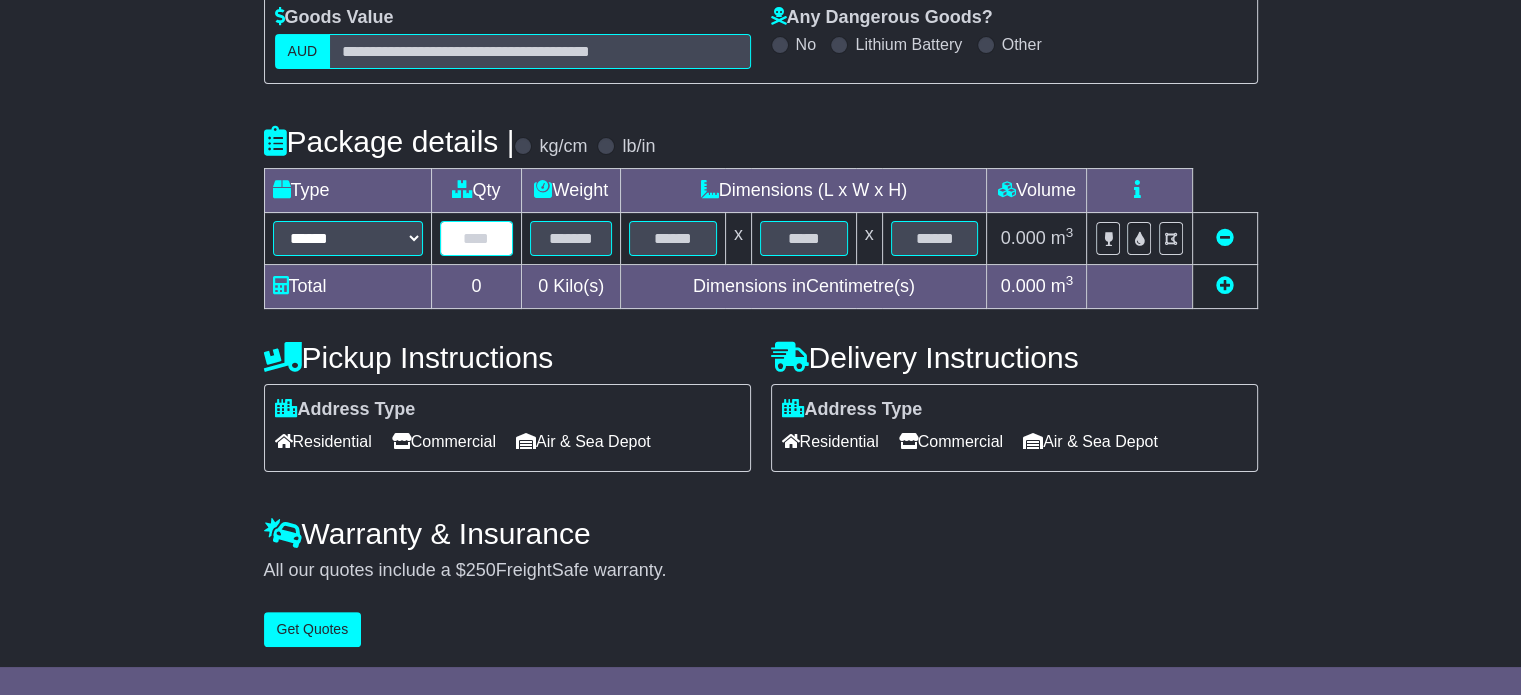 click at bounding box center (477, 238) 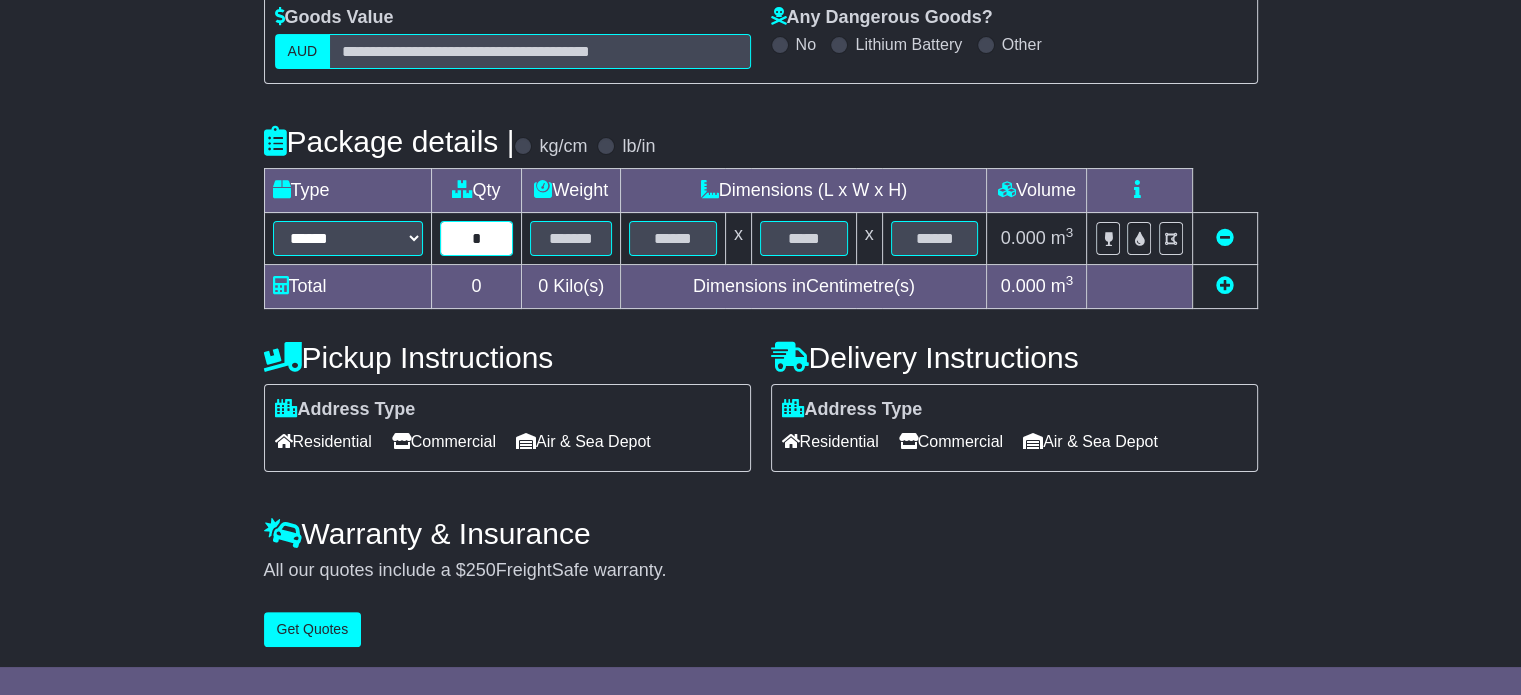 type on "*" 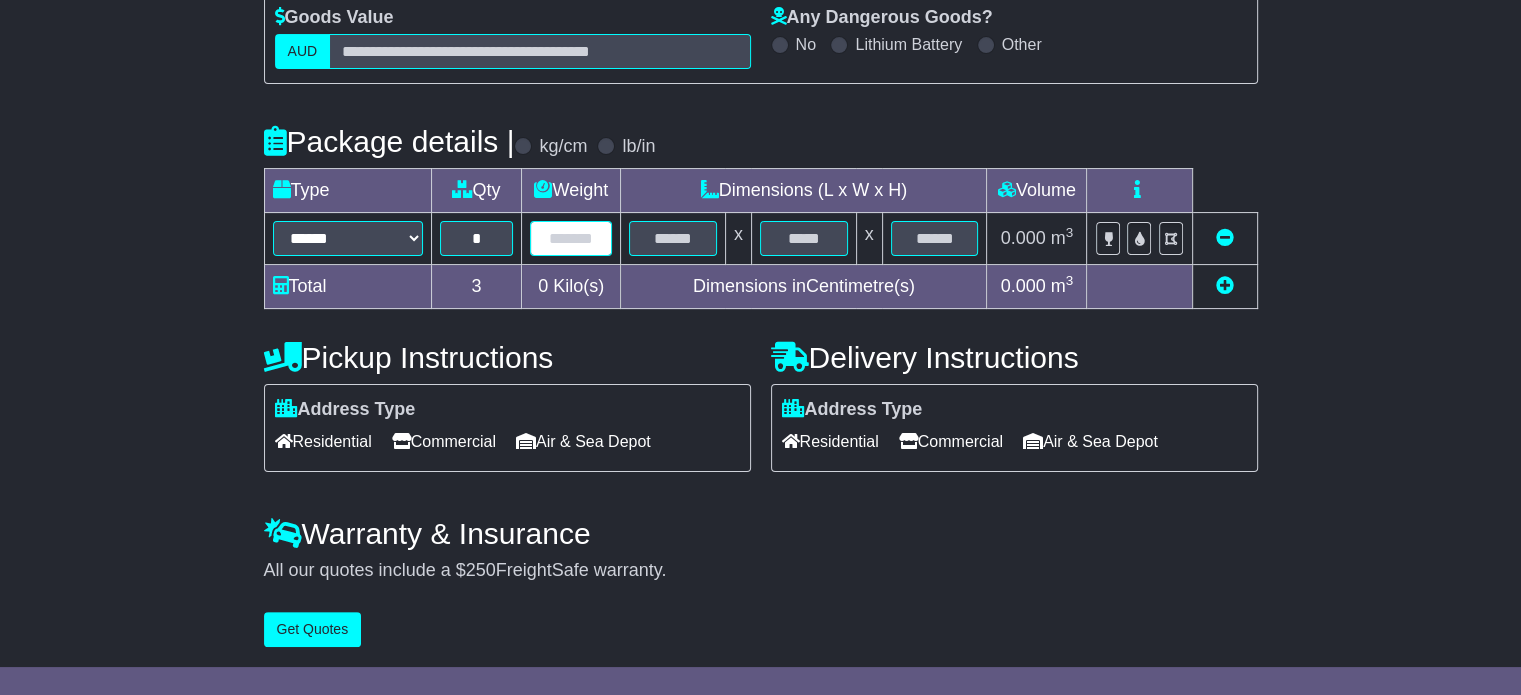 click at bounding box center [571, 238] 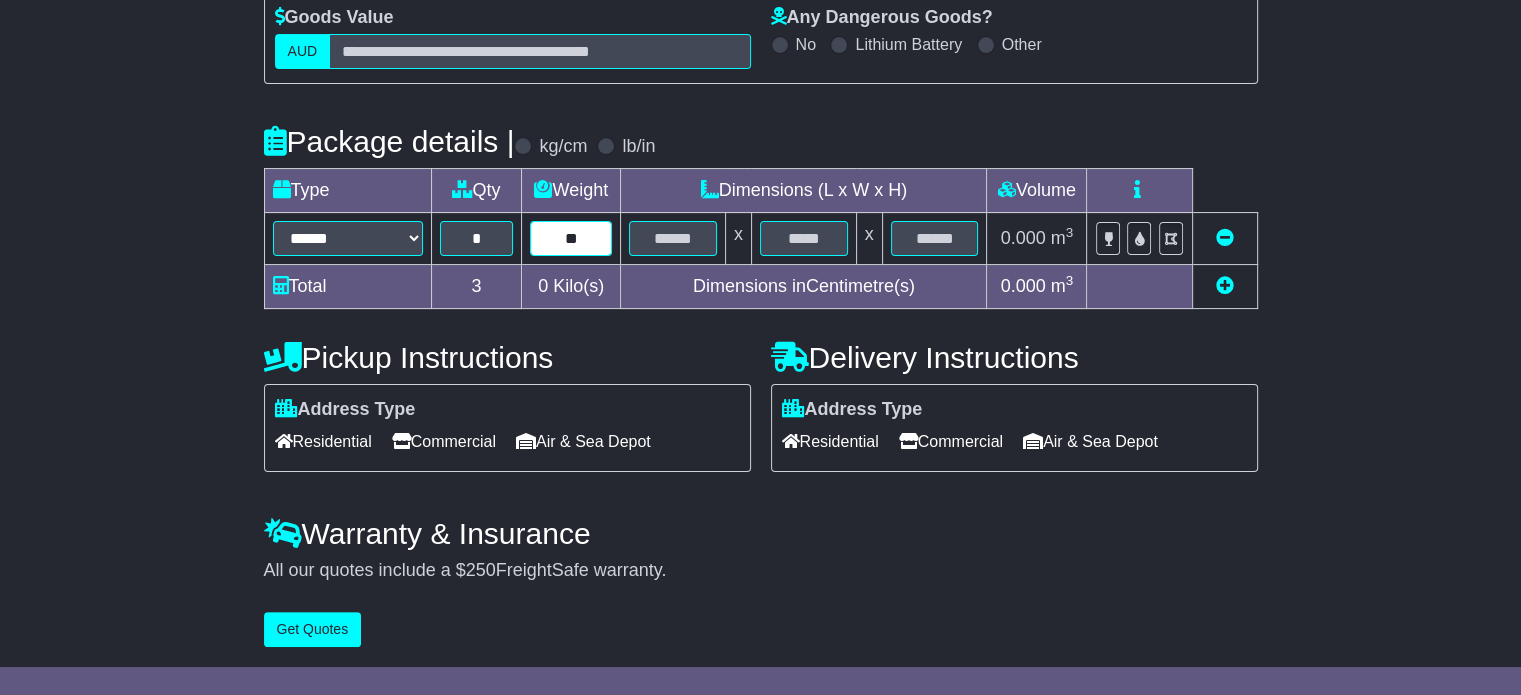 type on "**" 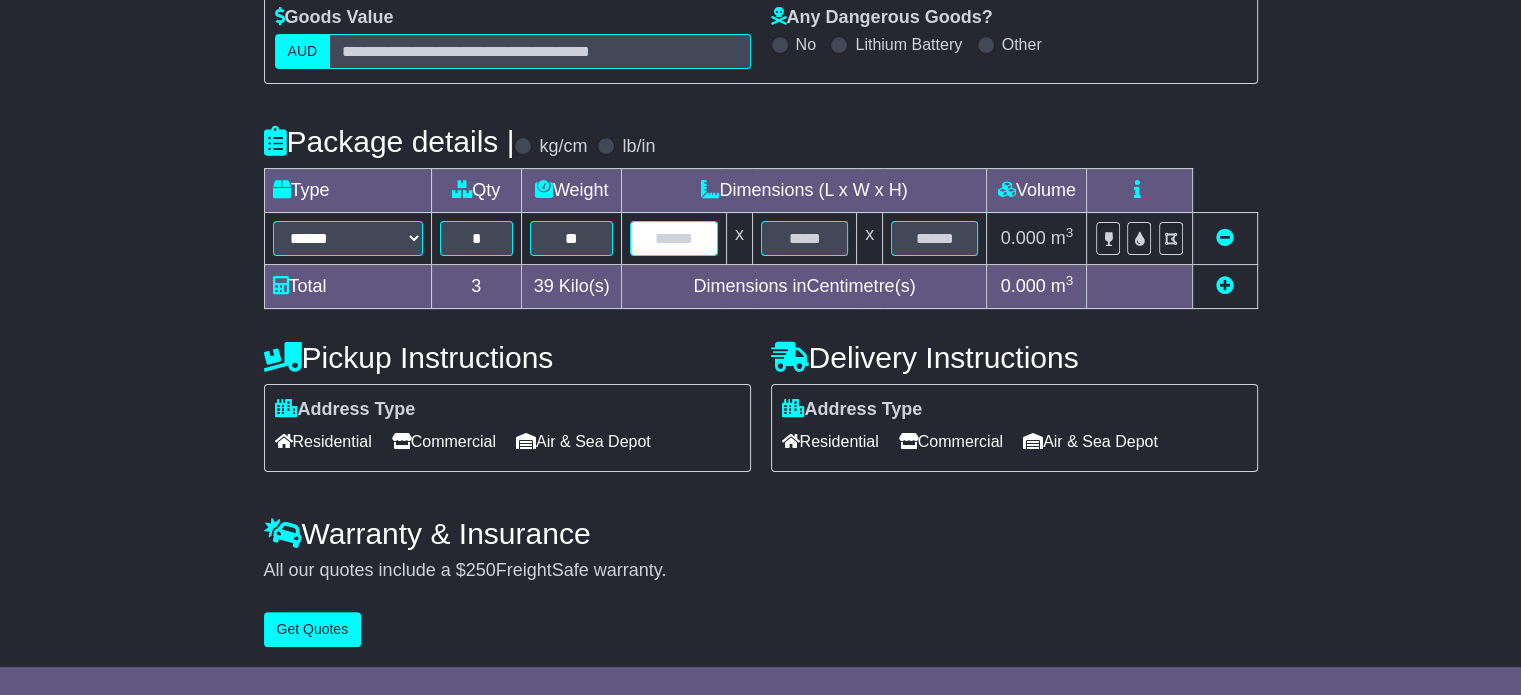click at bounding box center (673, 238) 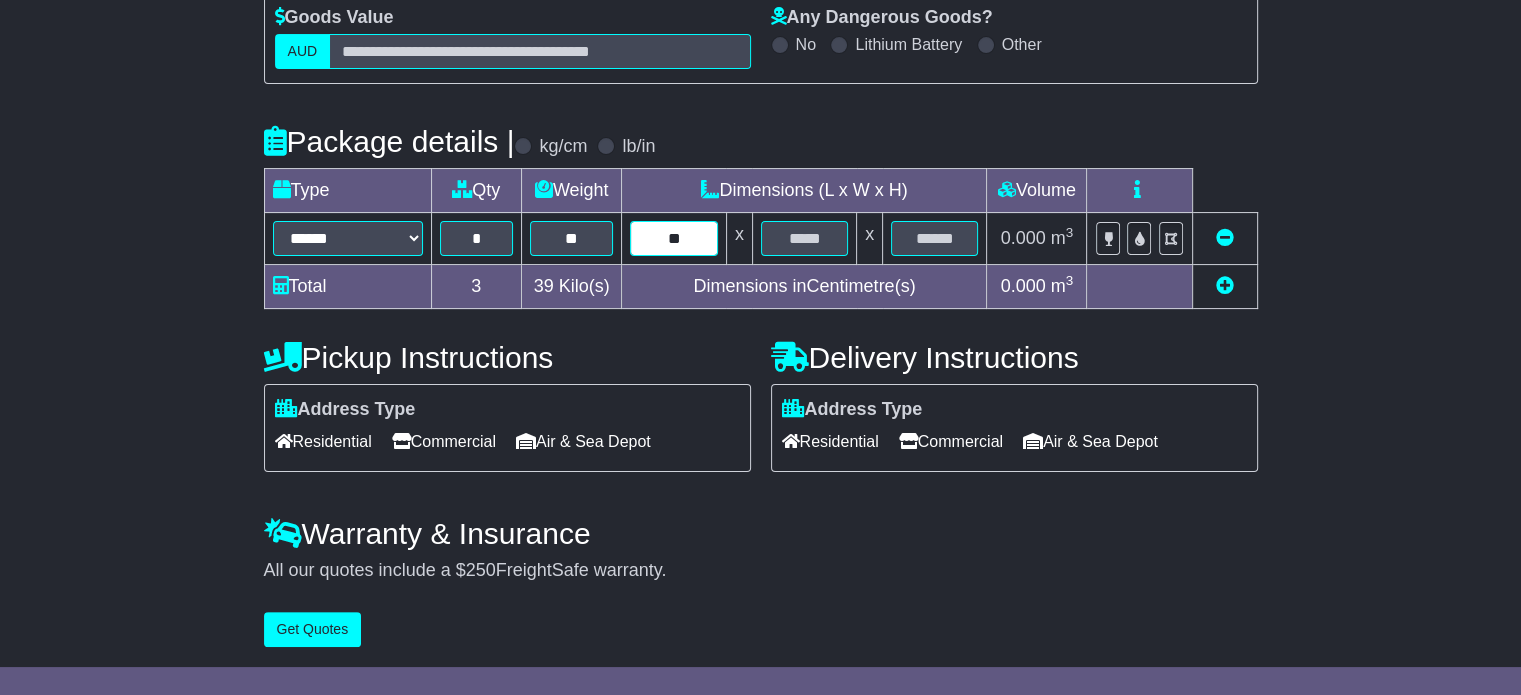 type on "**" 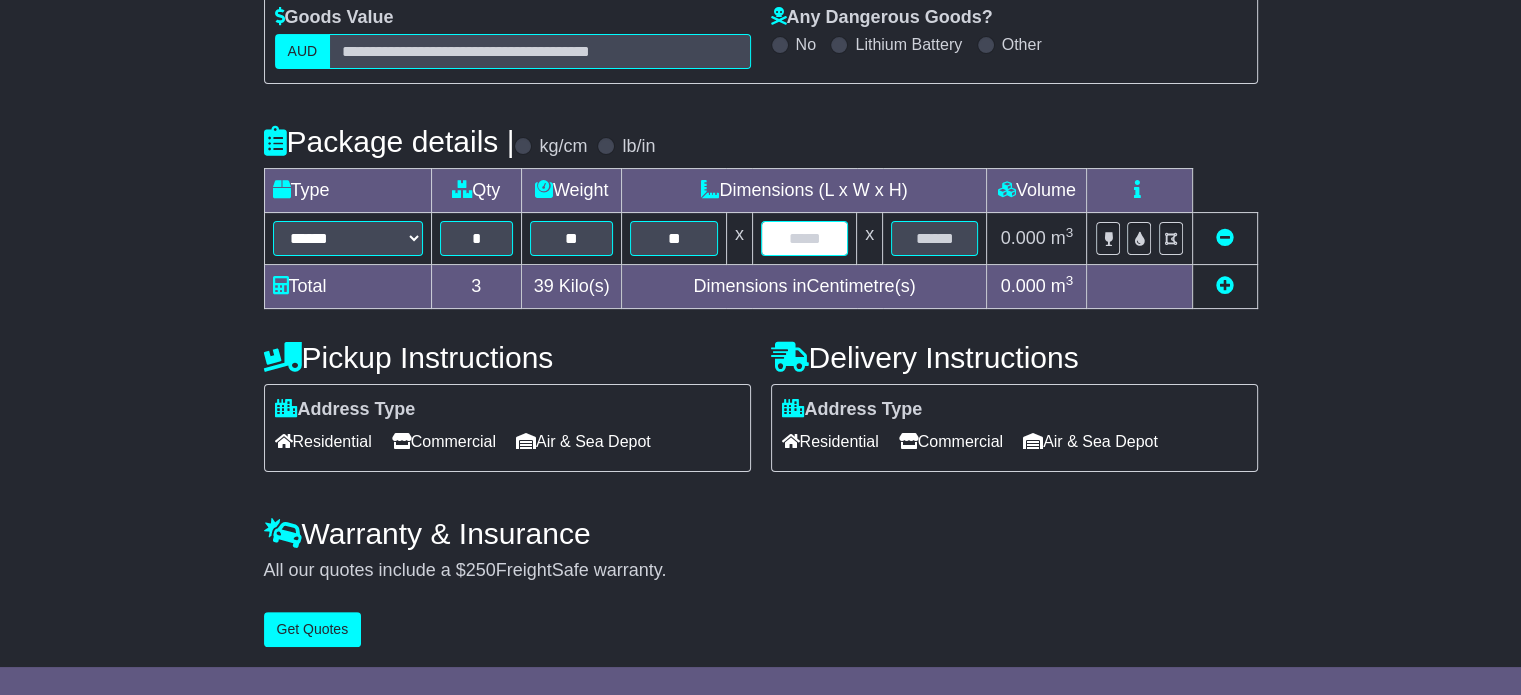 click at bounding box center (804, 238) 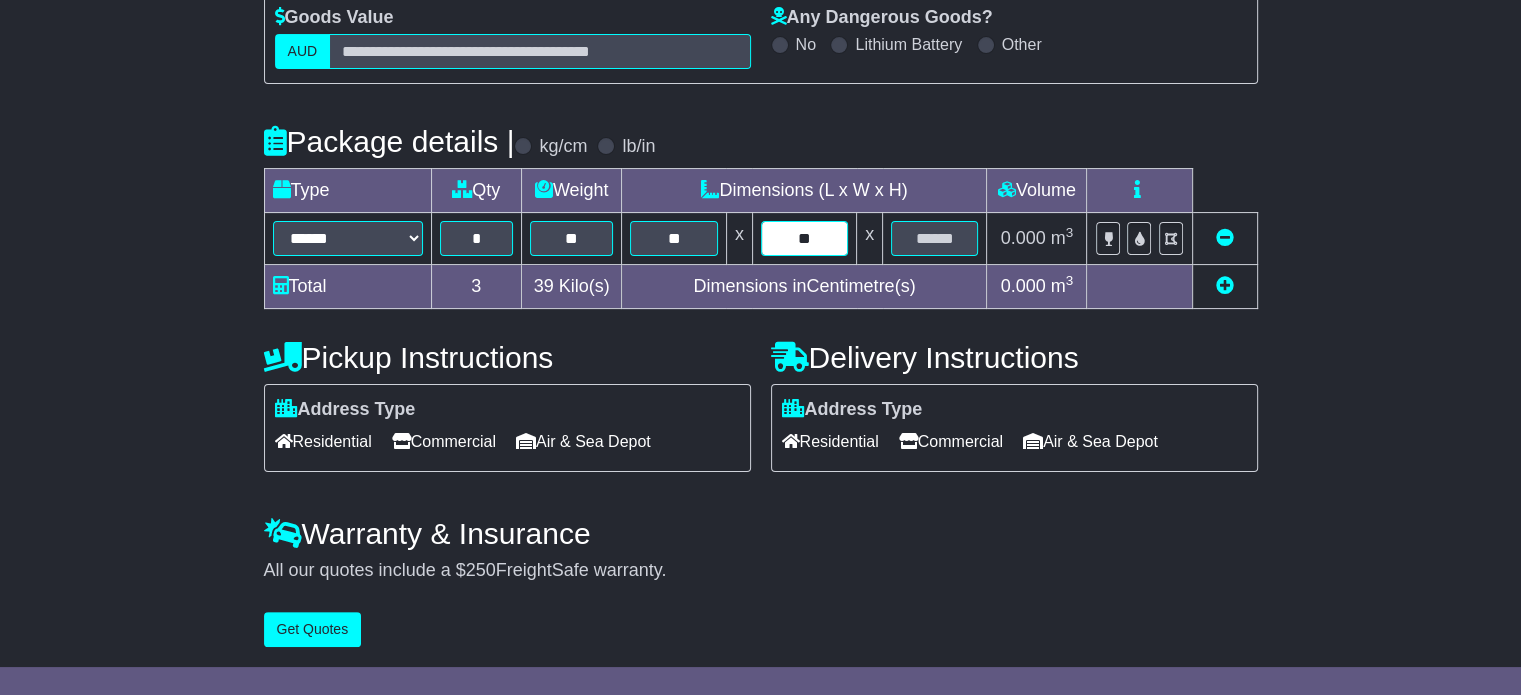 type on "**" 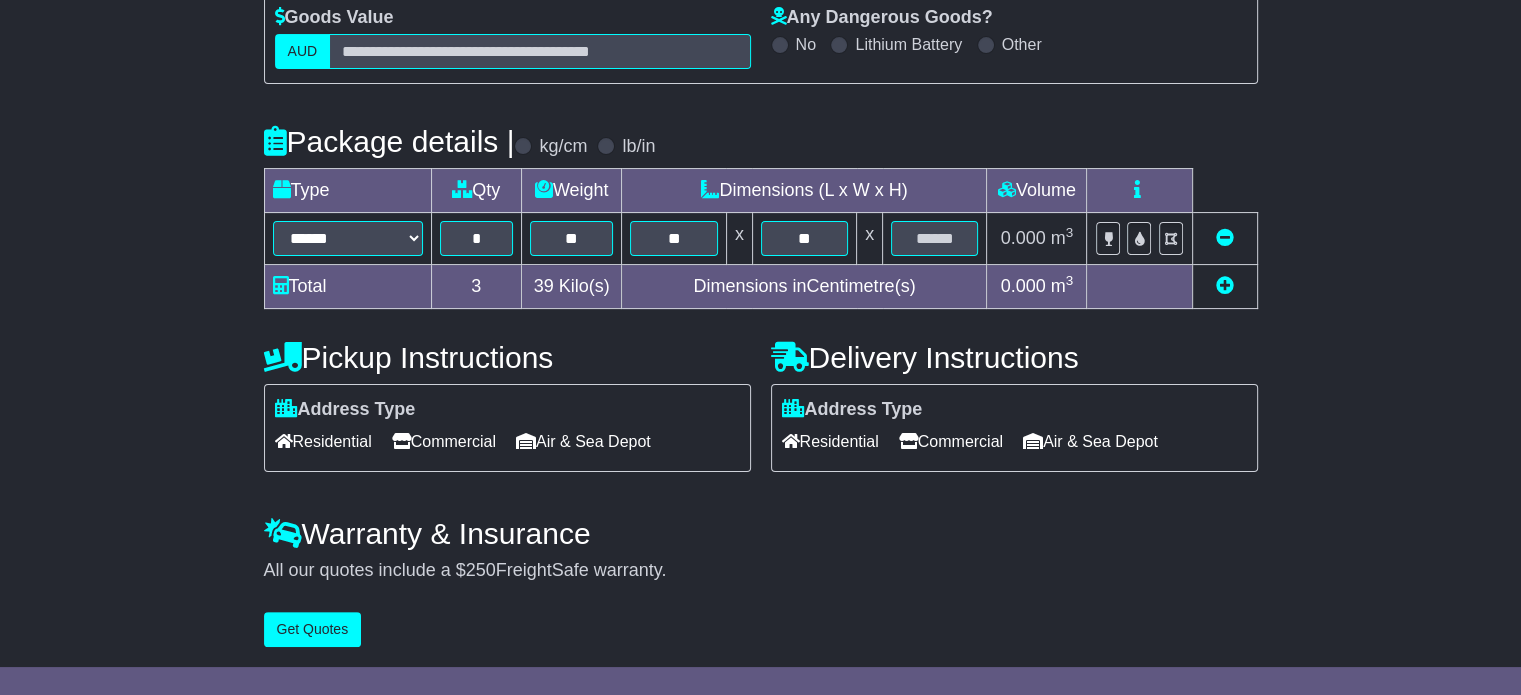 click at bounding box center [935, 239] 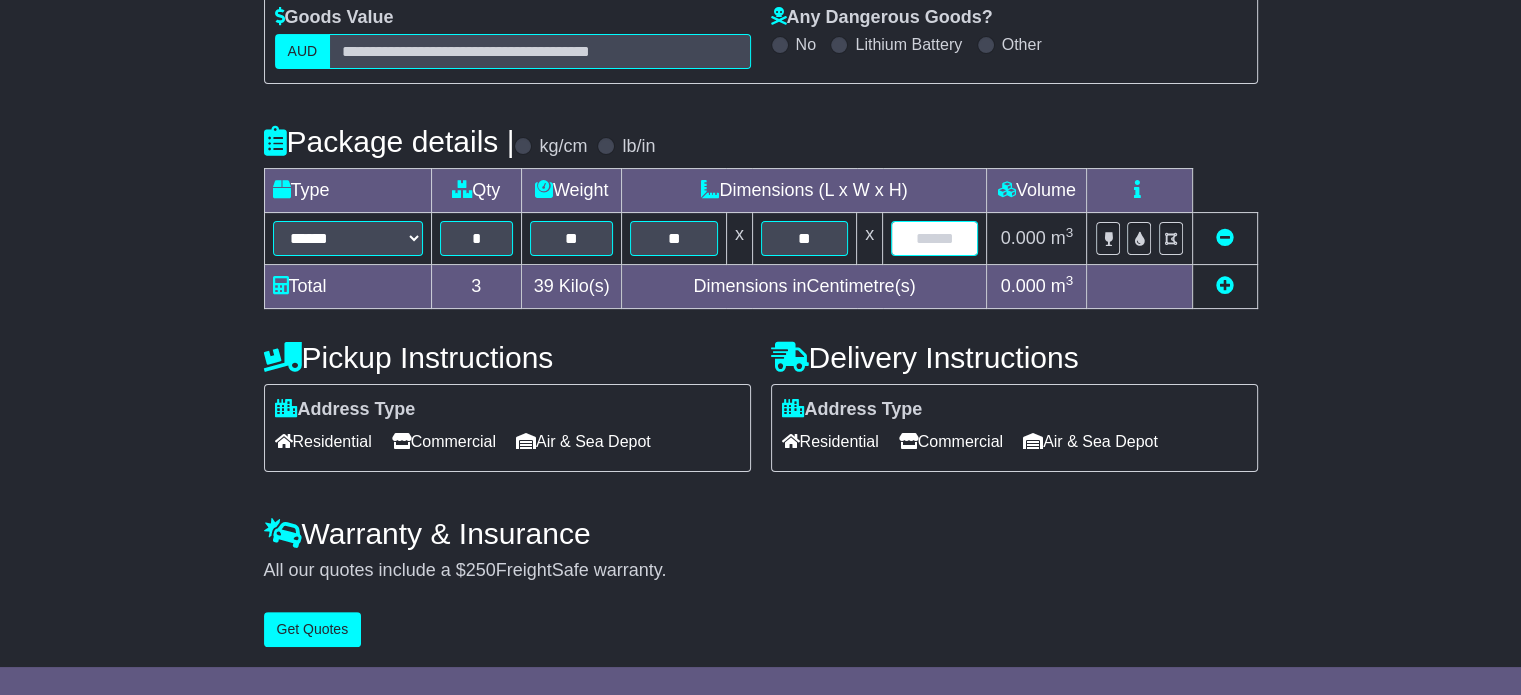 click at bounding box center (934, 238) 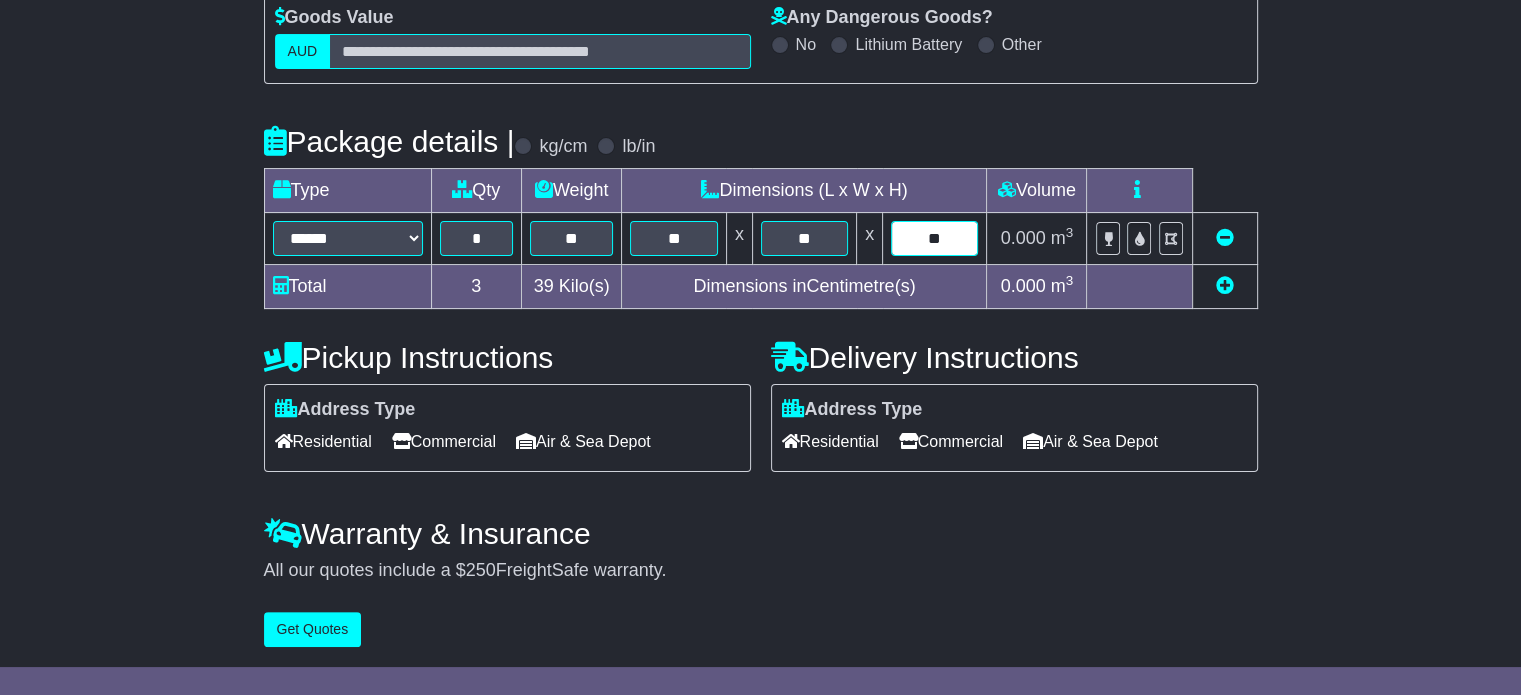 type on "**" 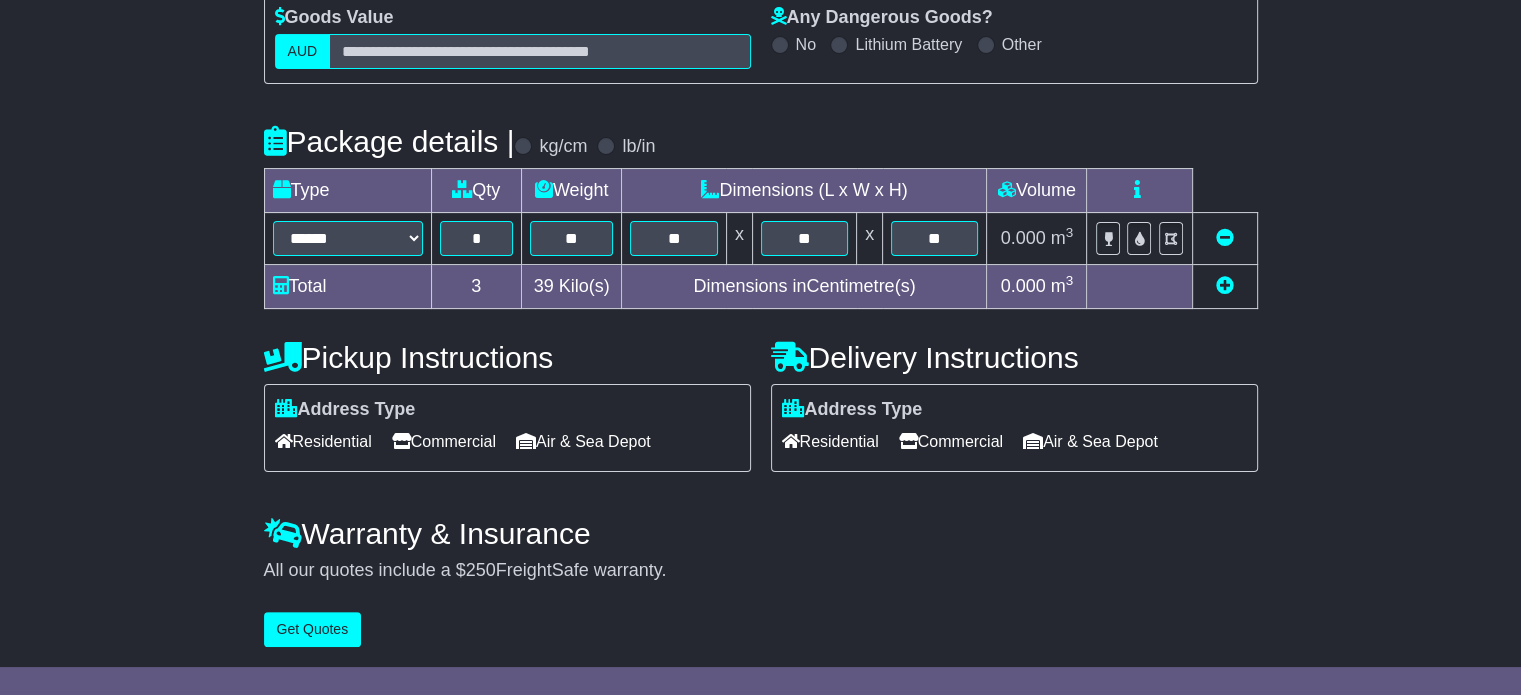 click on "**********" at bounding box center [760, 244] 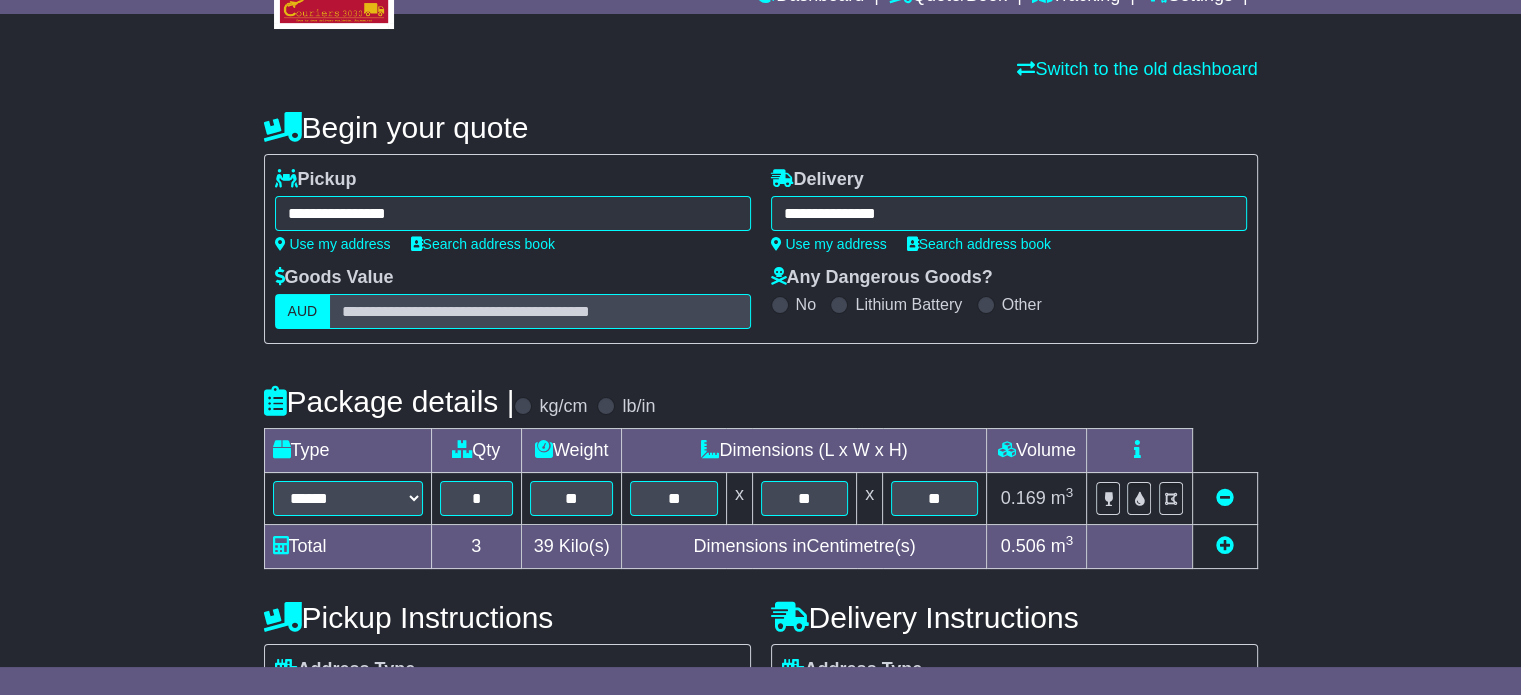 scroll, scrollTop: 0, scrollLeft: 0, axis: both 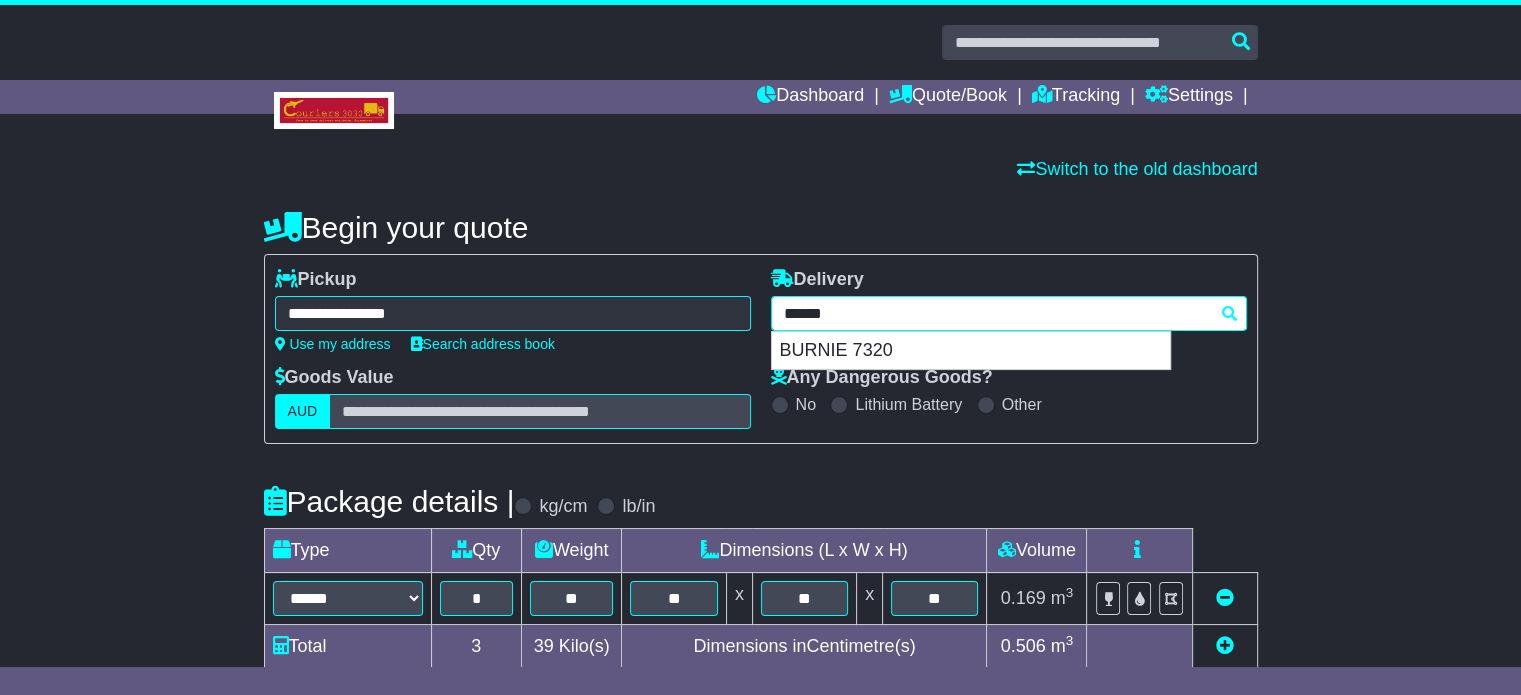 click on "**********" at bounding box center [1009, 313] 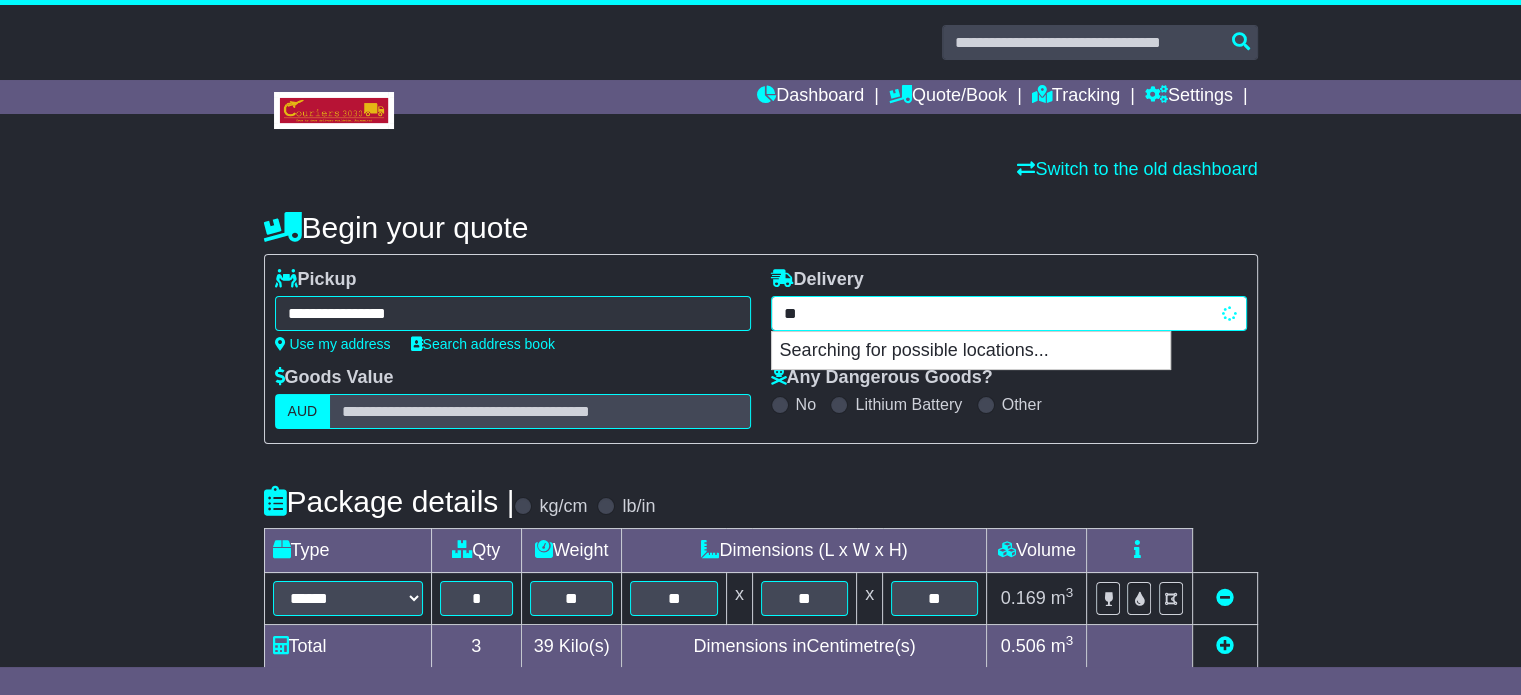 type on "*" 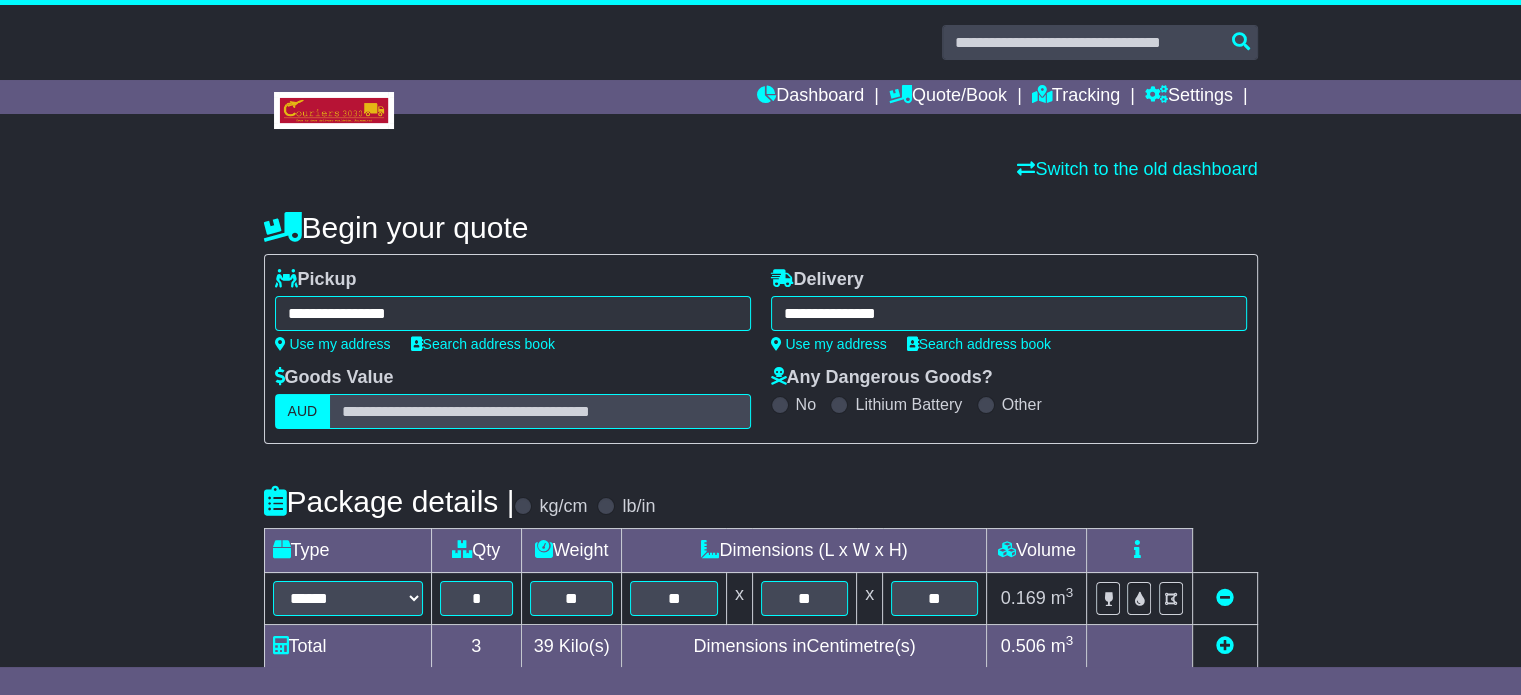 click on "**********" at bounding box center (1009, 313) 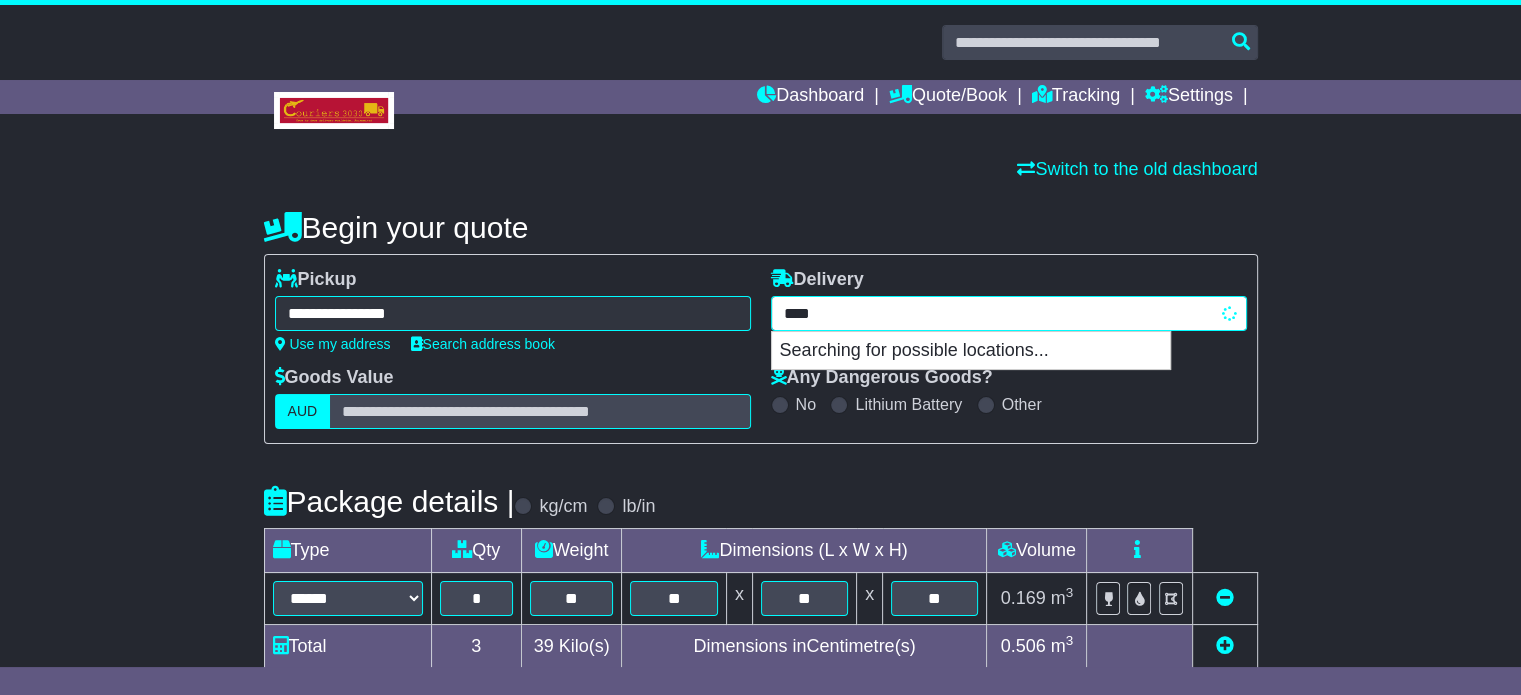 type on "*****" 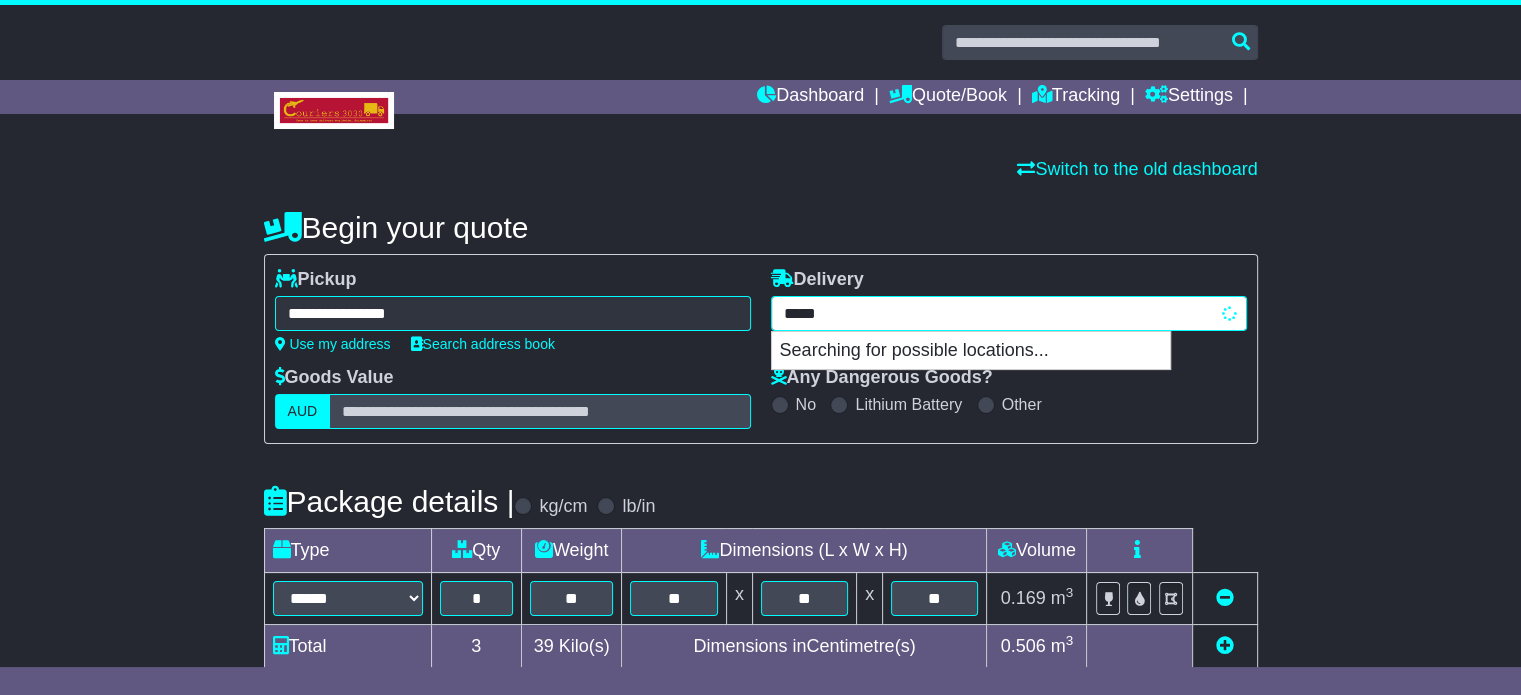 type on "*********" 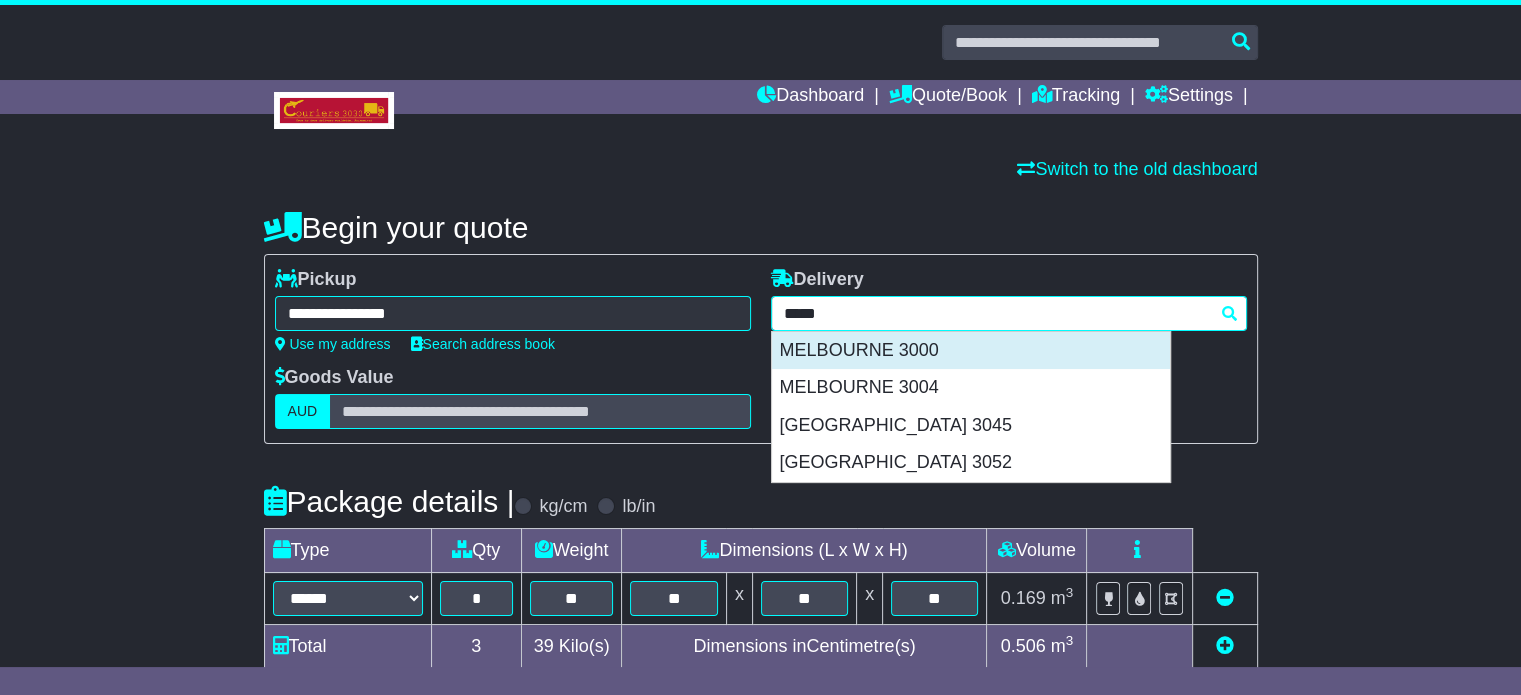 click on "MELBOURNE 3000" at bounding box center [971, 351] 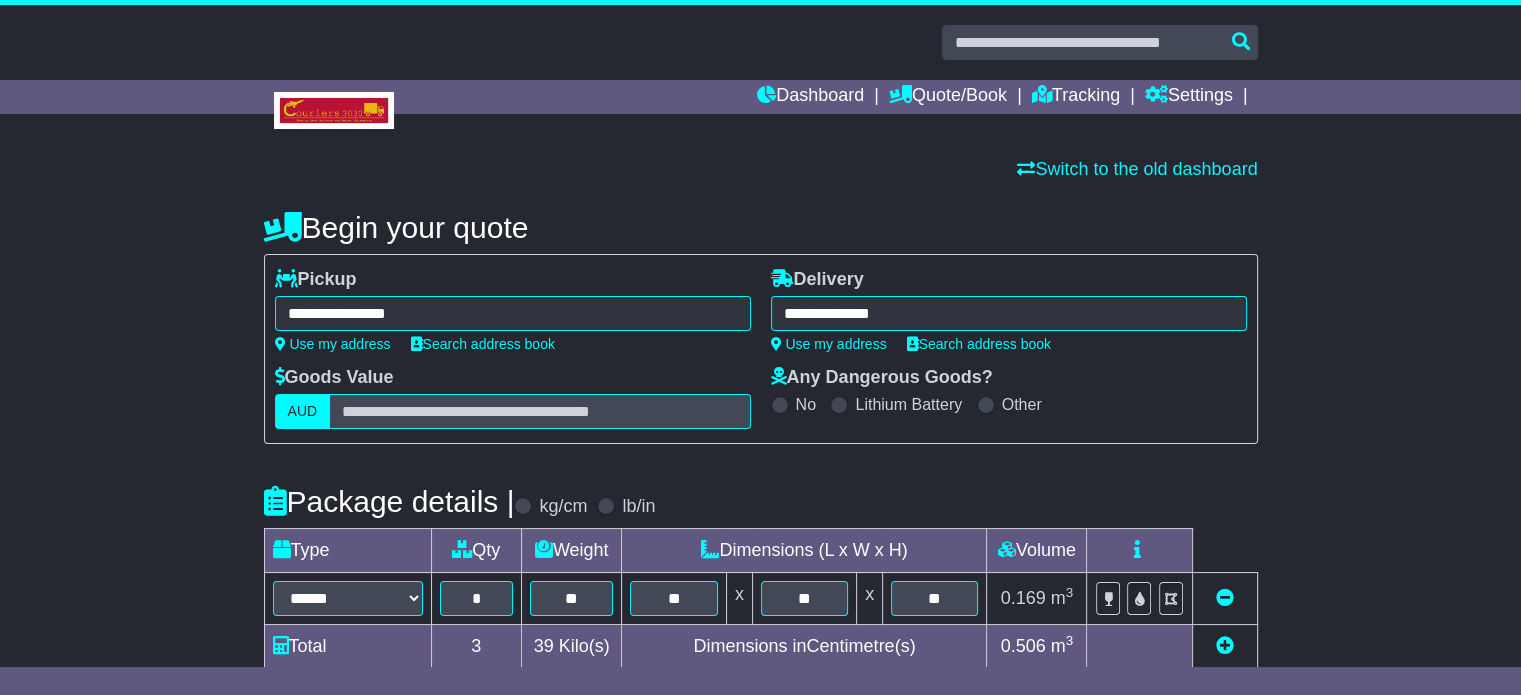 type on "**********" 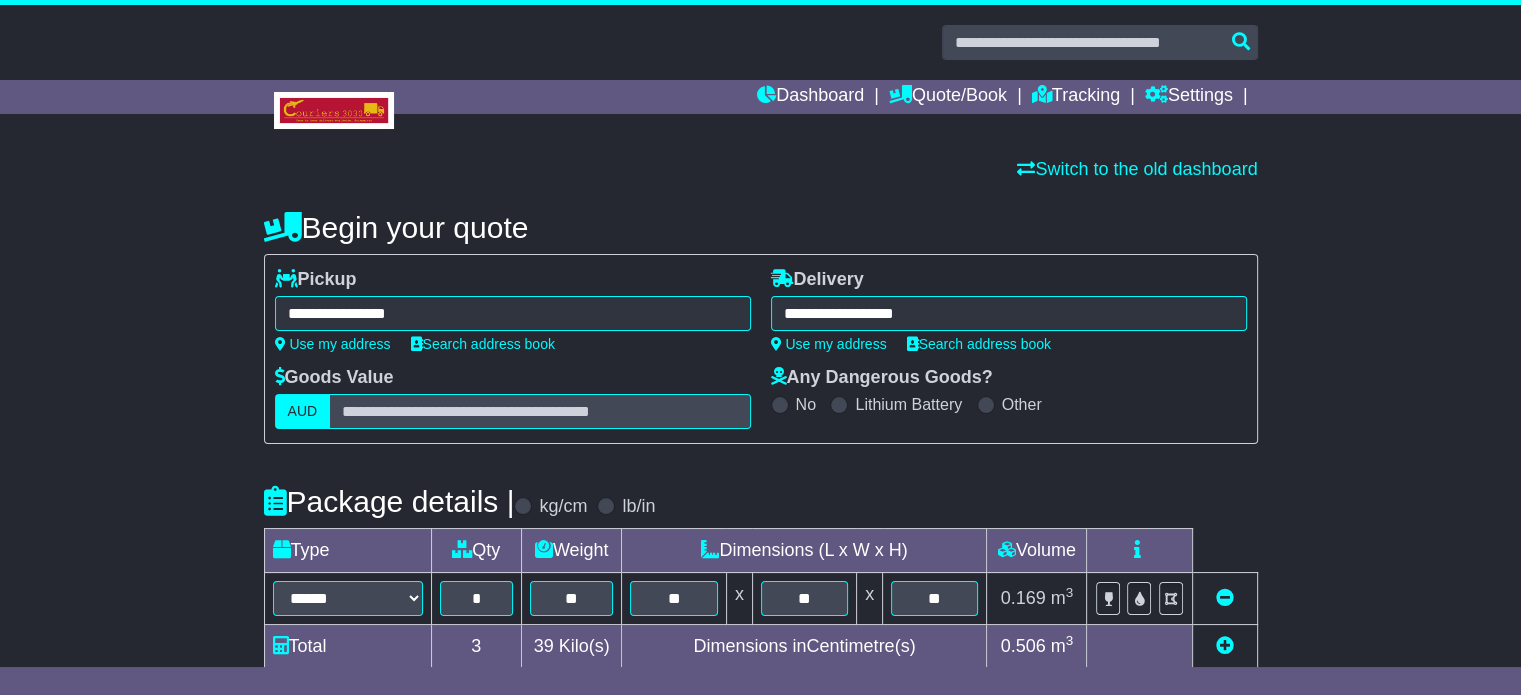 click on "**********" at bounding box center [761, 349] 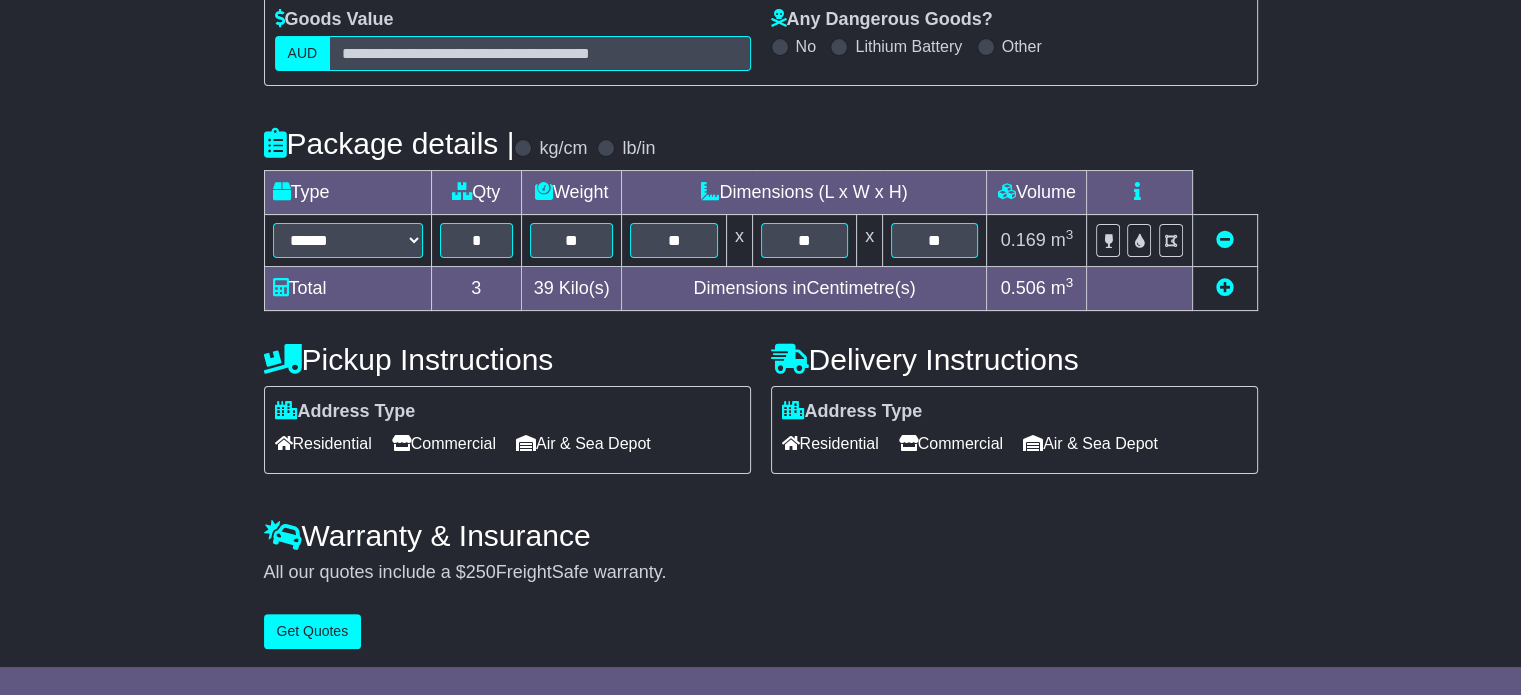 scroll, scrollTop: 360, scrollLeft: 0, axis: vertical 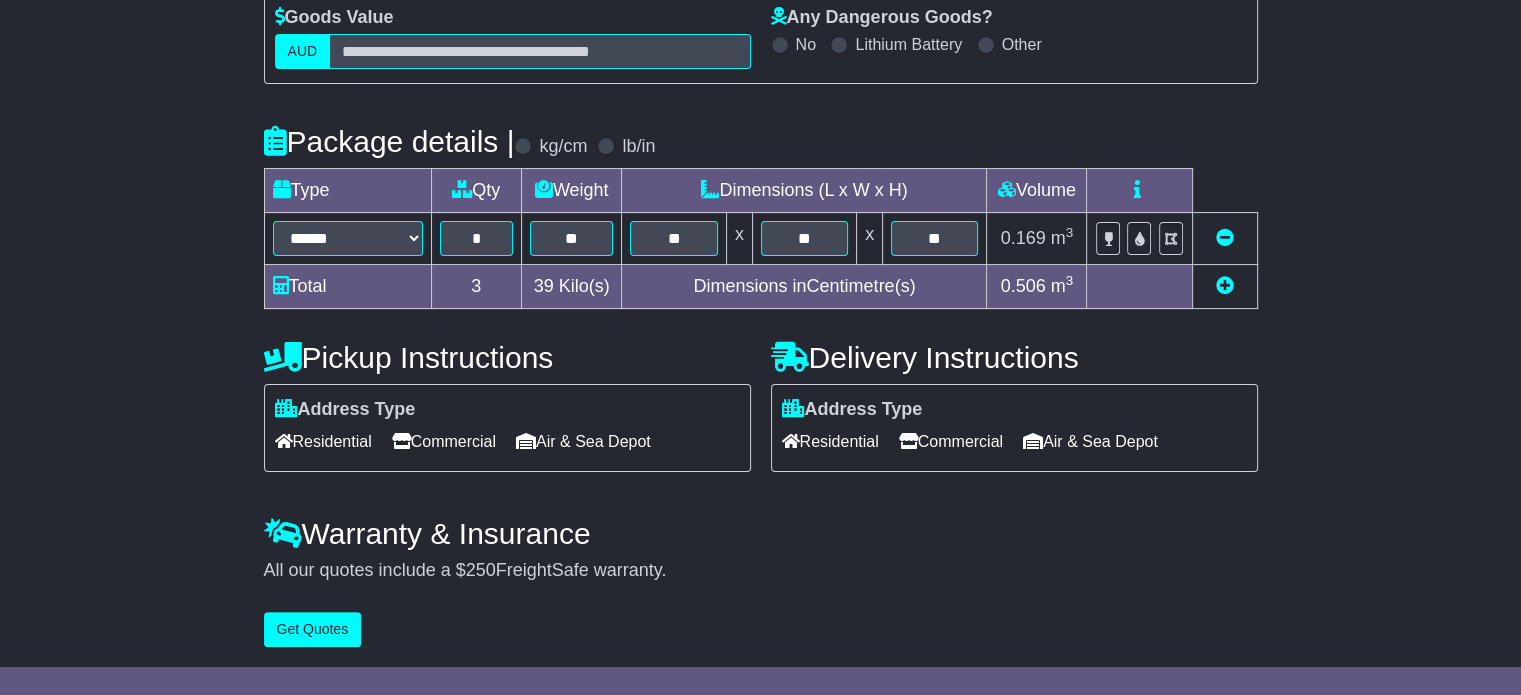 click on "Residential" at bounding box center [323, 441] 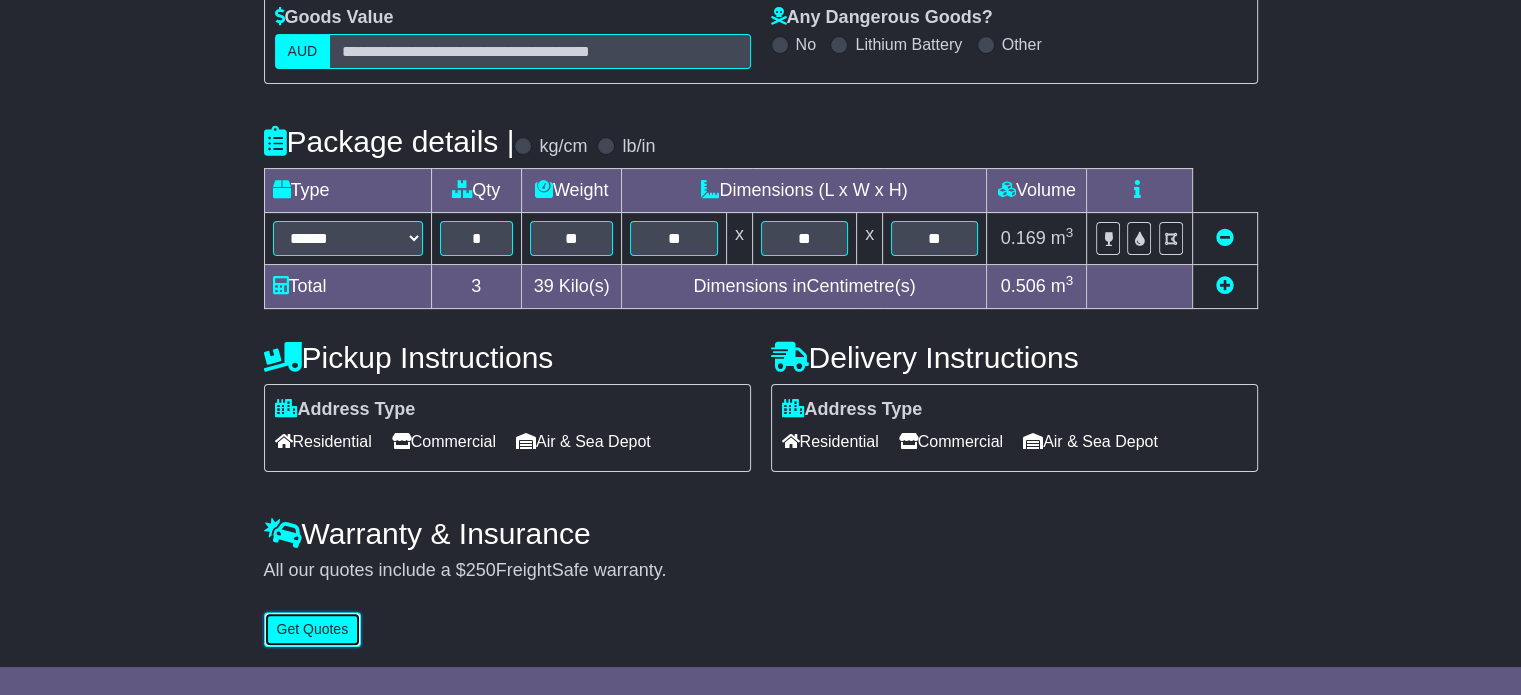 click on "Get Quotes" at bounding box center (313, 629) 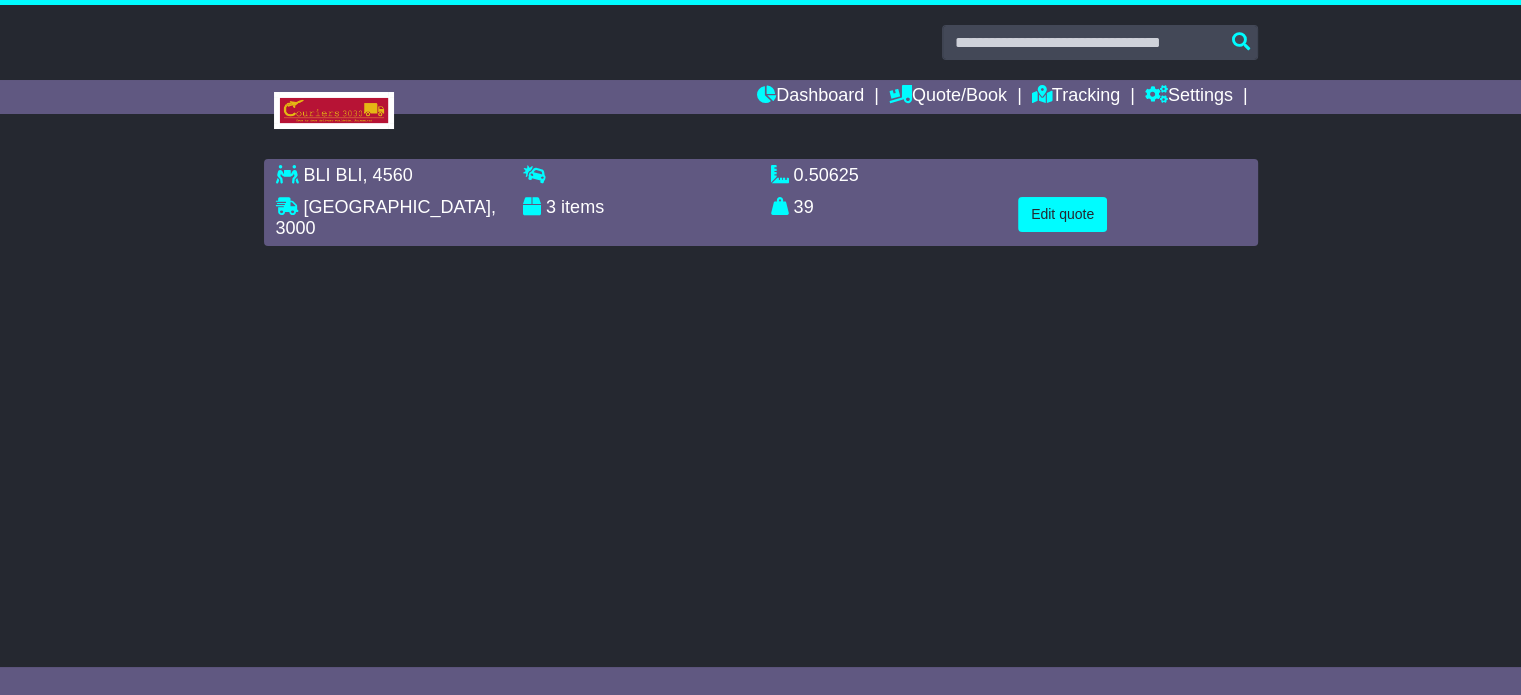 scroll, scrollTop: 0, scrollLeft: 0, axis: both 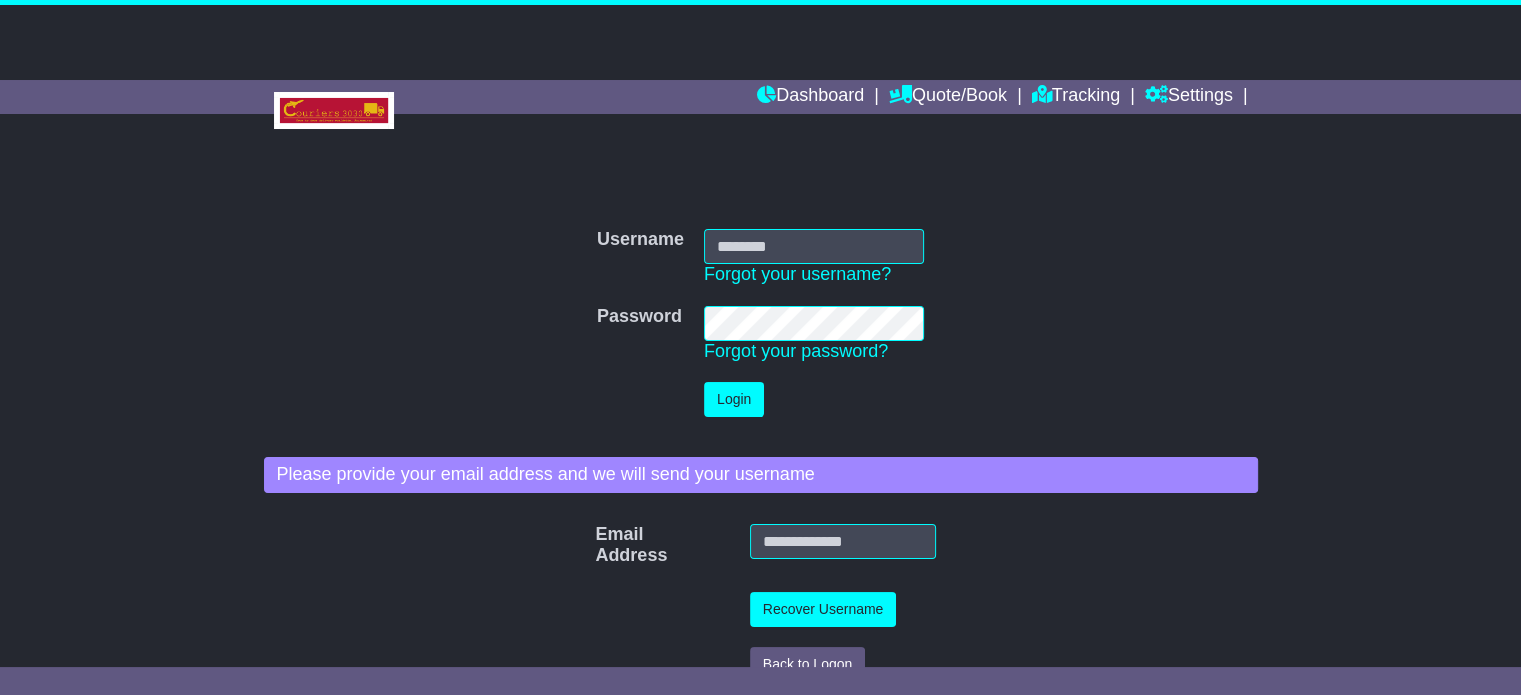 type on "**********" 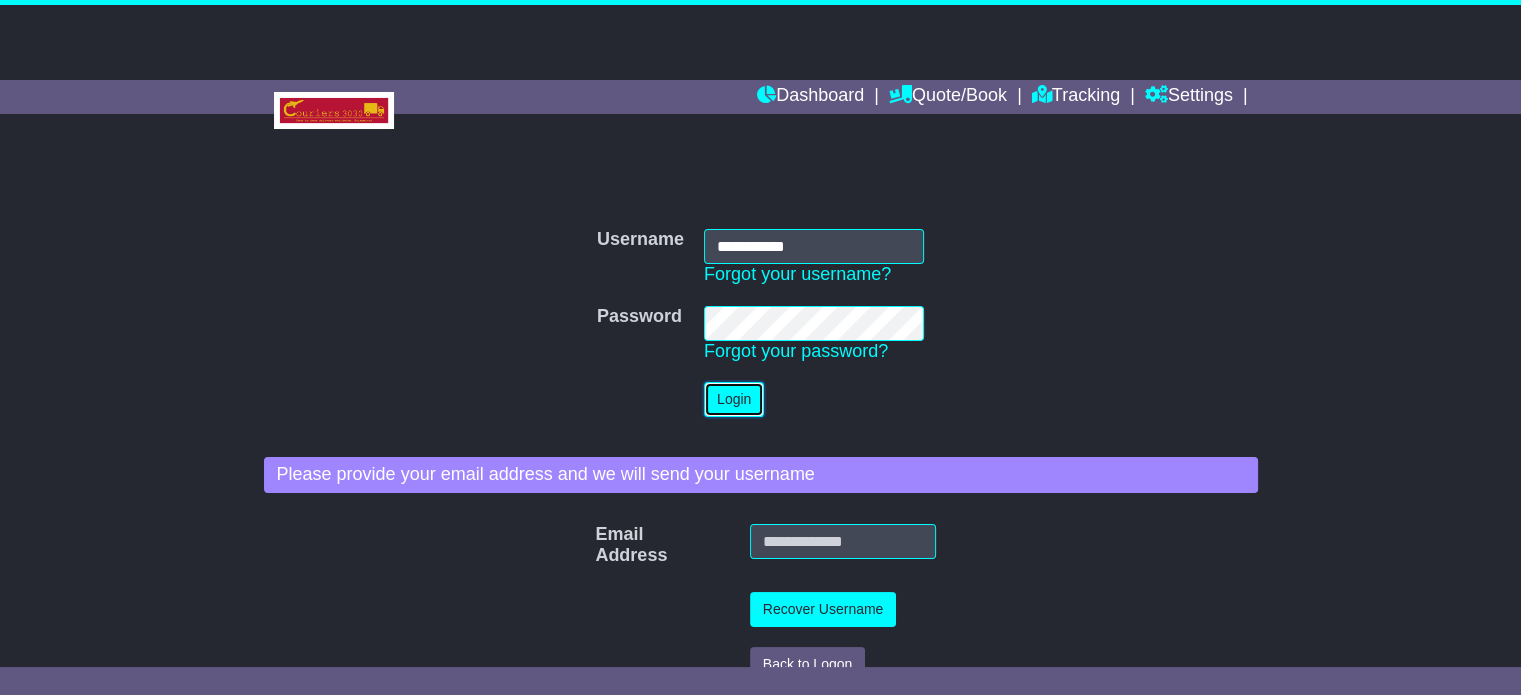 click on "Login" at bounding box center (734, 399) 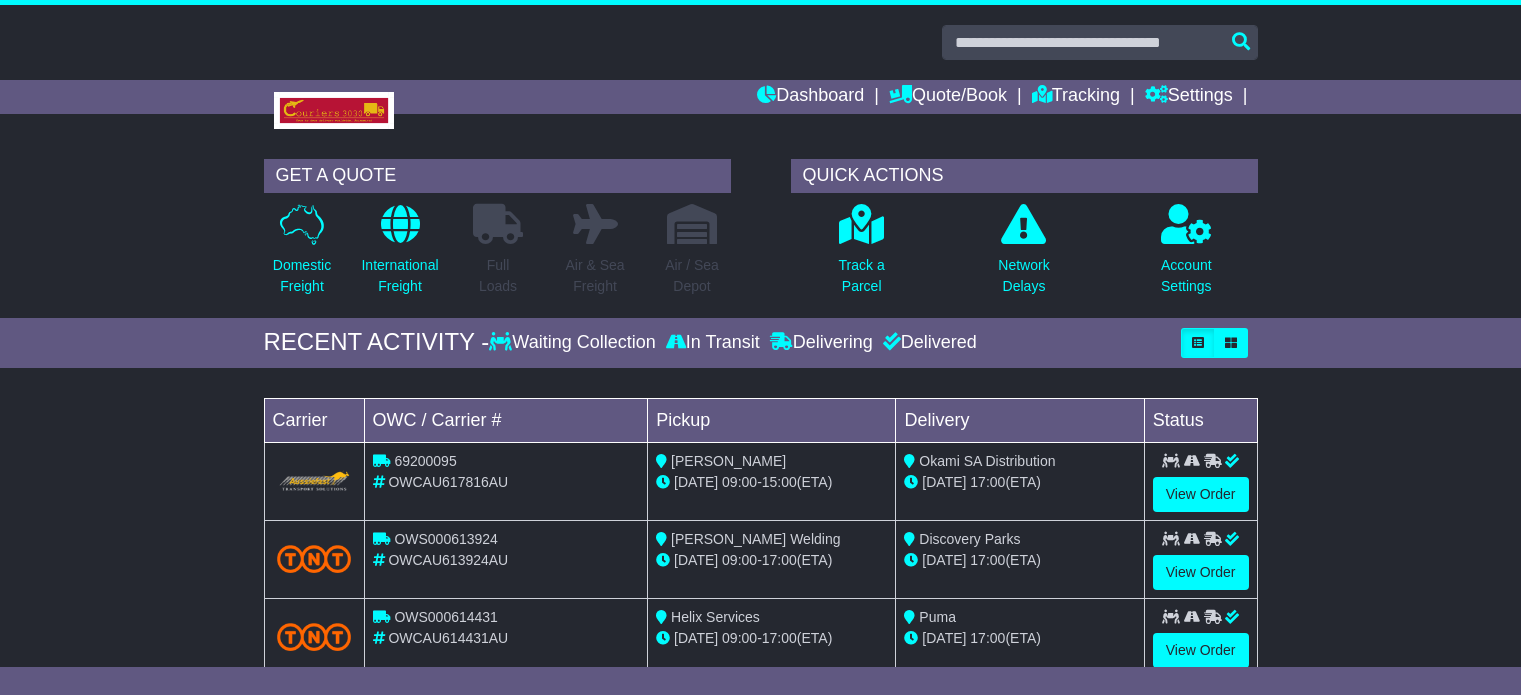 scroll, scrollTop: 0, scrollLeft: 0, axis: both 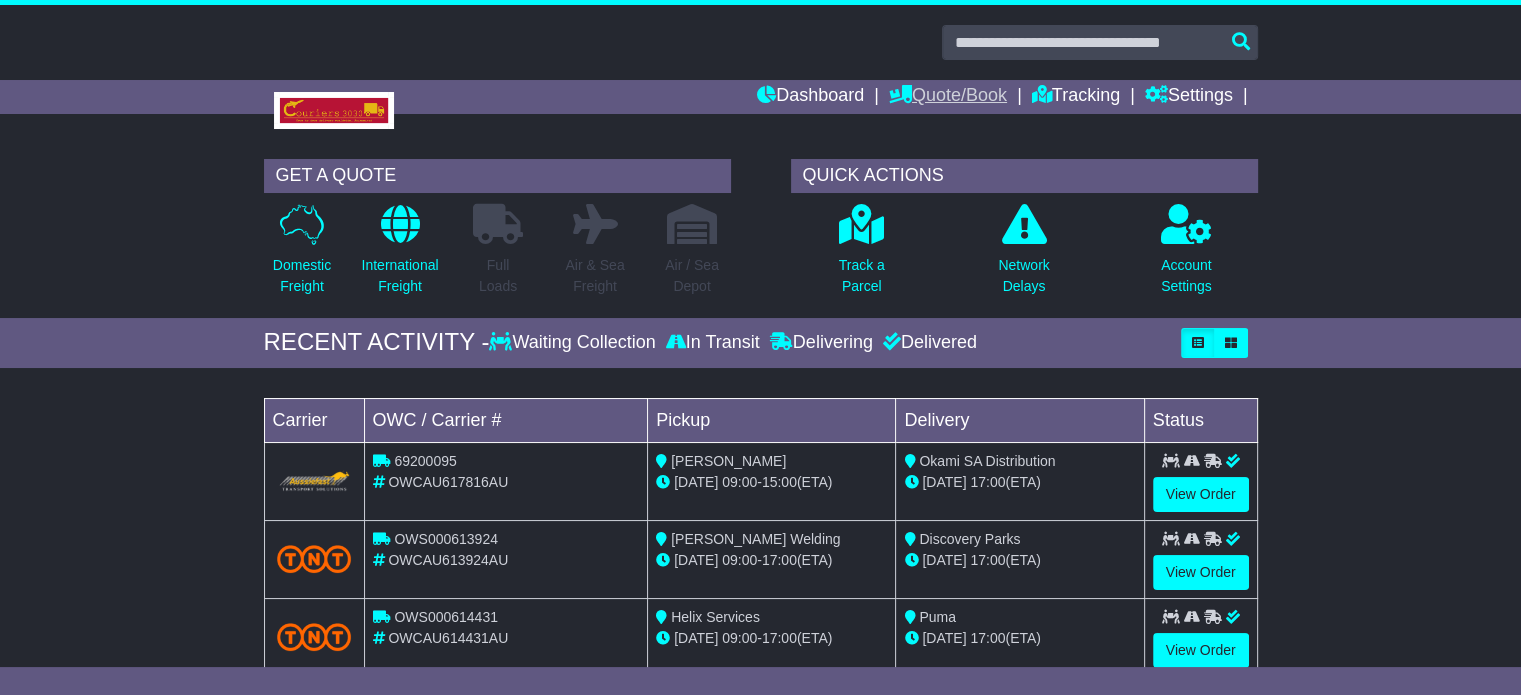 click on "Quote/Book" at bounding box center (948, 97) 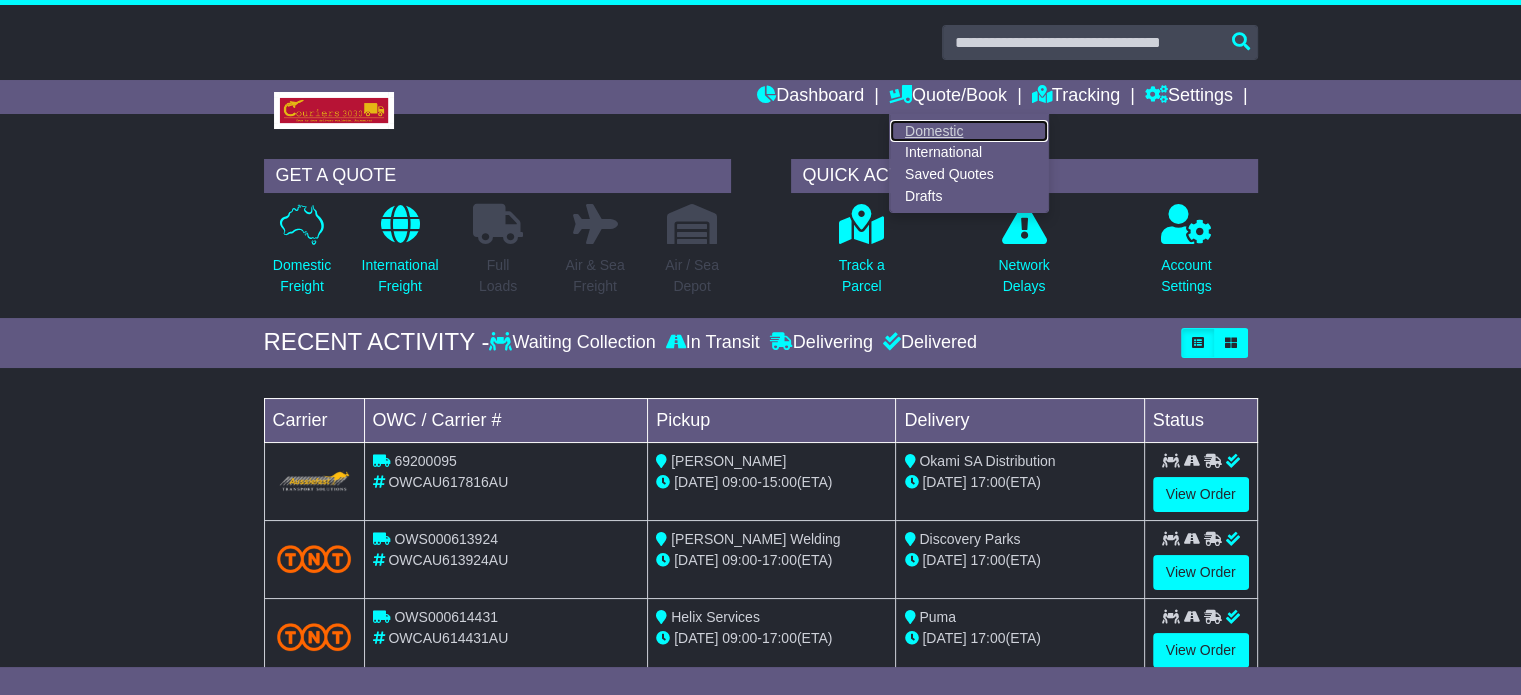 click on "Domestic" at bounding box center (969, 131) 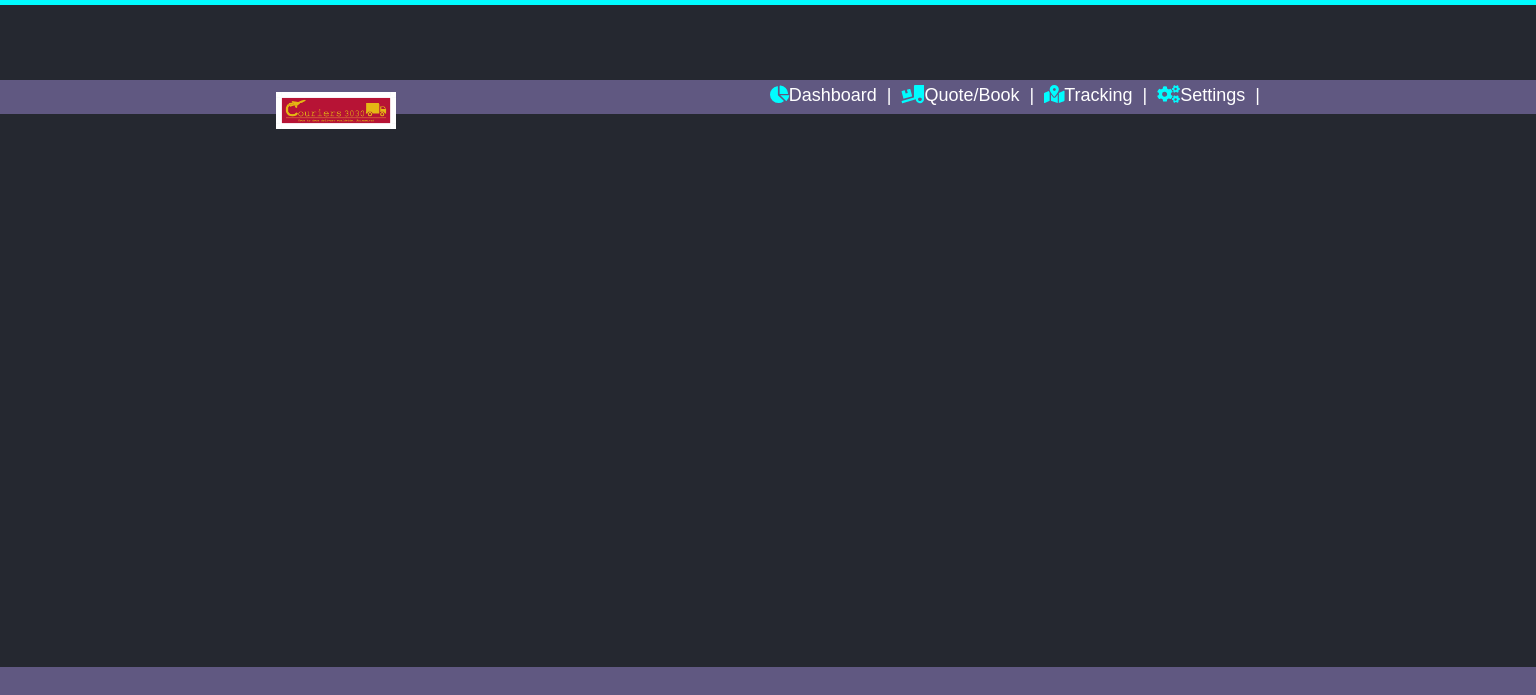 scroll, scrollTop: 0, scrollLeft: 0, axis: both 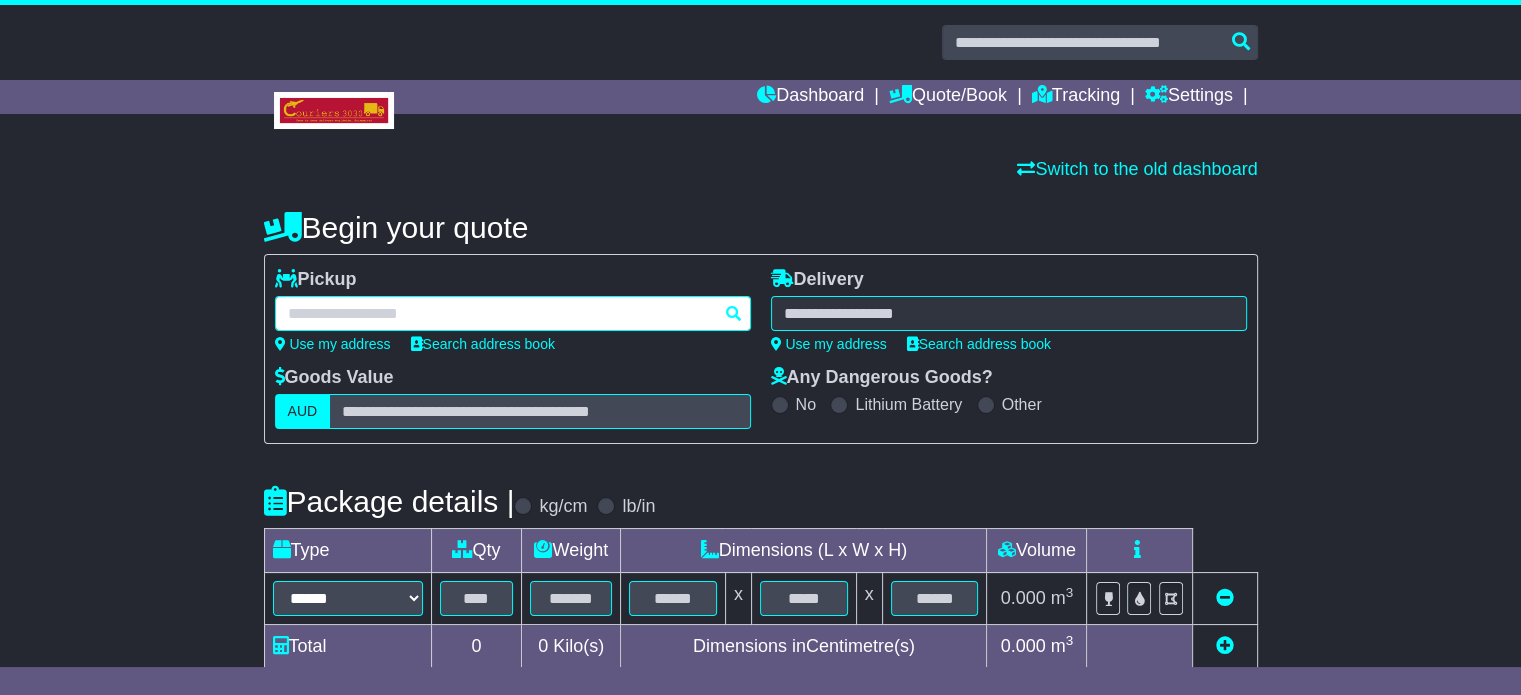 click at bounding box center [513, 313] 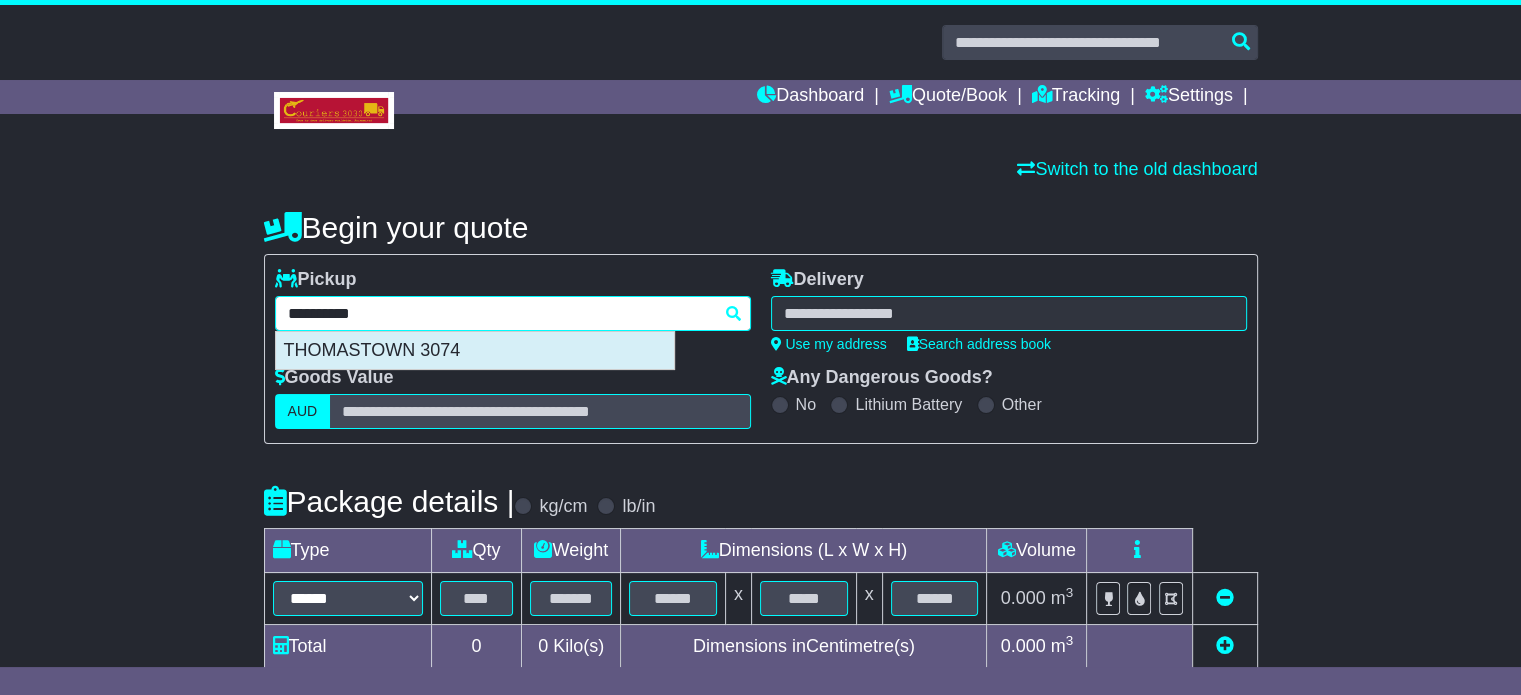 click on "THOMASTOWN 3074" at bounding box center [475, 351] 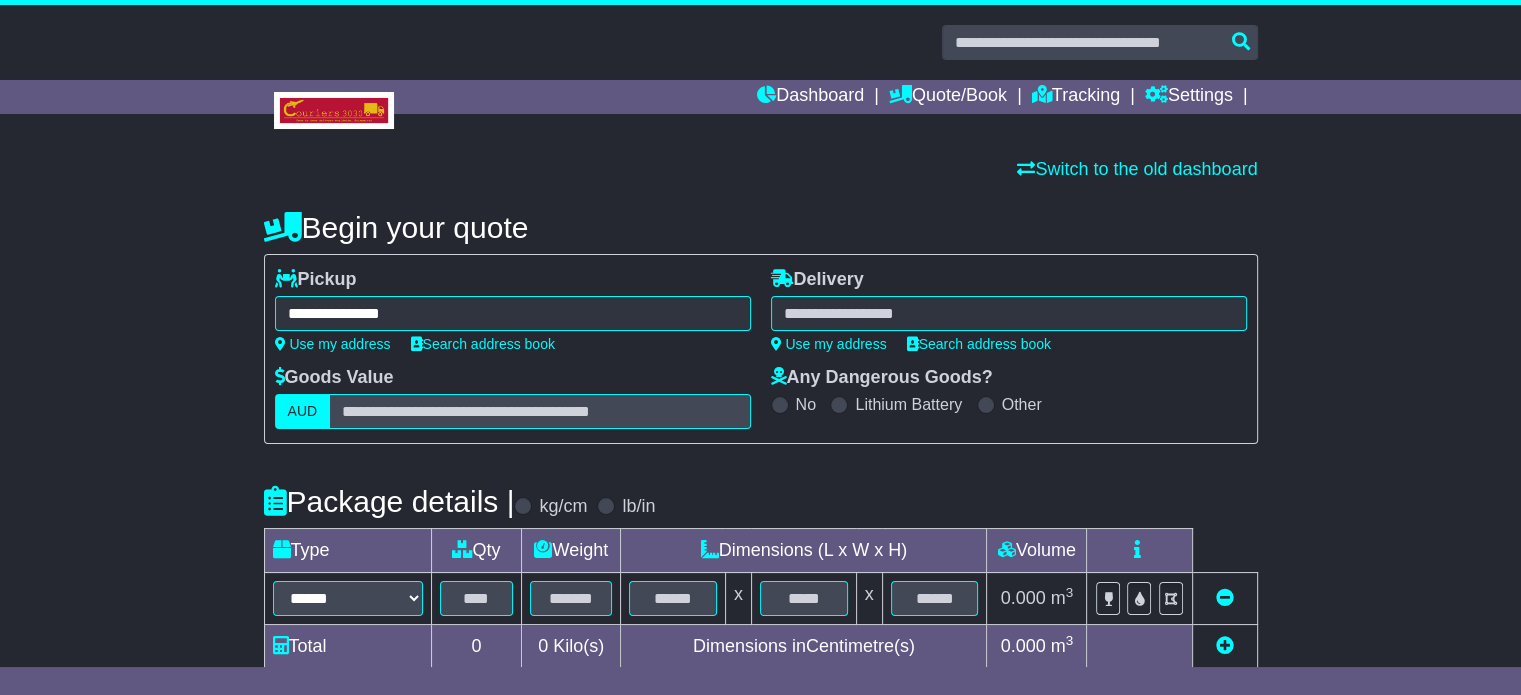 type on "**********" 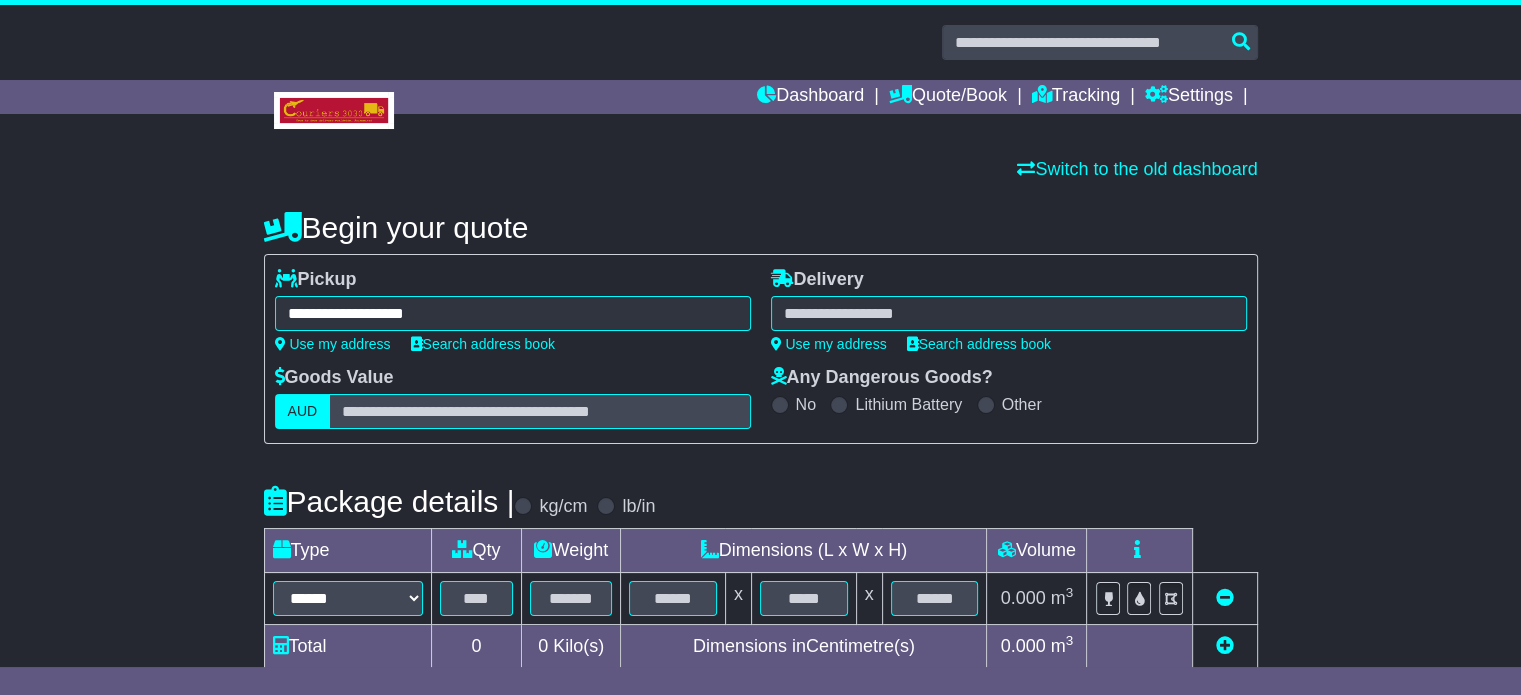 click on "**********" at bounding box center [1009, 310] 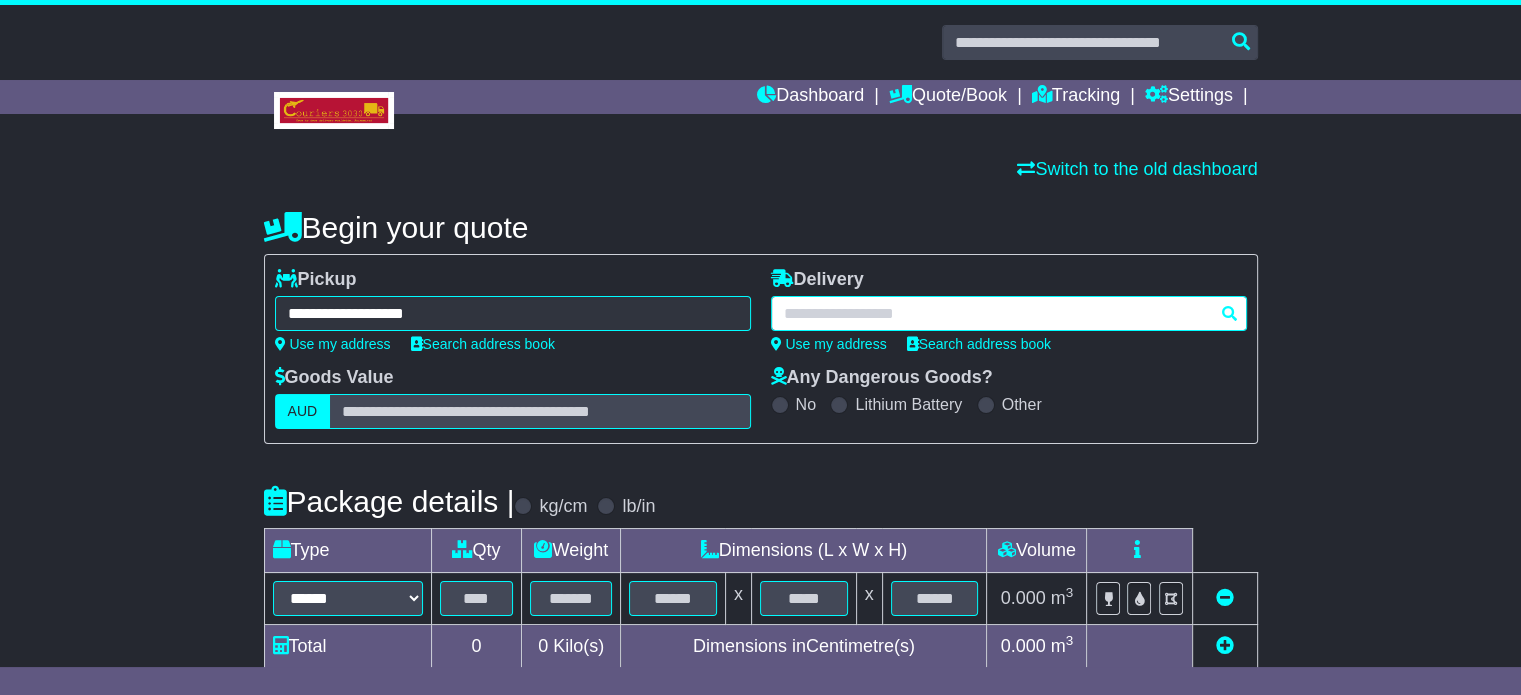 click at bounding box center [1009, 313] 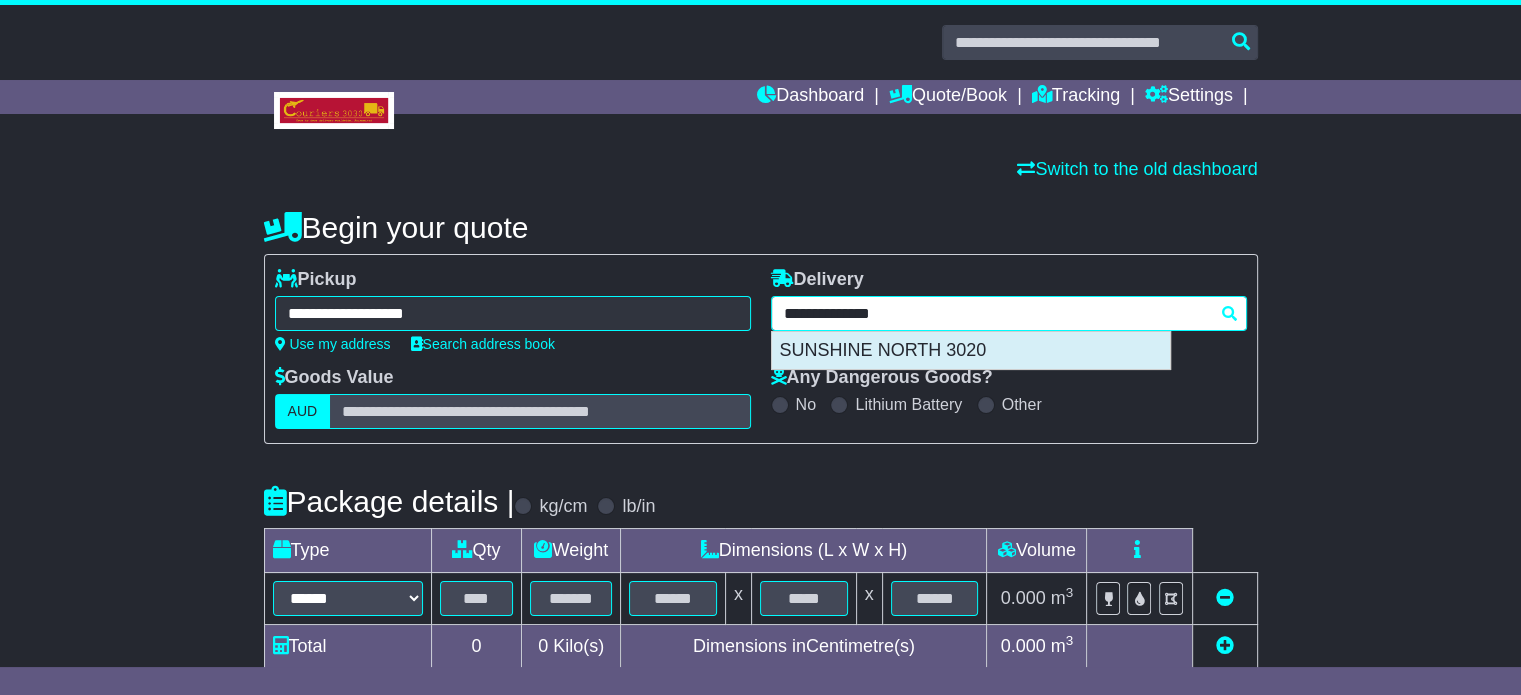 click on "SUNSHINE NORTH 3020" at bounding box center (971, 351) 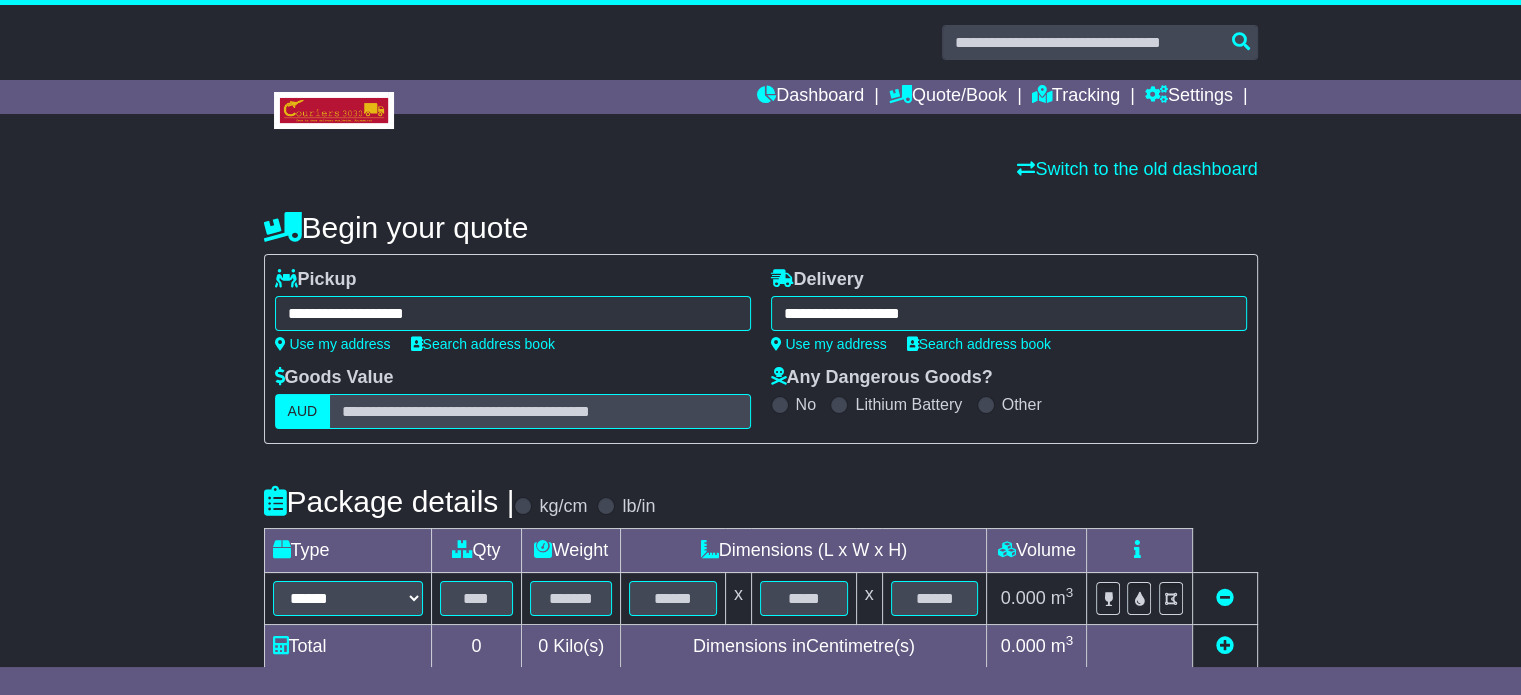 type on "**********" 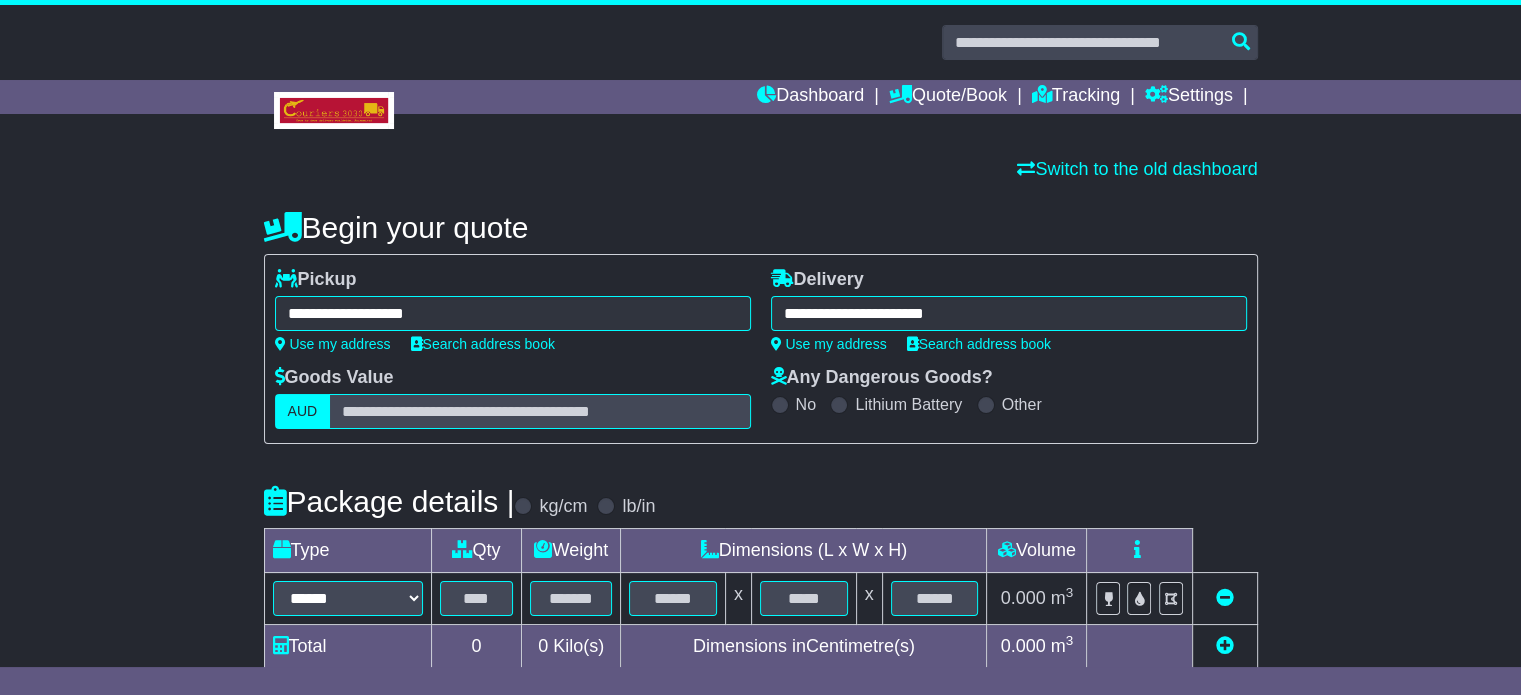 click on "Package details |
kg/cm
lb/in" at bounding box center [761, 501] 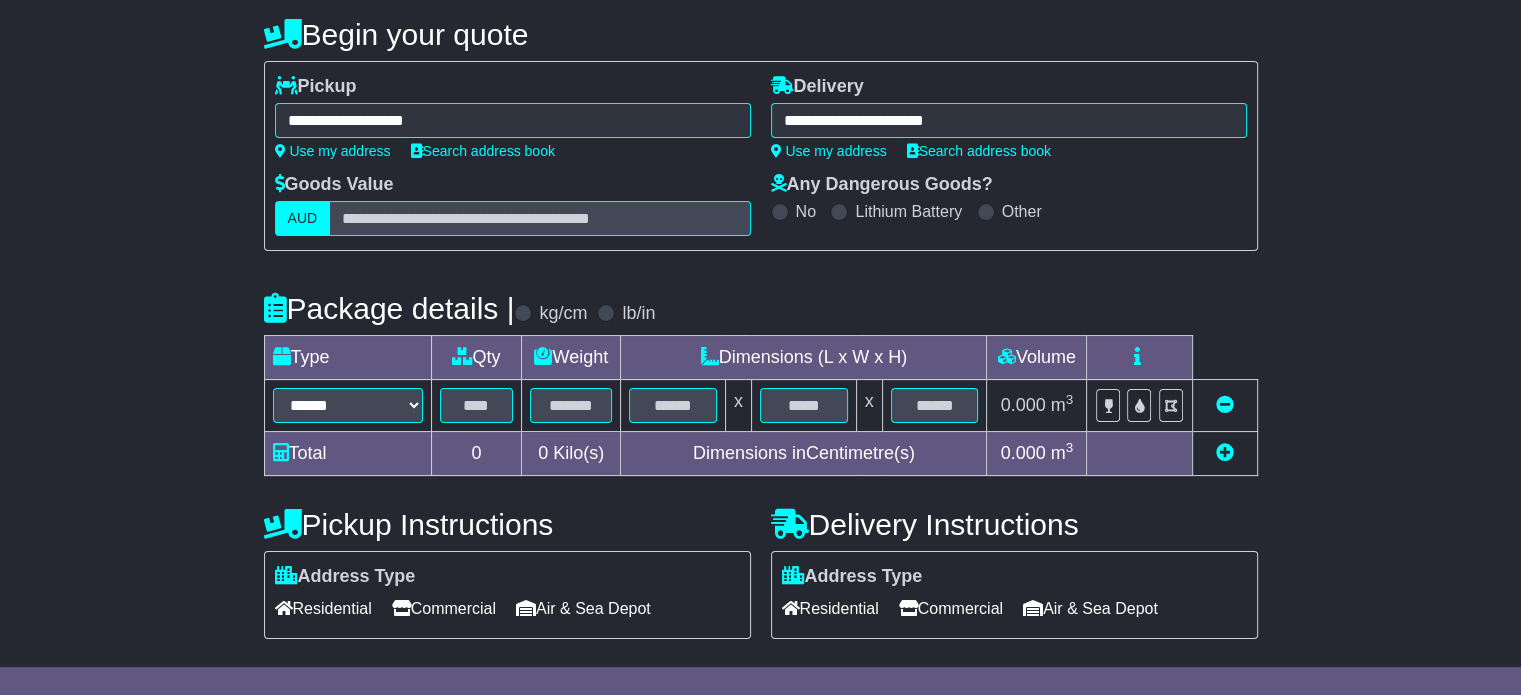 scroll, scrollTop: 240, scrollLeft: 0, axis: vertical 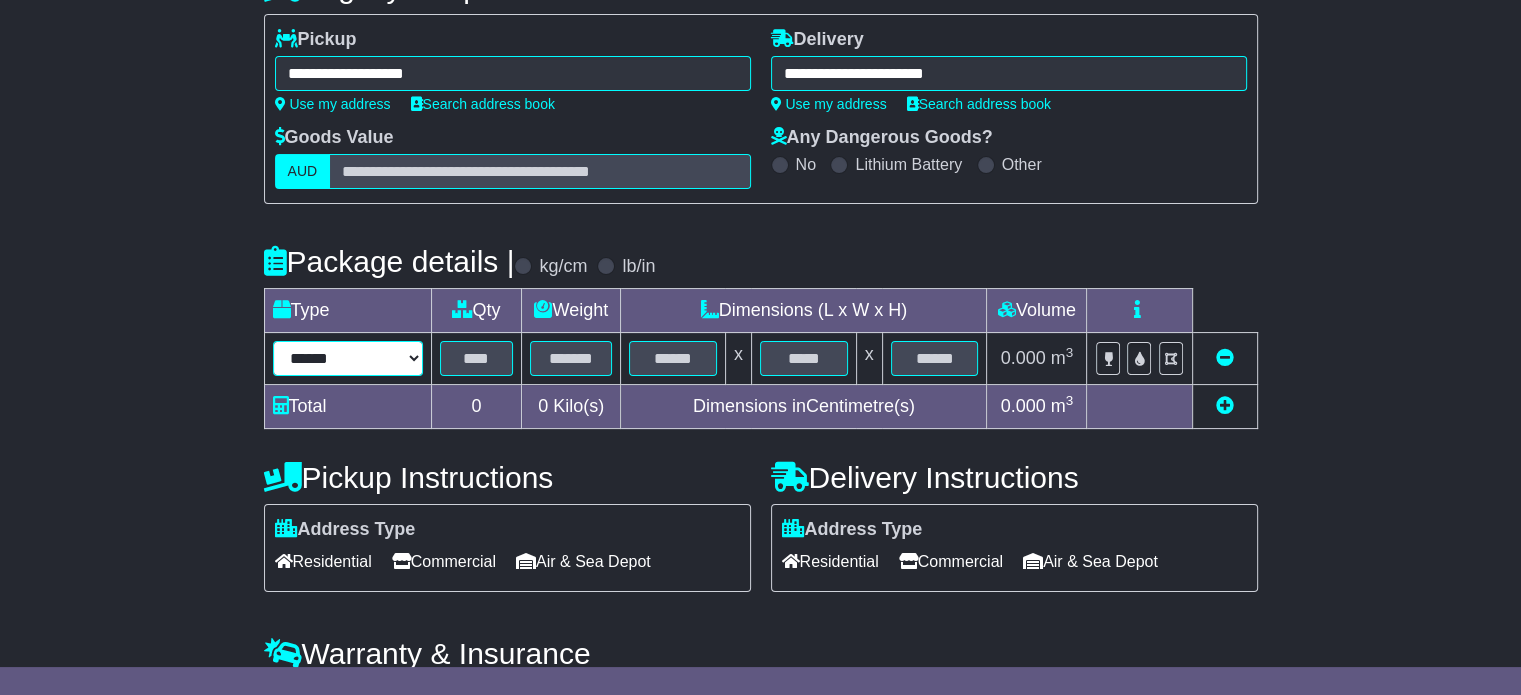 click on "****** ****** *** ******** ***** **** **** ****** *** *******" at bounding box center (348, 358) 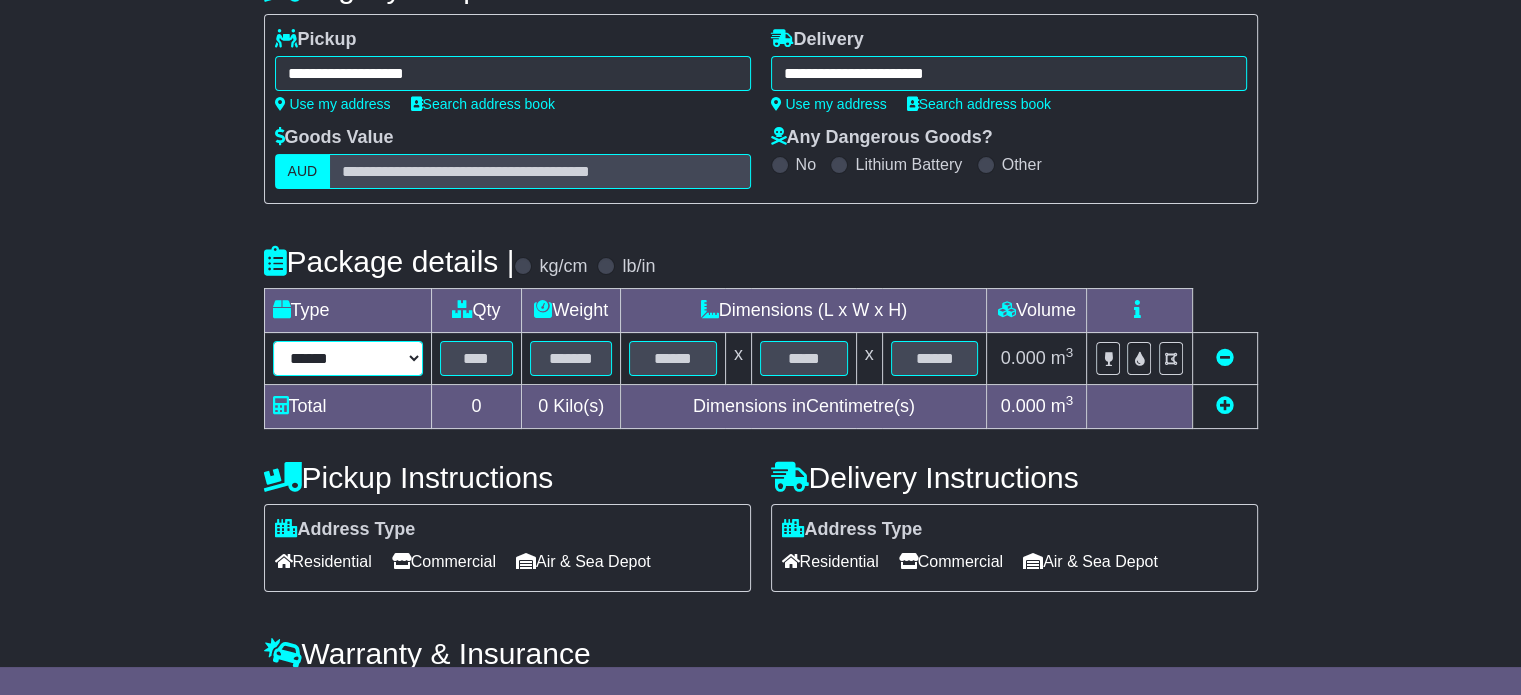 select on "*****" 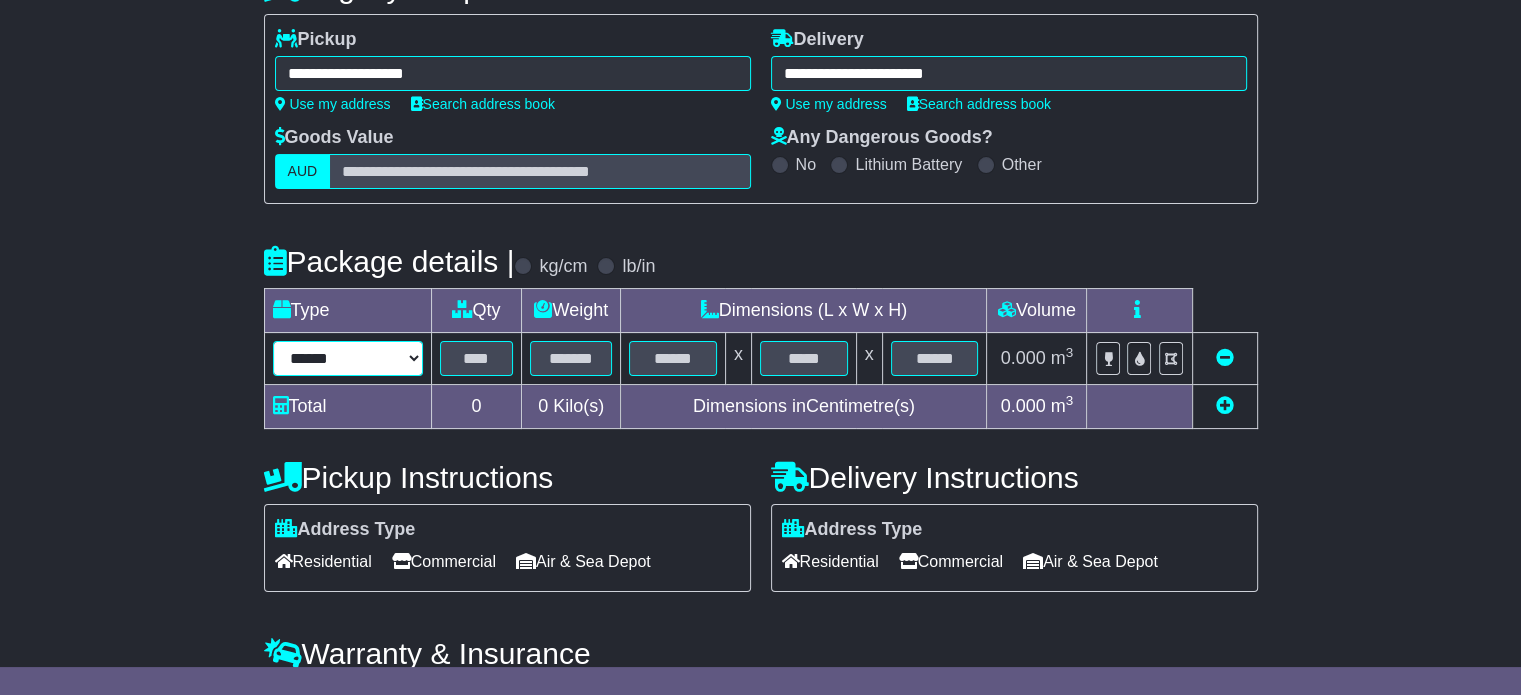 click on "****** ****** *** ******** ***** **** **** ****** *** *******" at bounding box center [348, 358] 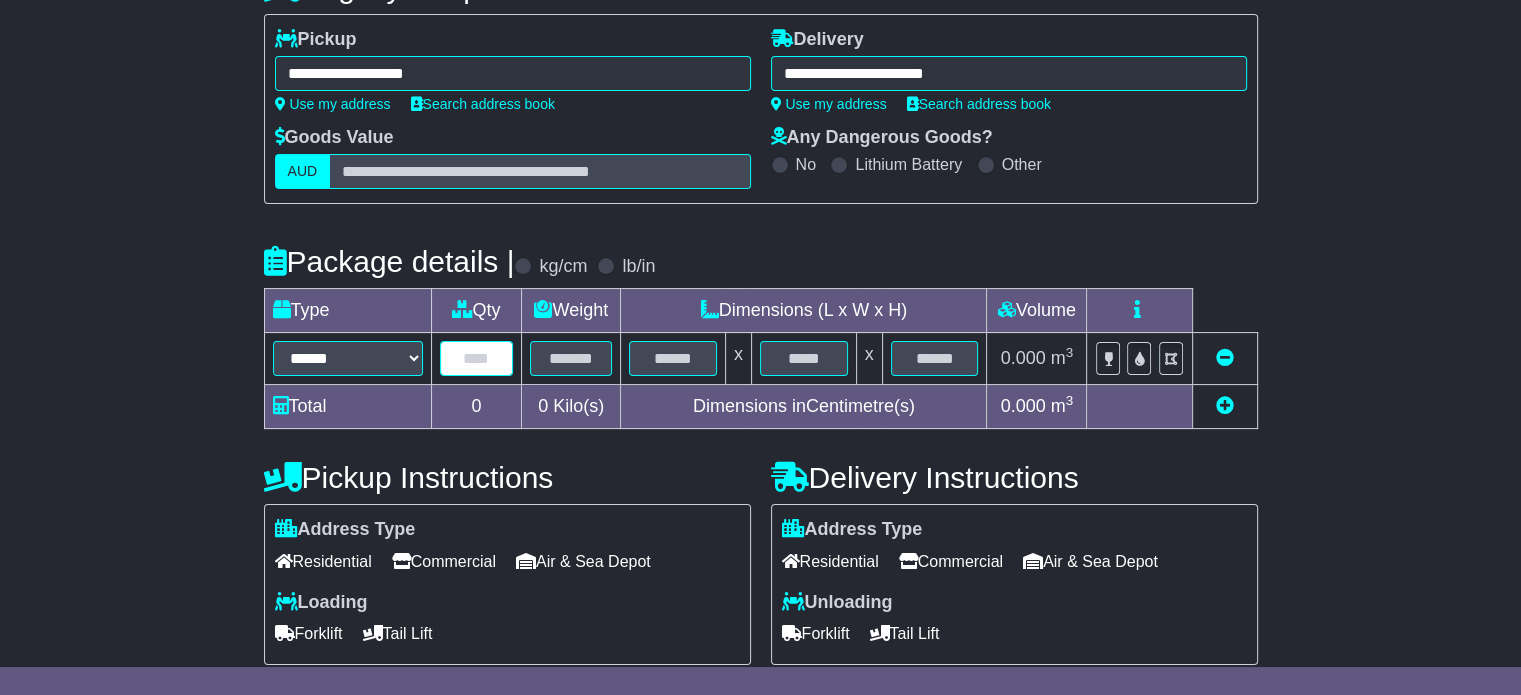 click at bounding box center [477, 358] 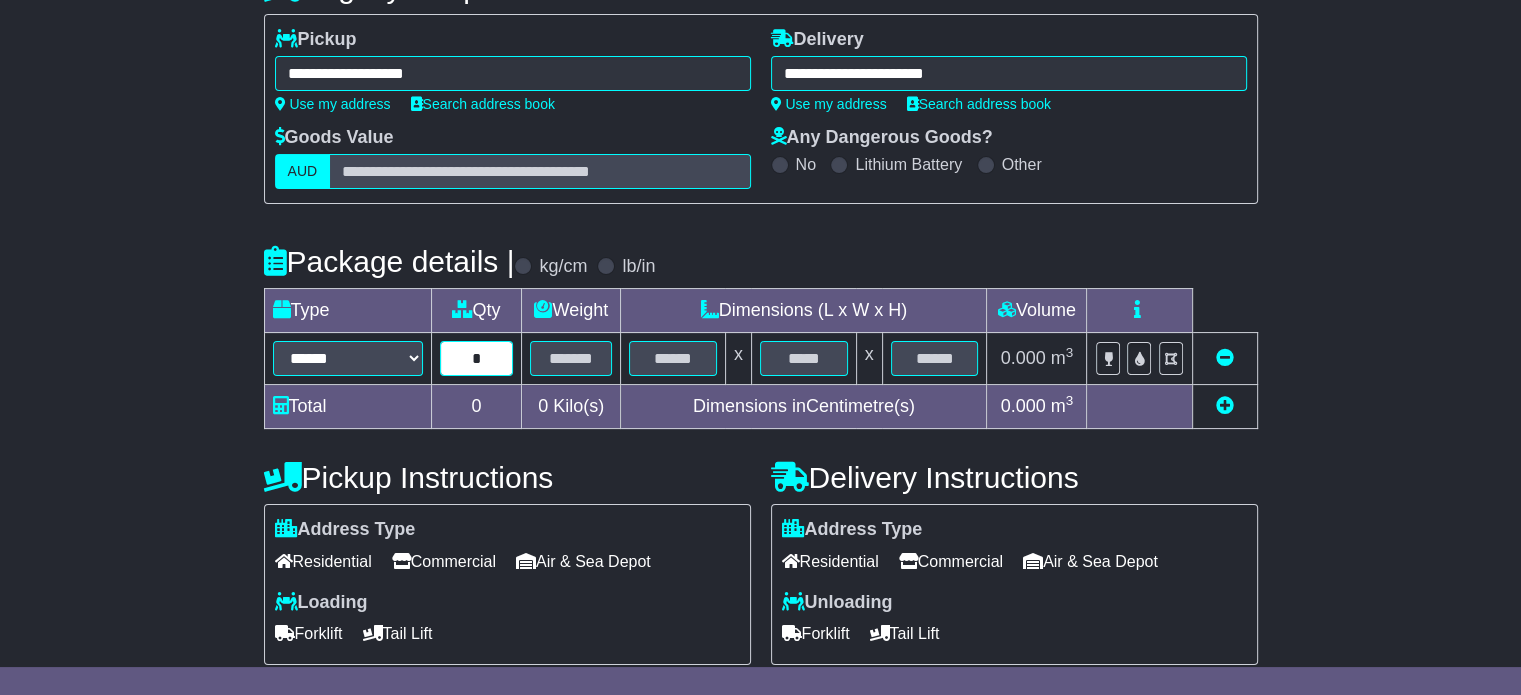 type on "*" 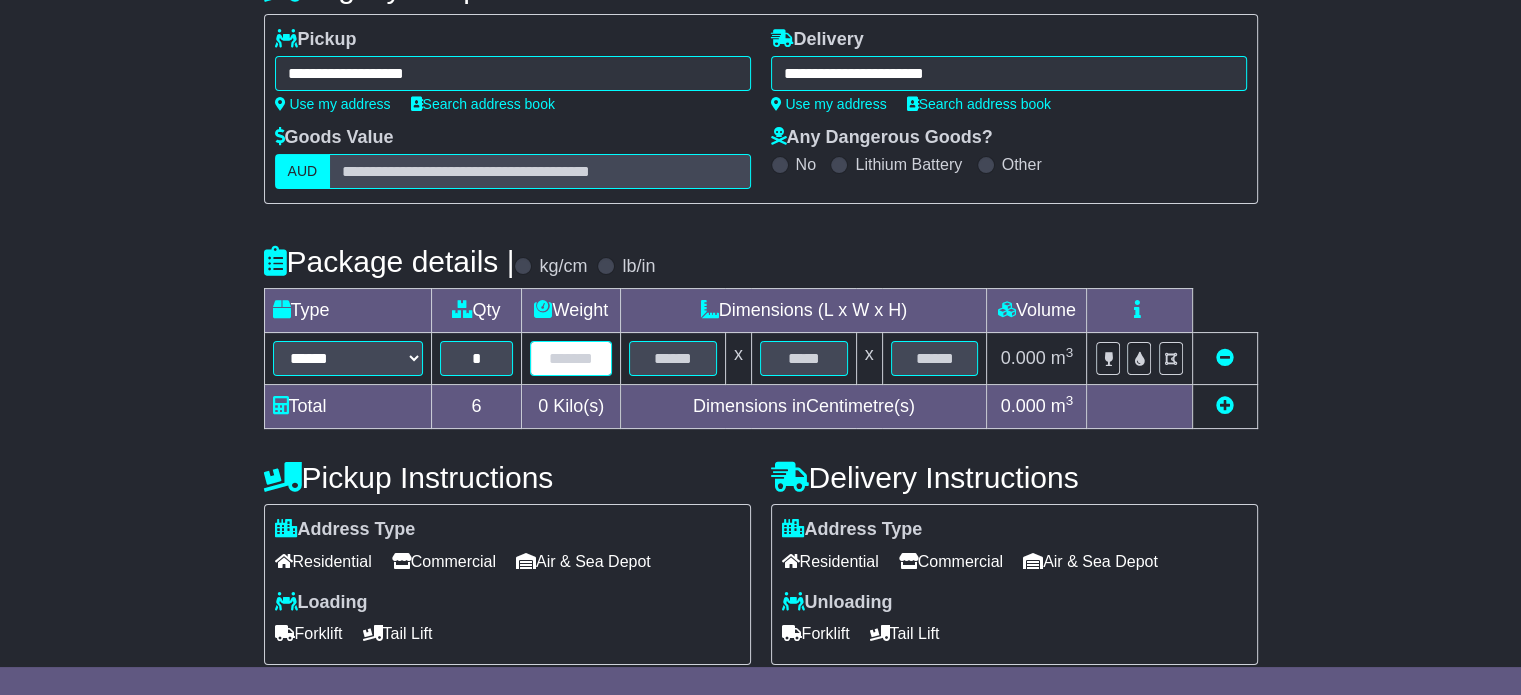 click at bounding box center (571, 358) 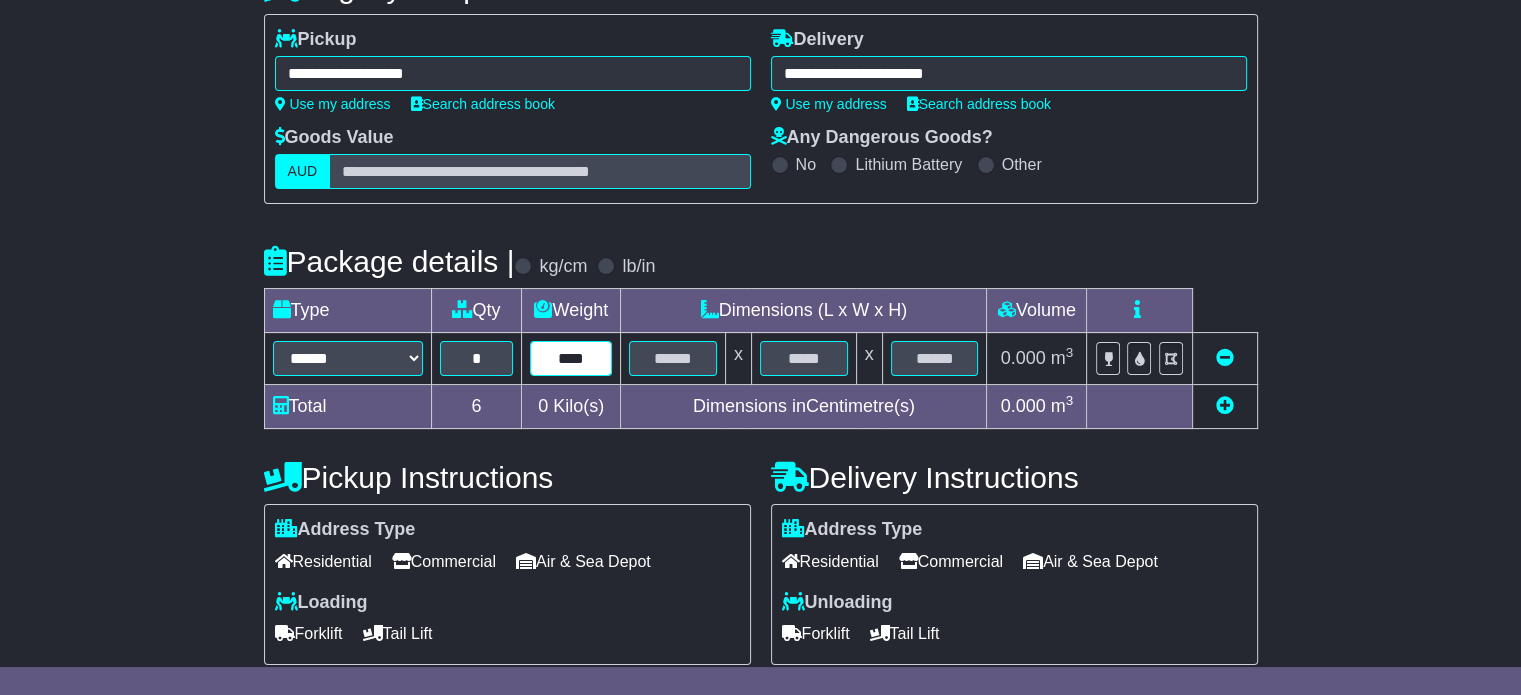 type on "****" 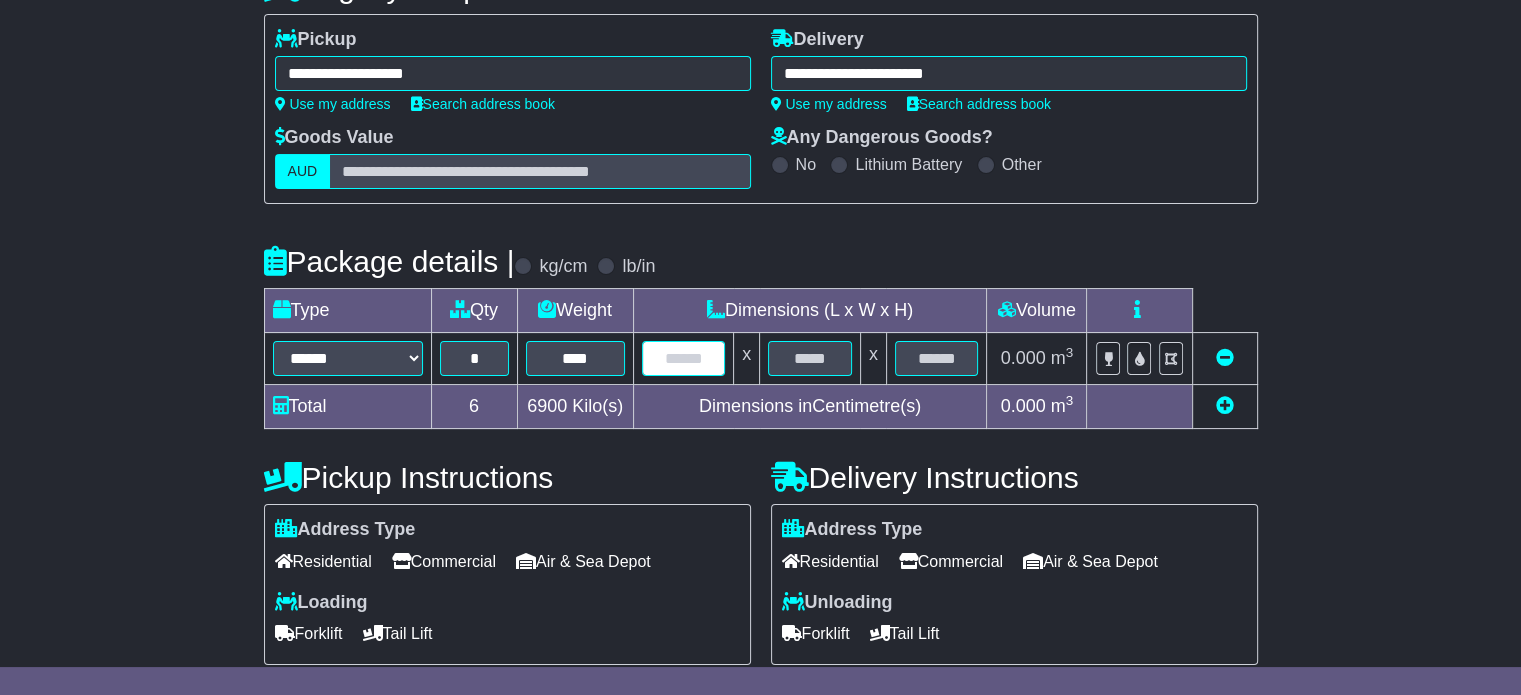click at bounding box center (684, 358) 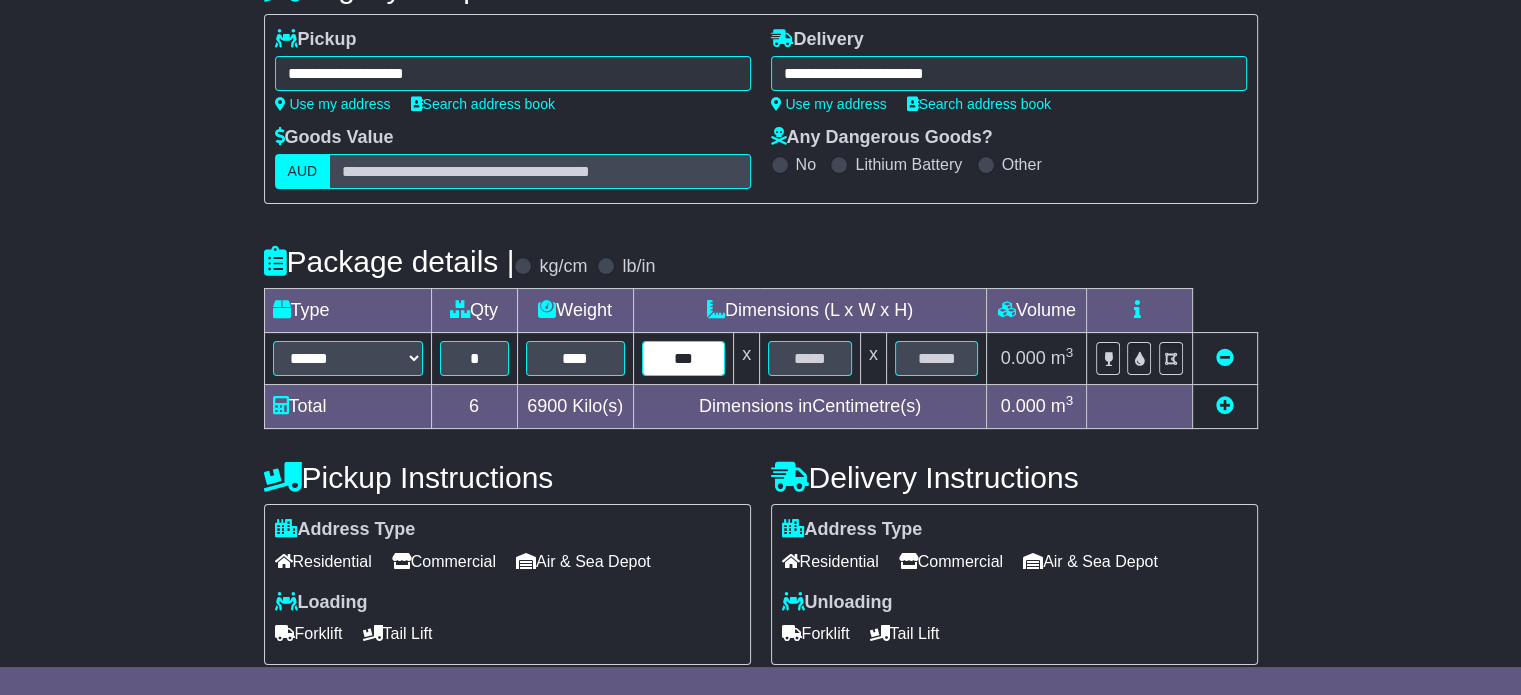 type on "***" 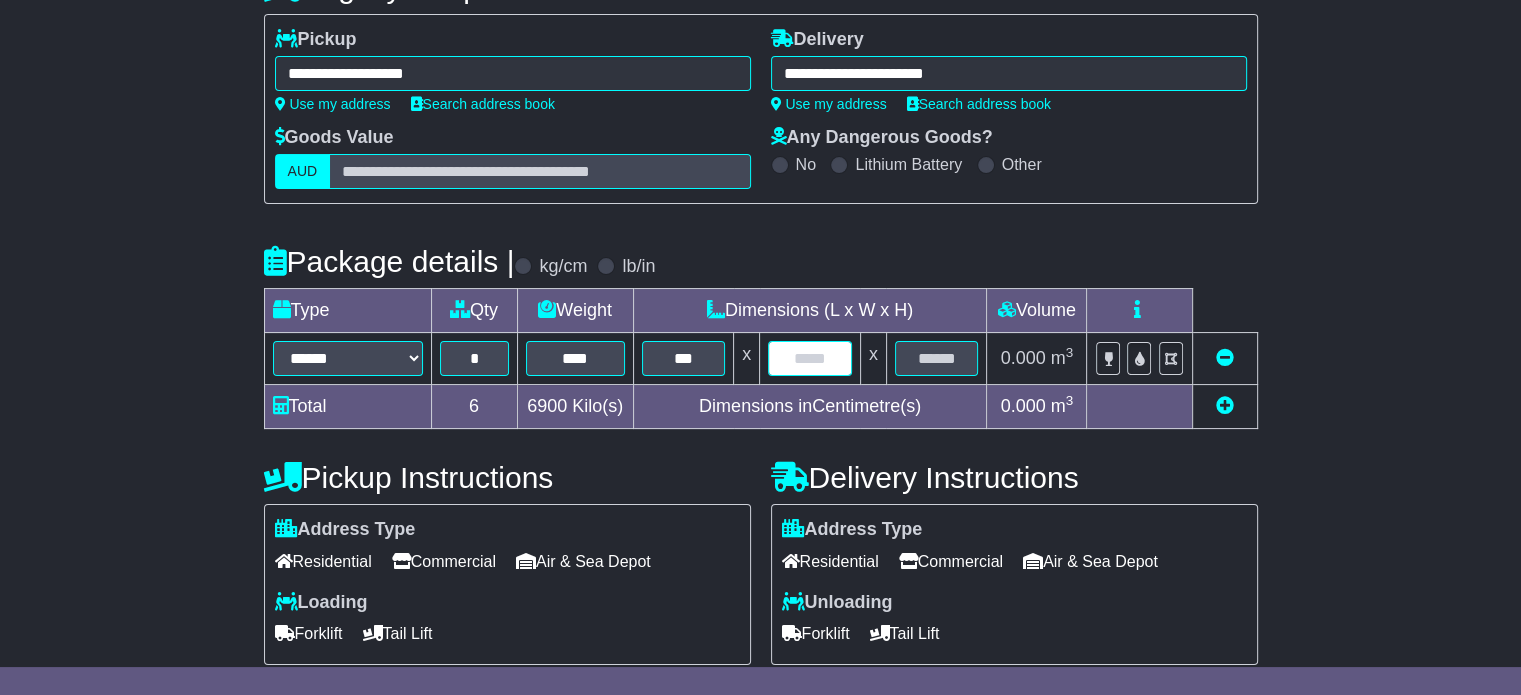 click at bounding box center [810, 358] 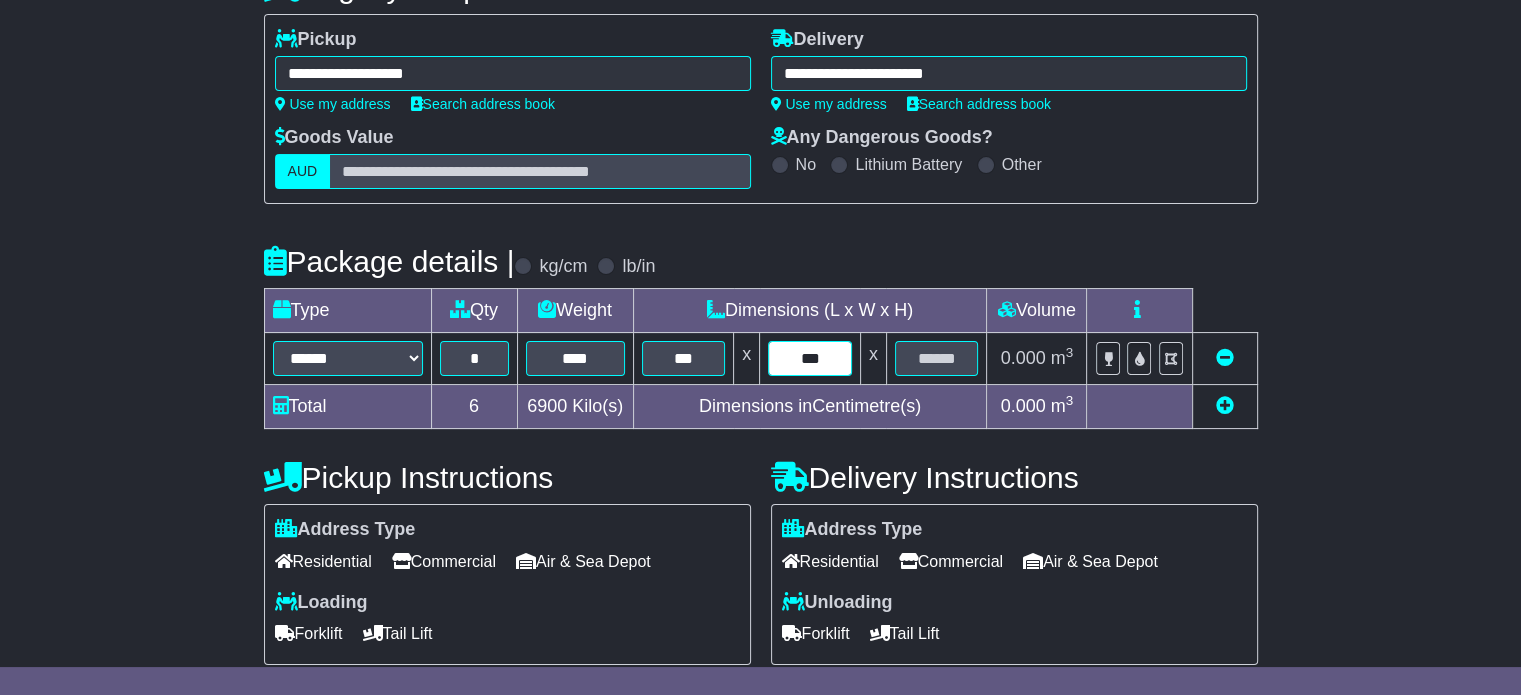 type on "***" 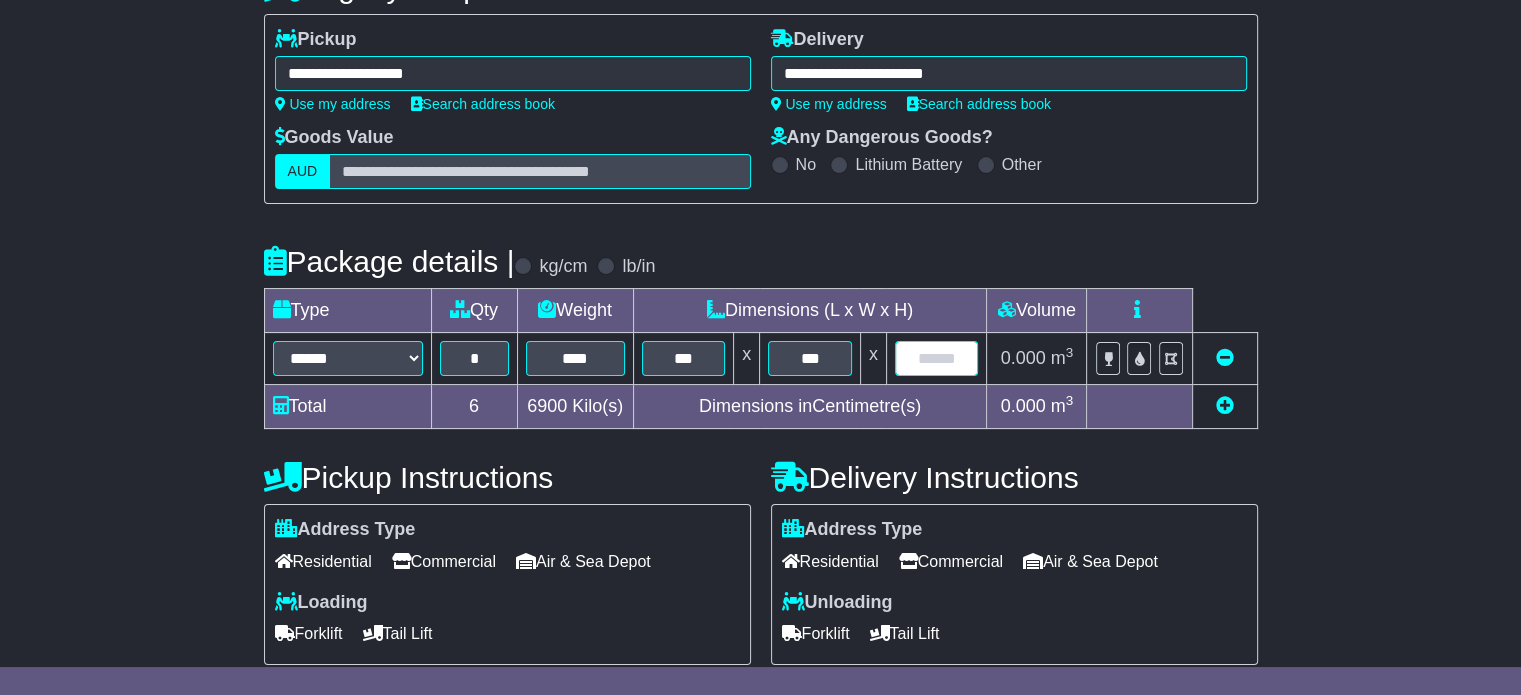 click at bounding box center (937, 358) 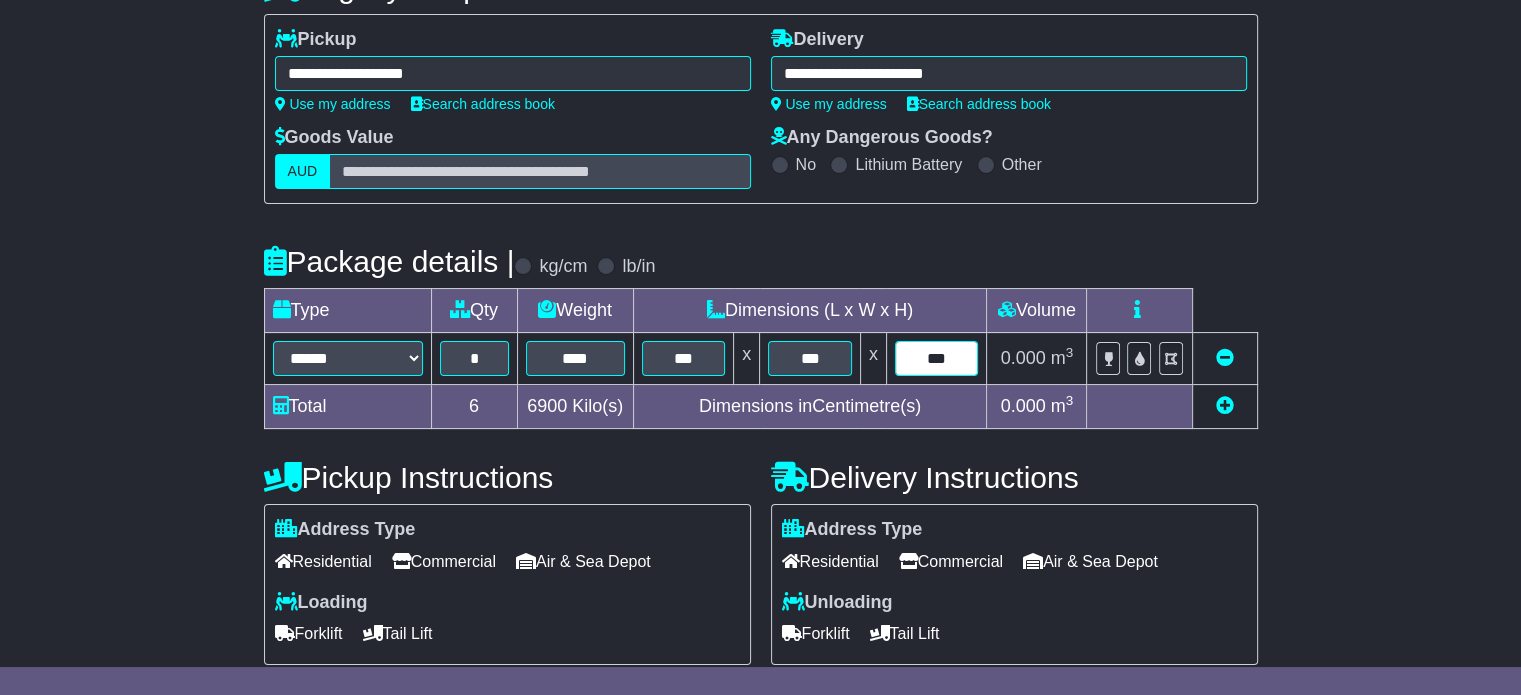 type on "***" 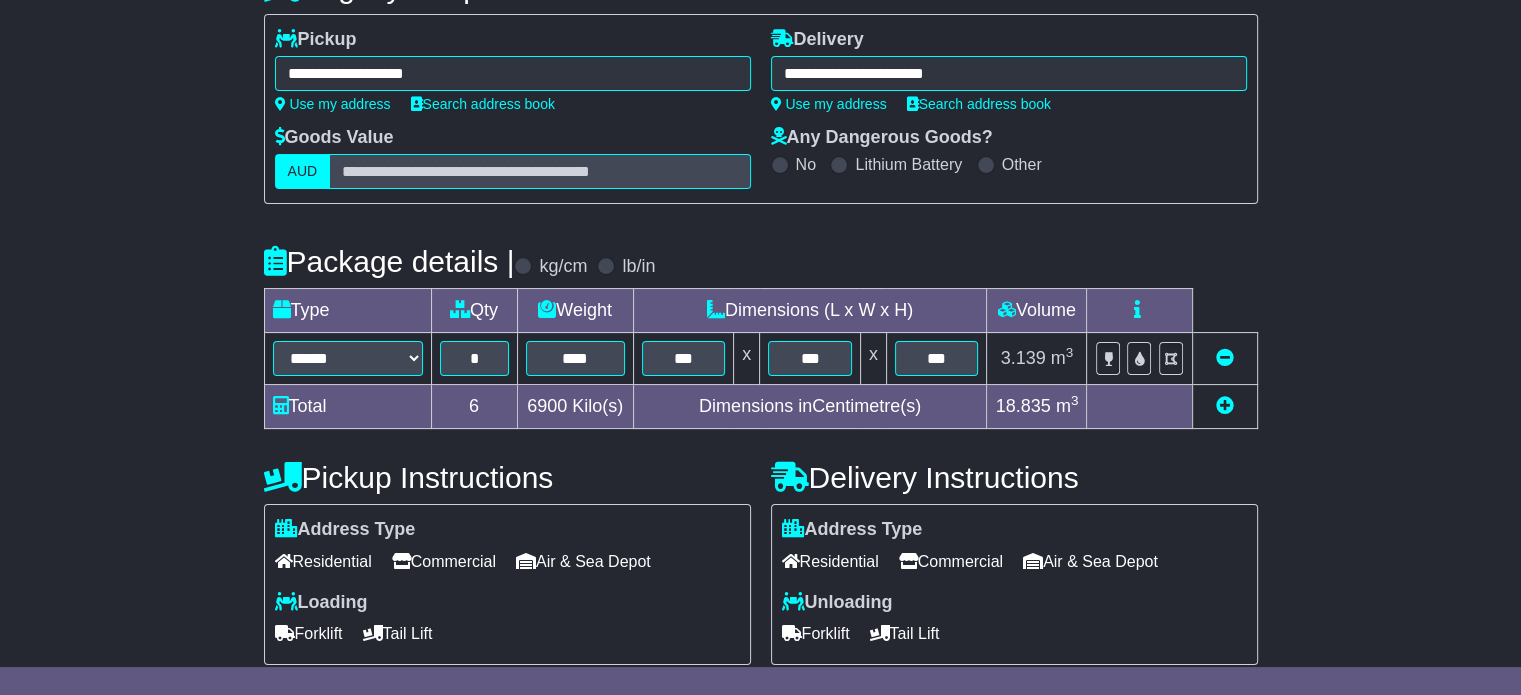click on "Commercial" at bounding box center [444, 561] 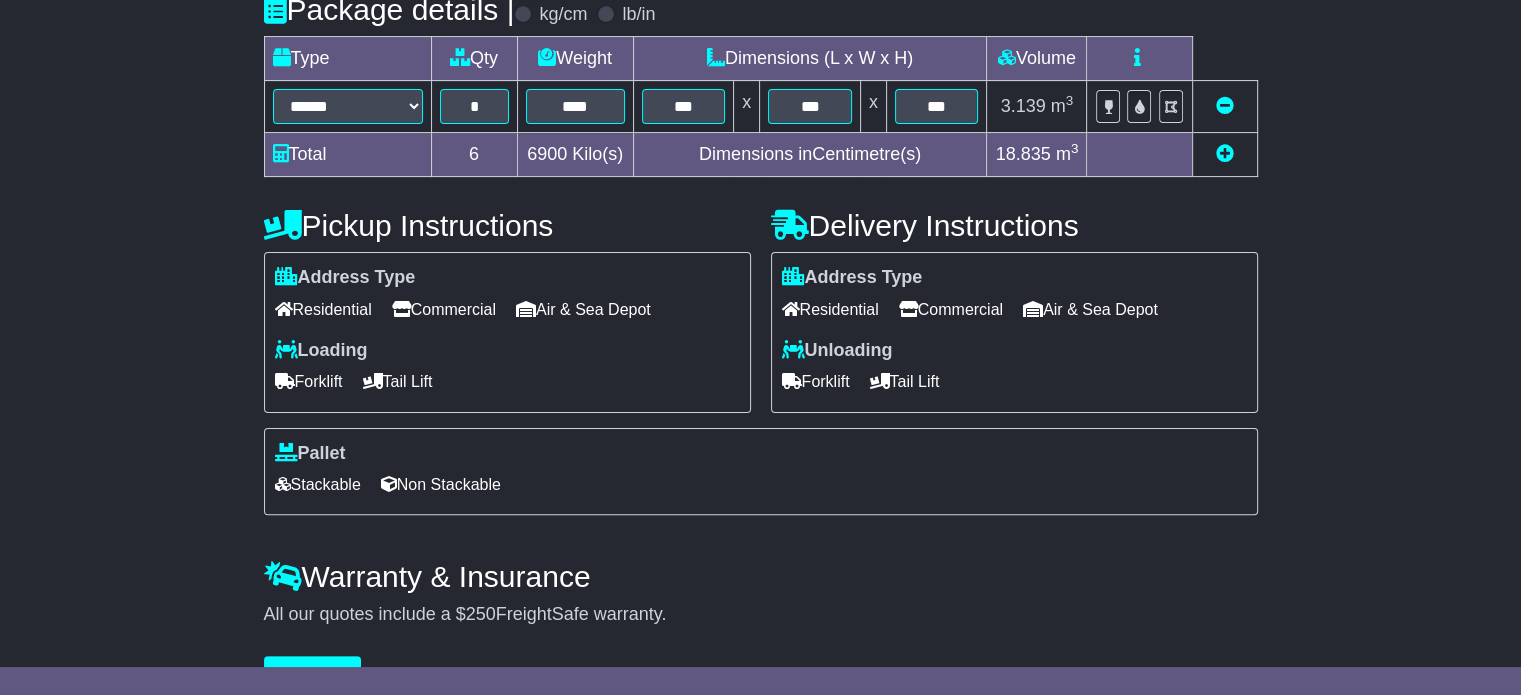 scroll, scrollTop: 536, scrollLeft: 0, axis: vertical 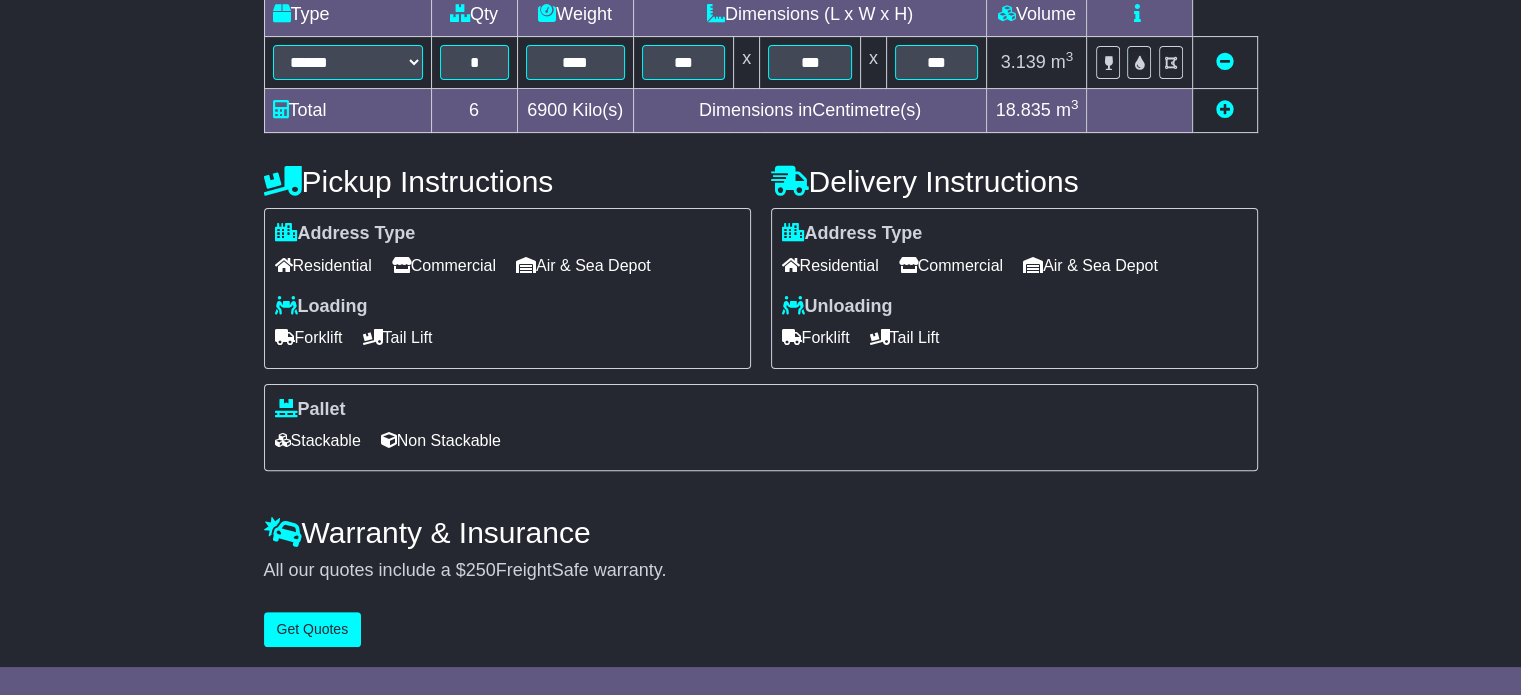 click on "Forklift" at bounding box center (309, 337) 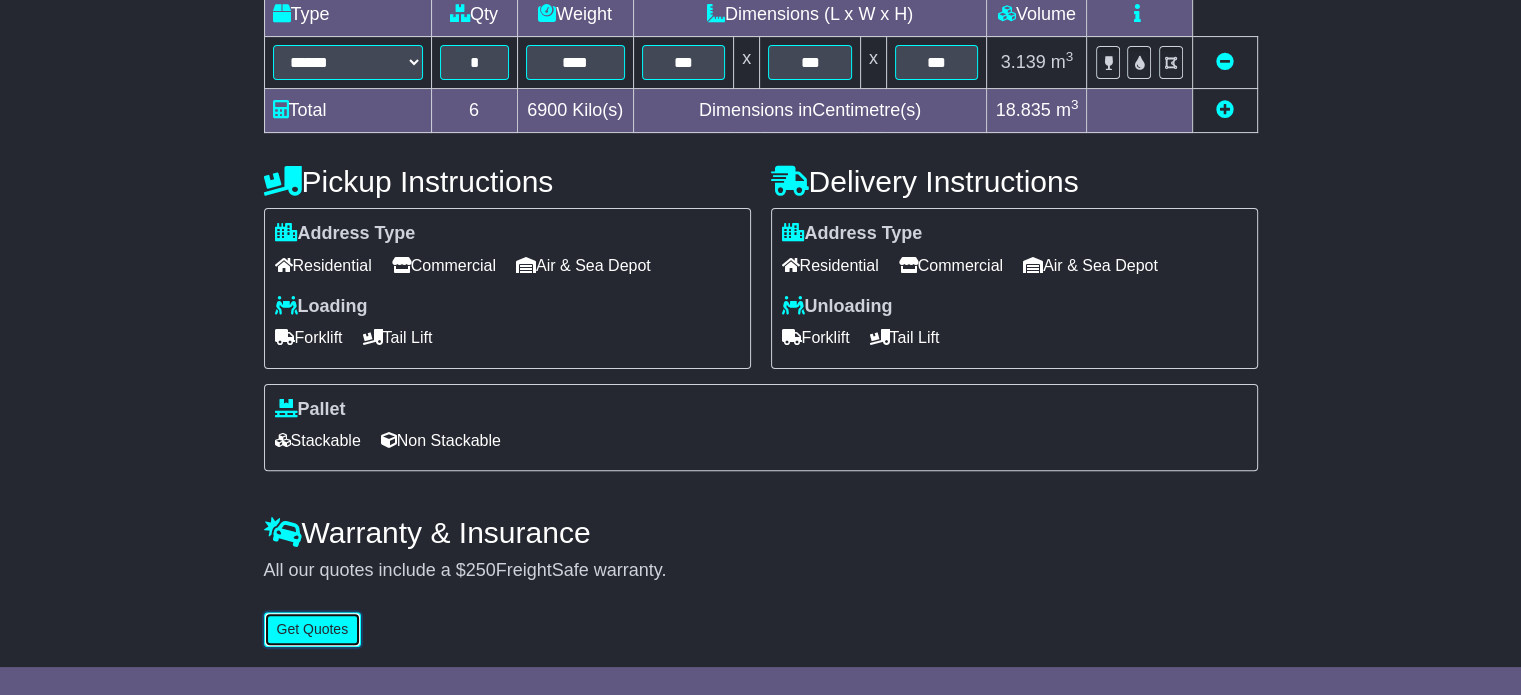 click on "Get Quotes" at bounding box center (313, 629) 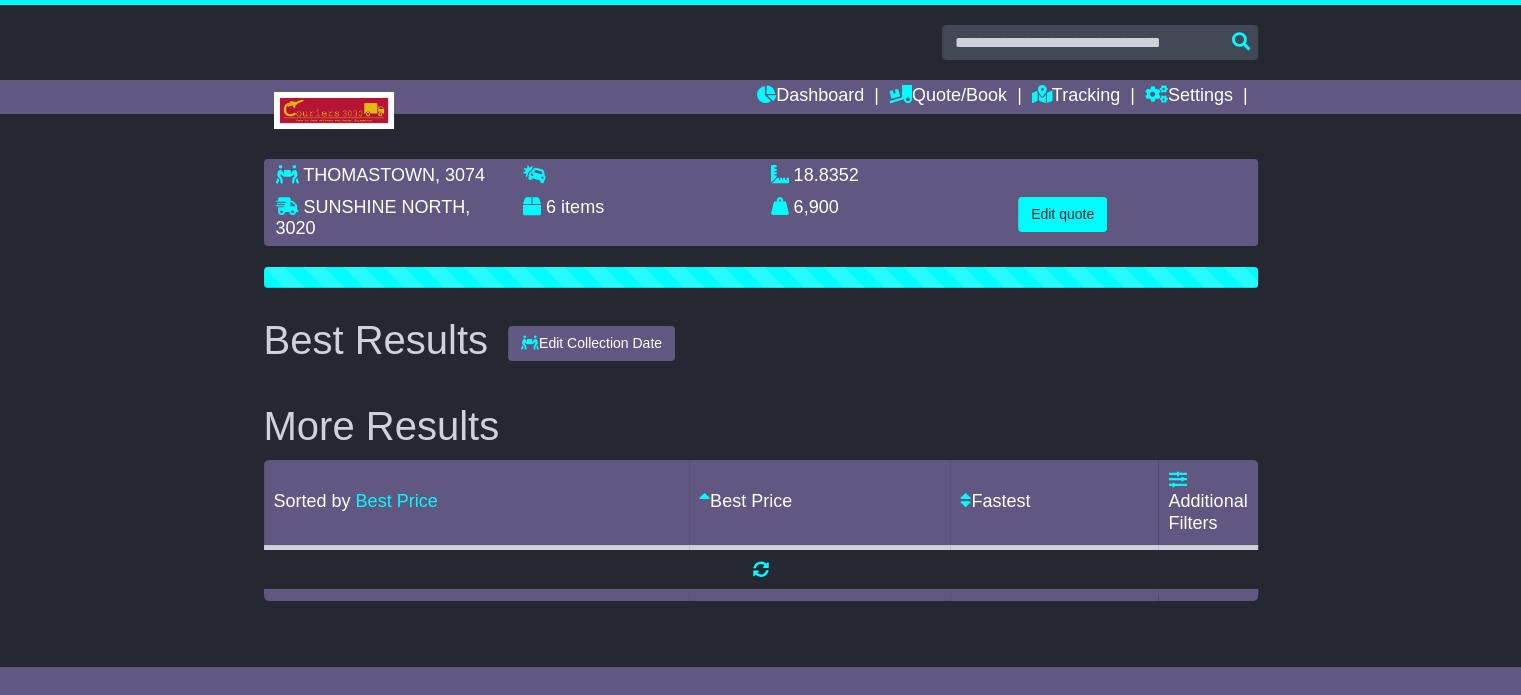 scroll, scrollTop: 0, scrollLeft: 0, axis: both 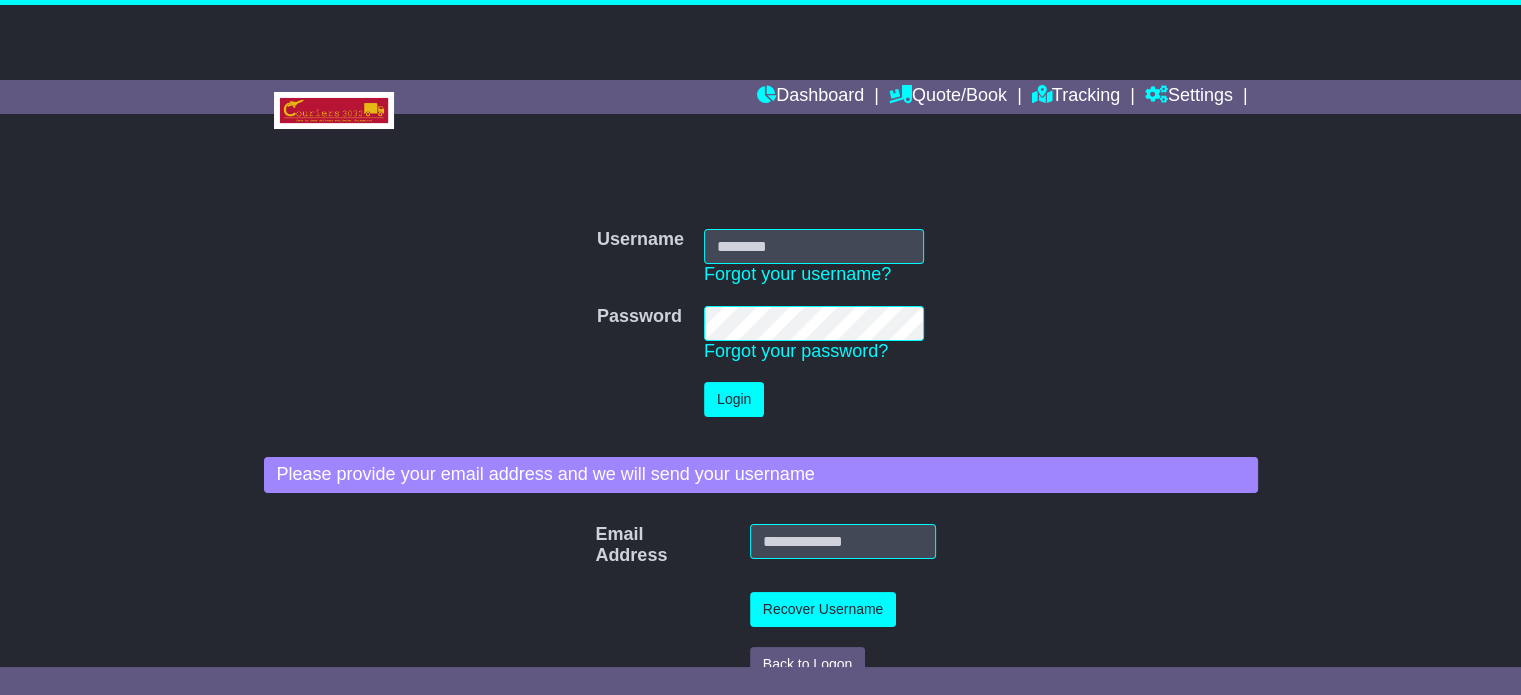type on "**********" 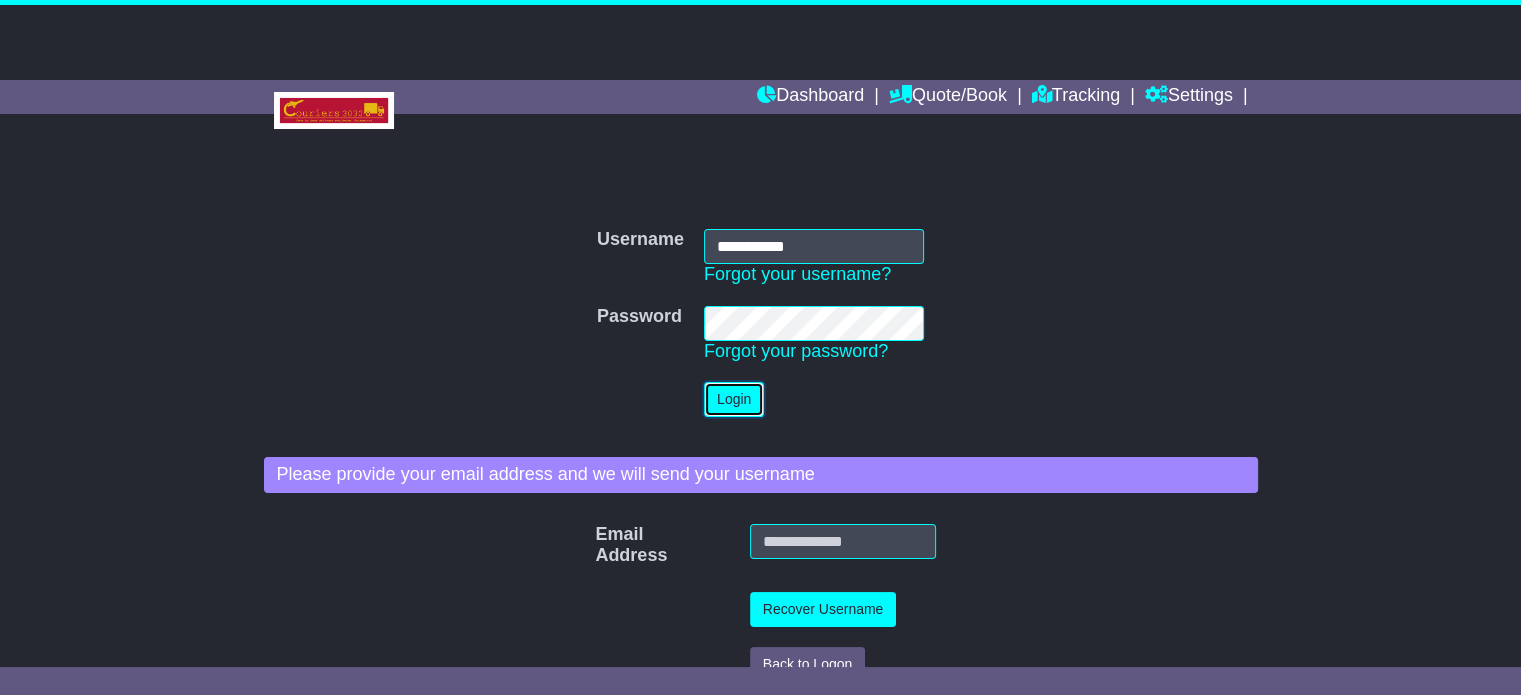 click on "Login" at bounding box center (734, 399) 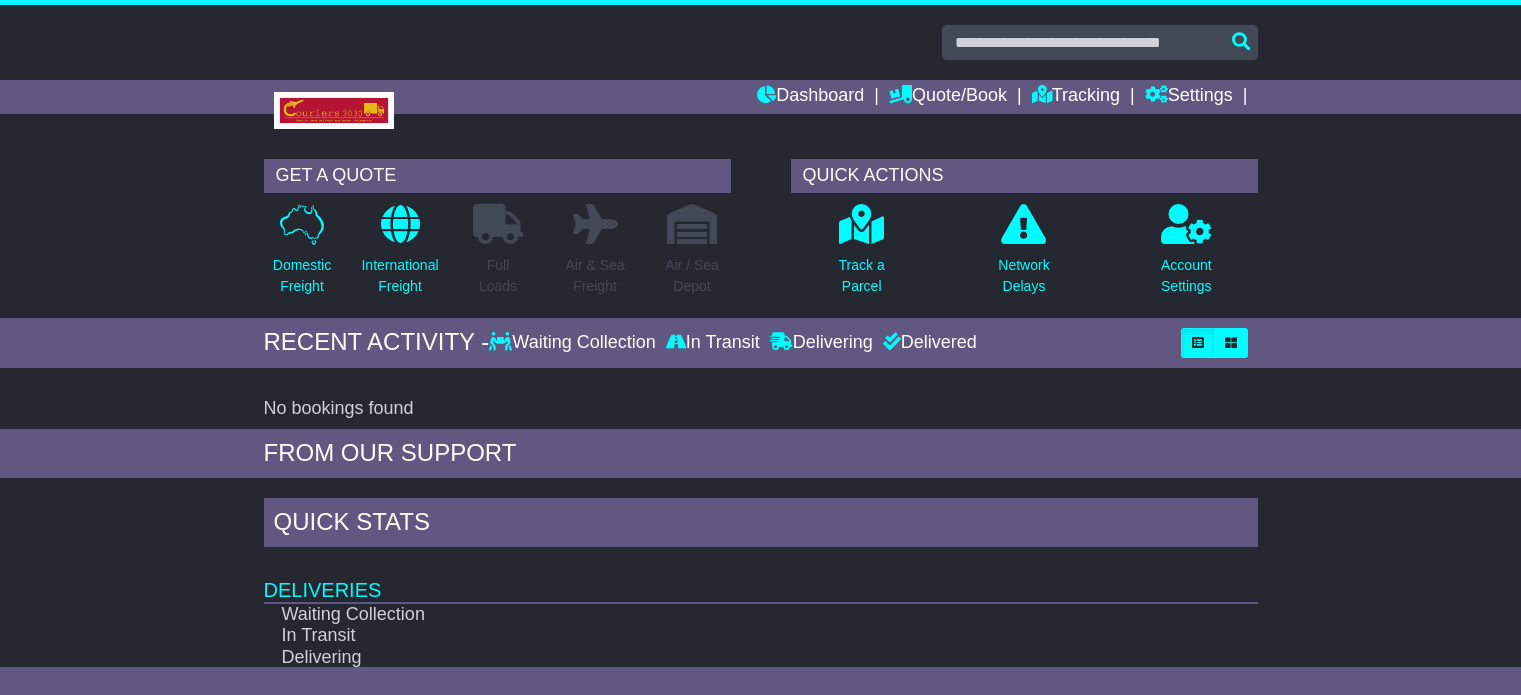 scroll, scrollTop: 0, scrollLeft: 0, axis: both 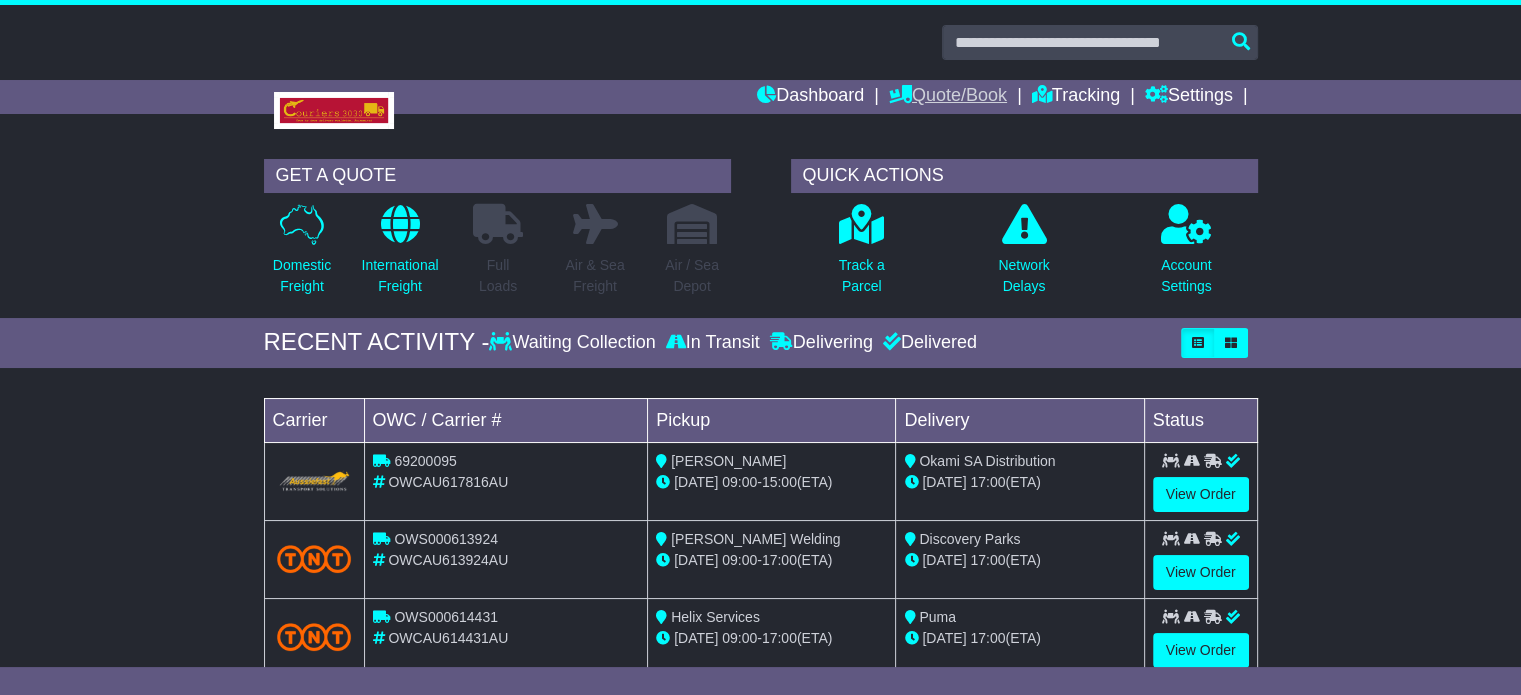 click on "Quote/Book" at bounding box center [948, 97] 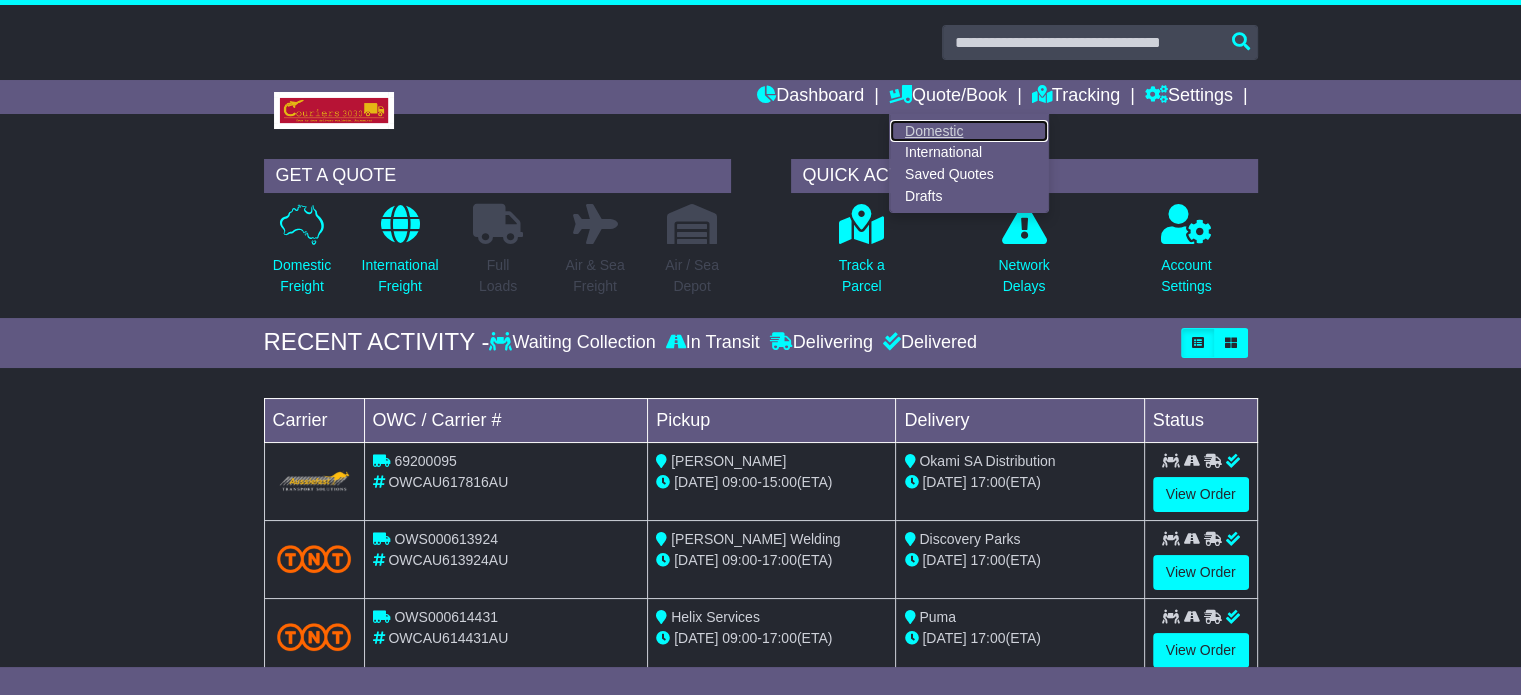click on "Domestic" at bounding box center (969, 131) 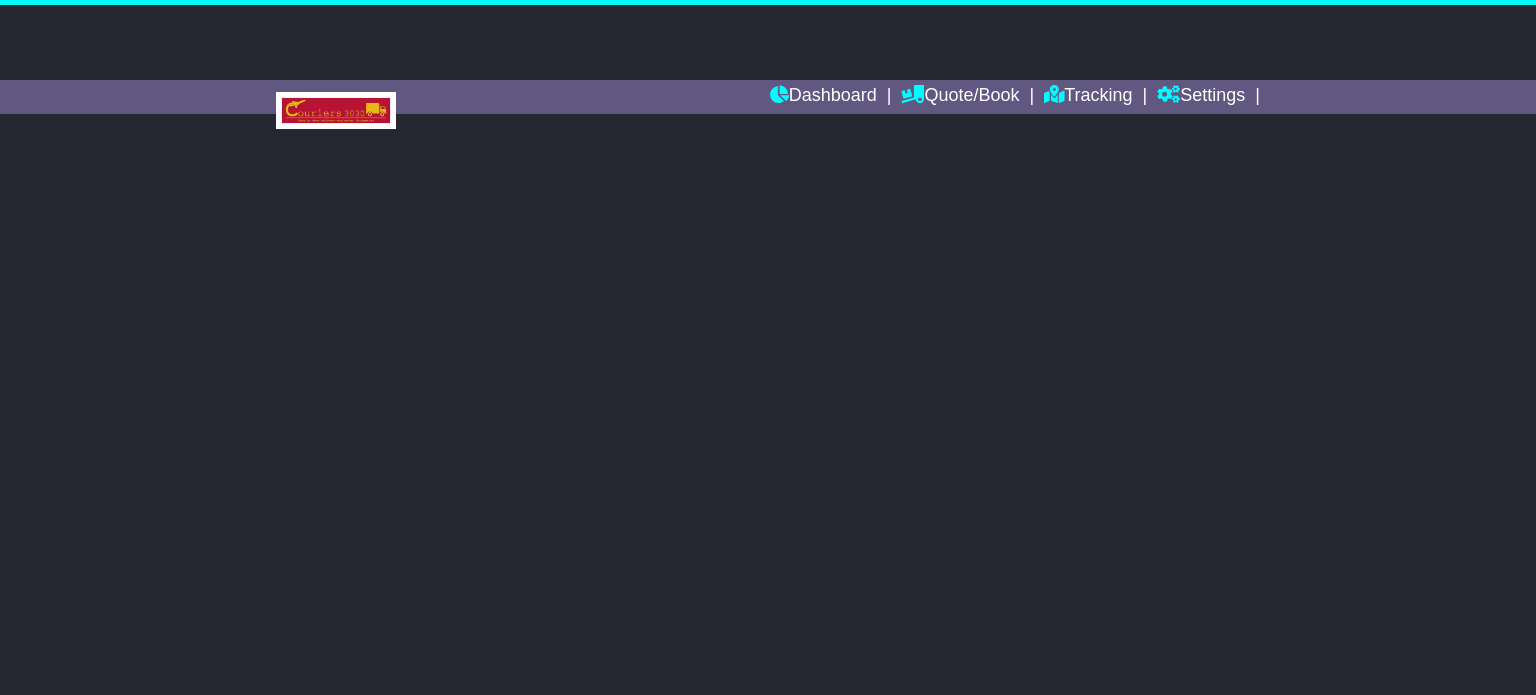 scroll, scrollTop: 0, scrollLeft: 0, axis: both 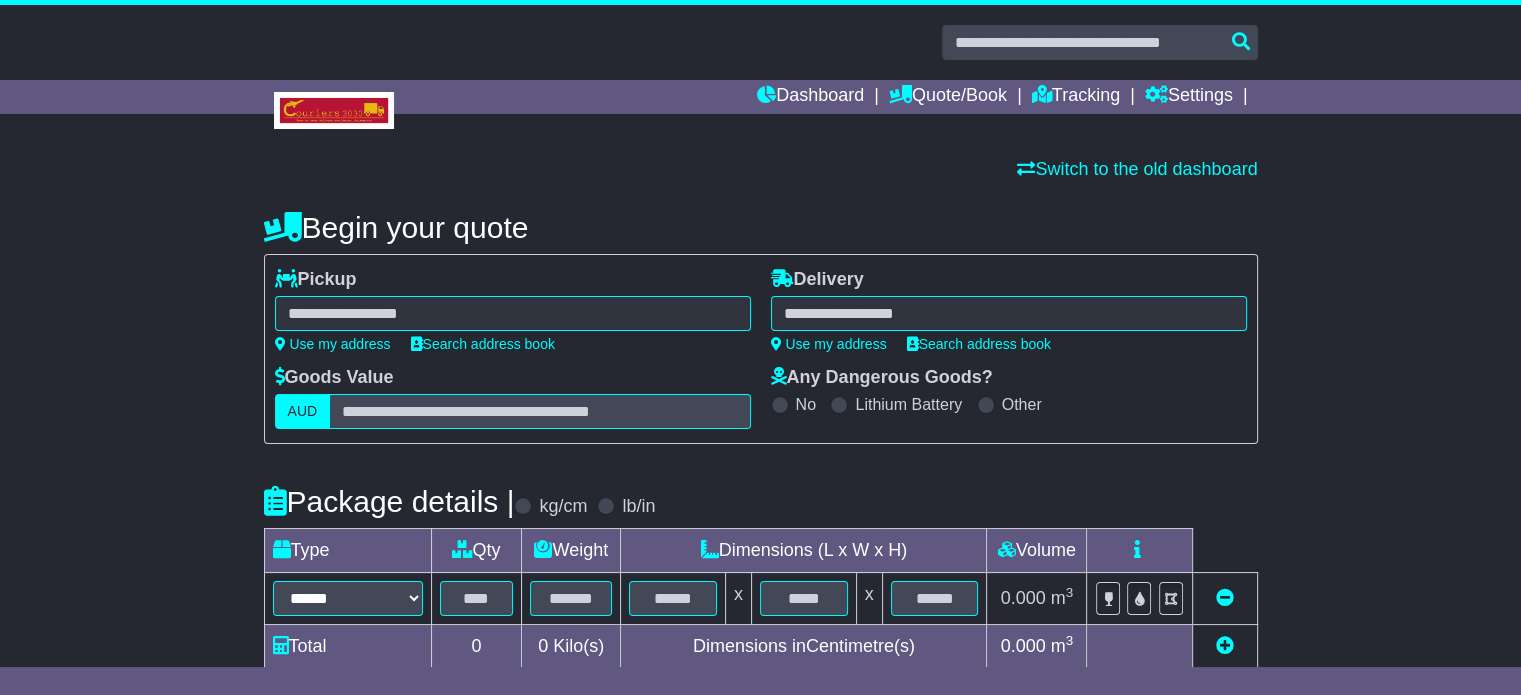 click at bounding box center (513, 313) 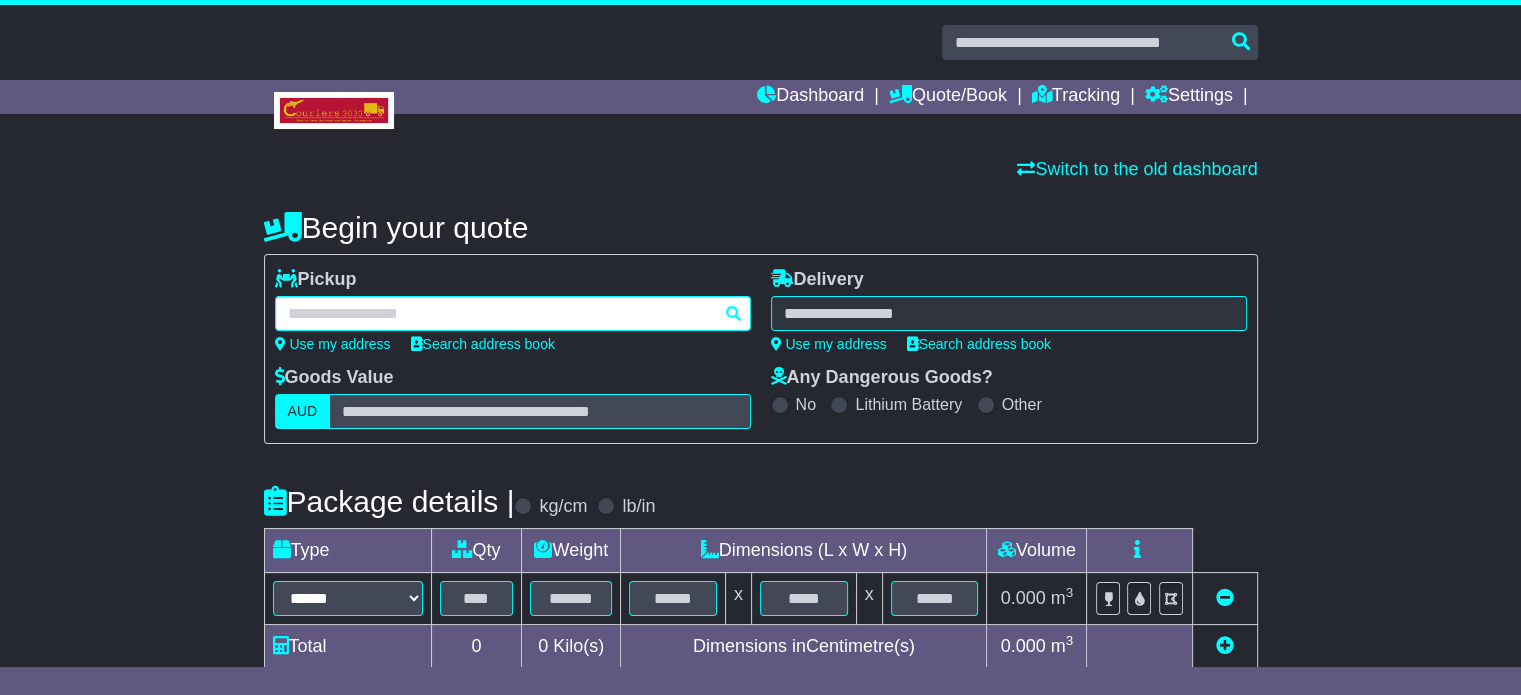 paste on "**********" 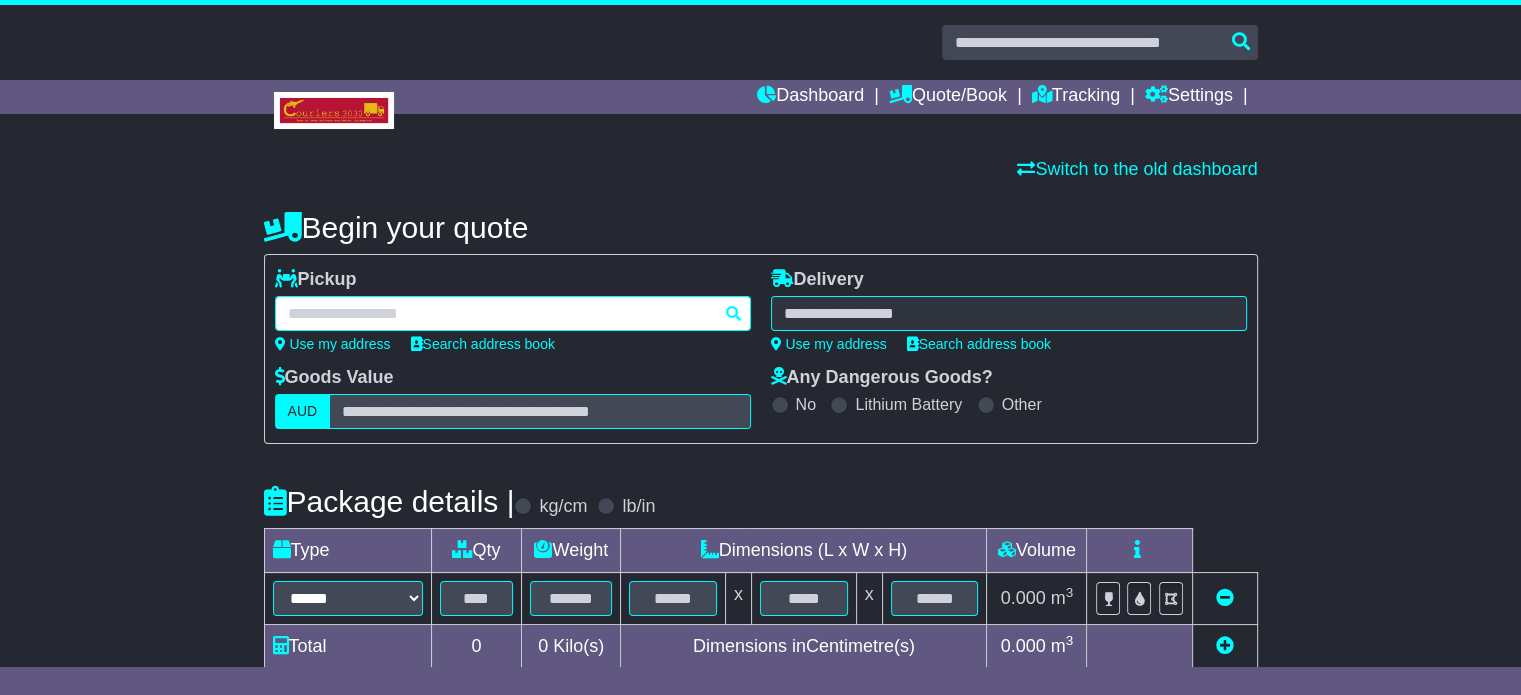 type on "**********" 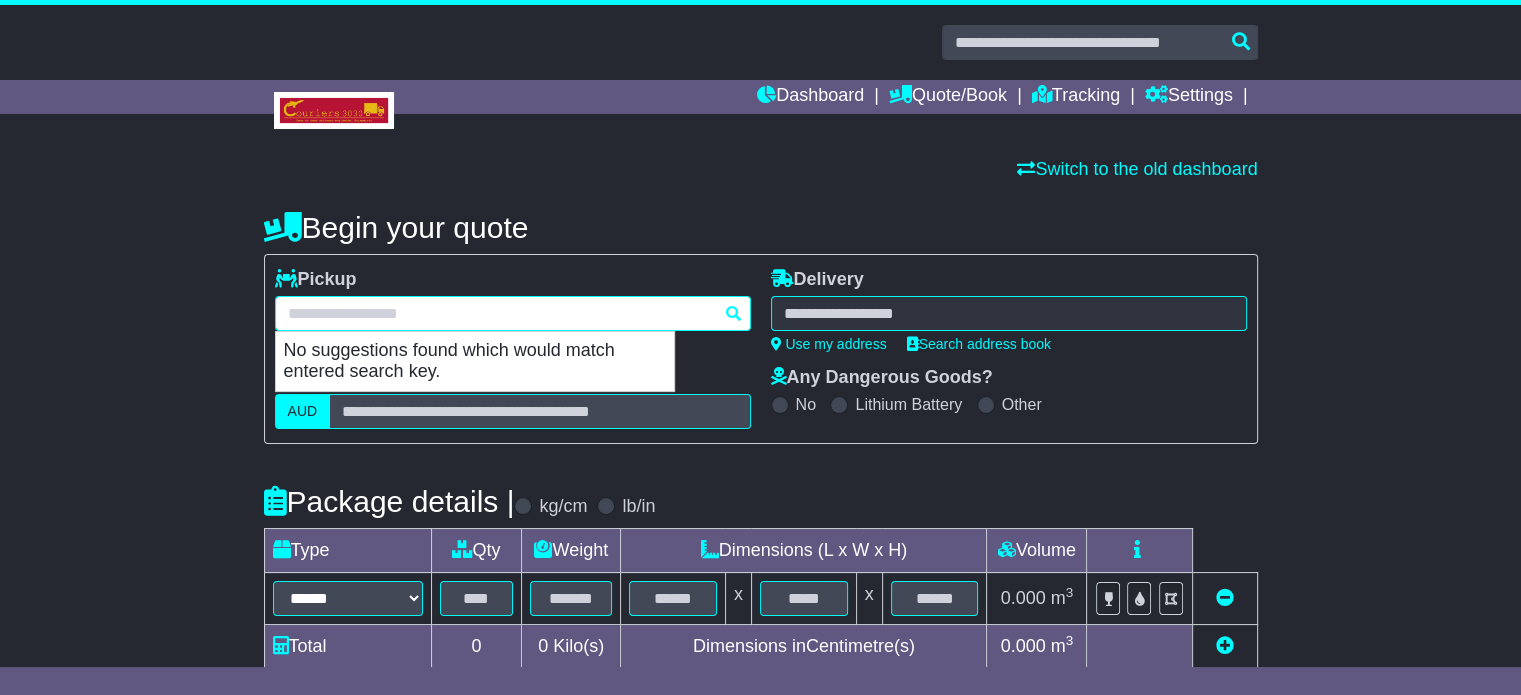 scroll, scrollTop: 0, scrollLeft: 0, axis: both 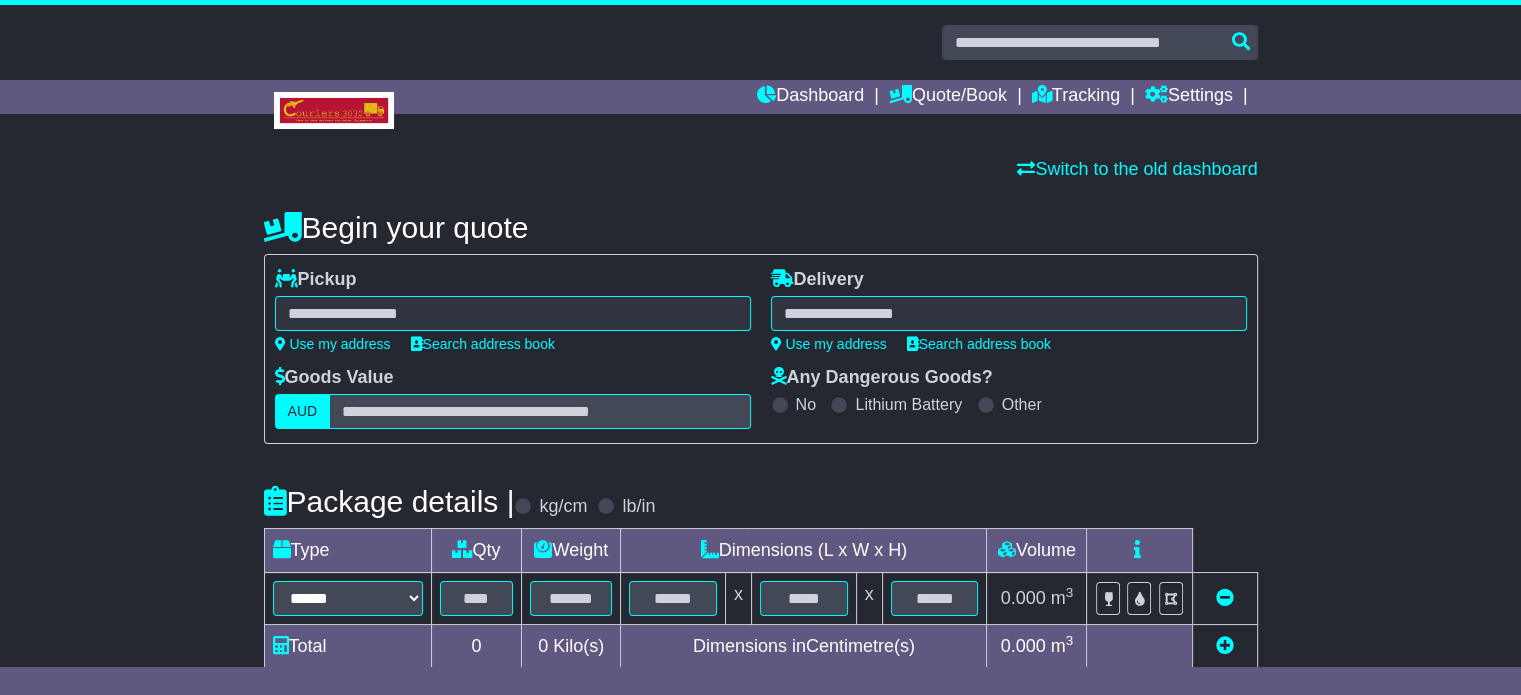 click at bounding box center (513, 313) 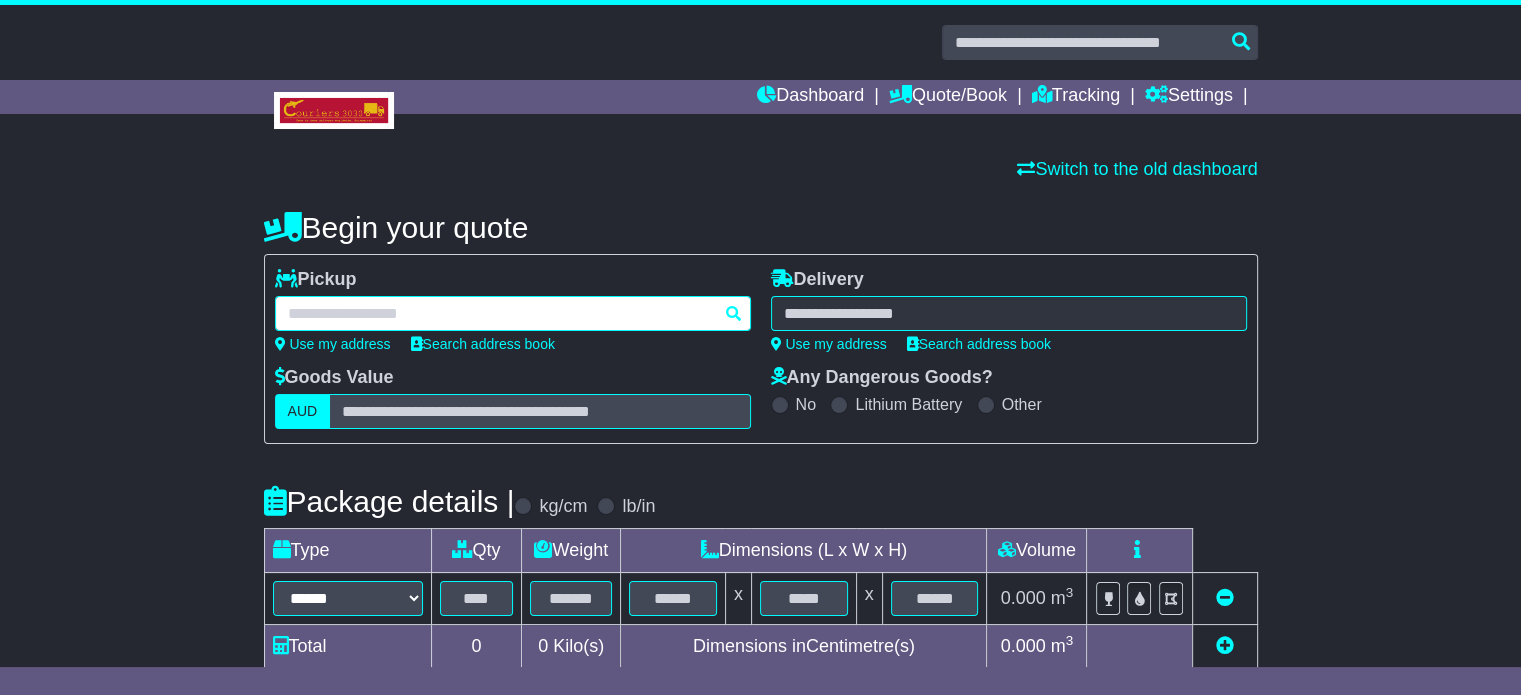 paste on "**********" 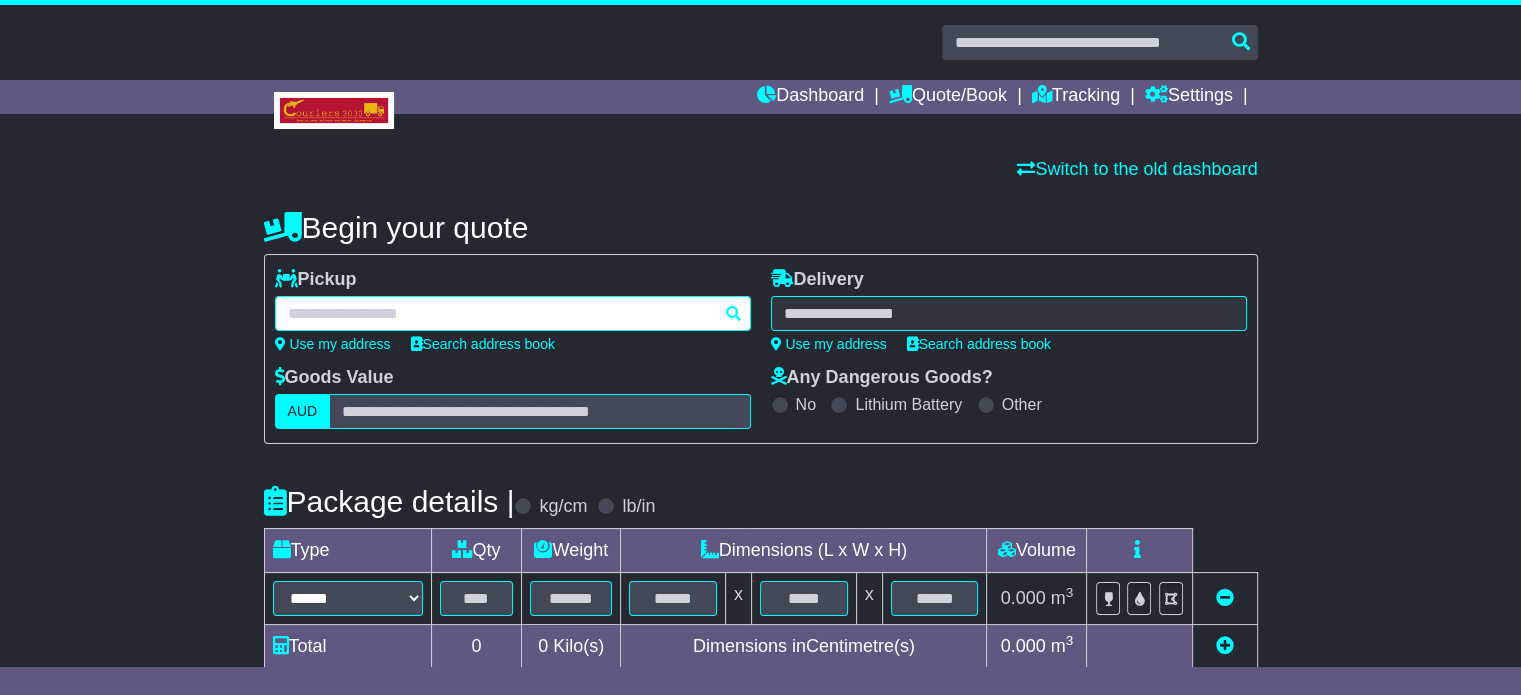 type on "**********" 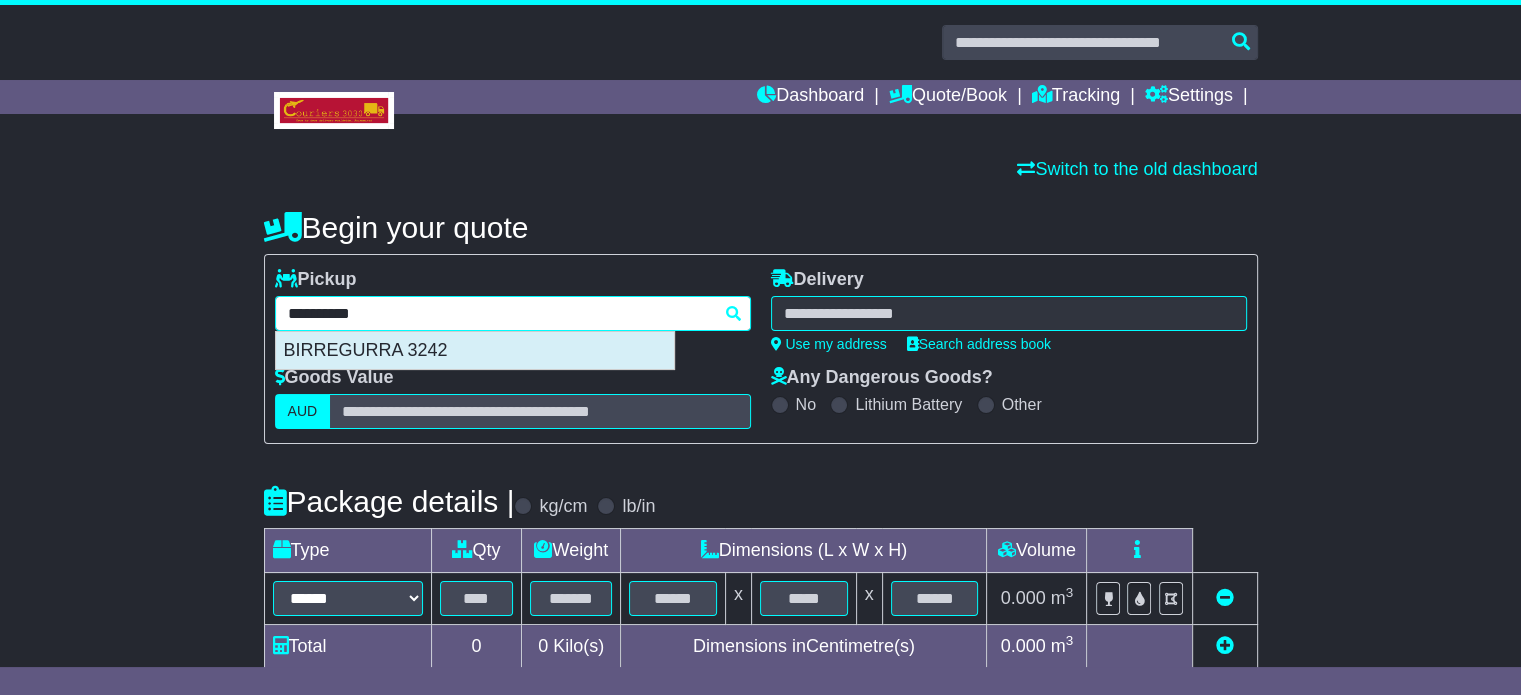 click on "BIRREGURRA 3242" at bounding box center (475, 351) 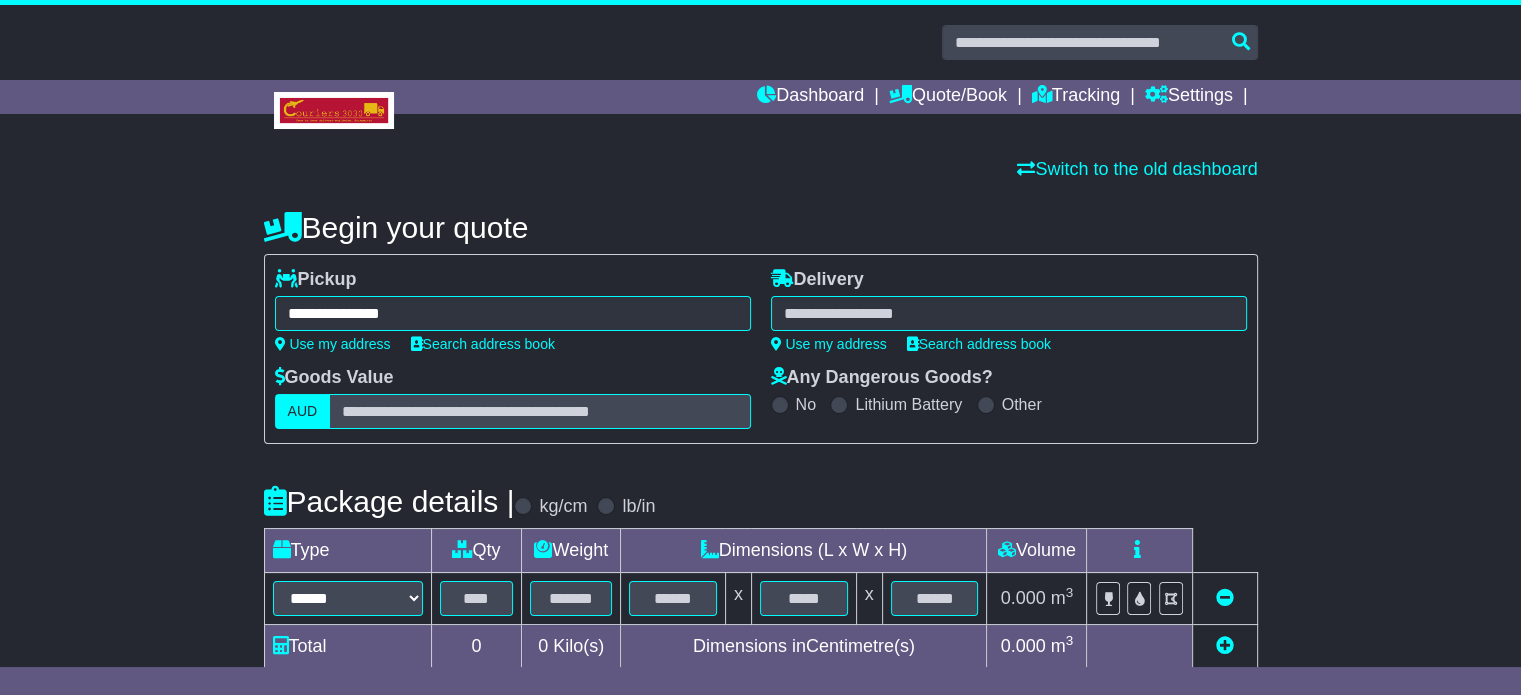 type on "**********" 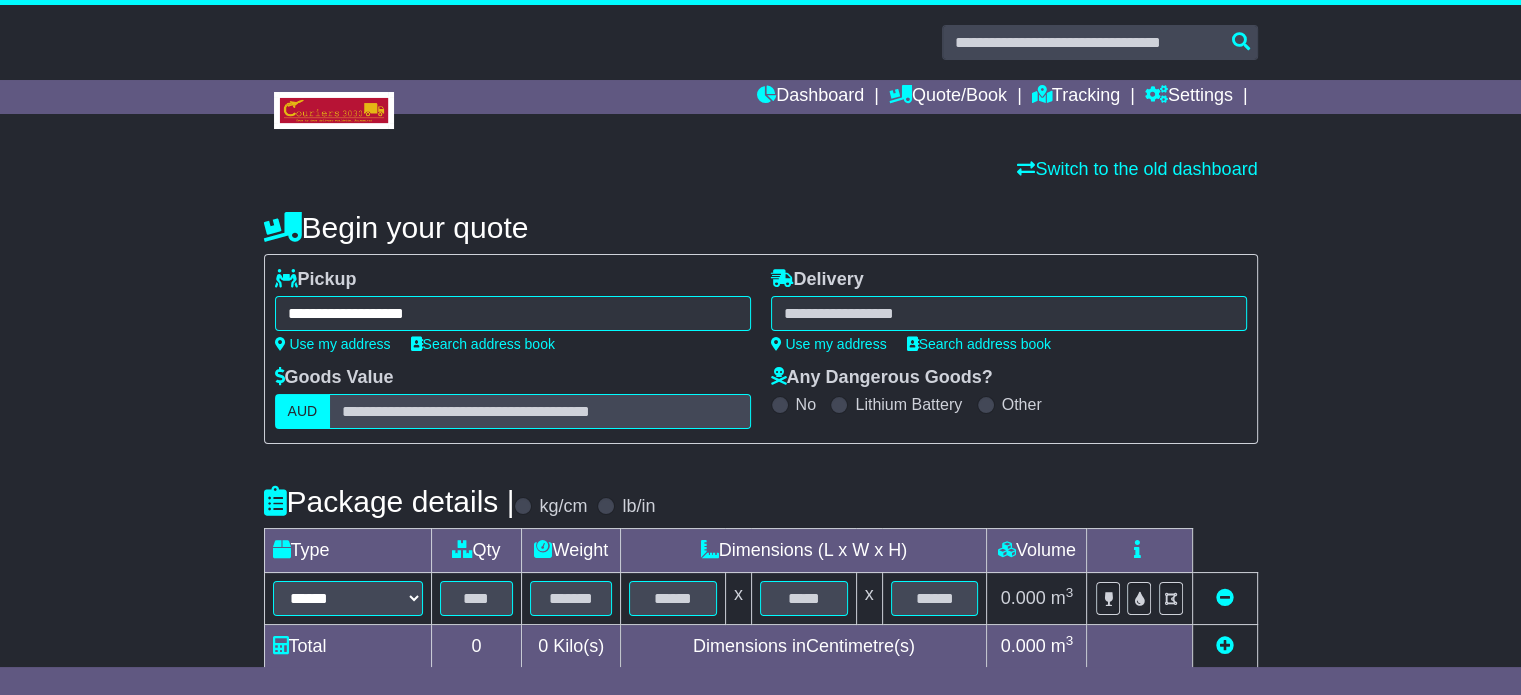 click at bounding box center [1009, 313] 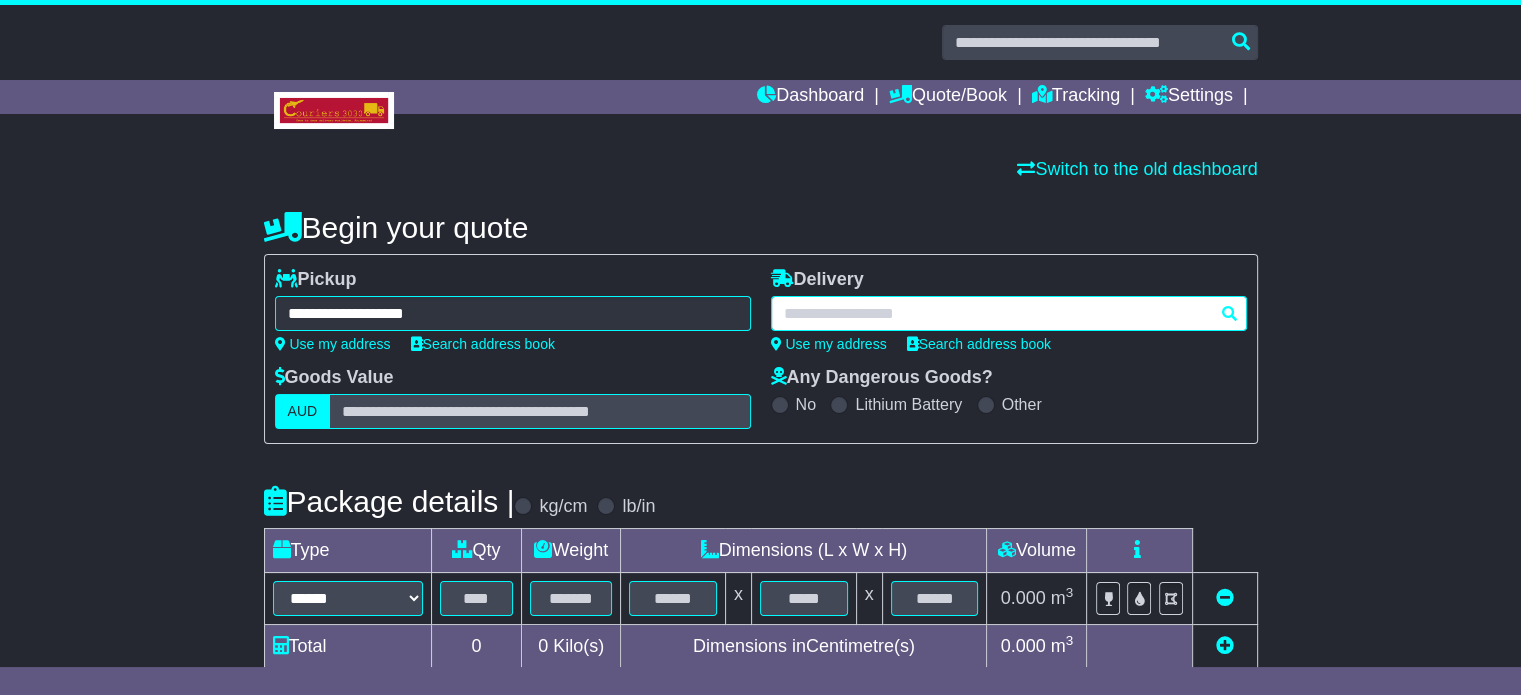 paste on "*********" 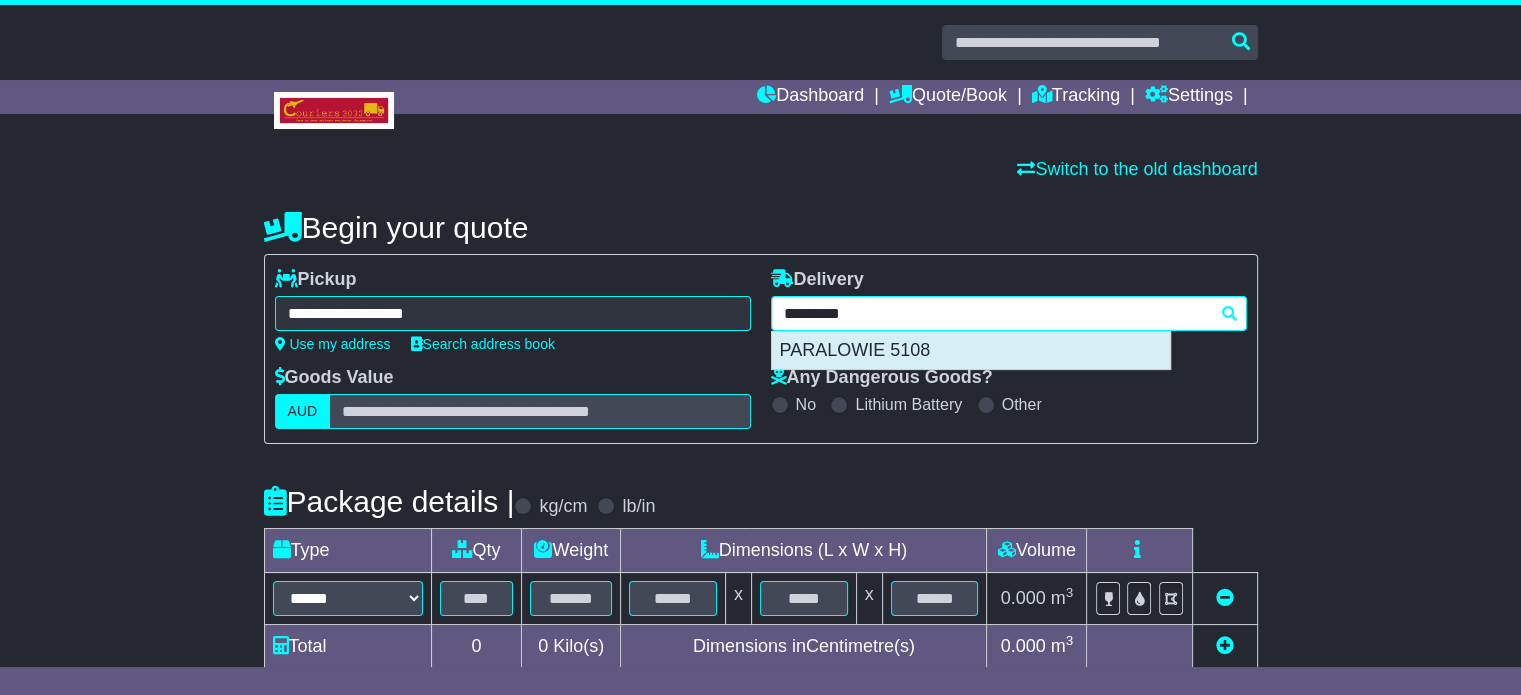 click on "PARALOWIE 5108" at bounding box center (971, 351) 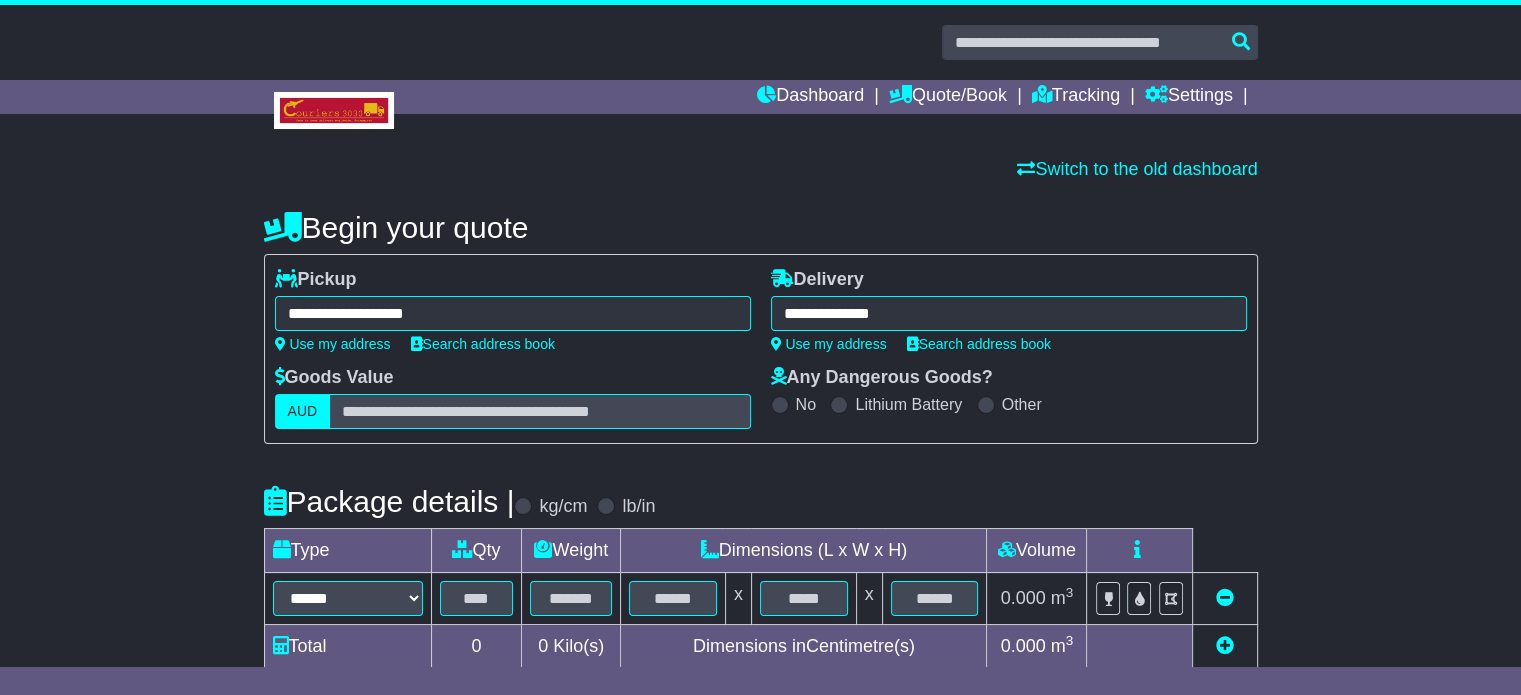type on "**********" 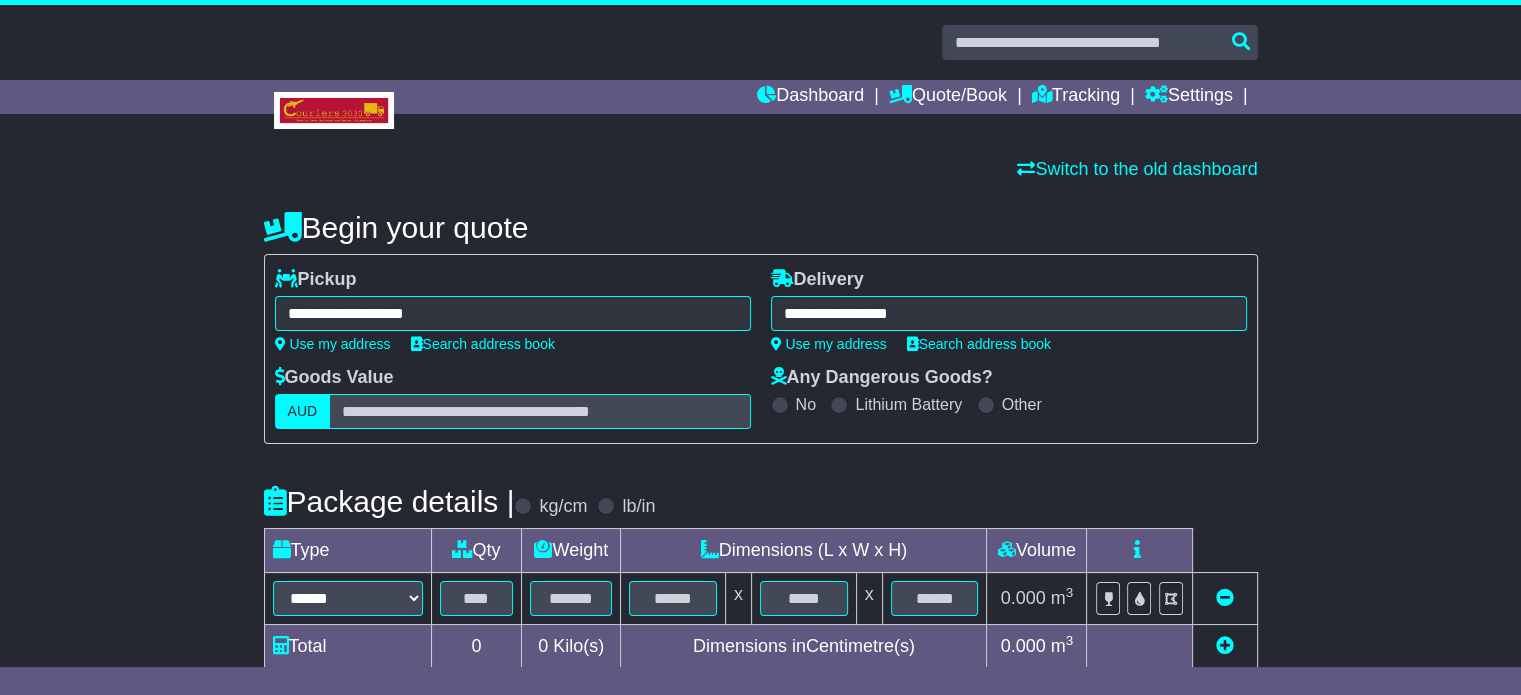 click on "**********" at bounding box center [761, 571] 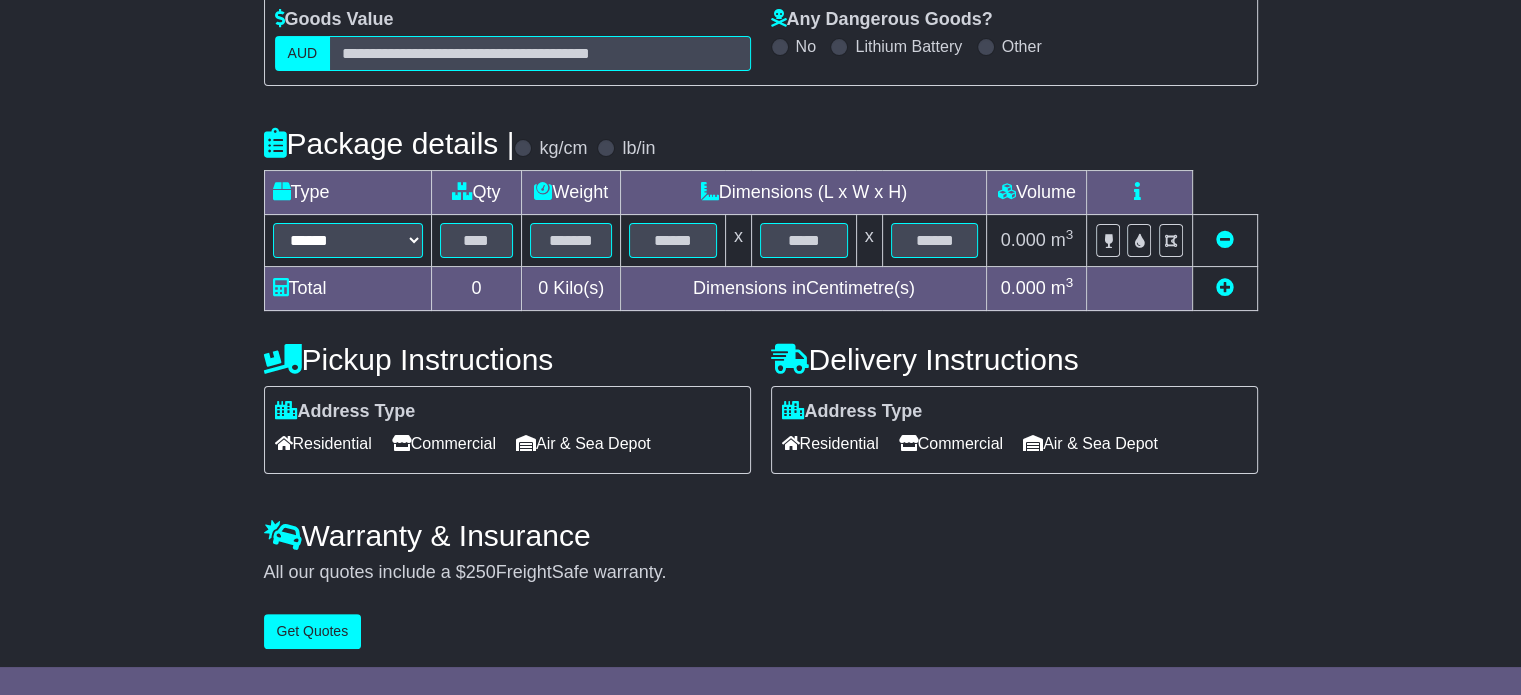 scroll, scrollTop: 360, scrollLeft: 0, axis: vertical 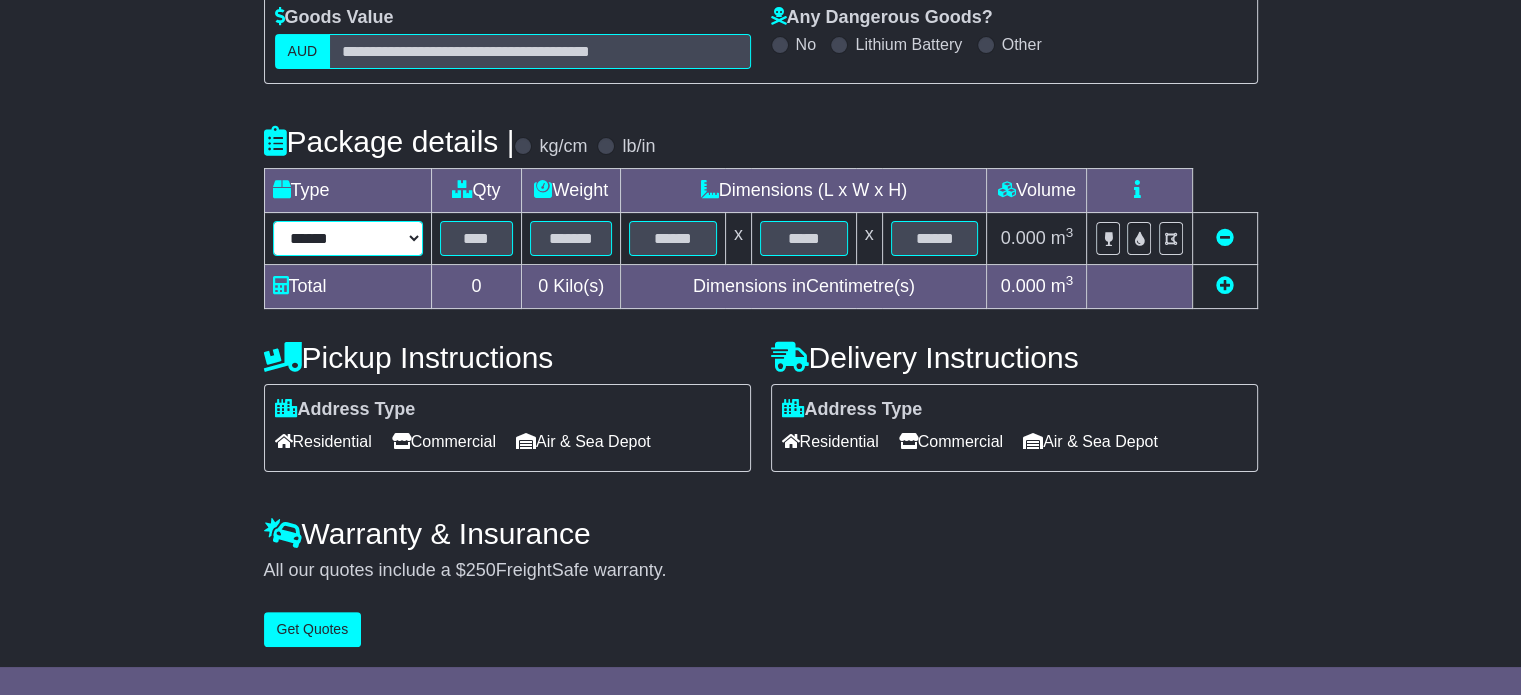 click on "****** ****** *** ******** ***** **** **** ****** *** *******" at bounding box center [348, 238] 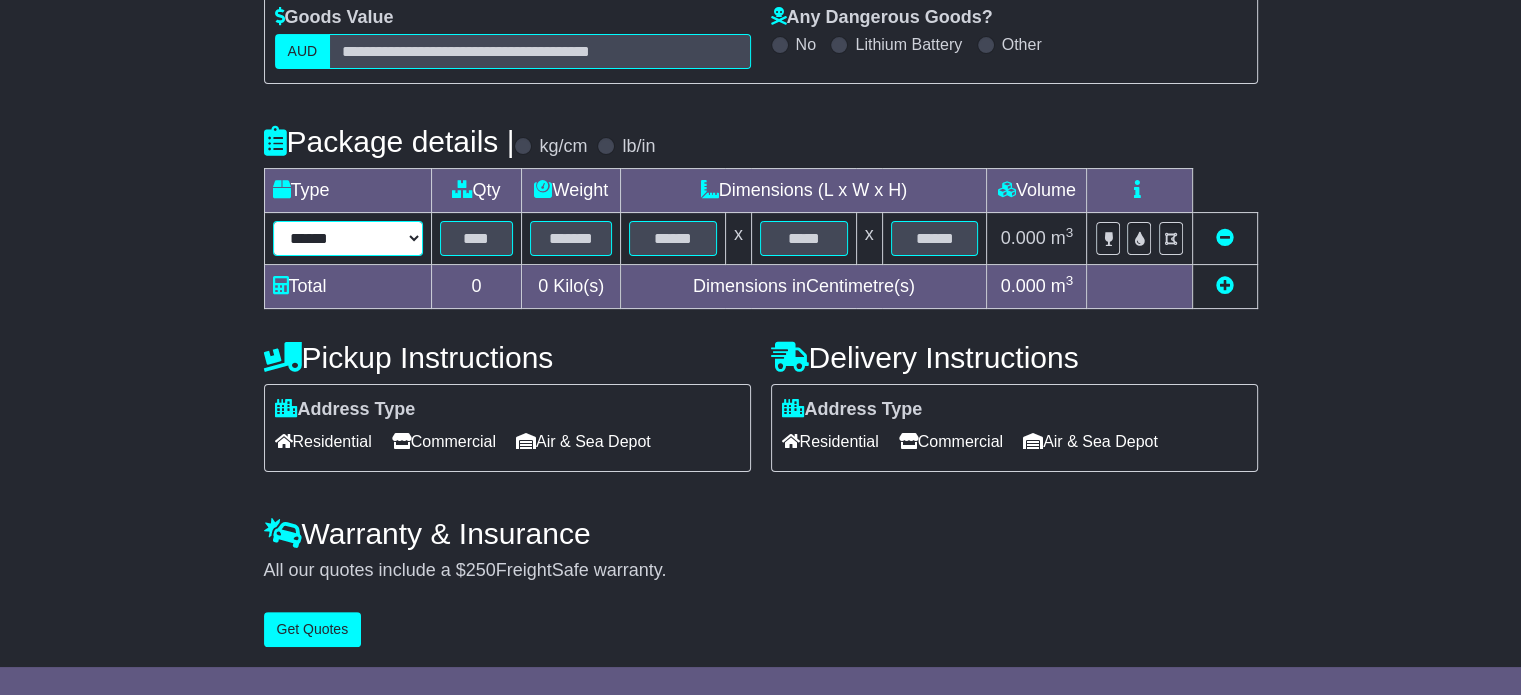select on "*****" 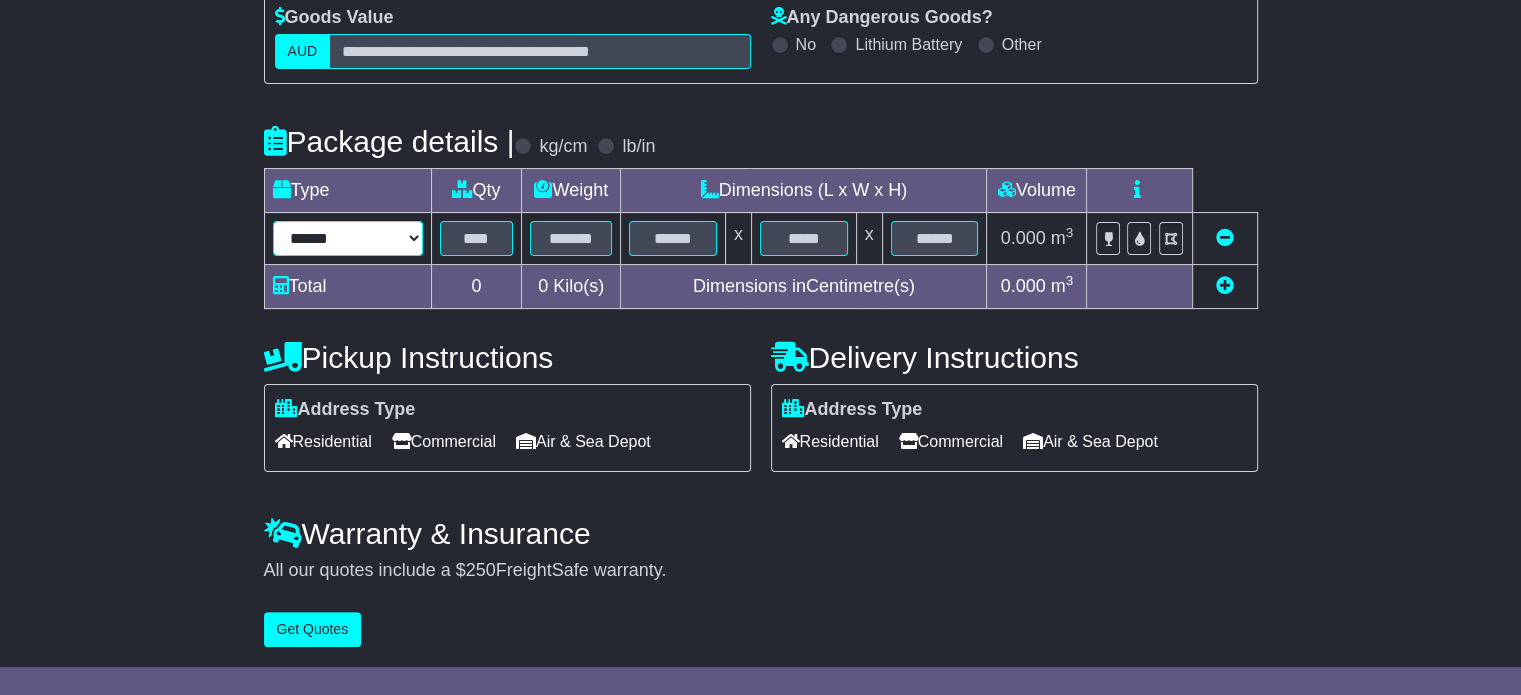click on "****** ****** *** ******** ***** **** **** ****** *** *******" at bounding box center (348, 238) 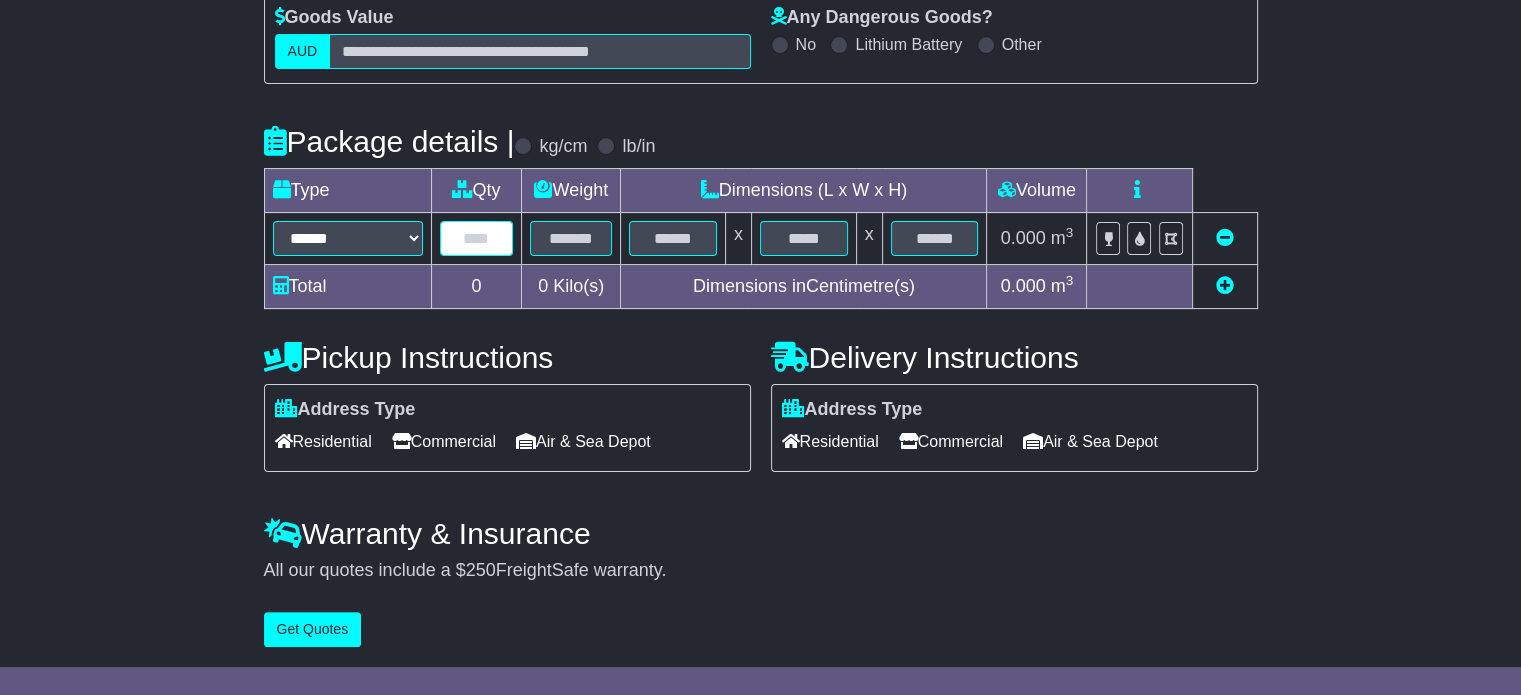 click at bounding box center [477, 238] 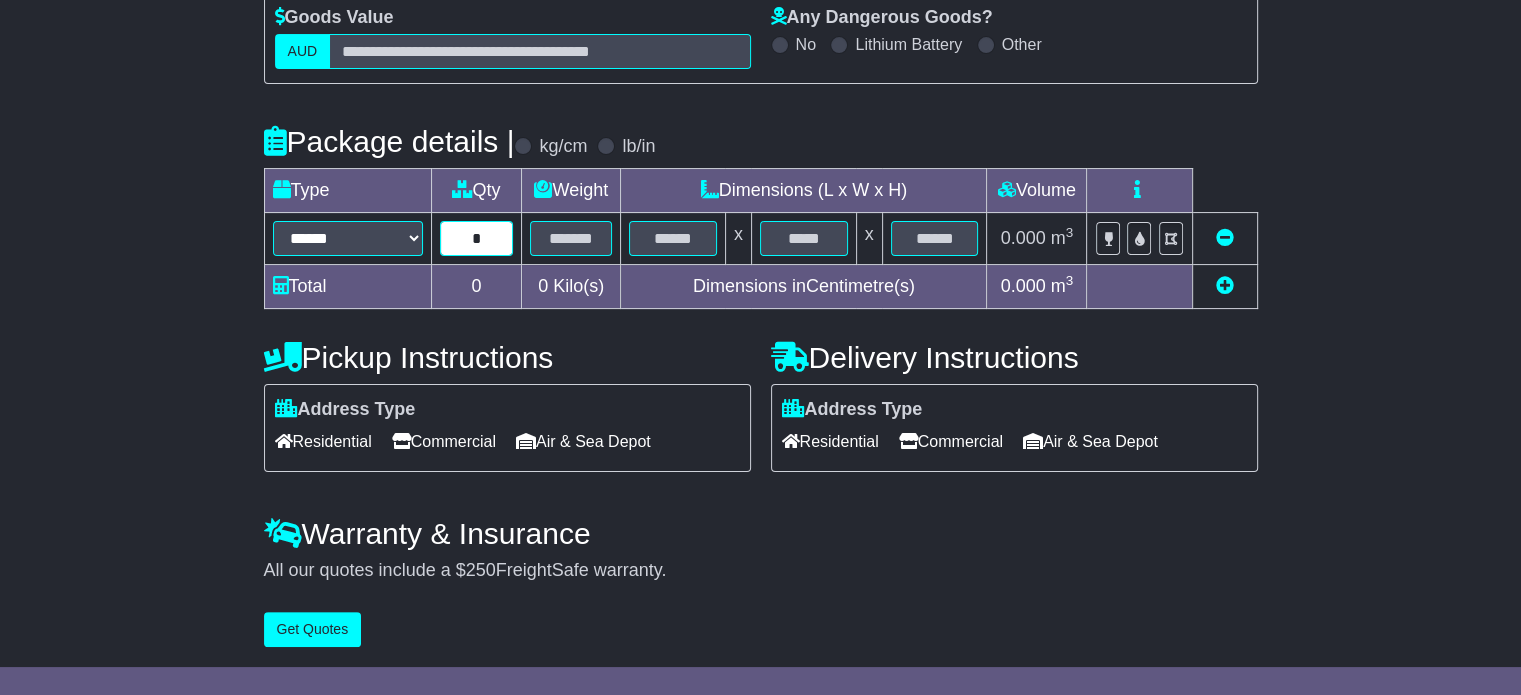 type on "*" 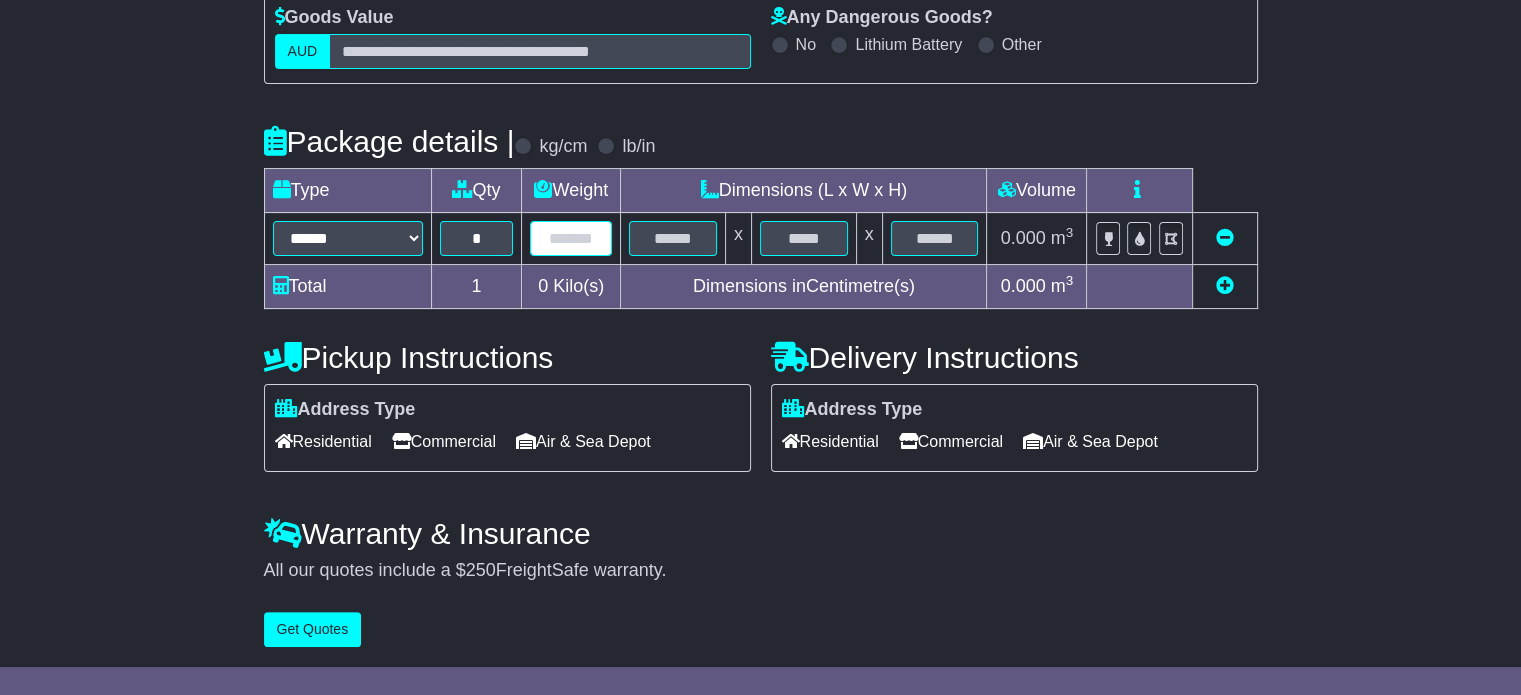click at bounding box center (571, 238) 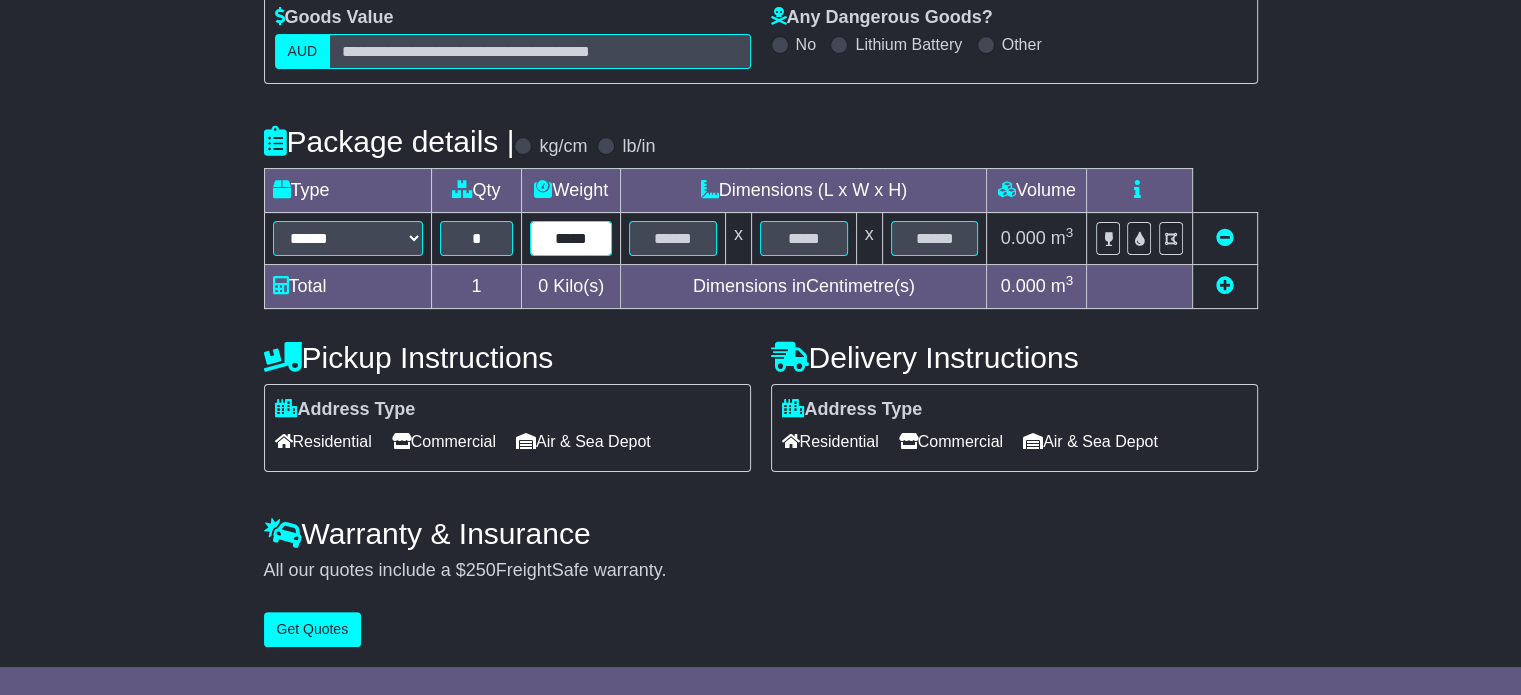 type on "*****" 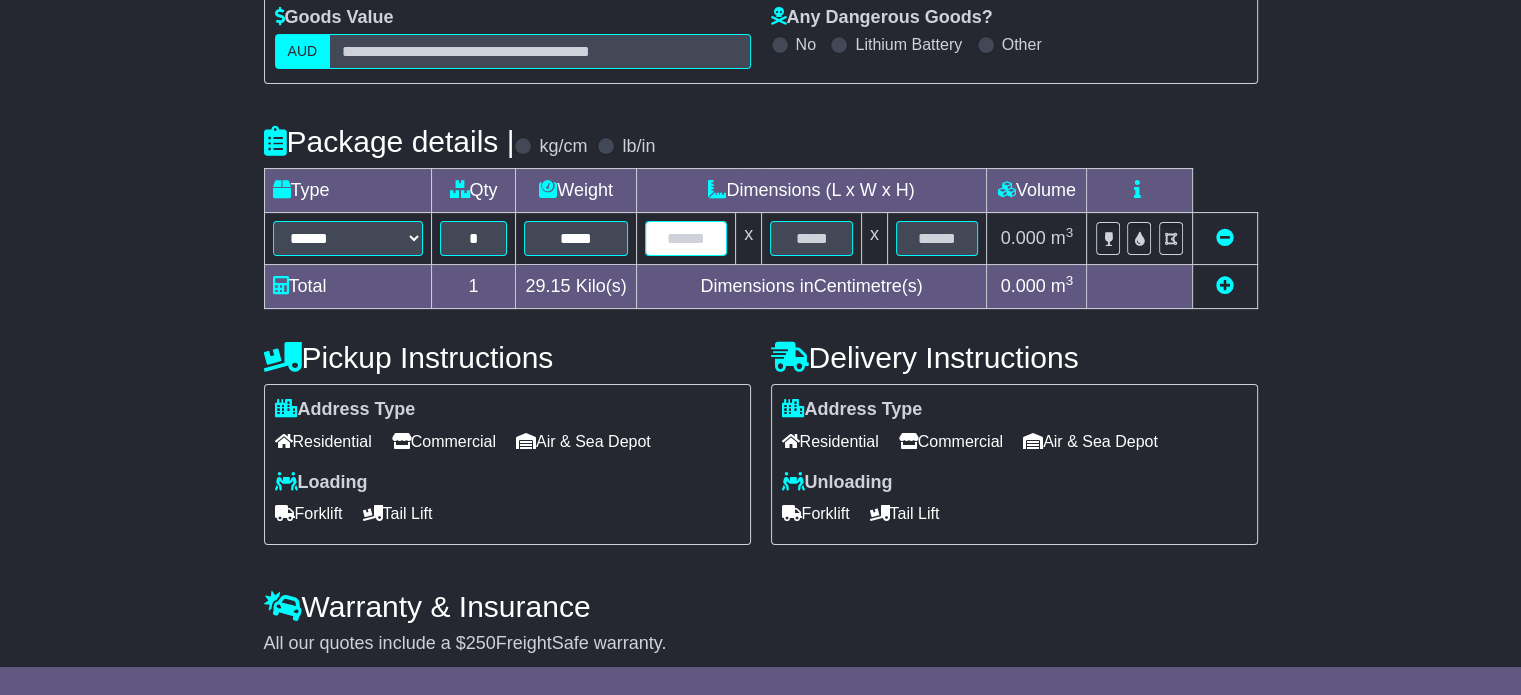 click at bounding box center [686, 238] 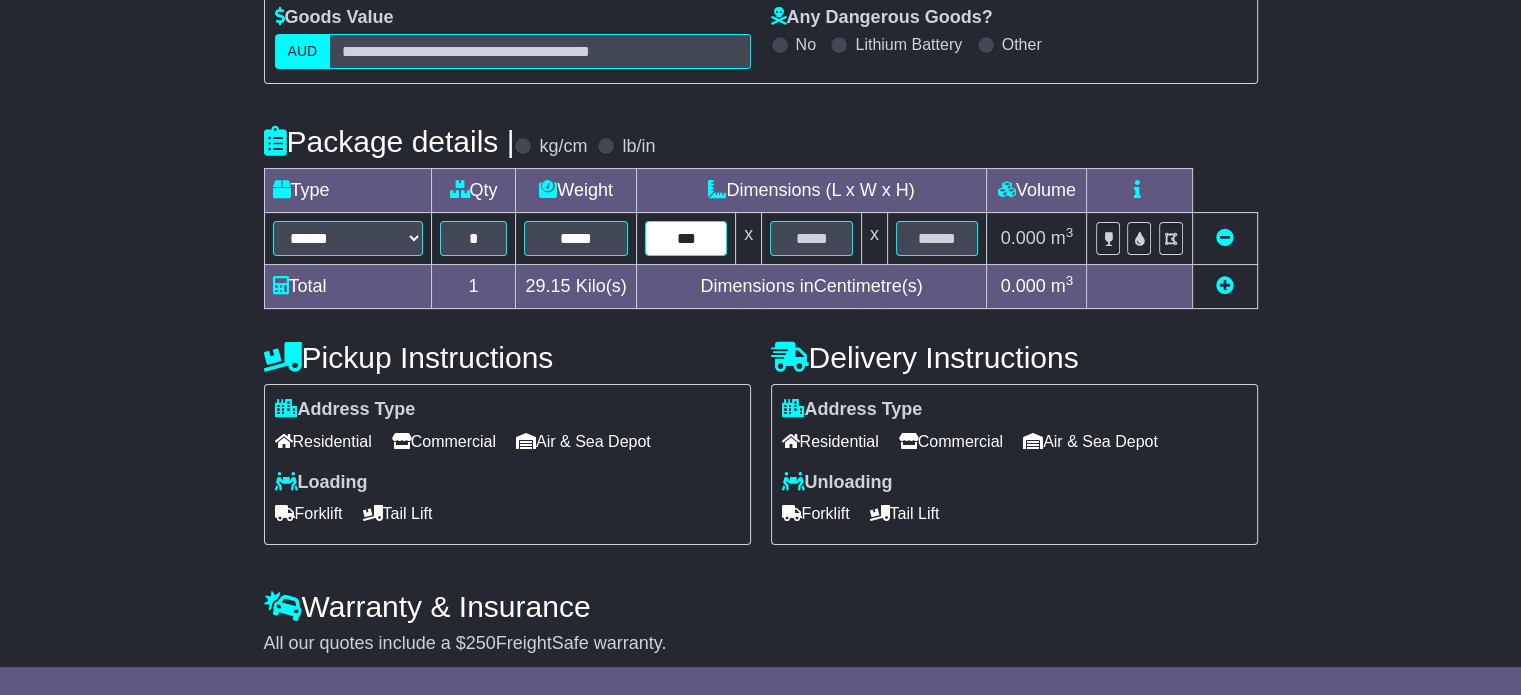 type on "***" 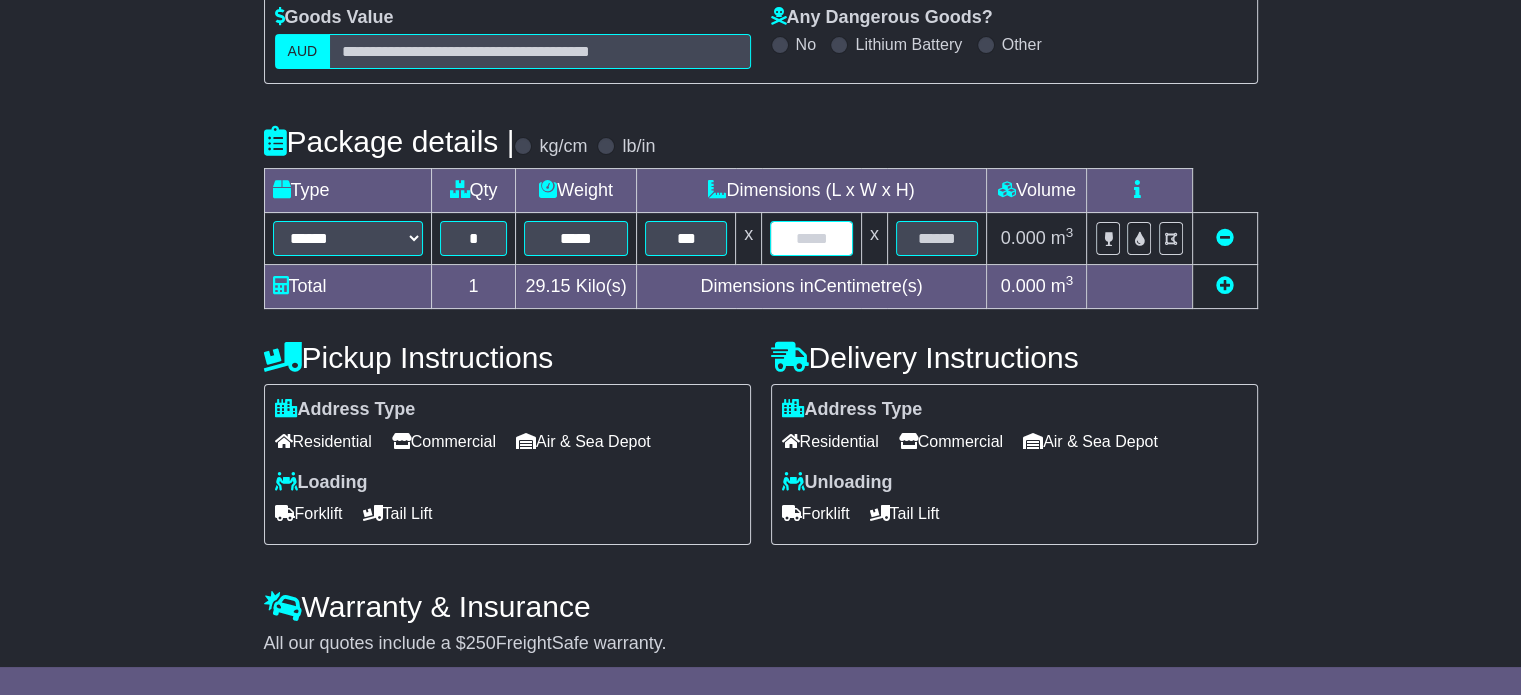 click at bounding box center (811, 238) 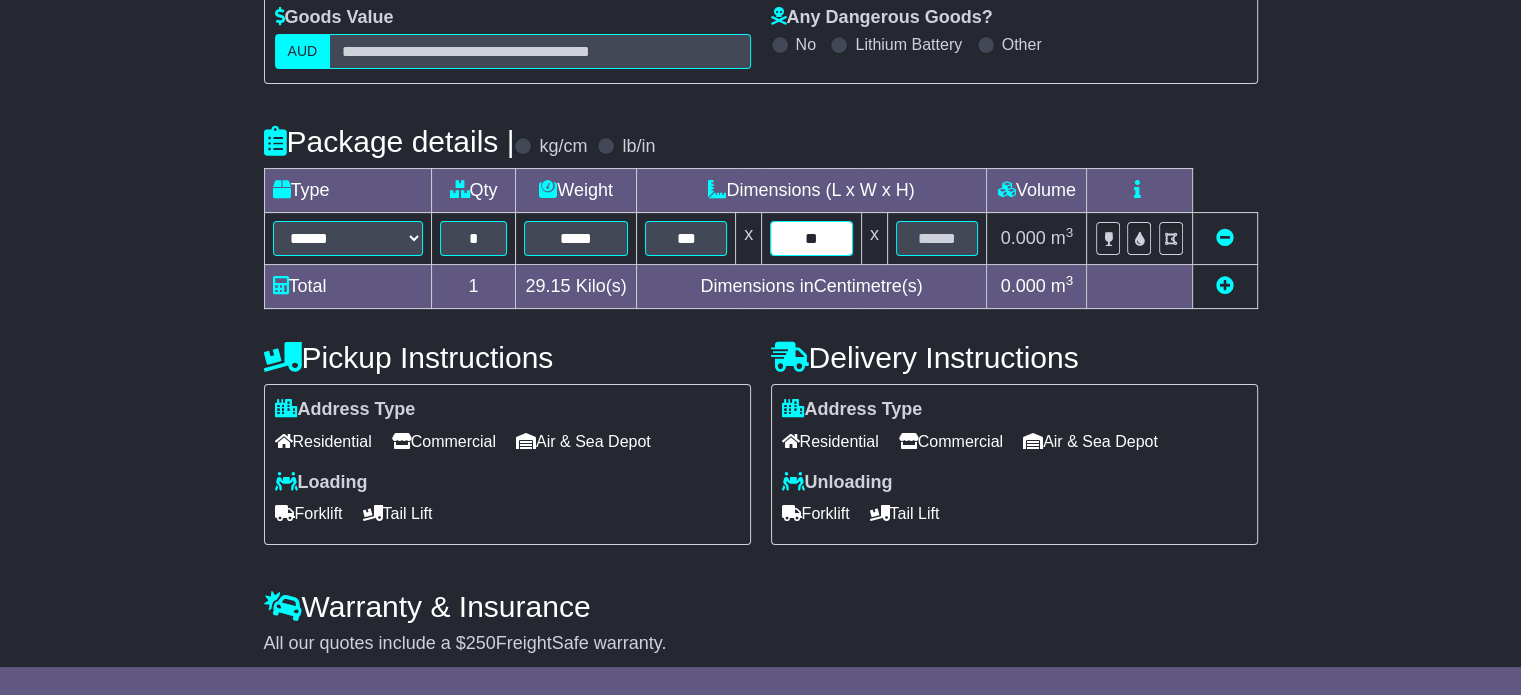 type on "**" 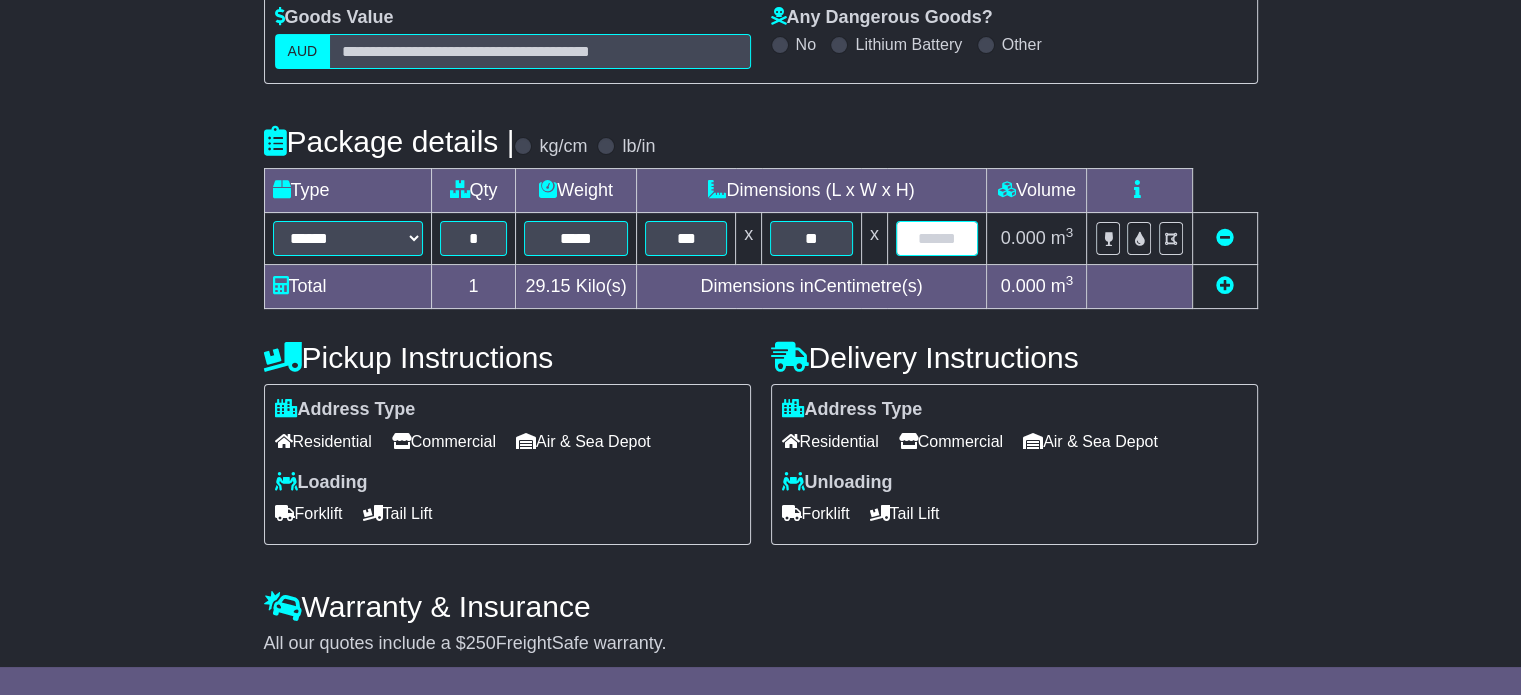 click at bounding box center [937, 238] 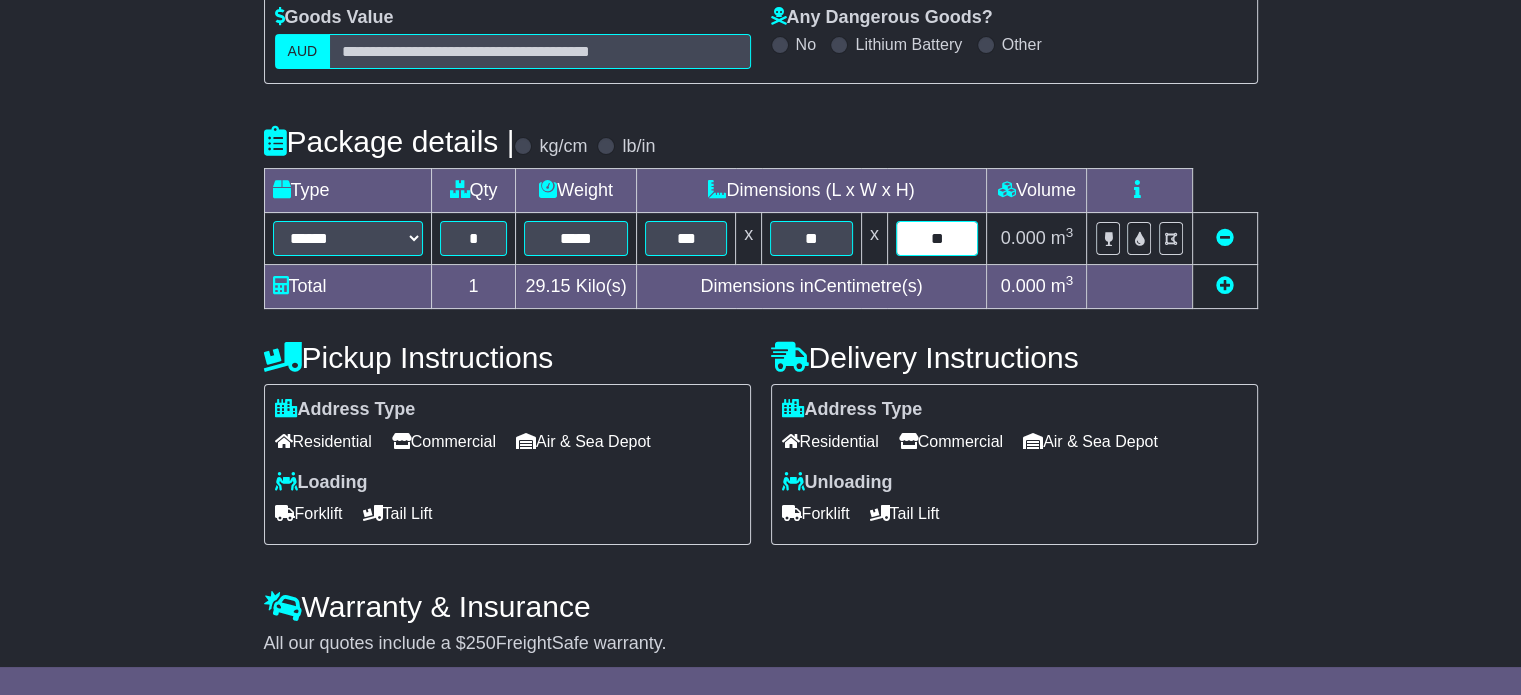 type on "**" 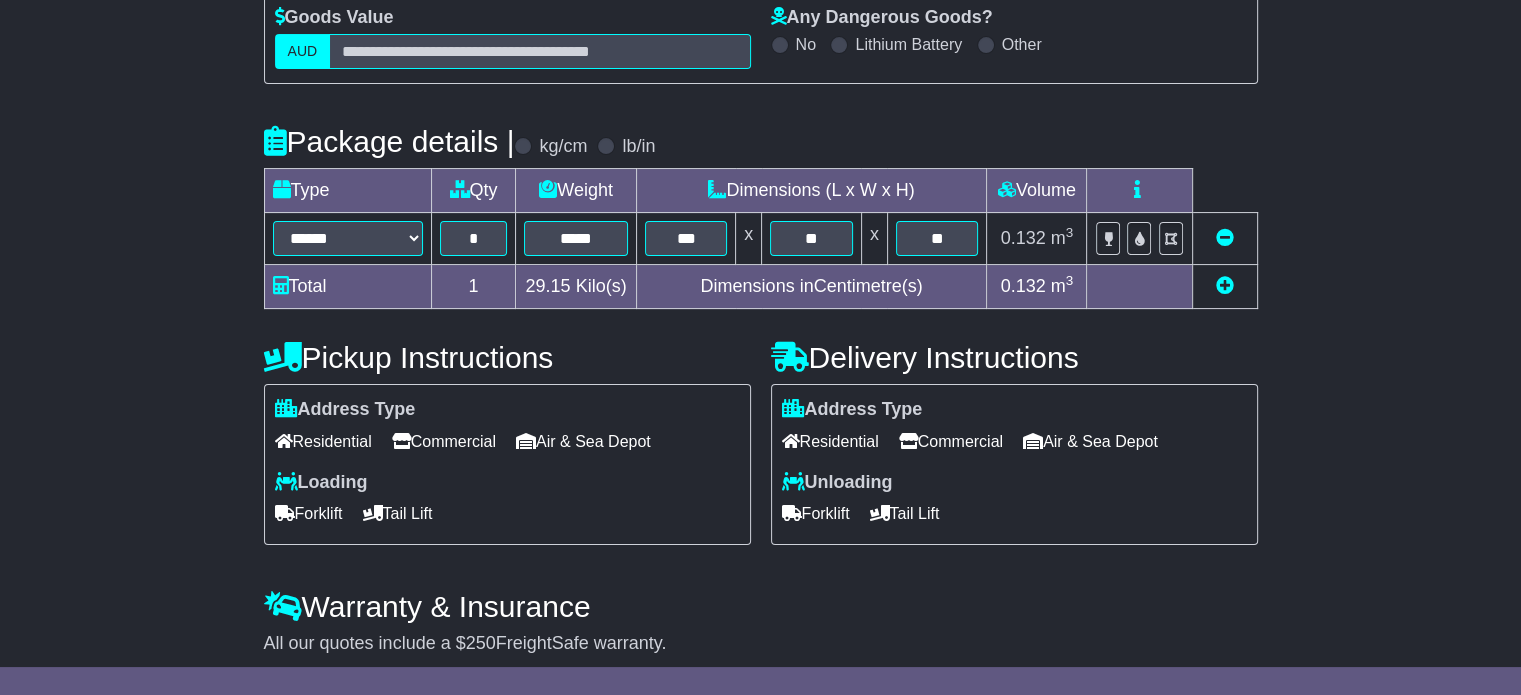 click on "Commercial" at bounding box center (444, 441) 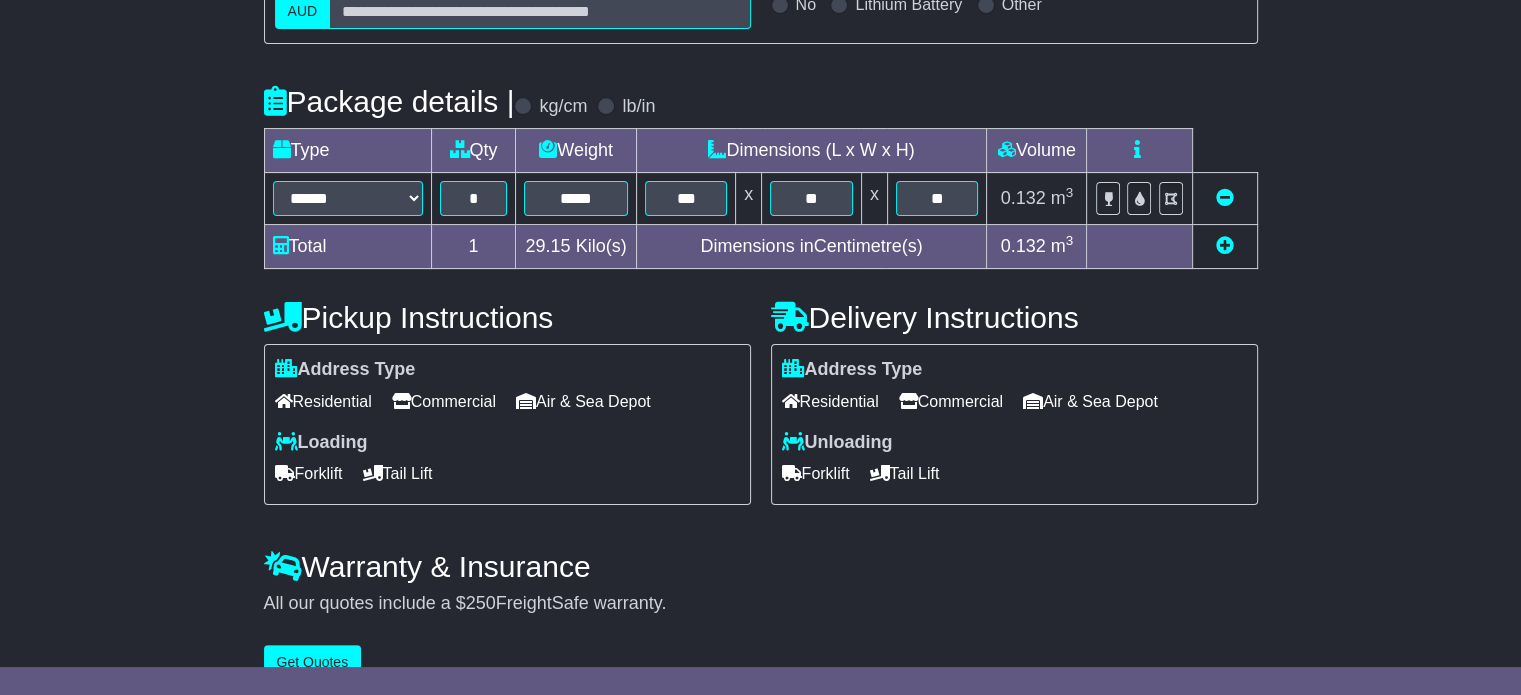 scroll, scrollTop: 436, scrollLeft: 0, axis: vertical 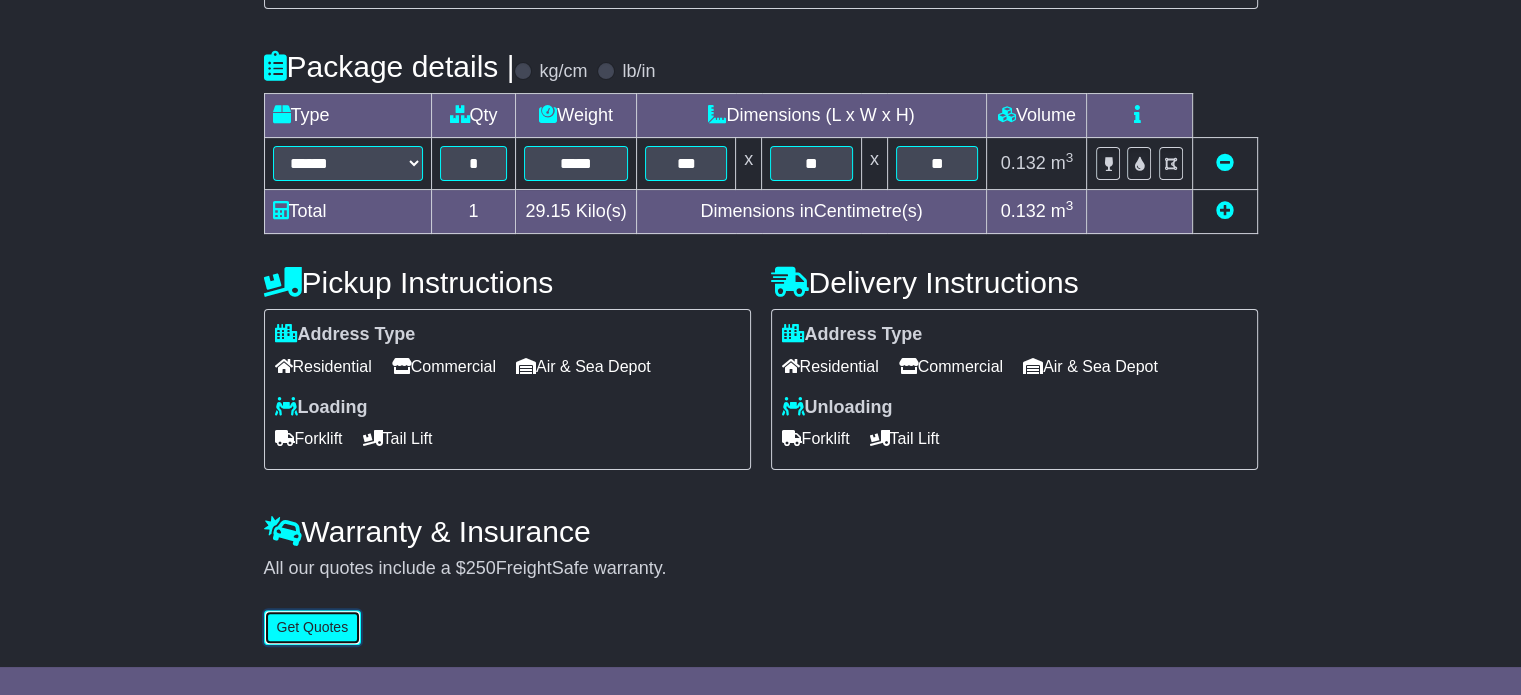 click on "Get Quotes" at bounding box center (313, 627) 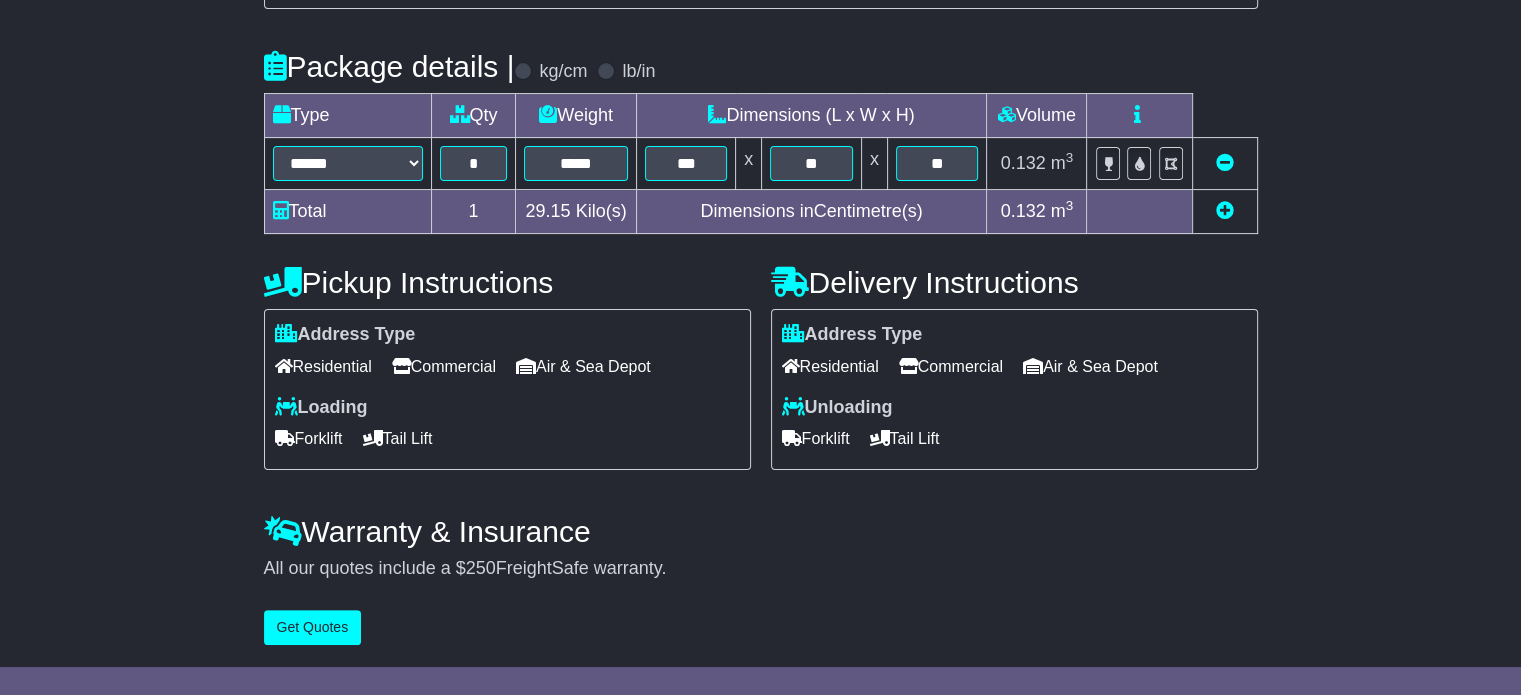 scroll, scrollTop: 0, scrollLeft: 0, axis: both 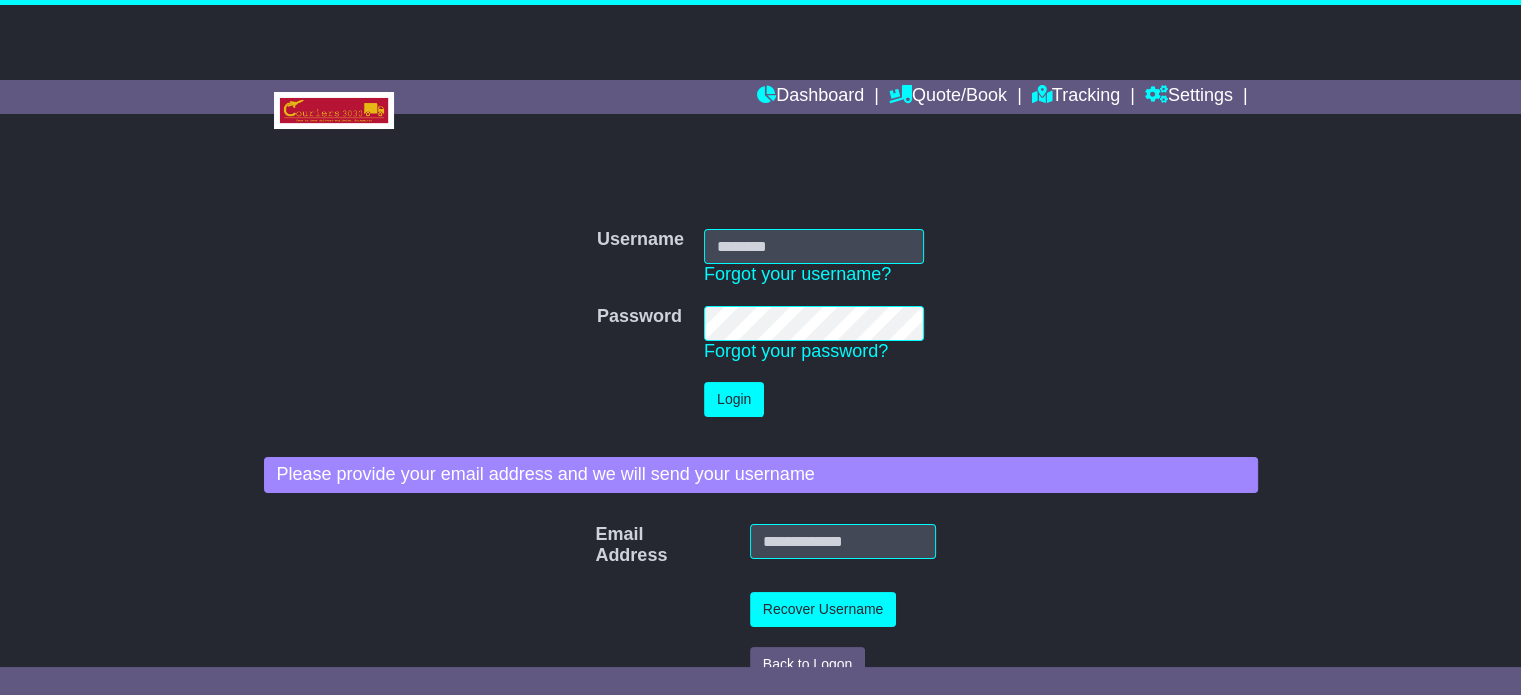 type on "**********" 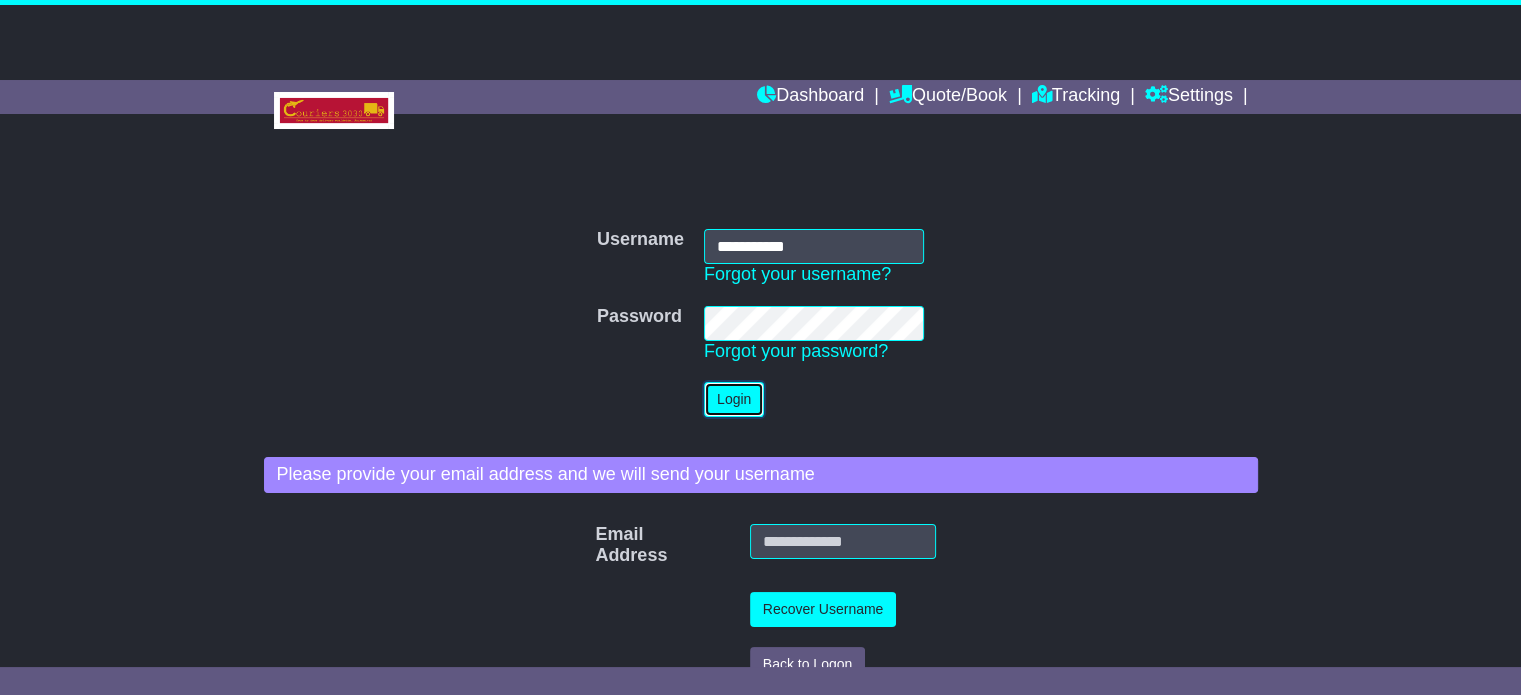 click on "Login" at bounding box center [734, 399] 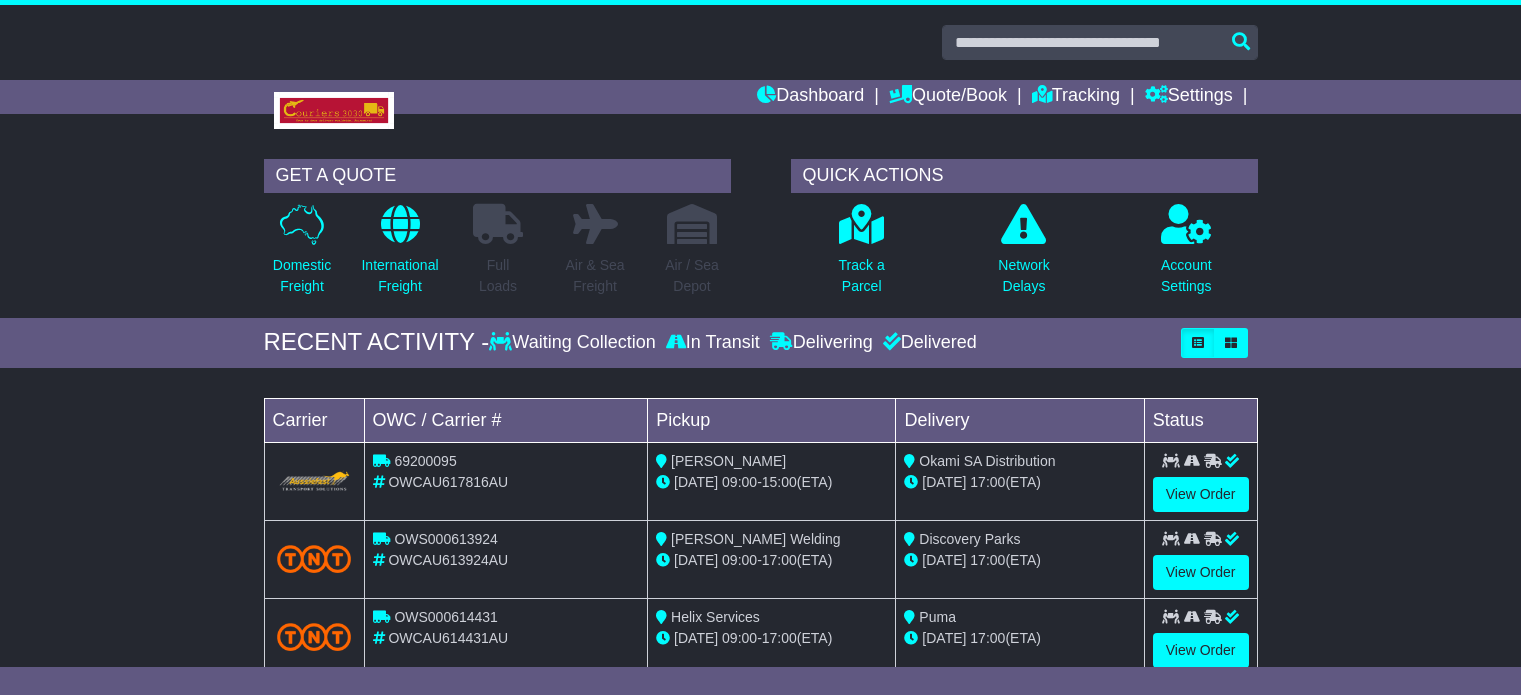 scroll, scrollTop: 0, scrollLeft: 0, axis: both 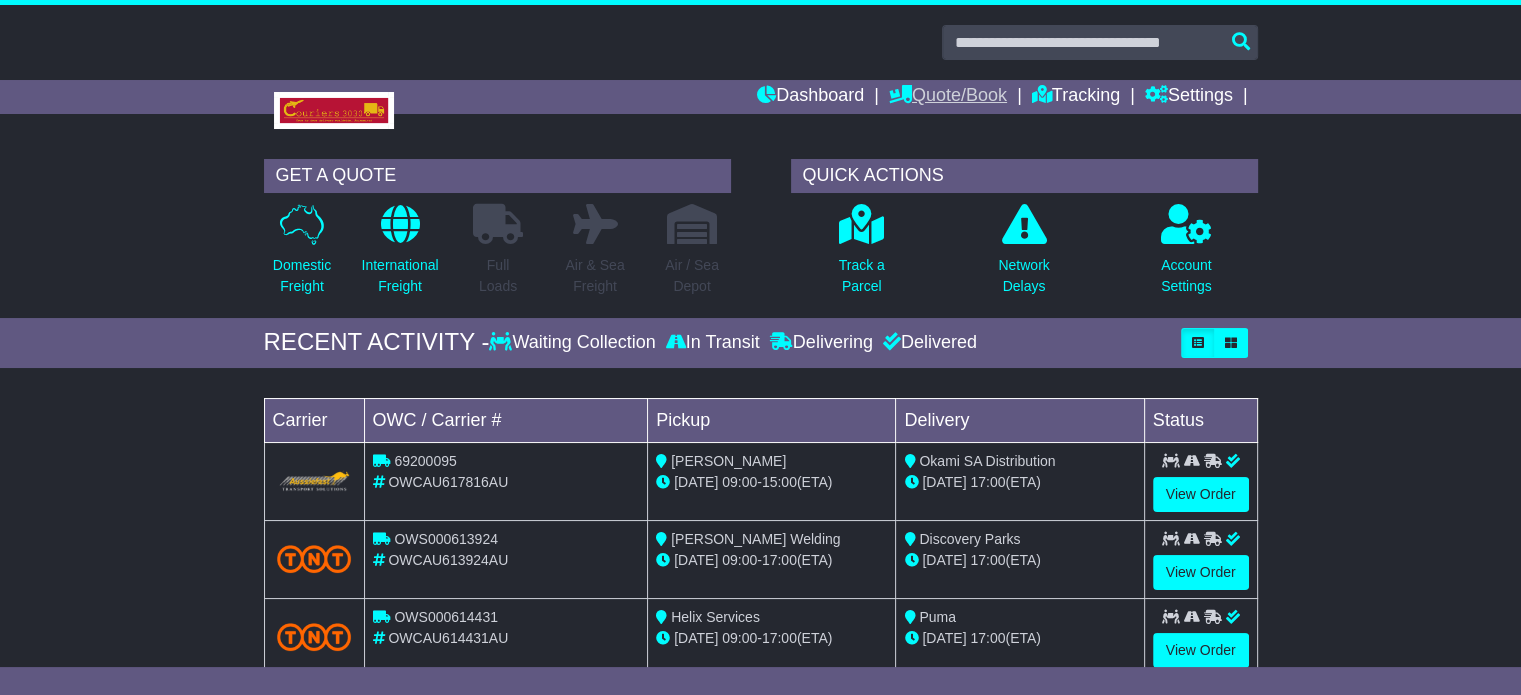 click on "Quote/Book" at bounding box center (948, 97) 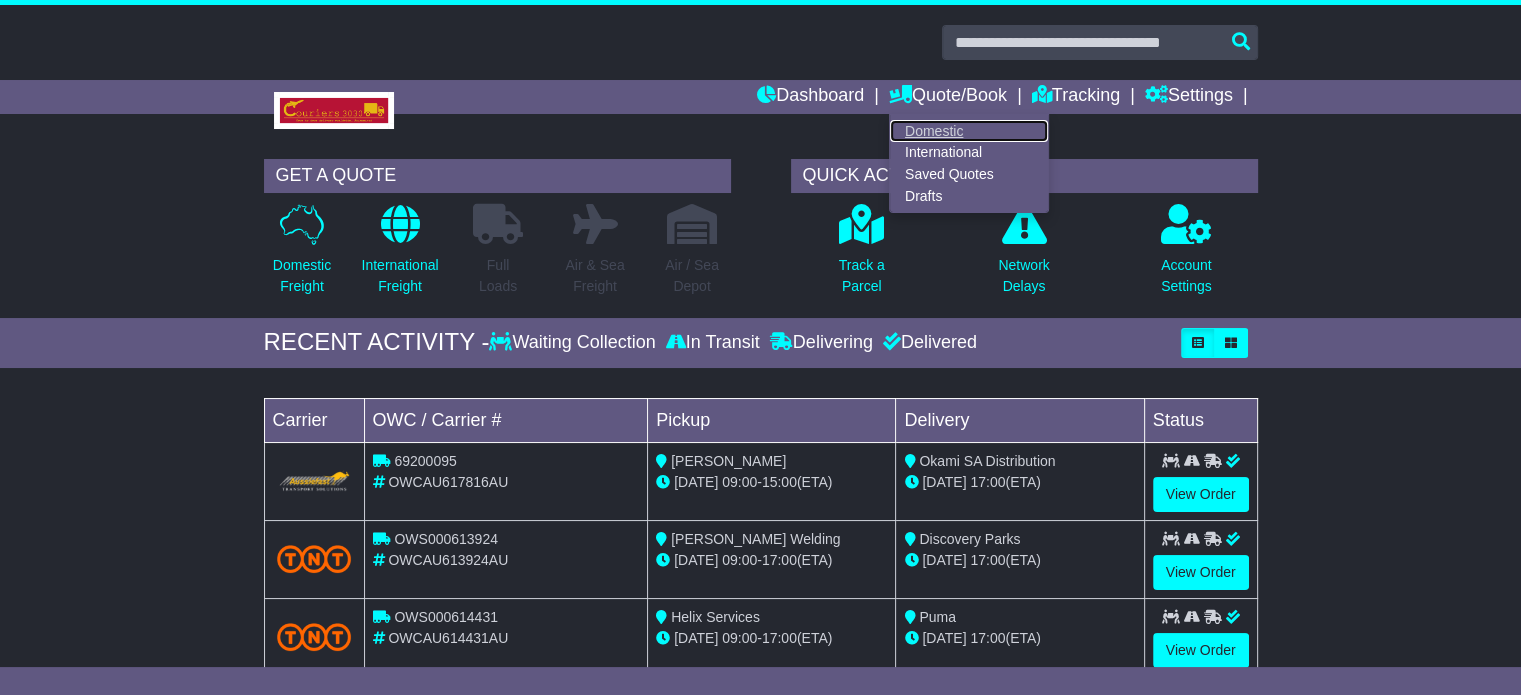 click on "Domestic" at bounding box center (969, 131) 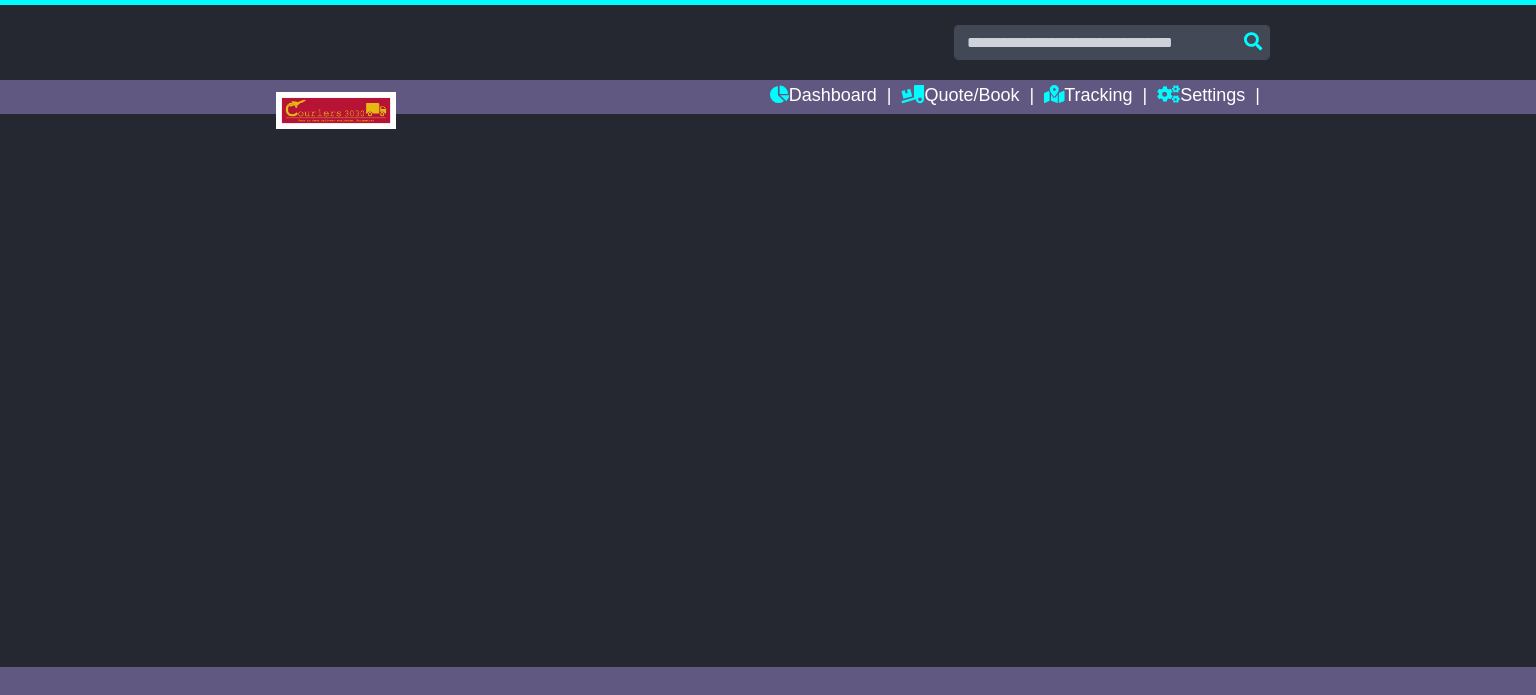 scroll, scrollTop: 0, scrollLeft: 0, axis: both 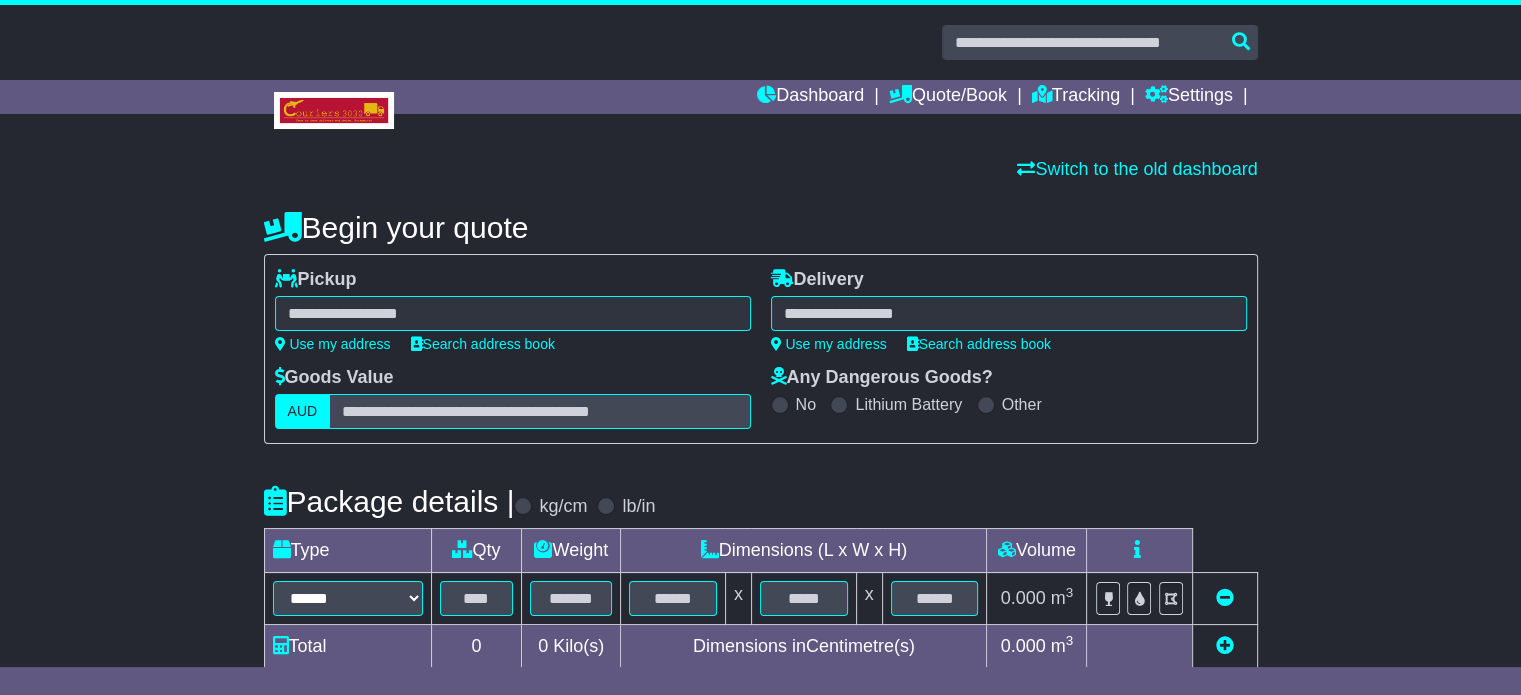 click at bounding box center (513, 313) 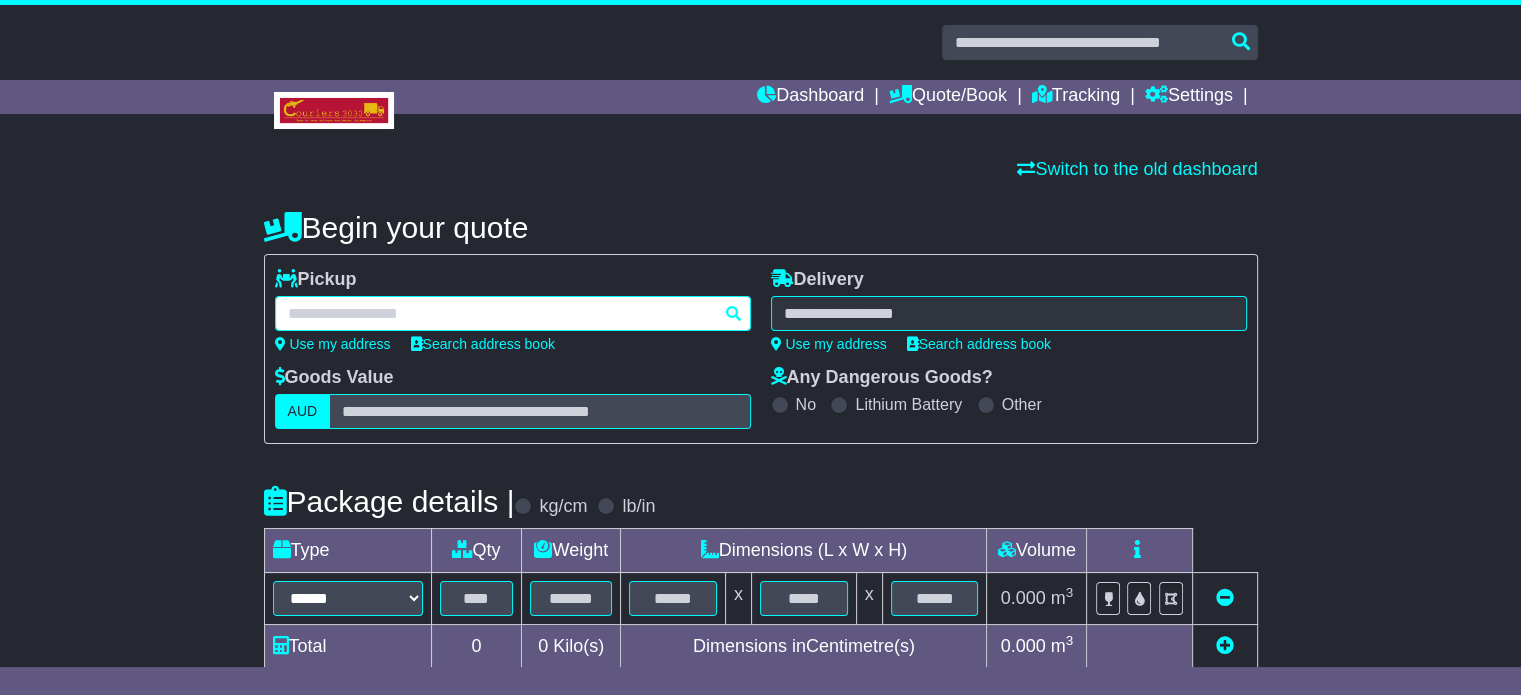 paste on "**********" 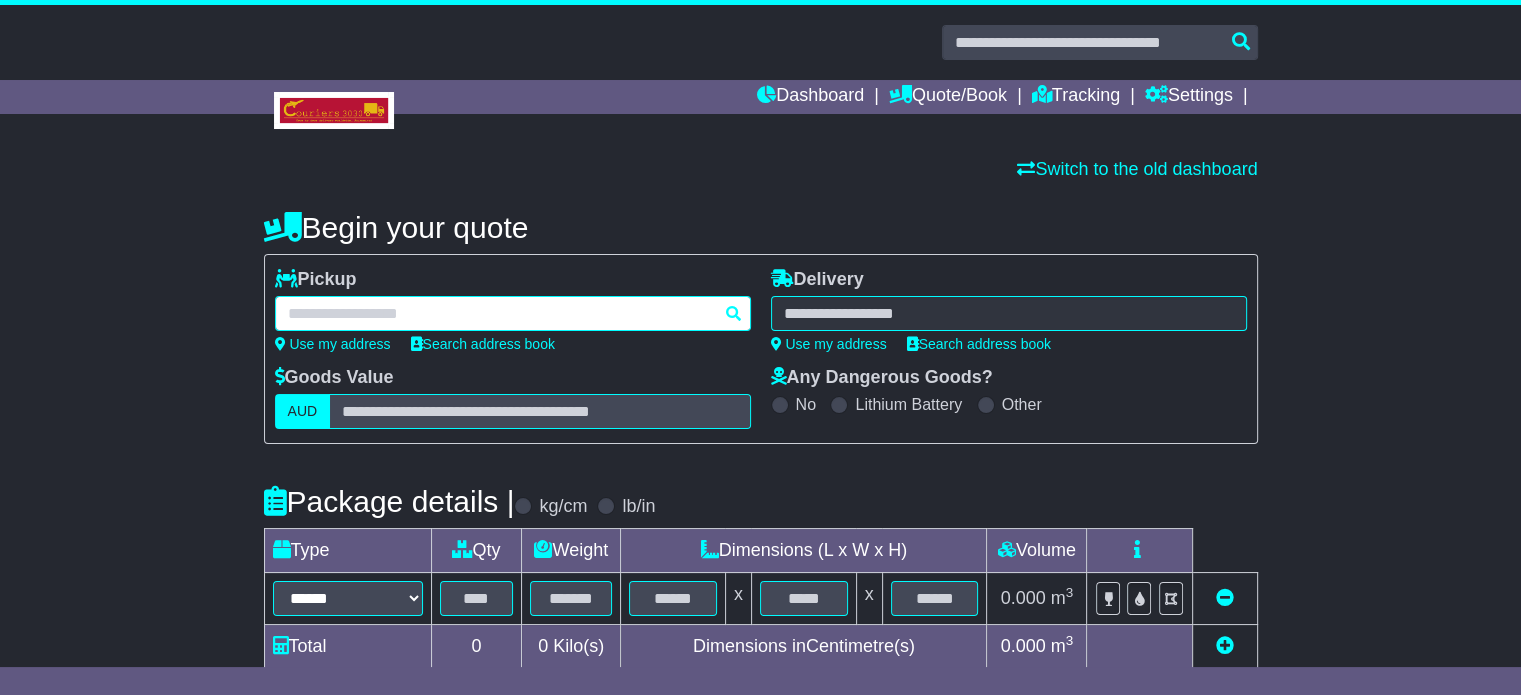 type on "**********" 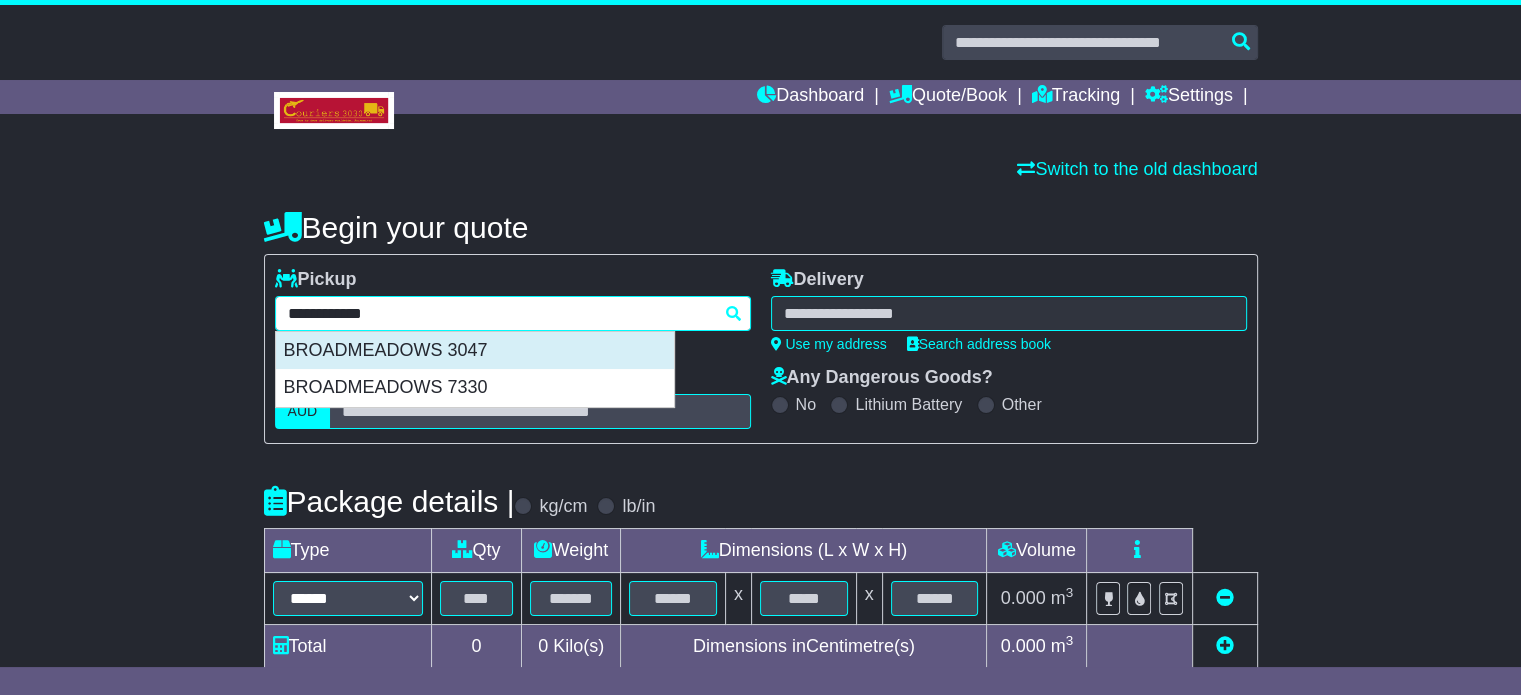 click on "BROADMEADOWS 3047" at bounding box center [475, 351] 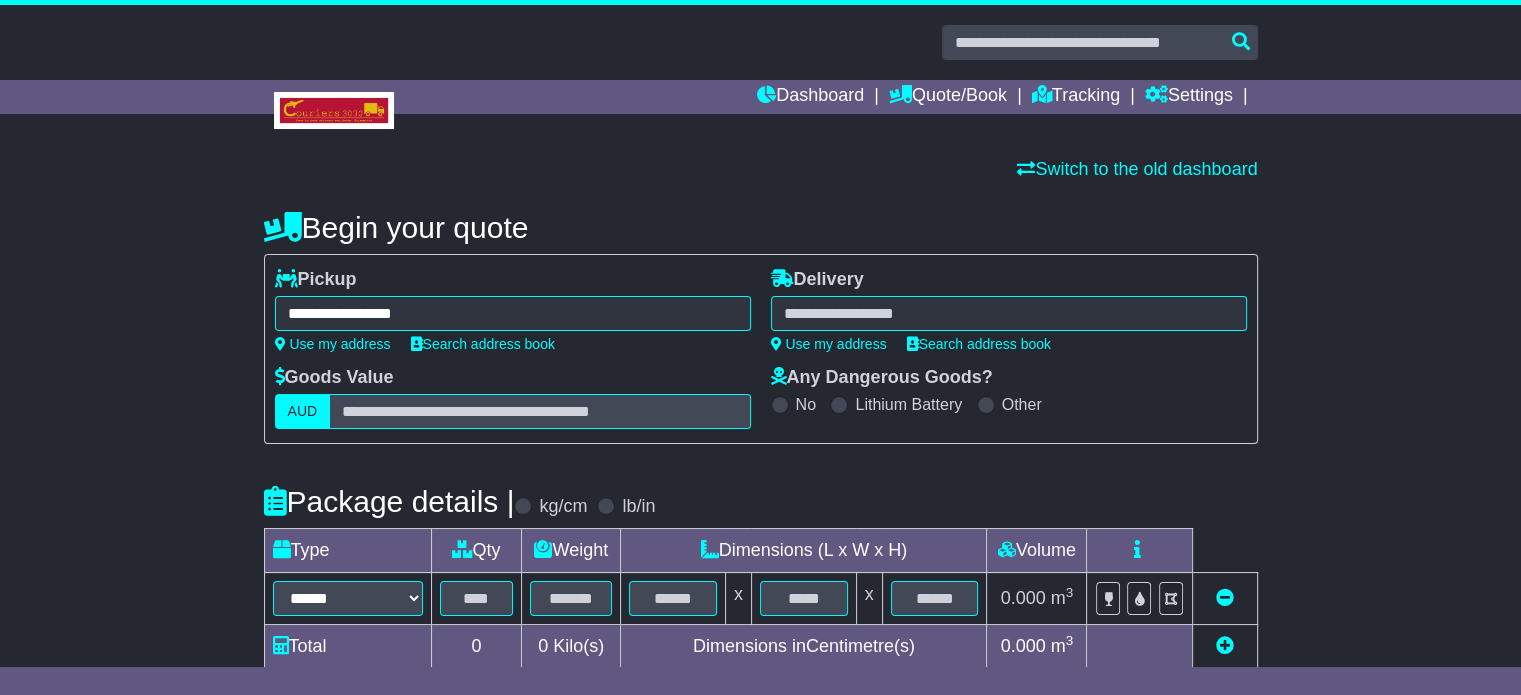 type on "**********" 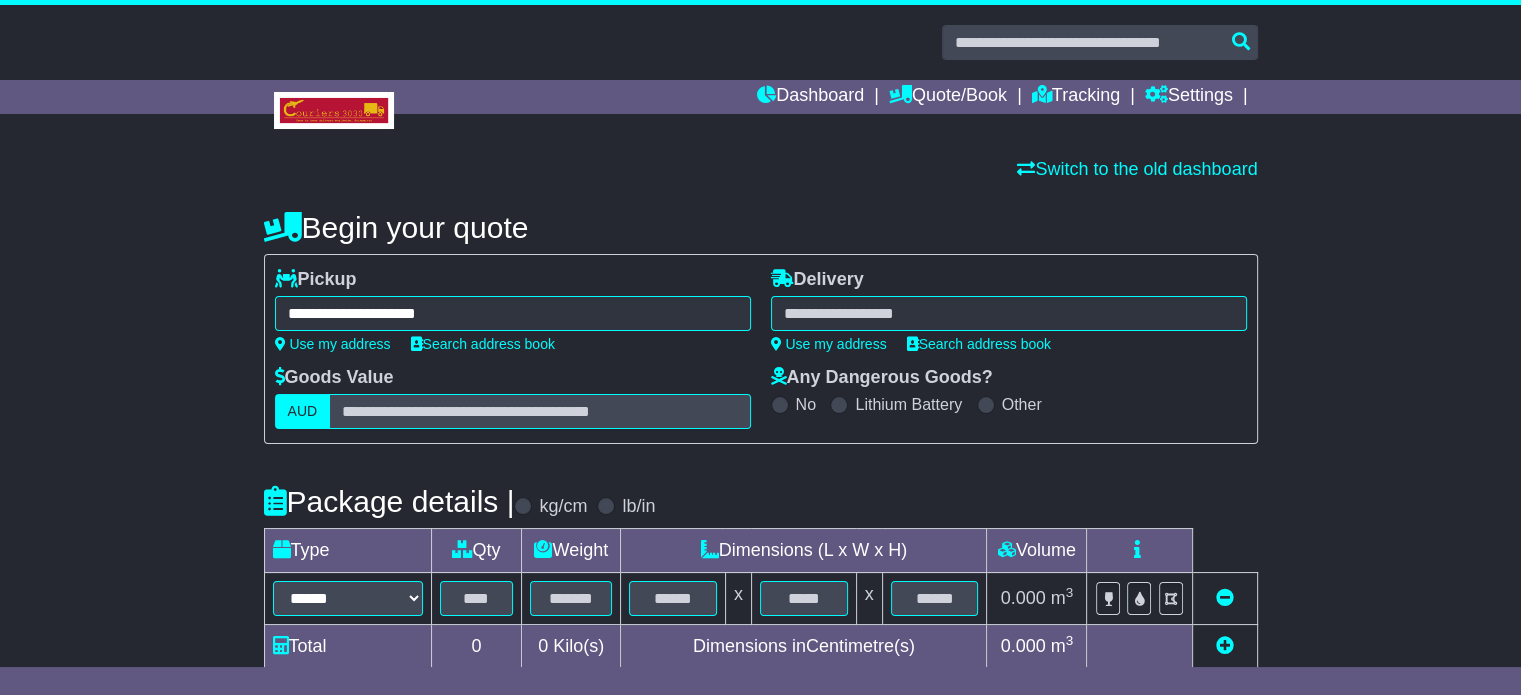 click at bounding box center [1009, 313] 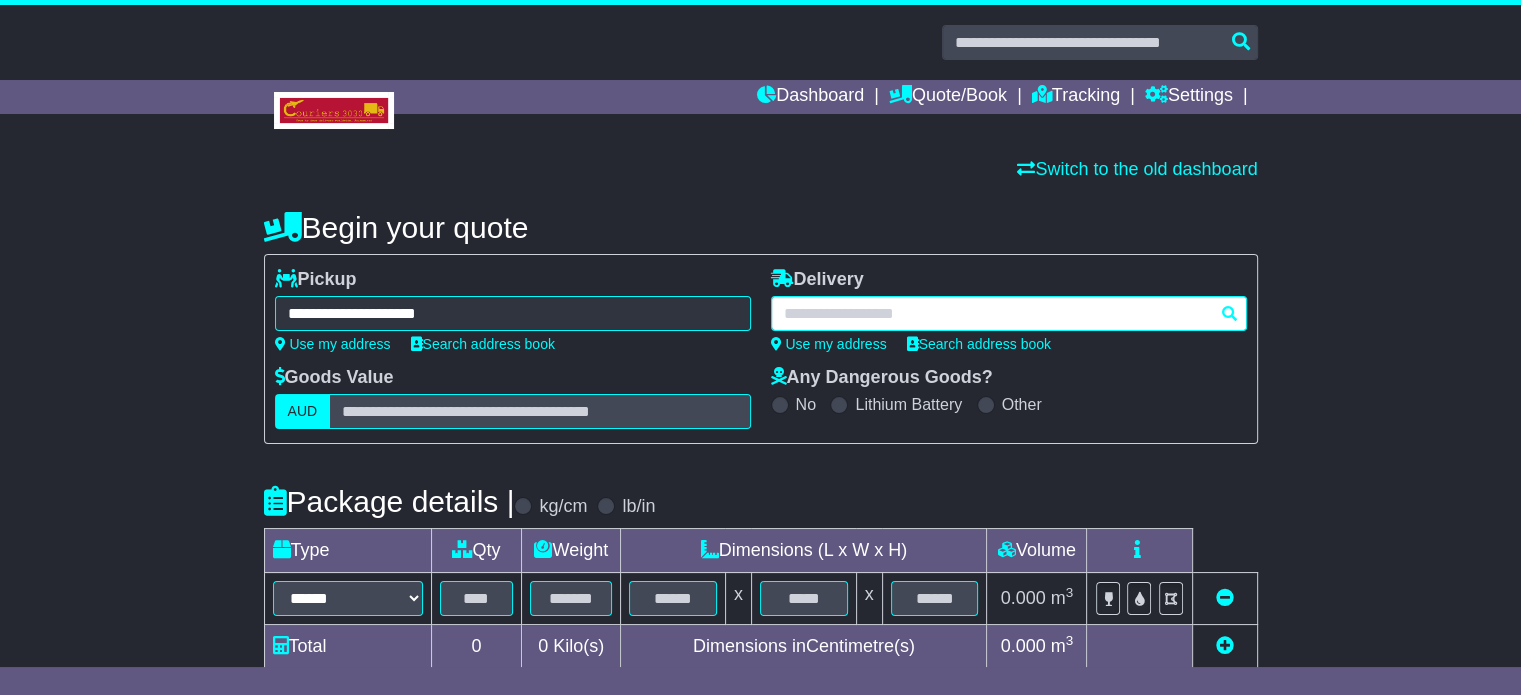 paste on "*******" 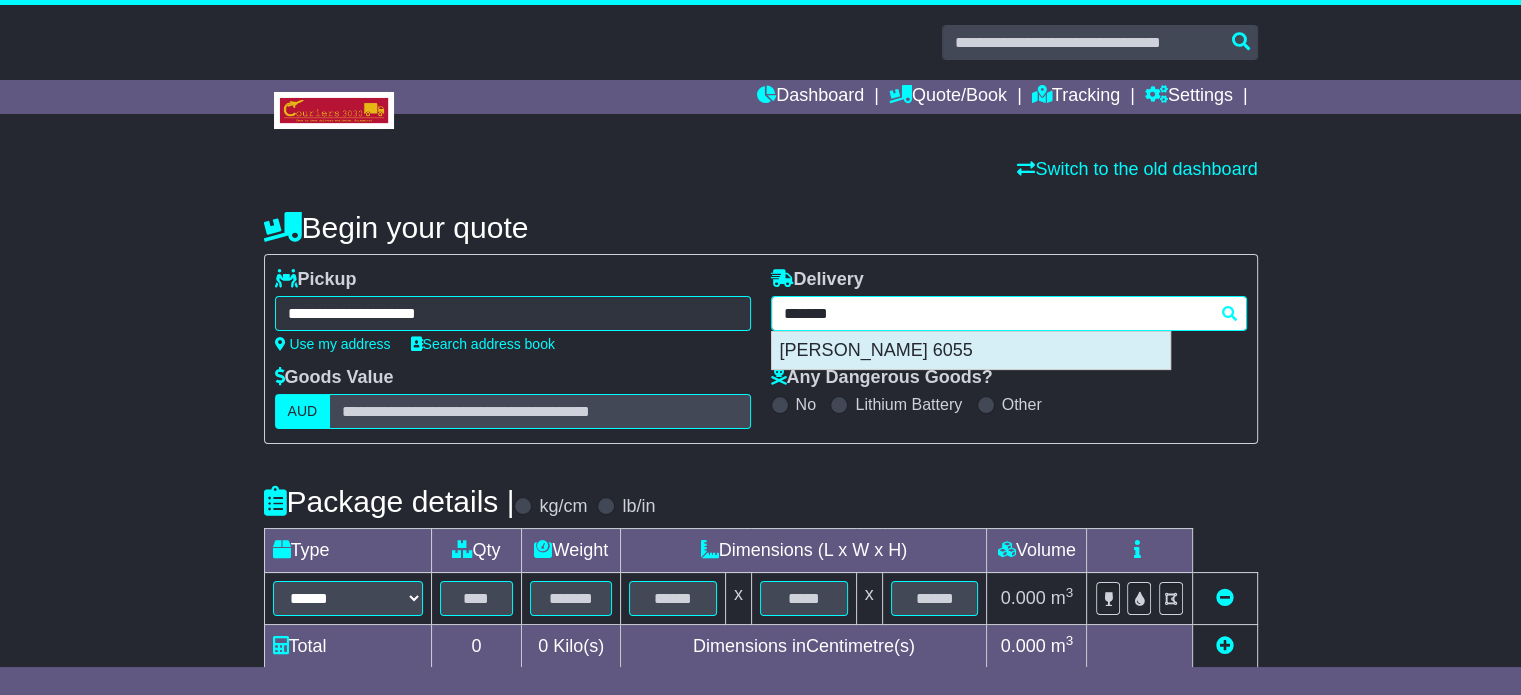 click on "[PERSON_NAME] 6055" at bounding box center (971, 351) 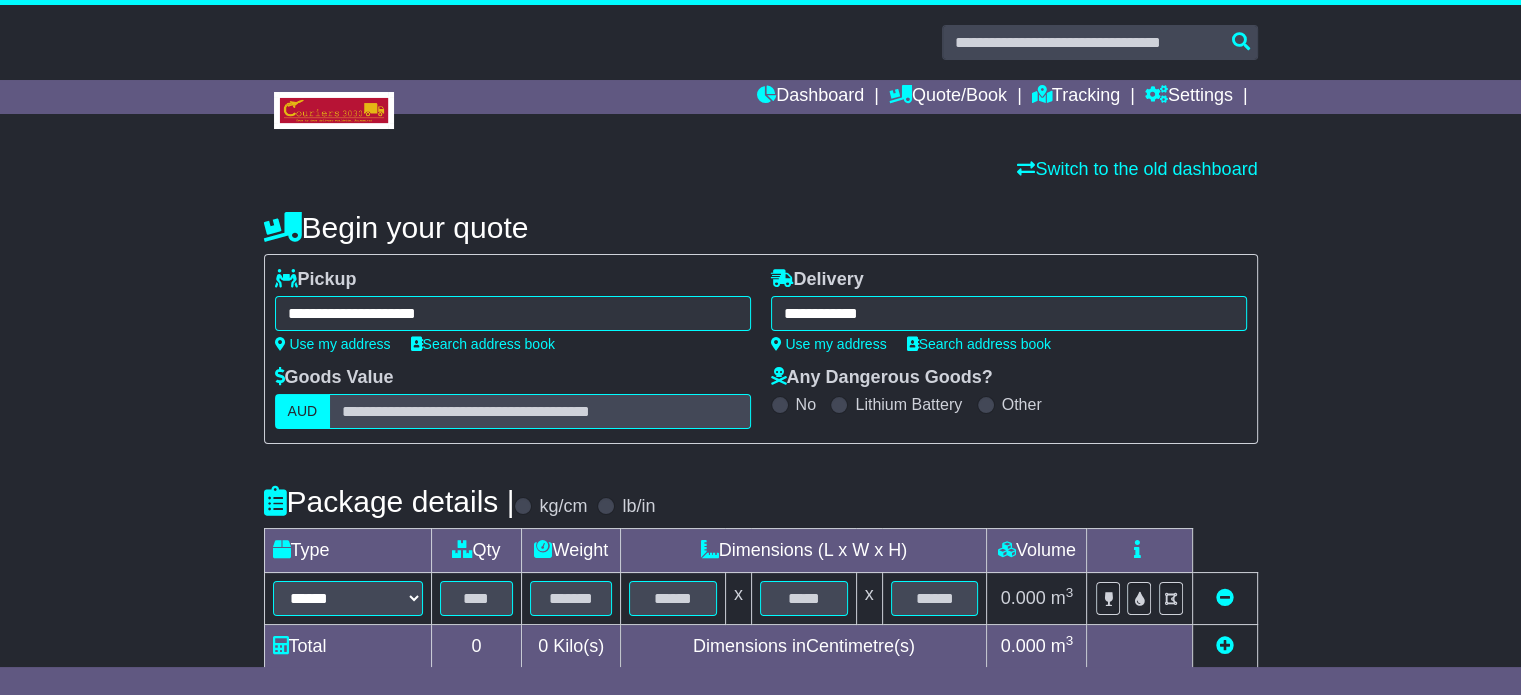type on "**********" 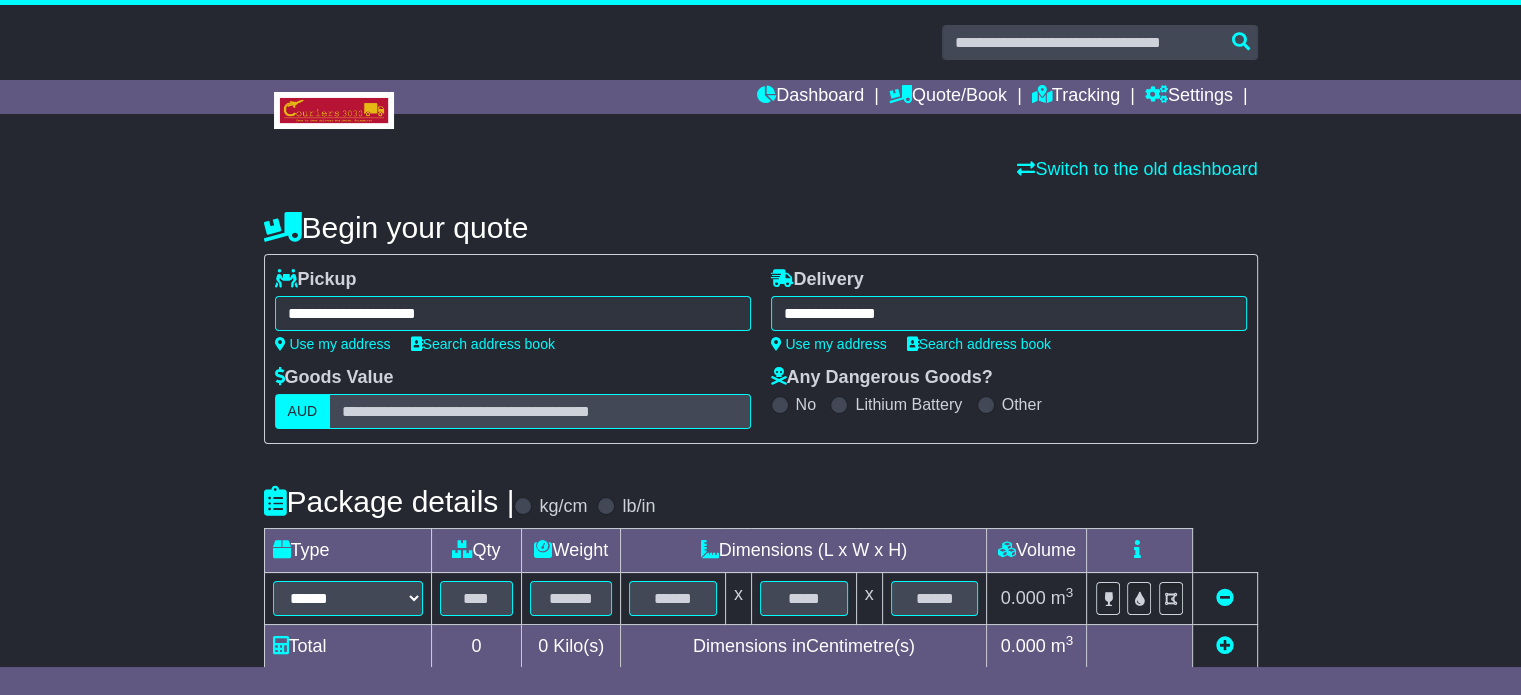 click on "**********" at bounding box center (761, 571) 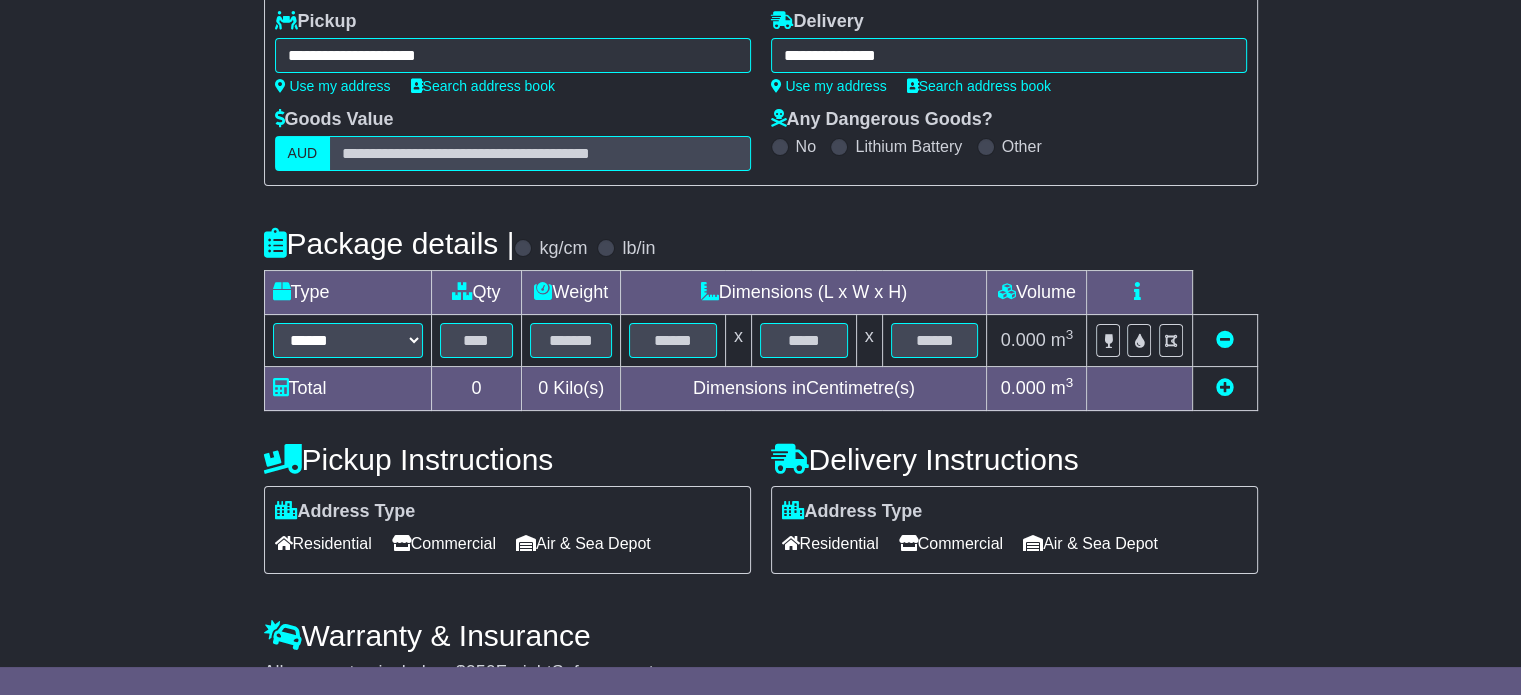 scroll, scrollTop: 360, scrollLeft: 0, axis: vertical 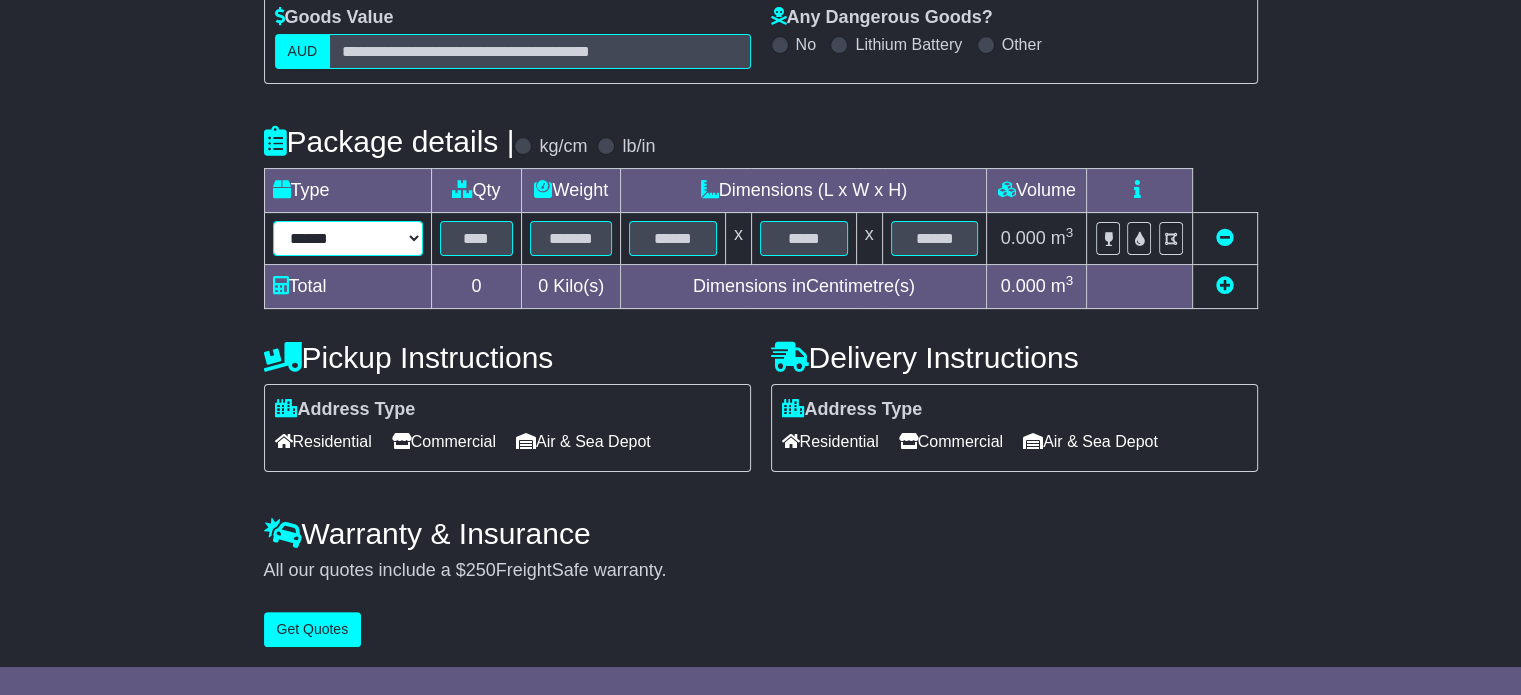 click on "****** ****** *** ******** ***** **** **** ****** *** *******" at bounding box center [348, 238] 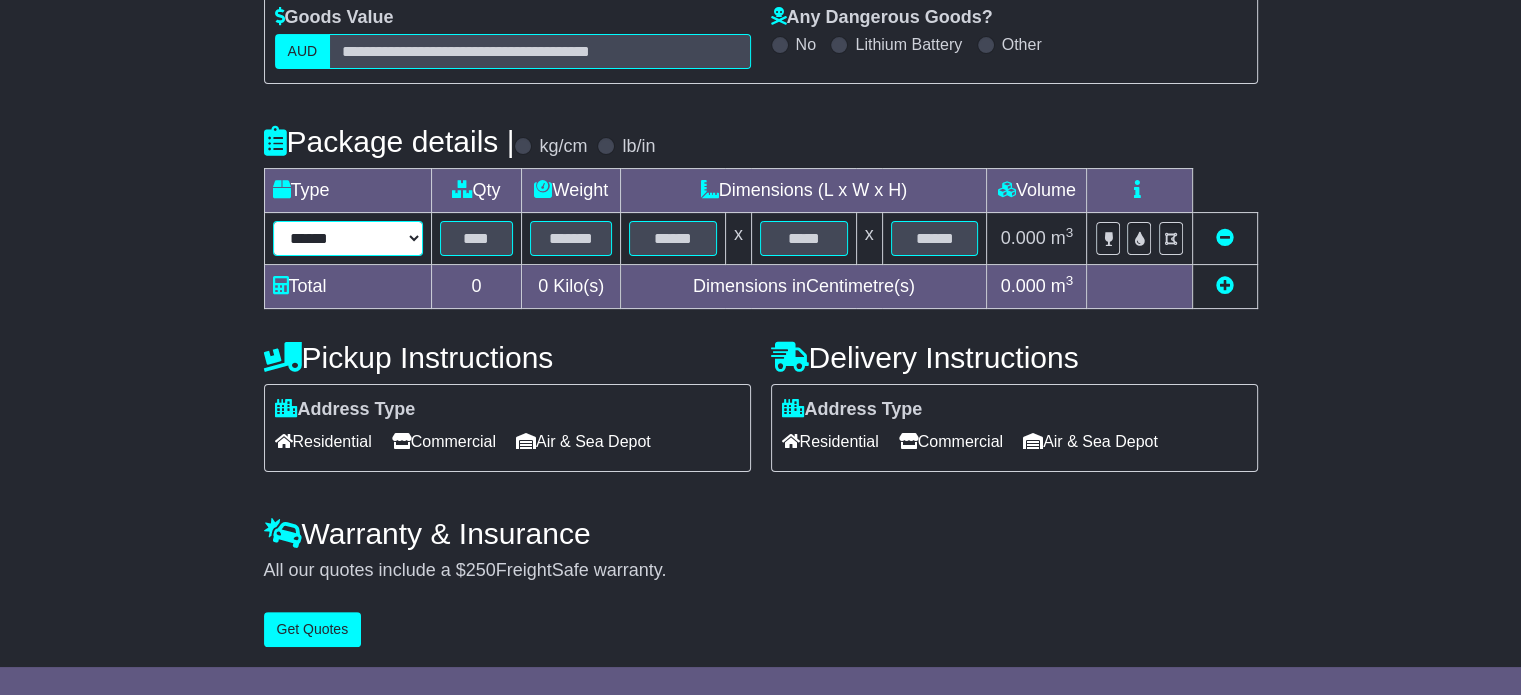 select on "*****" 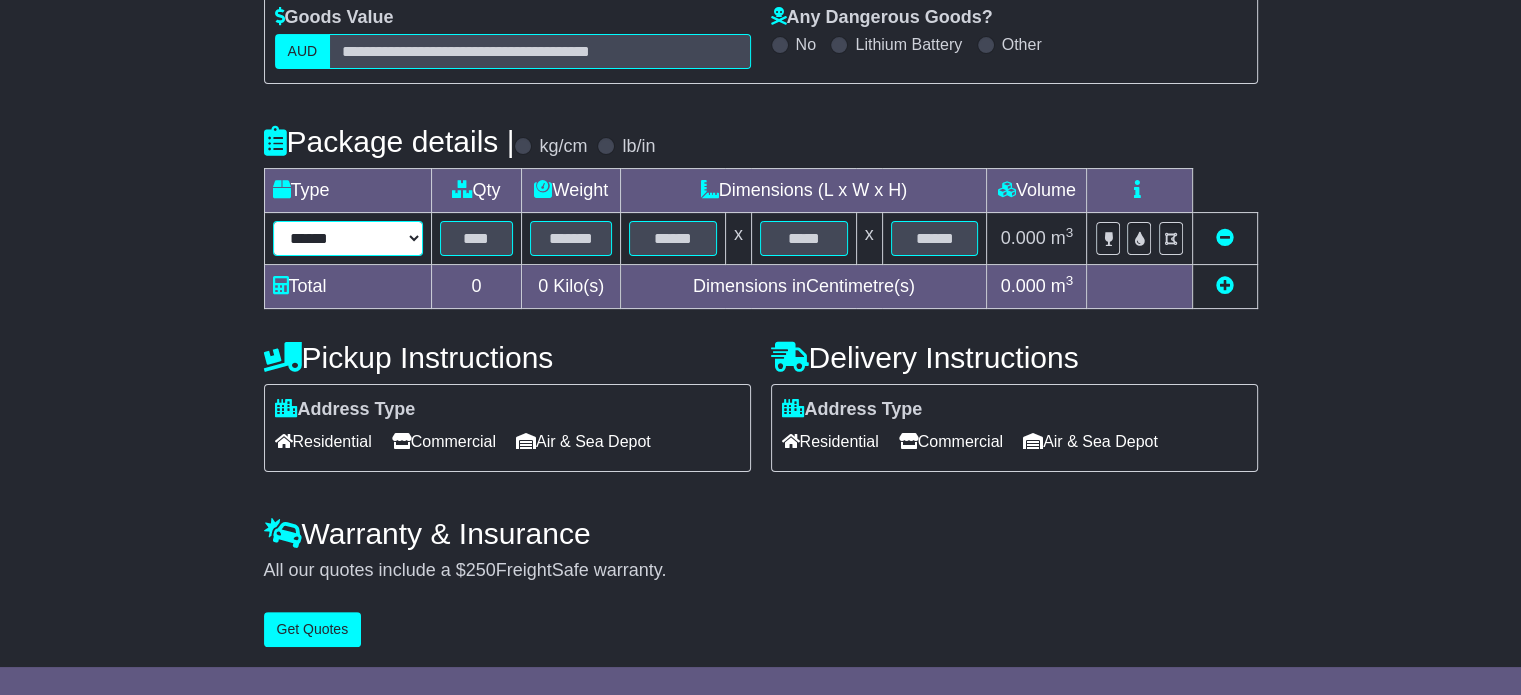 click on "****** ****** *** ******** ***** **** **** ****** *** *******" at bounding box center (348, 238) 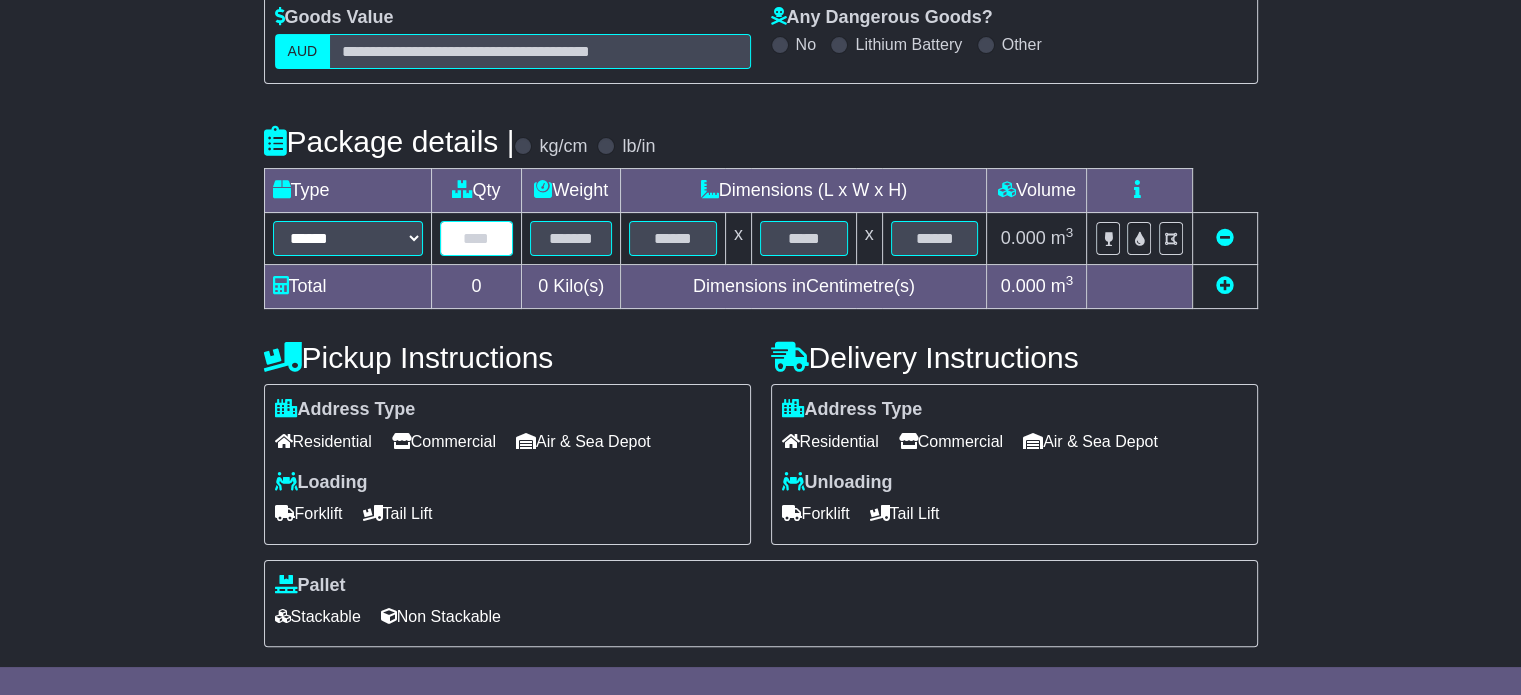 click at bounding box center [477, 238] 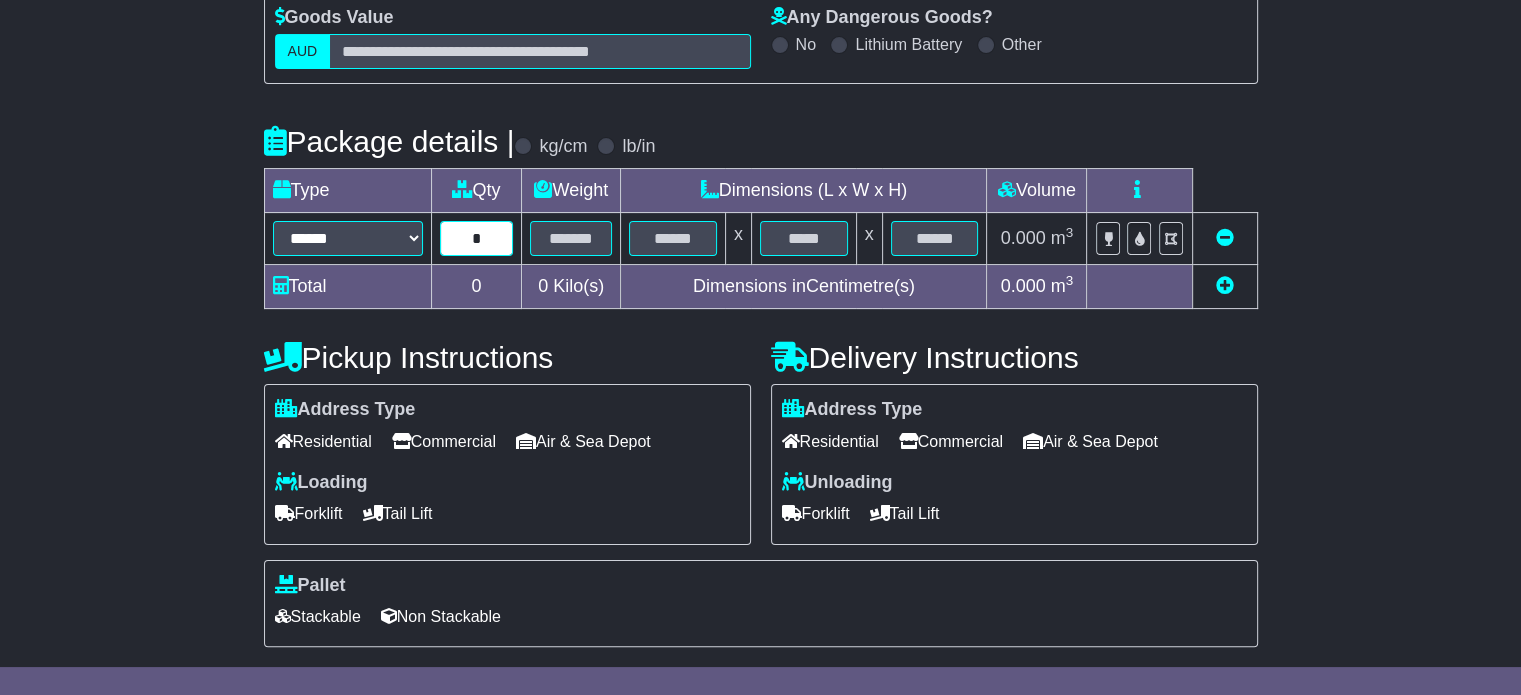 type on "*" 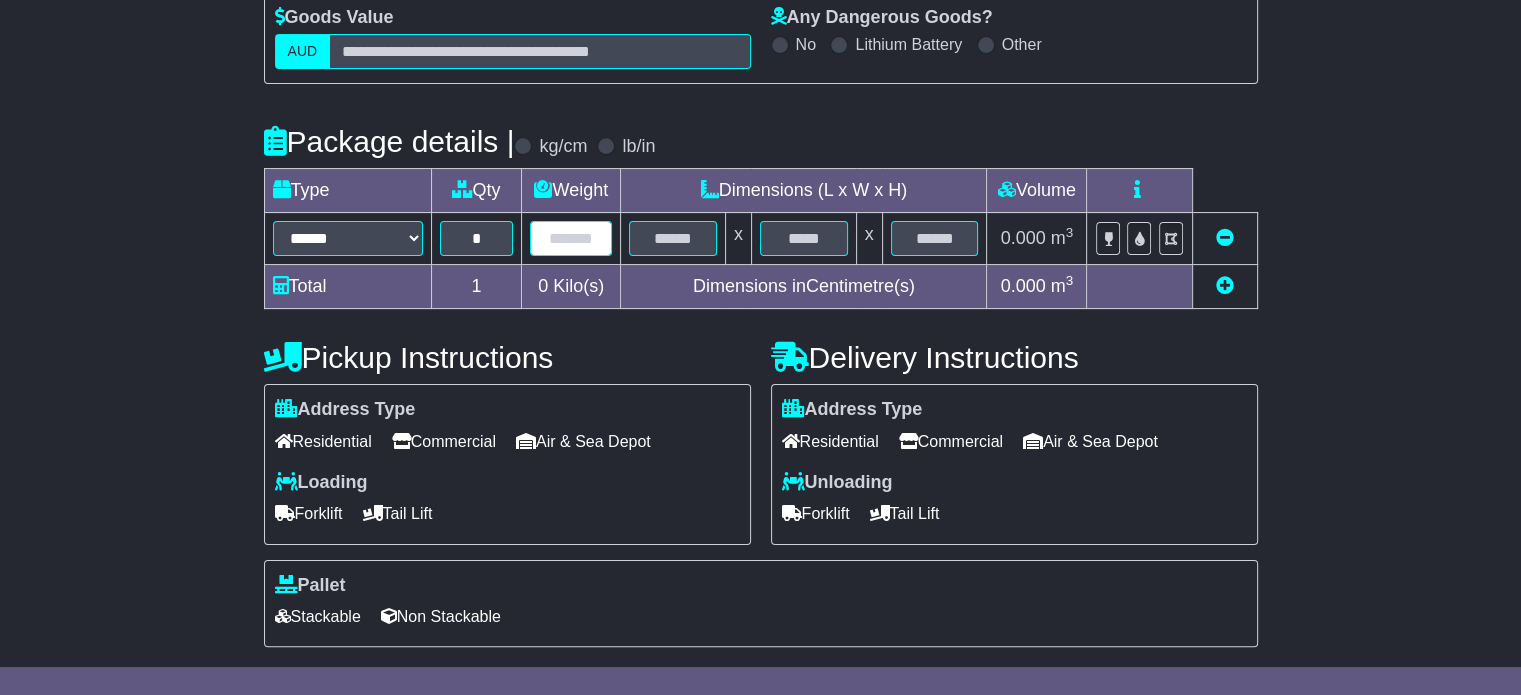 click at bounding box center (571, 238) 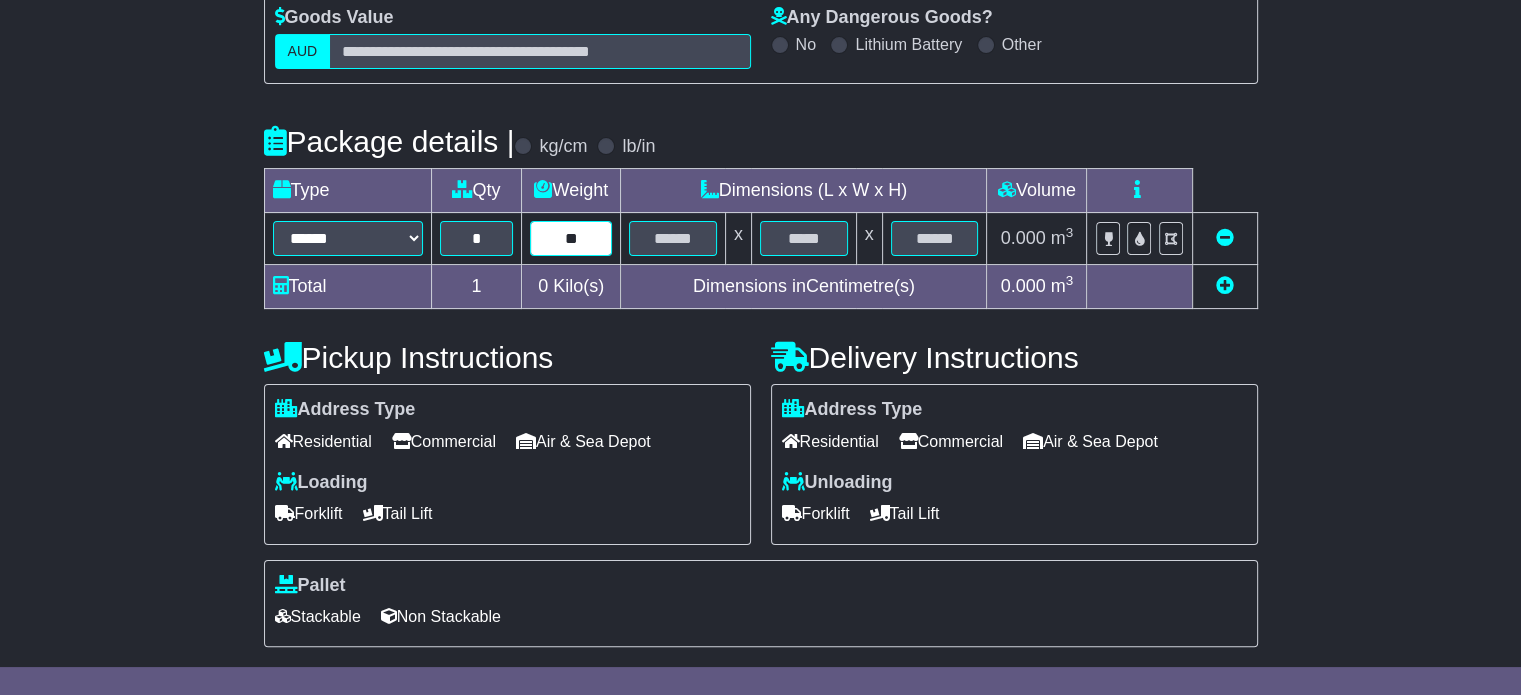 type on "**" 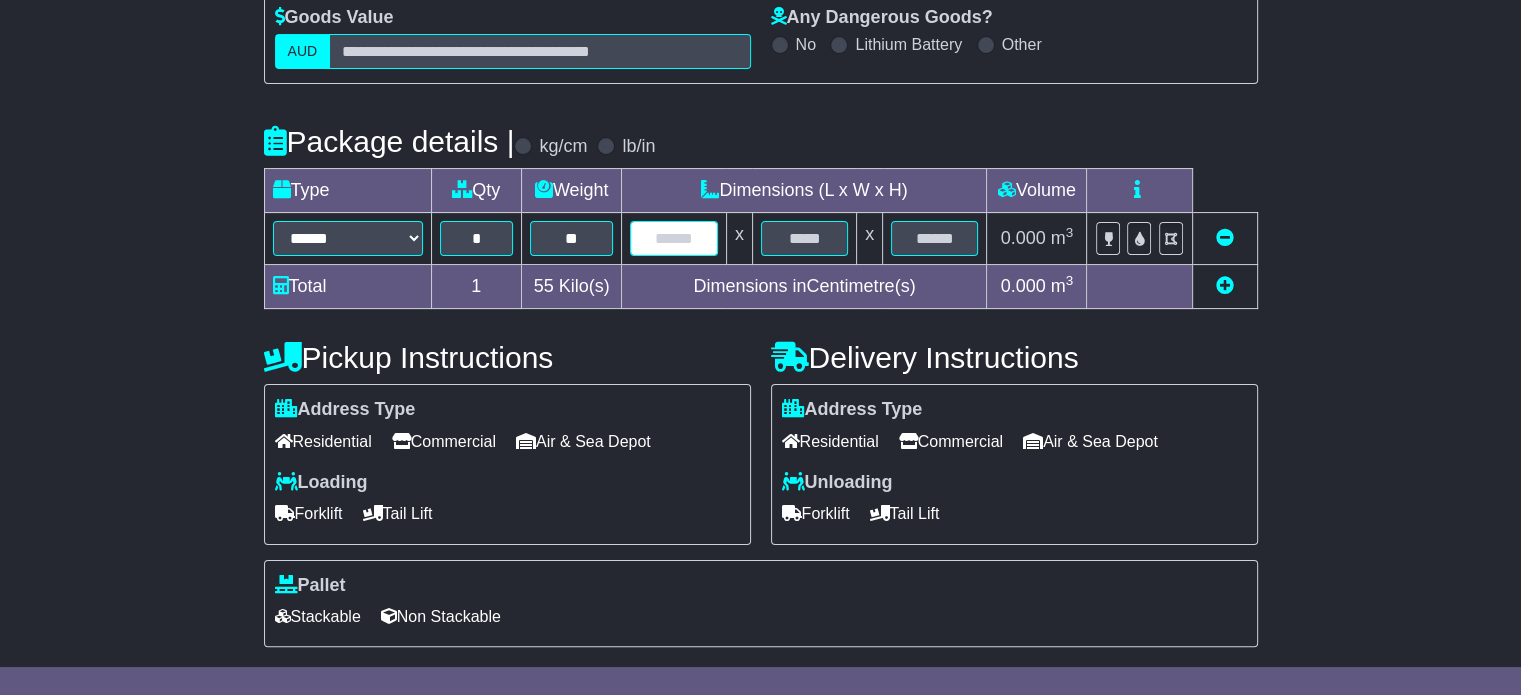 click at bounding box center [673, 238] 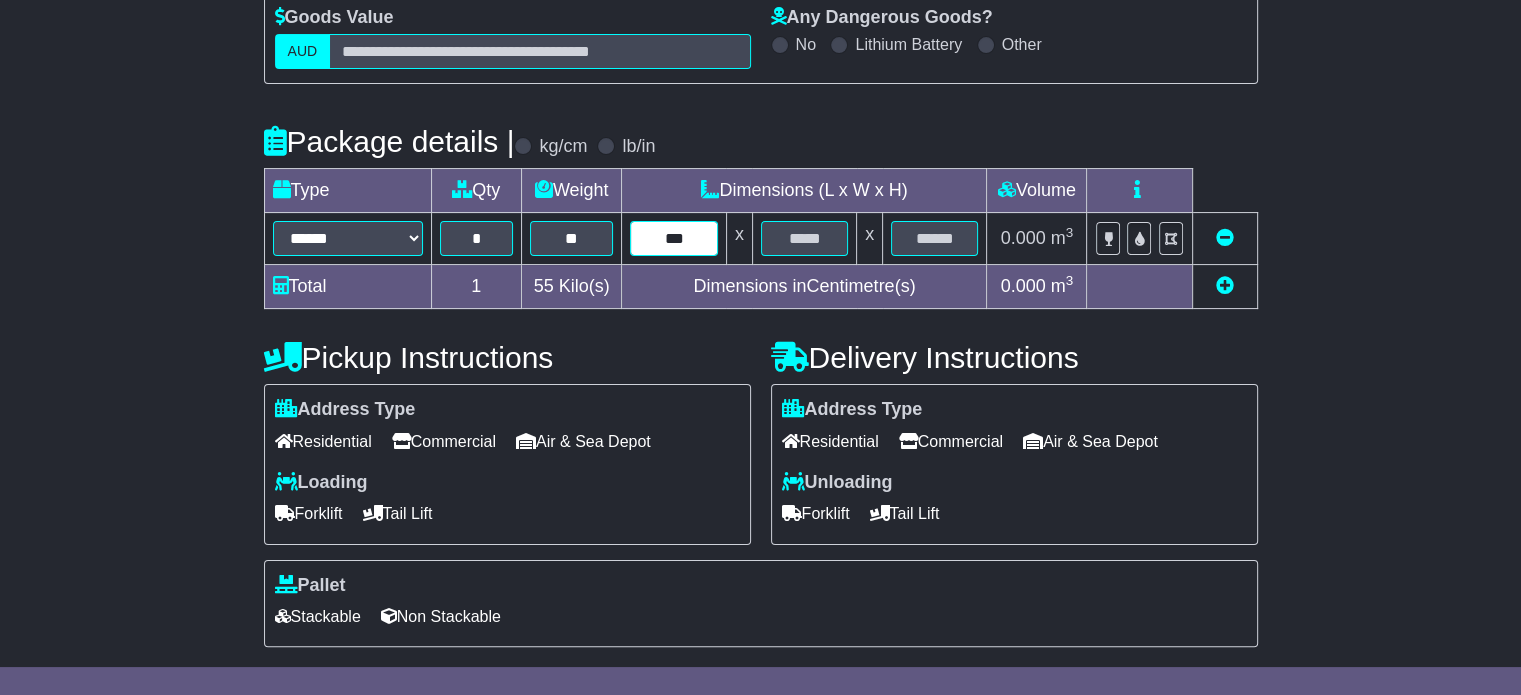 type on "***" 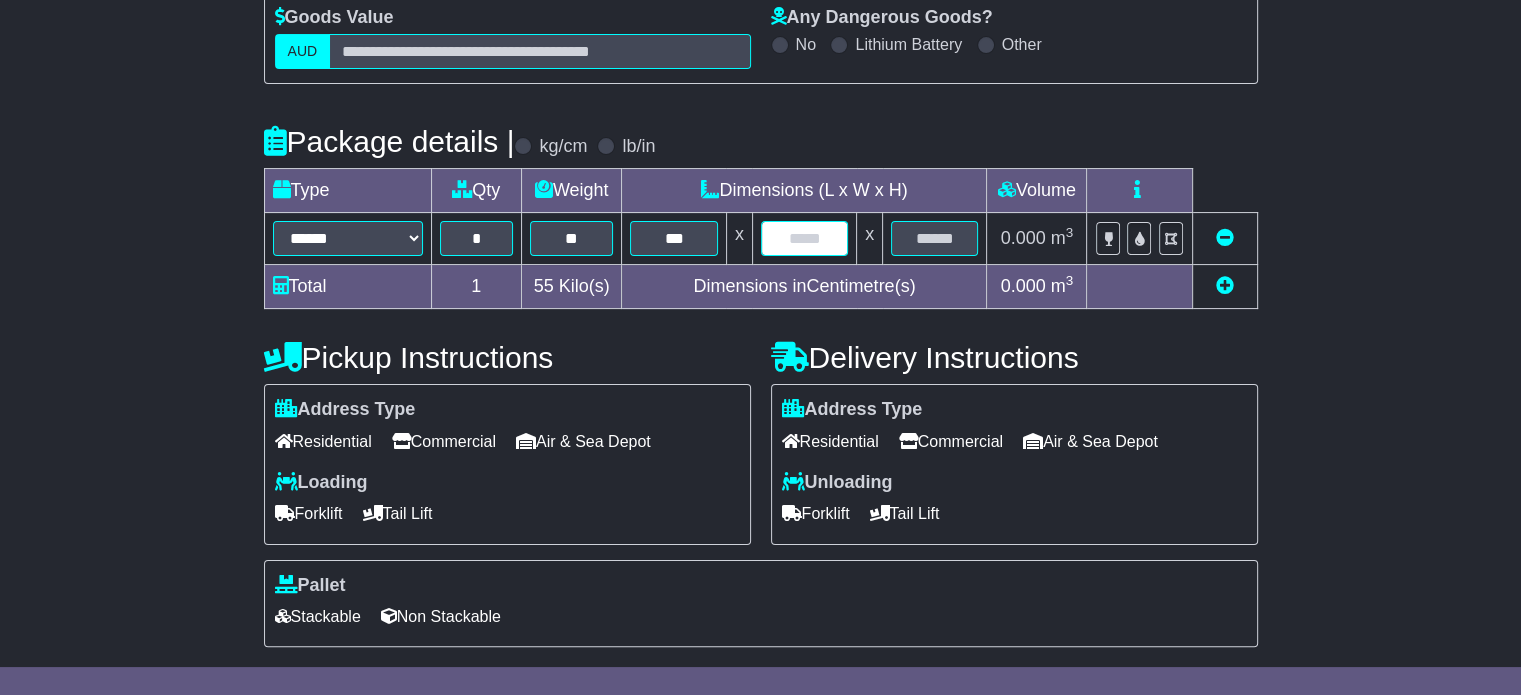 click at bounding box center (804, 238) 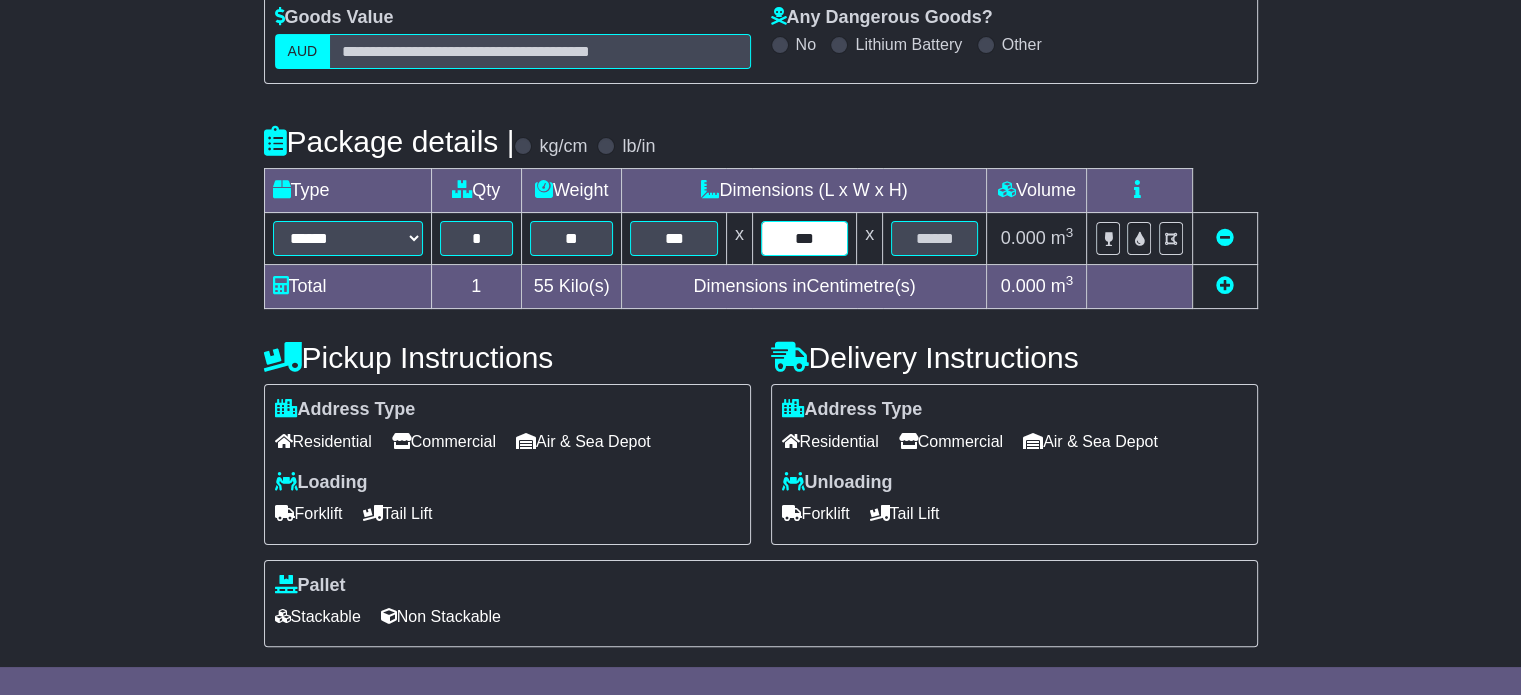 type on "***" 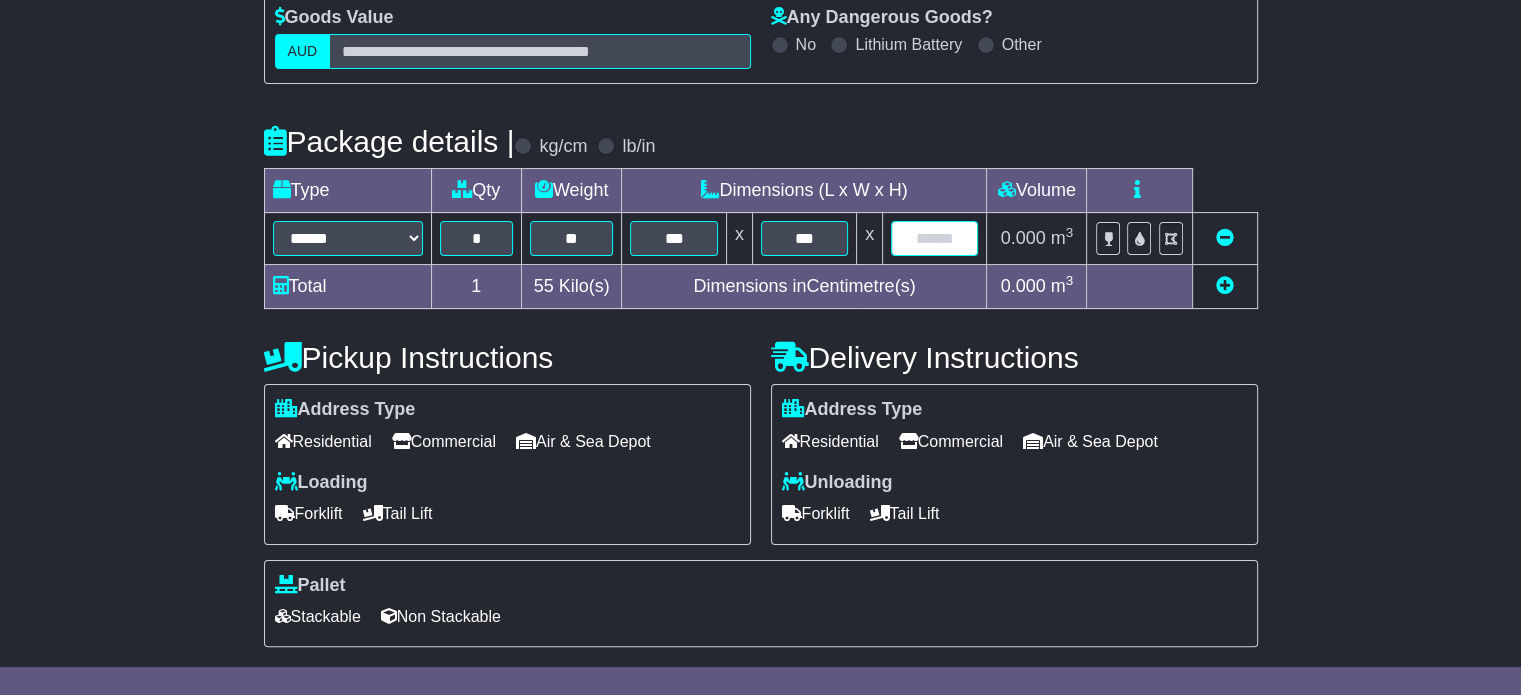 click at bounding box center (934, 238) 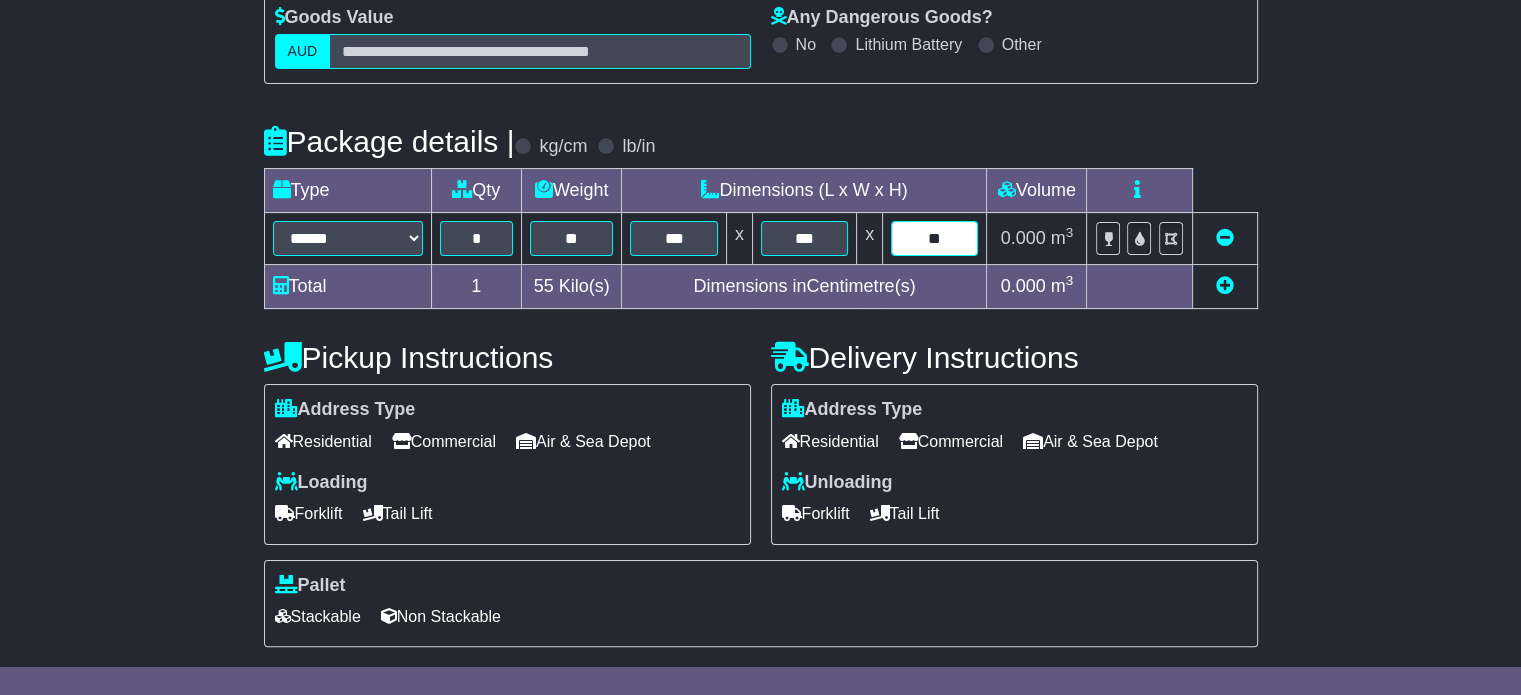 type on "**" 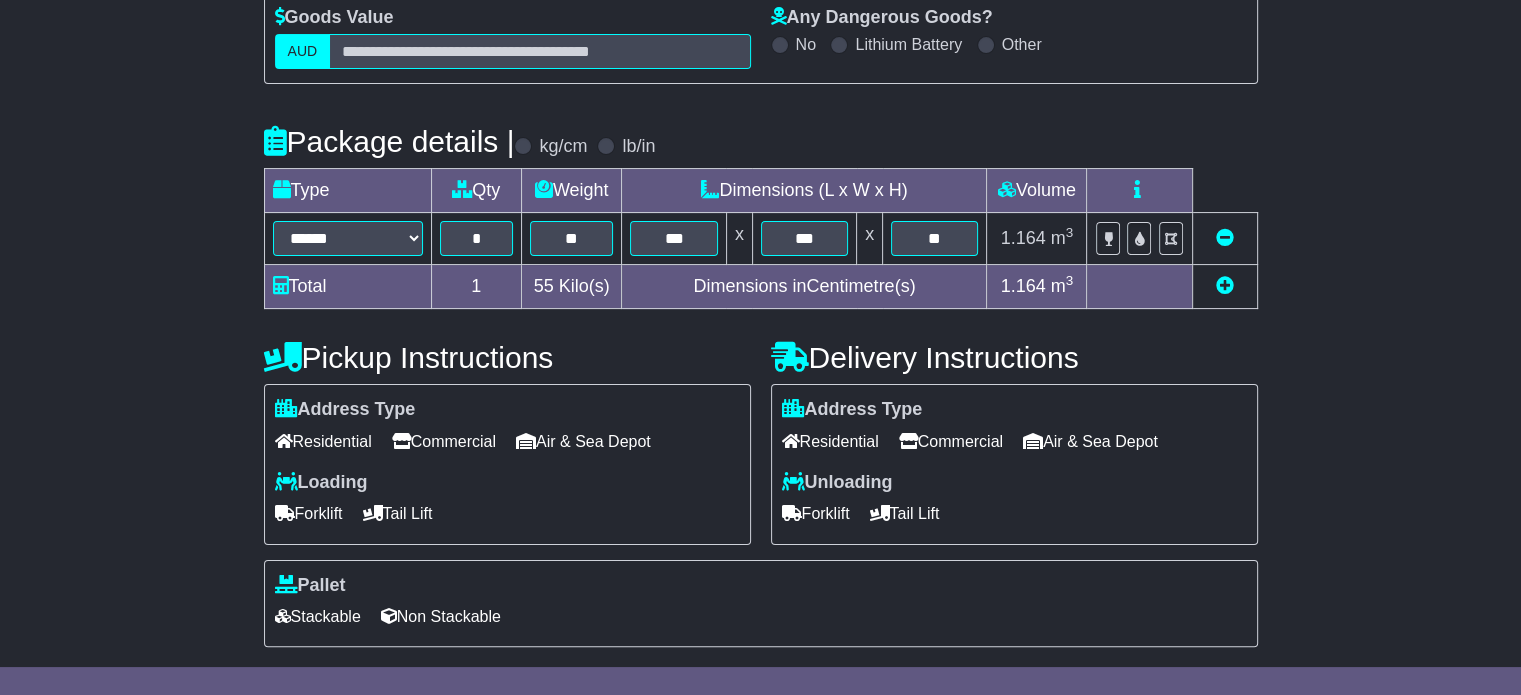 click on "Commercial" at bounding box center (444, 441) 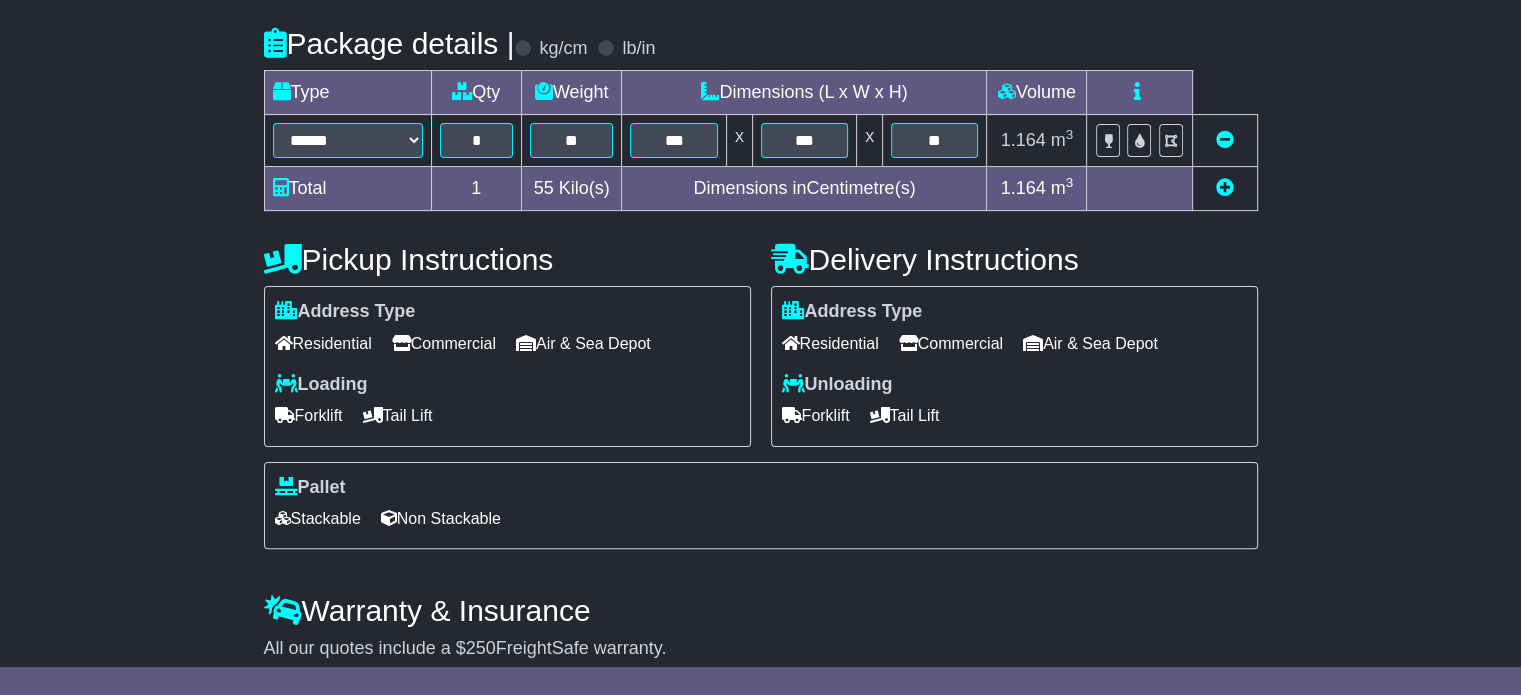 scroll, scrollTop: 540, scrollLeft: 0, axis: vertical 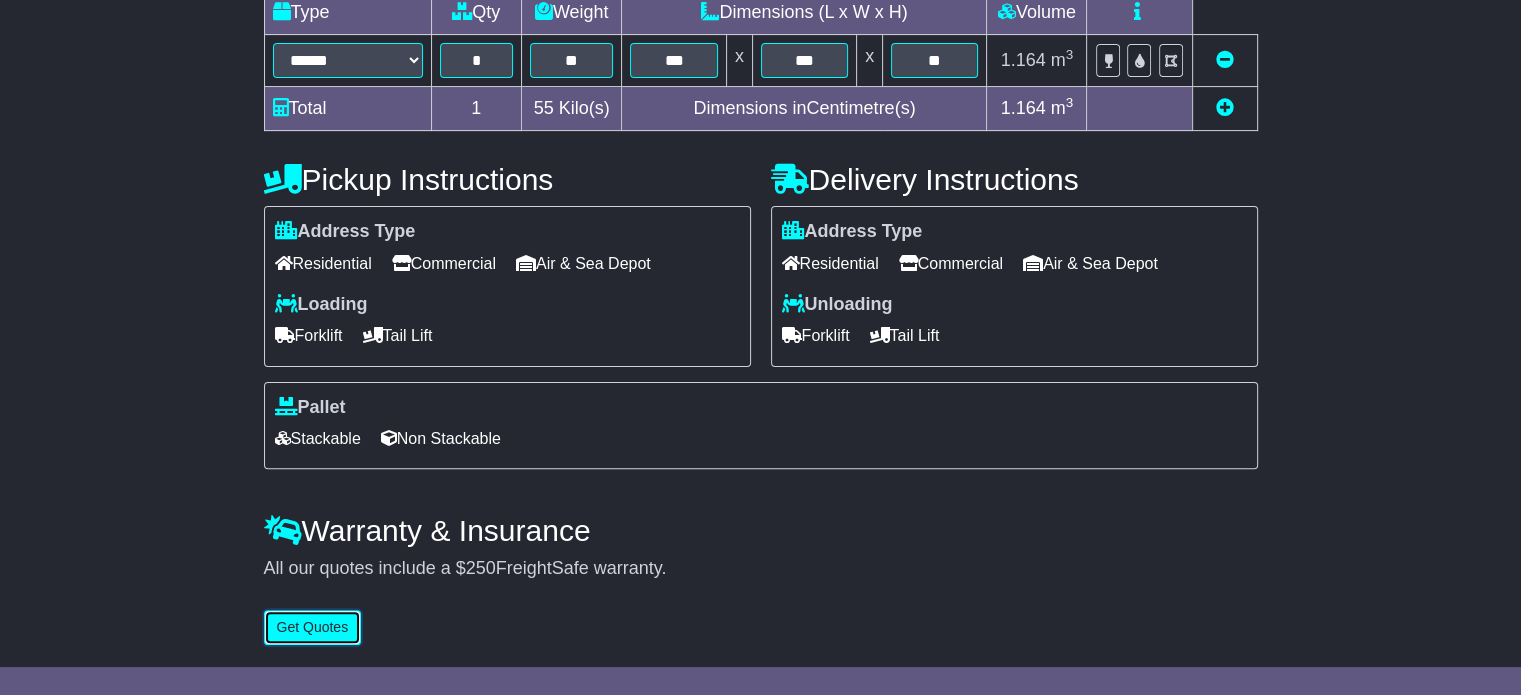 click on "Get Quotes" at bounding box center [313, 627] 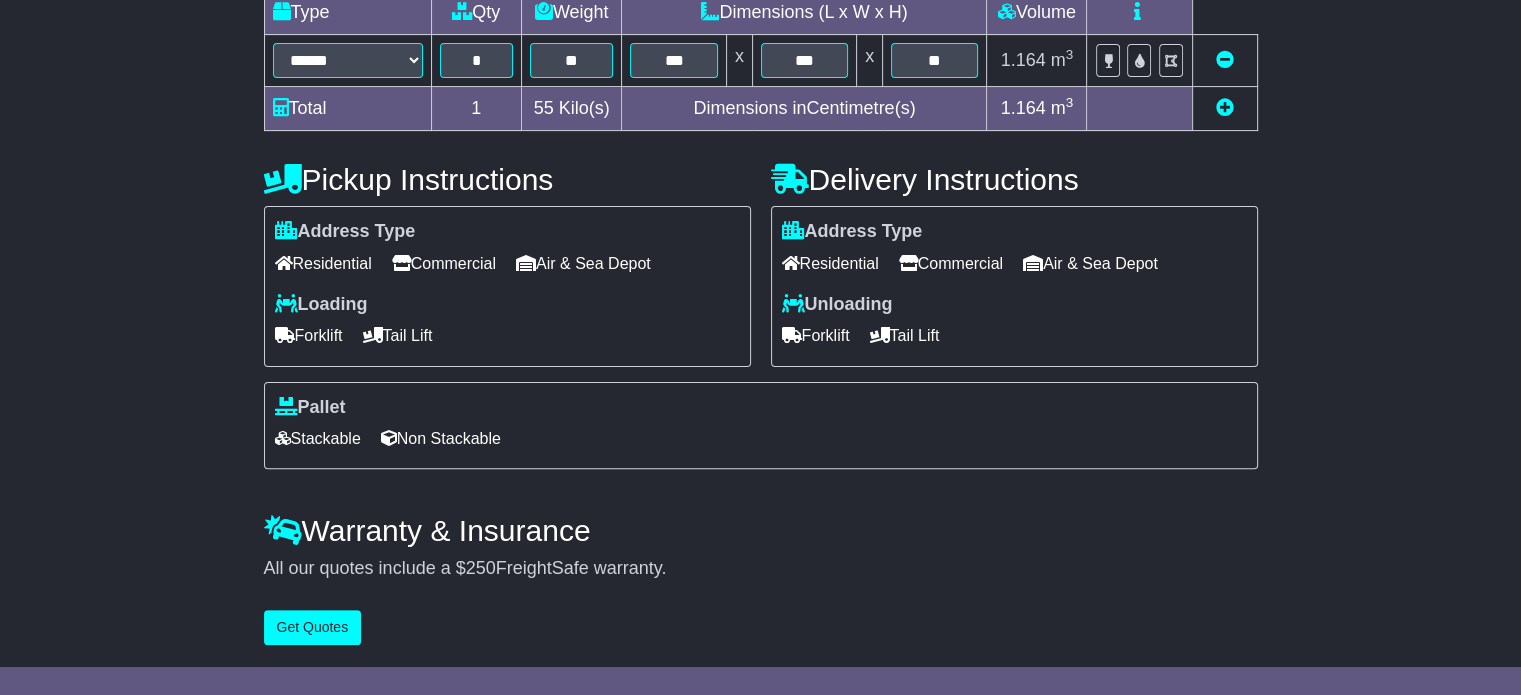 scroll, scrollTop: 0, scrollLeft: 0, axis: both 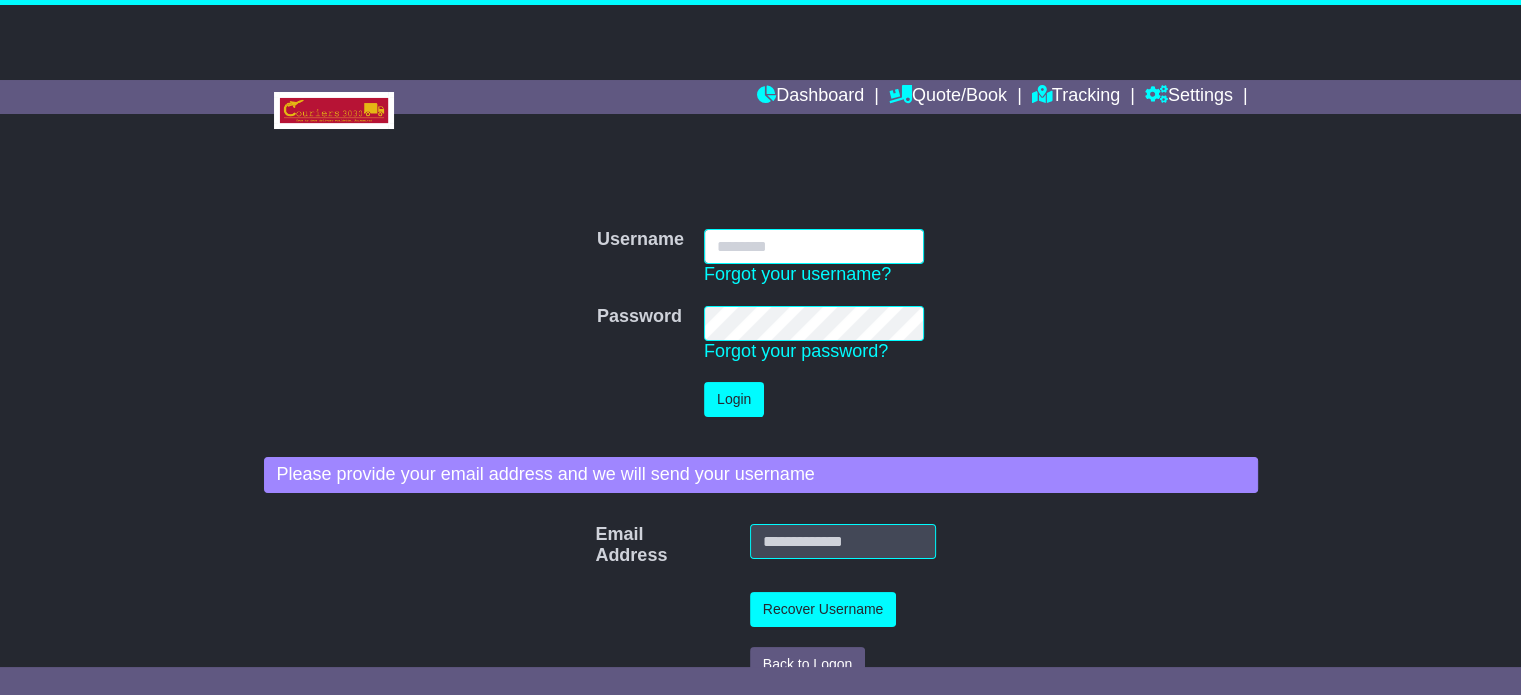 type on "**********" 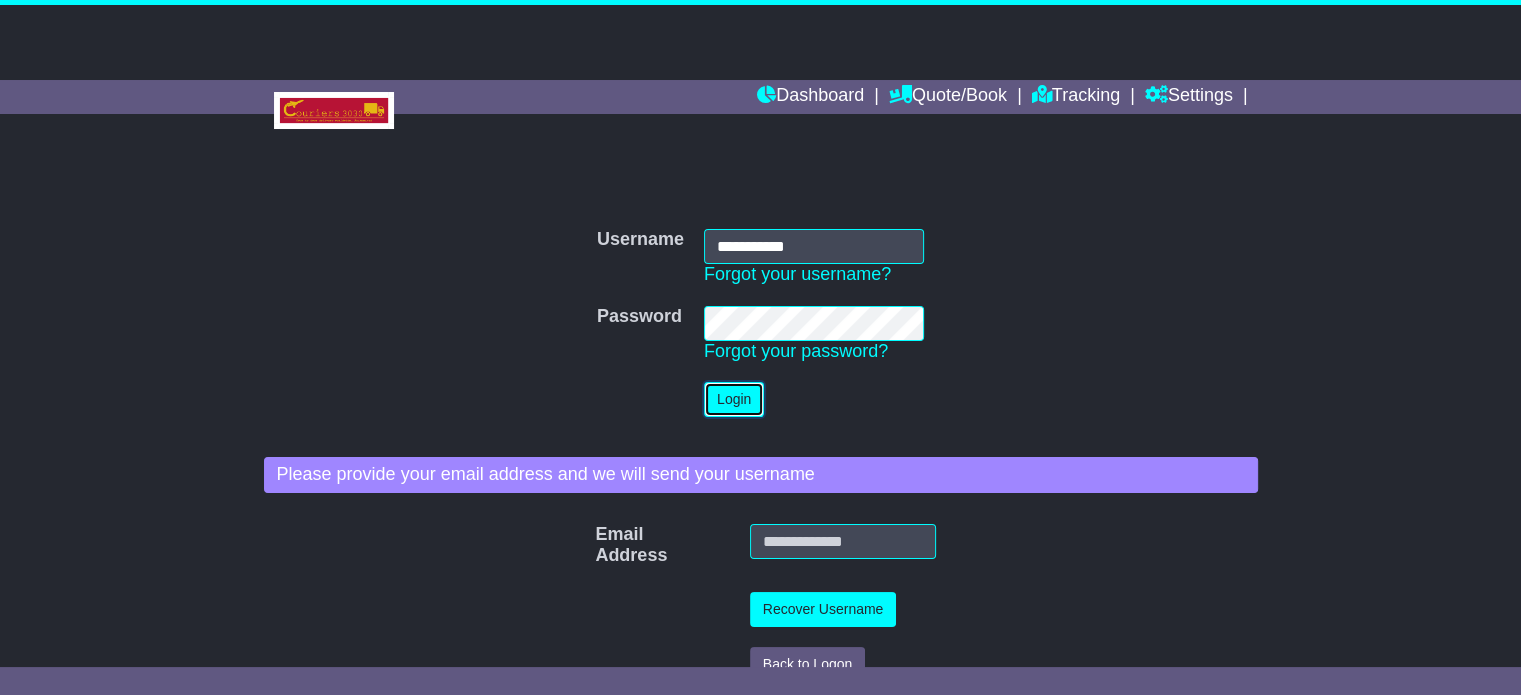 click on "Login" at bounding box center (734, 399) 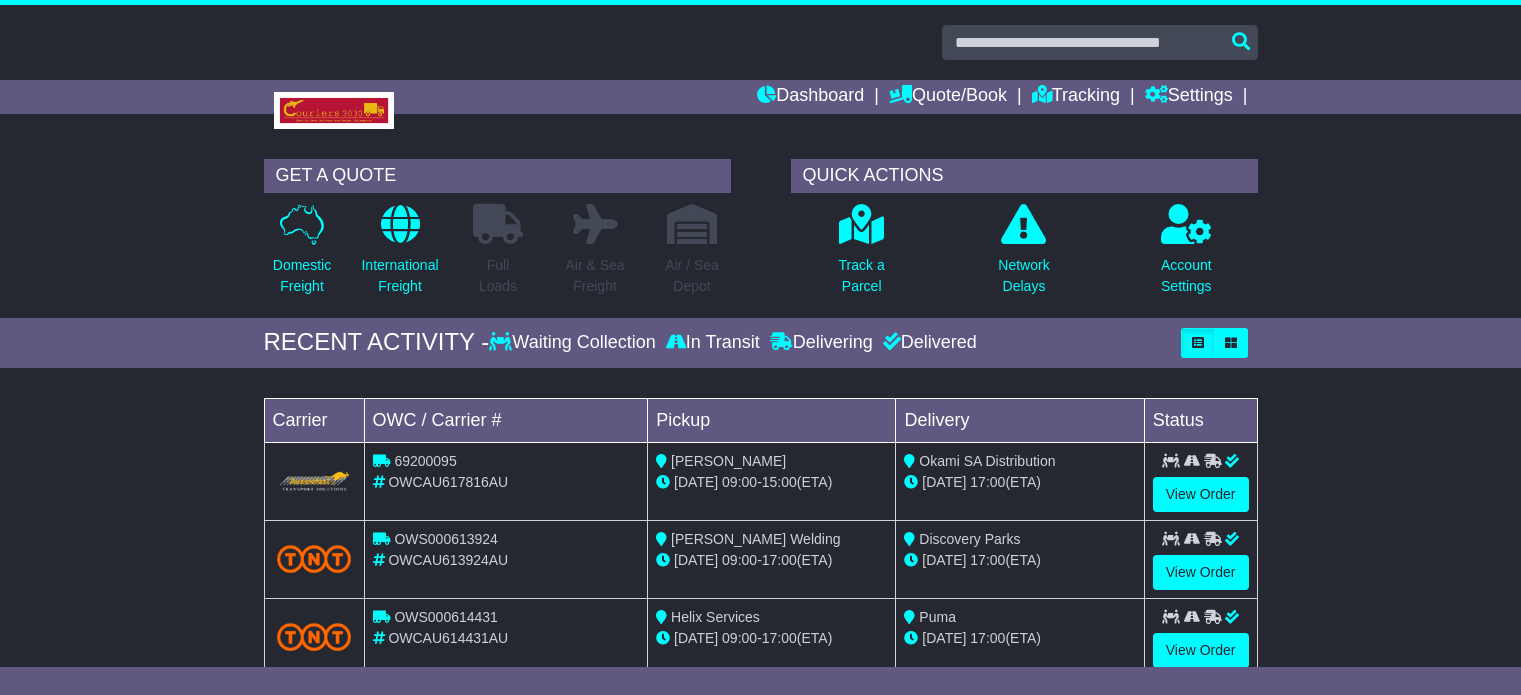 scroll, scrollTop: 0, scrollLeft: 0, axis: both 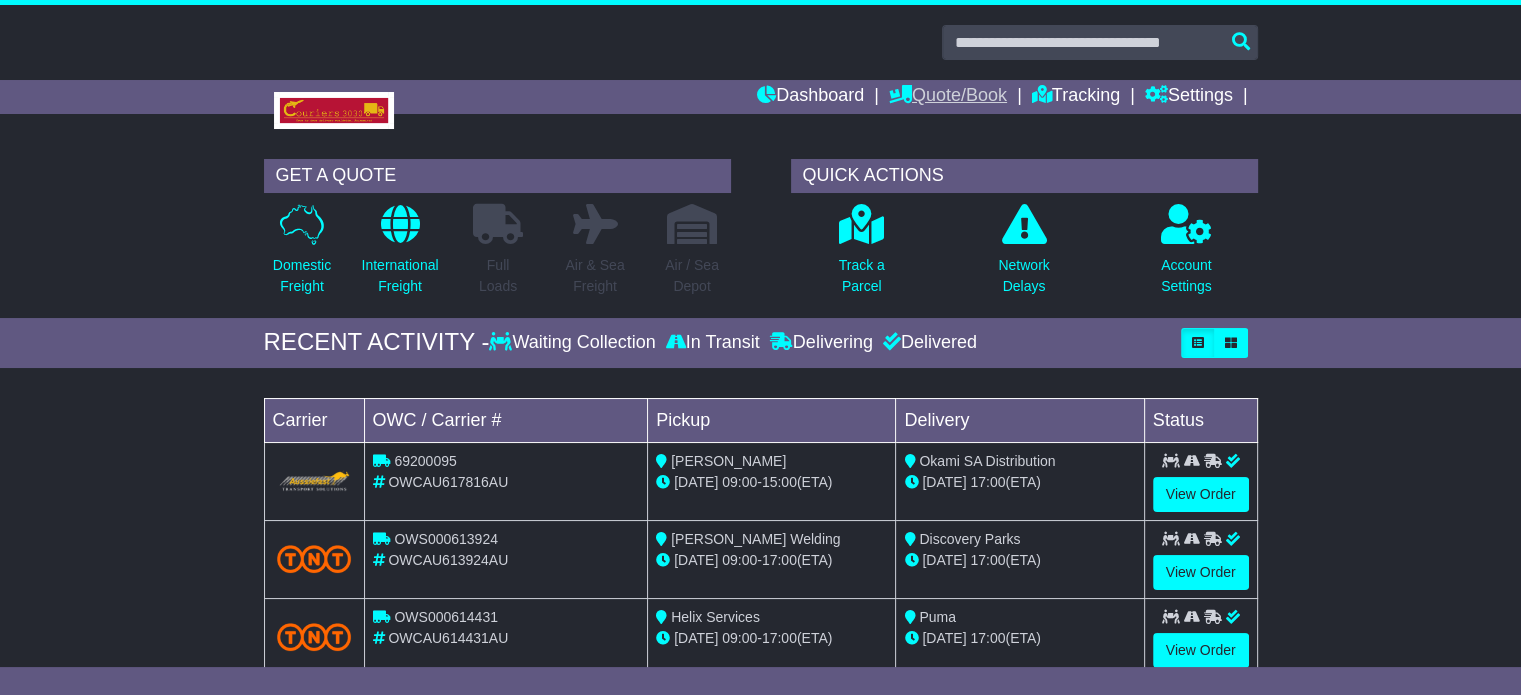 click on "Quote/Book" at bounding box center [948, 97] 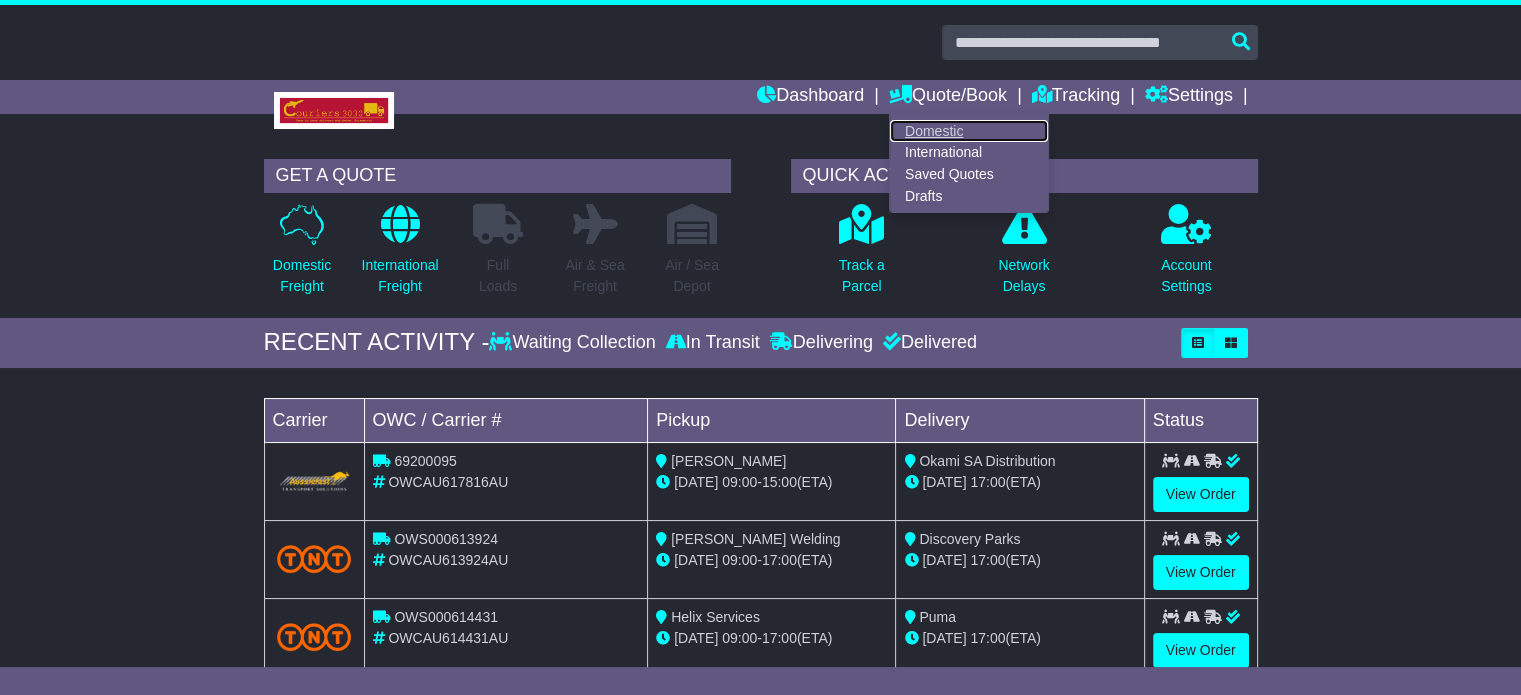 click on "Domestic" at bounding box center [969, 131] 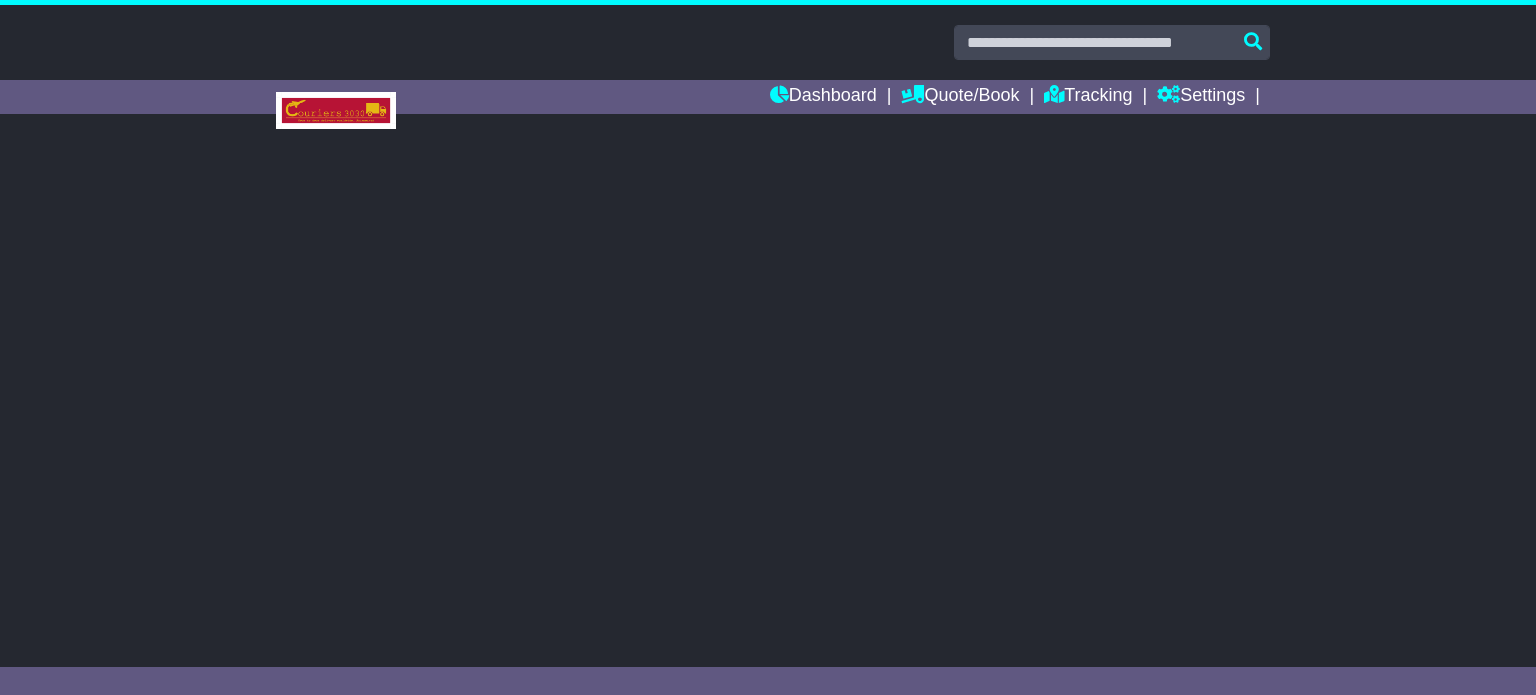 scroll, scrollTop: 0, scrollLeft: 0, axis: both 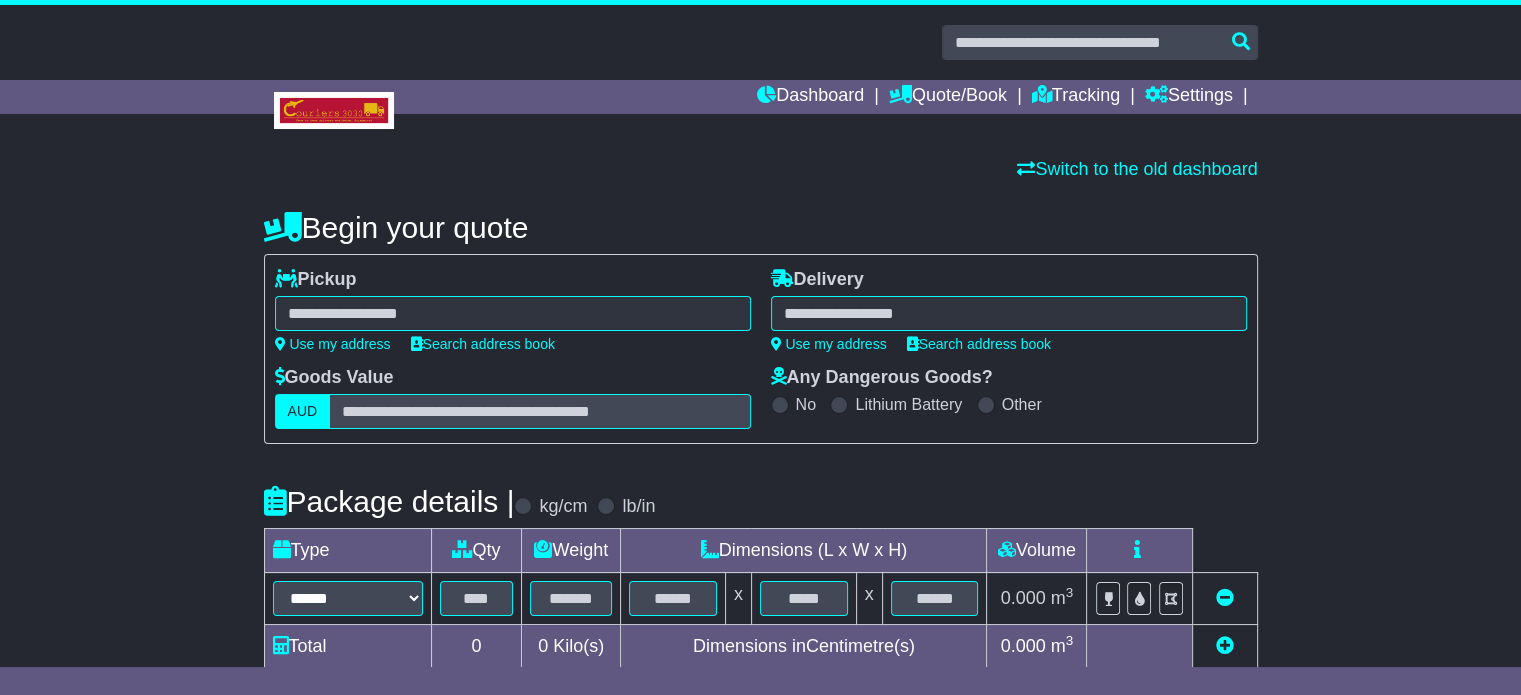 click at bounding box center [513, 313] 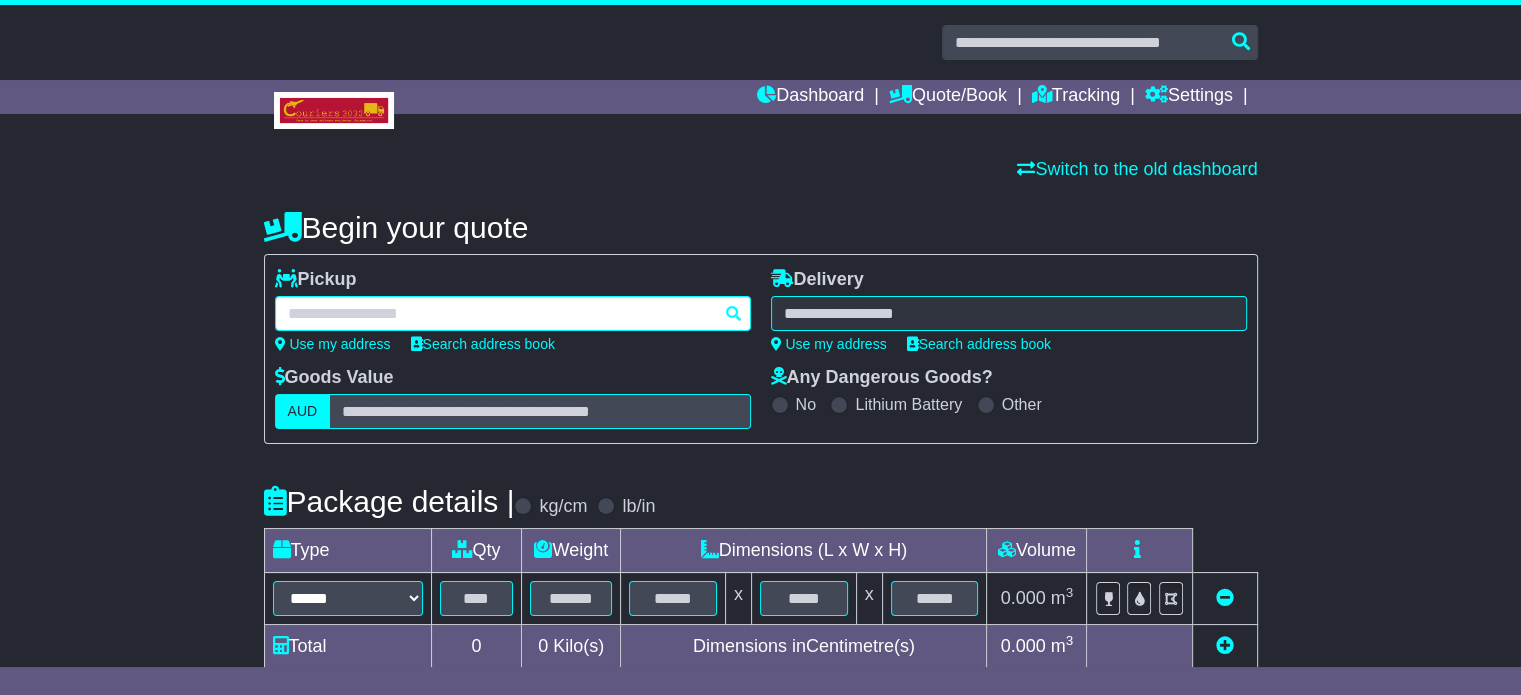 paste on "**********" 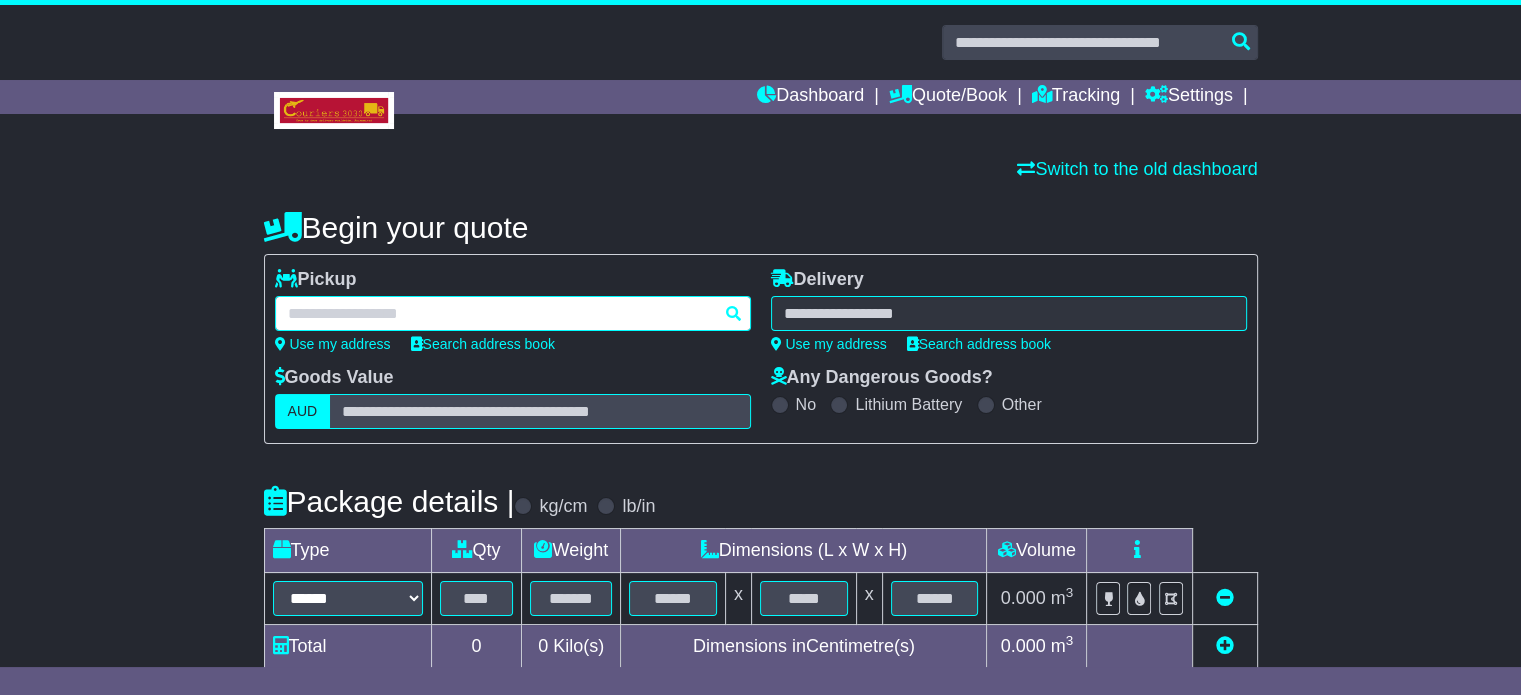 type on "**********" 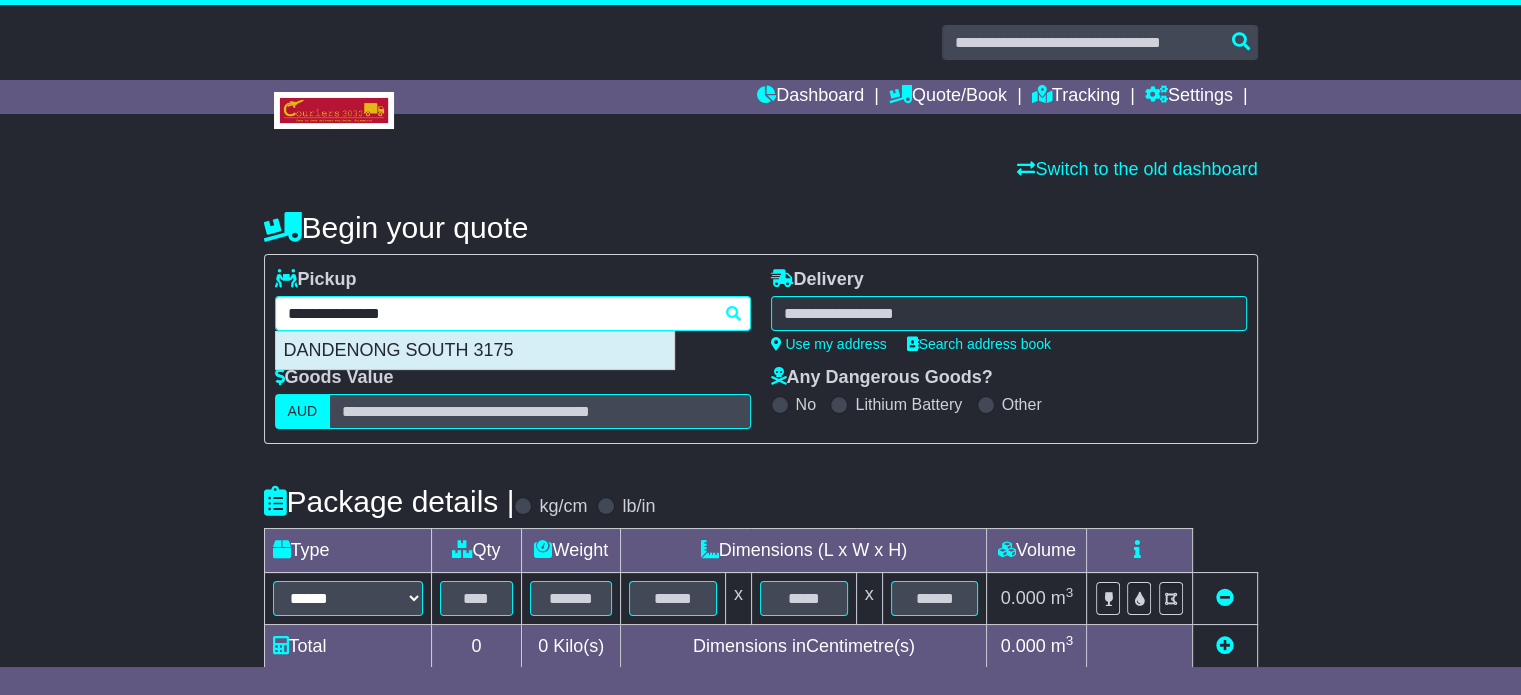 click on "DANDENONG SOUTH 3175" at bounding box center [475, 351] 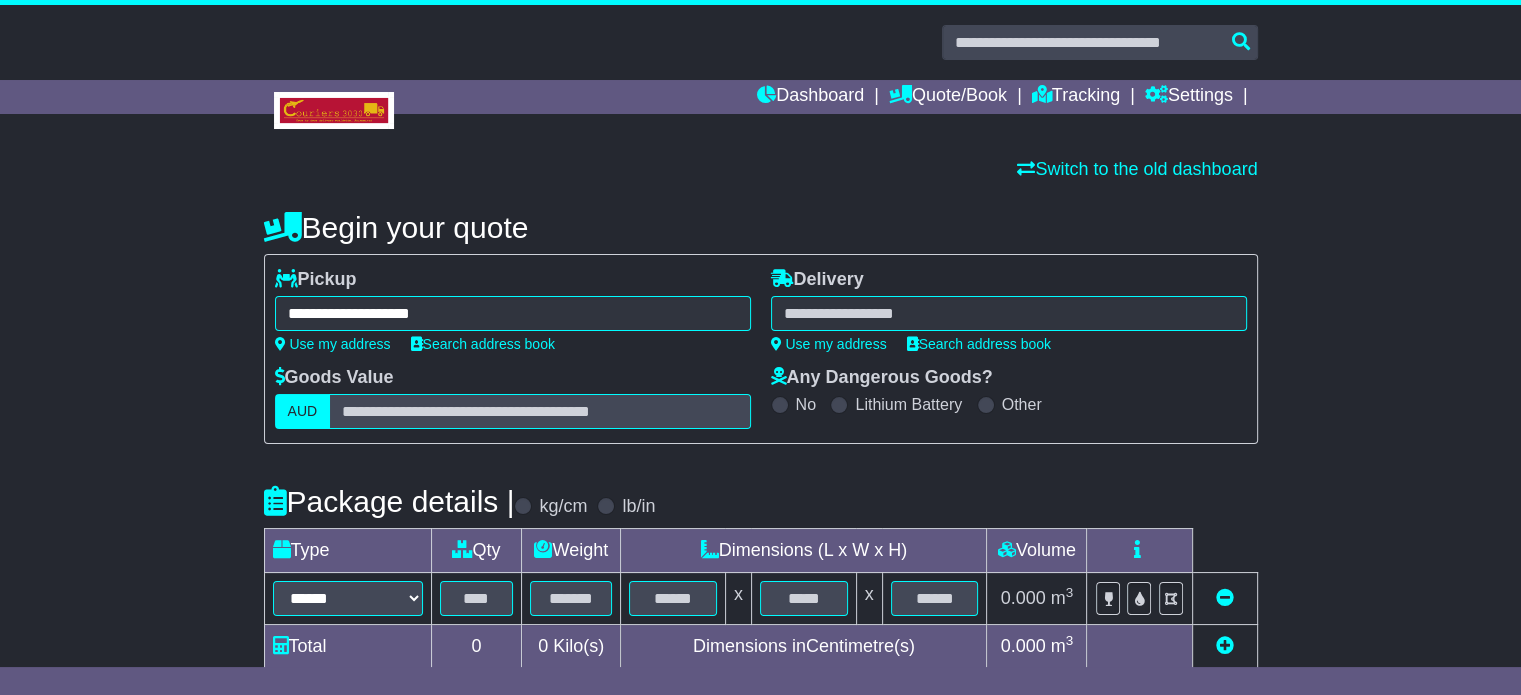 type on "**********" 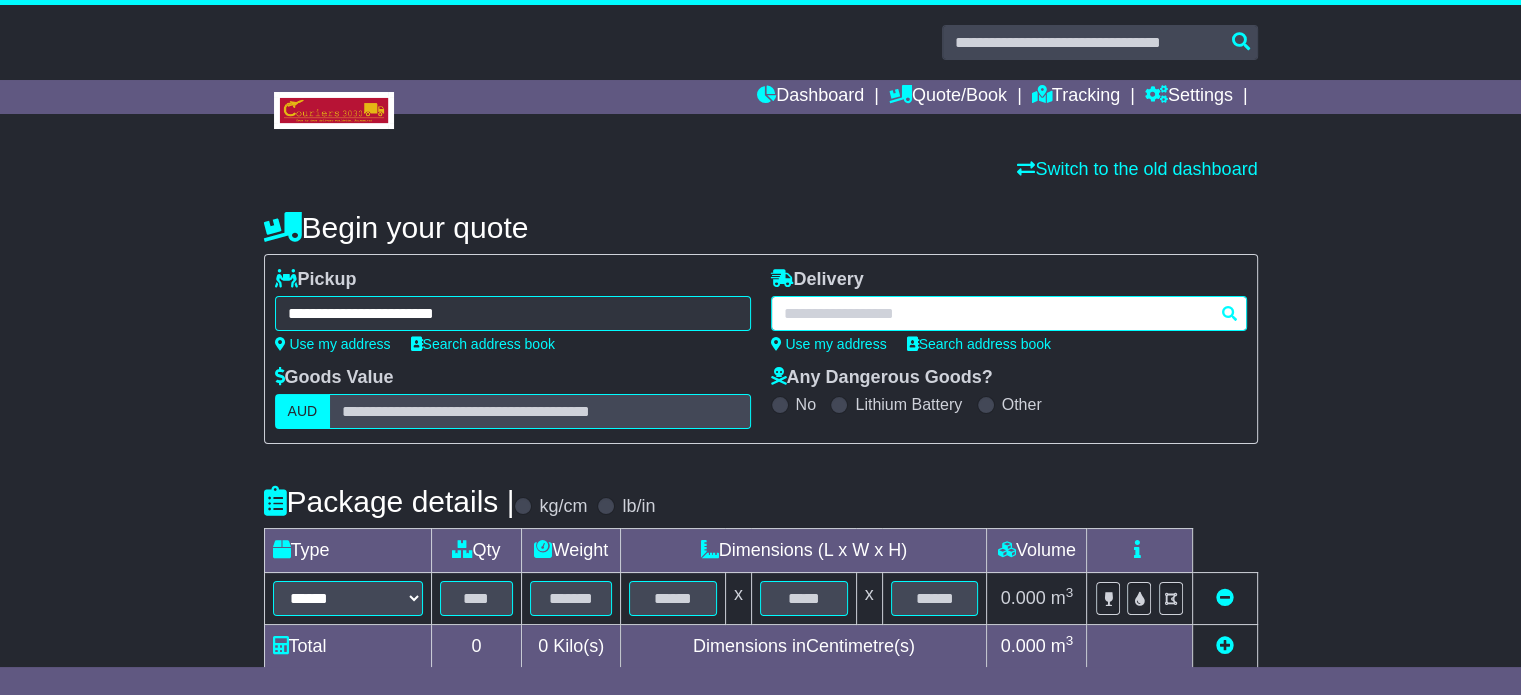 click at bounding box center [1009, 313] 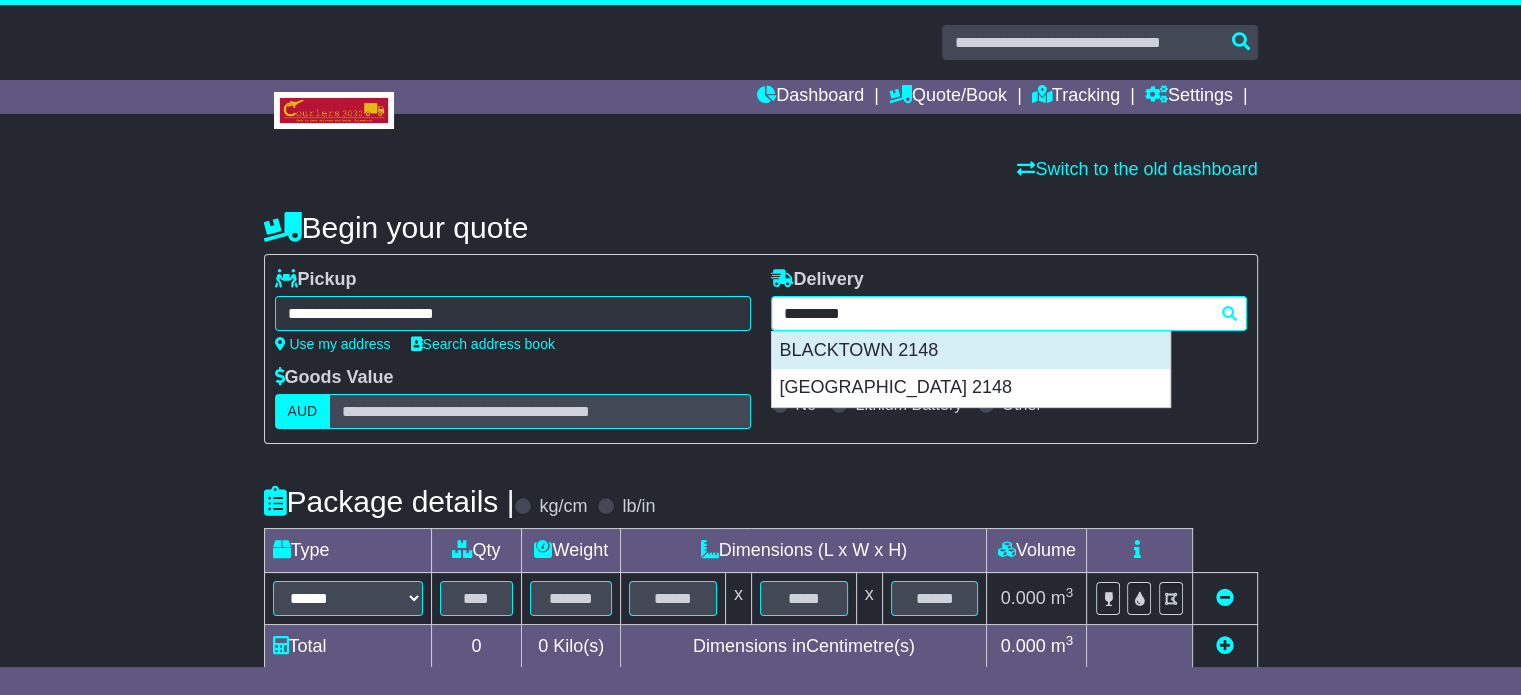 click on "BLACKTOWN 2148" at bounding box center [971, 351] 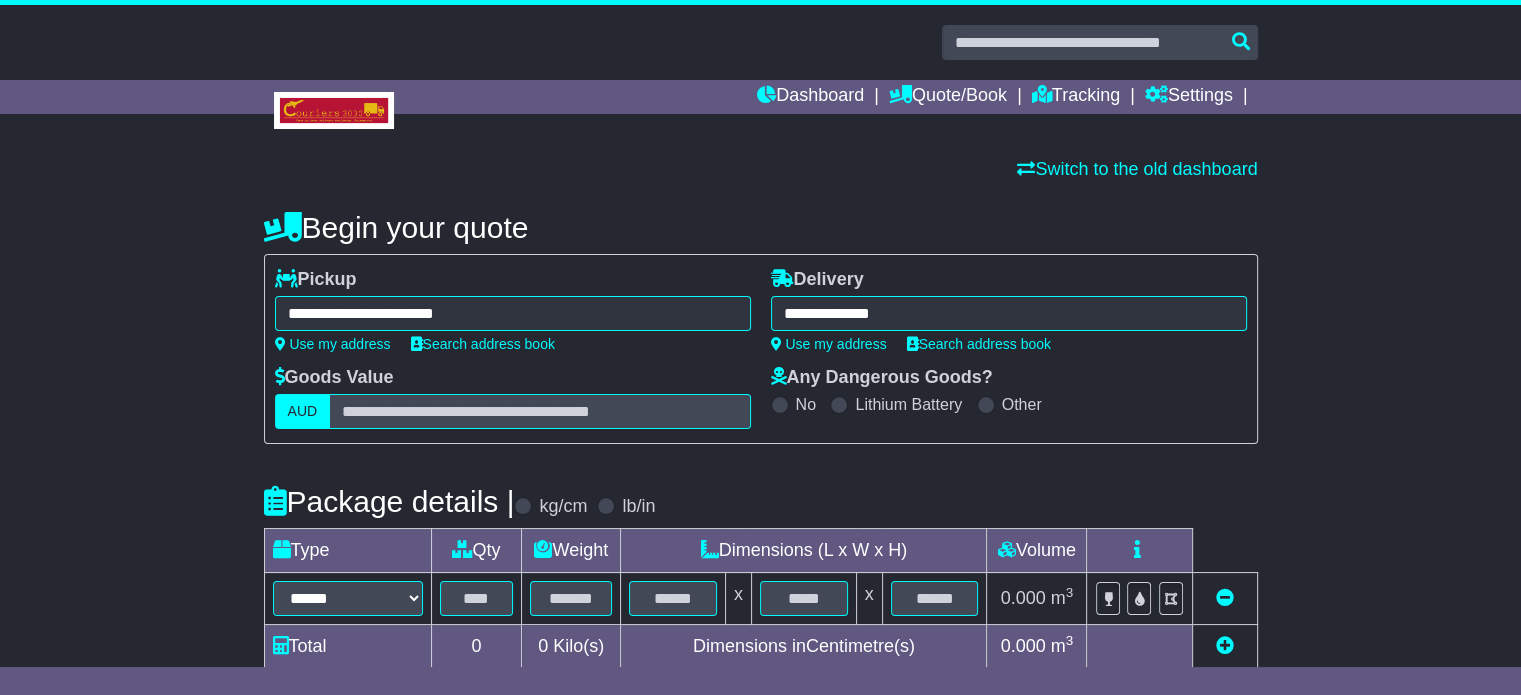 type on "**********" 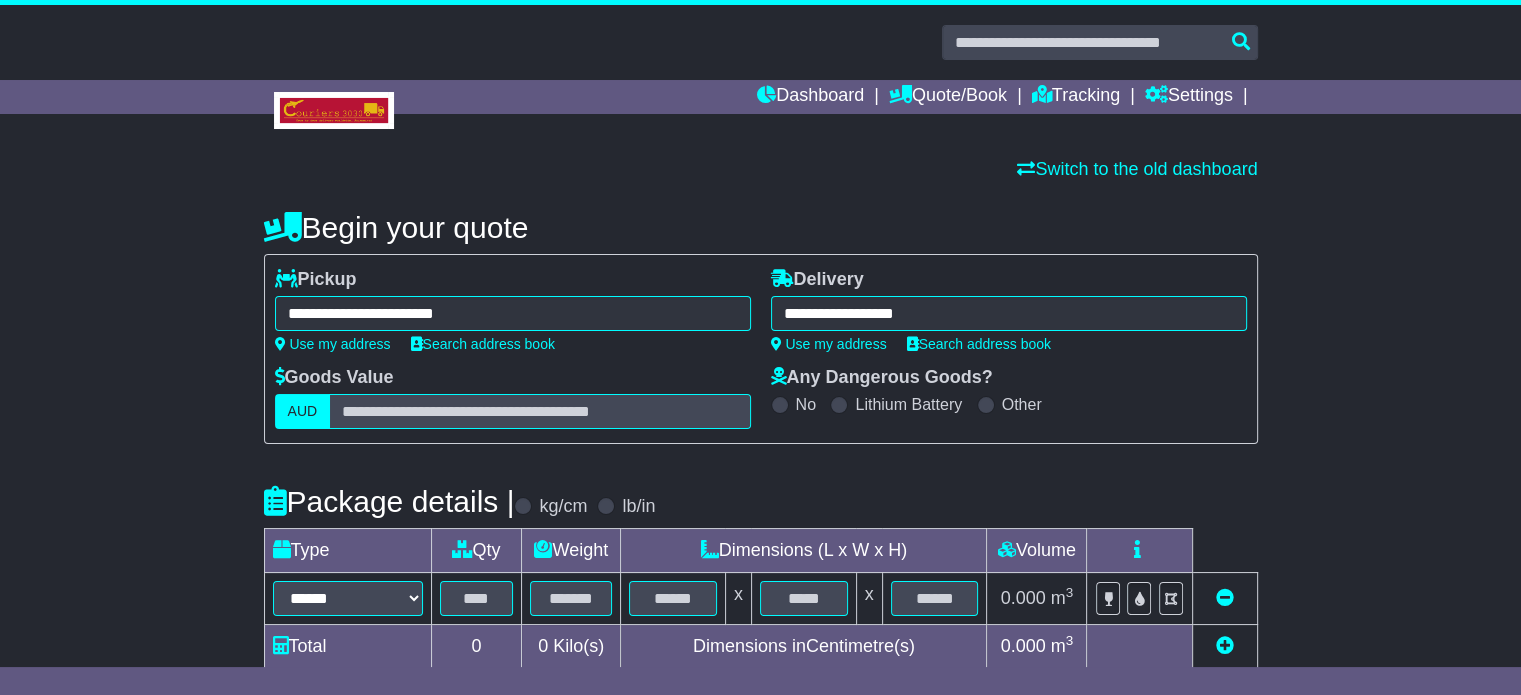click on "Package details |
kg/cm
lb/in" at bounding box center [761, 501] 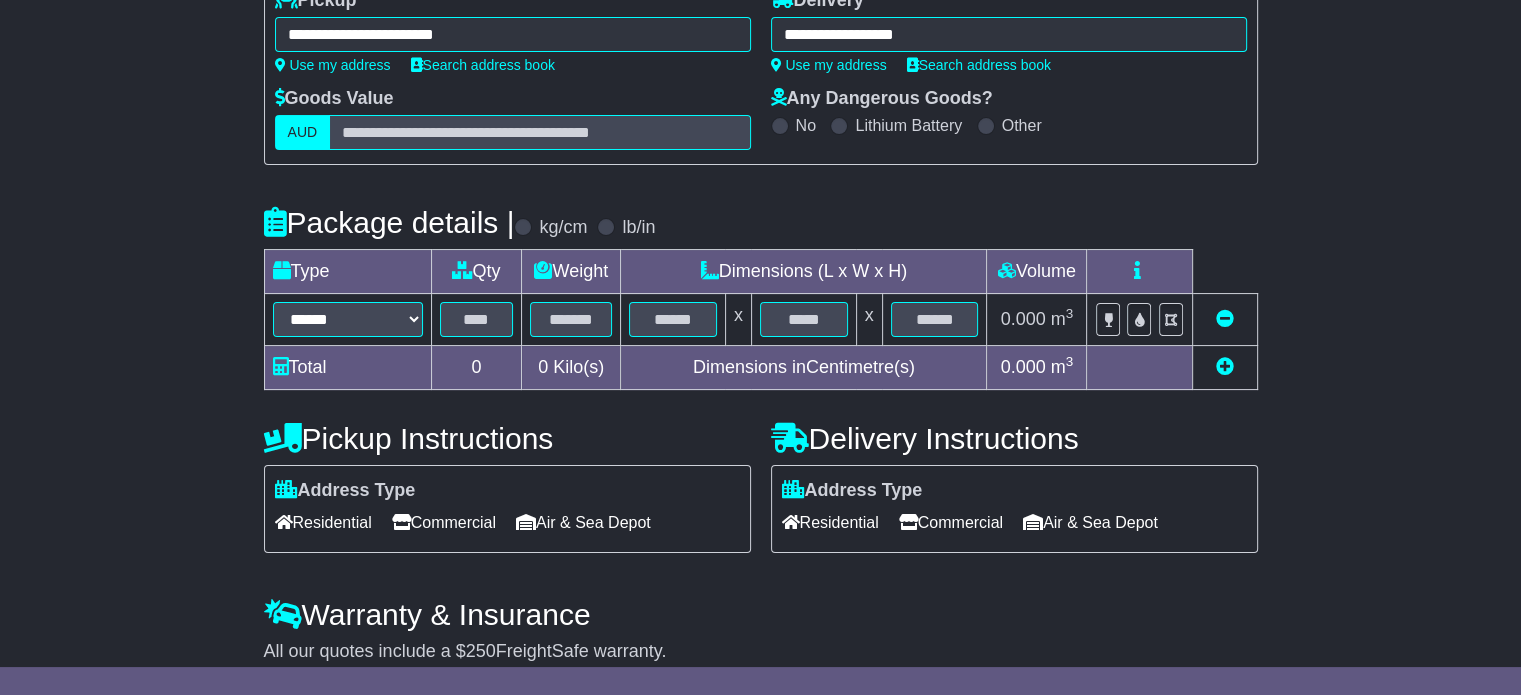 scroll, scrollTop: 360, scrollLeft: 0, axis: vertical 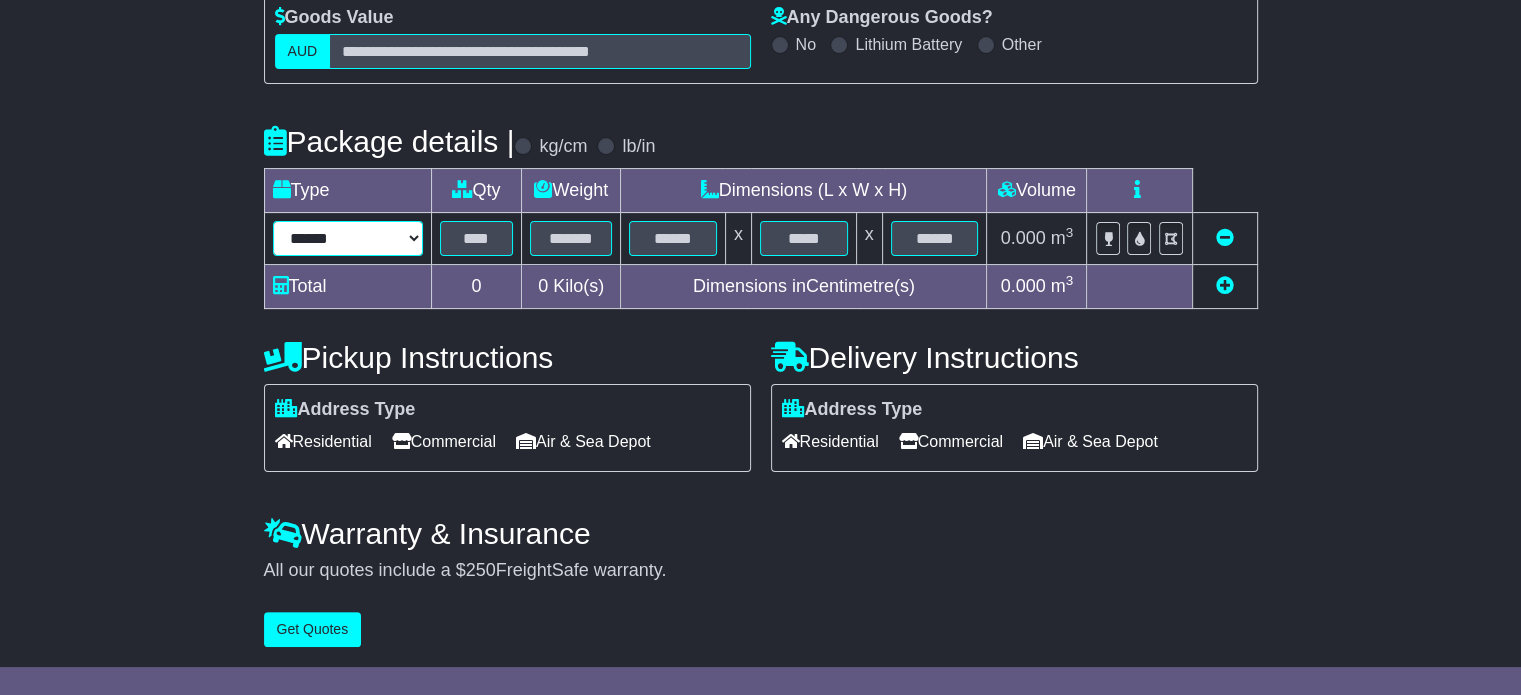 click on "****** ****** *** ******** ***** **** **** ****** *** *******" at bounding box center [348, 238] 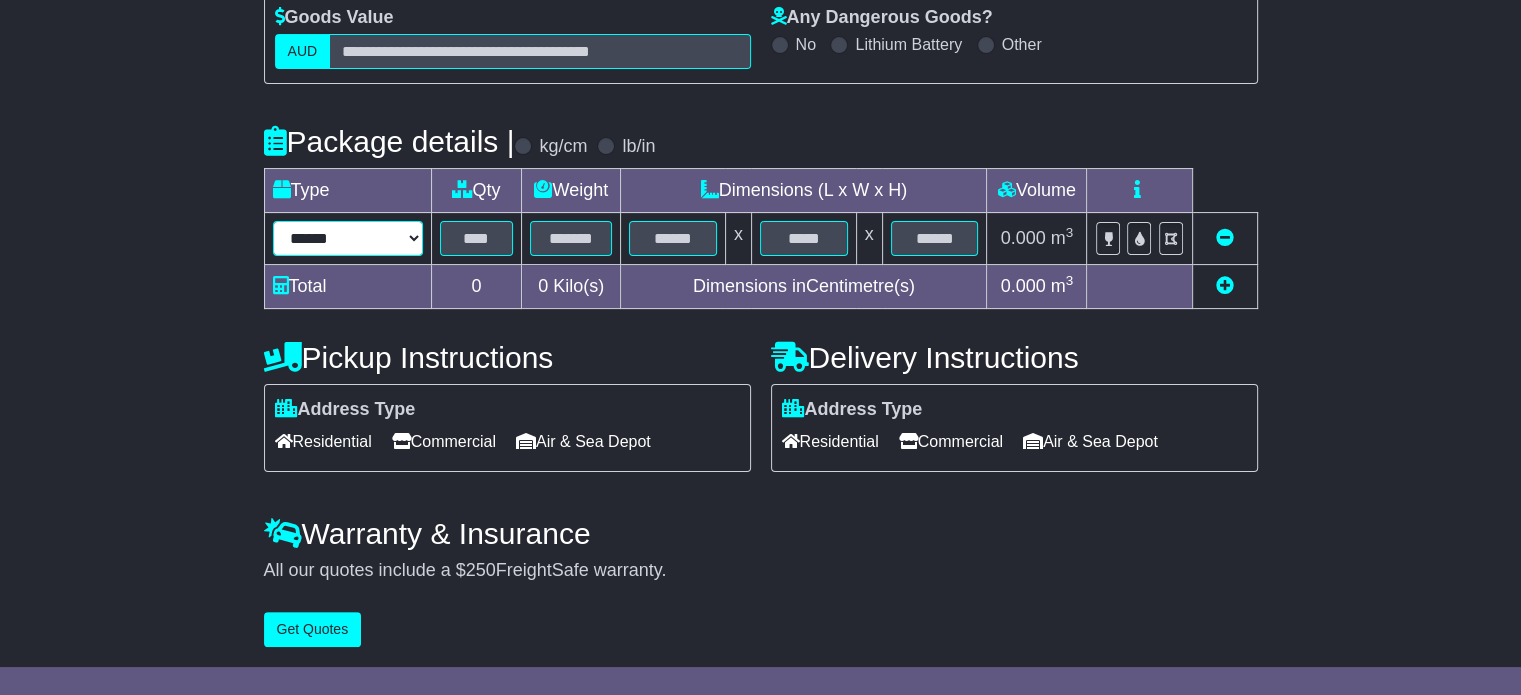 select on "*****" 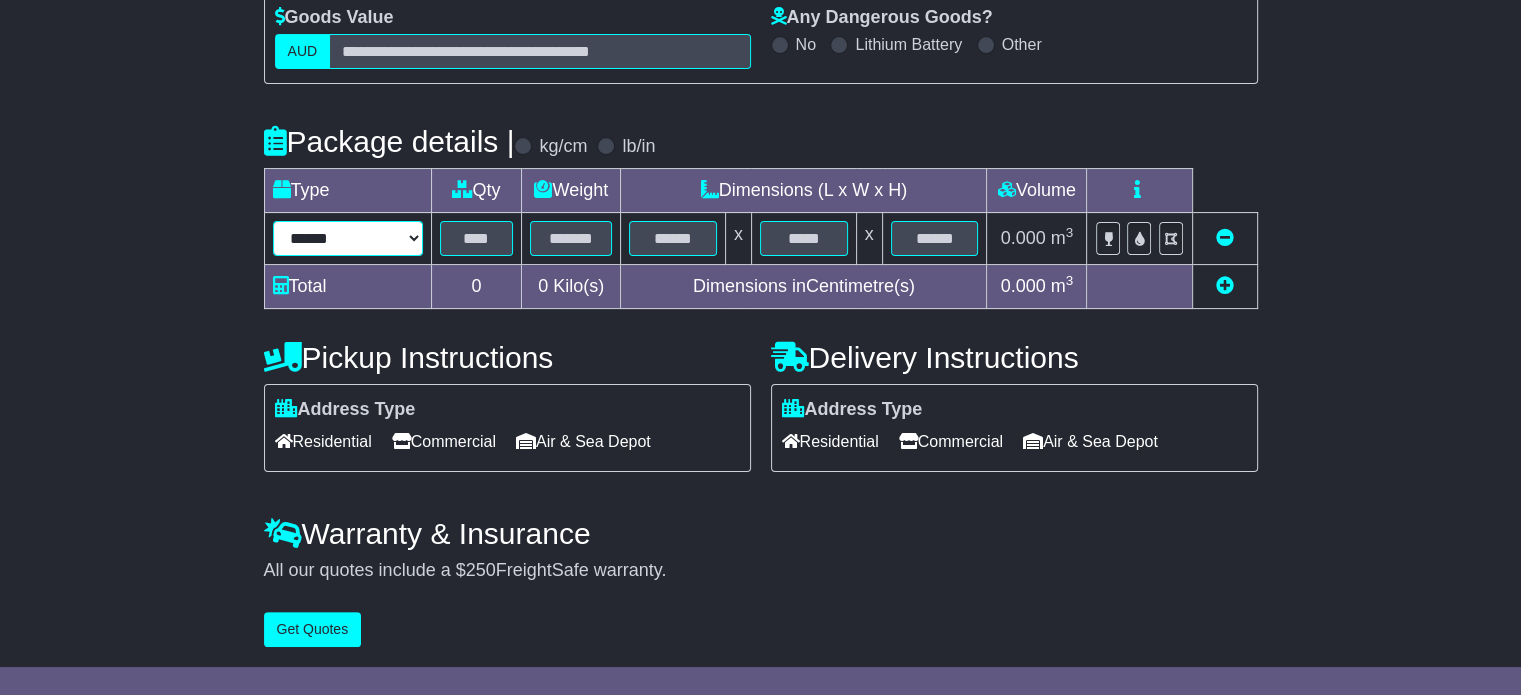 click on "****** ****** *** ******** ***** **** **** ****** *** *******" at bounding box center (348, 238) 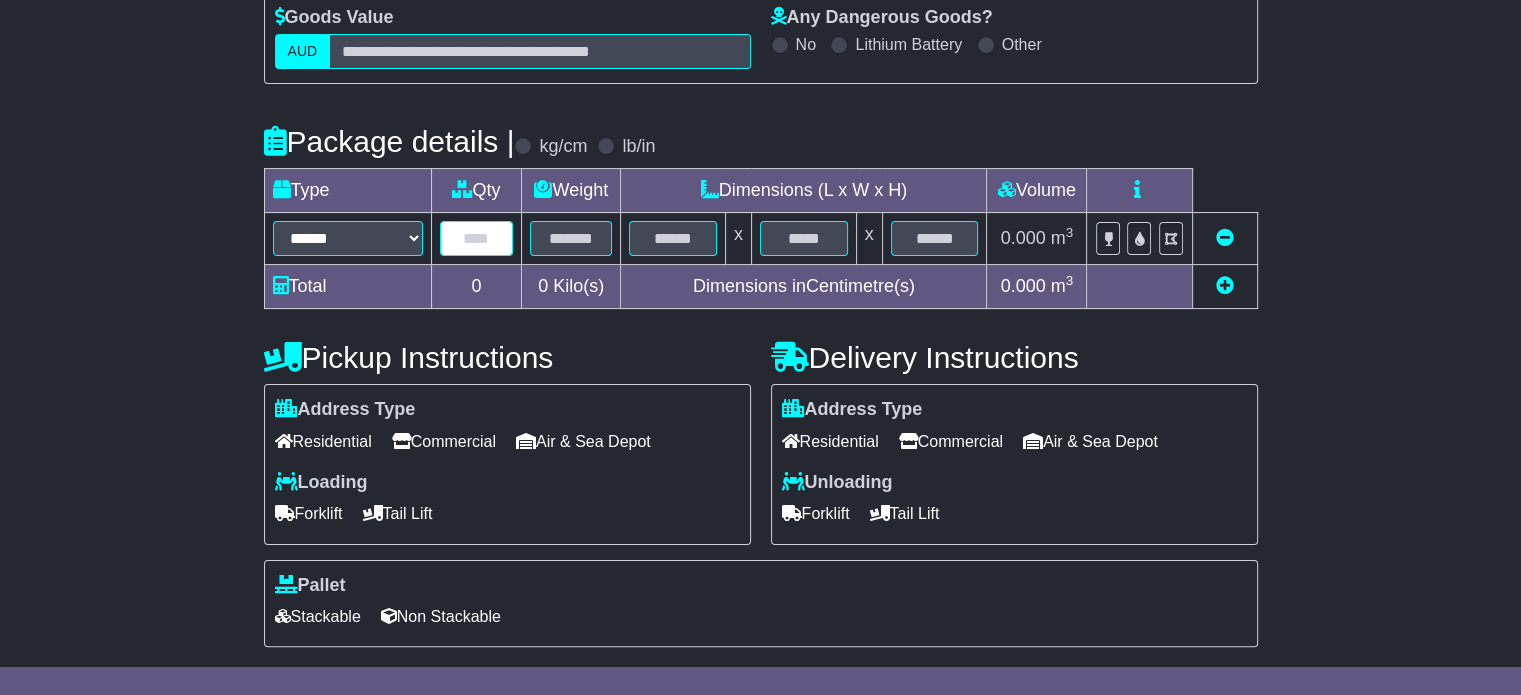 click at bounding box center (477, 238) 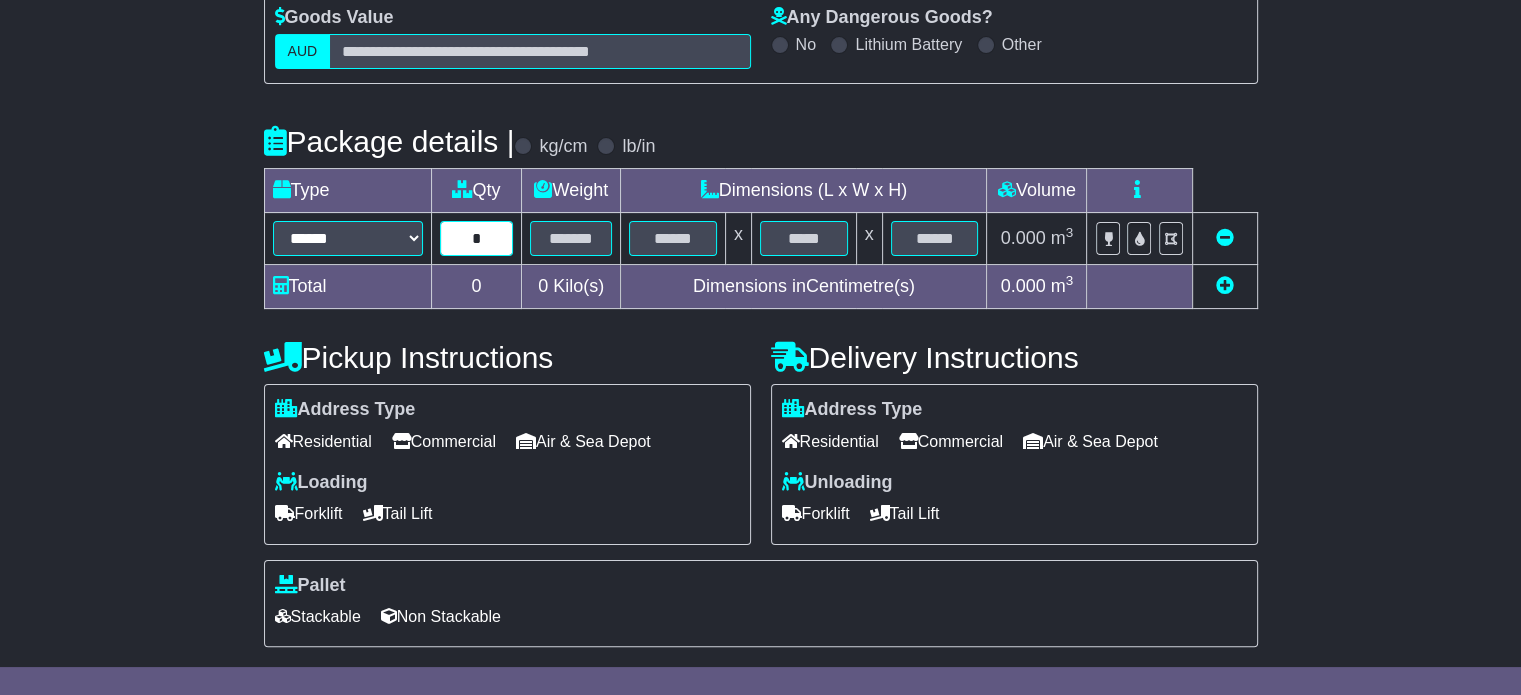 type on "*" 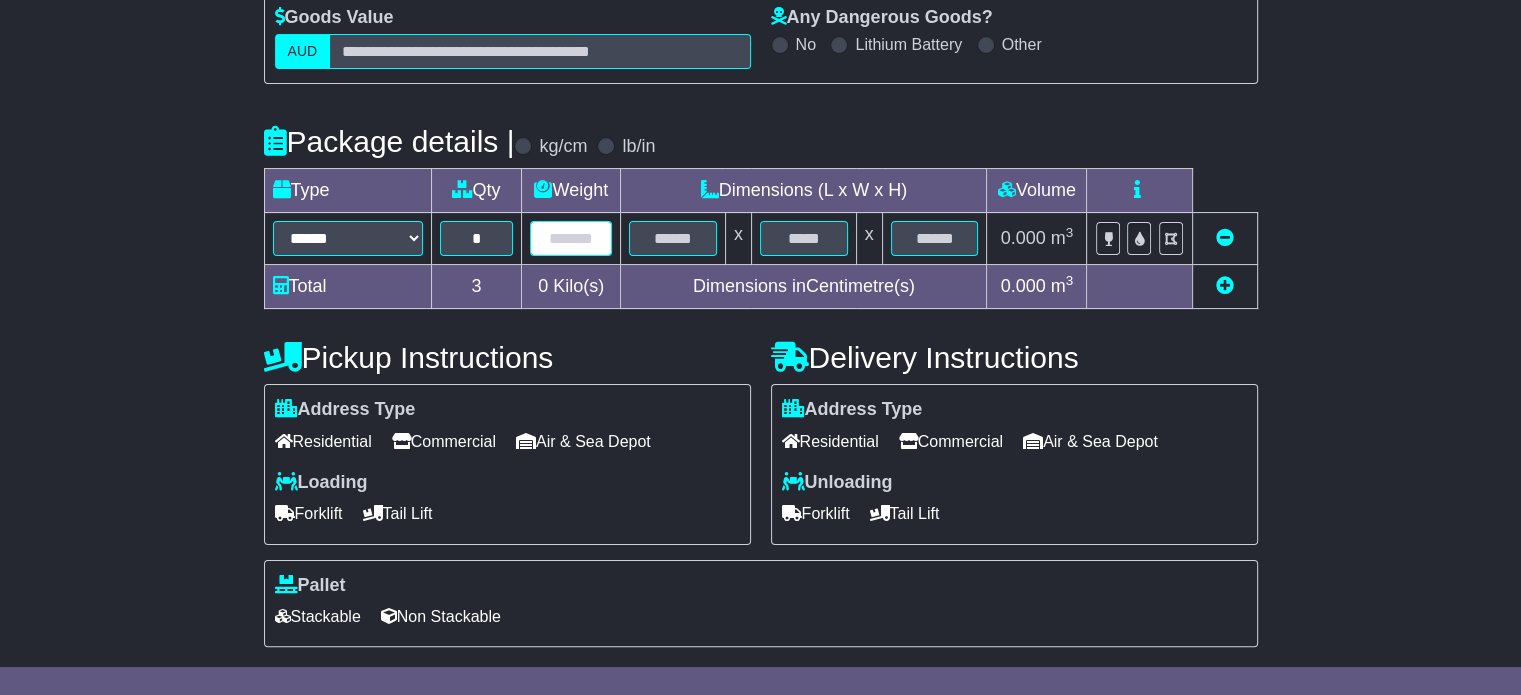 click at bounding box center (571, 238) 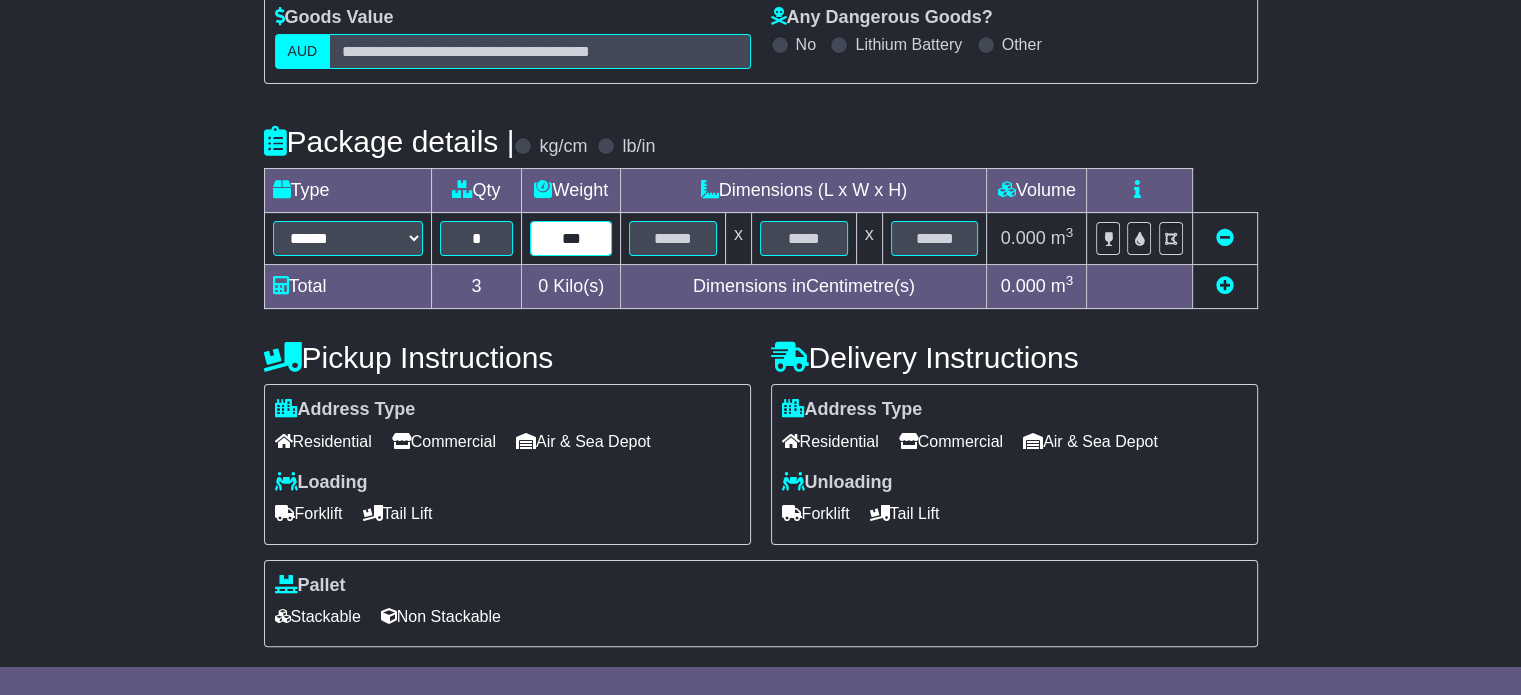 type on "***" 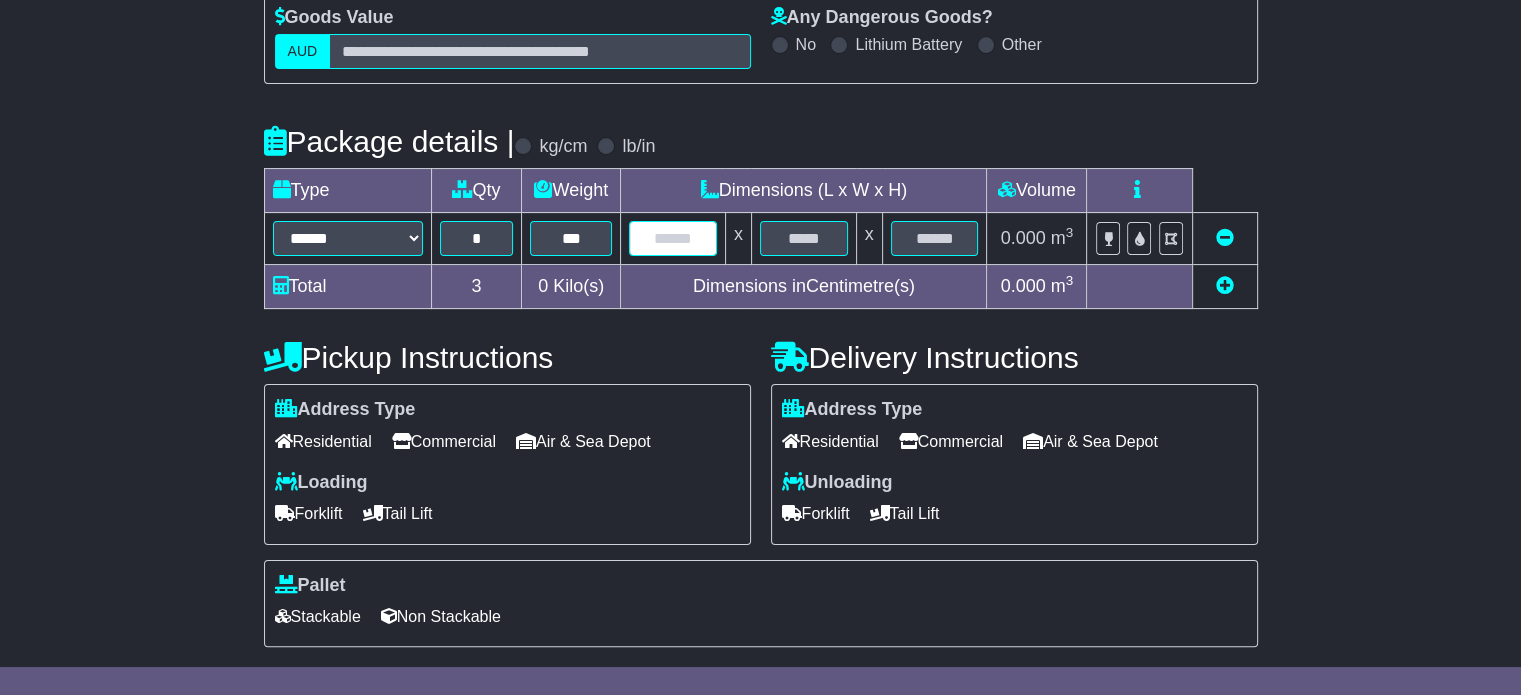 click at bounding box center [673, 238] 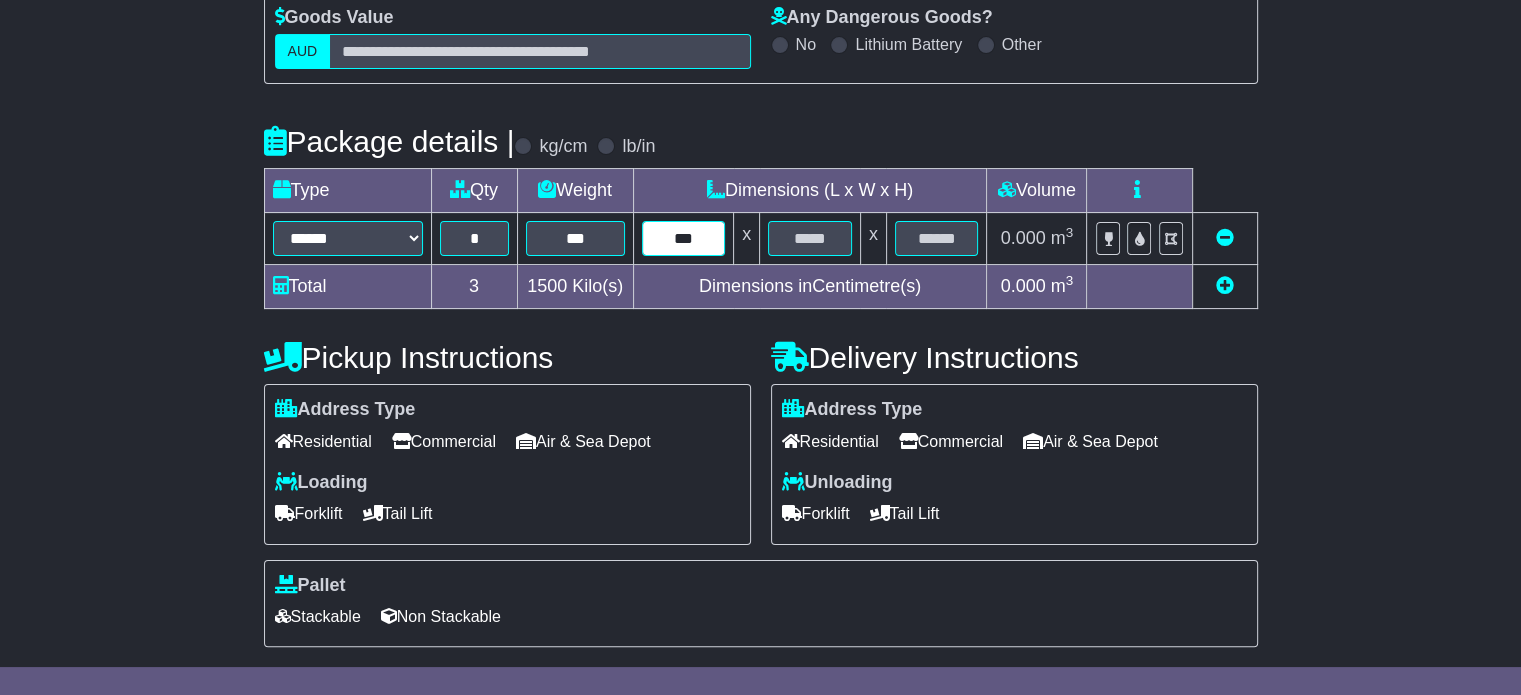type on "***" 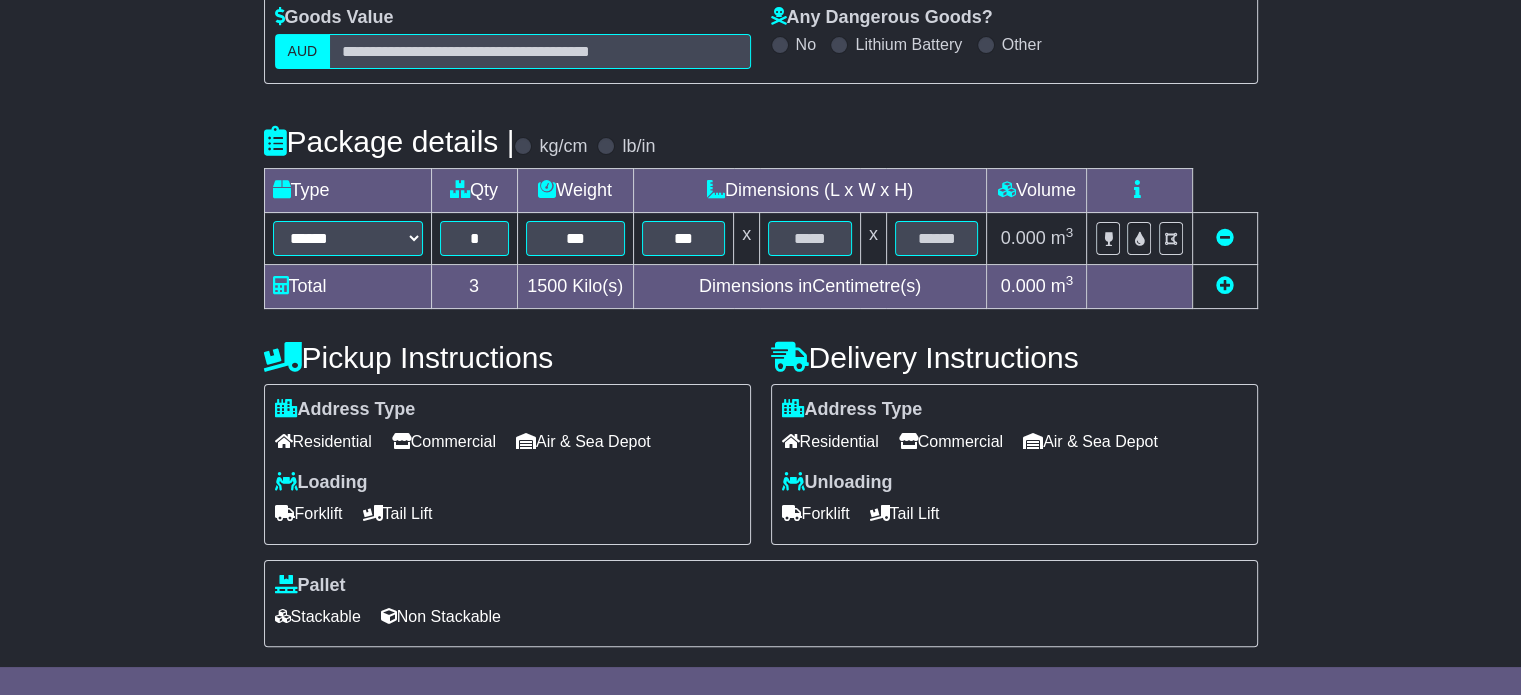 click on "Dimensions in
Centimetre(s)" at bounding box center (810, 287) 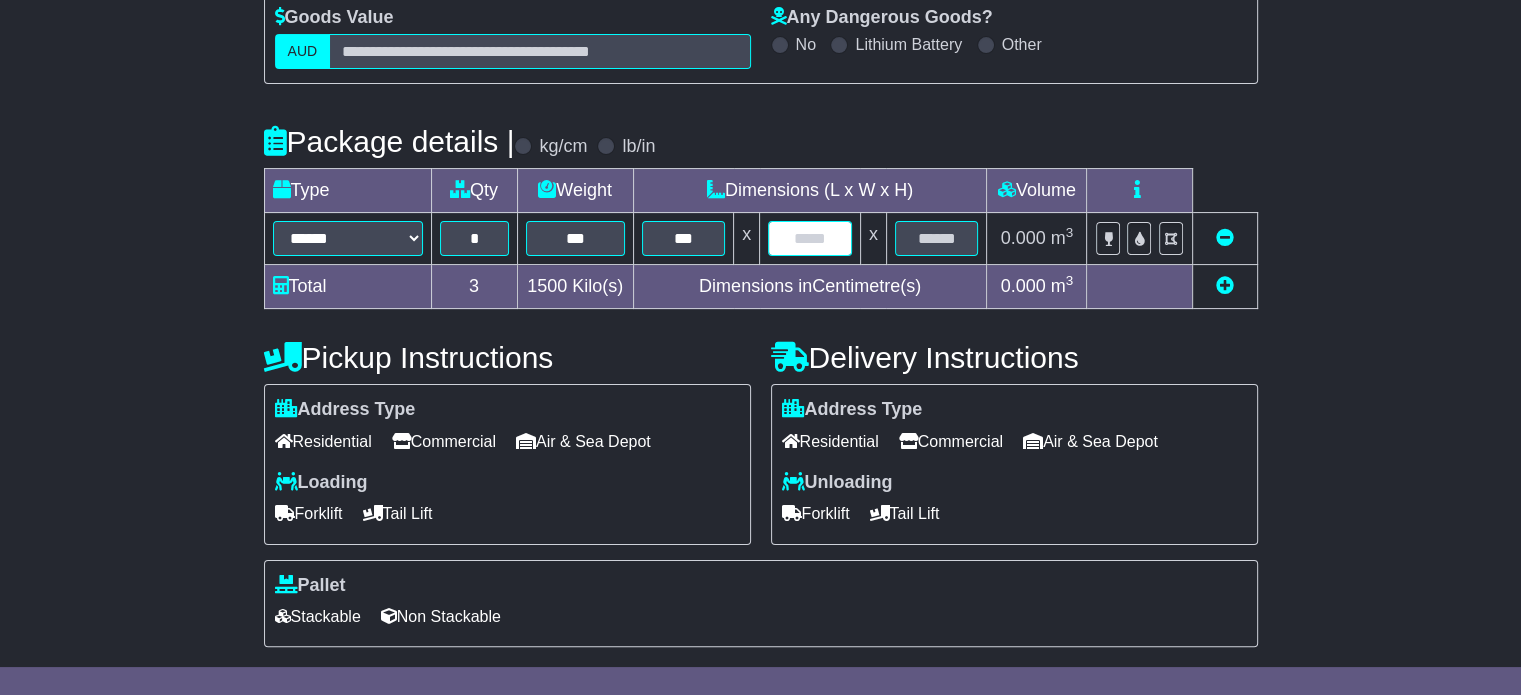click at bounding box center (810, 238) 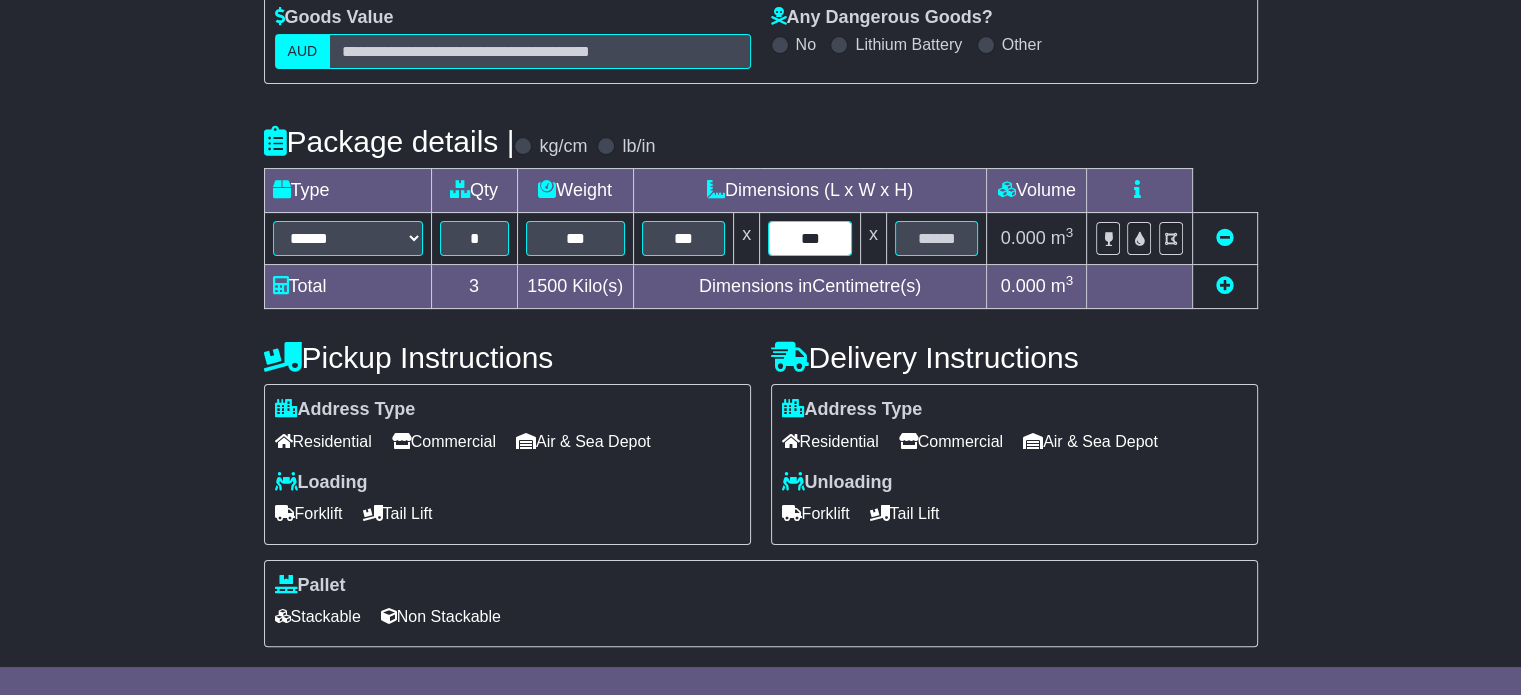 type on "***" 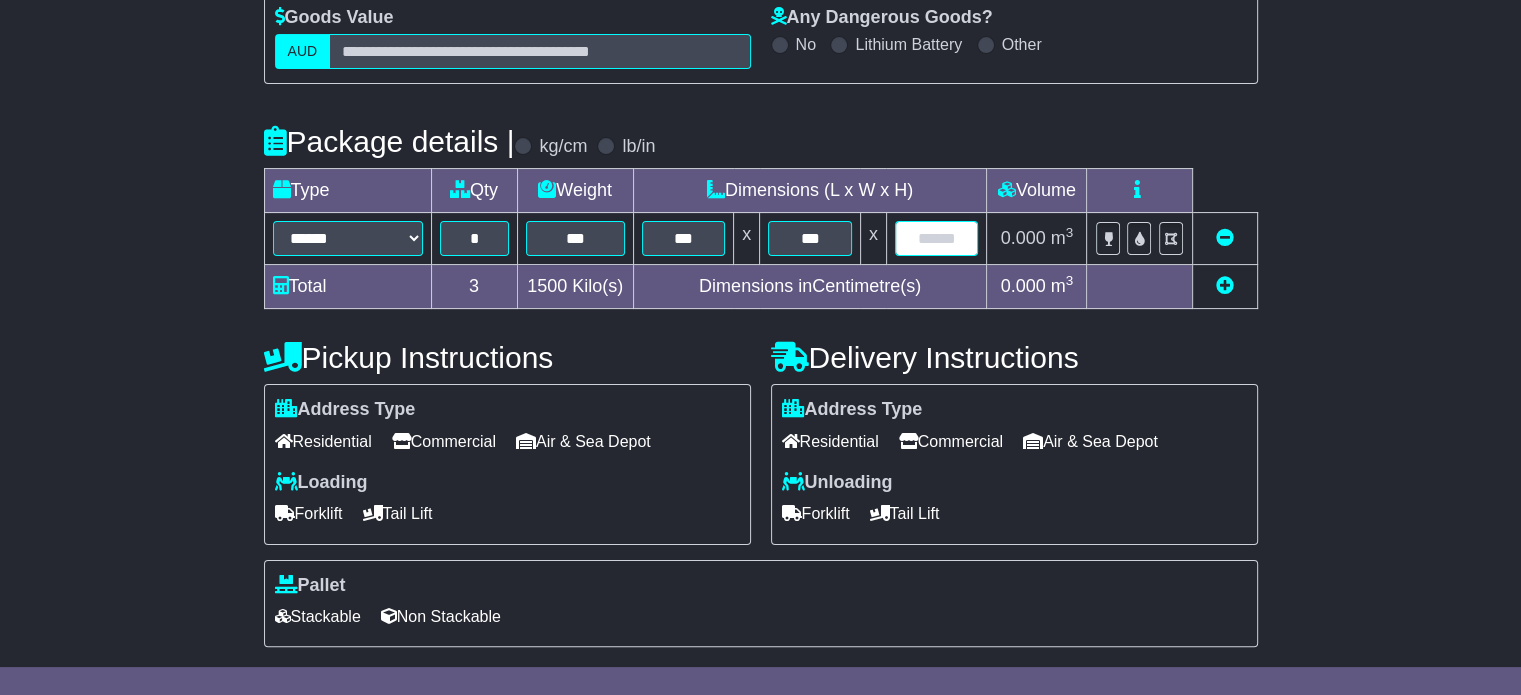 click at bounding box center (937, 238) 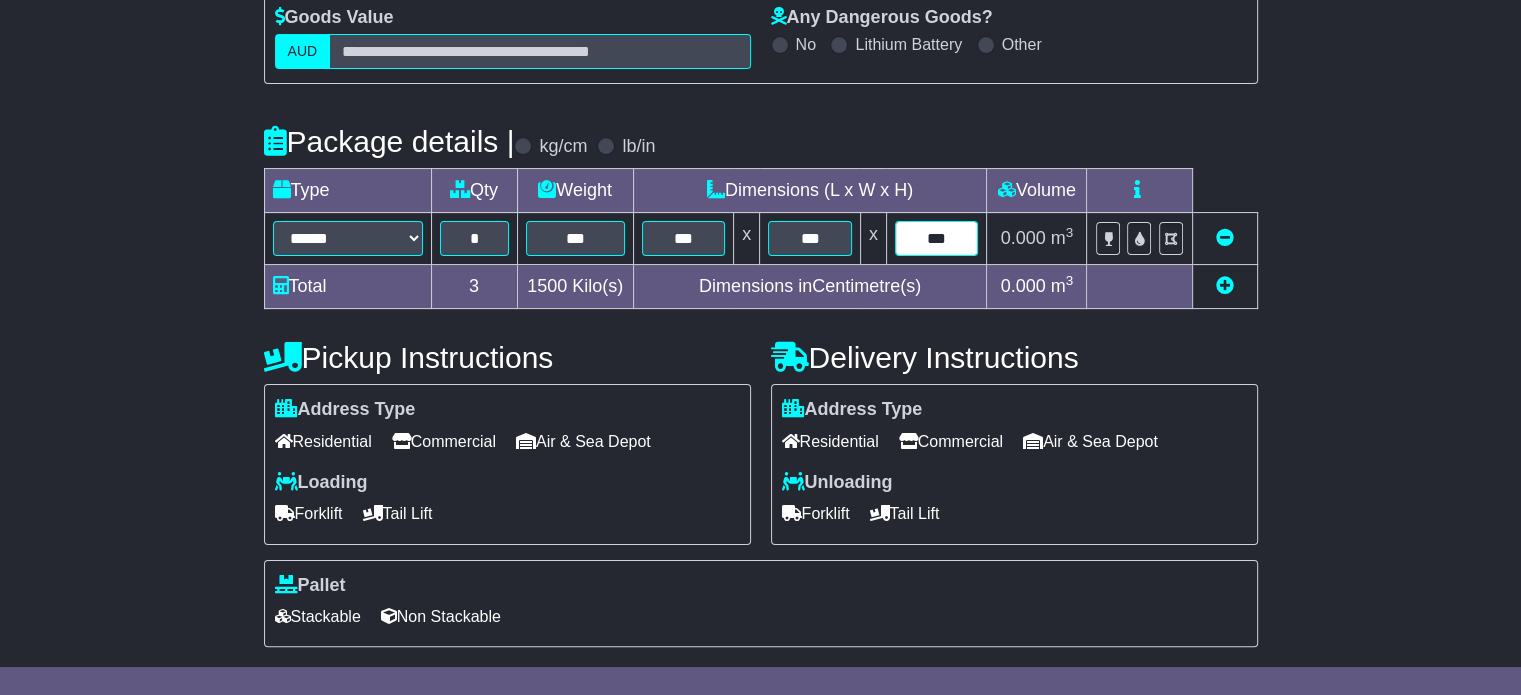 type on "***" 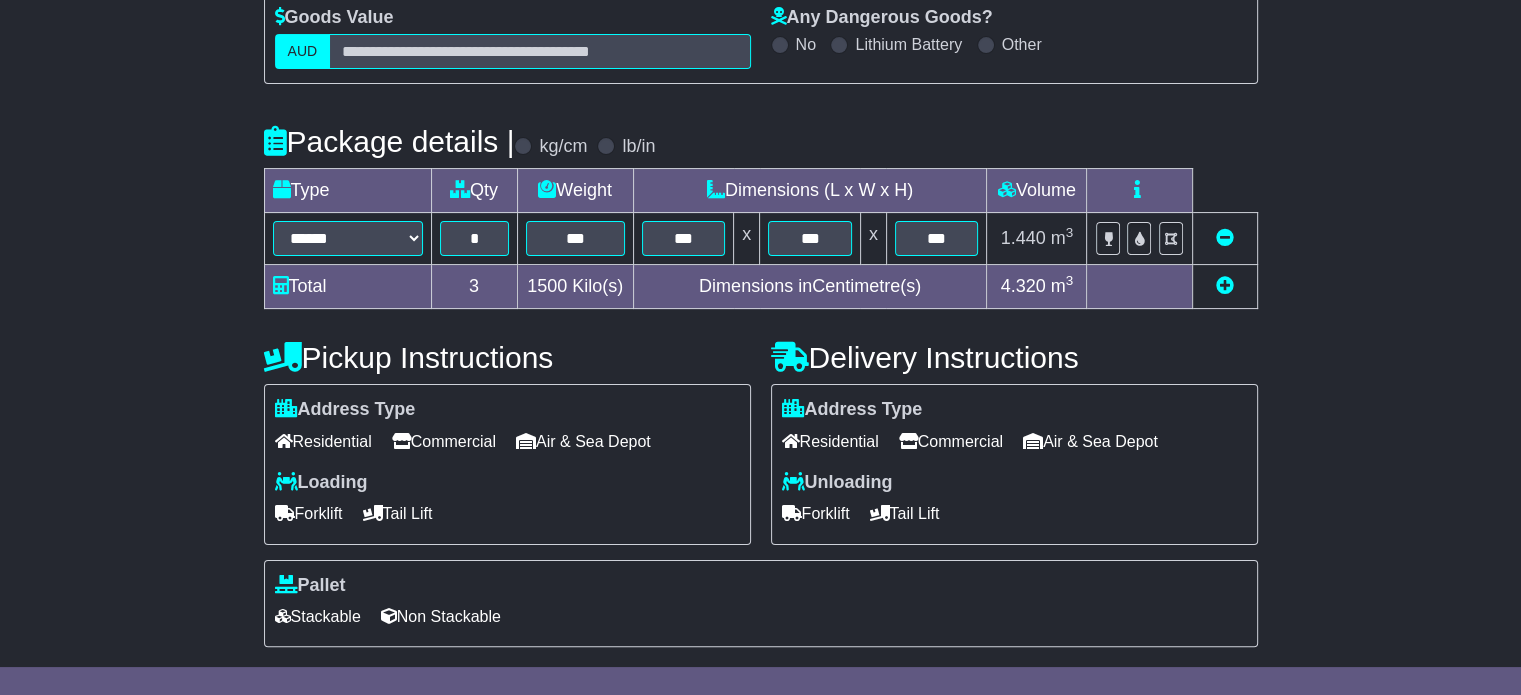 click on "Commercial" at bounding box center [444, 441] 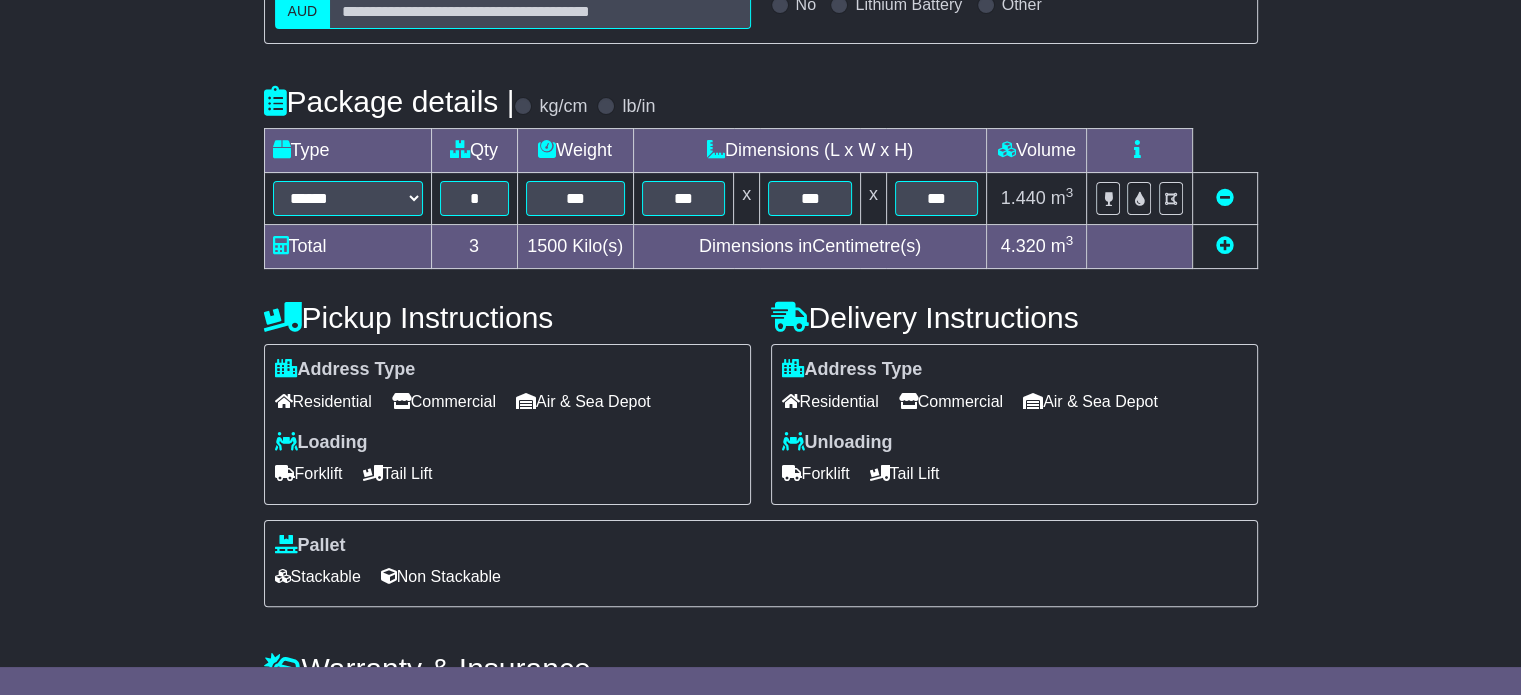 scroll, scrollTop: 540, scrollLeft: 0, axis: vertical 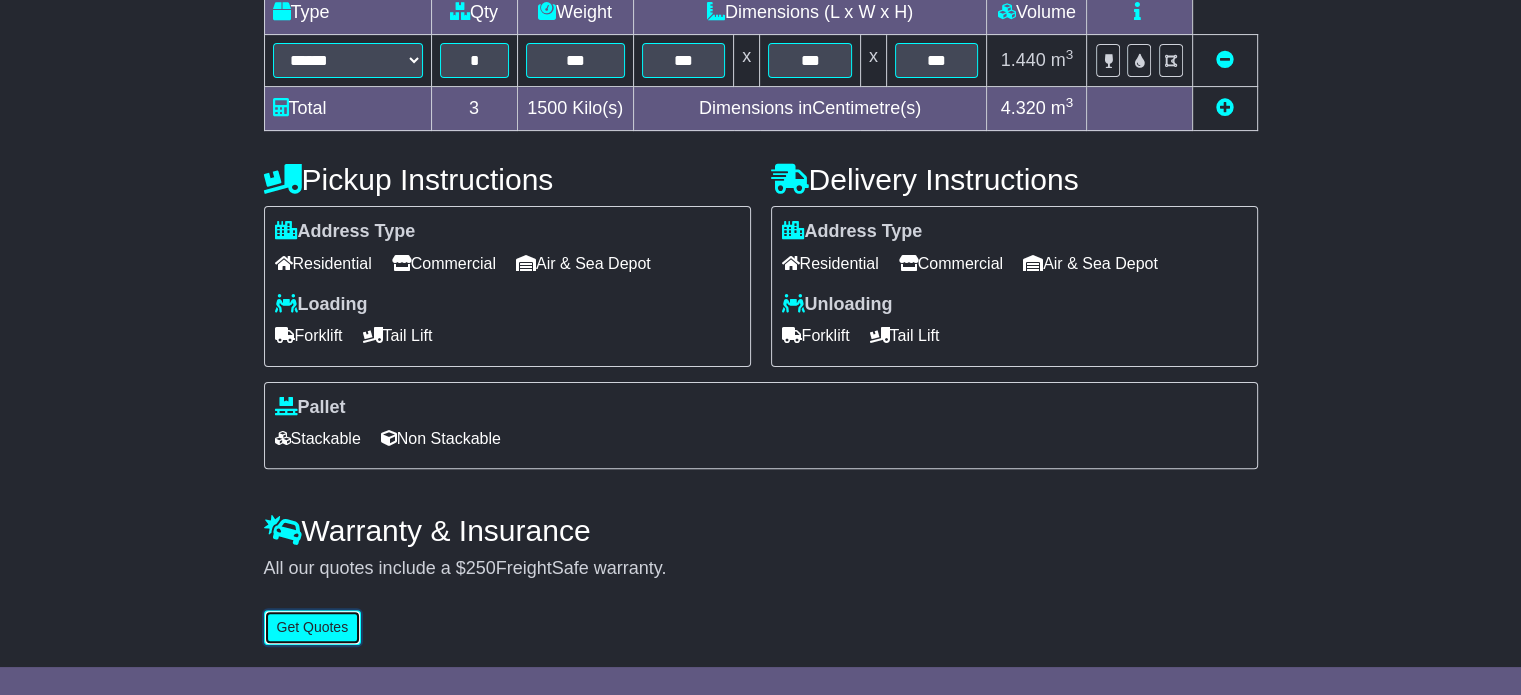 click on "Get Quotes" at bounding box center (313, 627) 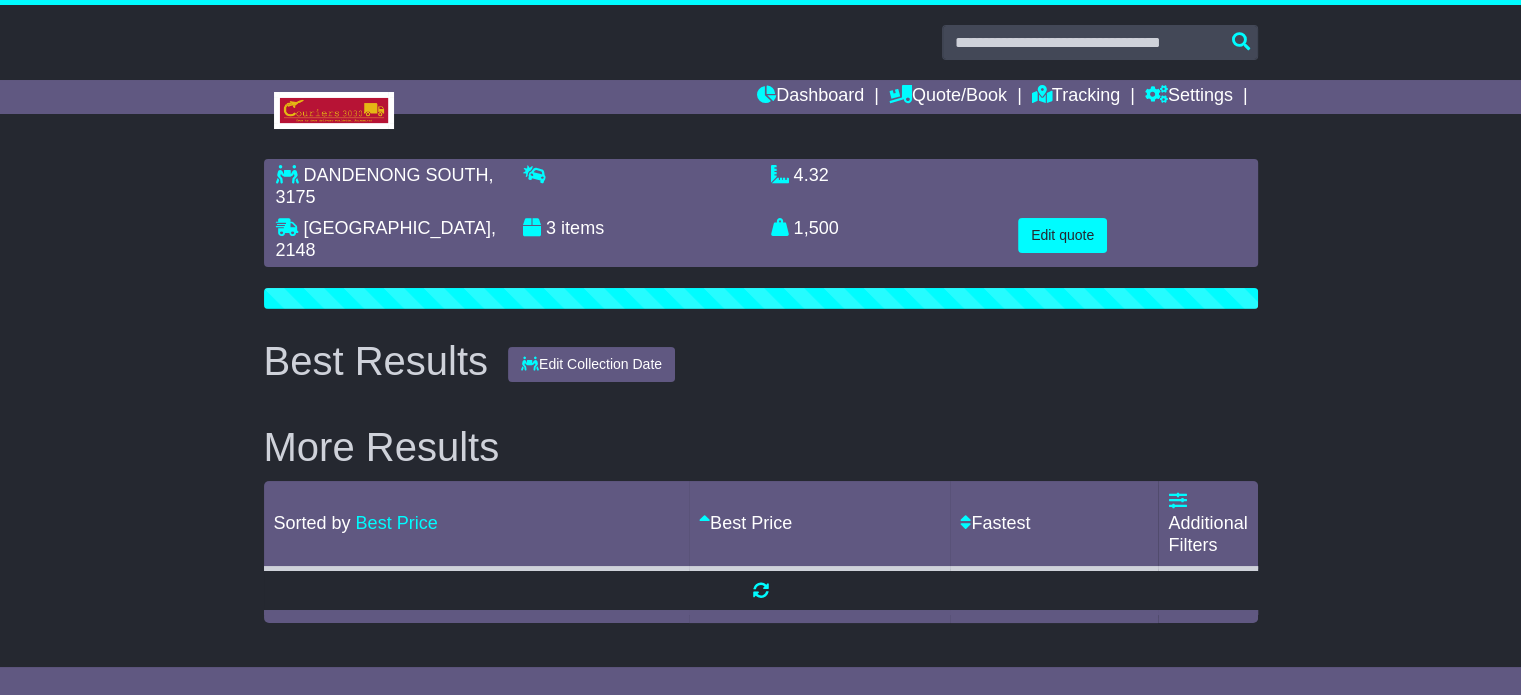 scroll, scrollTop: 0, scrollLeft: 0, axis: both 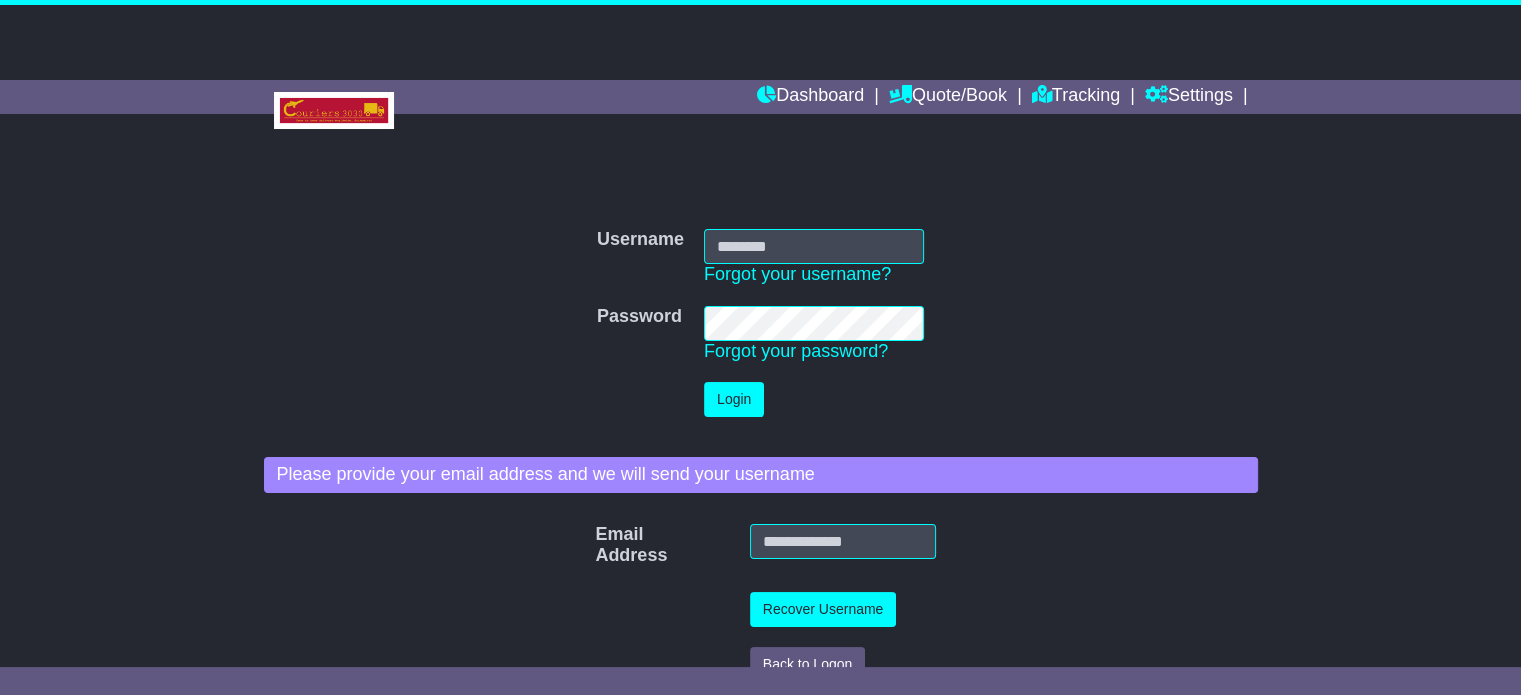 type on "**********" 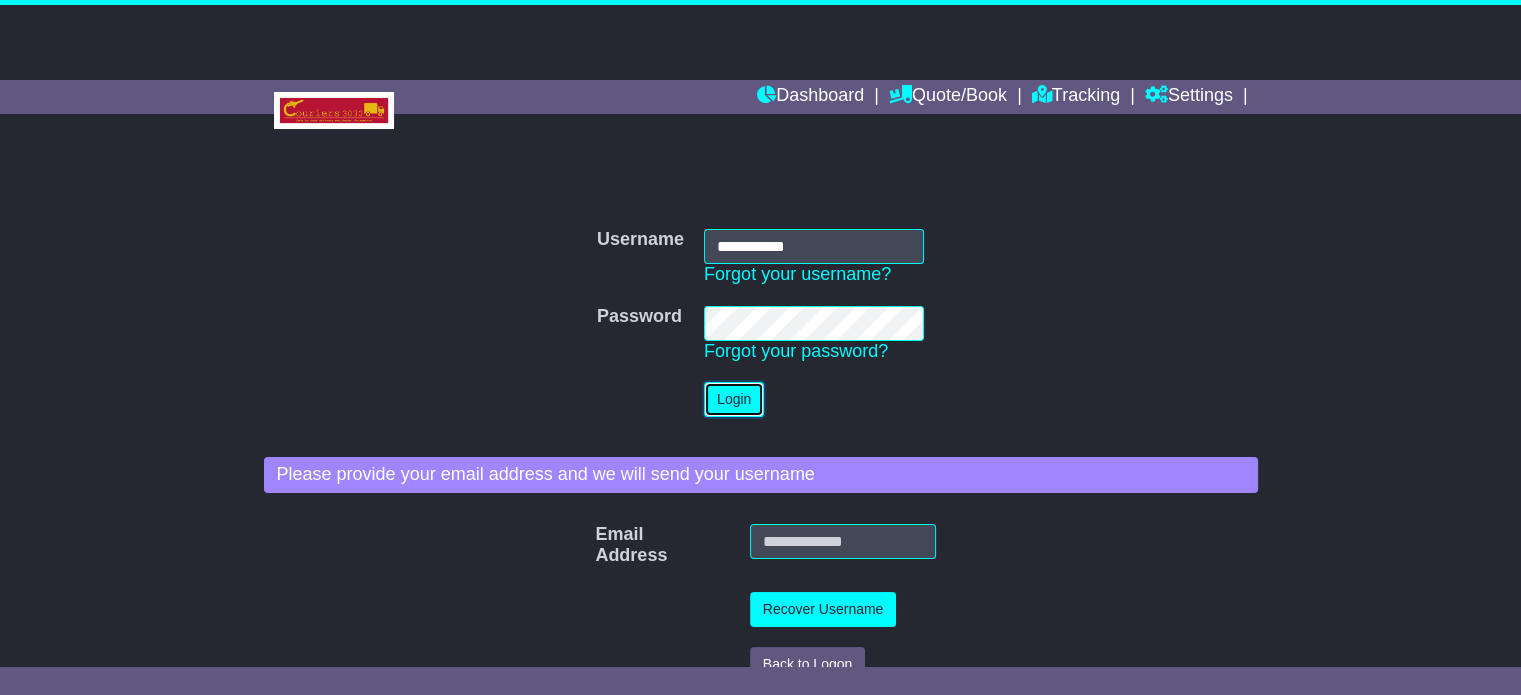 click on "Login" at bounding box center (734, 399) 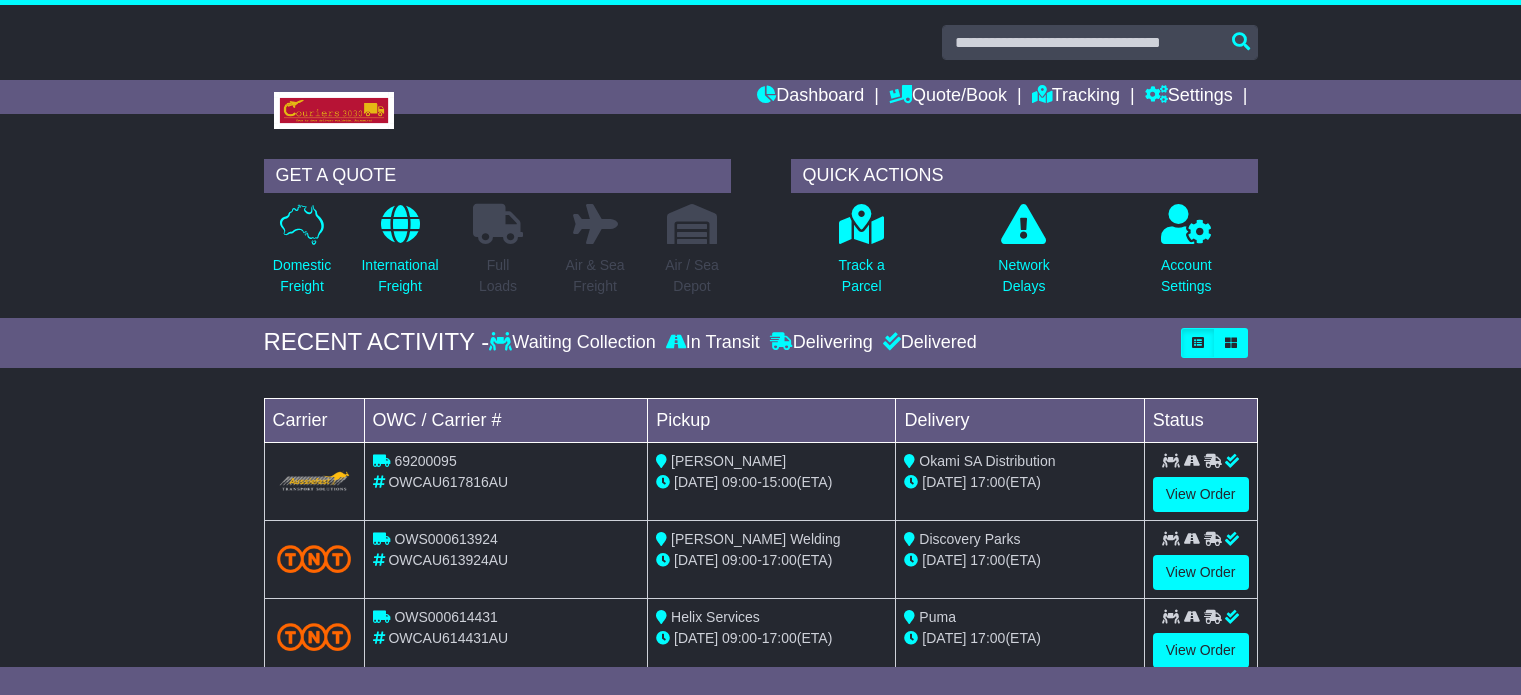 scroll, scrollTop: 0, scrollLeft: 0, axis: both 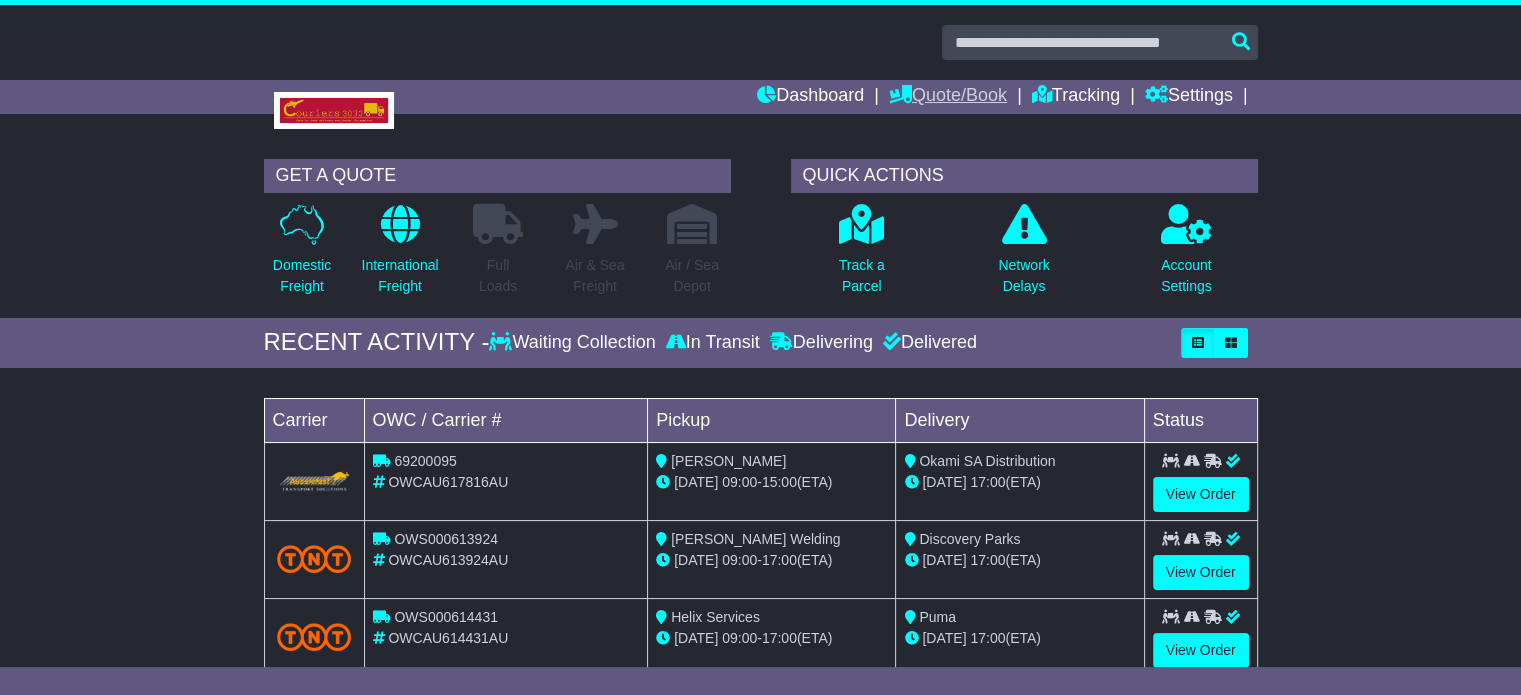 click on "Quote/Book" at bounding box center [948, 97] 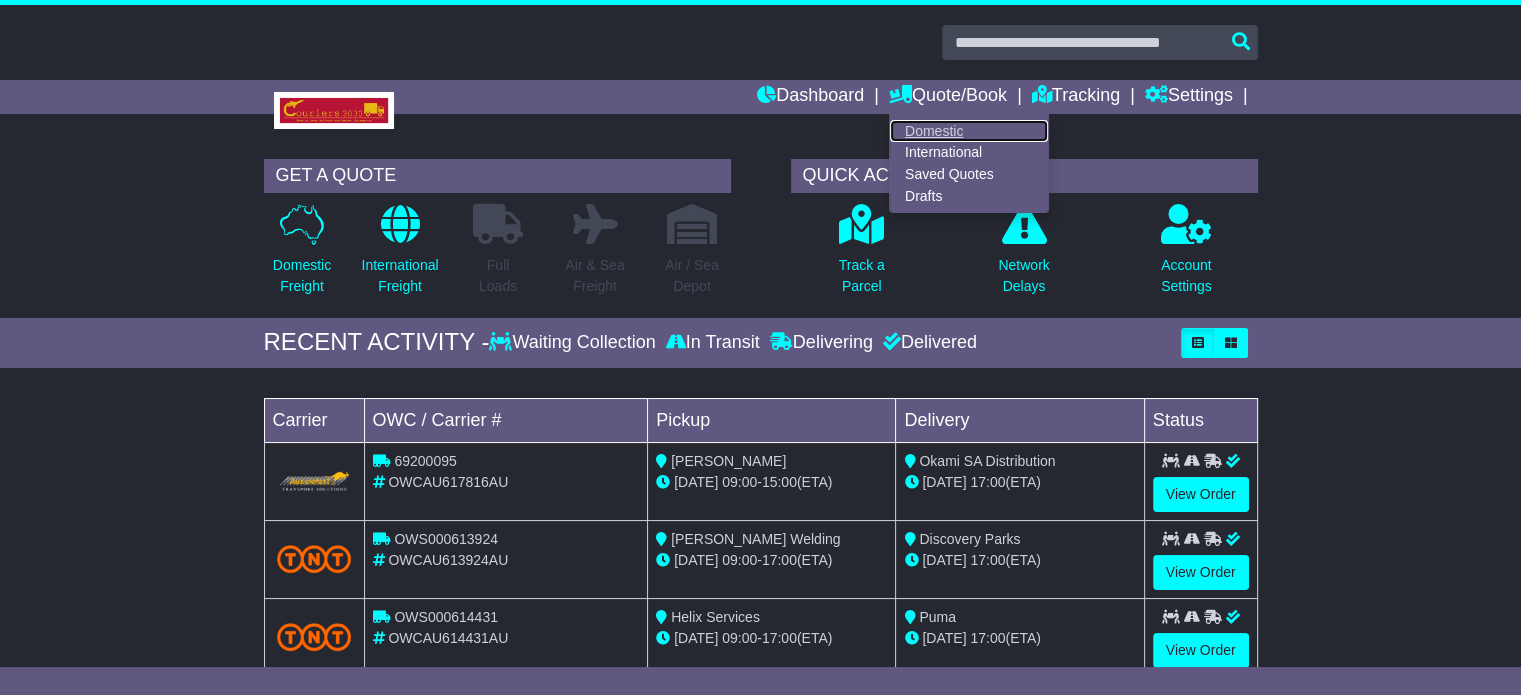 click on "Domestic" at bounding box center (969, 131) 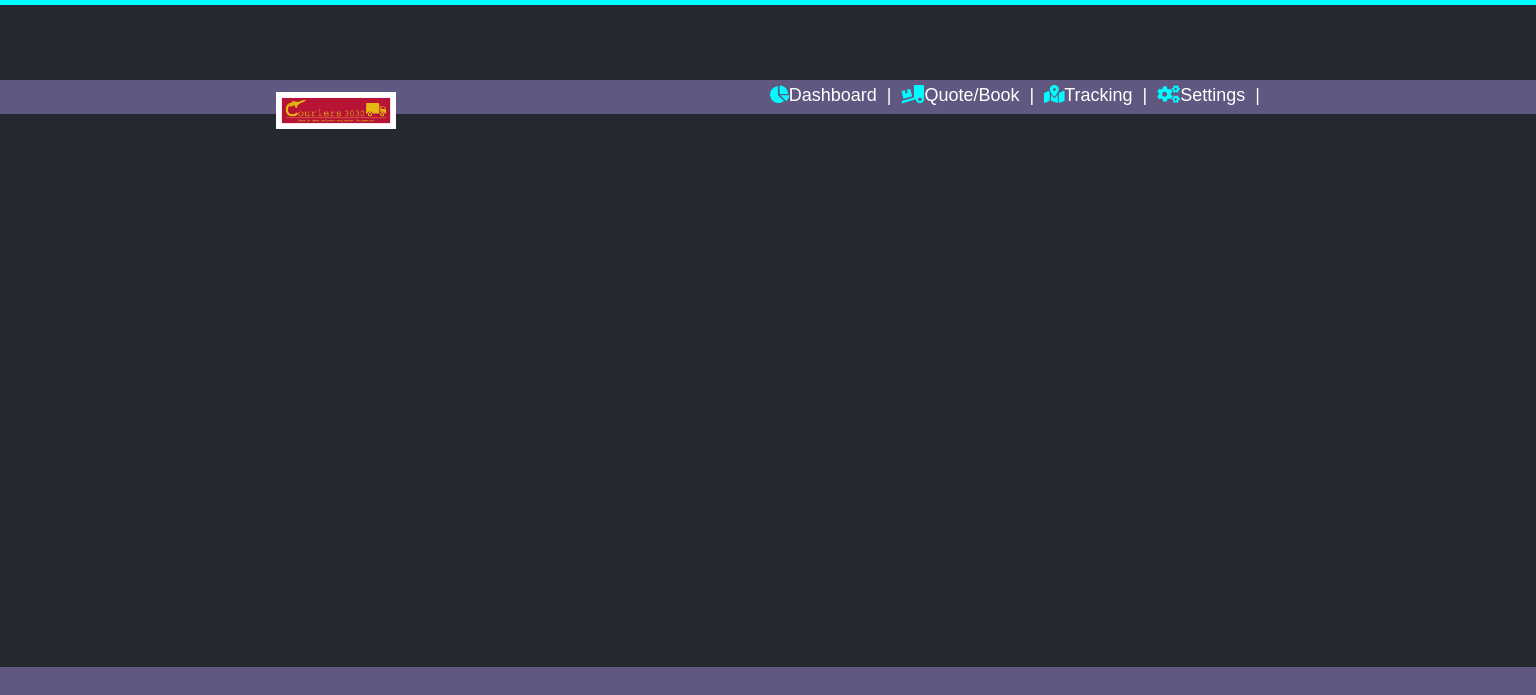 scroll, scrollTop: 0, scrollLeft: 0, axis: both 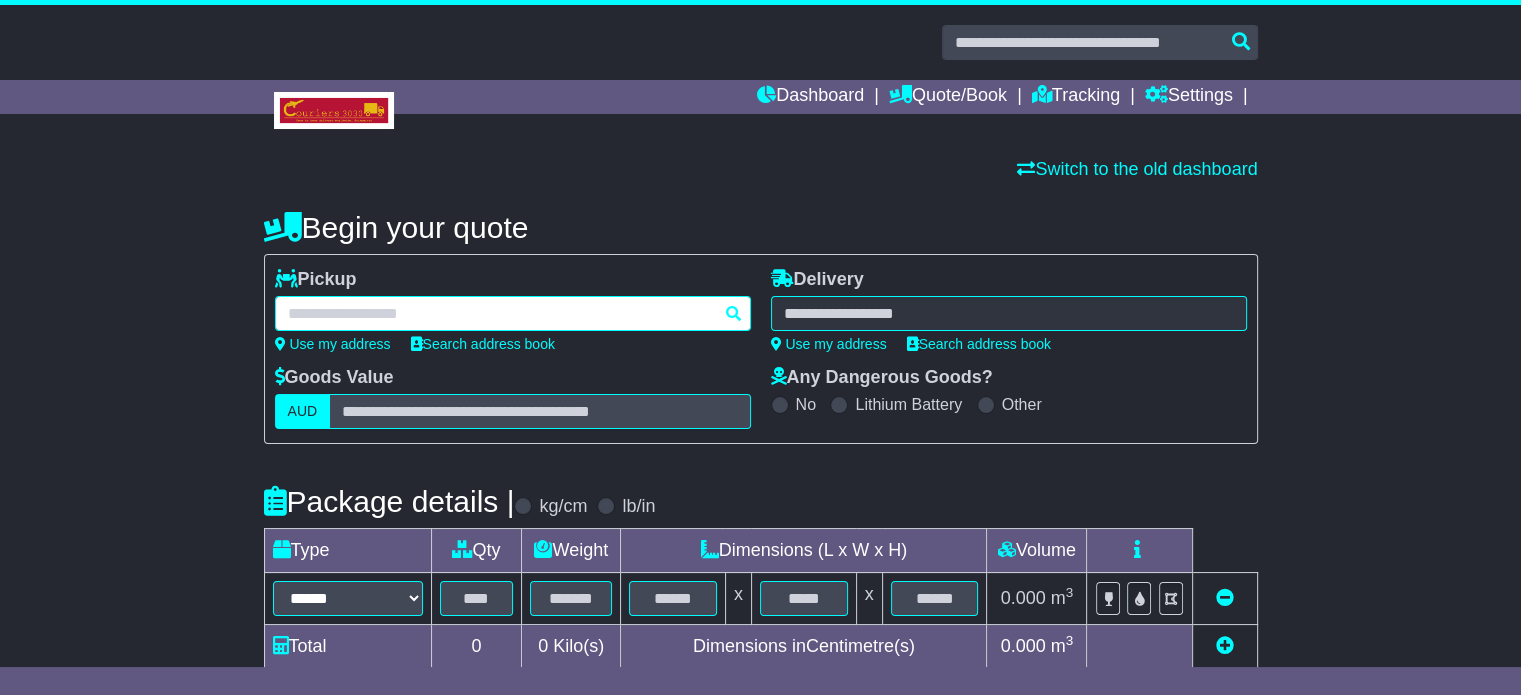 click at bounding box center (513, 313) 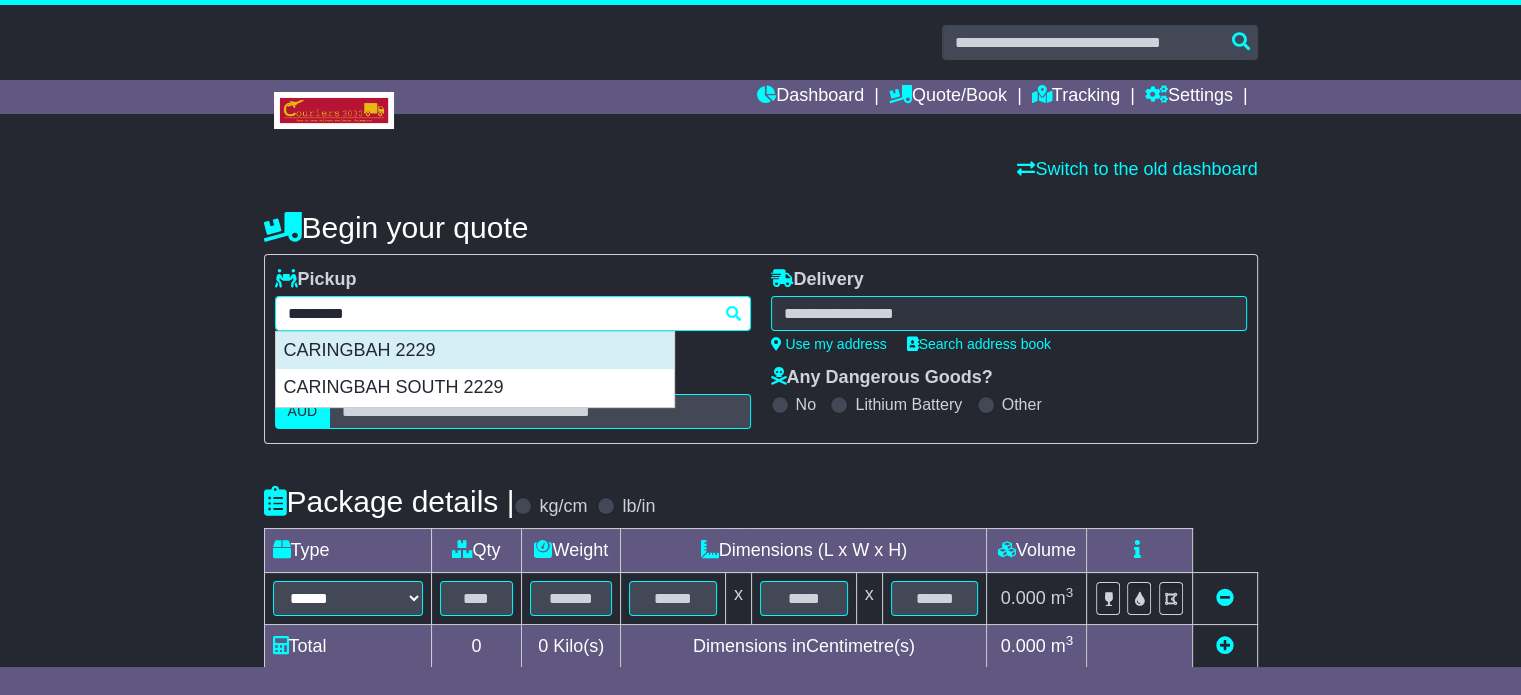 click on "CARINGBAH 2229" at bounding box center [475, 351] 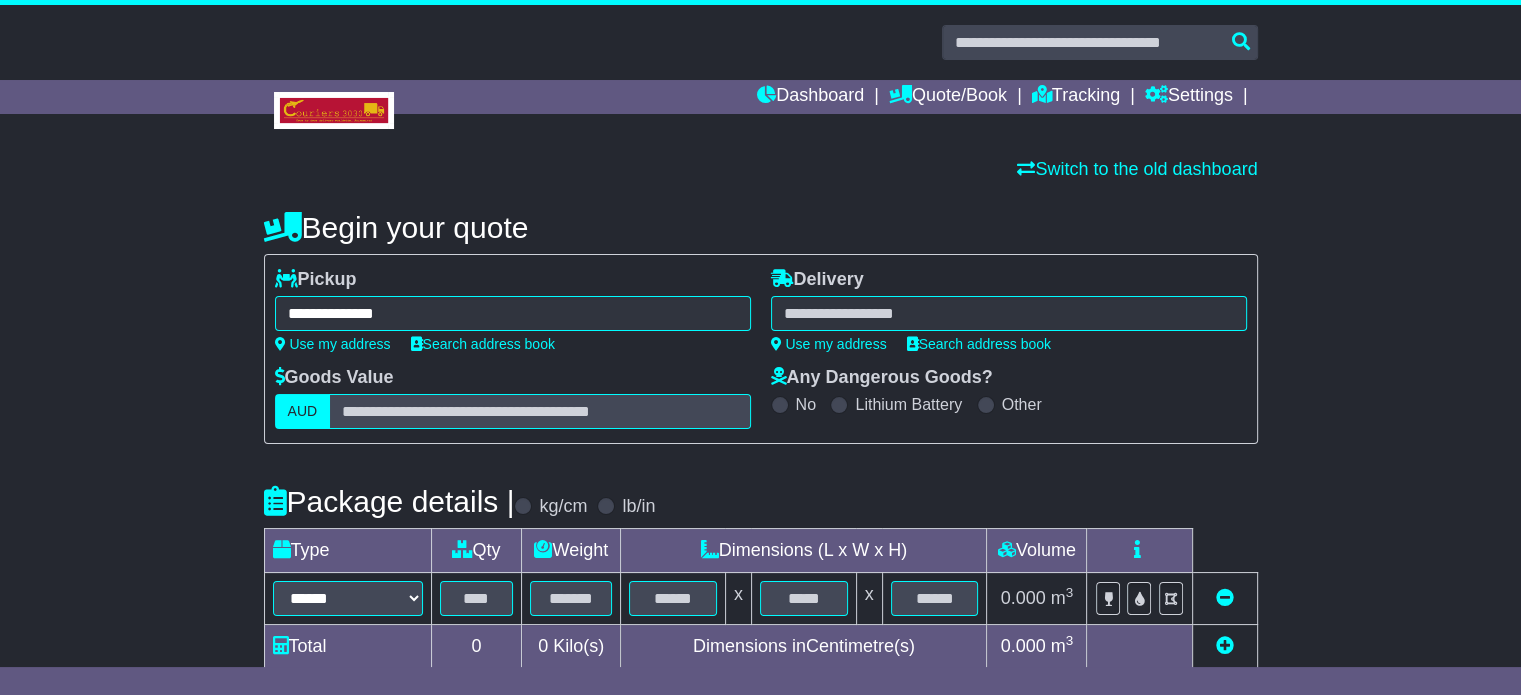 type on "**********" 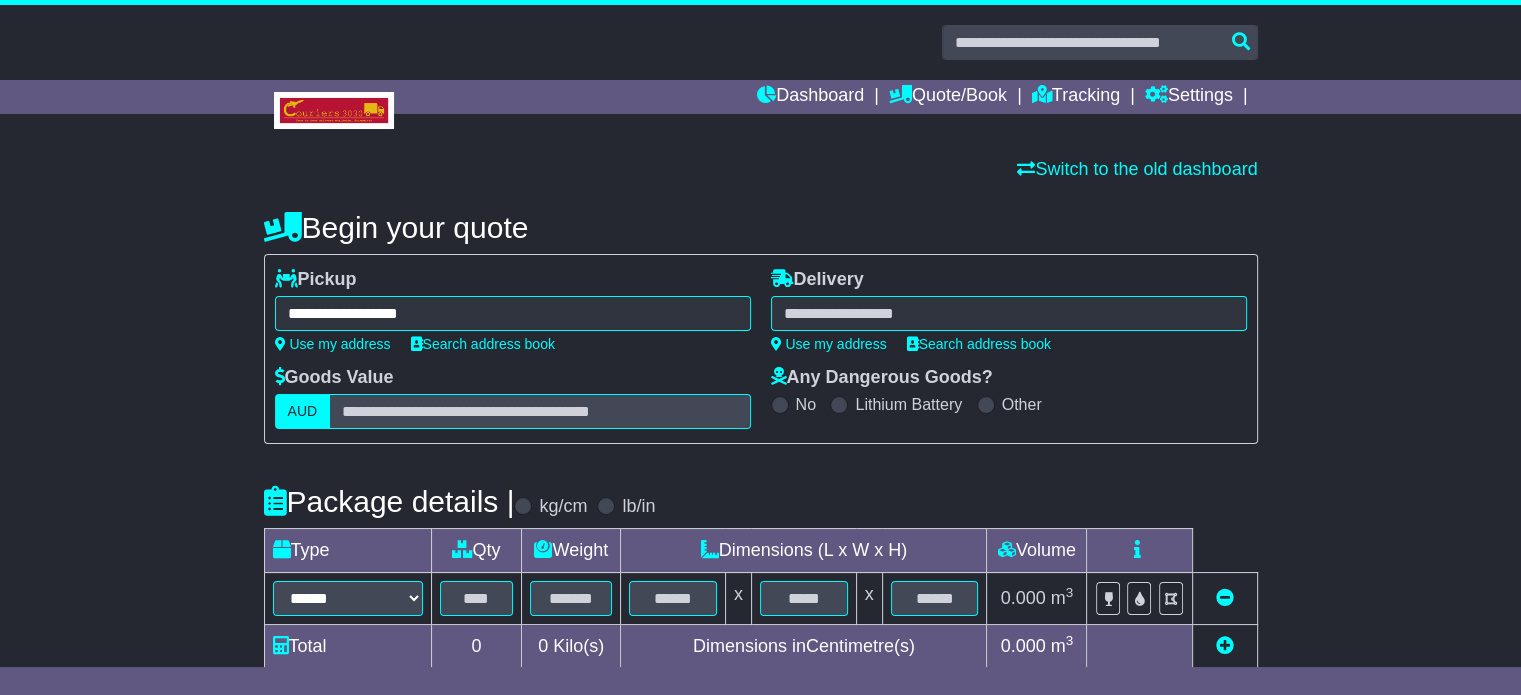 click at bounding box center (1009, 313) 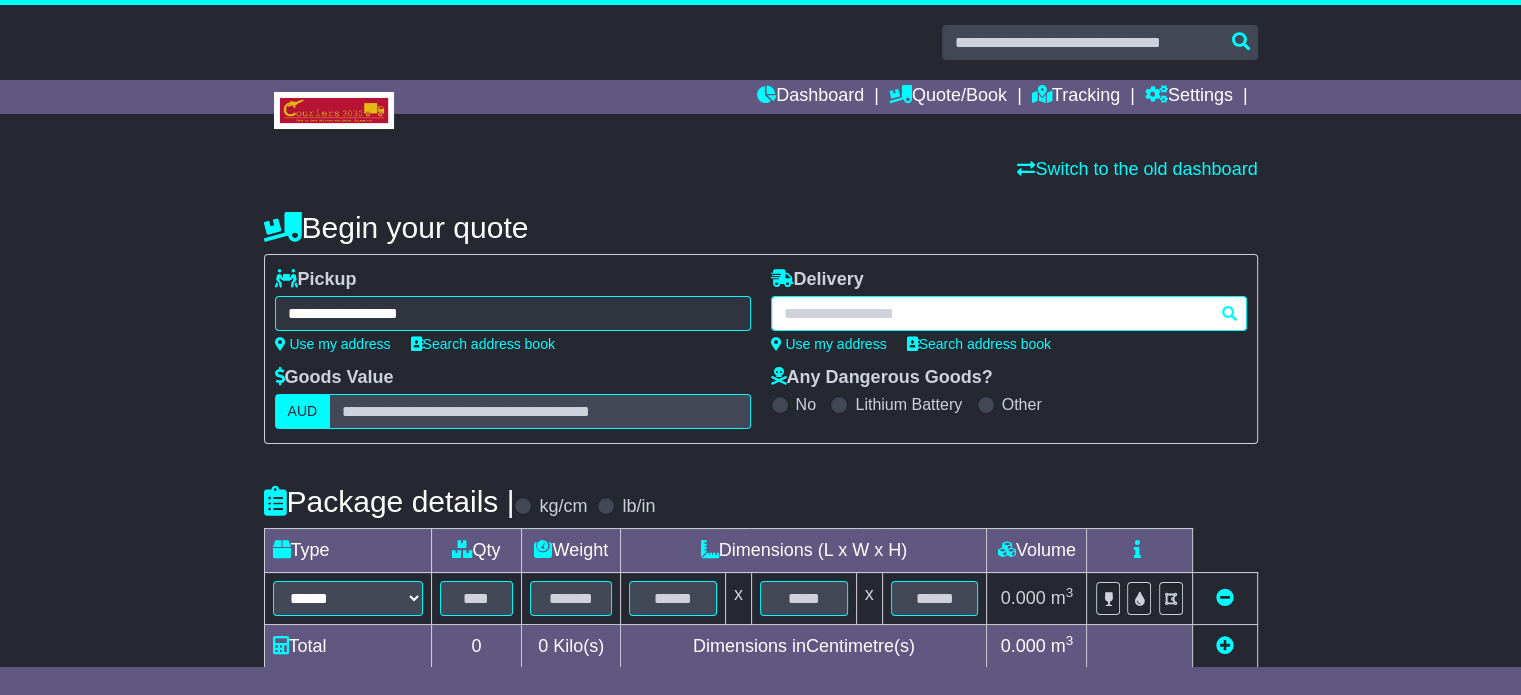 paste on "********" 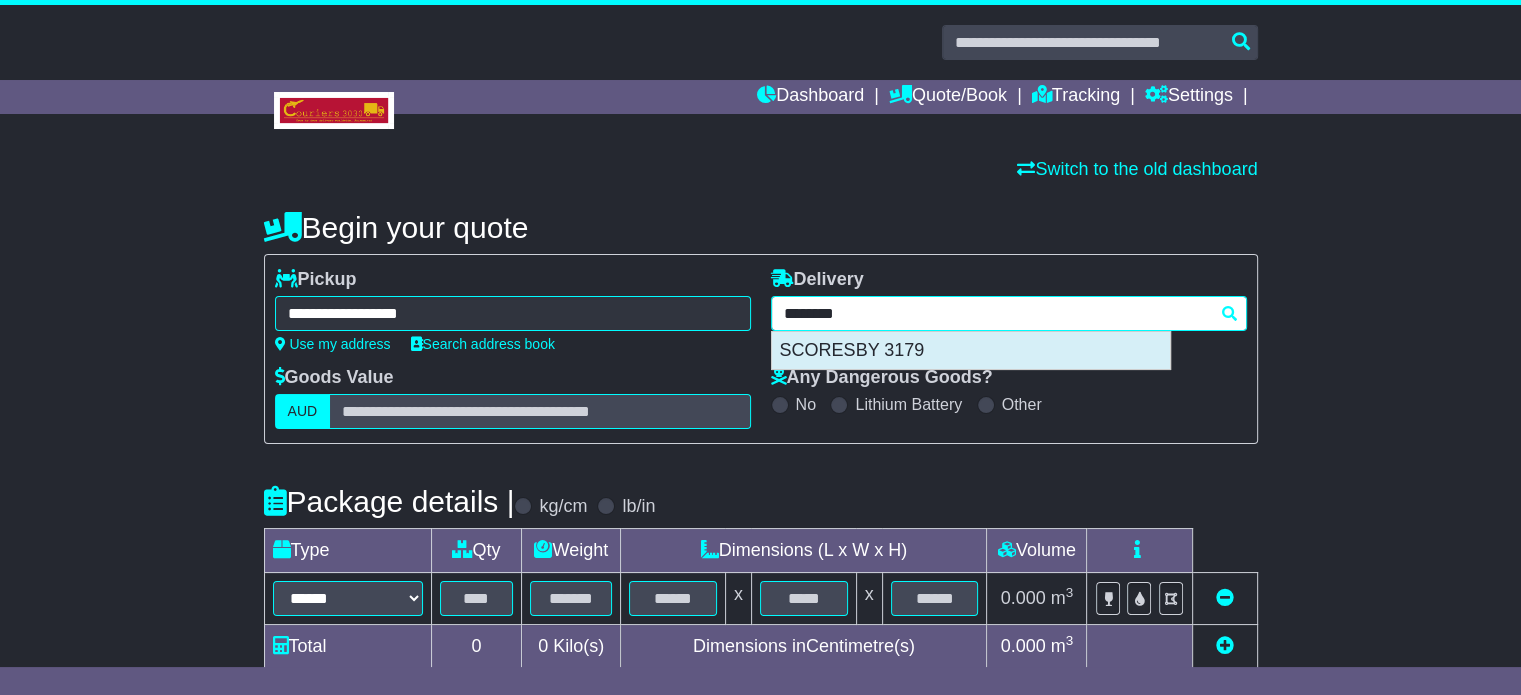 click on "SCORESBY 3179" at bounding box center (971, 351) 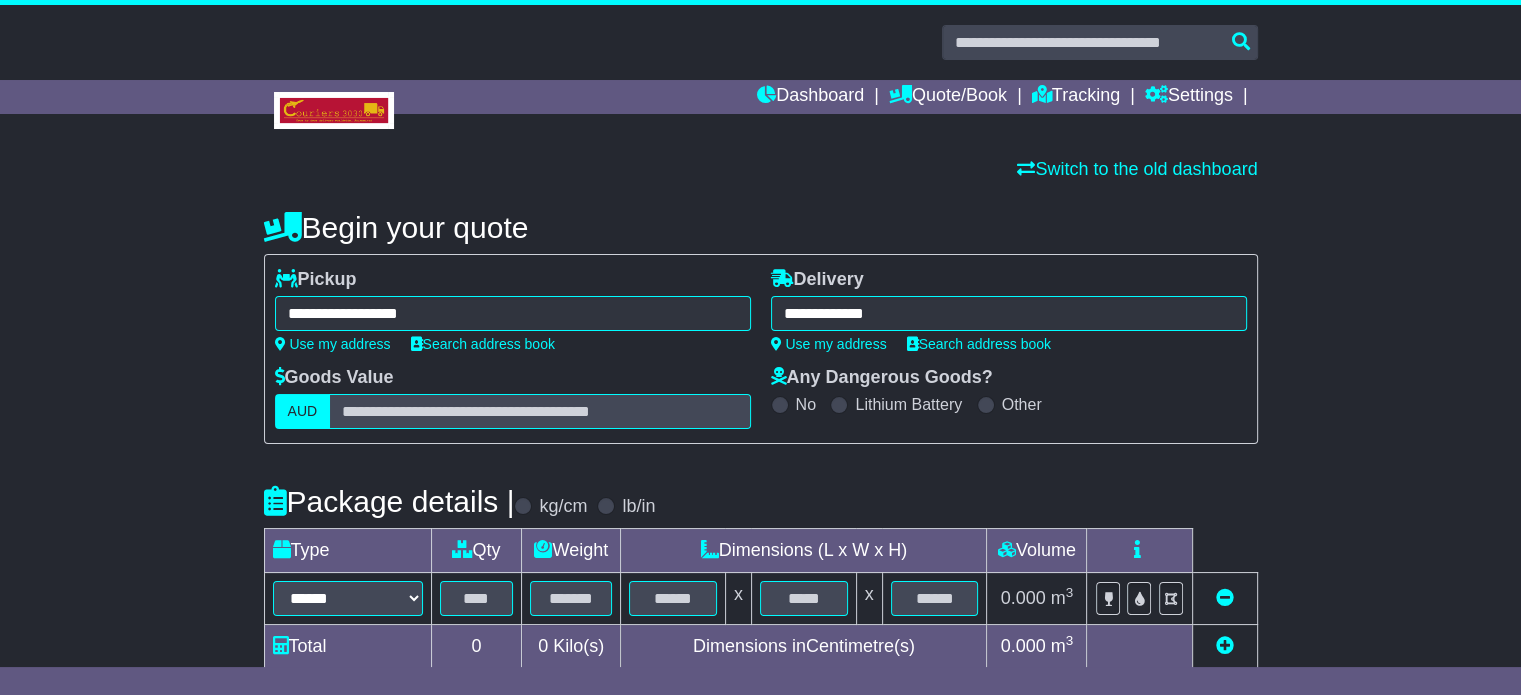 type on "**********" 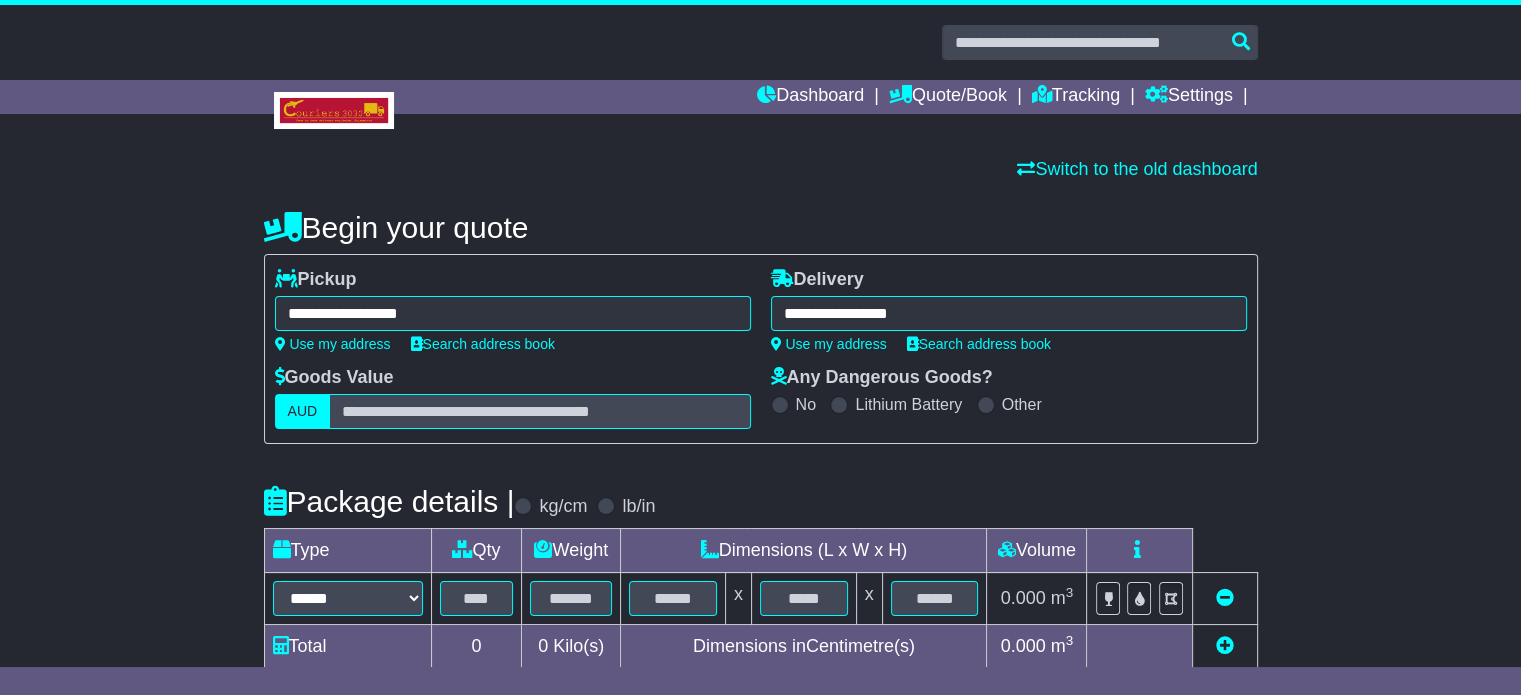 click on "Package details |
kg/cm
lb/in" at bounding box center (761, 501) 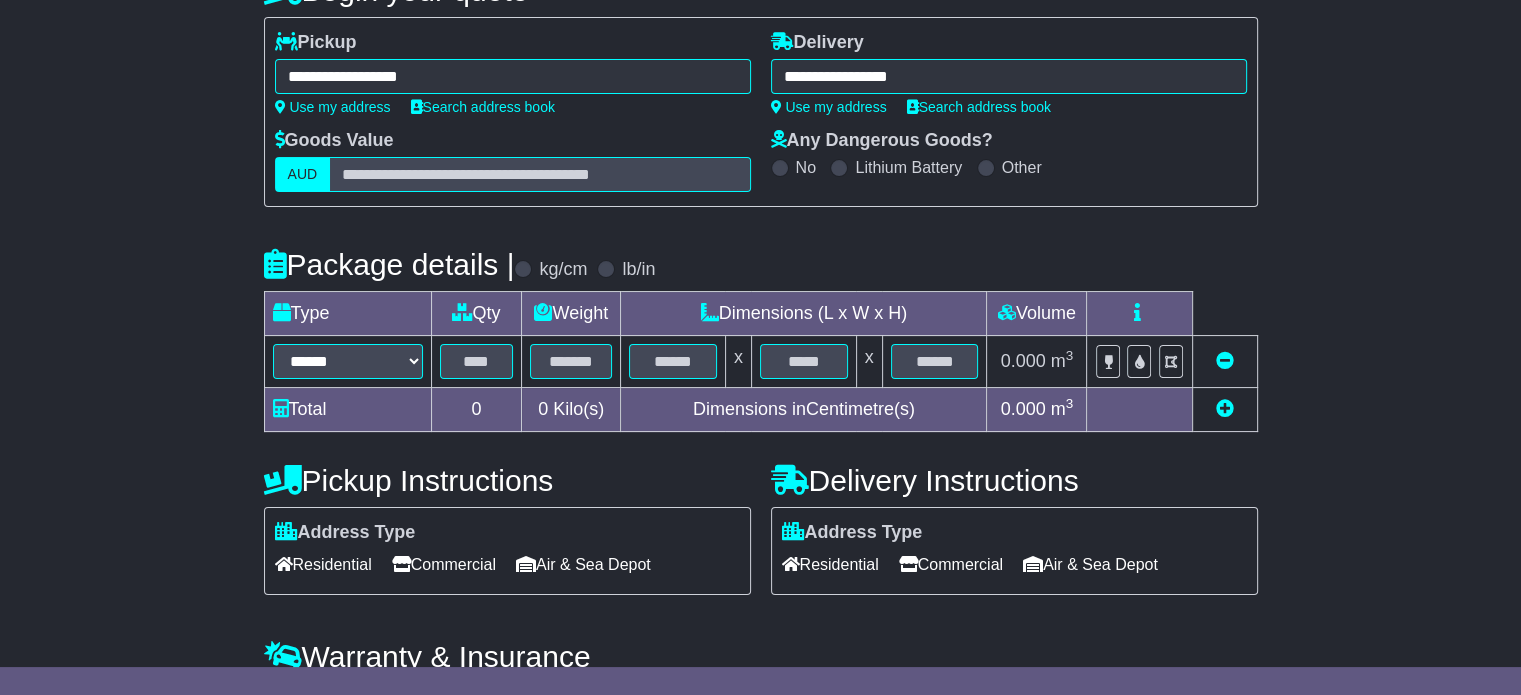 scroll, scrollTop: 360, scrollLeft: 0, axis: vertical 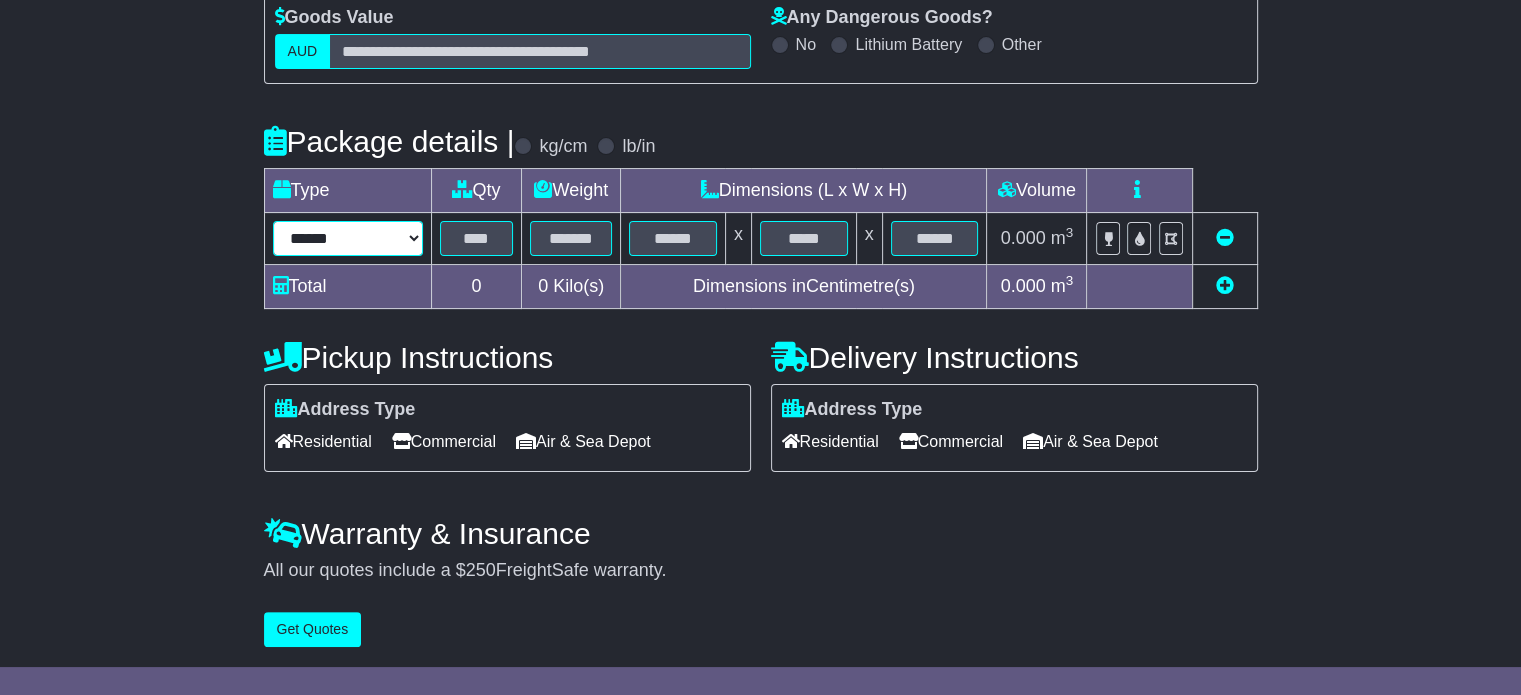click on "****** ****** *** ******** ***** **** **** ****** *** *******" at bounding box center [348, 238] 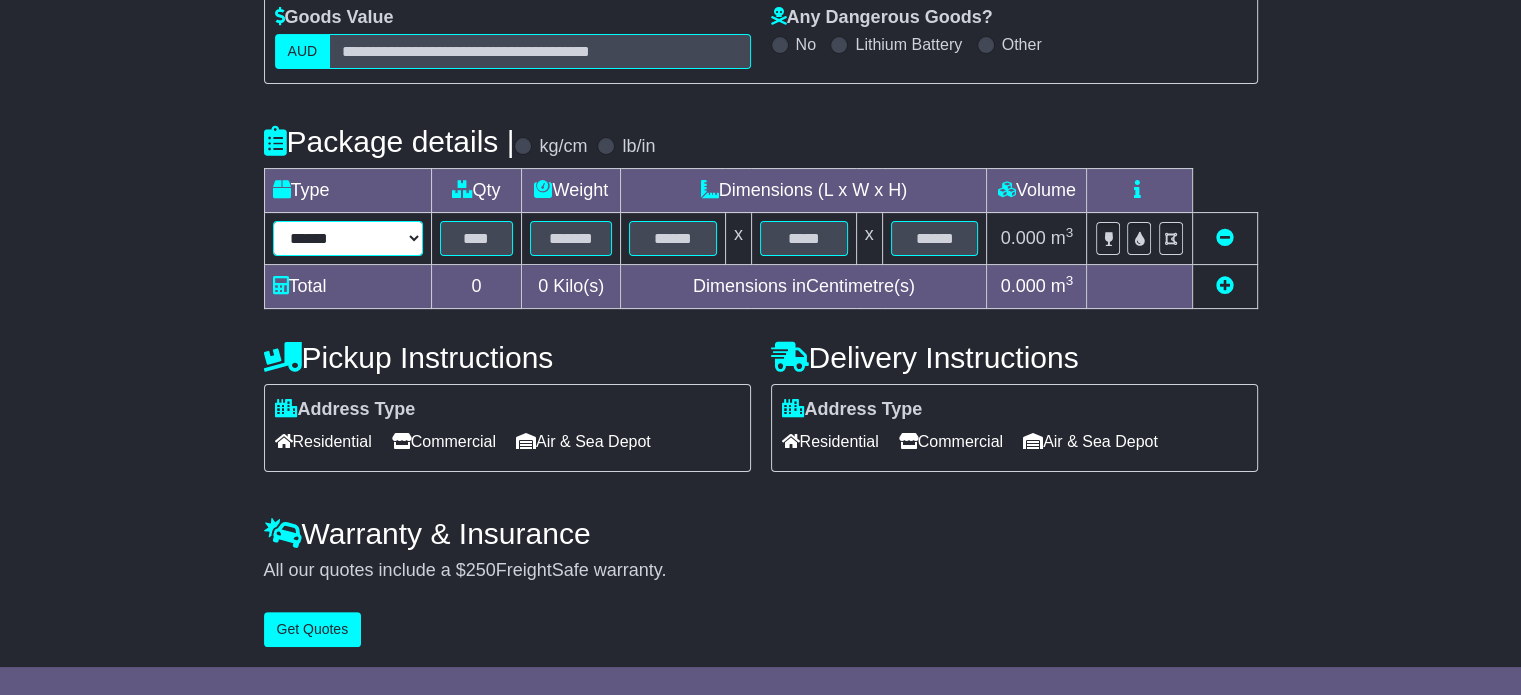 select on "*****" 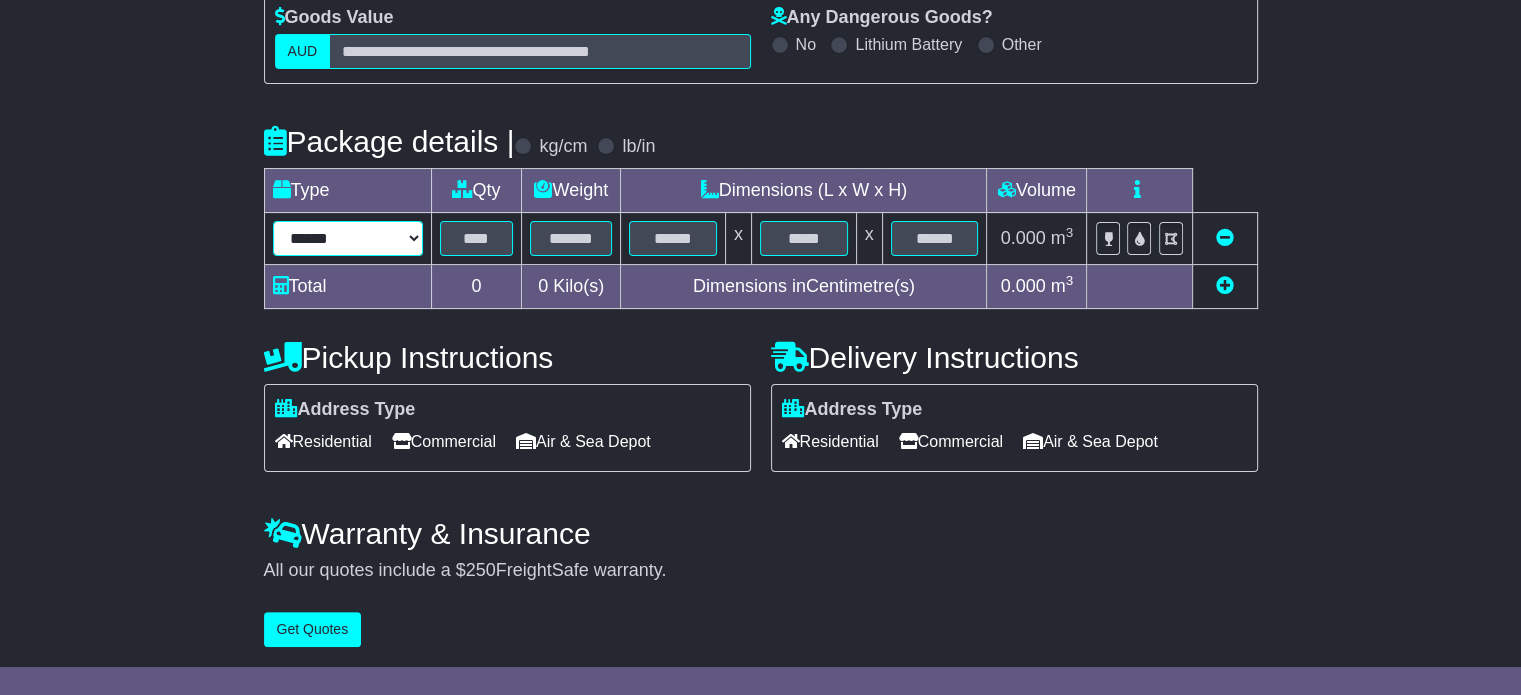 click on "****** ****** *** ******** ***** **** **** ****** *** *******" at bounding box center (348, 238) 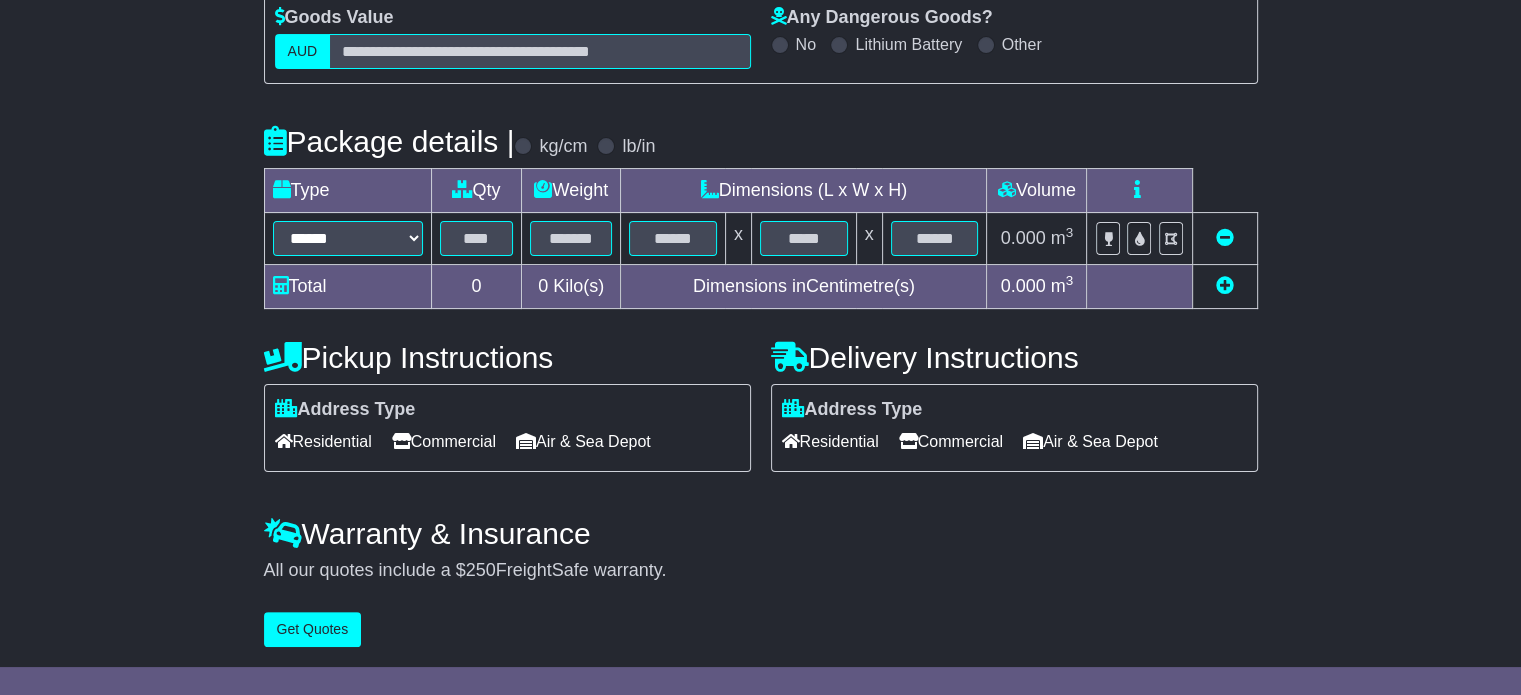 click at bounding box center [476, 239] 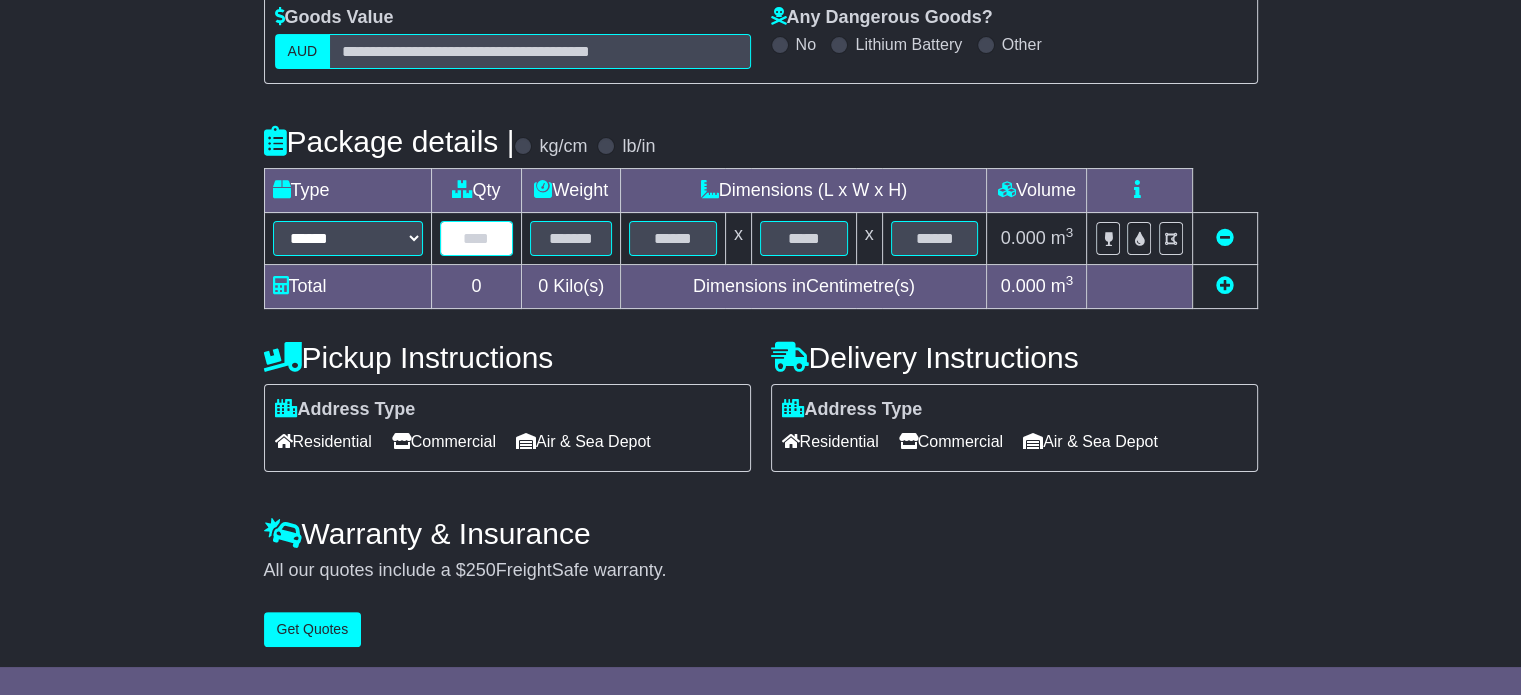 click at bounding box center (477, 238) 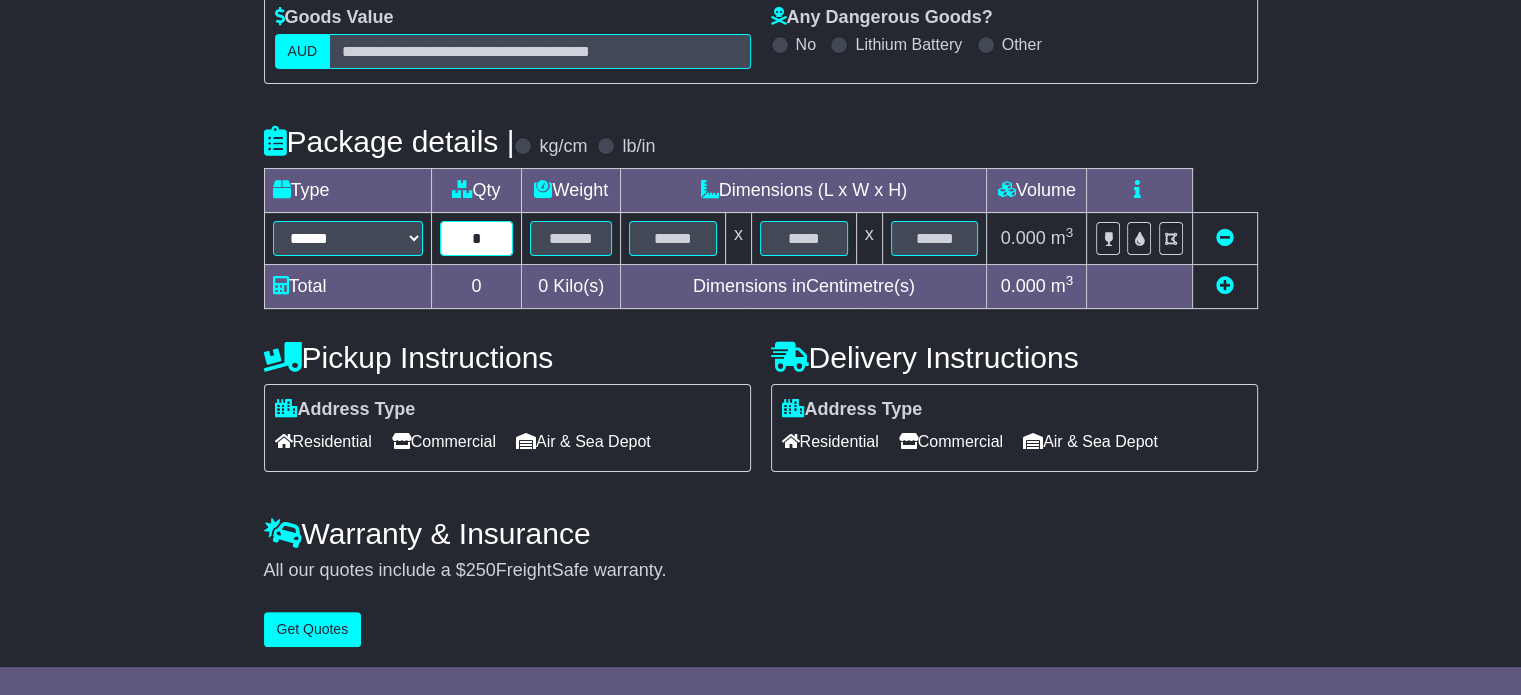type on "*" 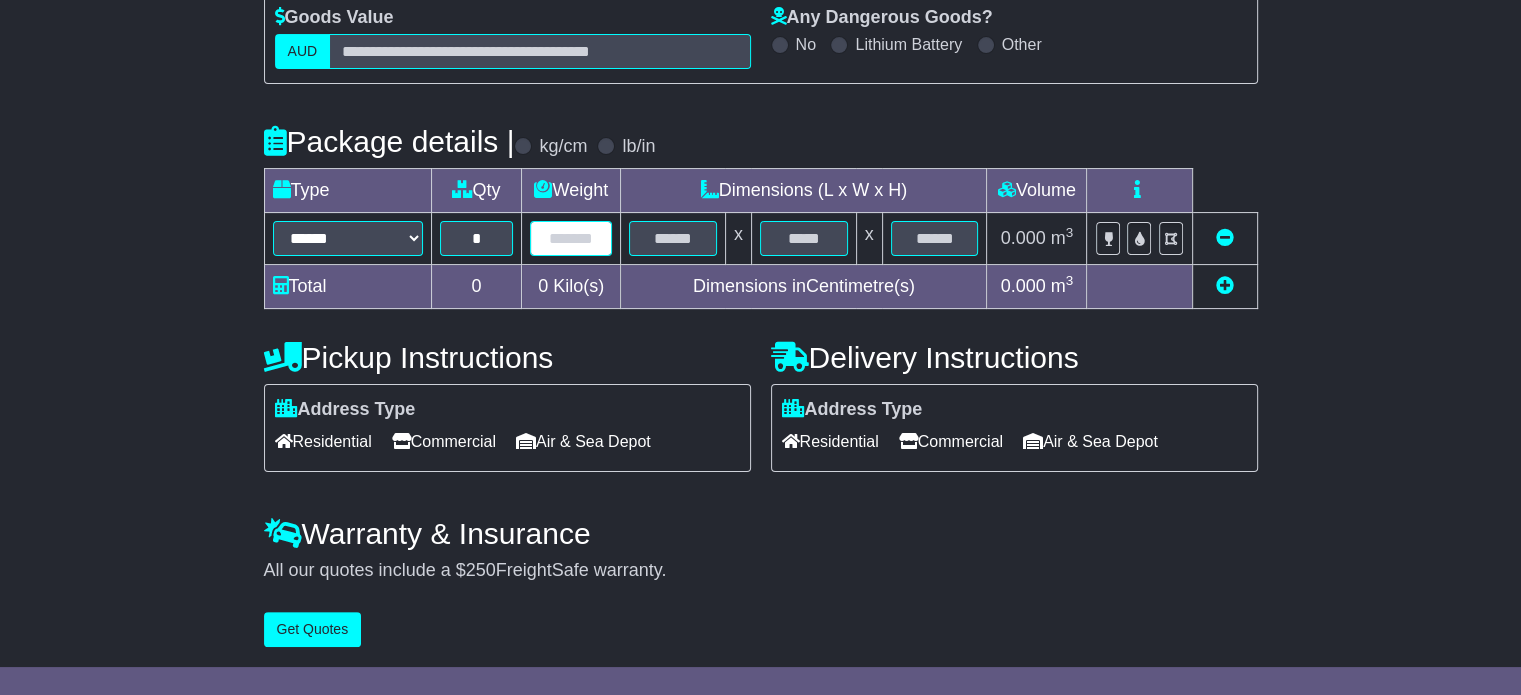 click at bounding box center (571, 238) 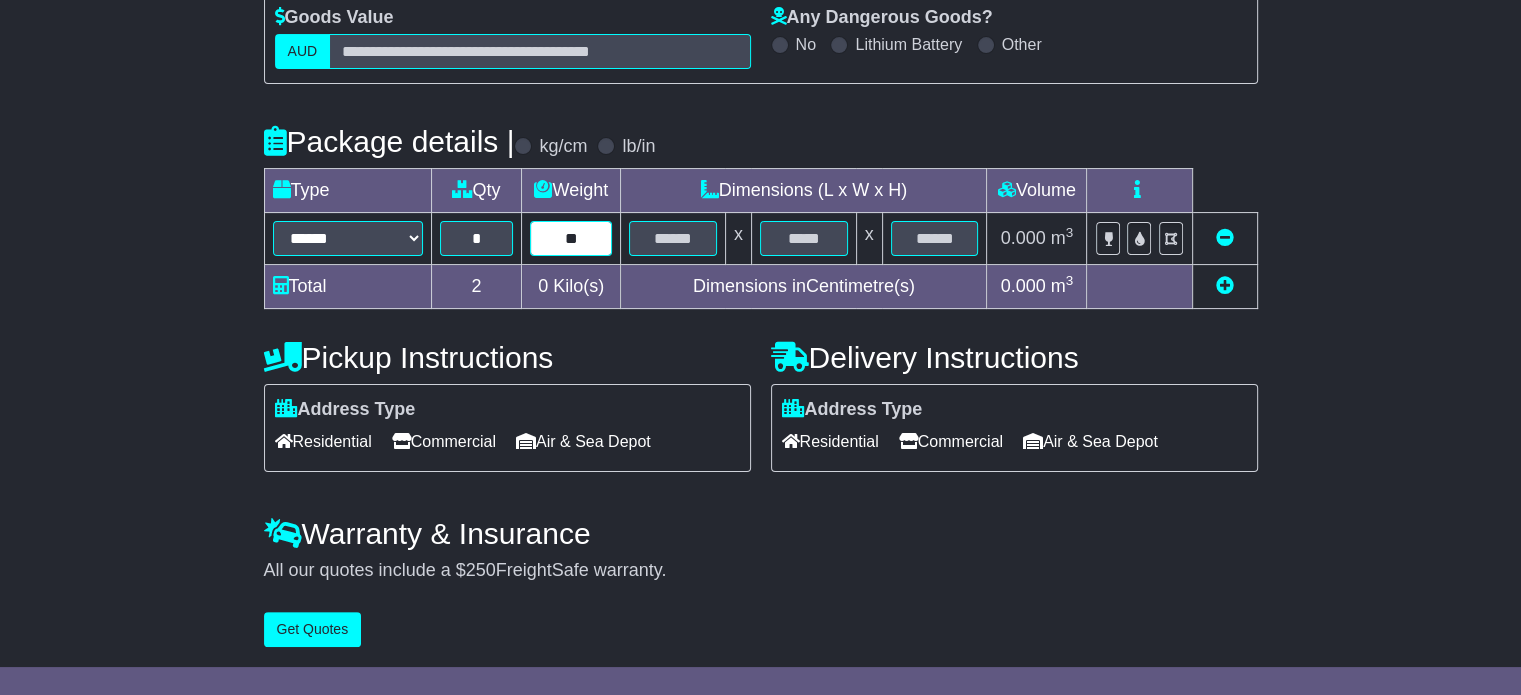 type on "**" 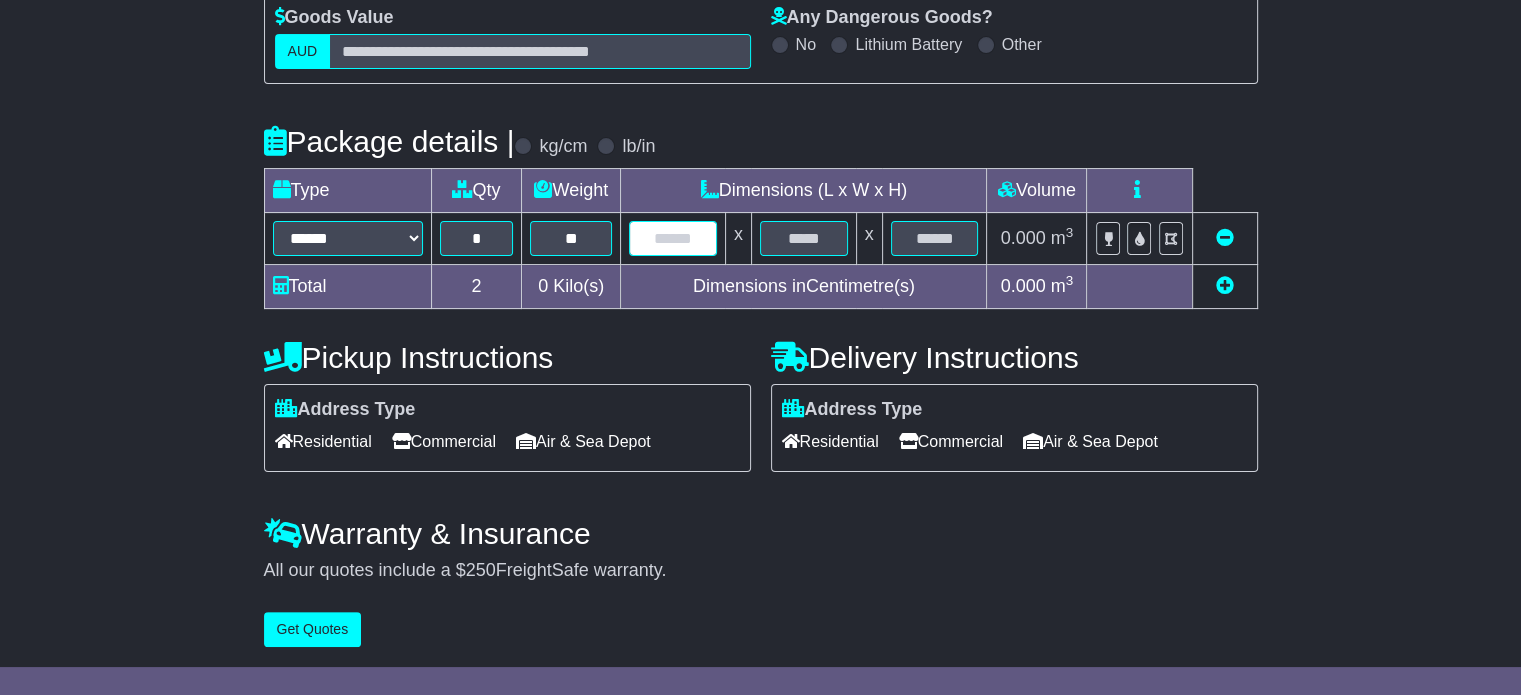 click at bounding box center (673, 238) 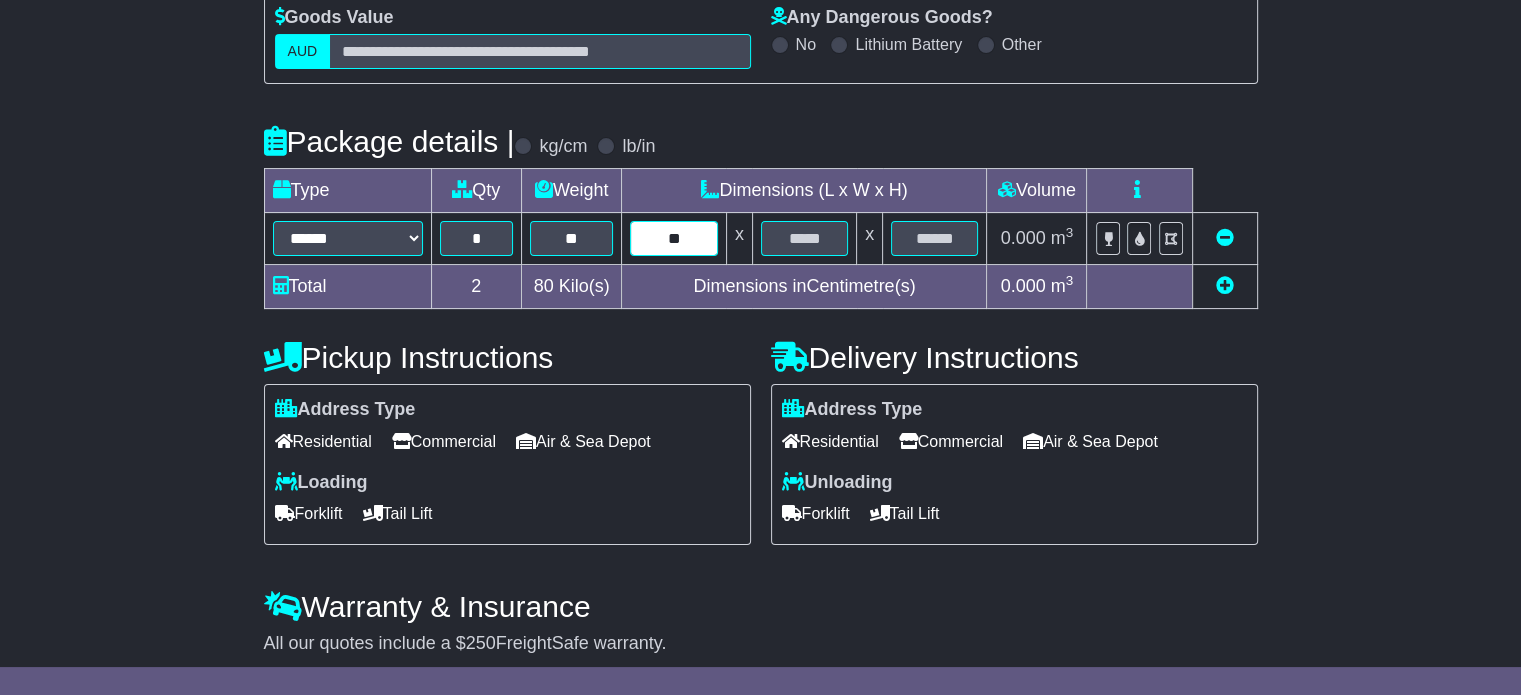 type on "**" 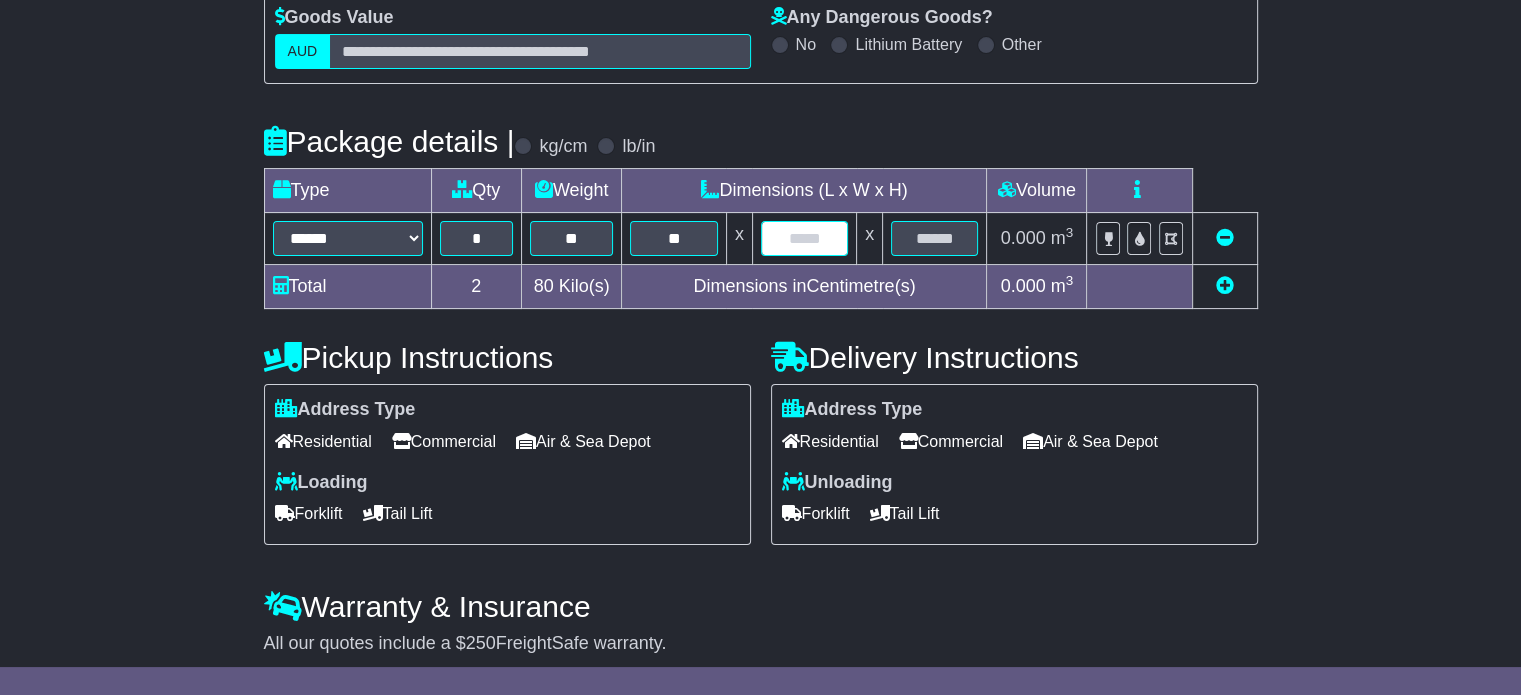 click at bounding box center [804, 238] 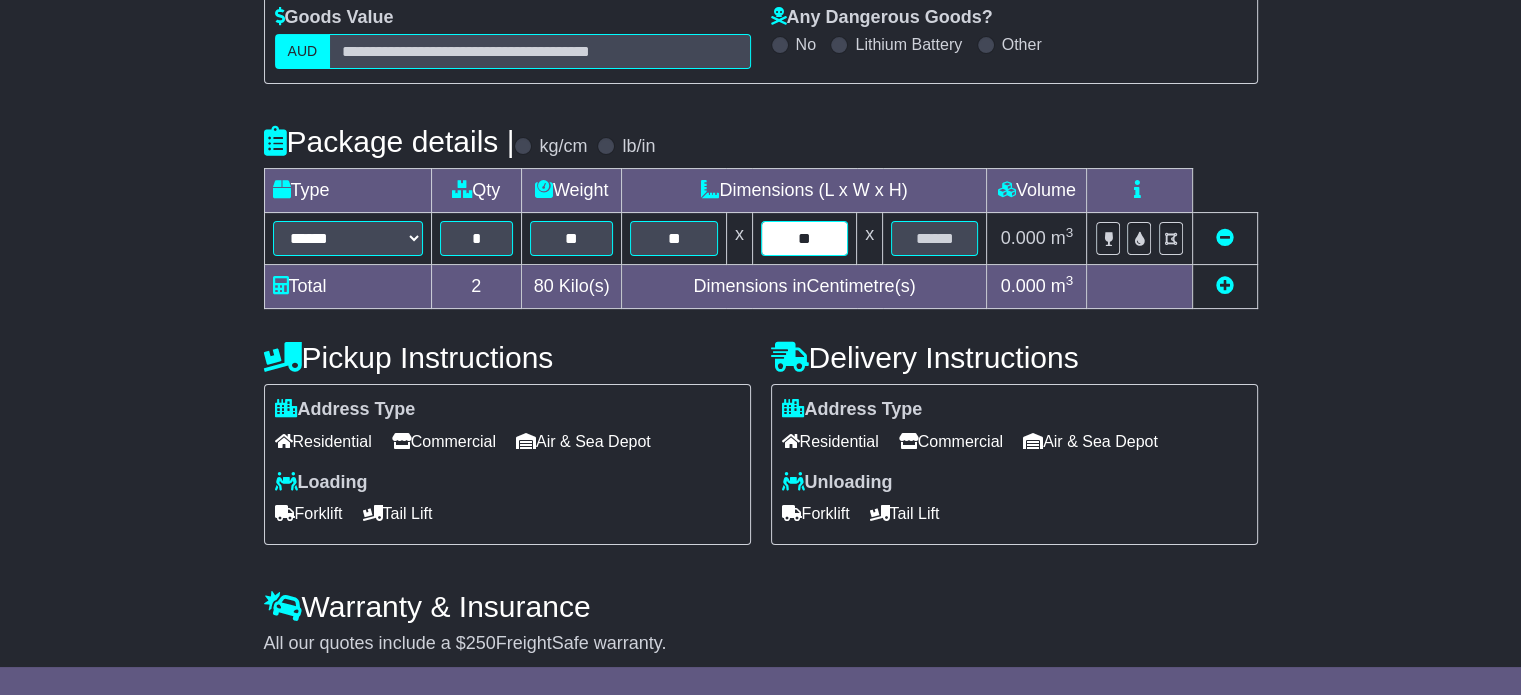 type on "**" 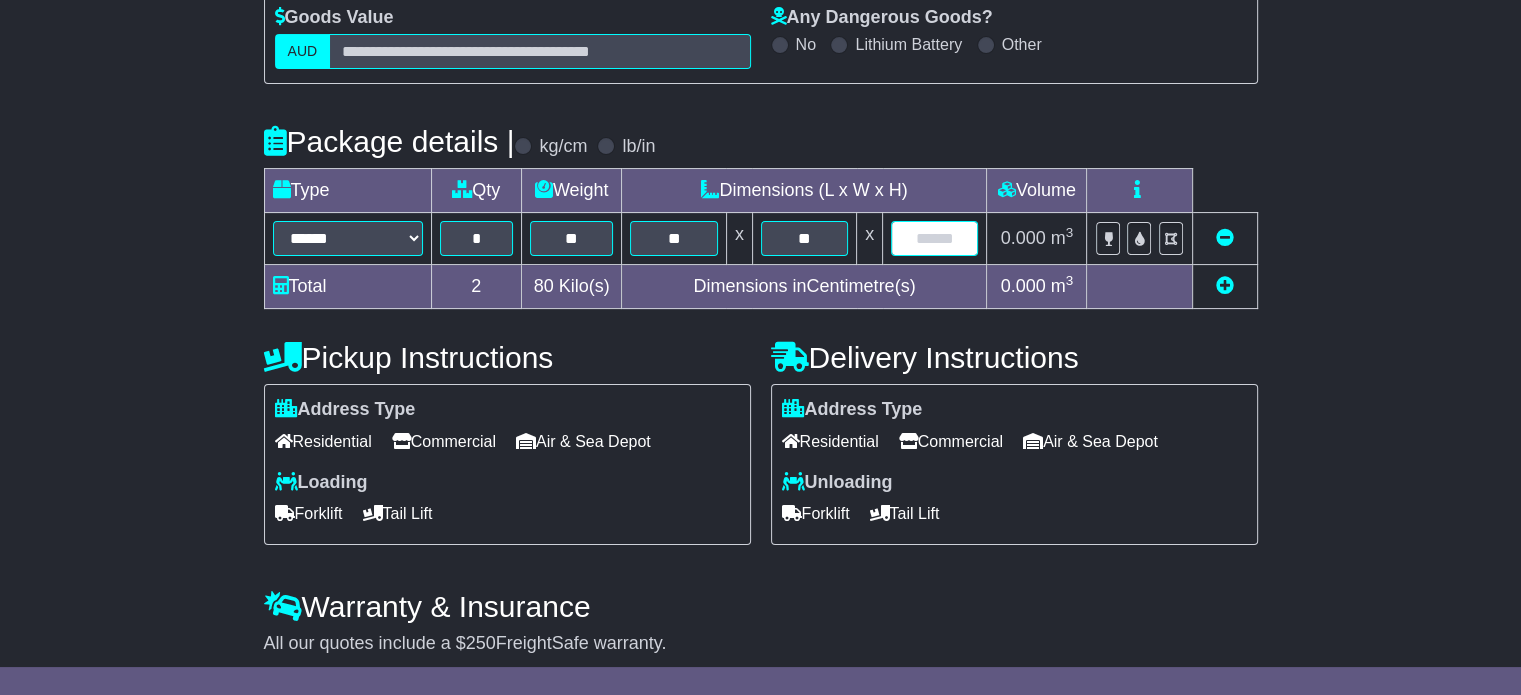 click at bounding box center (934, 238) 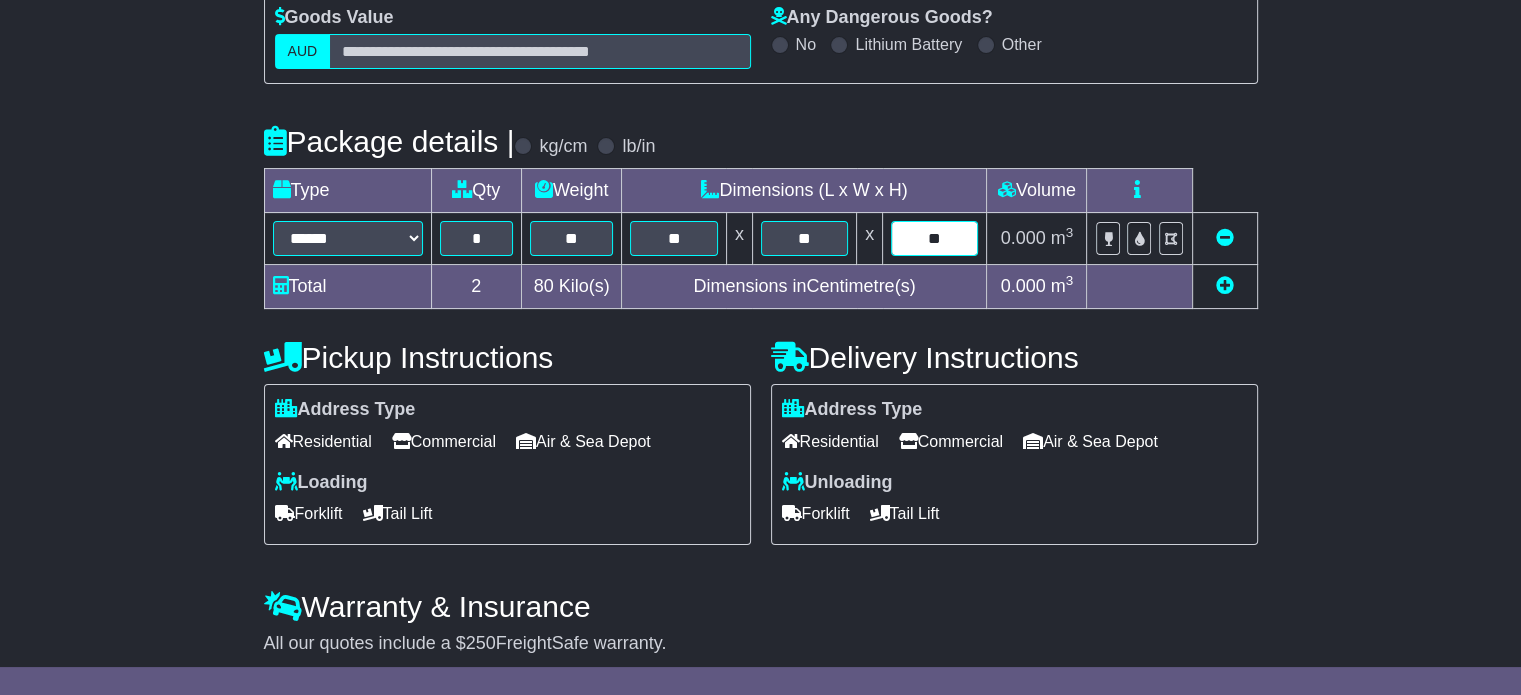 type on "**" 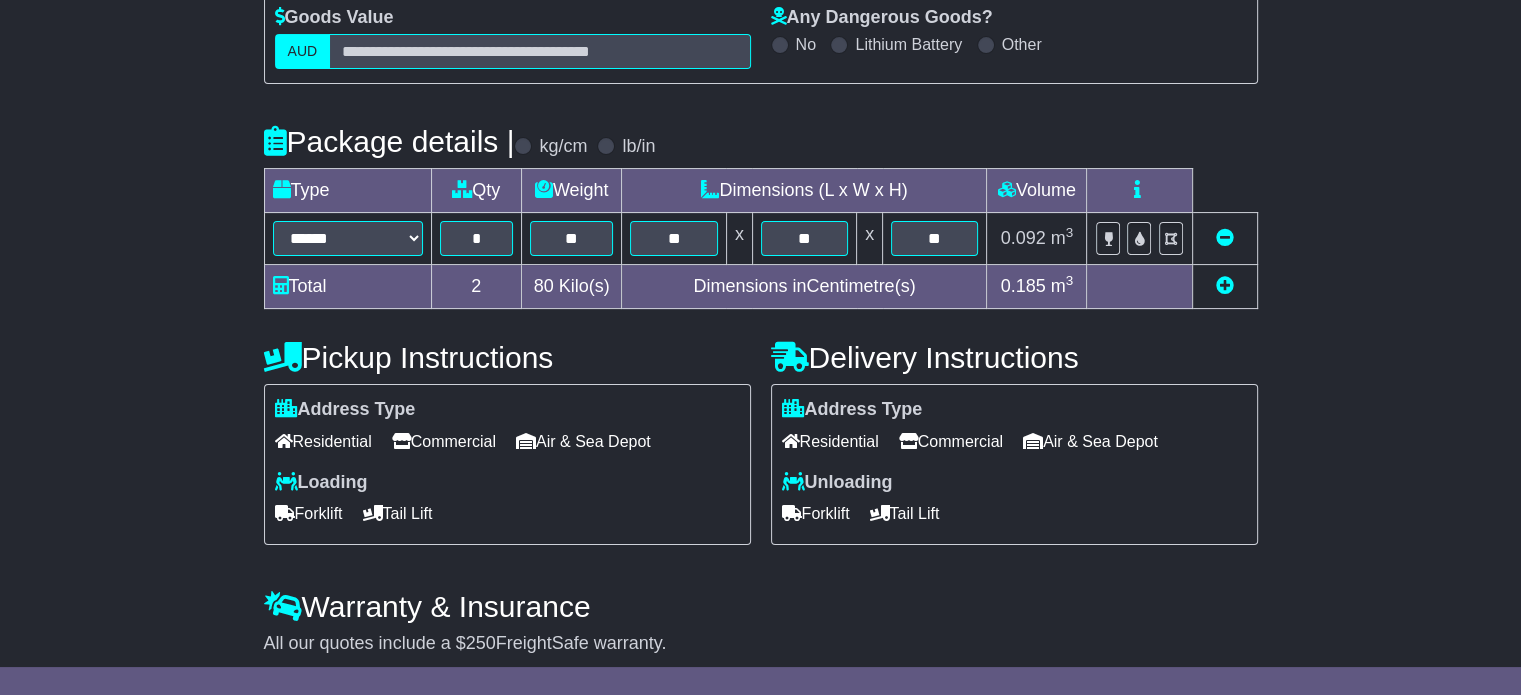 click on "Commercial" at bounding box center [444, 441] 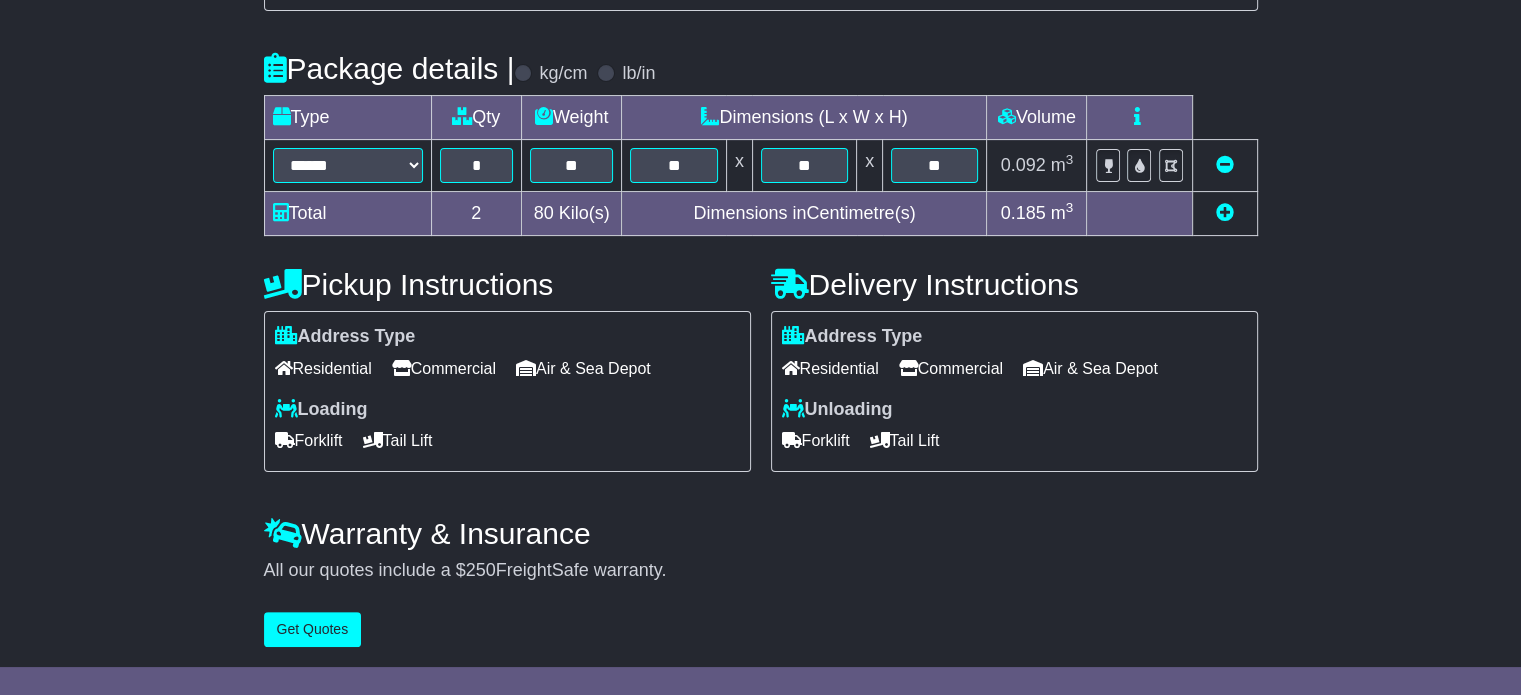scroll, scrollTop: 436, scrollLeft: 0, axis: vertical 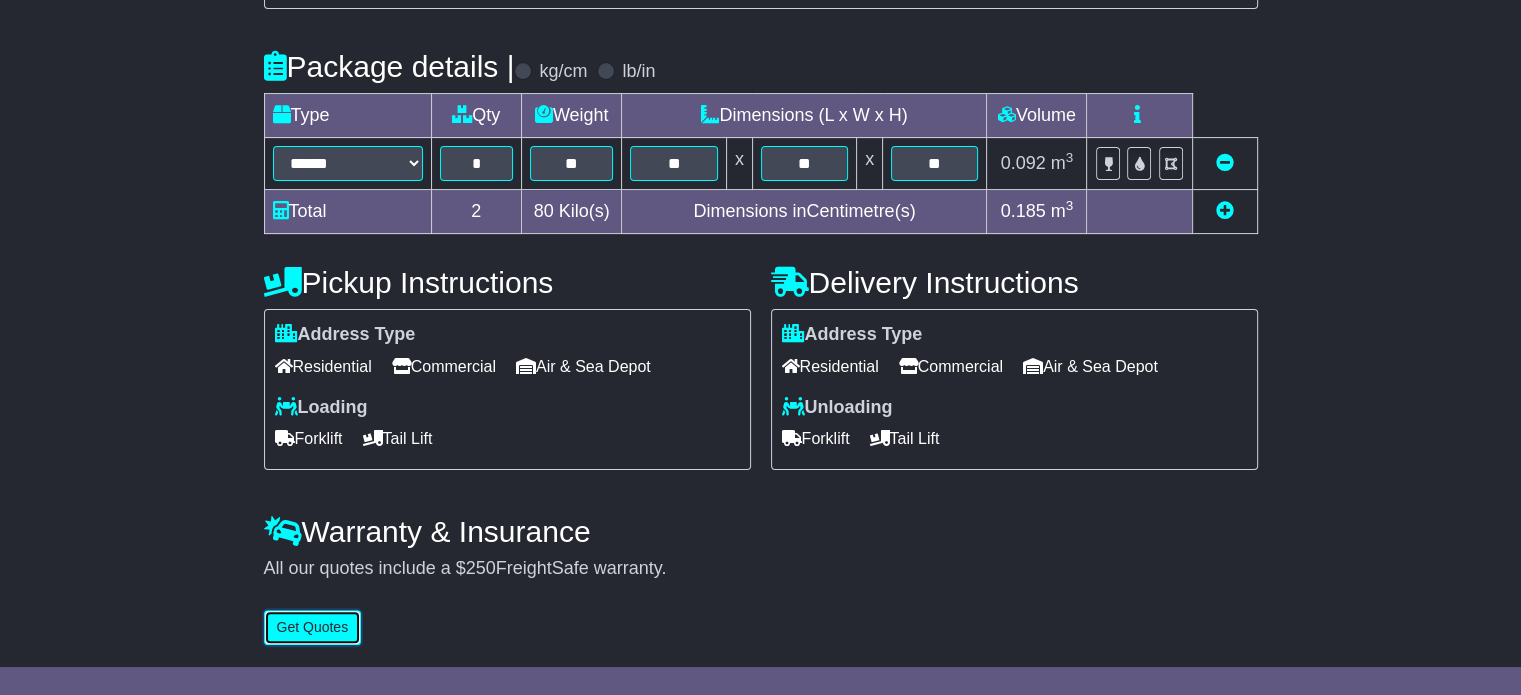 click on "Get Quotes" at bounding box center (313, 627) 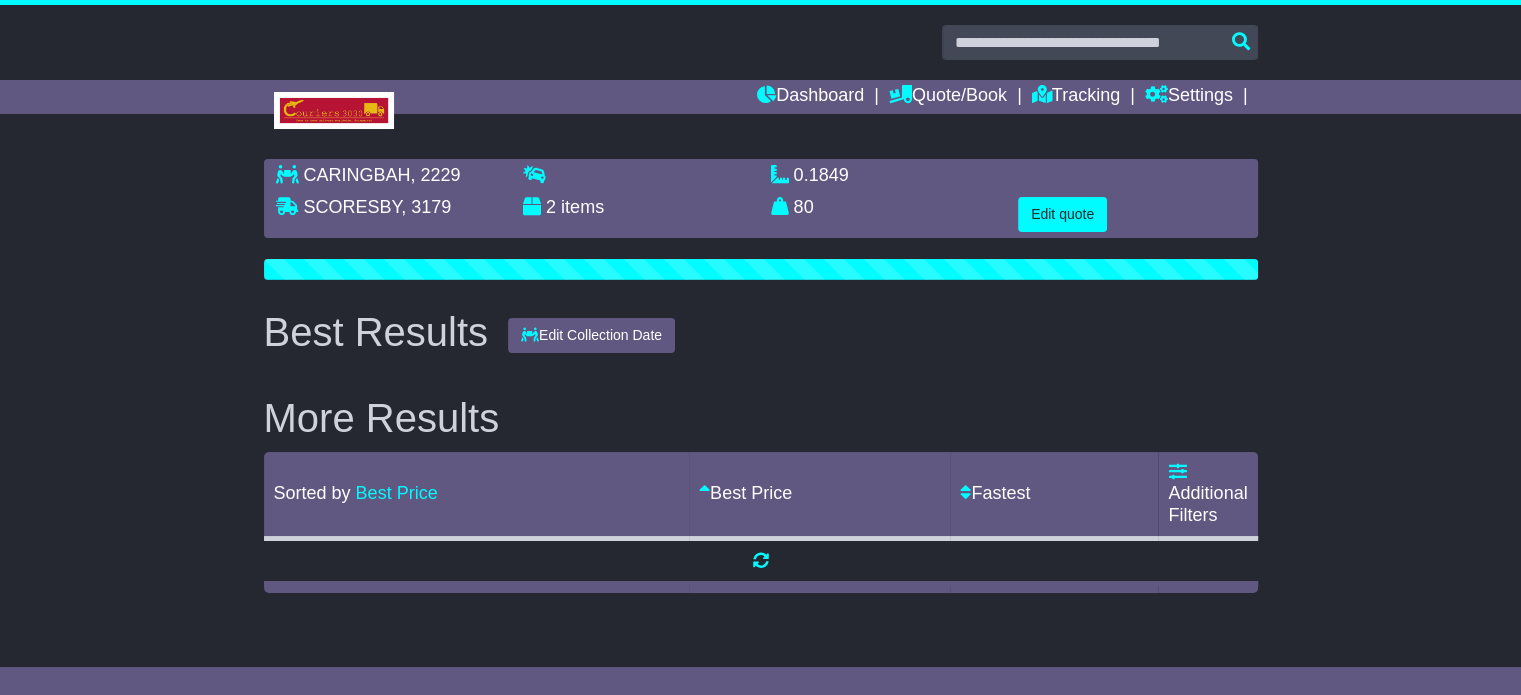 scroll, scrollTop: 0, scrollLeft: 0, axis: both 